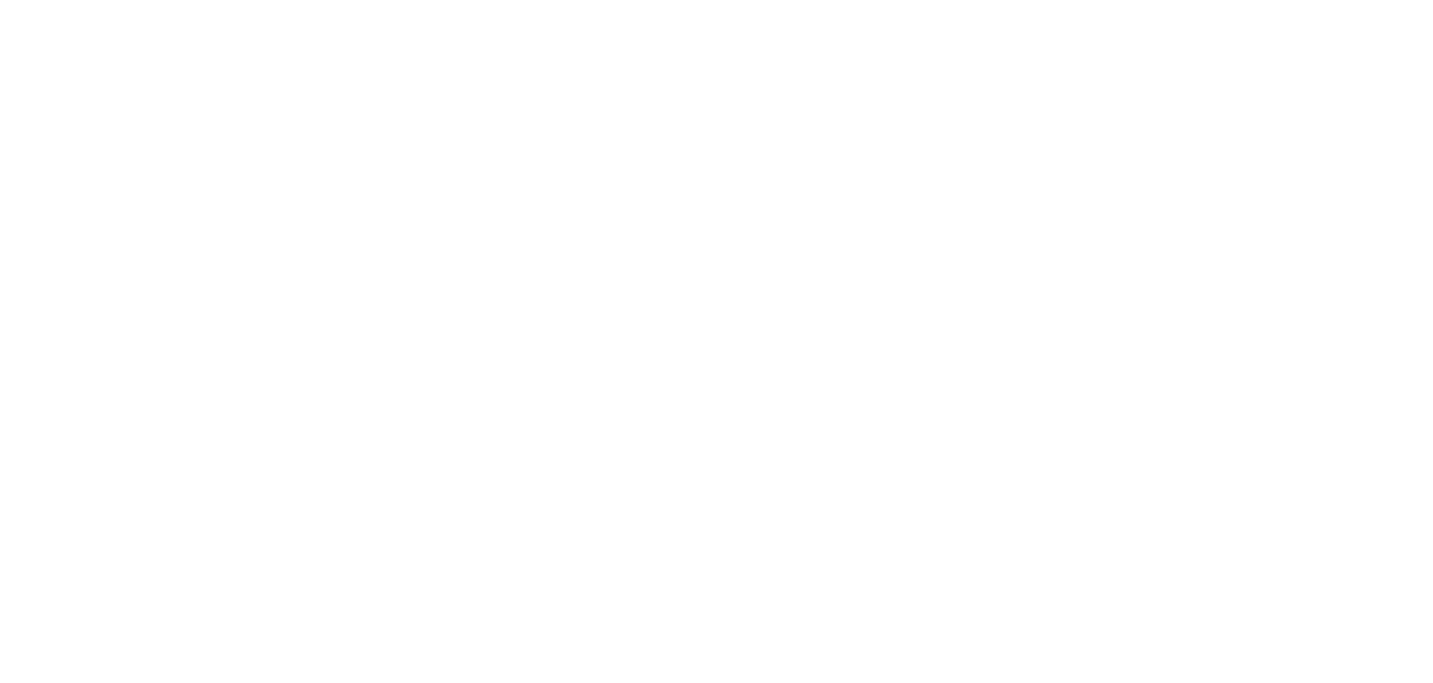scroll, scrollTop: 0, scrollLeft: 0, axis: both 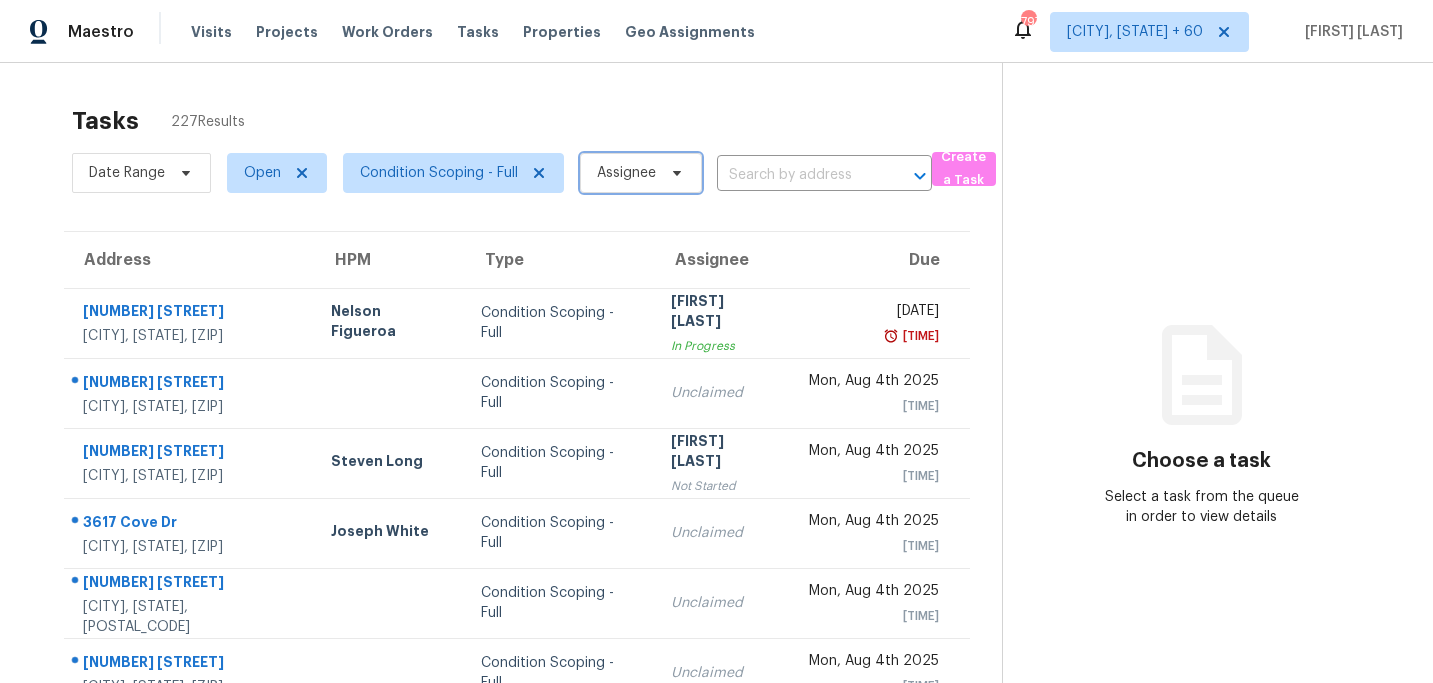 click on "Assignee" at bounding box center (626, 173) 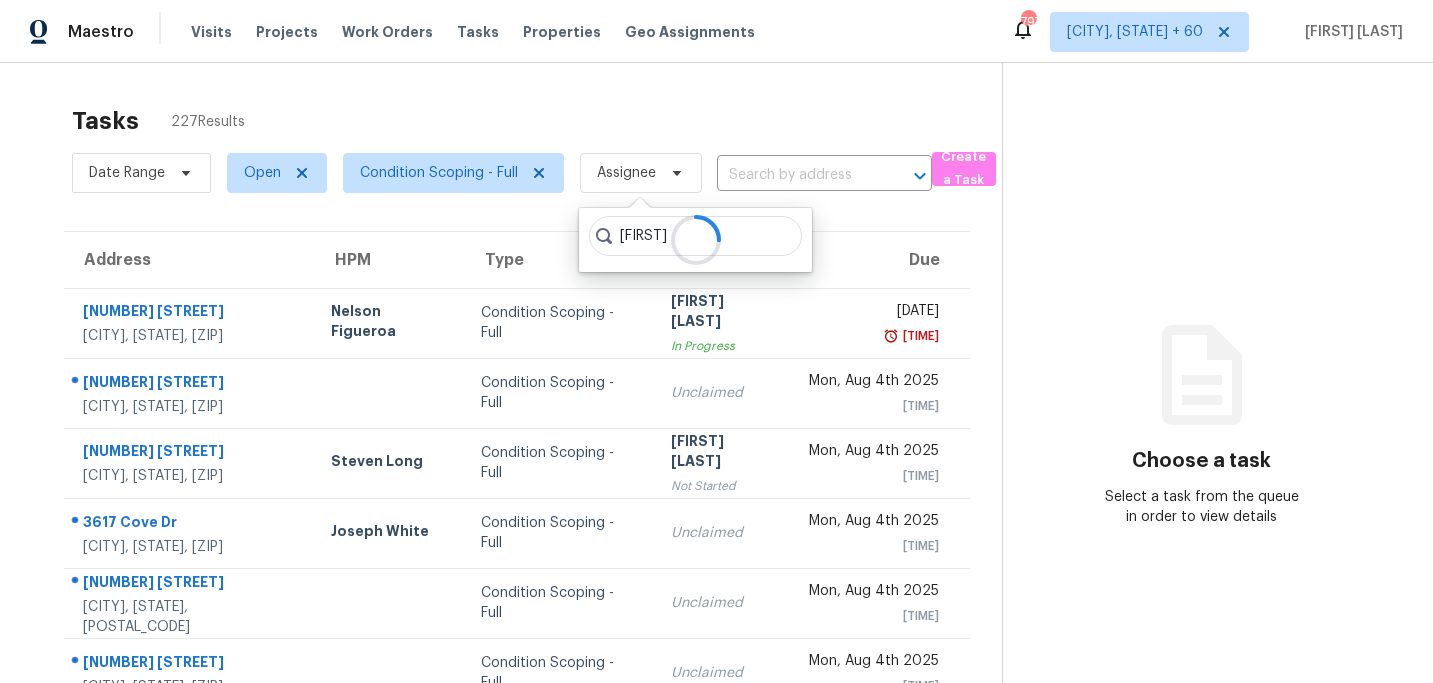type on "[FIRST]" 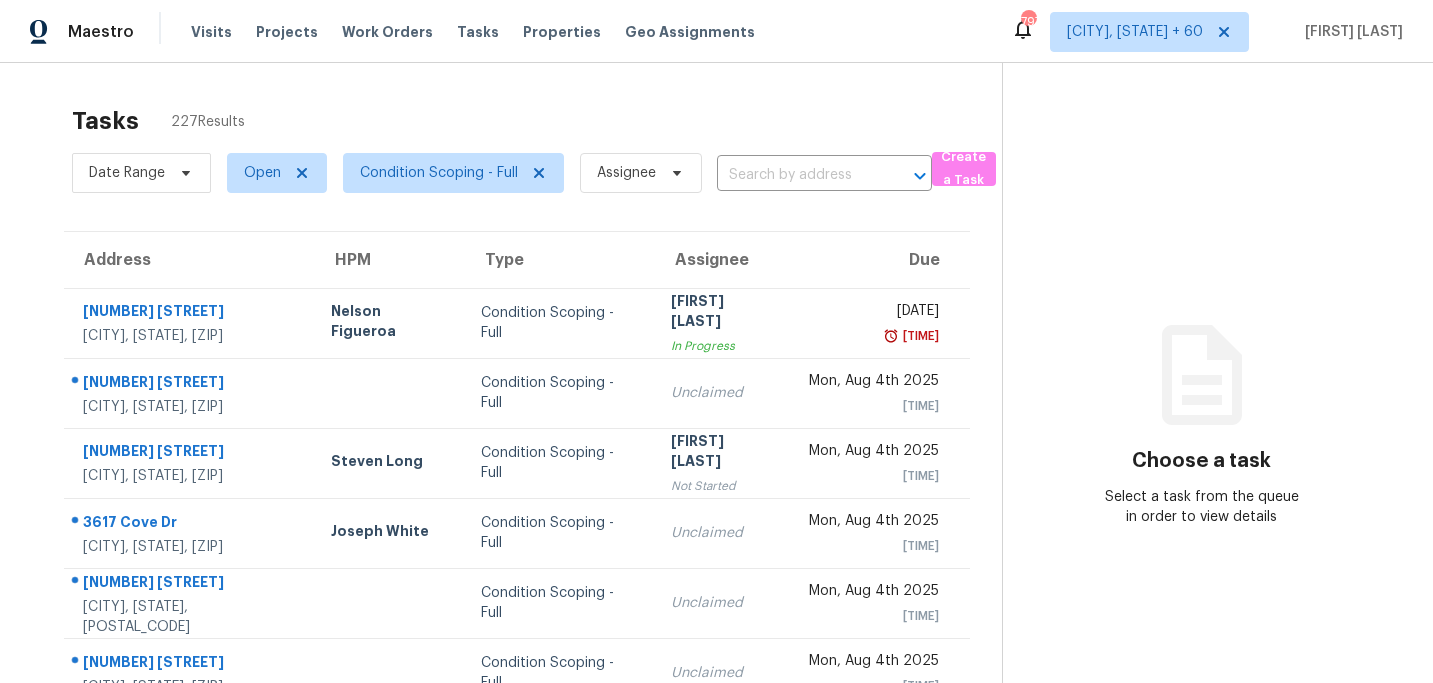 click on "Choose a task Select a task from the queue in order to view details" at bounding box center (1201, 552) 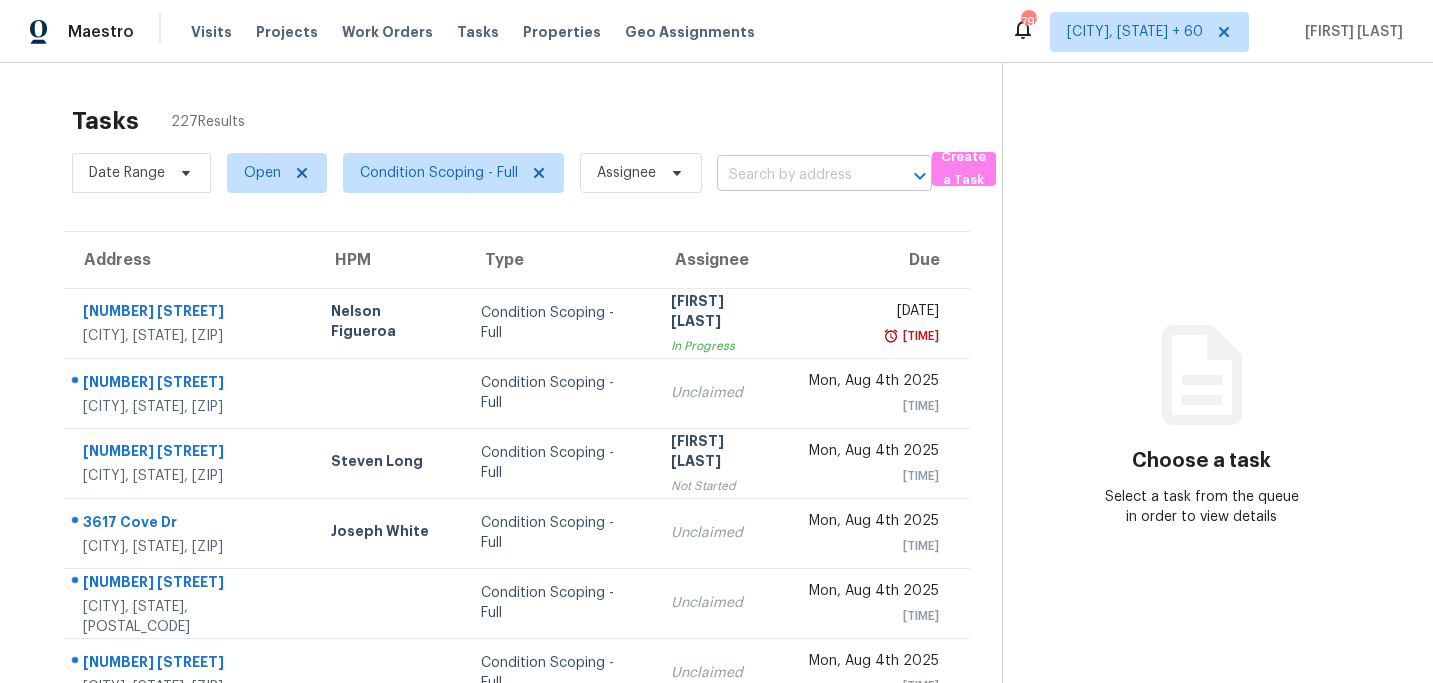 click at bounding box center (796, 175) 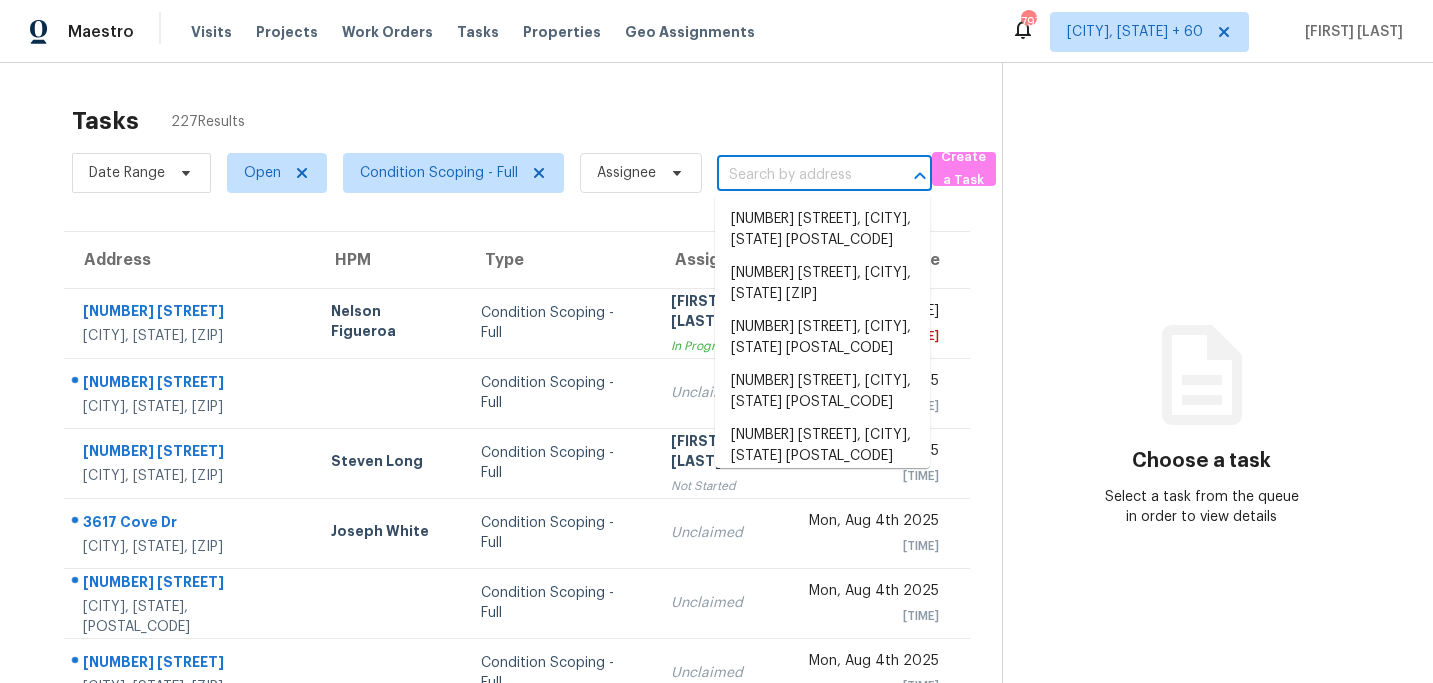 paste on "[NUMBER] [STREET], [CITY], [STATE], [POSTAL_CODE]" 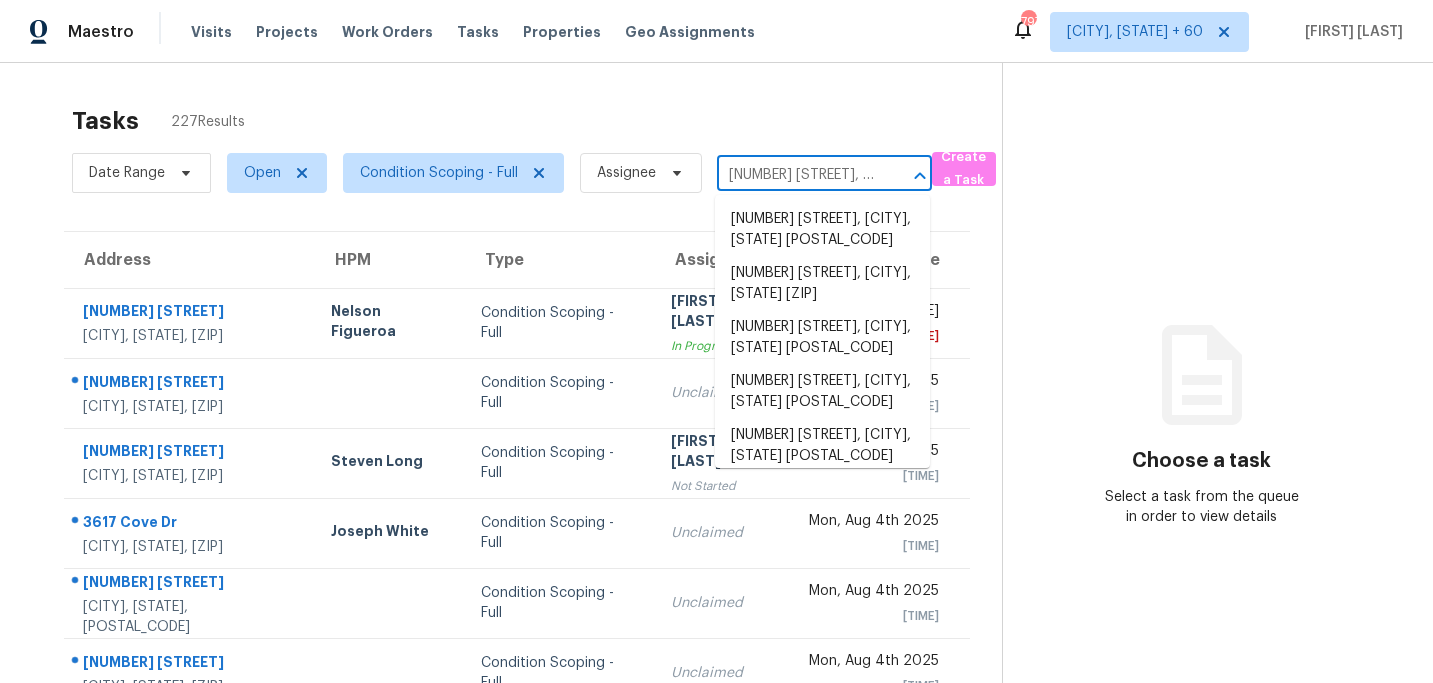 scroll, scrollTop: 0, scrollLeft: 92, axis: horizontal 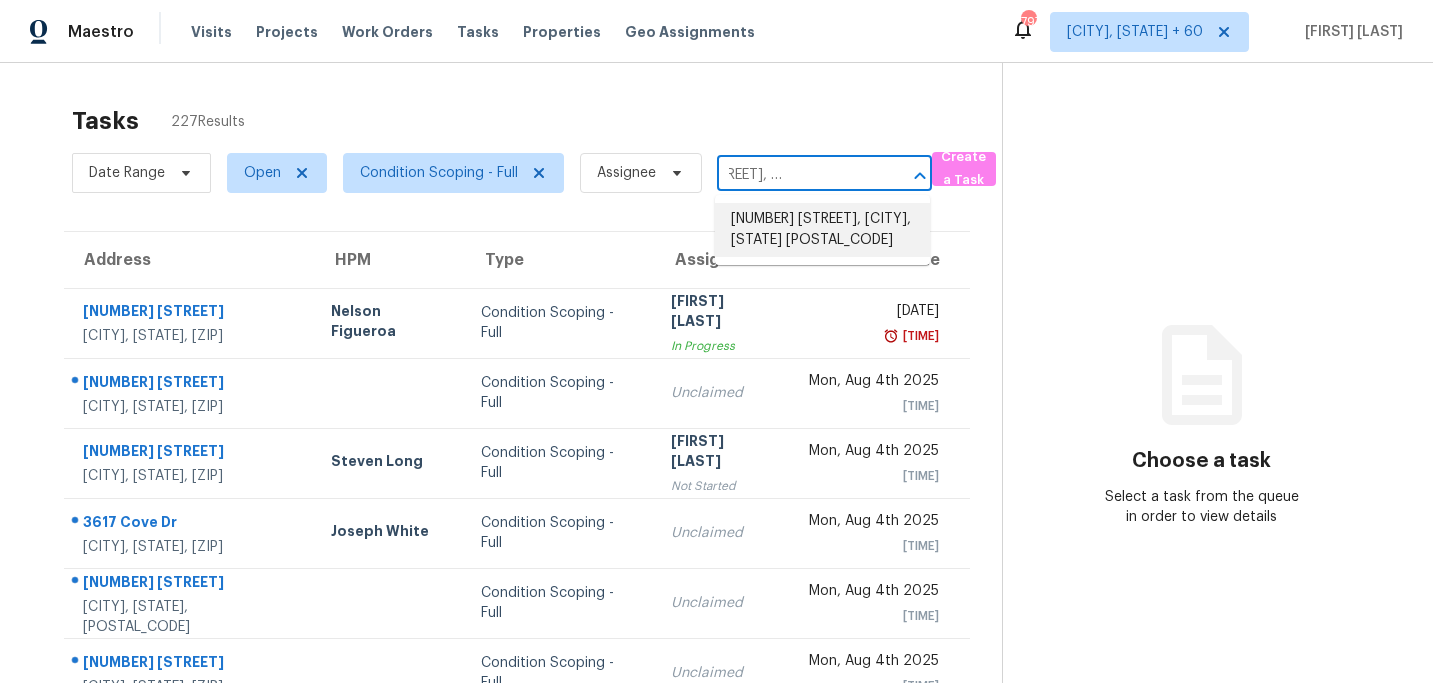 click on "[NUMBER] [STREET], [CITY], [STATE] [POSTAL_CODE]" at bounding box center (822, 230) 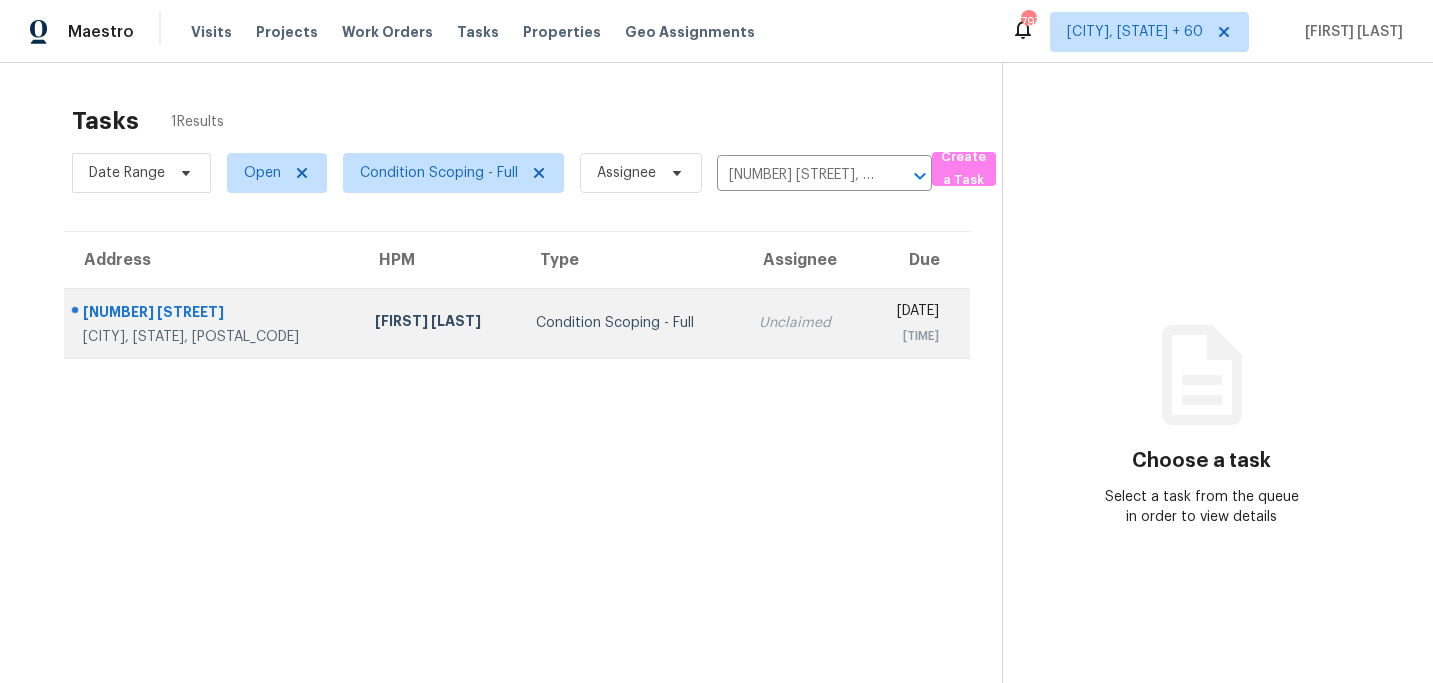 click on "Unclaimed" at bounding box center (804, 323) 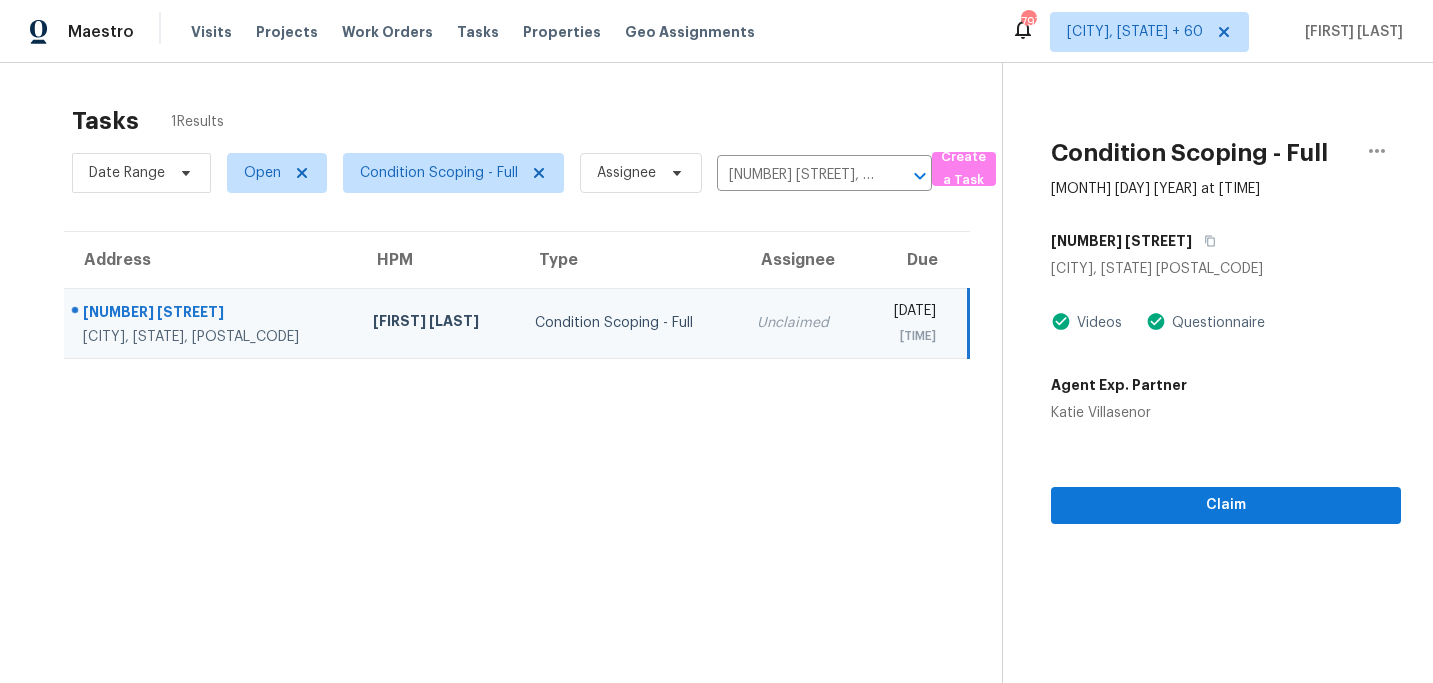 click on "Condition Scoping - Full [DATE] by [TIME] [NUMBER] [STREET] [CITY], [STATE] [ZIP] Videos Questionnaire Agent Exp. Partner [FIRST] [LAST] Claim" at bounding box center [1201, 404] 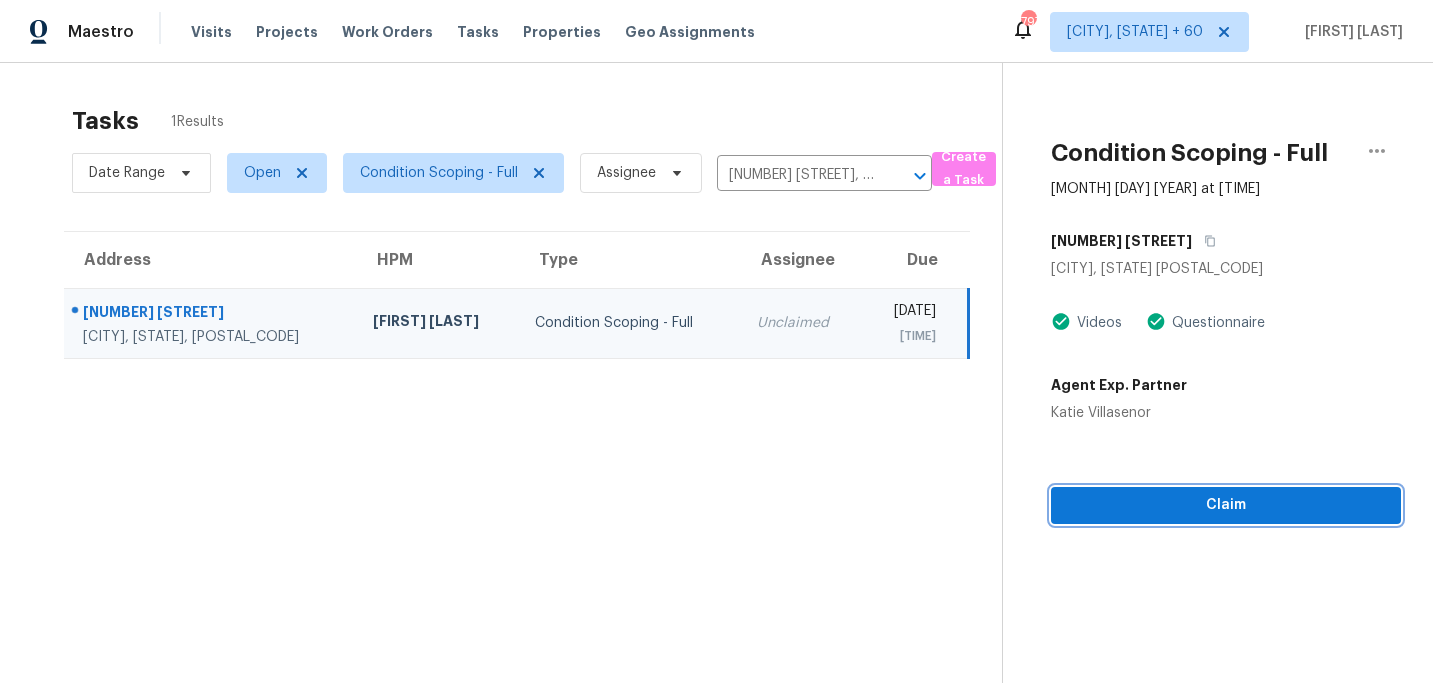 click on "Claim" at bounding box center [1226, 505] 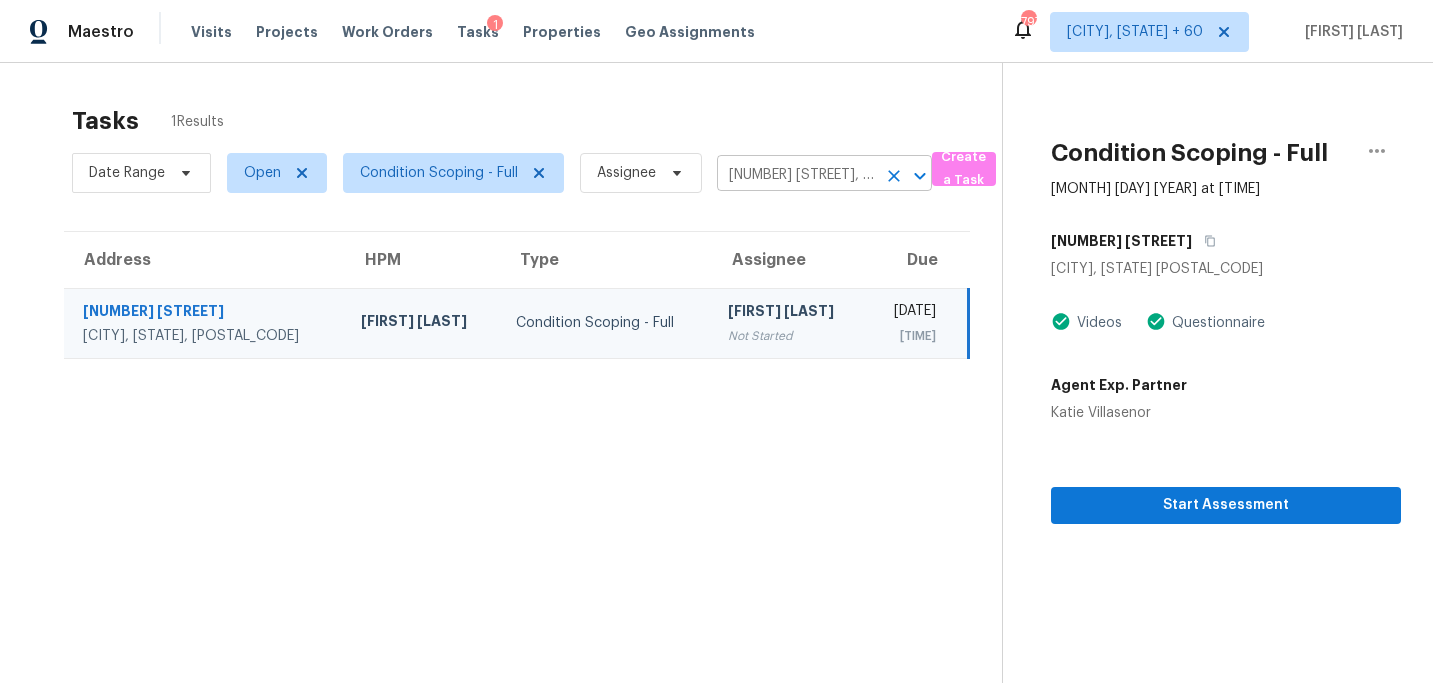 click 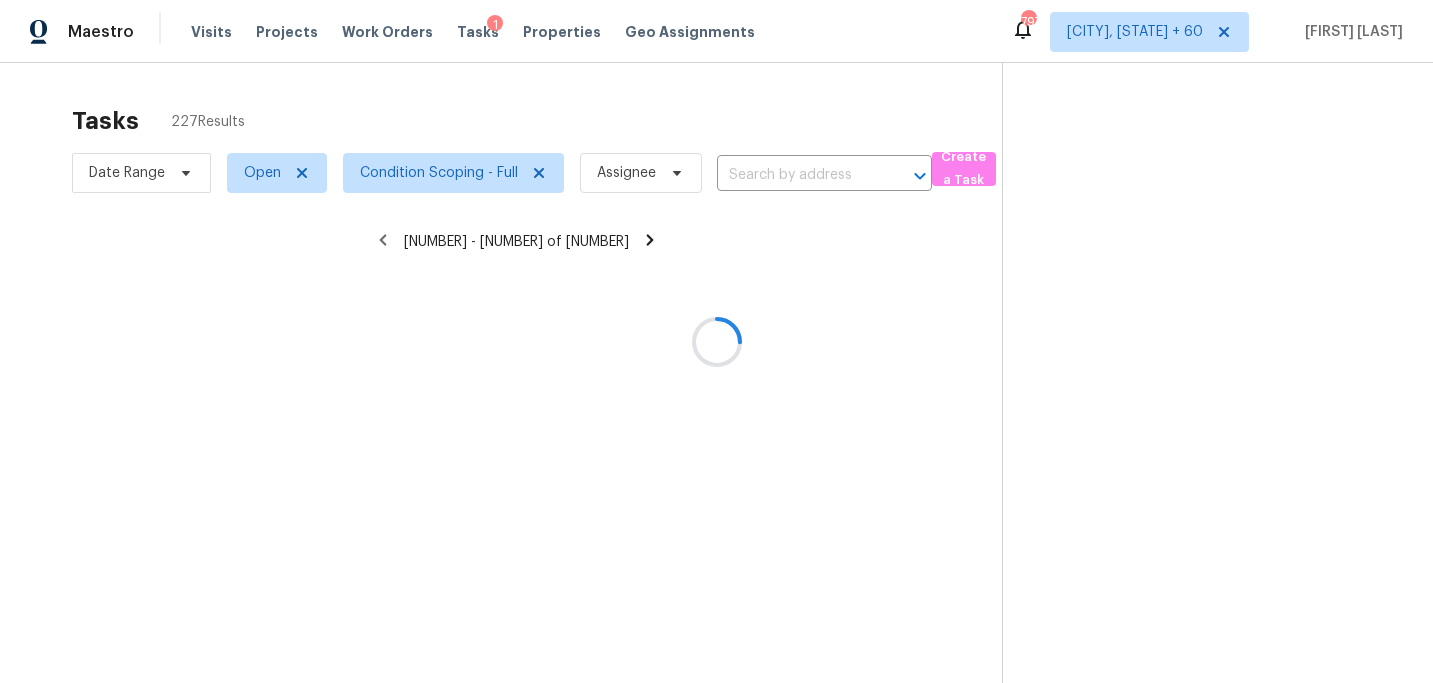 click at bounding box center (716, 341) 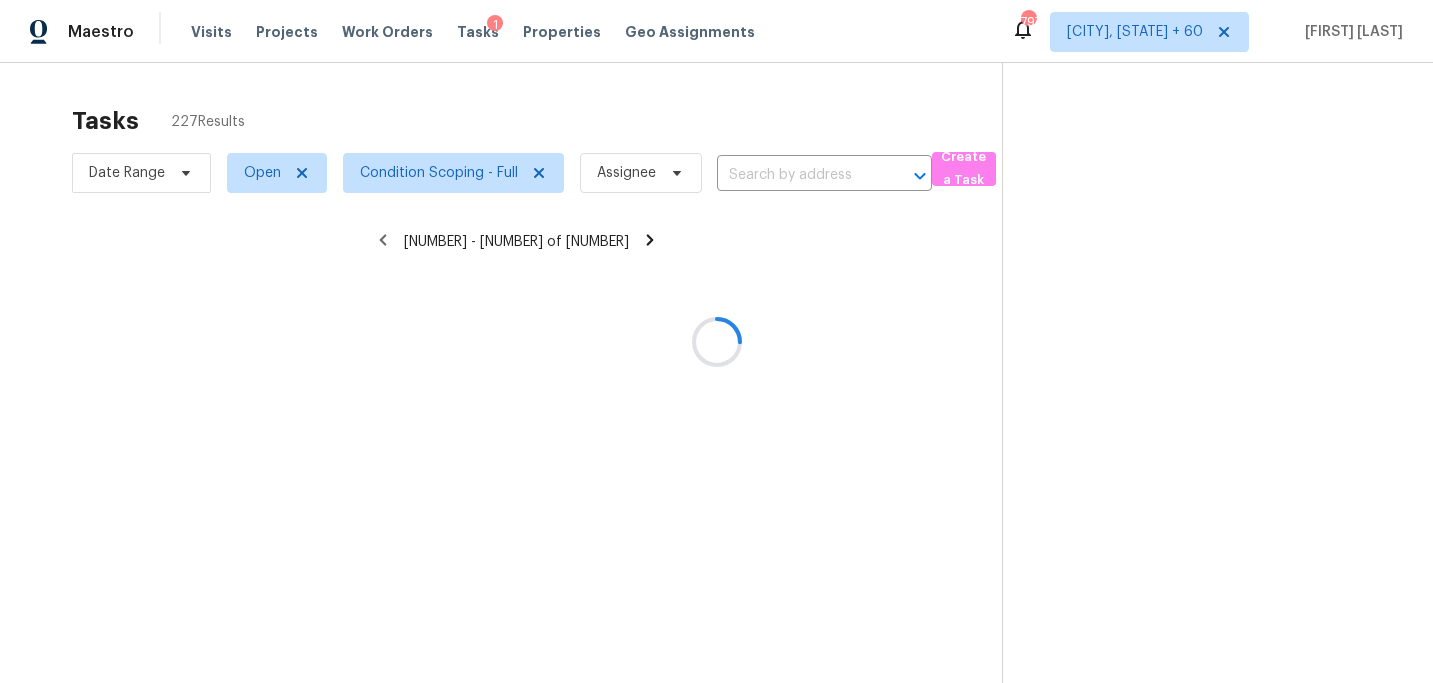 click at bounding box center [716, 341] 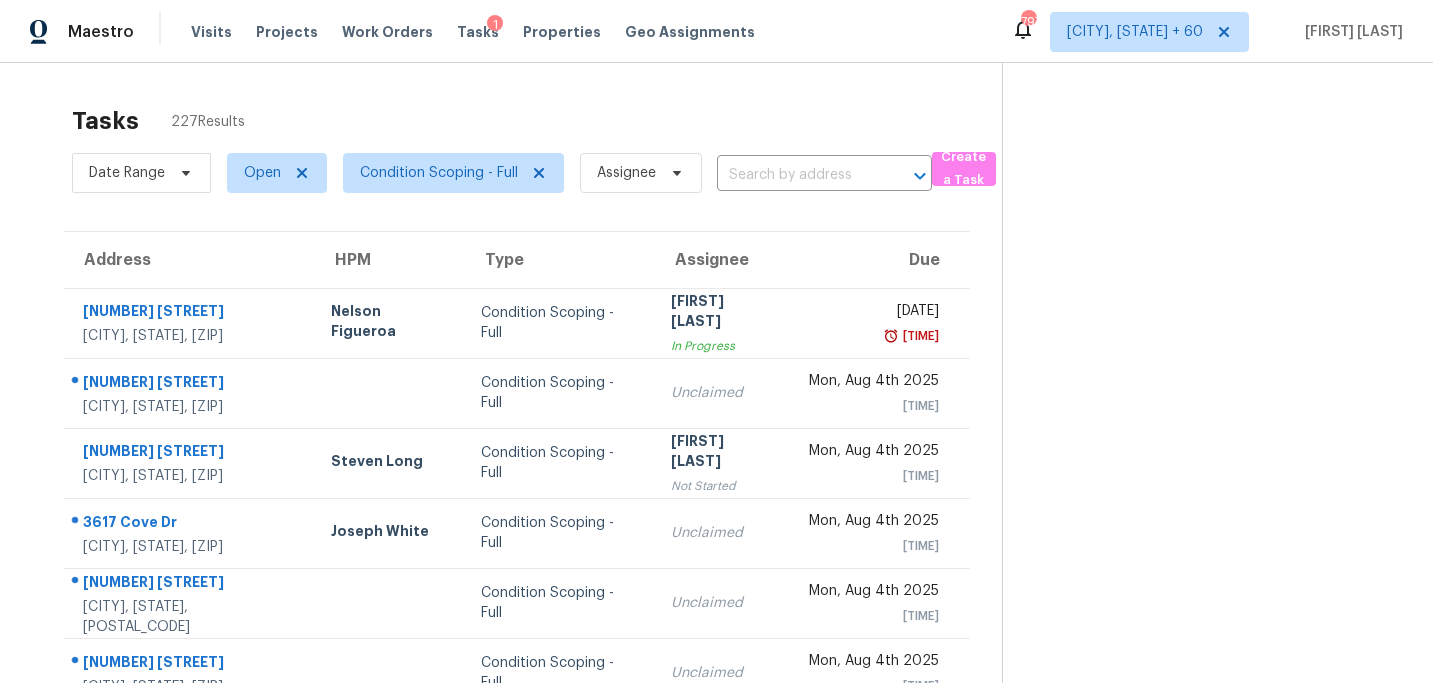 click at bounding box center (796, 175) 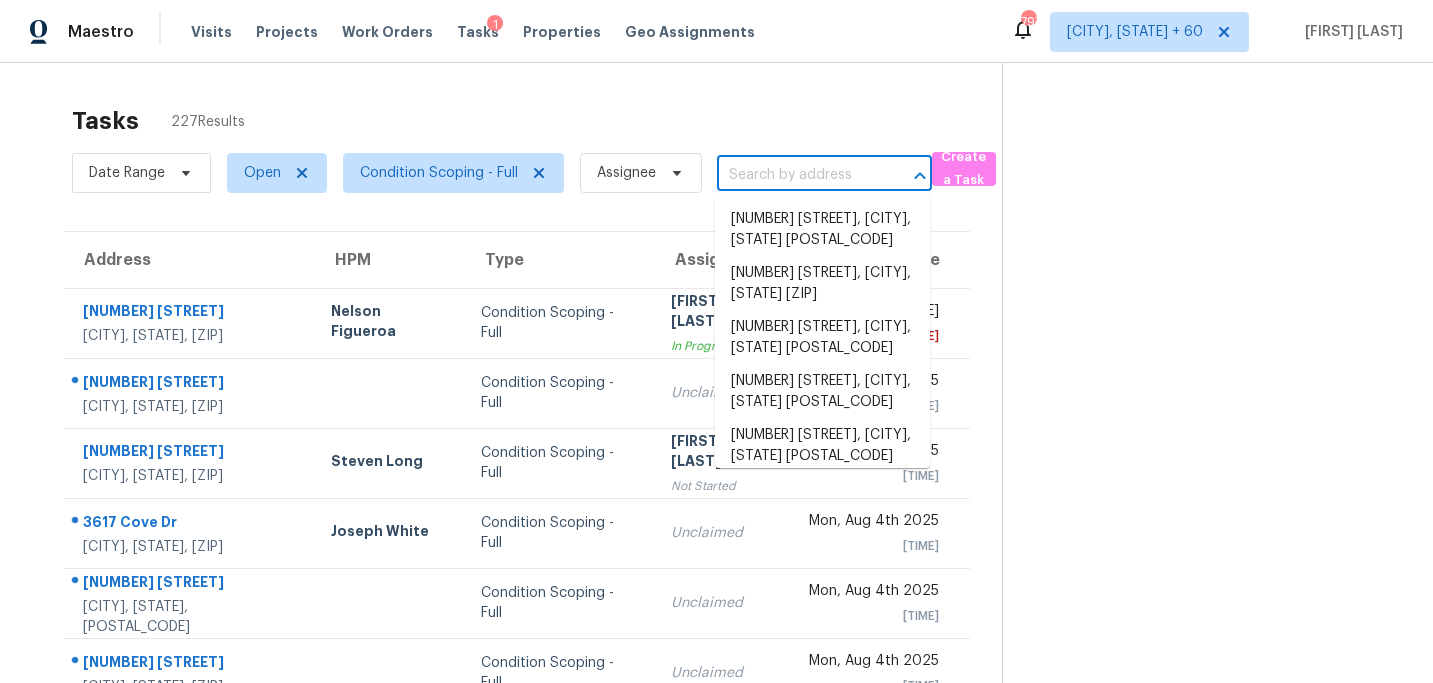 paste on "[NUMBER] [STREET], [CITY], [STATE], [POSTAL_CODE]" 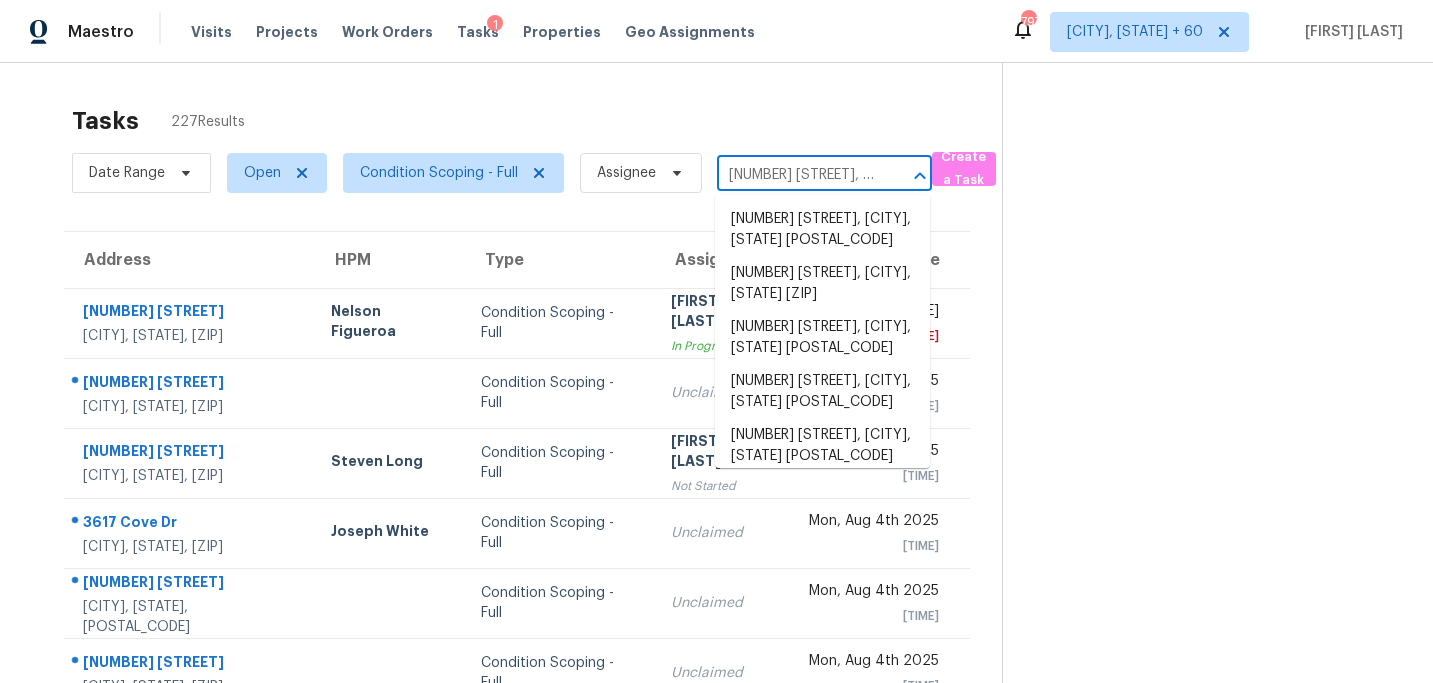 scroll, scrollTop: 0, scrollLeft: 93, axis: horizontal 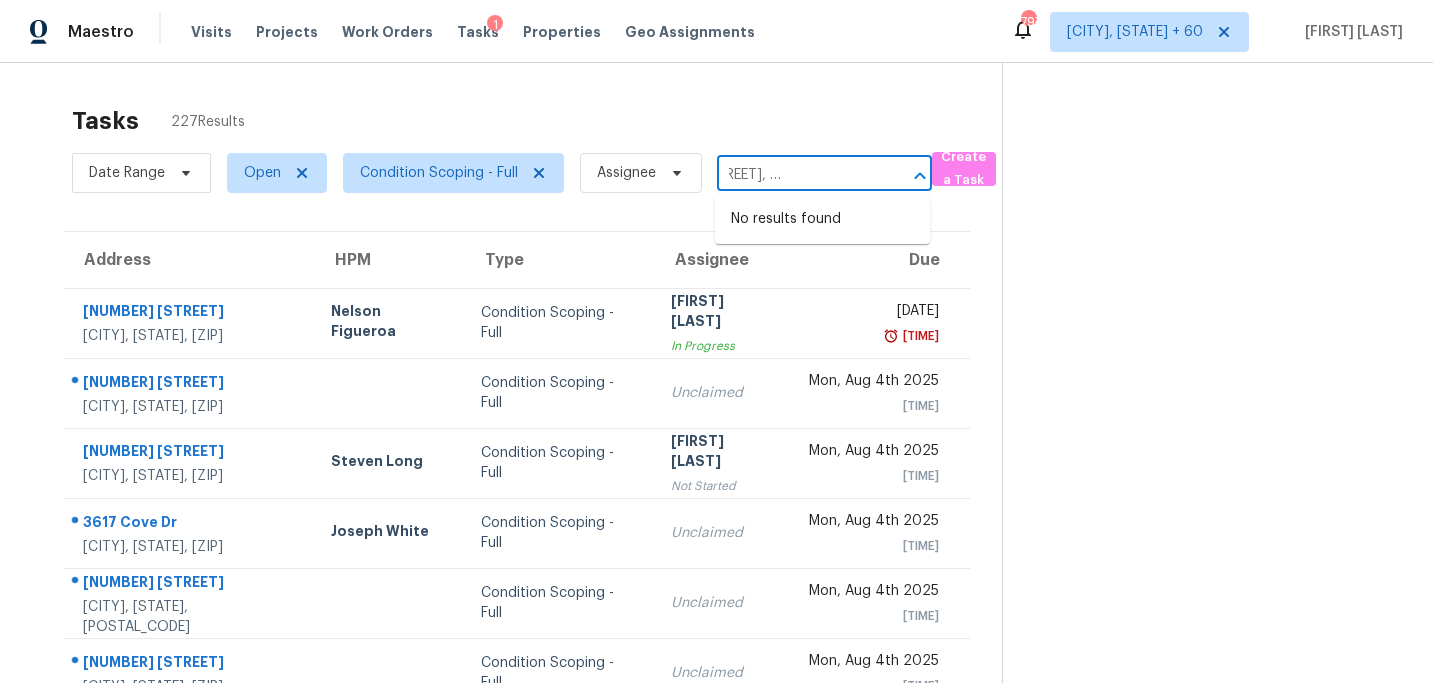 type on "[NUMBER] [STREET], [CITY], [STATE], [POSTAL_CODE]" 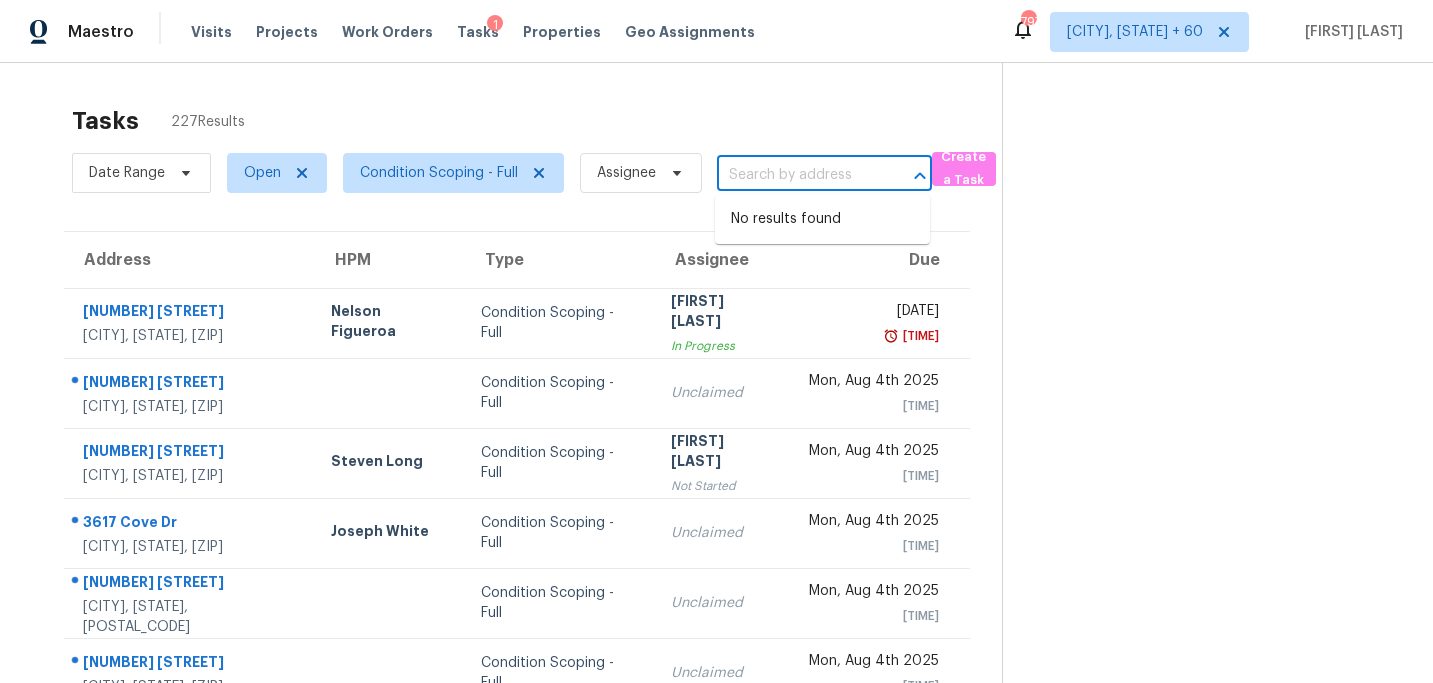 click on "Tasks [NUMBER]  Results" at bounding box center (537, 121) 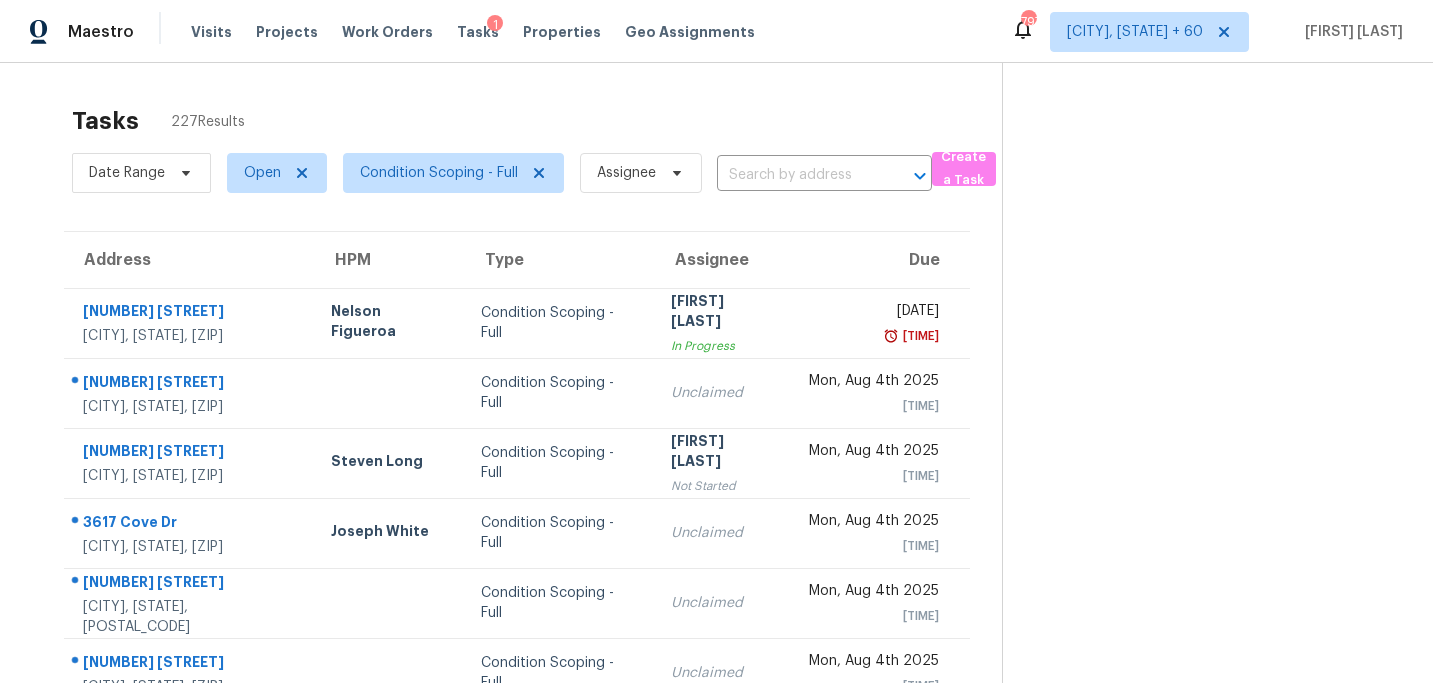 scroll, scrollTop: 0, scrollLeft: 0, axis: both 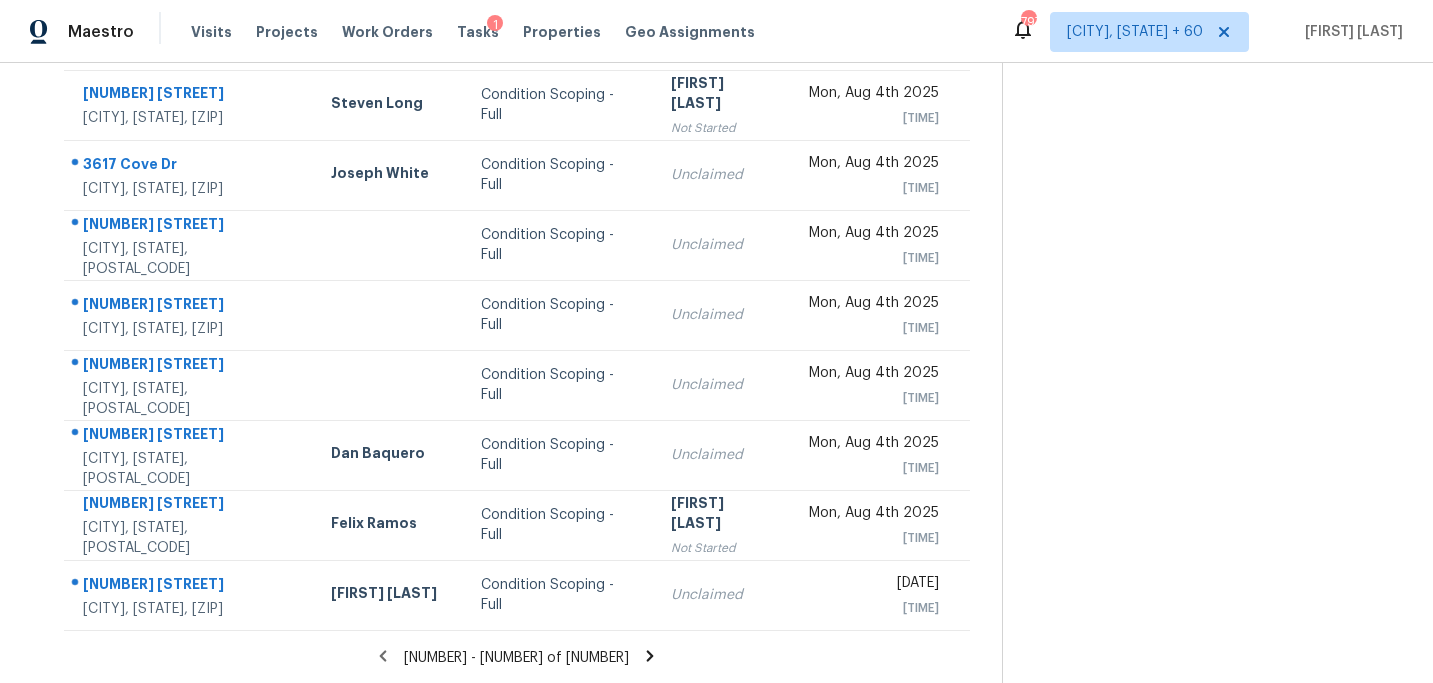 click 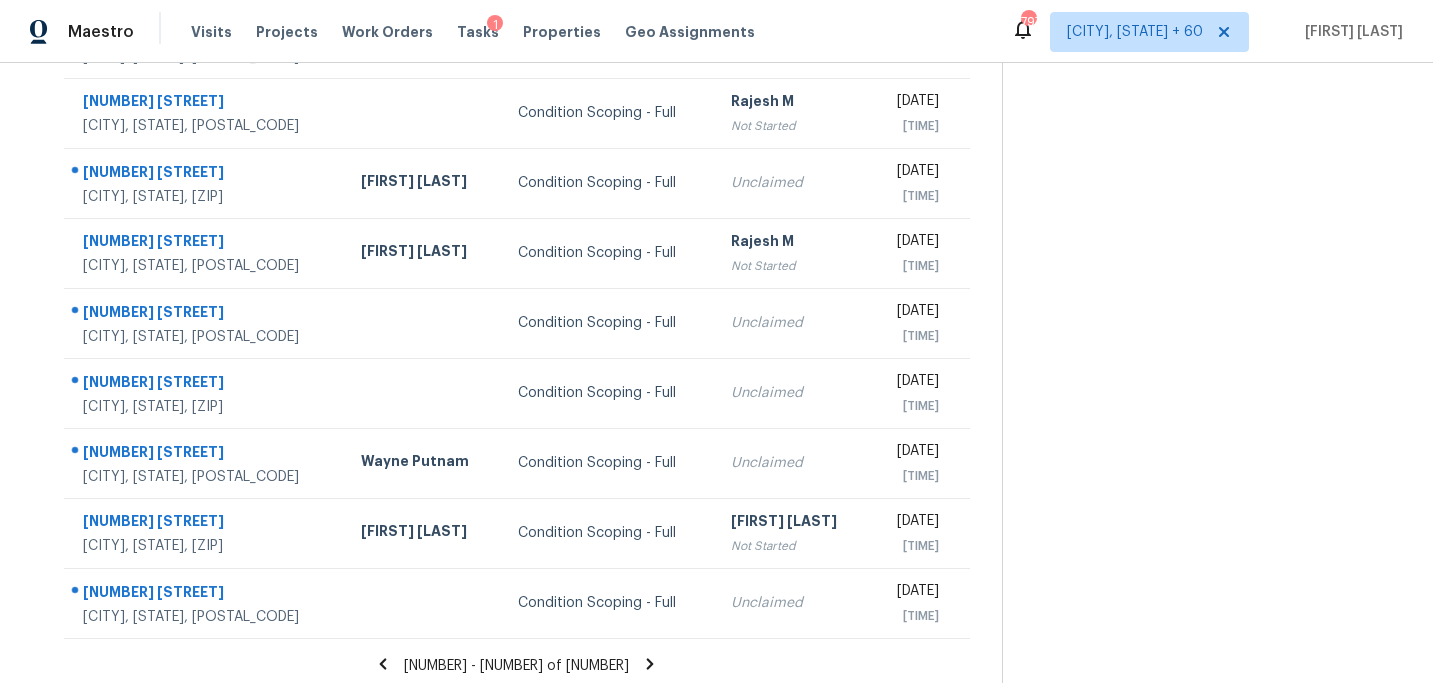 scroll, scrollTop: 358, scrollLeft: 0, axis: vertical 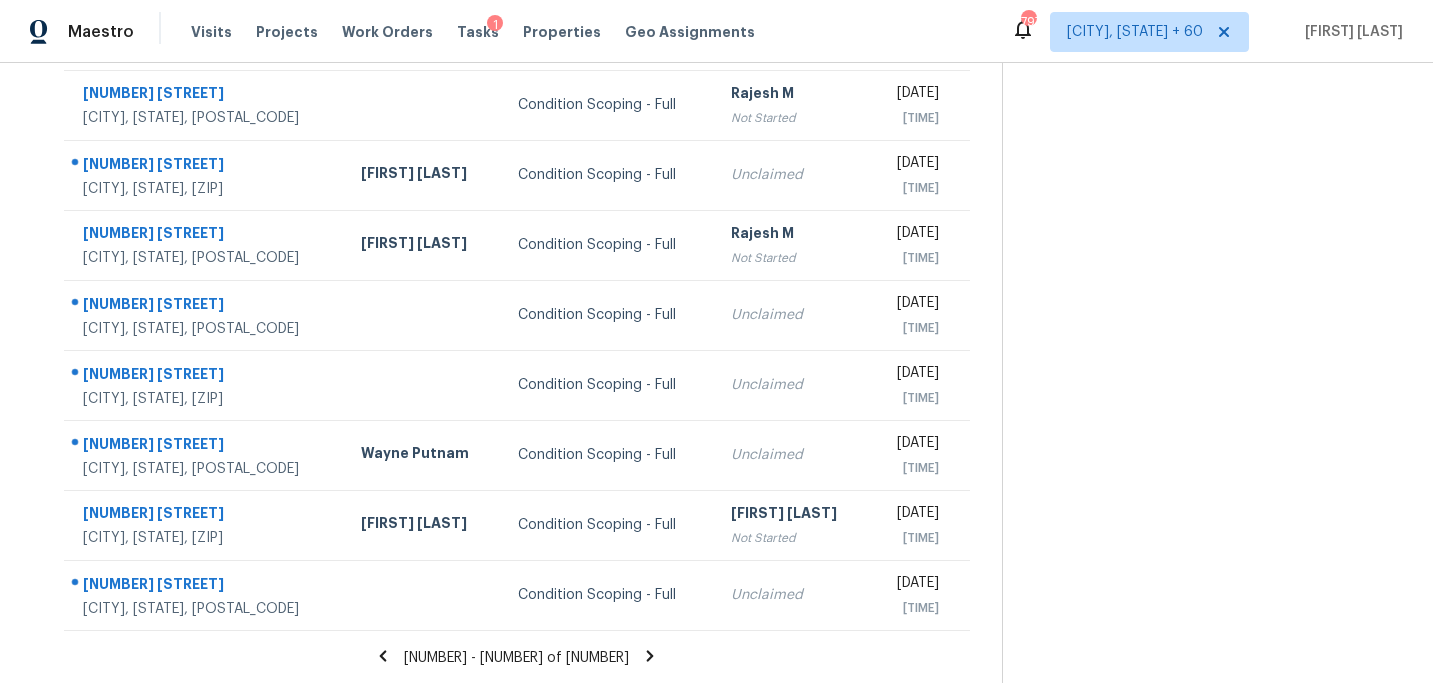 click 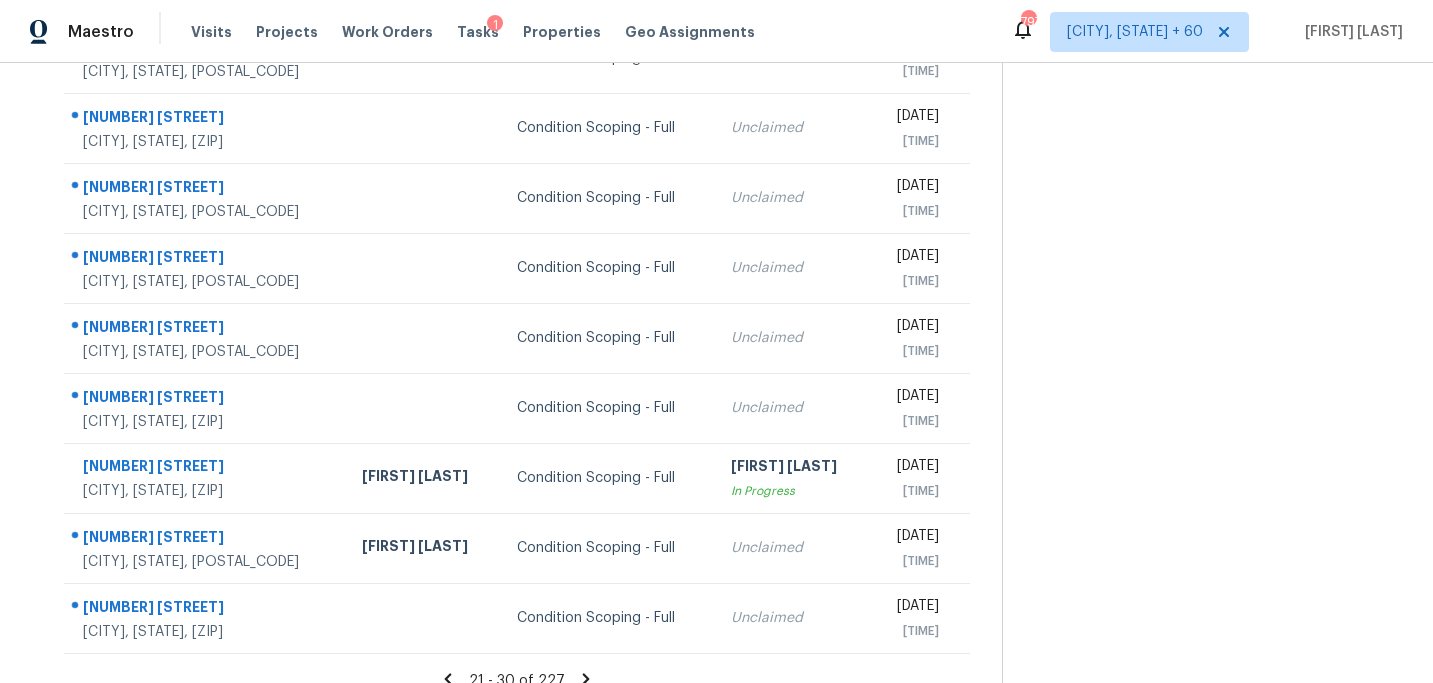 scroll, scrollTop: 358, scrollLeft: 0, axis: vertical 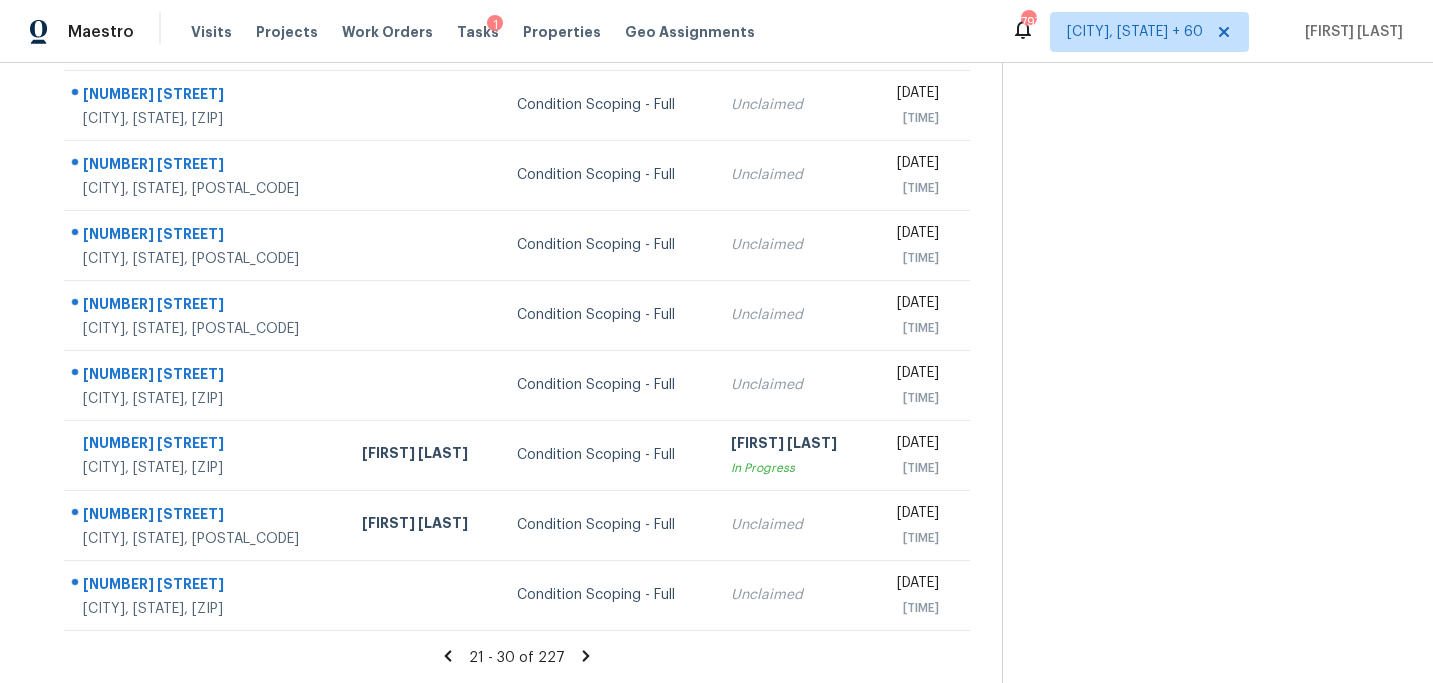 click 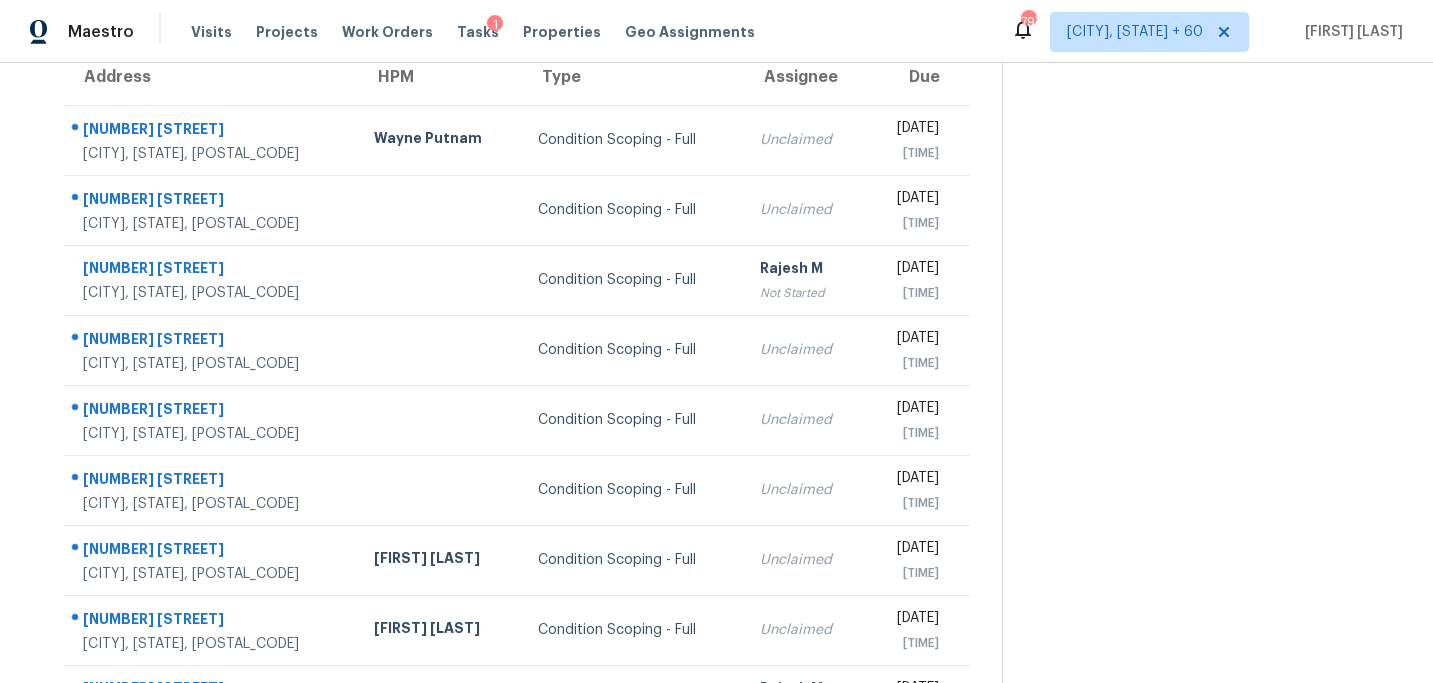 scroll, scrollTop: 358, scrollLeft: 0, axis: vertical 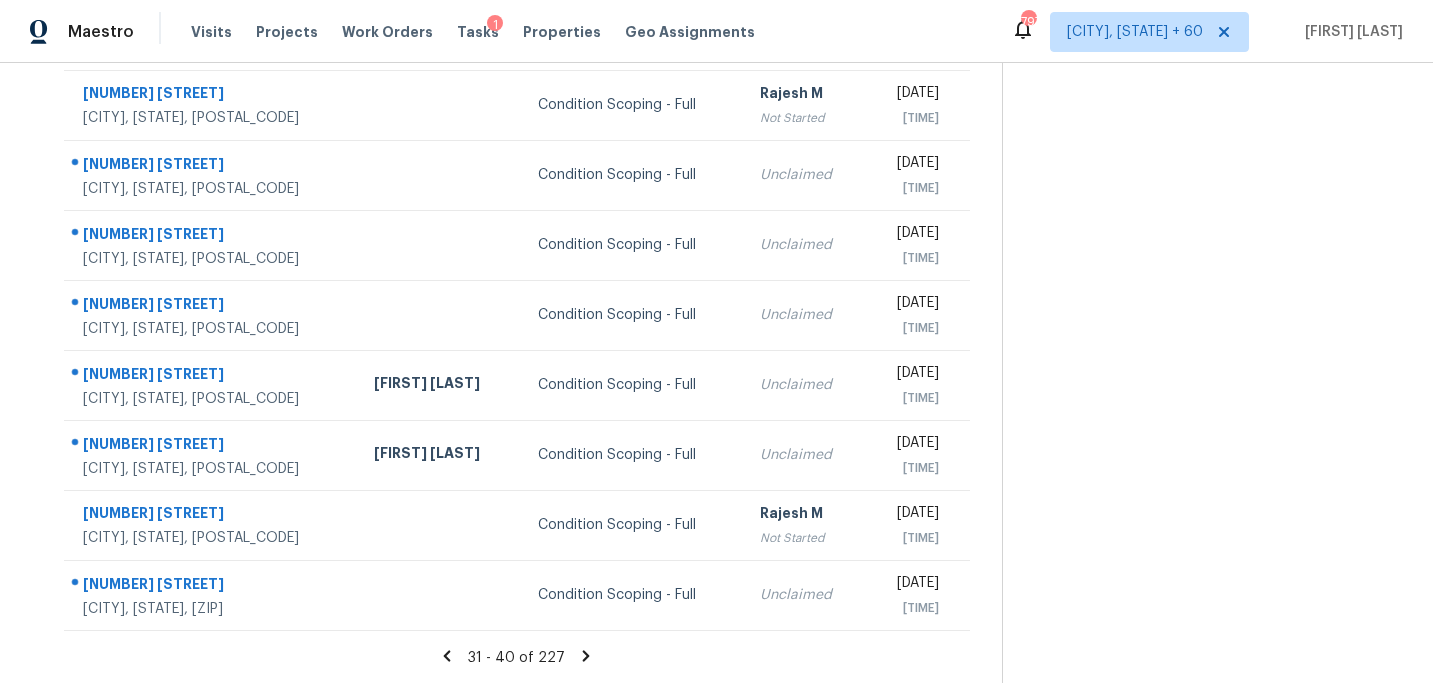 click 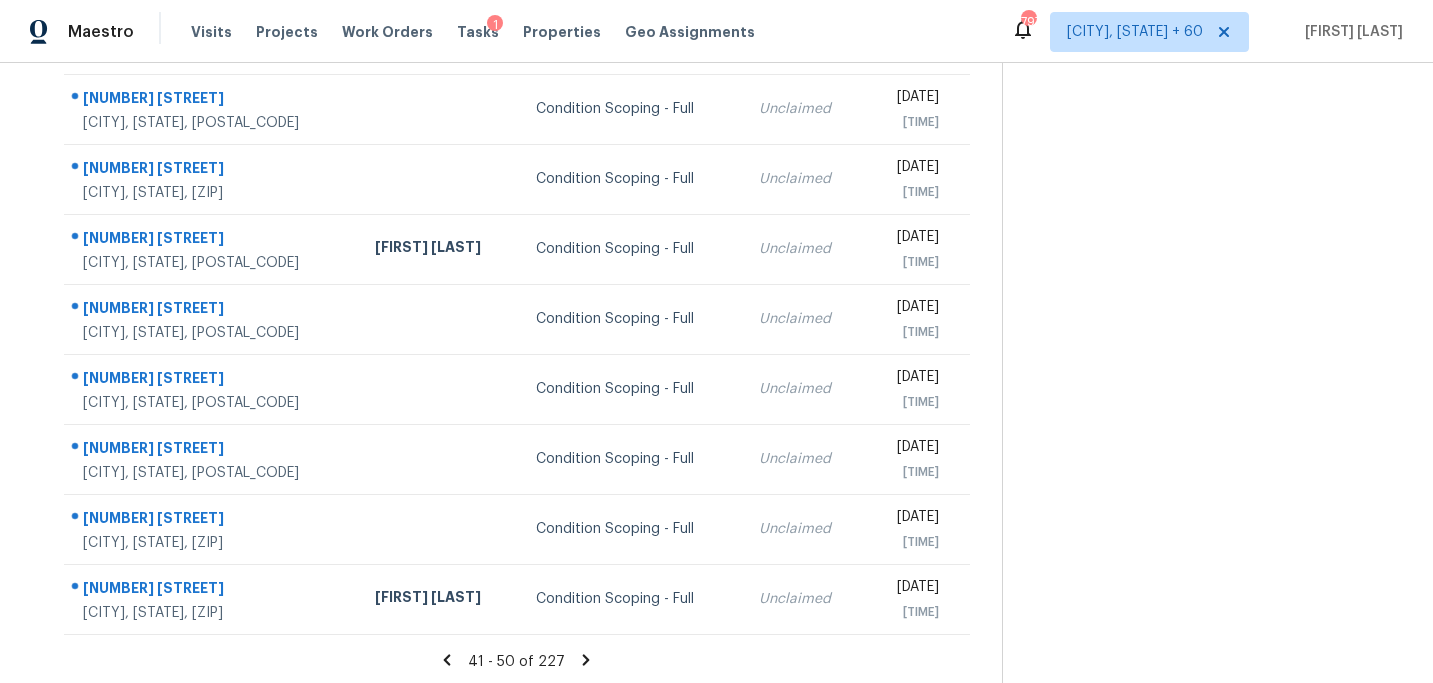 scroll, scrollTop: 358, scrollLeft: 0, axis: vertical 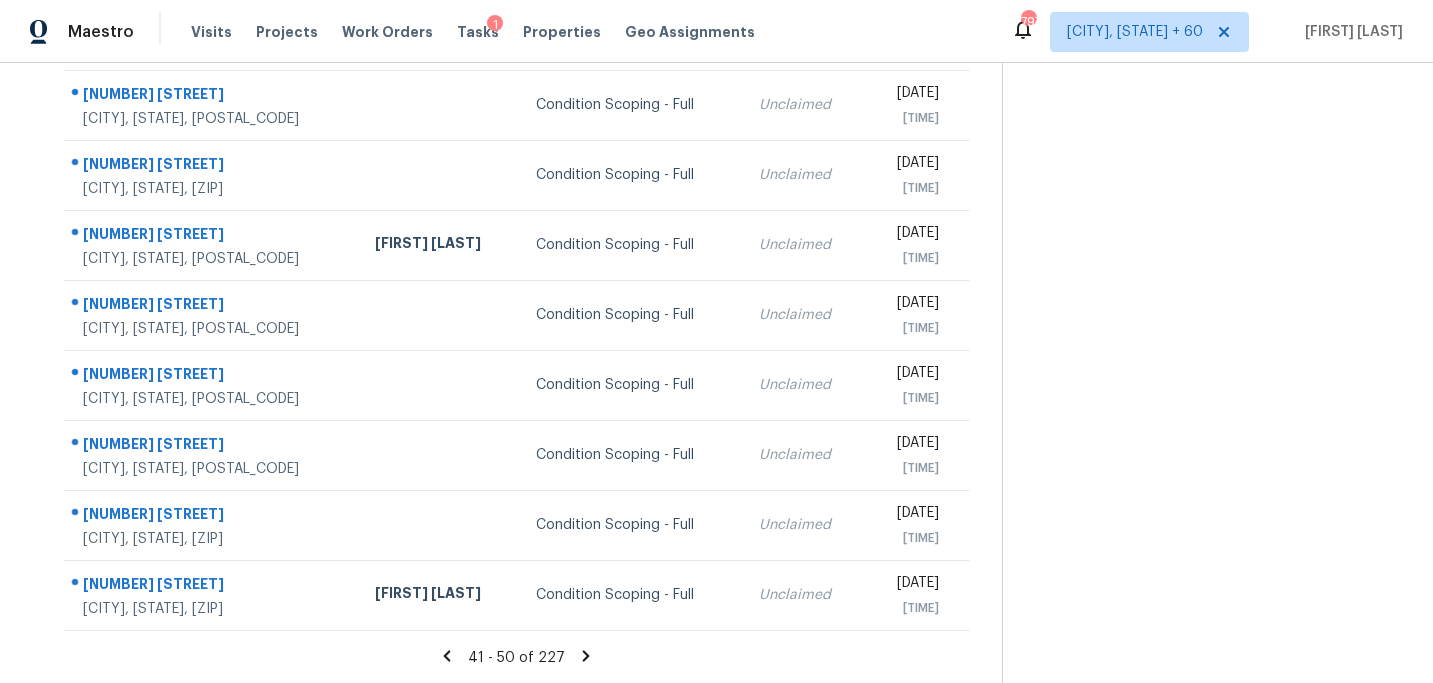 click 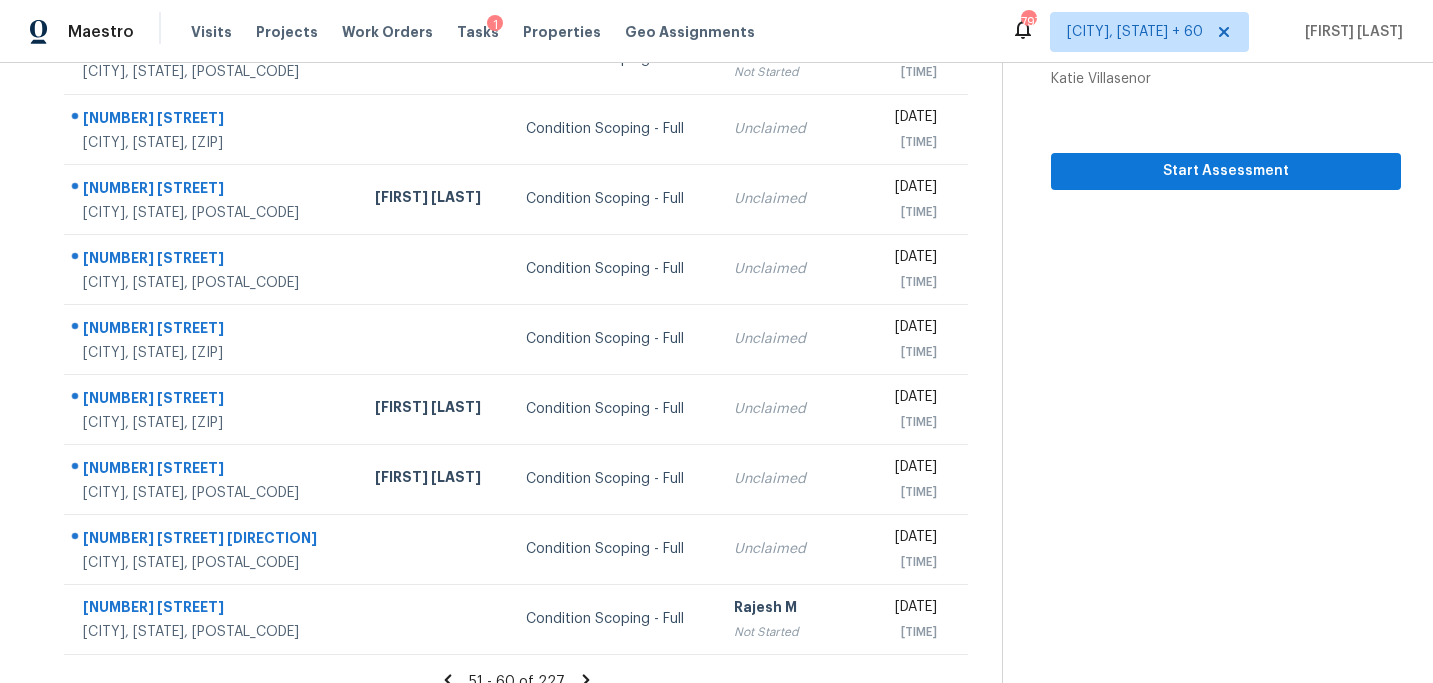 scroll, scrollTop: 358, scrollLeft: 0, axis: vertical 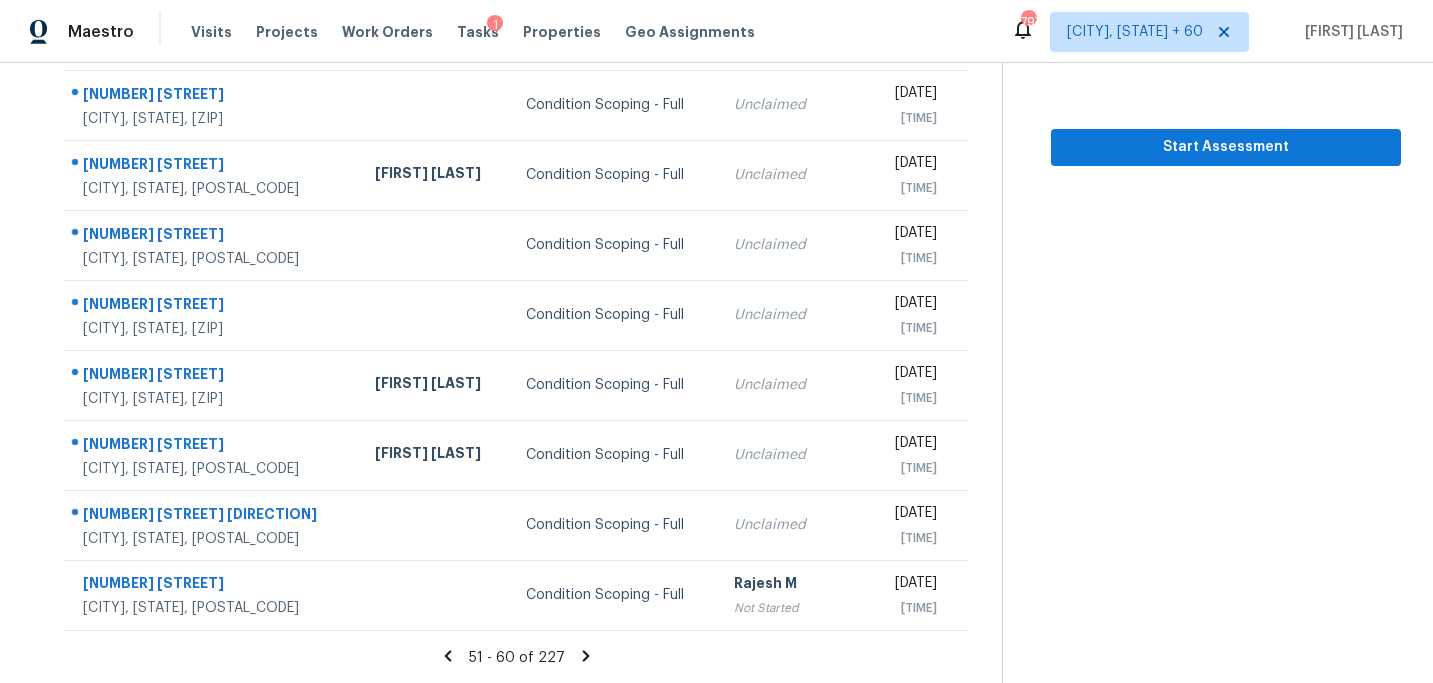 click 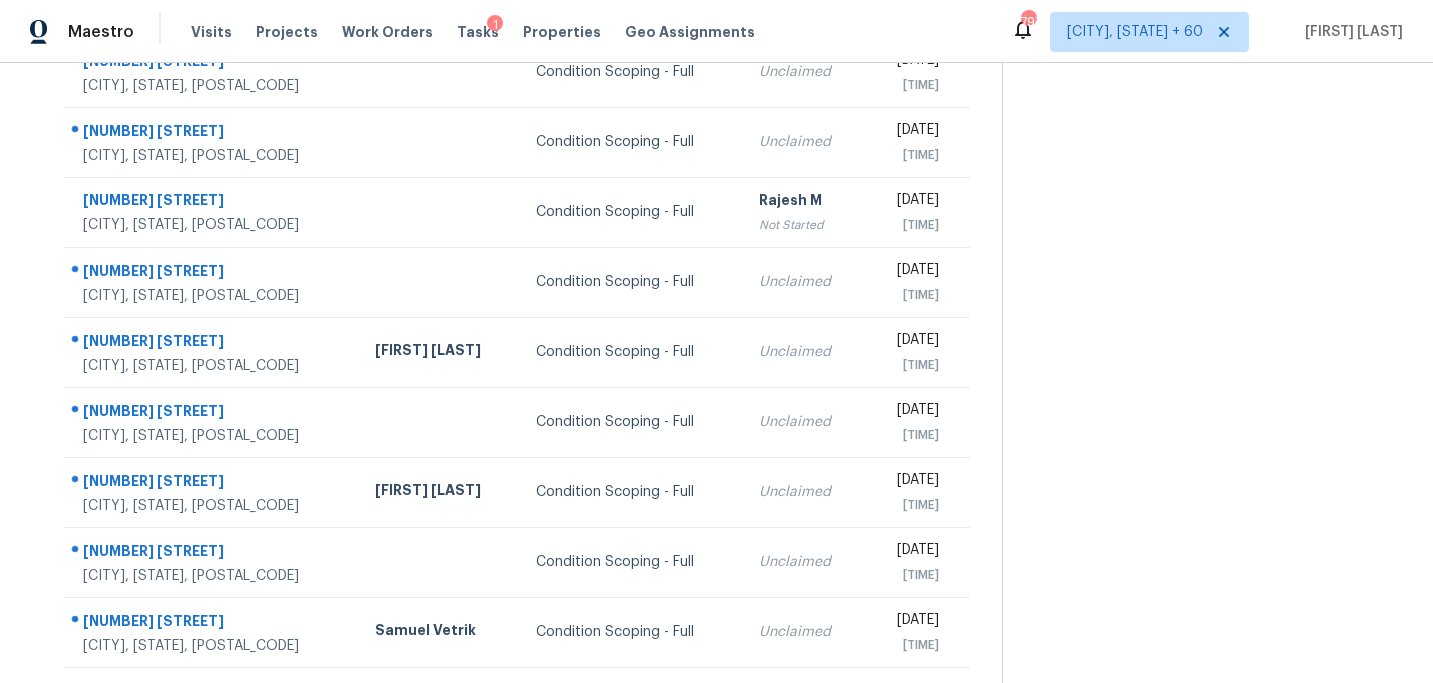 scroll, scrollTop: 358, scrollLeft: 0, axis: vertical 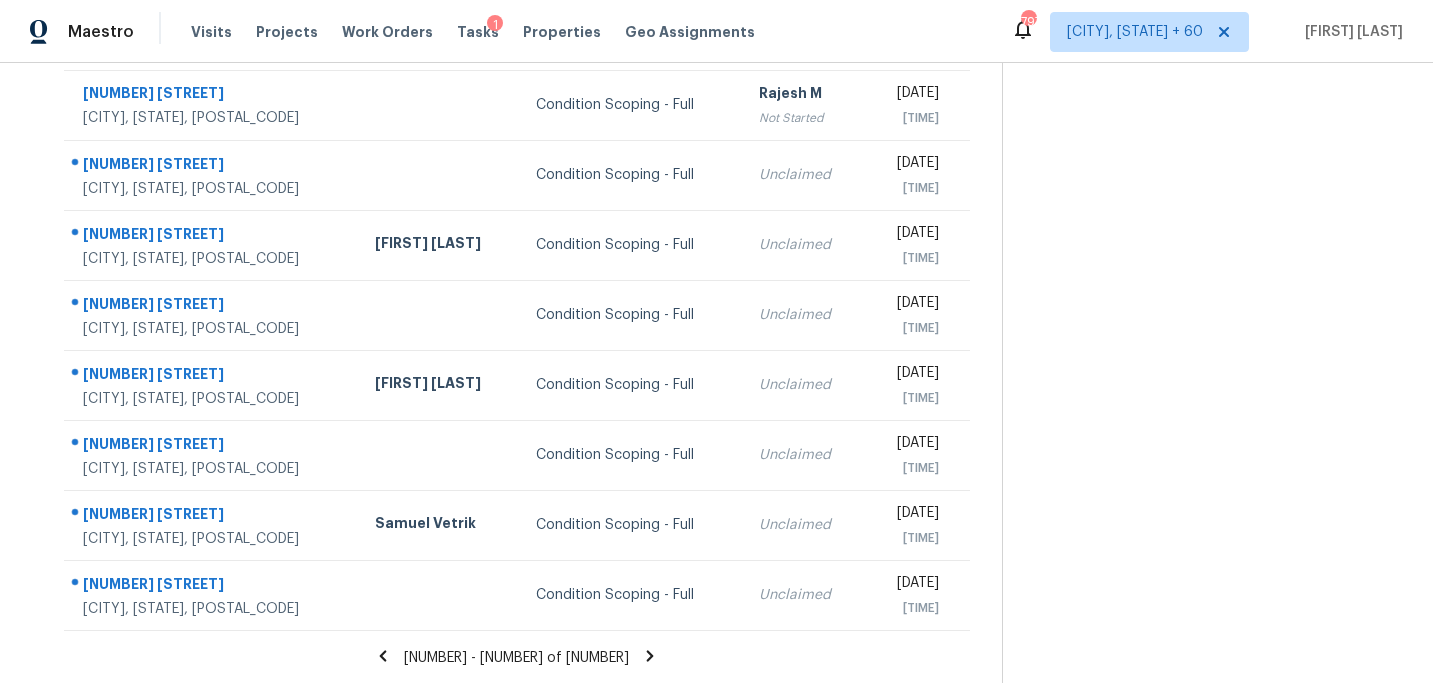 click 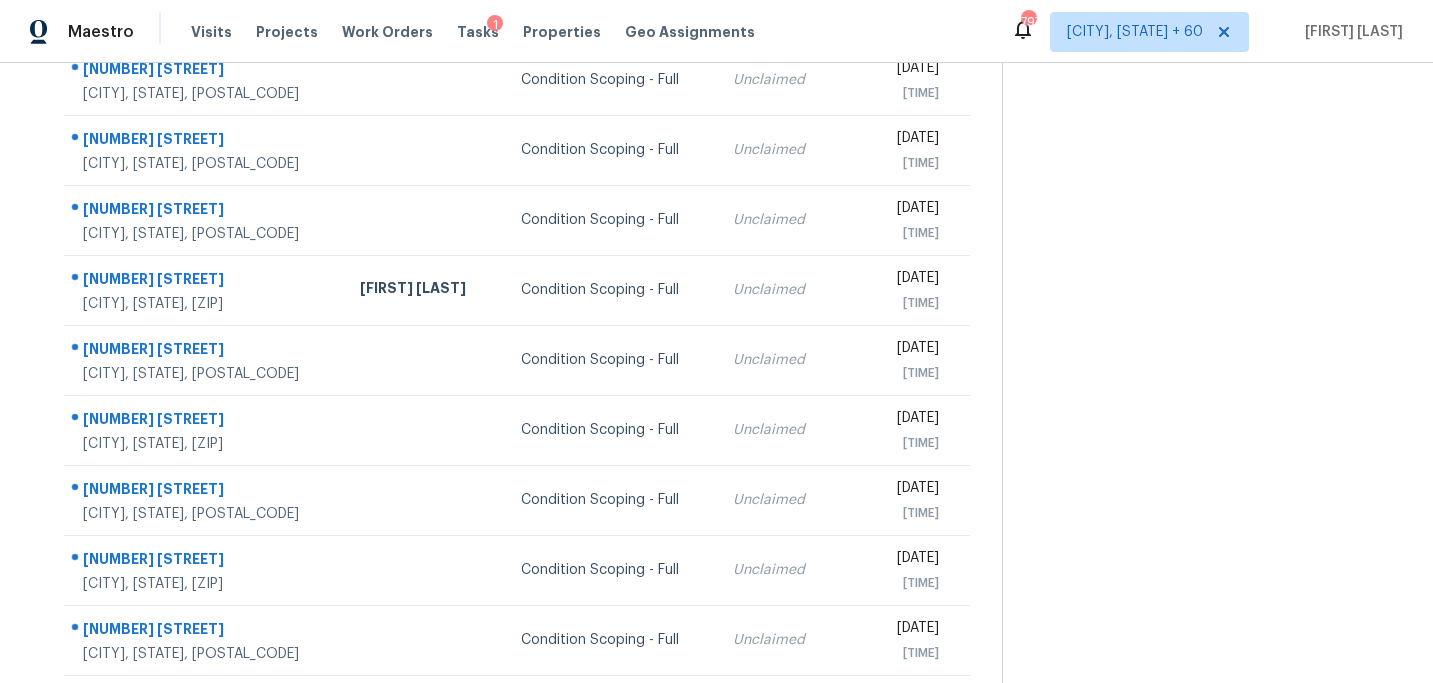 scroll, scrollTop: 358, scrollLeft: 0, axis: vertical 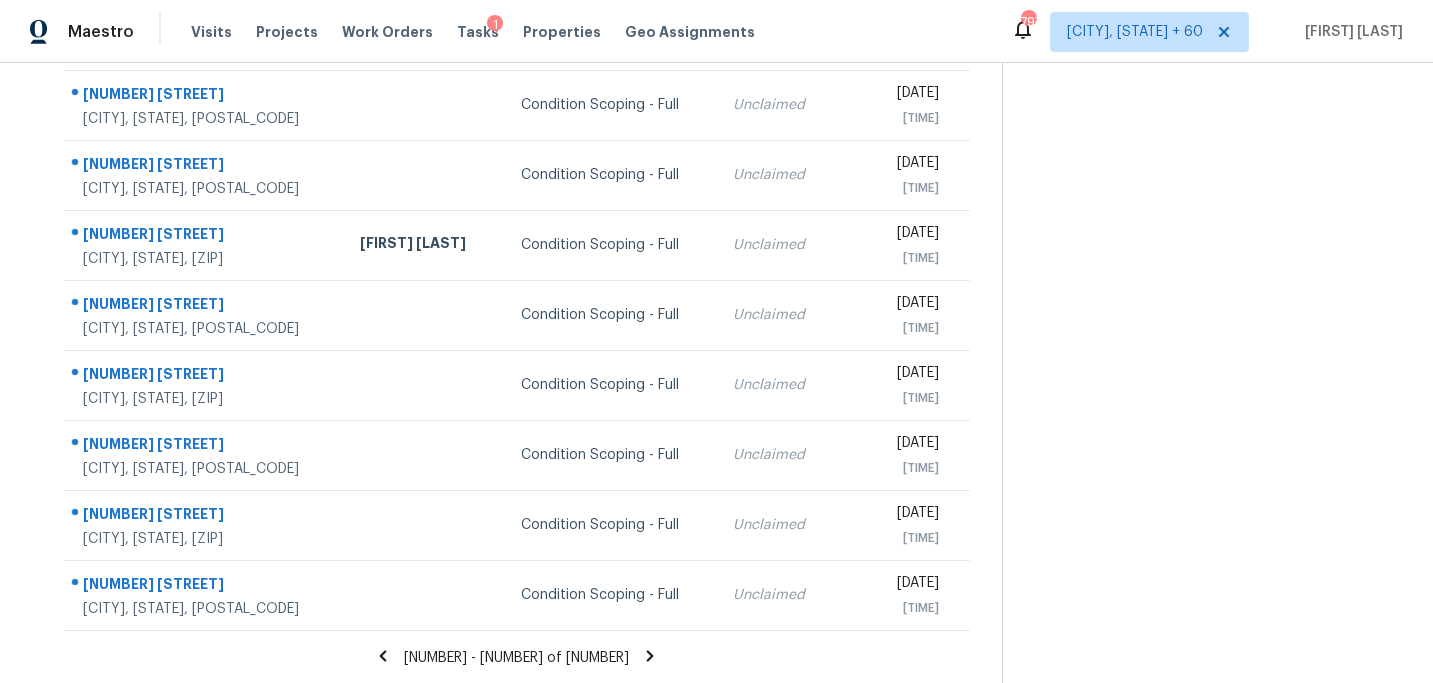 click 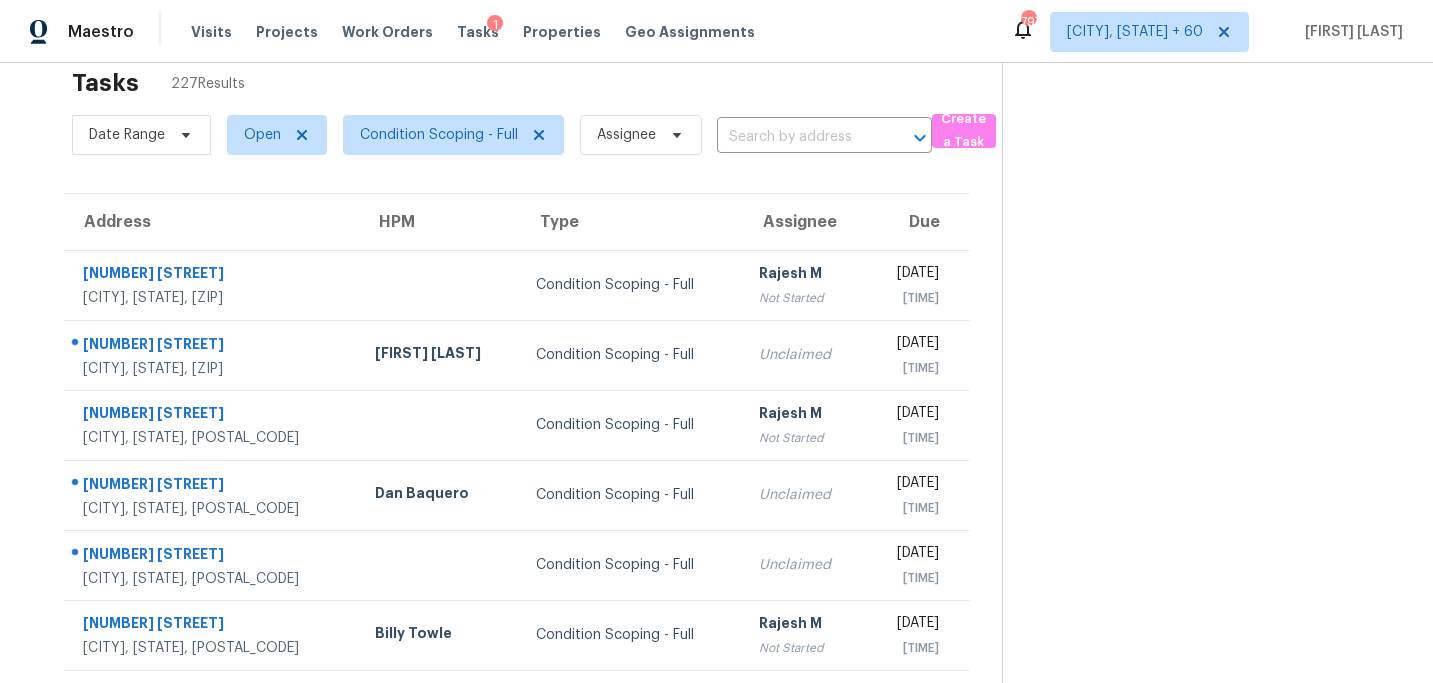 scroll, scrollTop: 358, scrollLeft: 0, axis: vertical 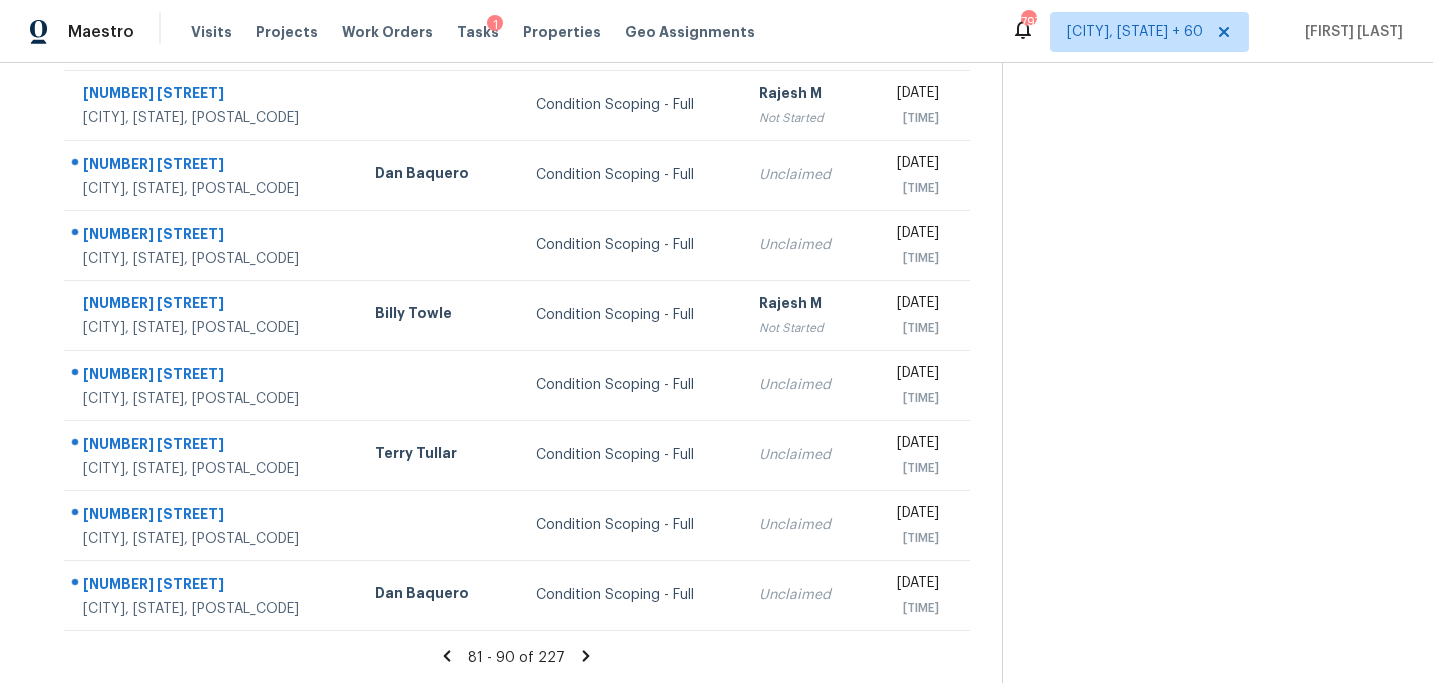 click 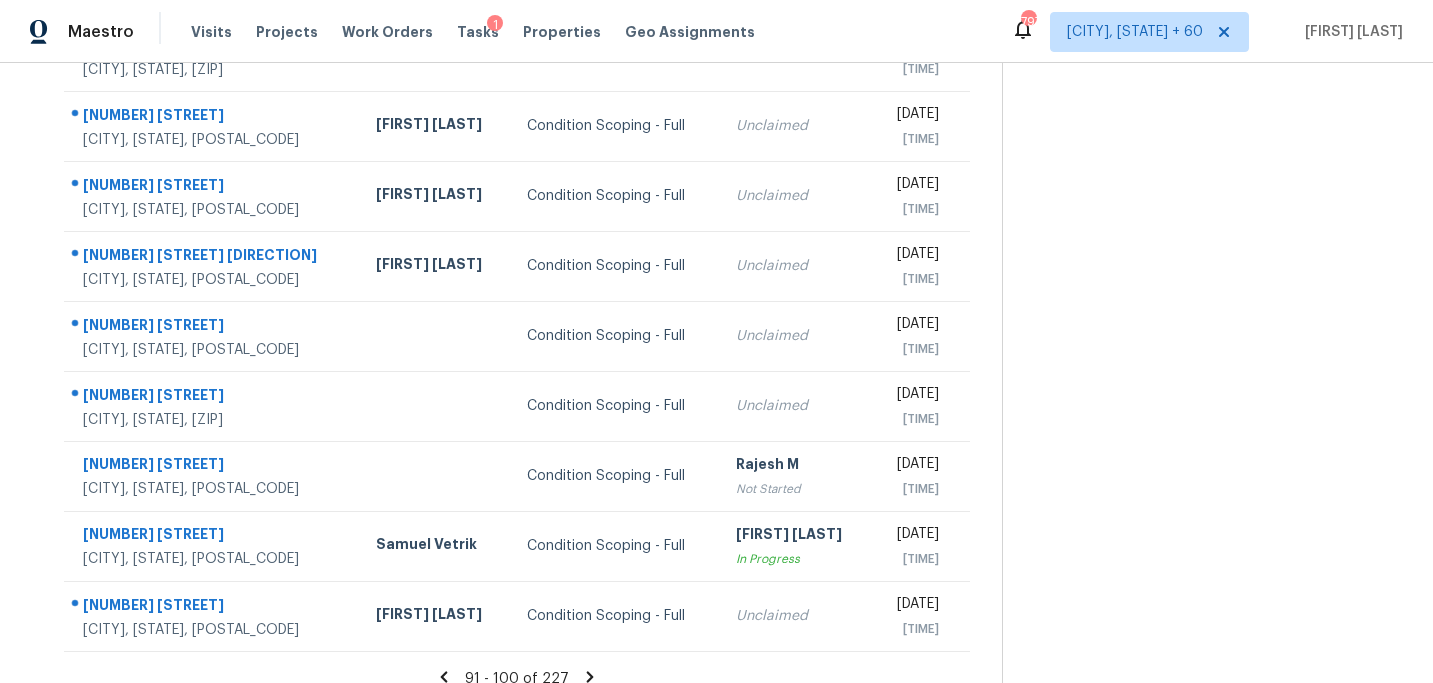 scroll, scrollTop: 358, scrollLeft: 0, axis: vertical 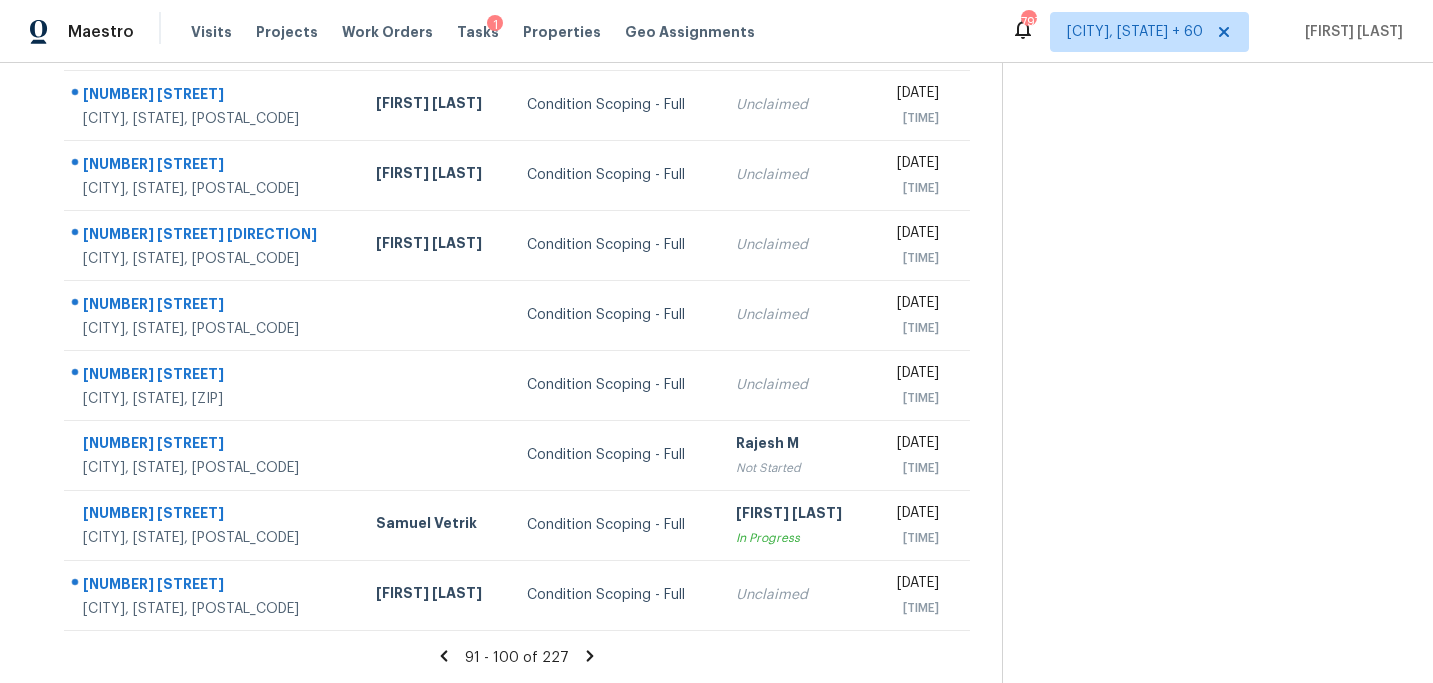 click 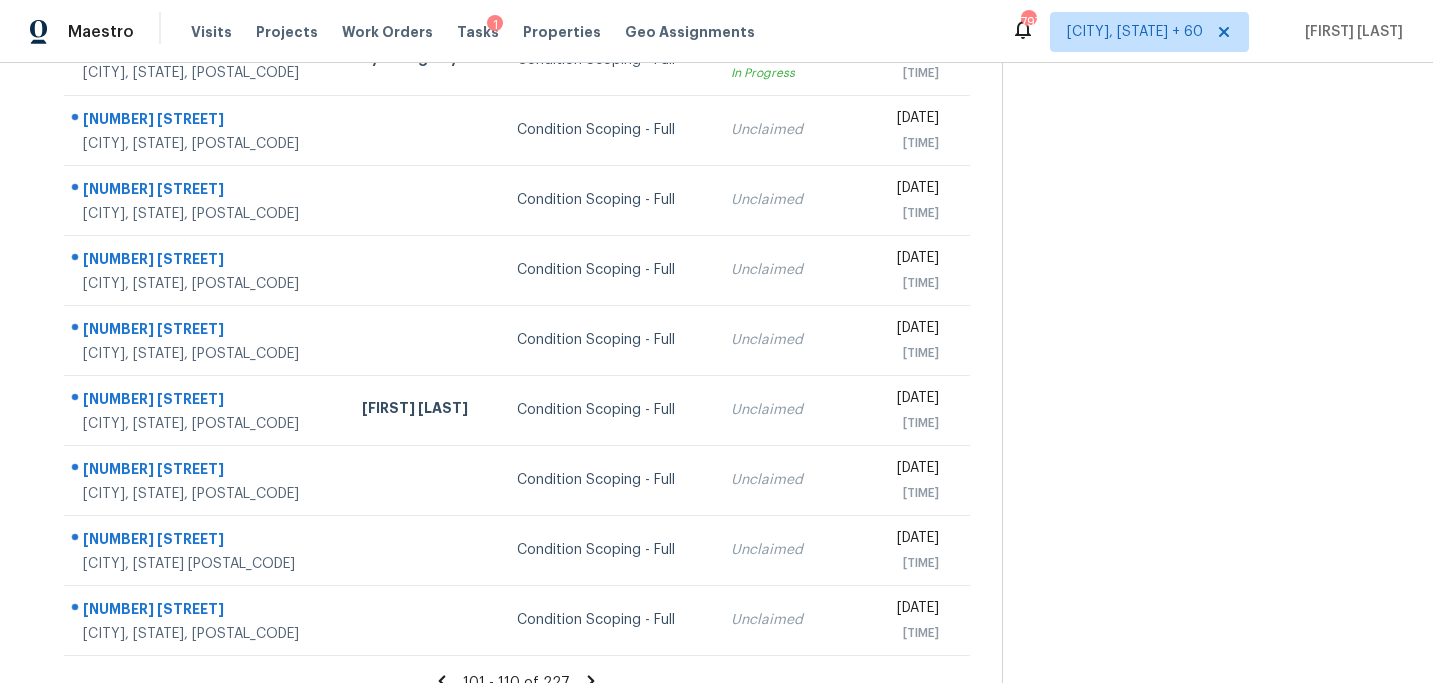 scroll, scrollTop: 358, scrollLeft: 0, axis: vertical 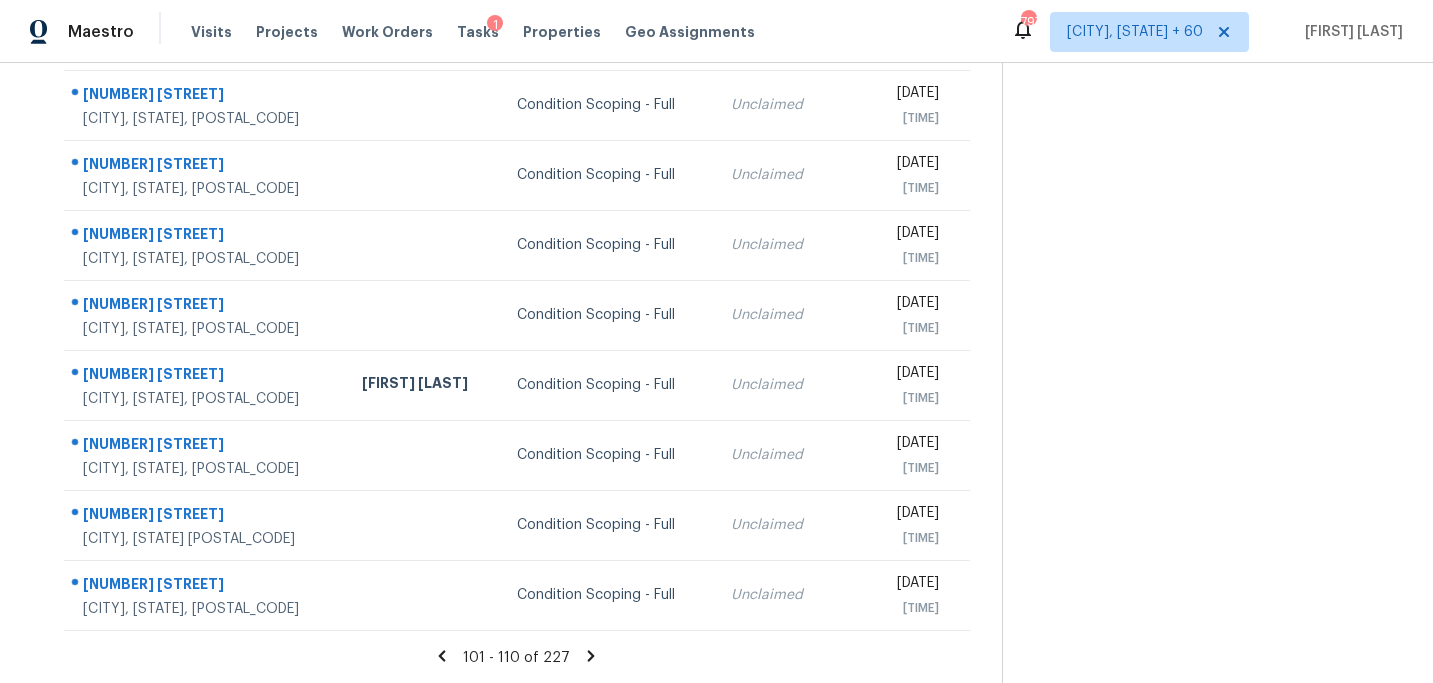 click 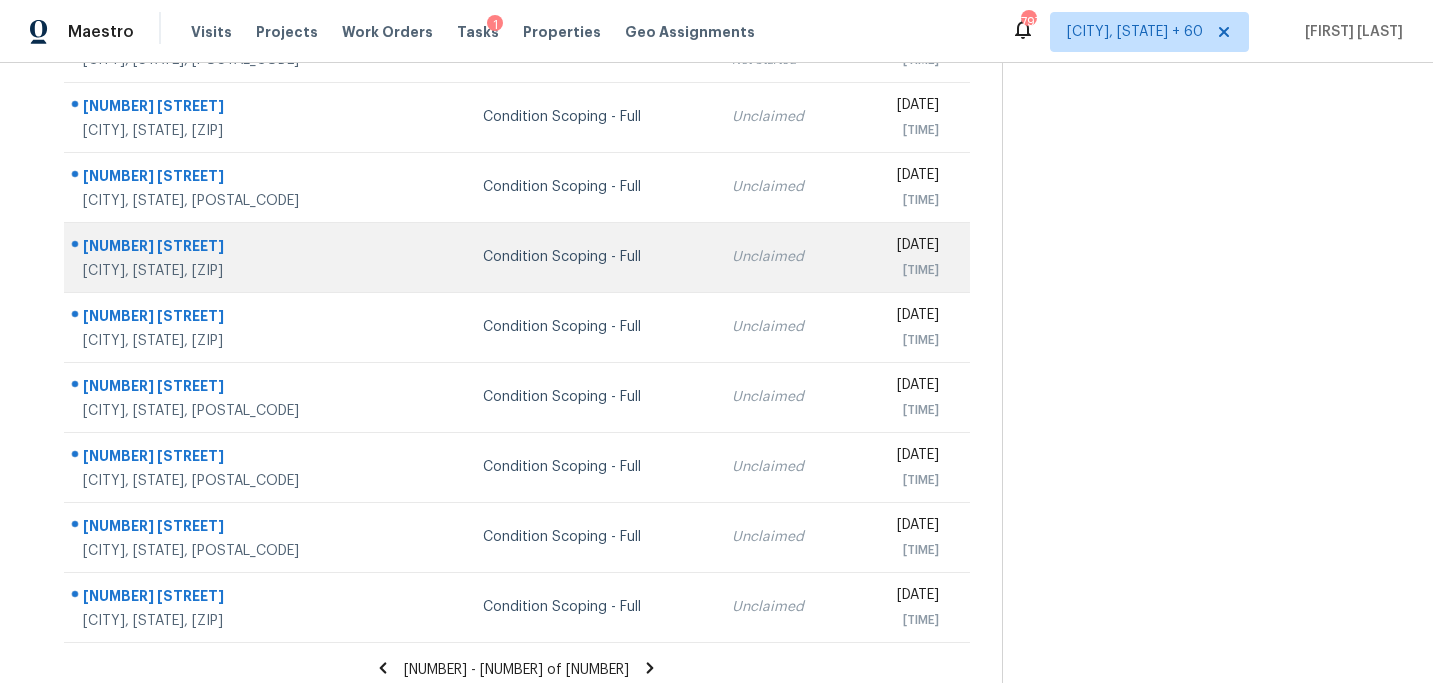 scroll, scrollTop: 358, scrollLeft: 0, axis: vertical 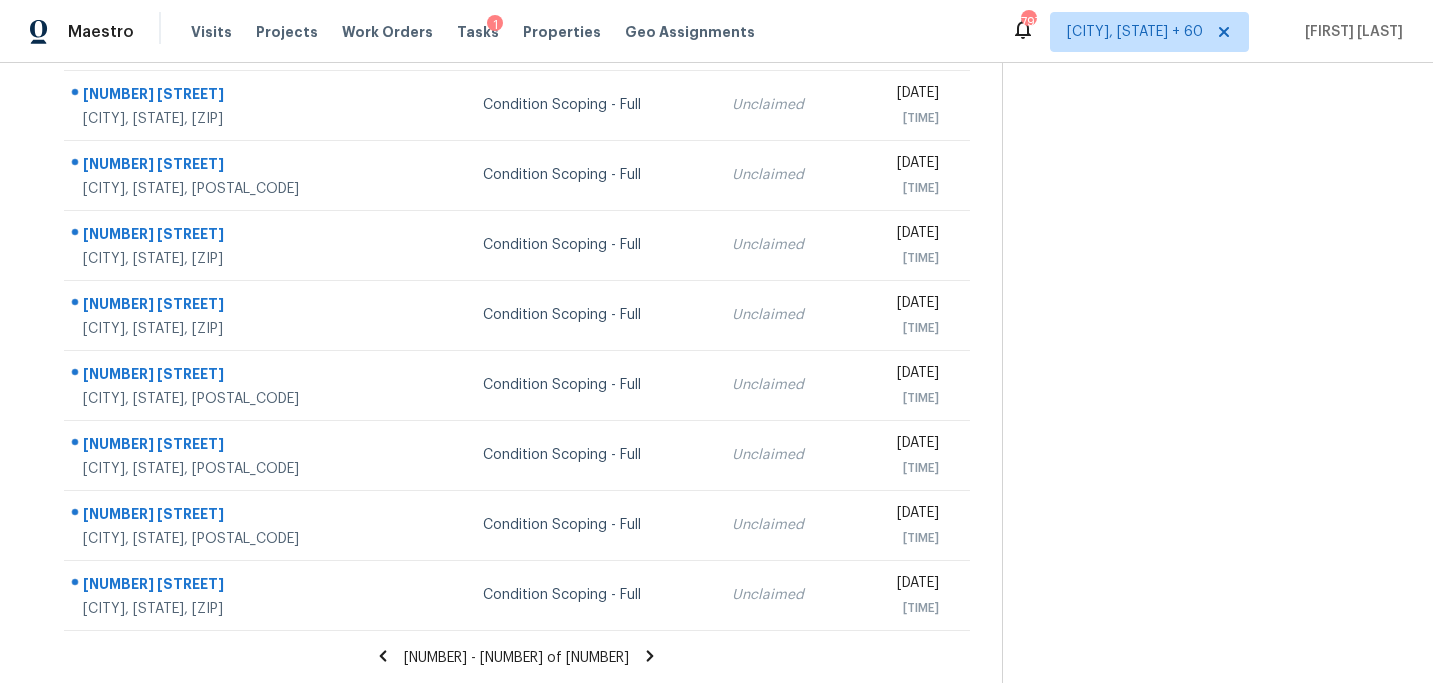 click 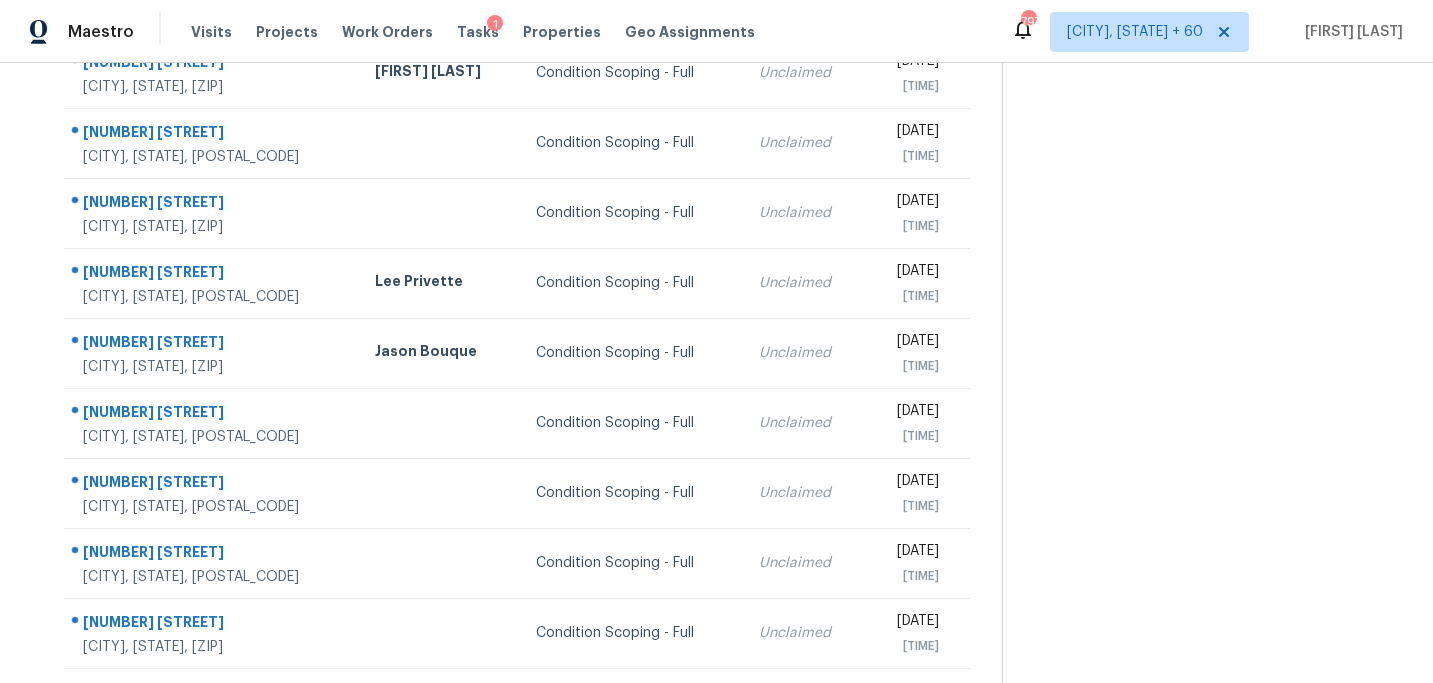 scroll, scrollTop: 358, scrollLeft: 0, axis: vertical 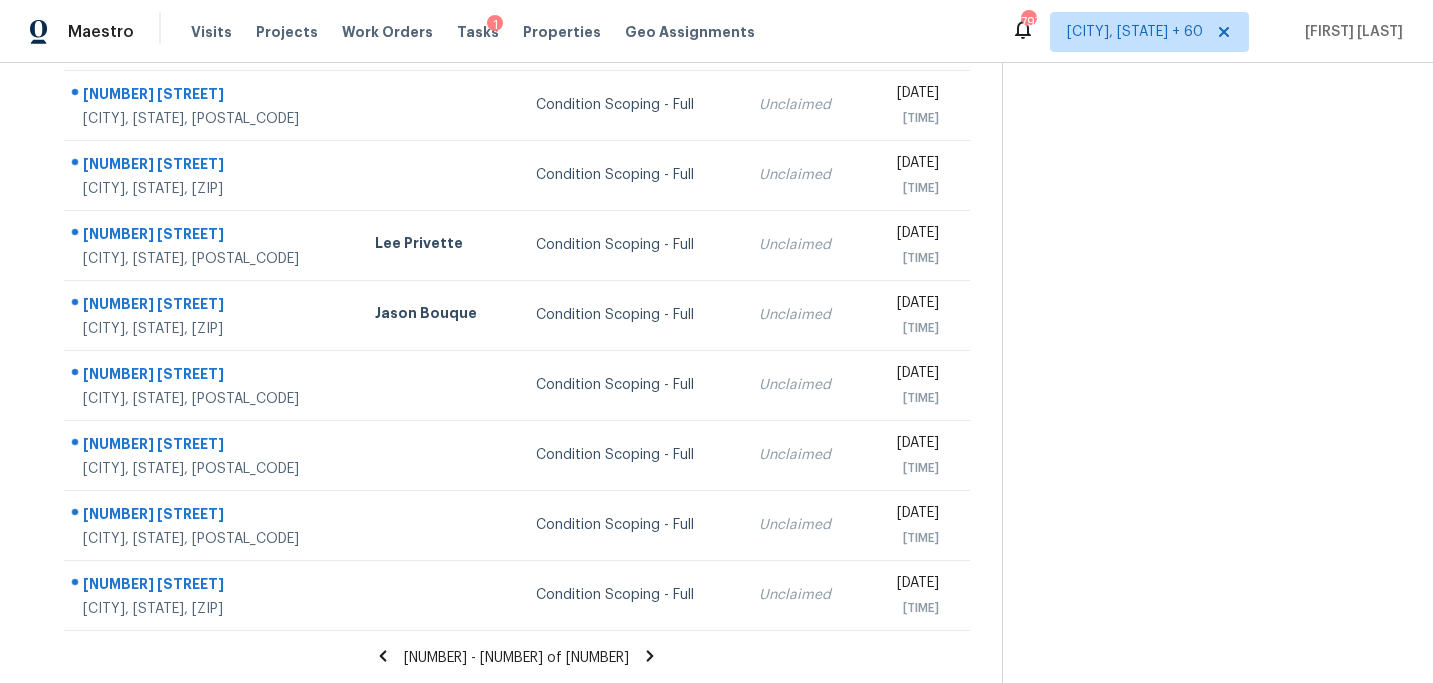 click 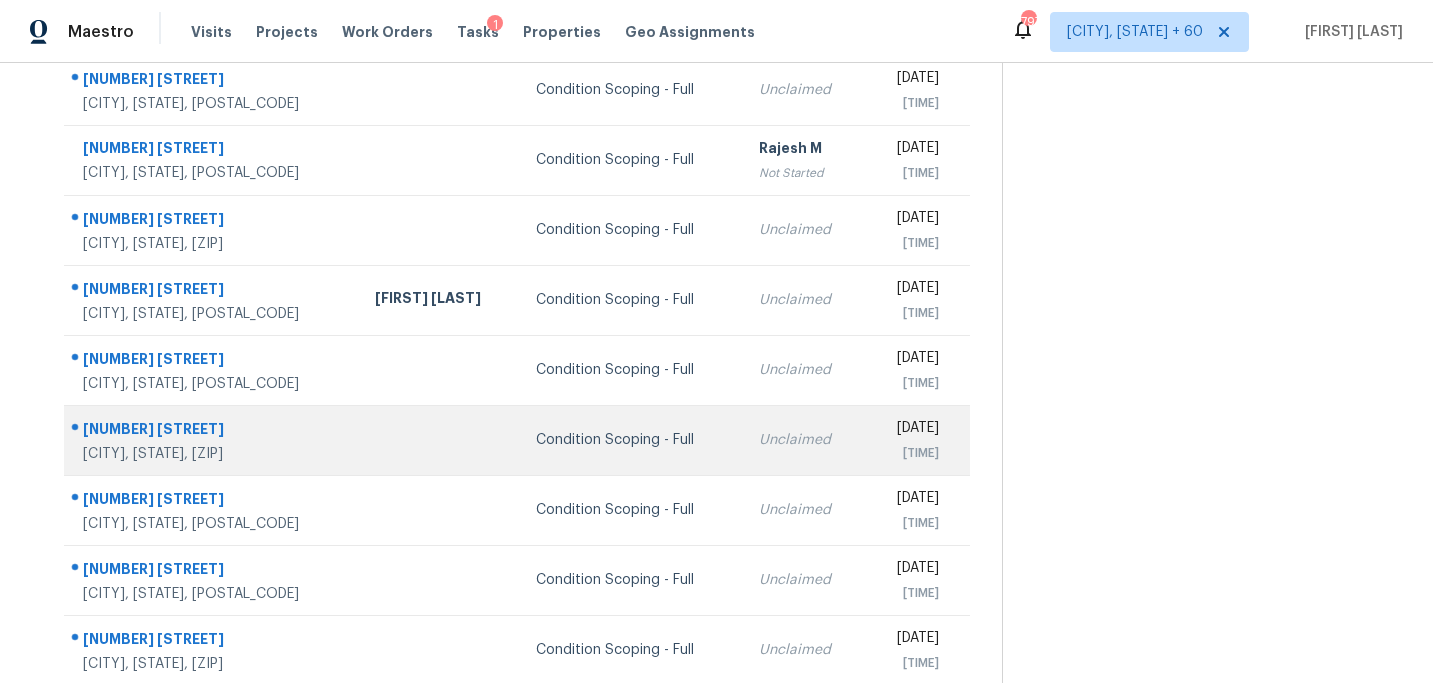 scroll, scrollTop: 358, scrollLeft: 0, axis: vertical 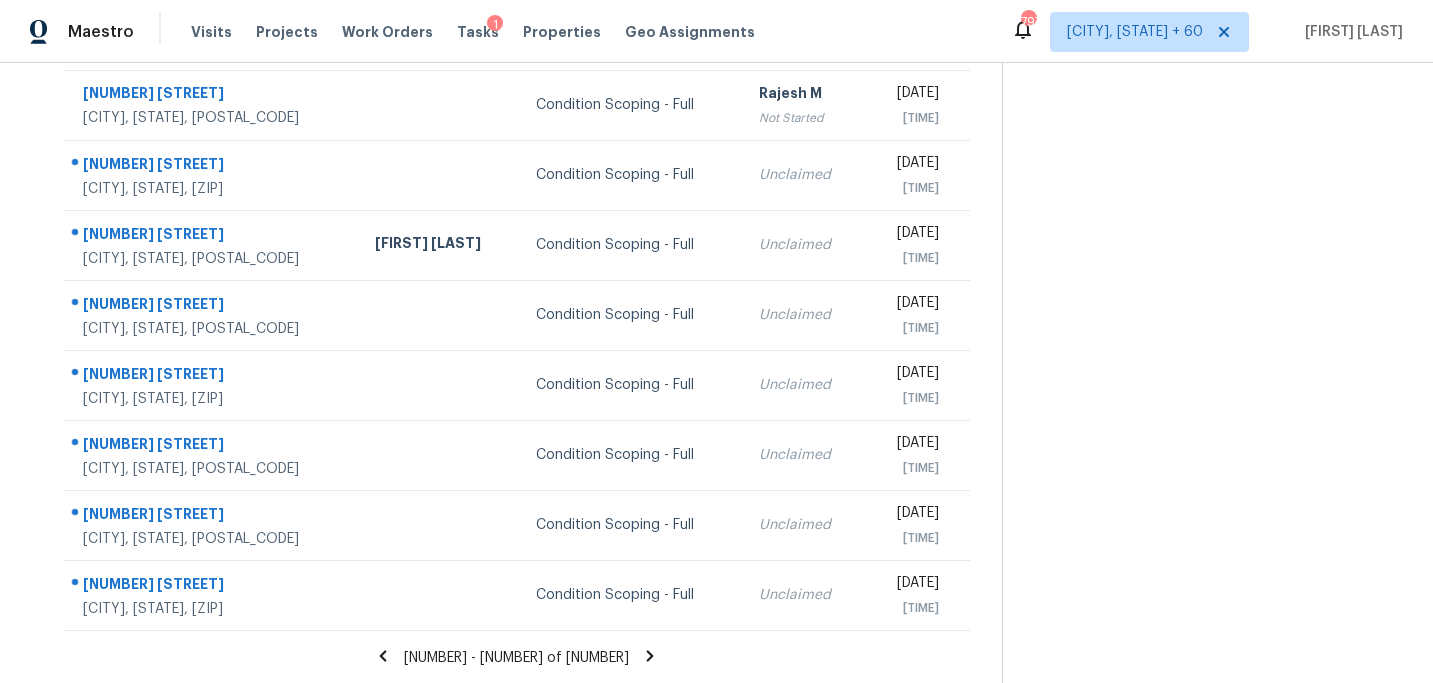 click 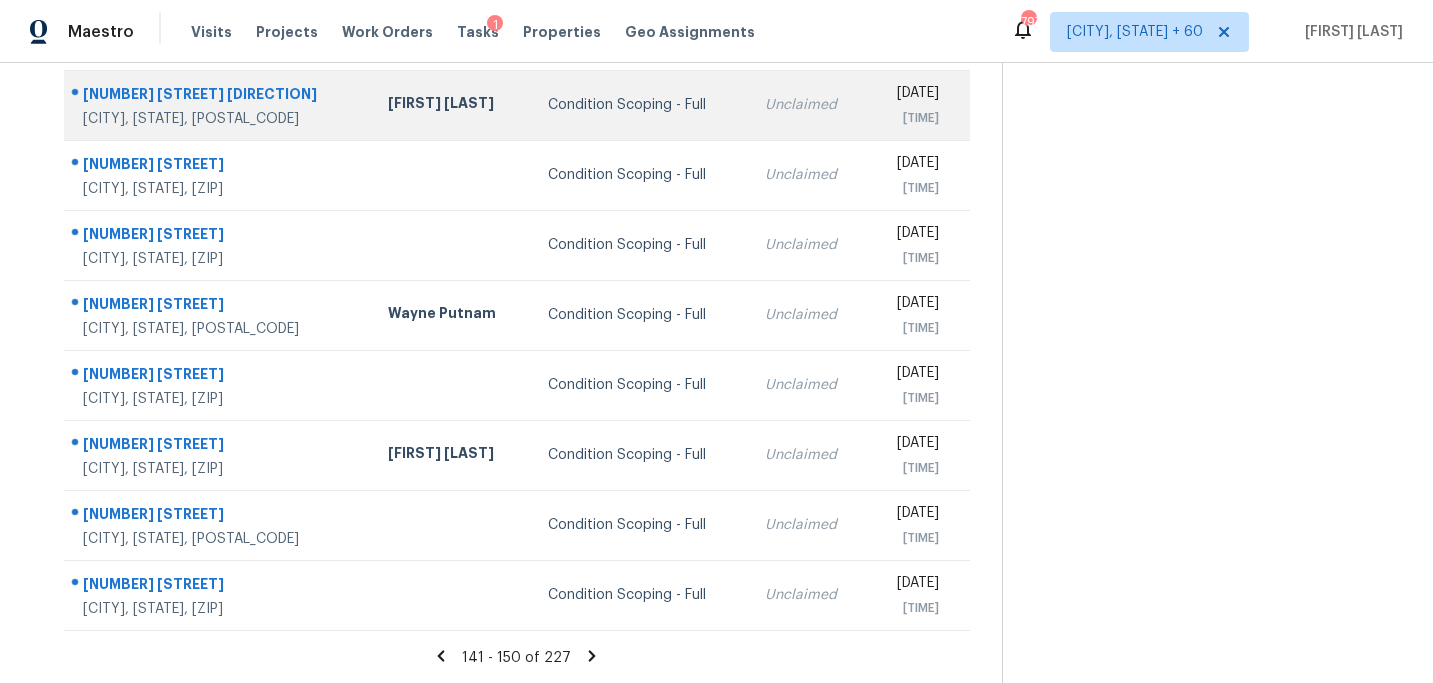 scroll, scrollTop: 0, scrollLeft: 0, axis: both 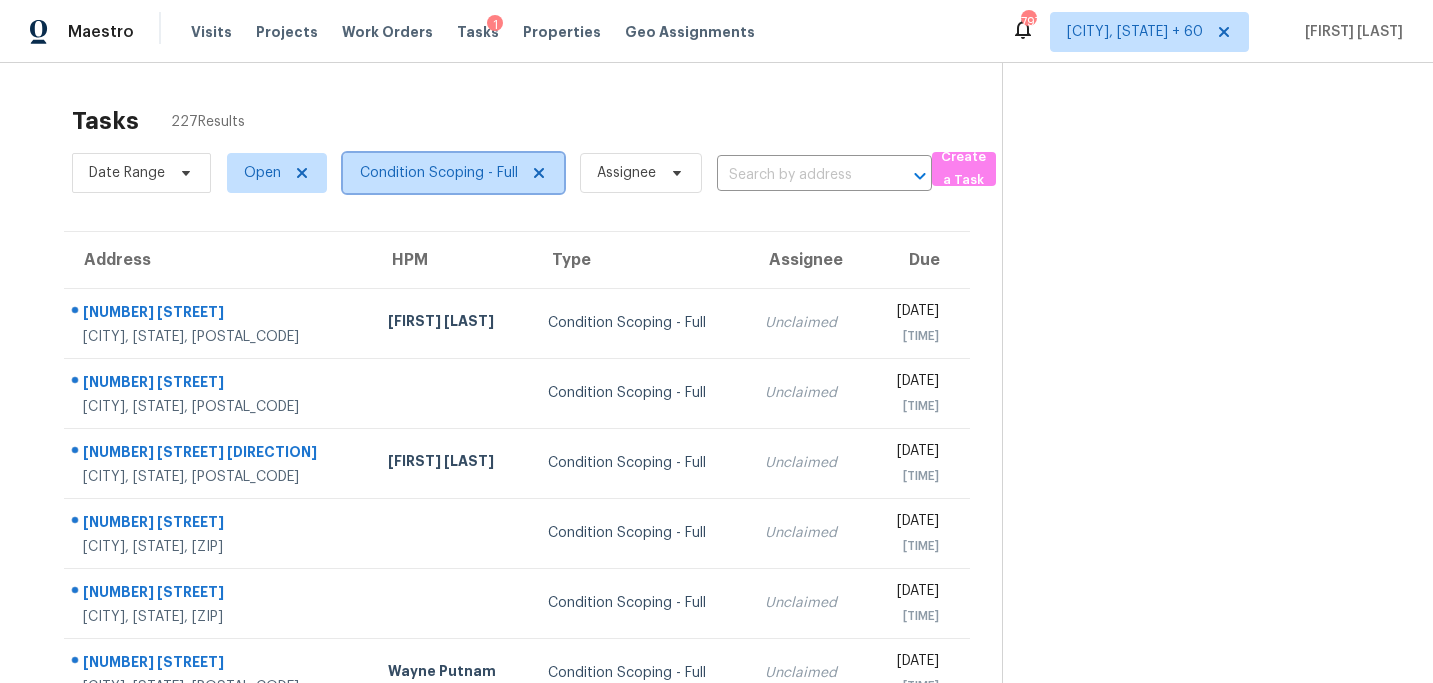 click on "Condition Scoping - Full" at bounding box center [439, 173] 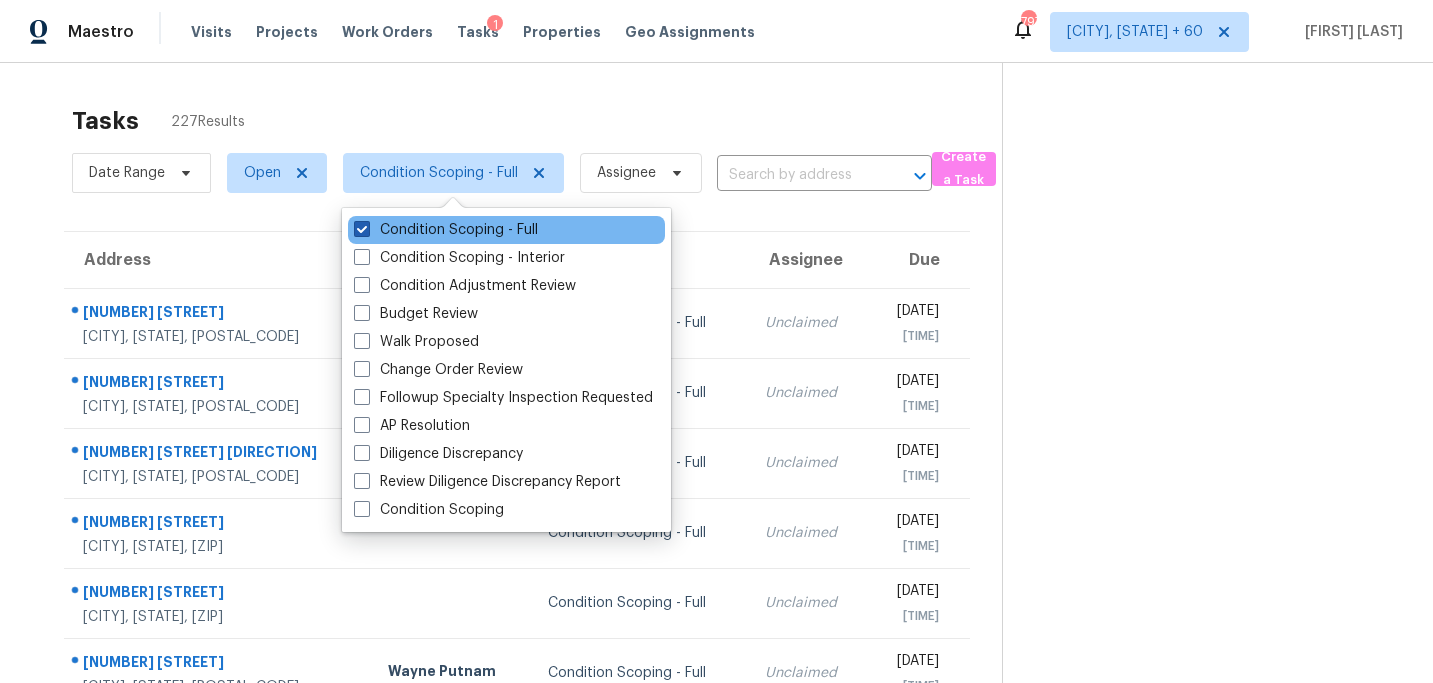 click on "Condition Scoping - Full" at bounding box center (446, 230) 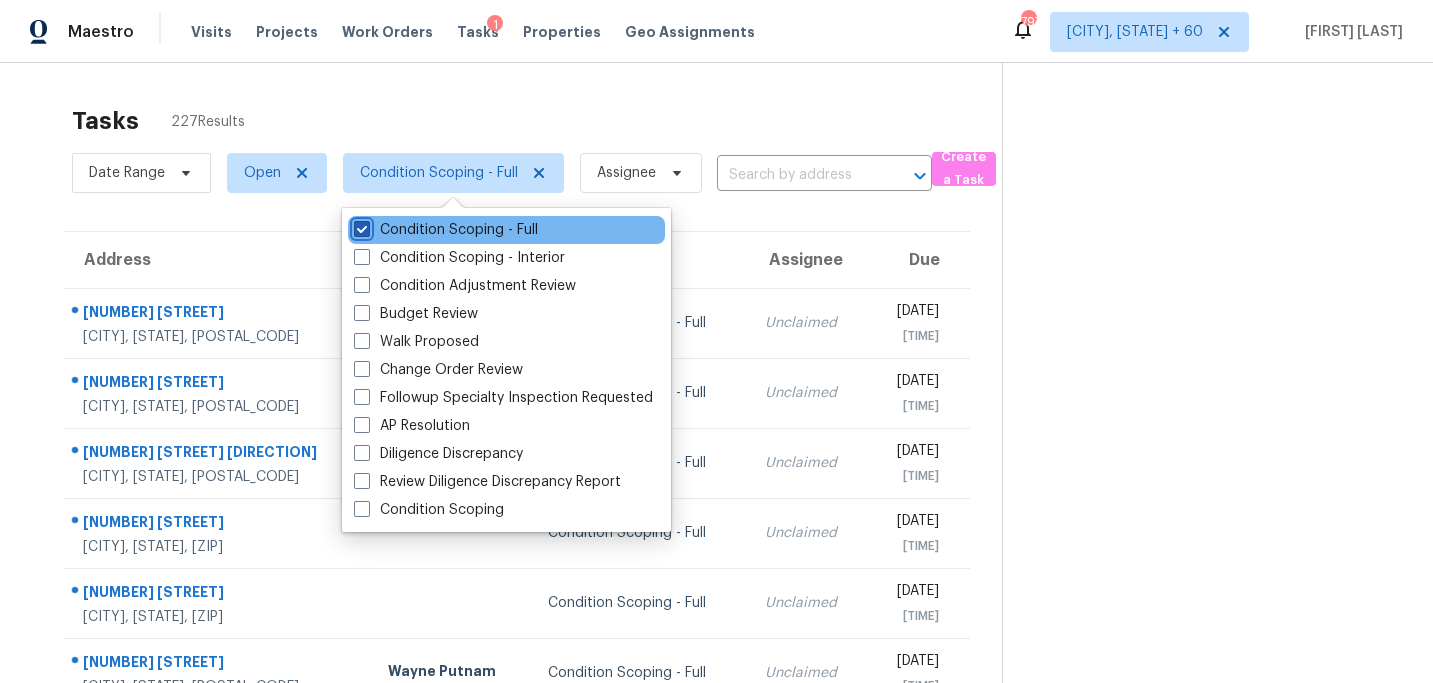 click on "Condition Scoping - Full" at bounding box center [360, 226] 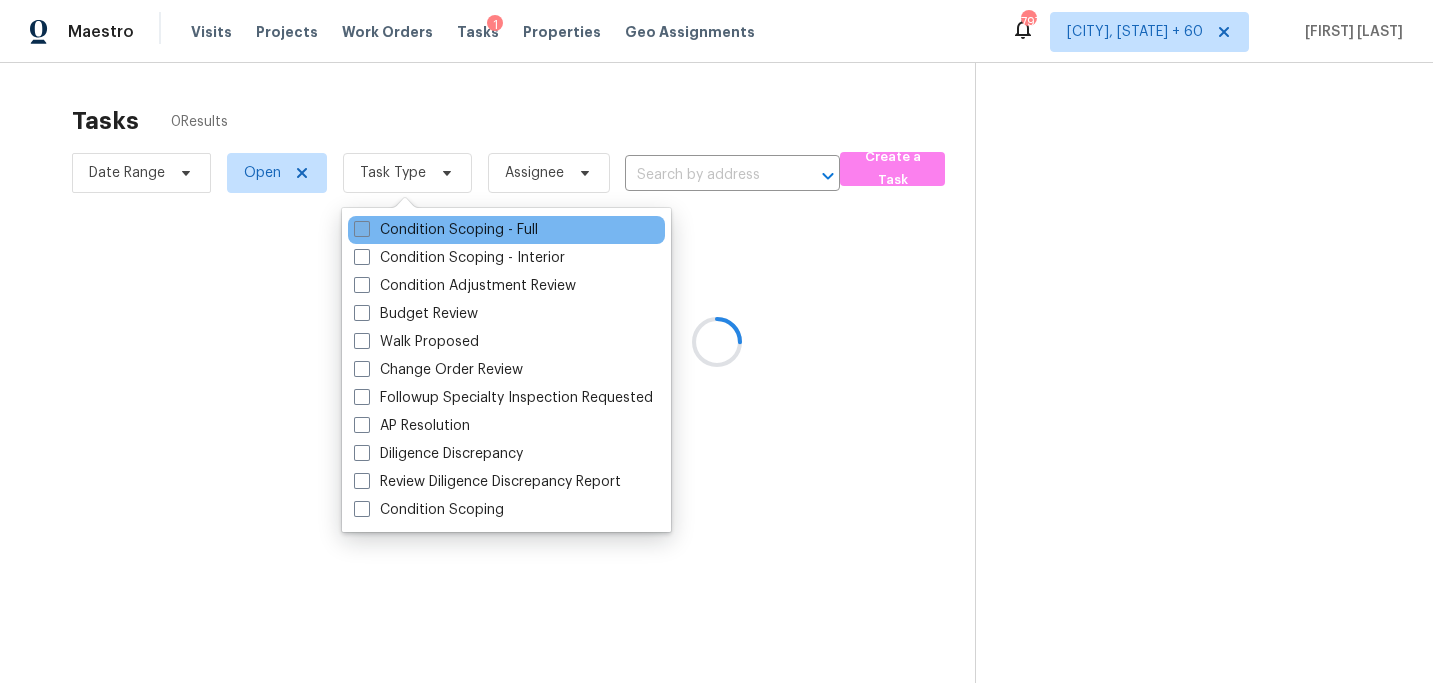 click on "Condition Scoping - Full" at bounding box center (446, 230) 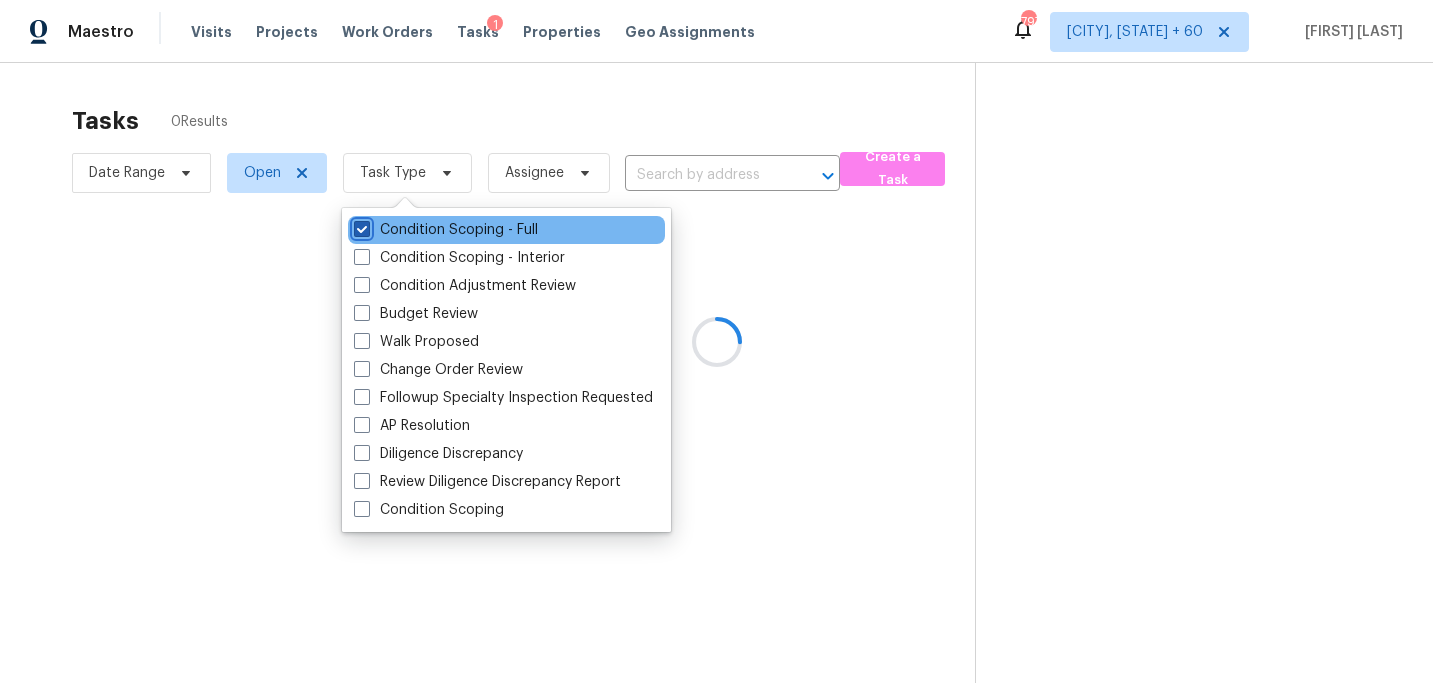 checkbox on "true" 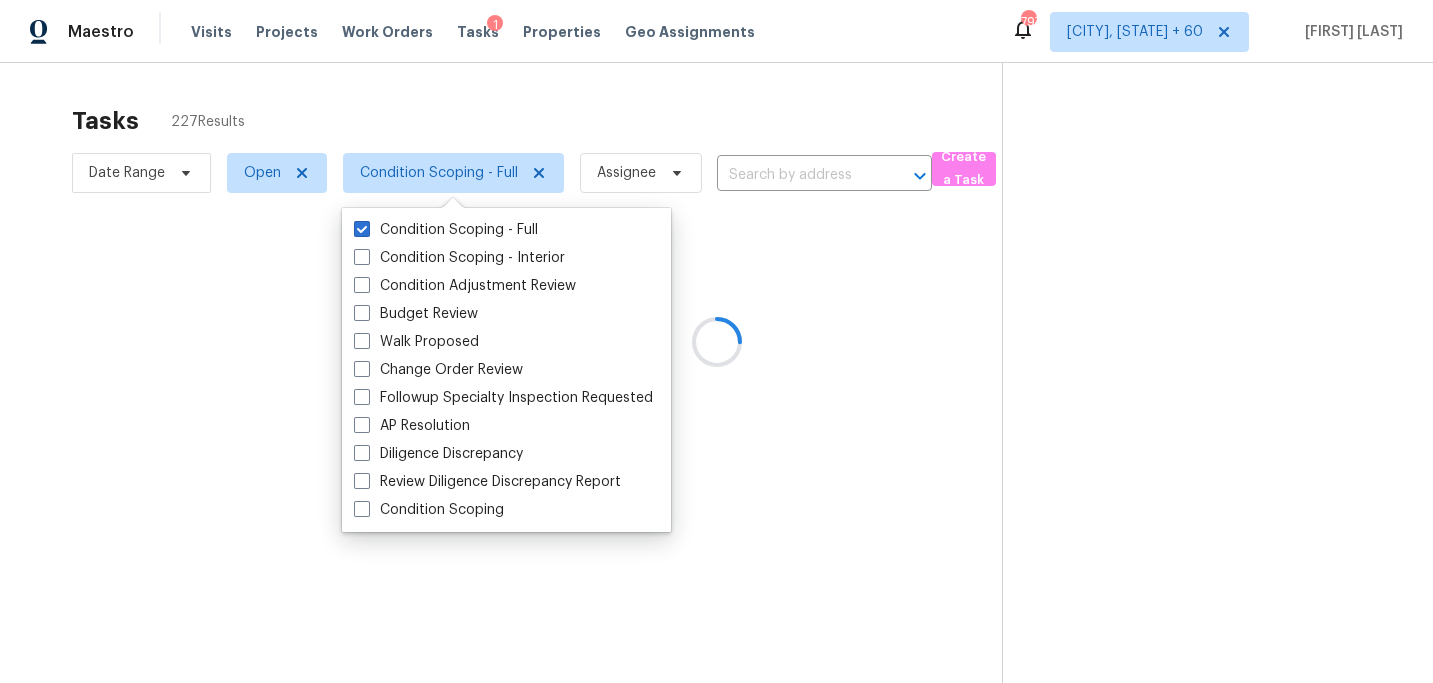 click at bounding box center [716, 341] 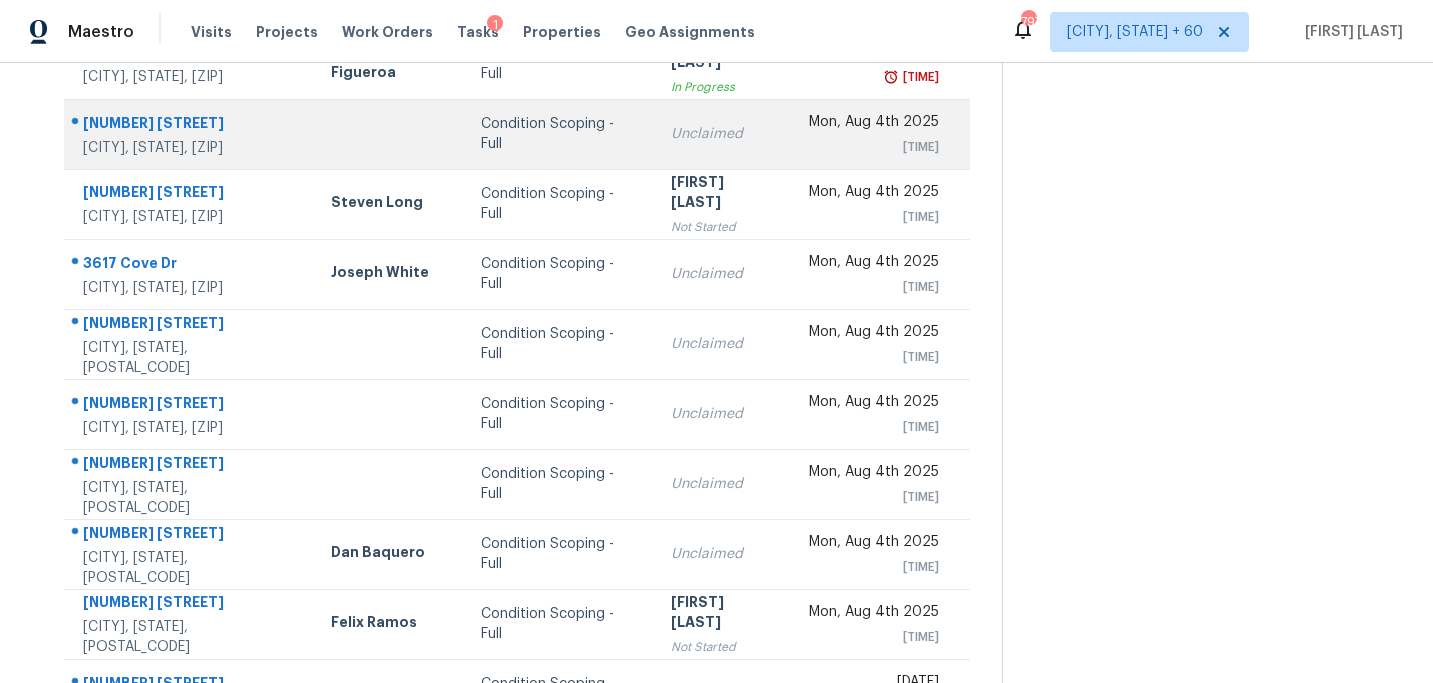 scroll, scrollTop: 358, scrollLeft: 0, axis: vertical 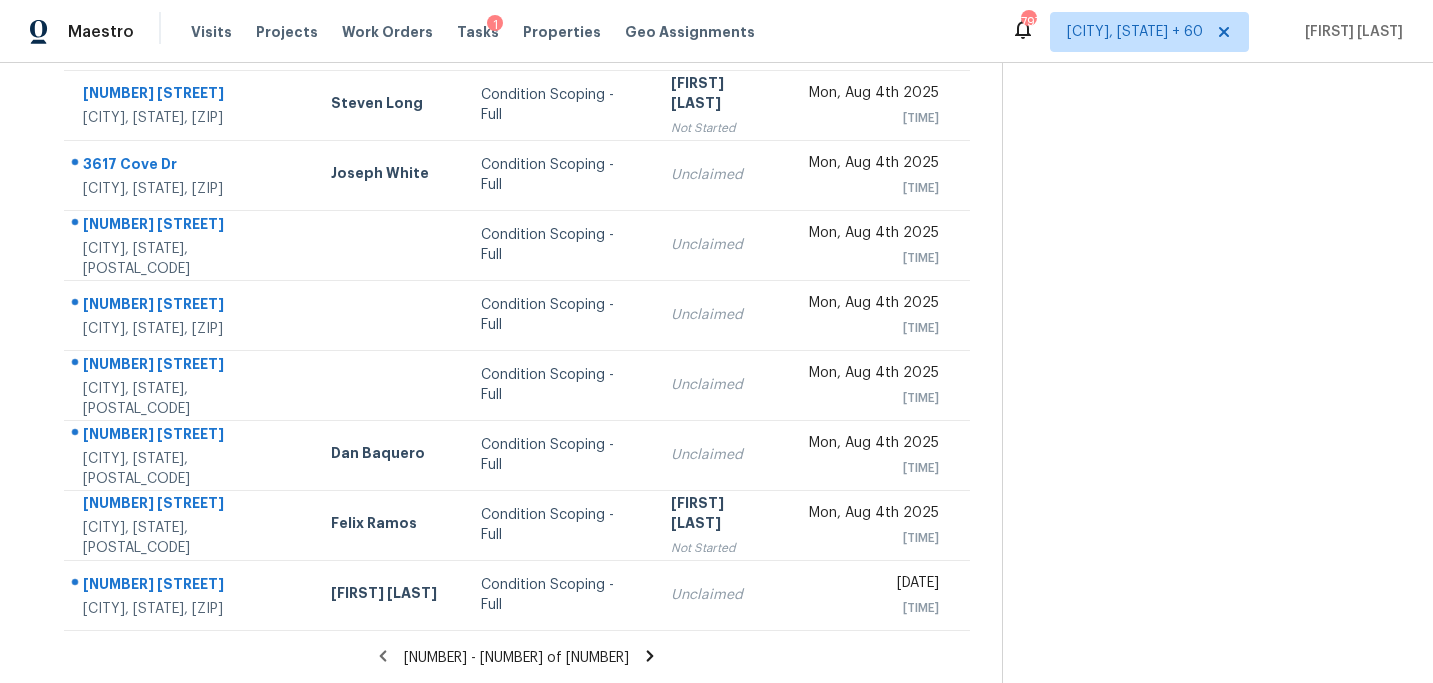 click 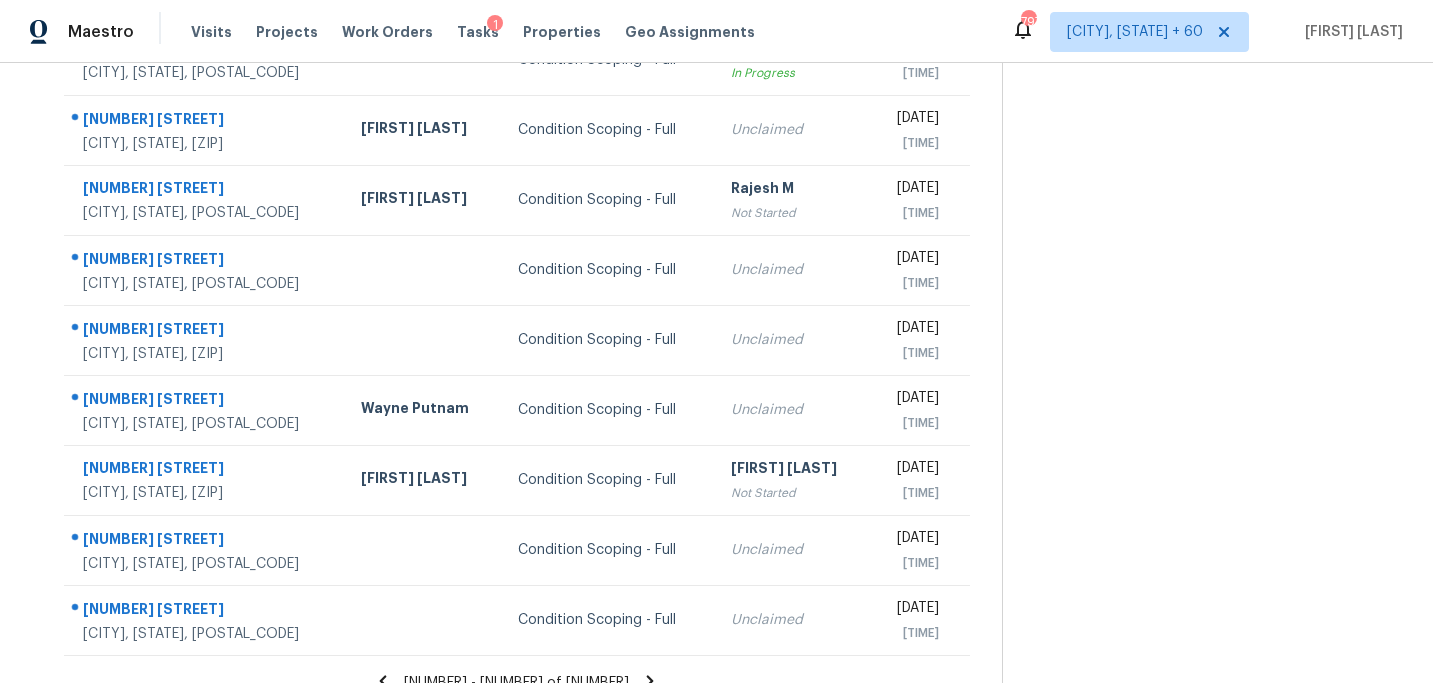 scroll, scrollTop: 358, scrollLeft: 0, axis: vertical 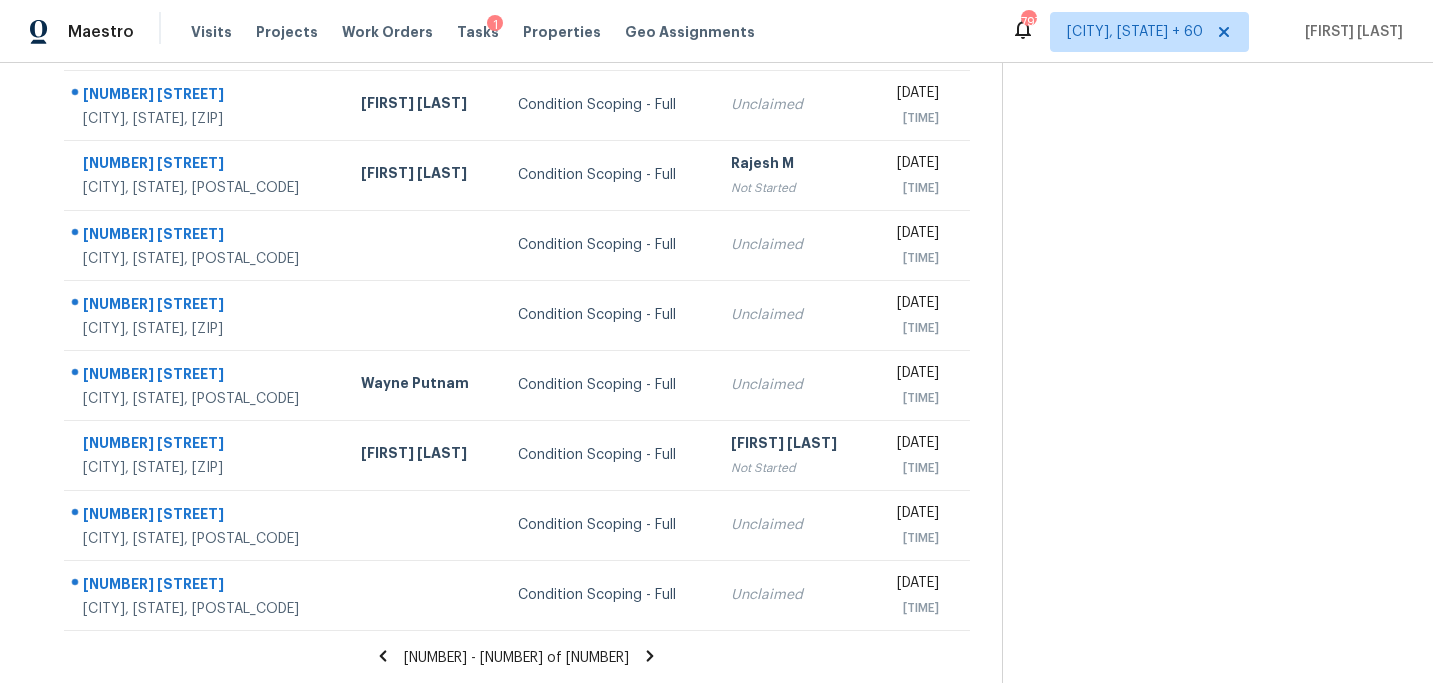 click 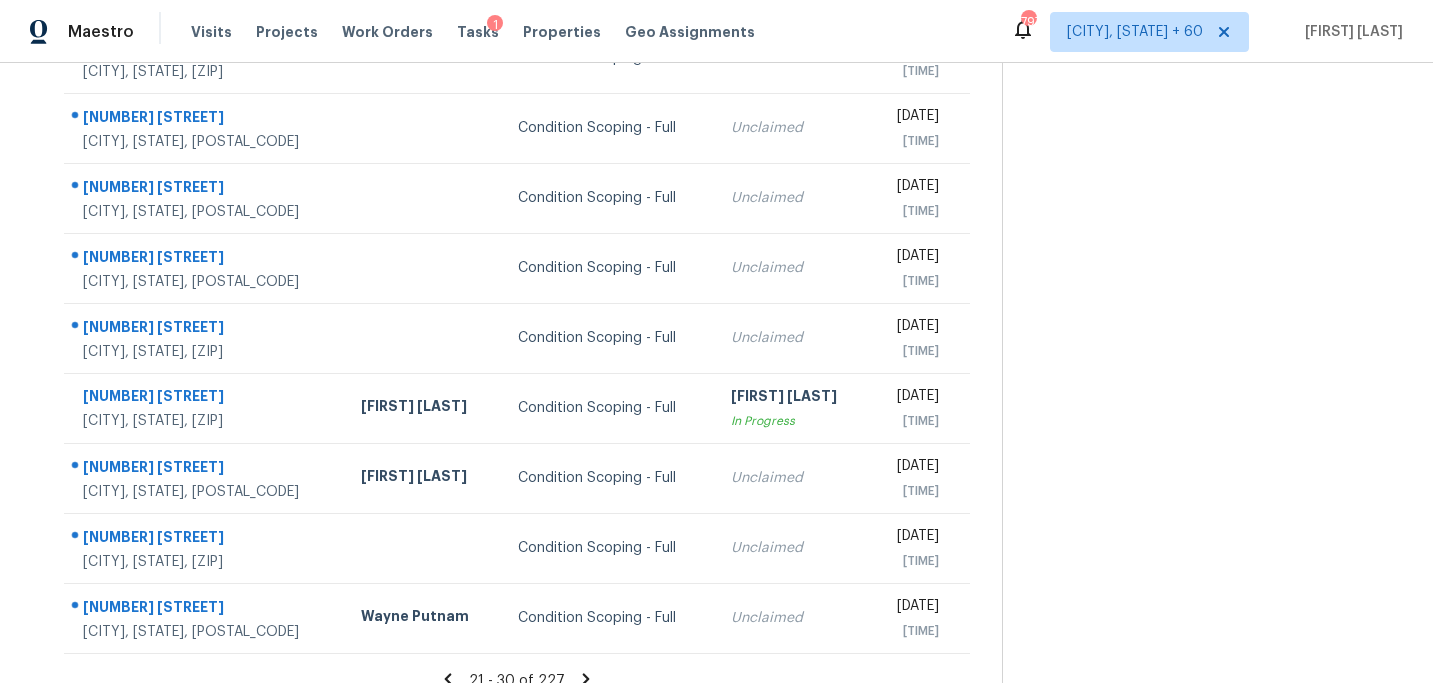 scroll, scrollTop: 358, scrollLeft: 0, axis: vertical 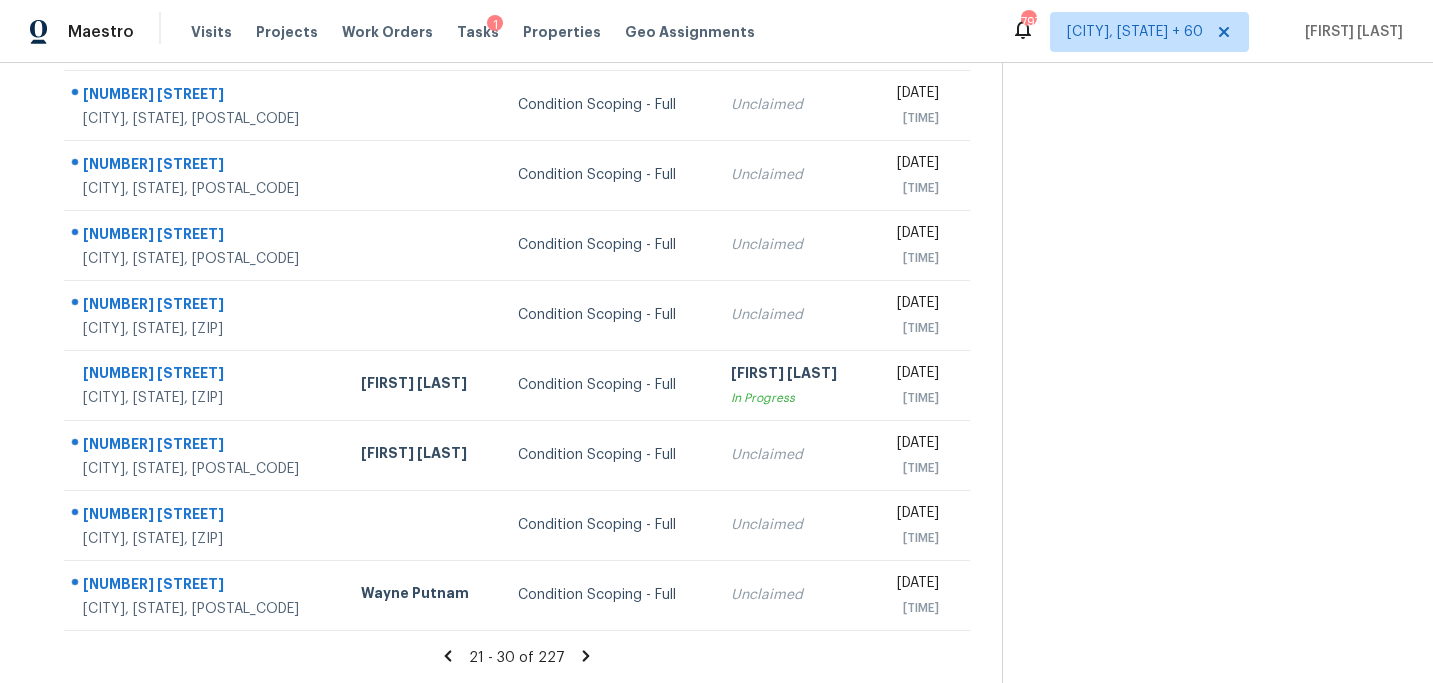 click 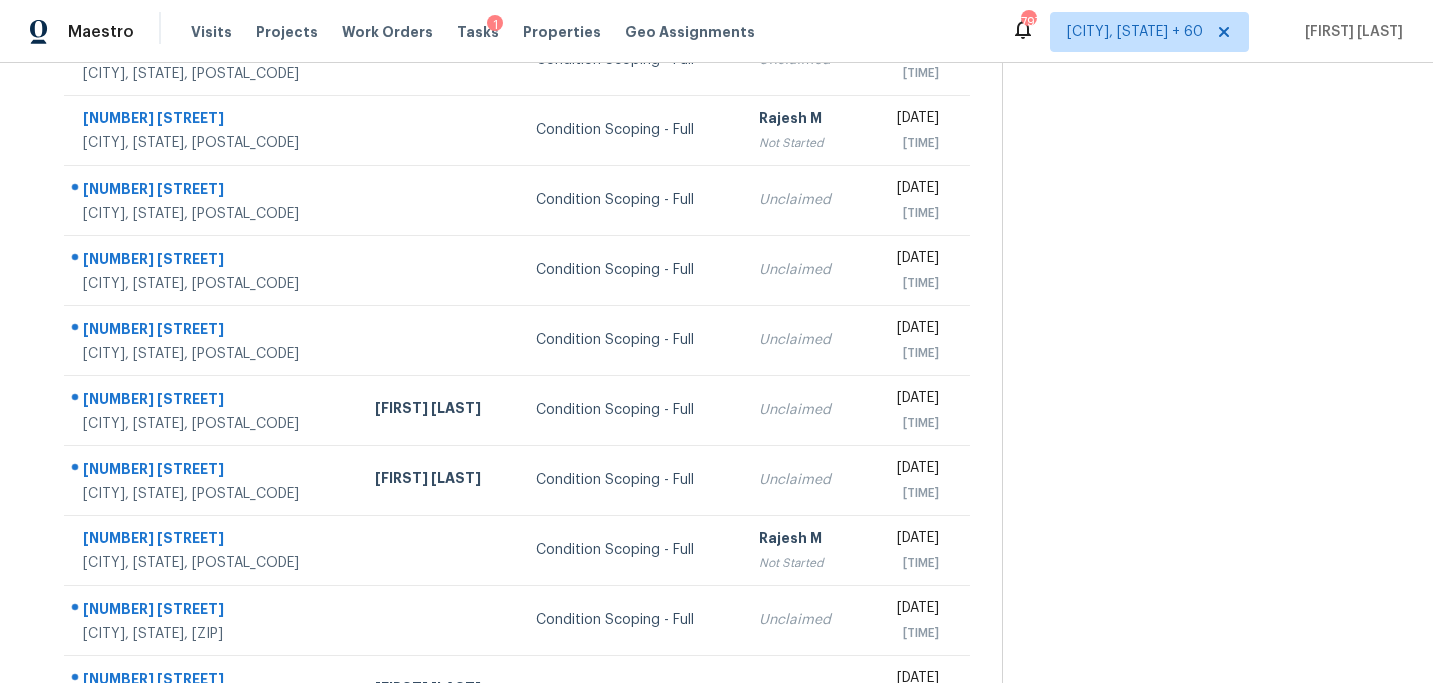 scroll, scrollTop: 358, scrollLeft: 0, axis: vertical 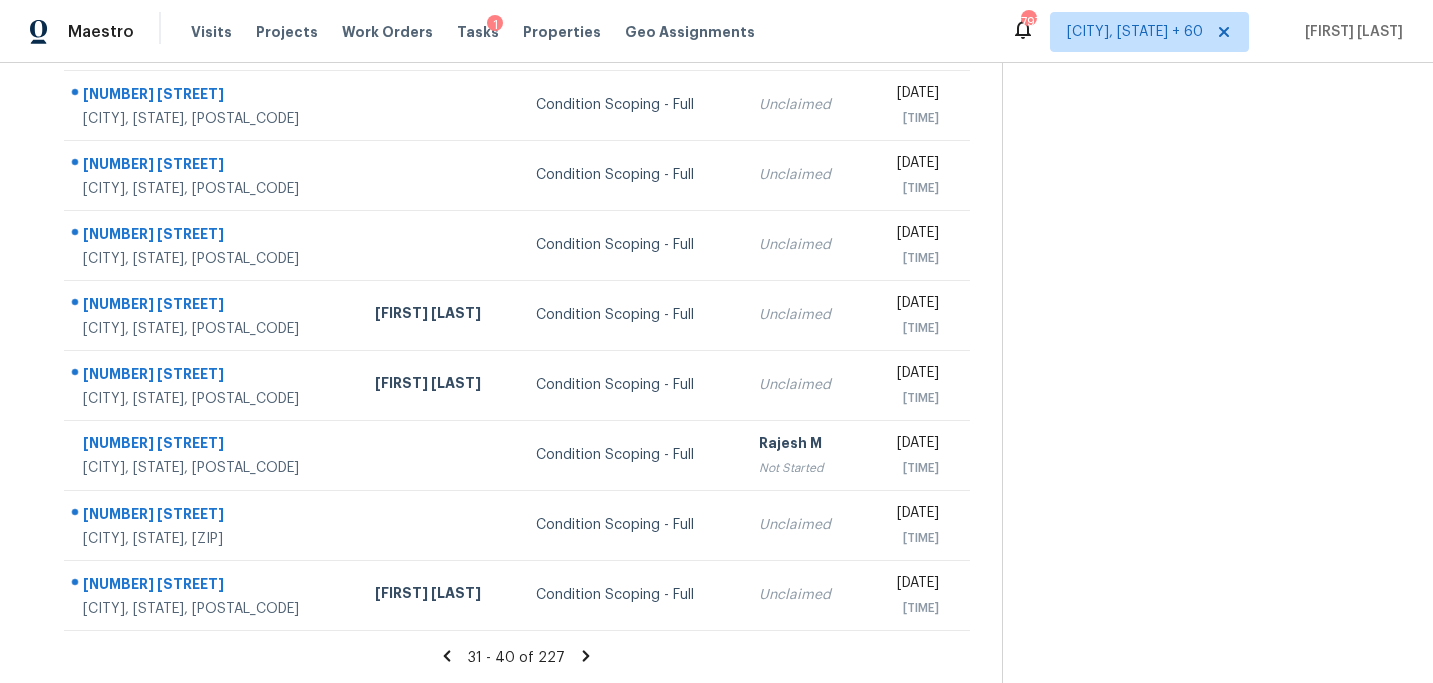 click 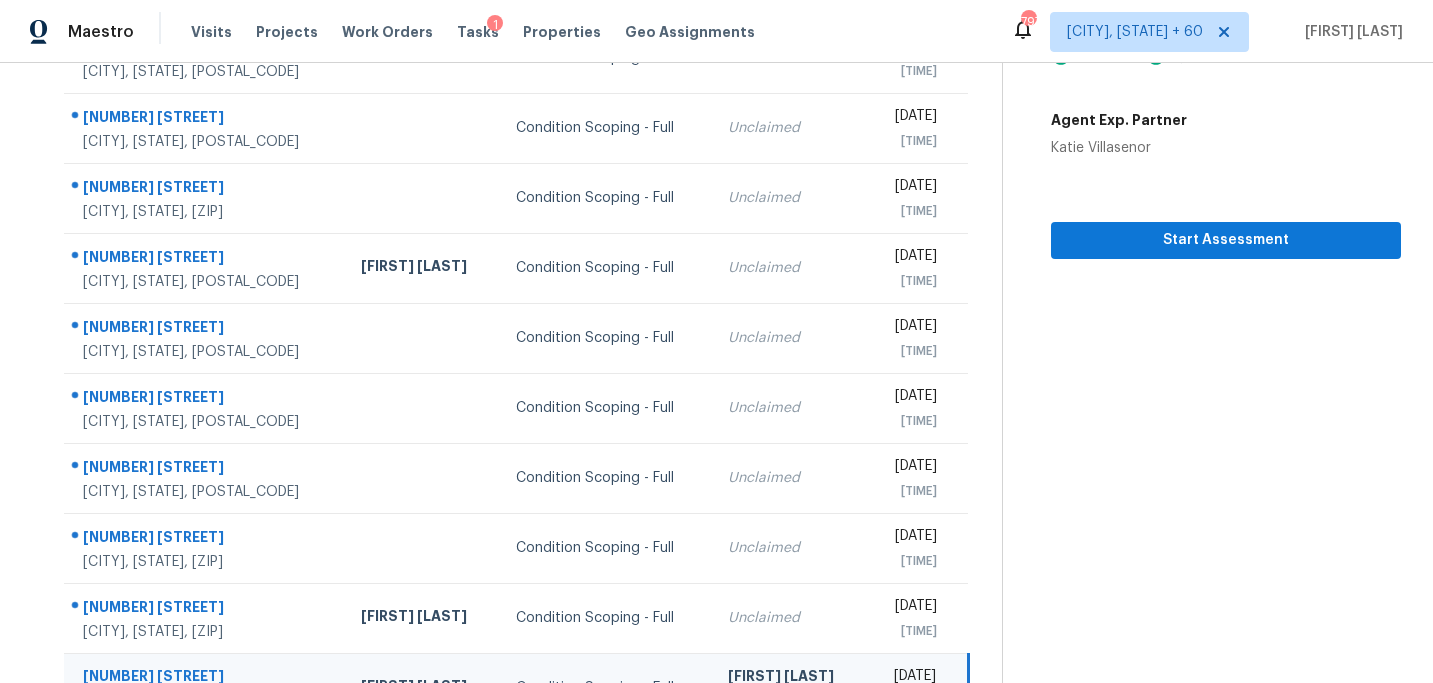scroll, scrollTop: 358, scrollLeft: 0, axis: vertical 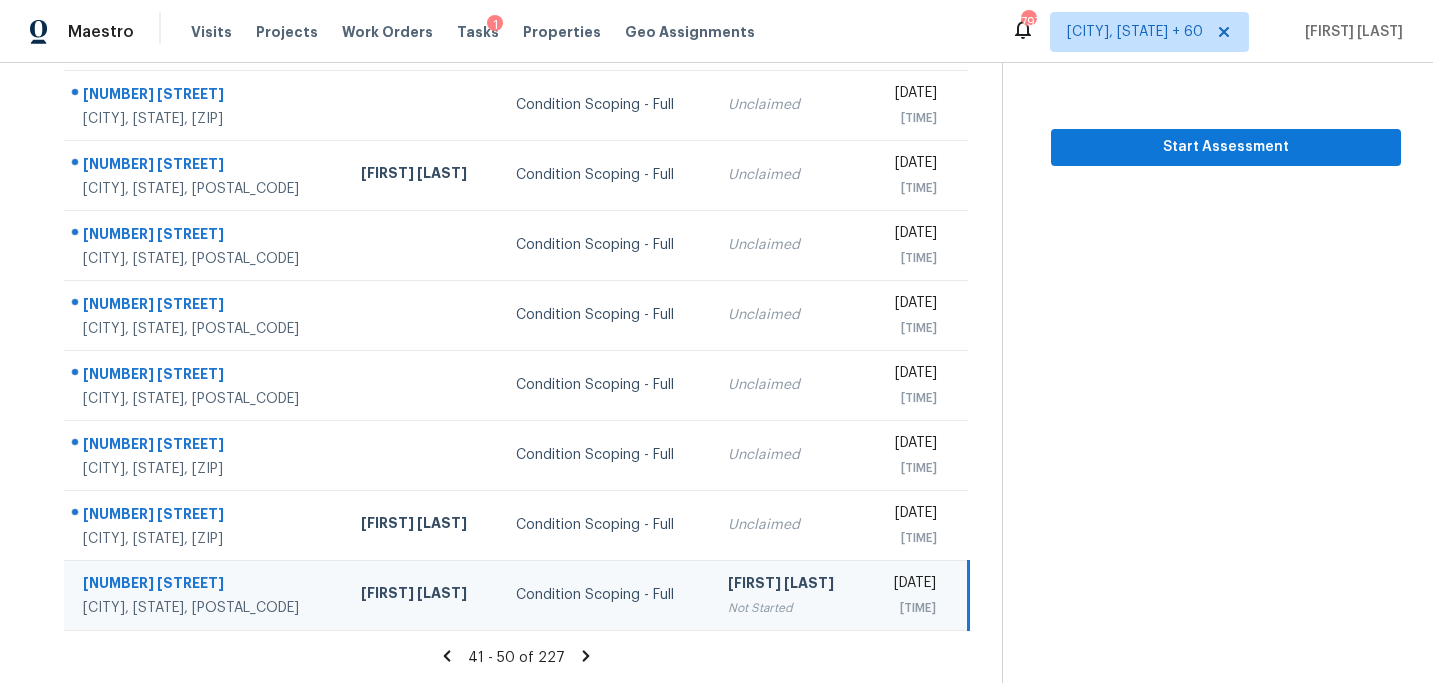 click 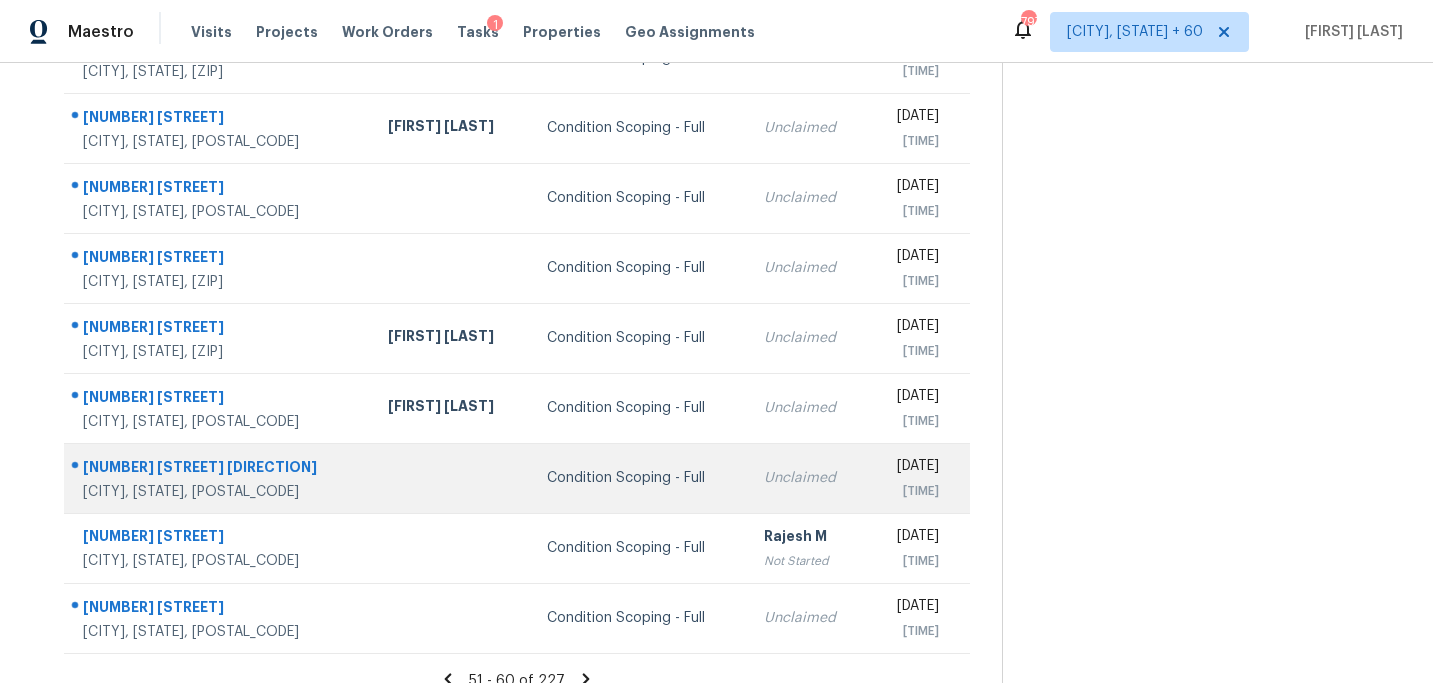 scroll, scrollTop: 358, scrollLeft: 0, axis: vertical 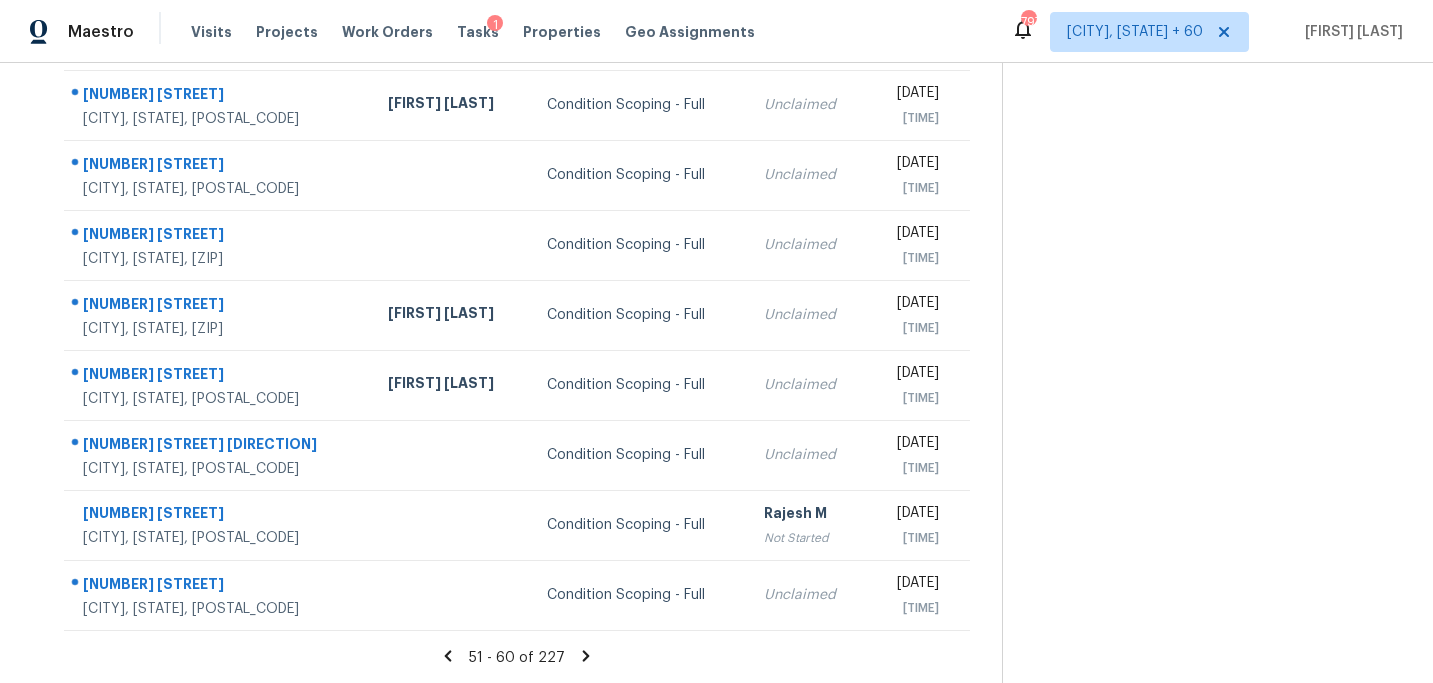 click 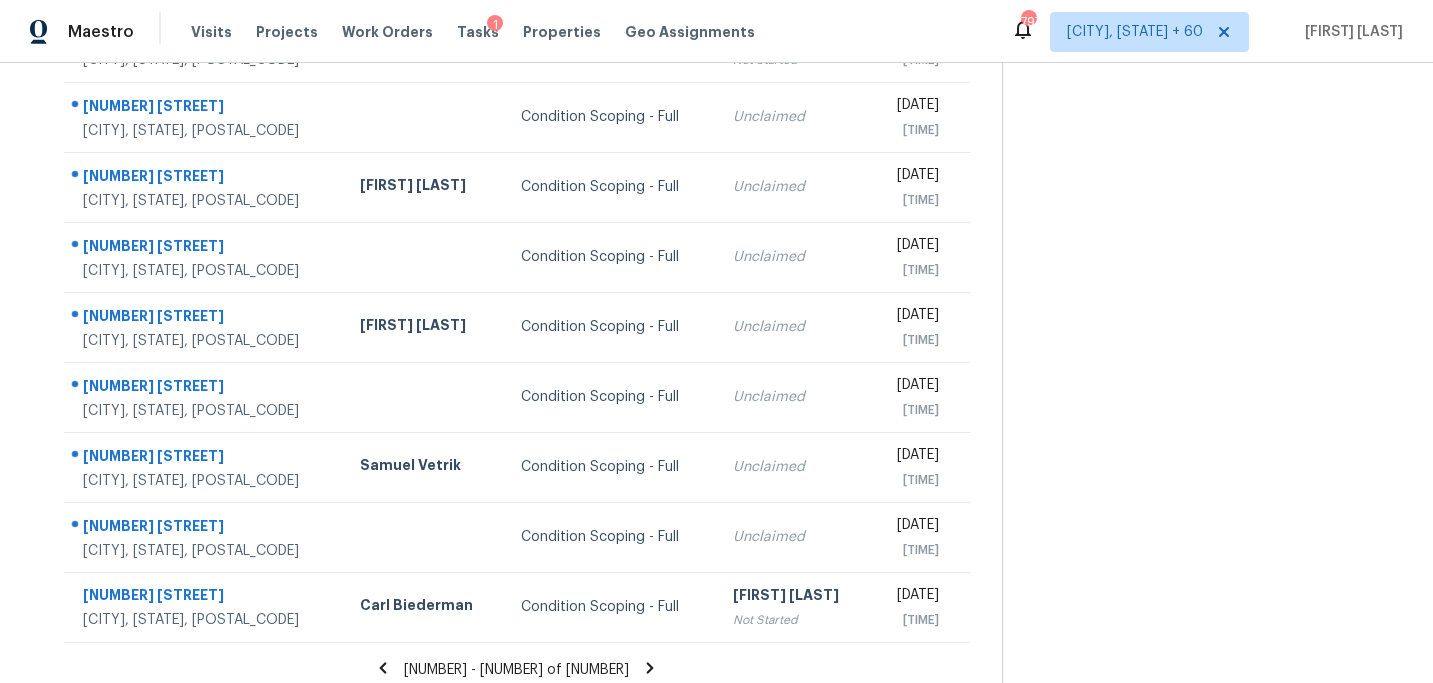scroll, scrollTop: 358, scrollLeft: 0, axis: vertical 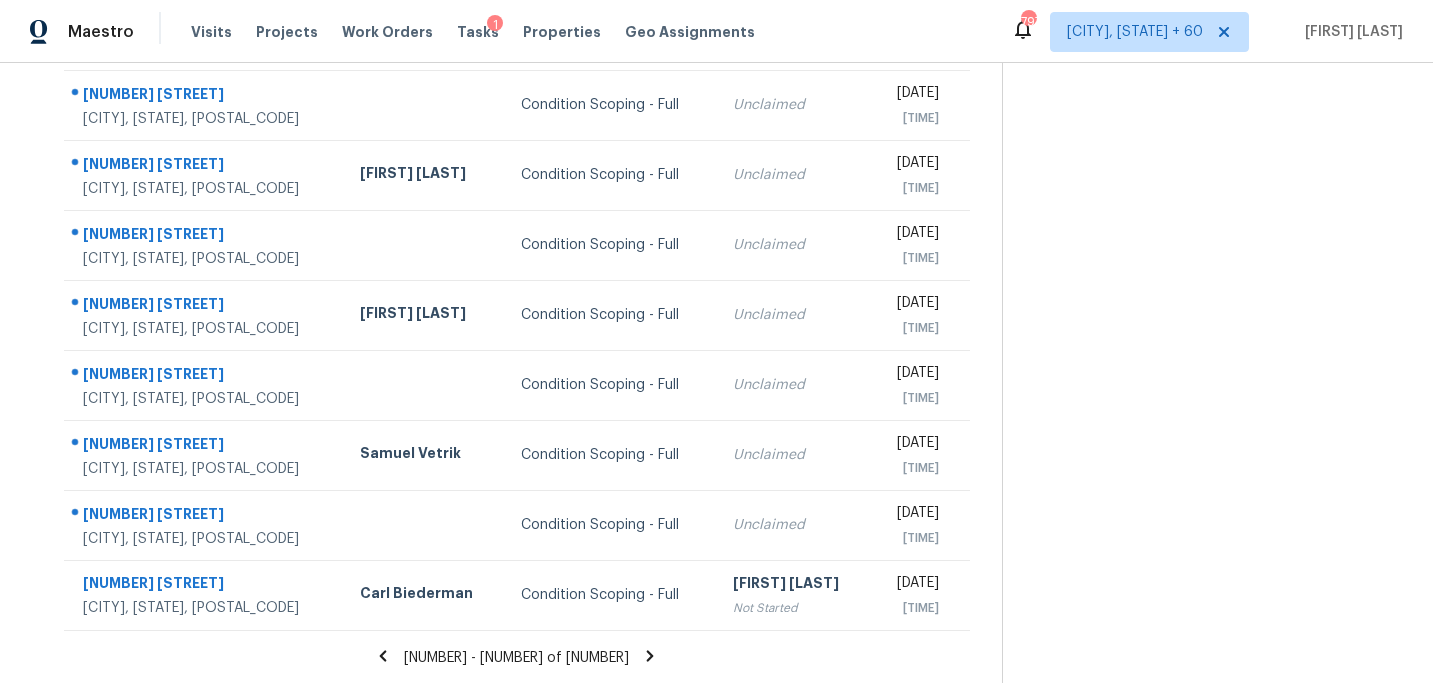 click 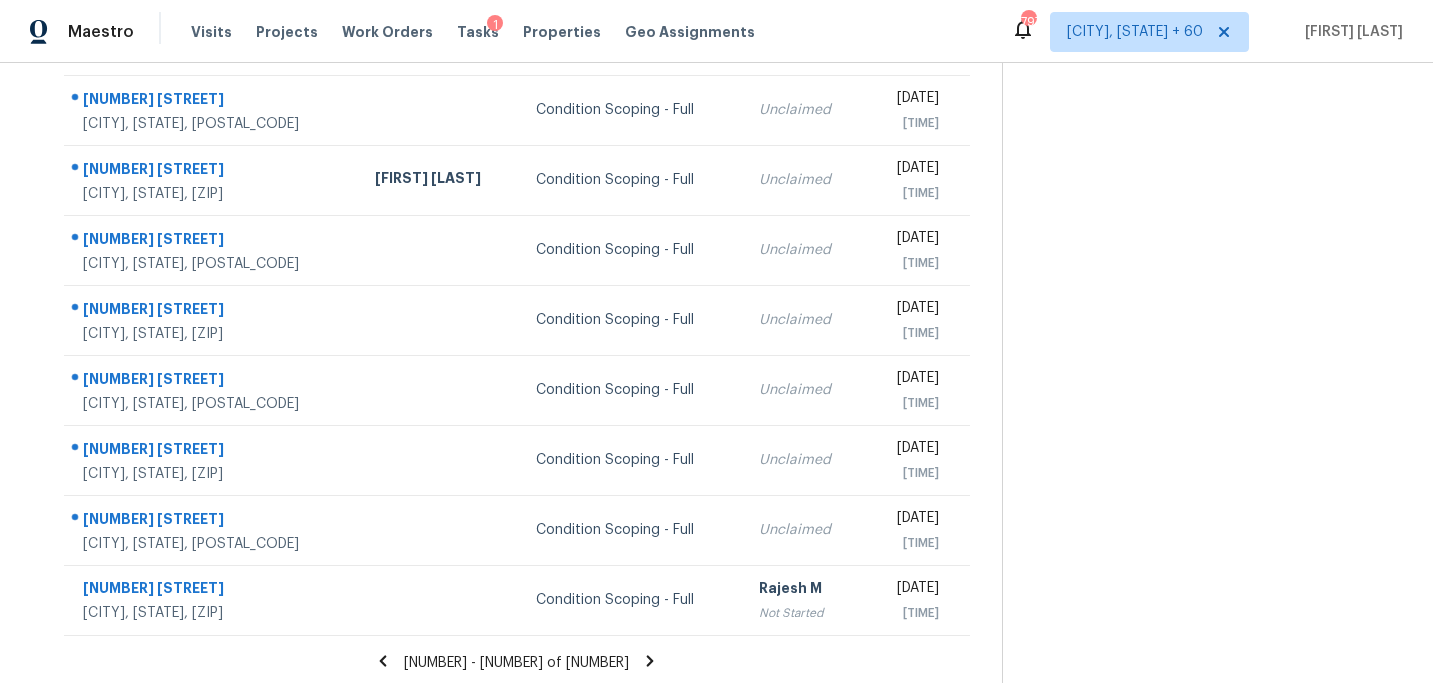 scroll, scrollTop: 358, scrollLeft: 0, axis: vertical 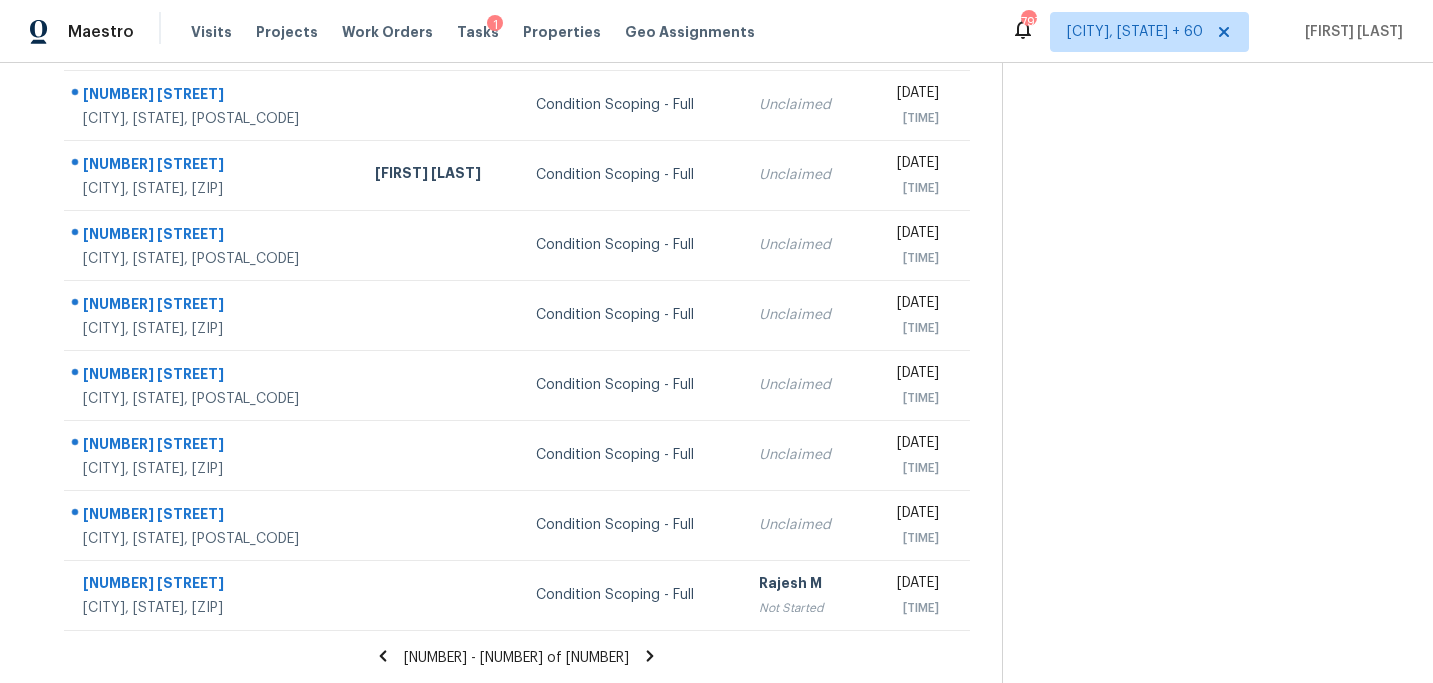 click 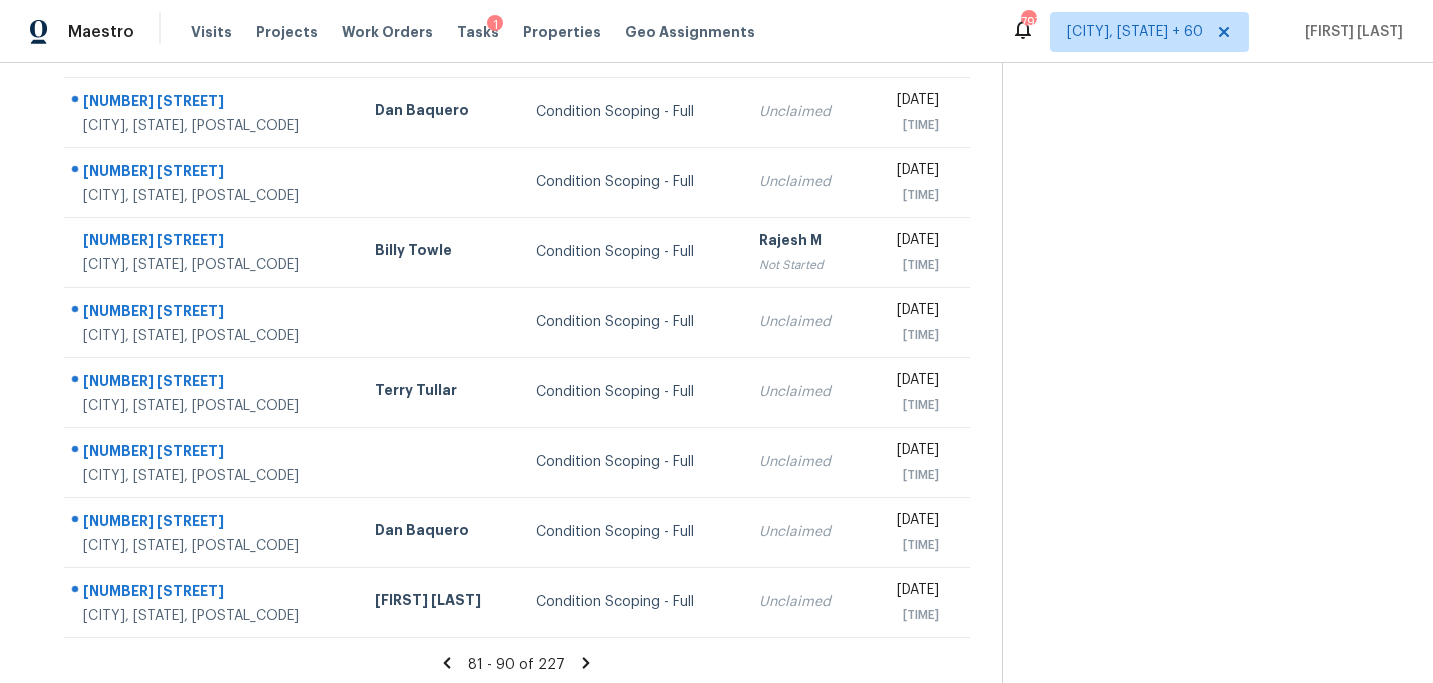 scroll, scrollTop: 358, scrollLeft: 0, axis: vertical 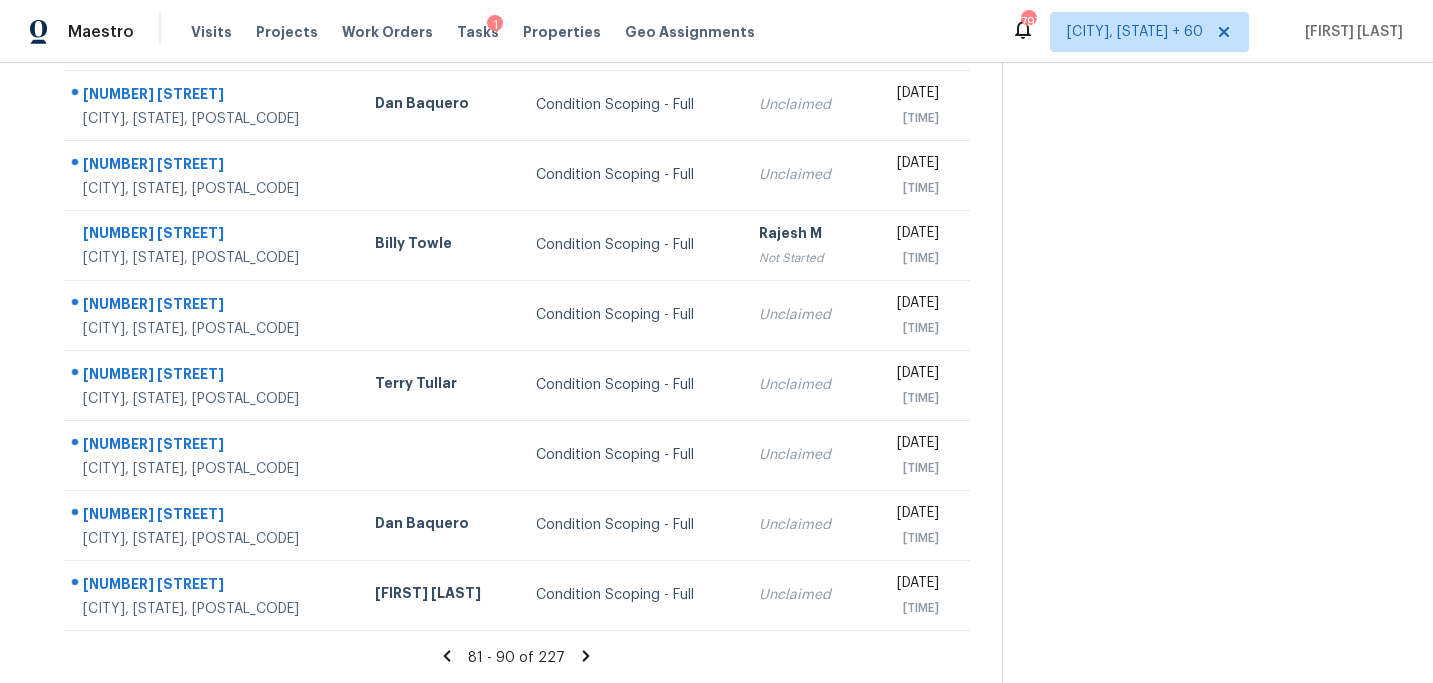 click 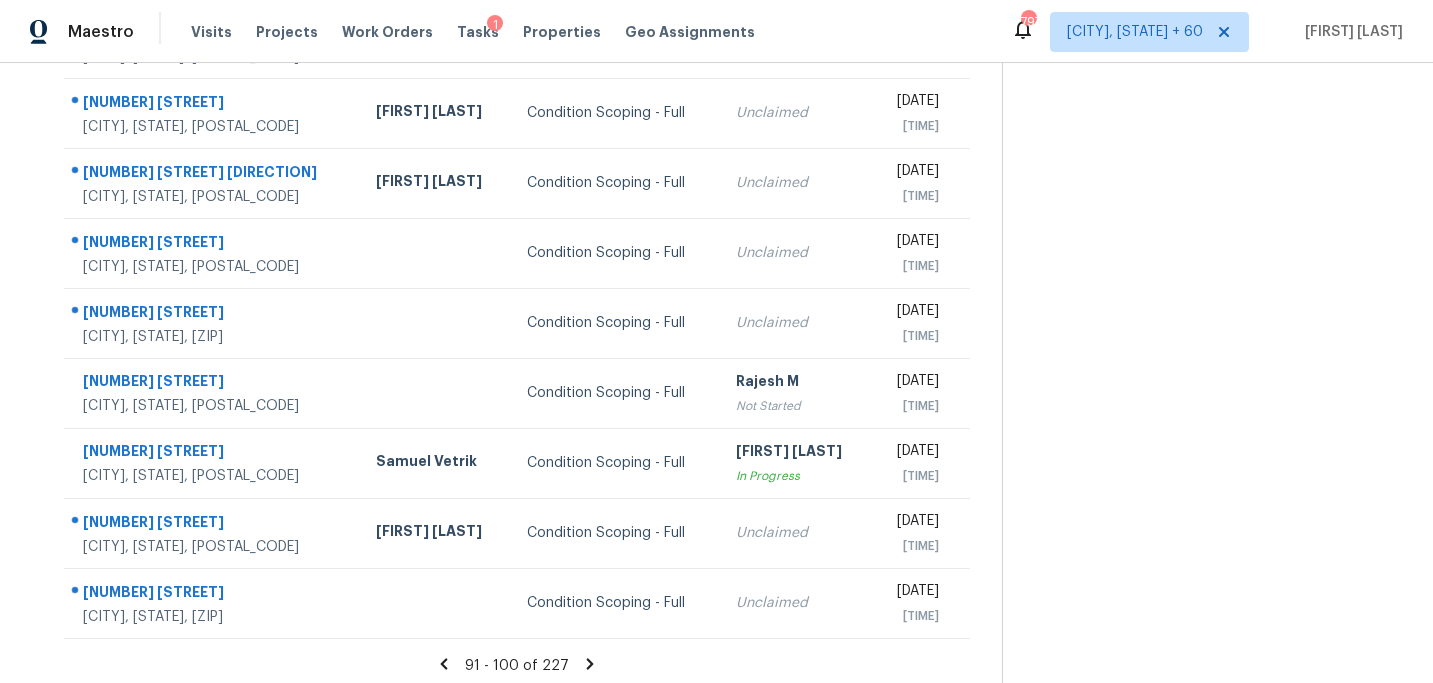 scroll, scrollTop: 358, scrollLeft: 0, axis: vertical 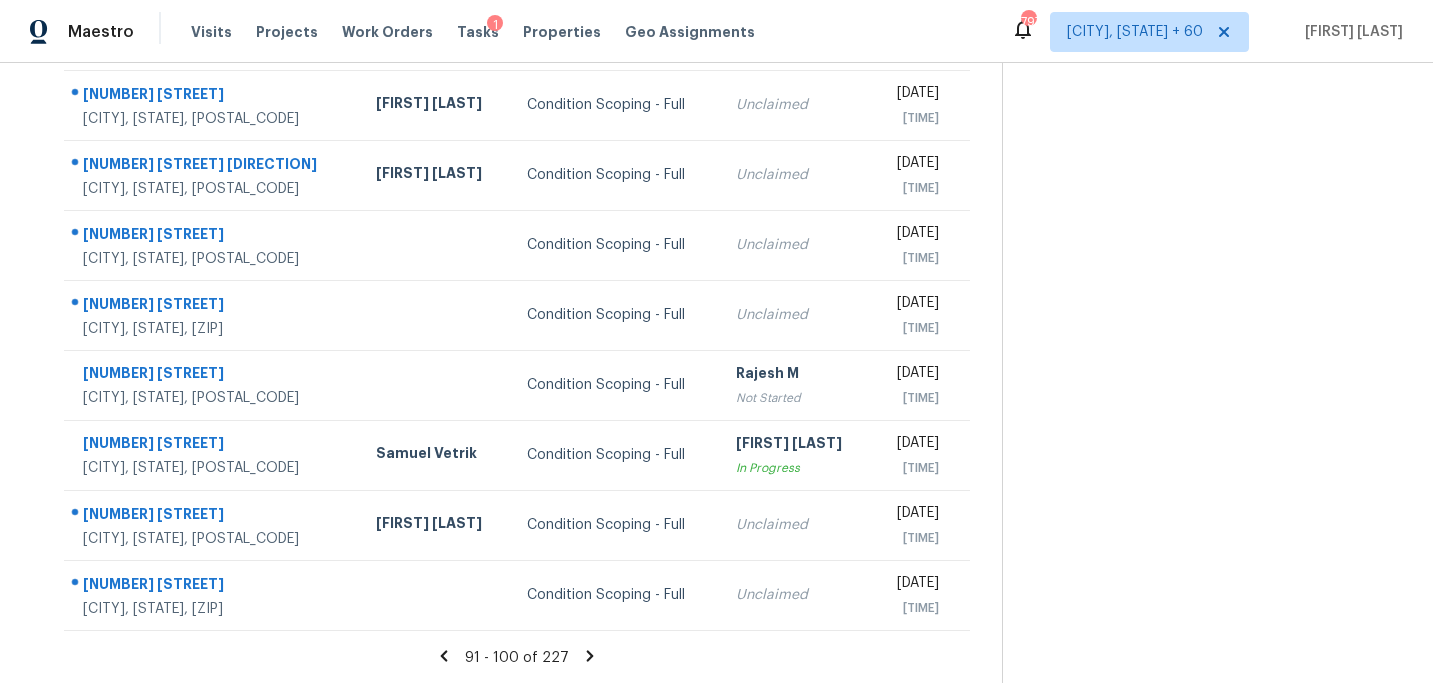 click 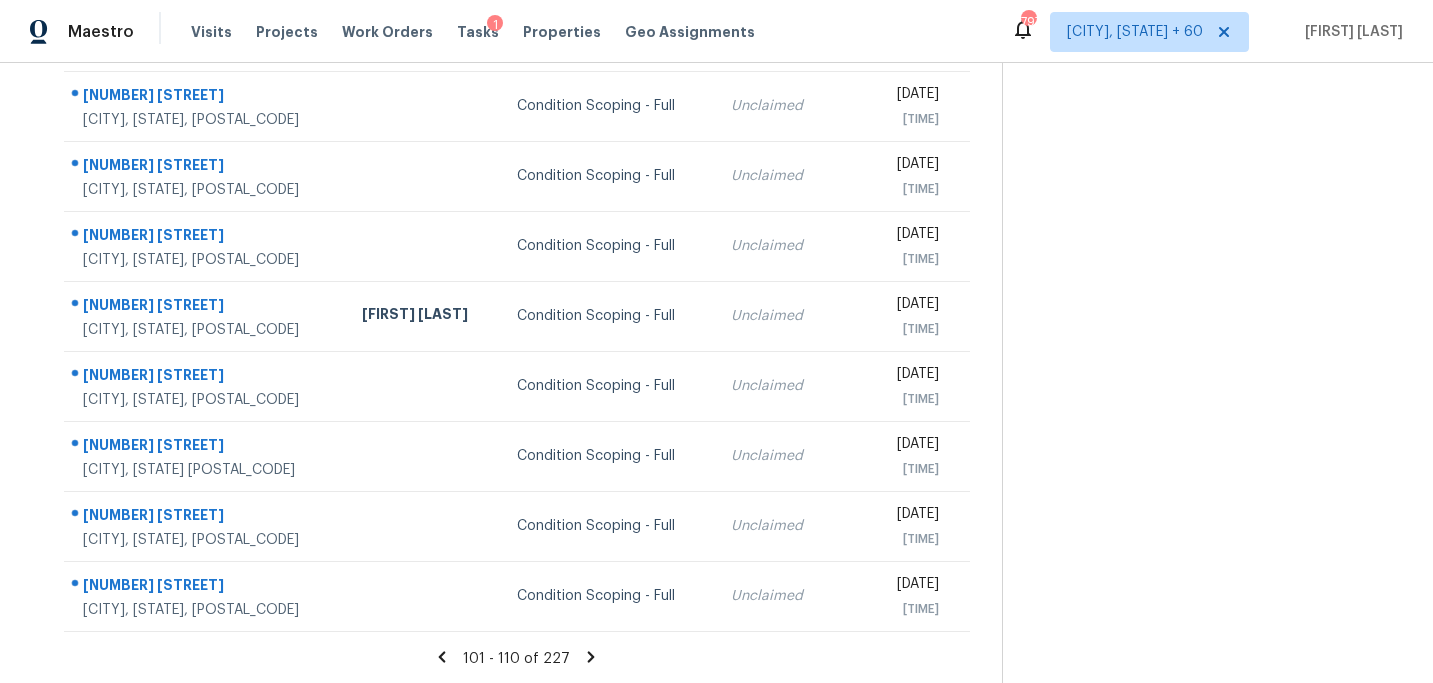 scroll, scrollTop: 358, scrollLeft: 0, axis: vertical 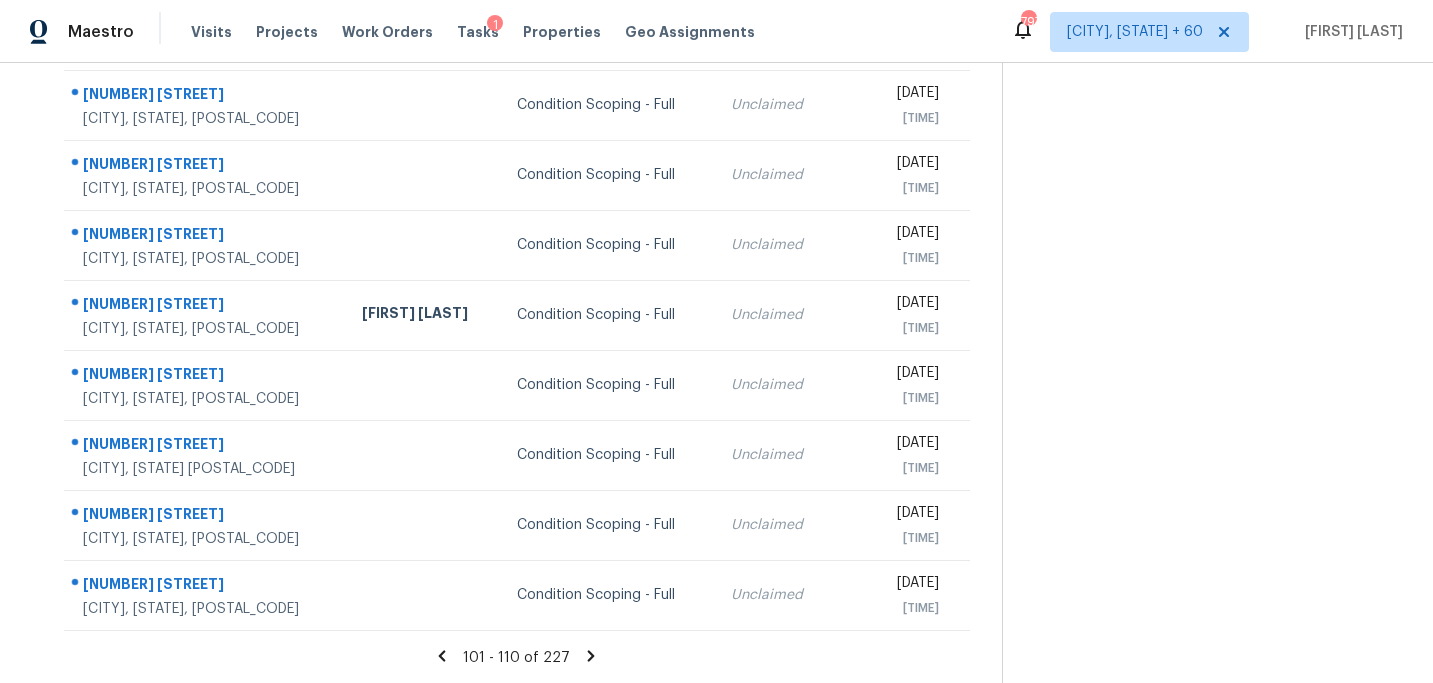 click 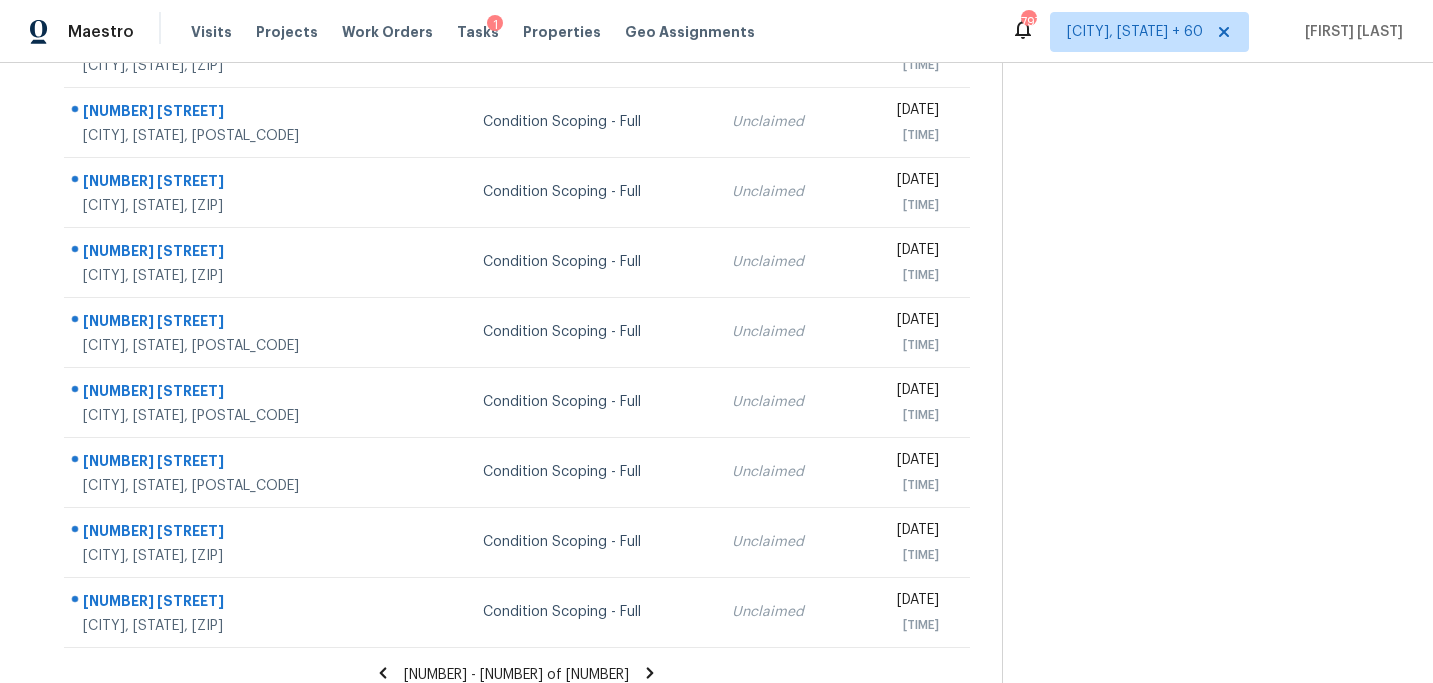 scroll, scrollTop: 358, scrollLeft: 0, axis: vertical 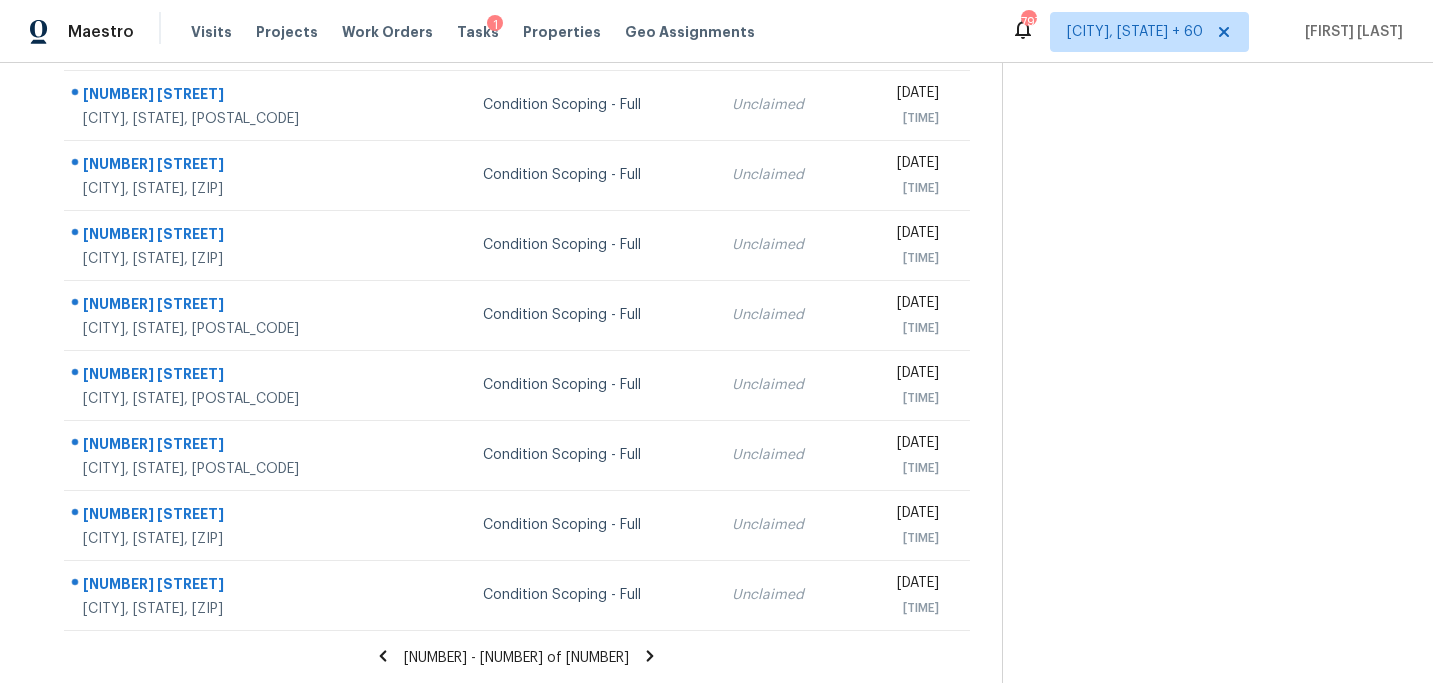 click 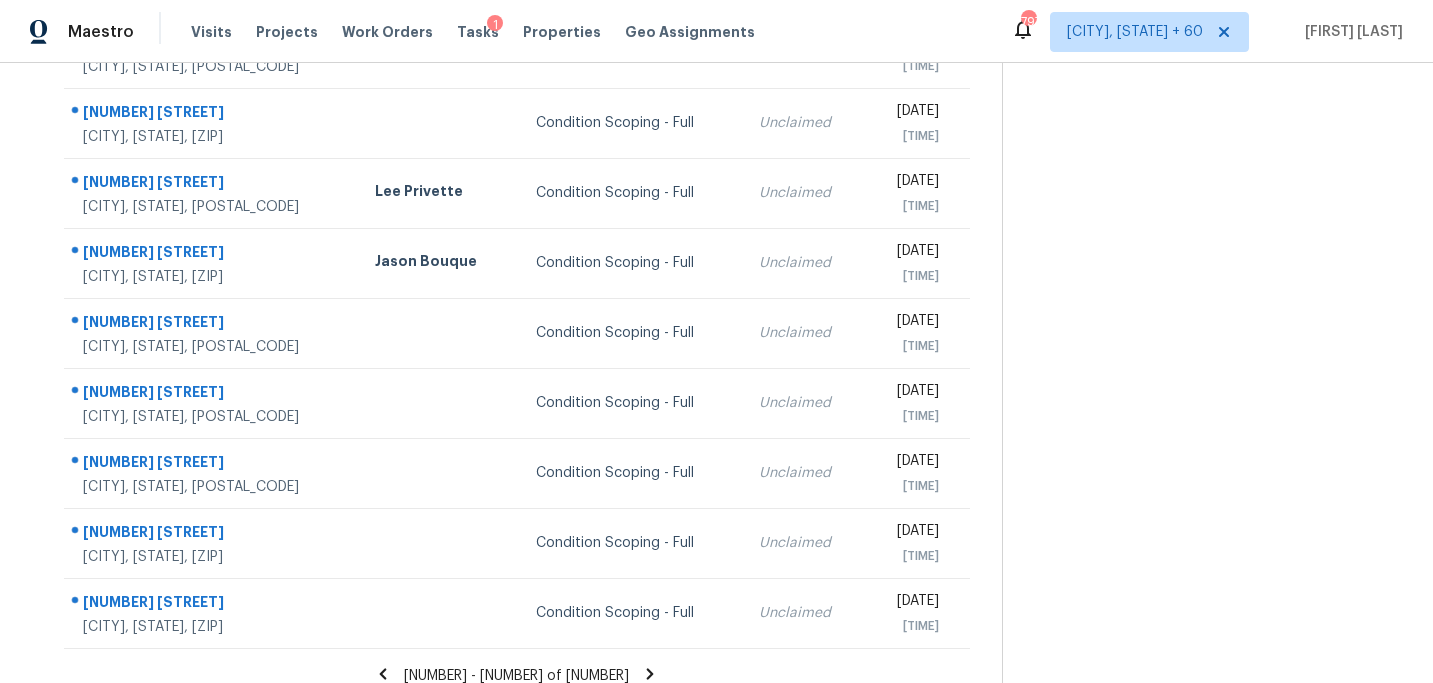 scroll, scrollTop: 358, scrollLeft: 0, axis: vertical 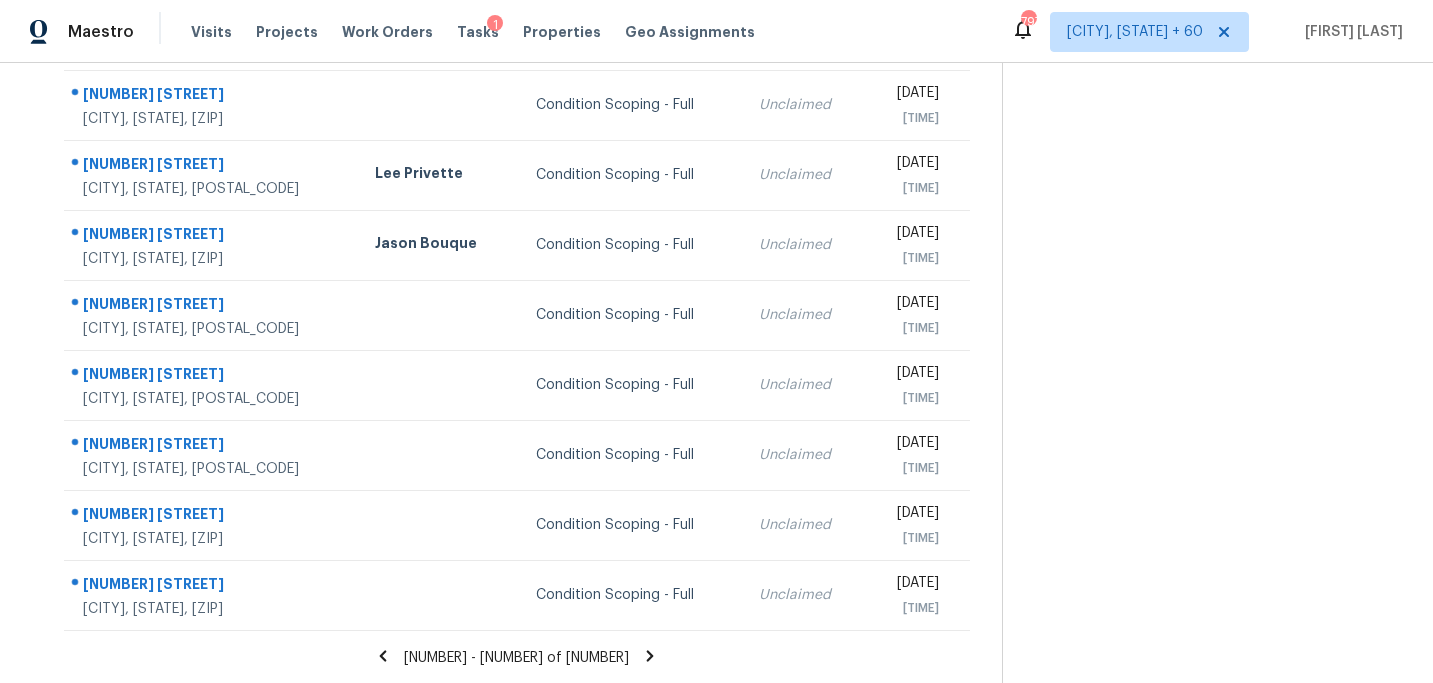 click 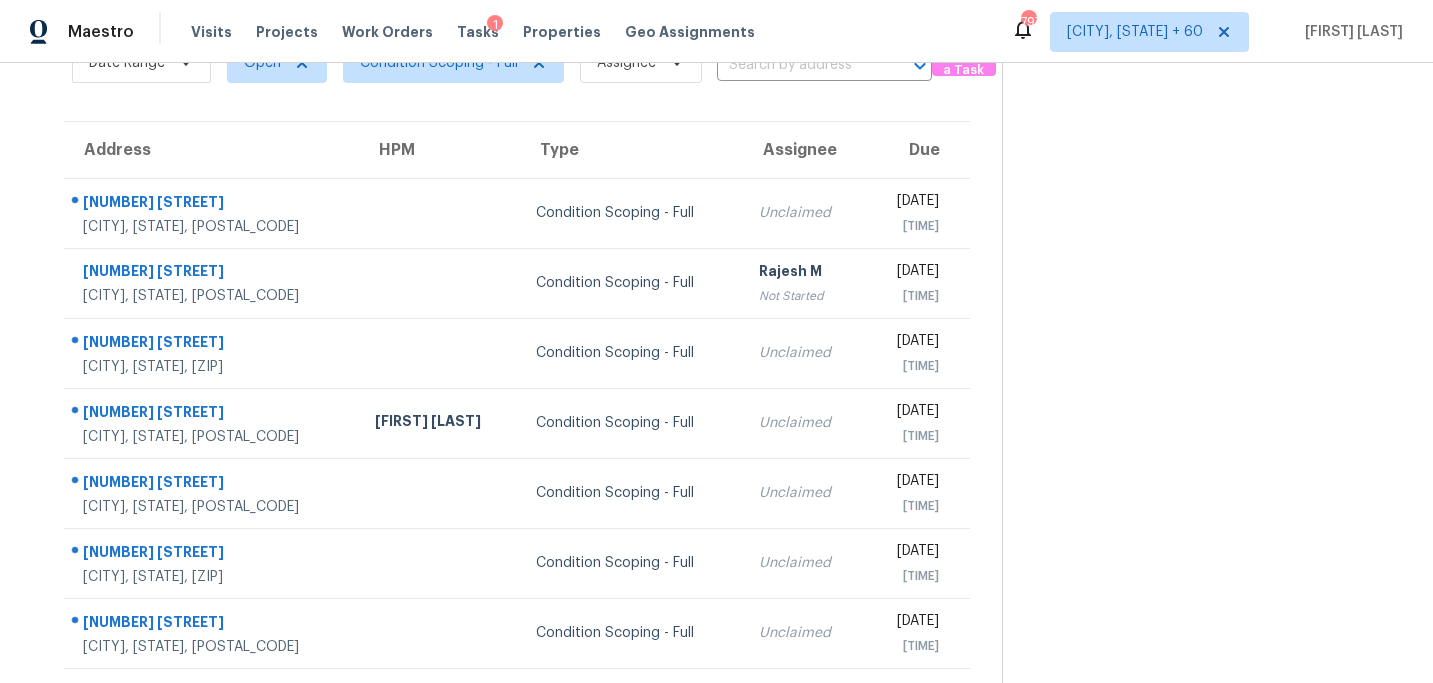 scroll, scrollTop: 358, scrollLeft: 0, axis: vertical 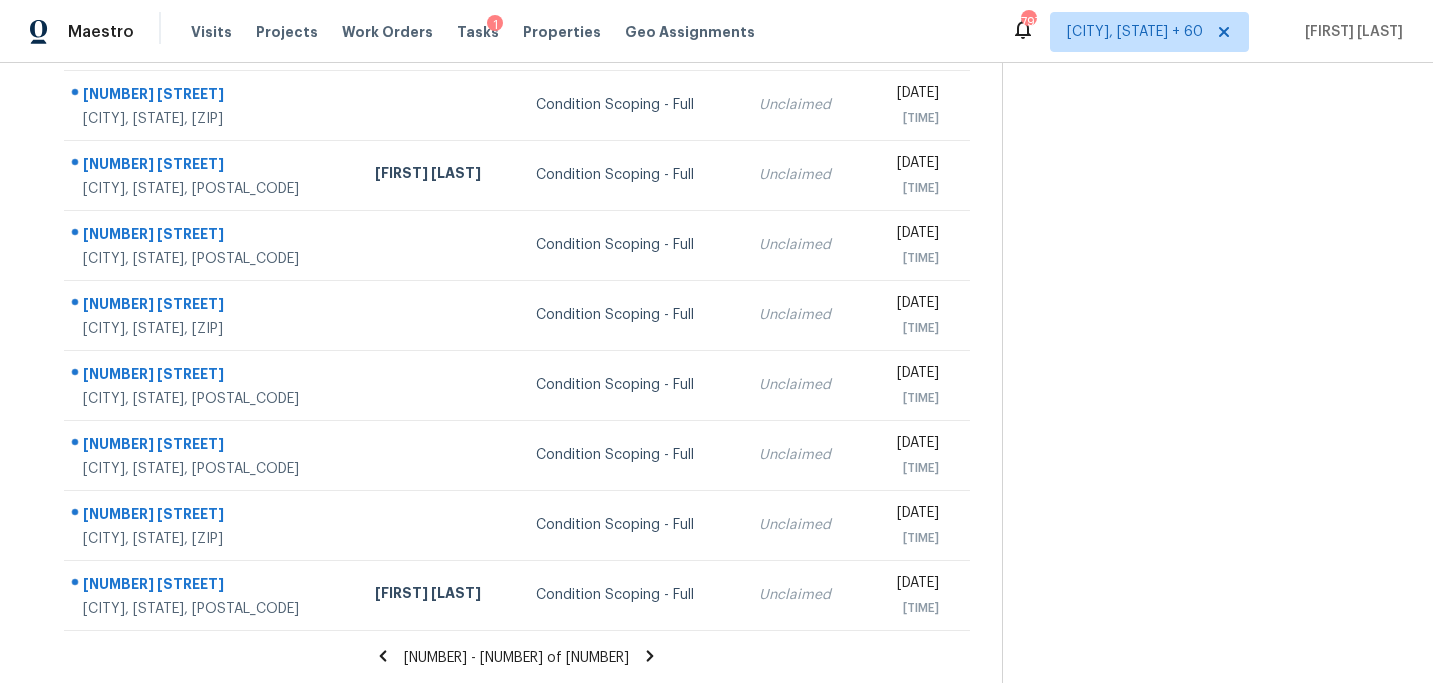 click 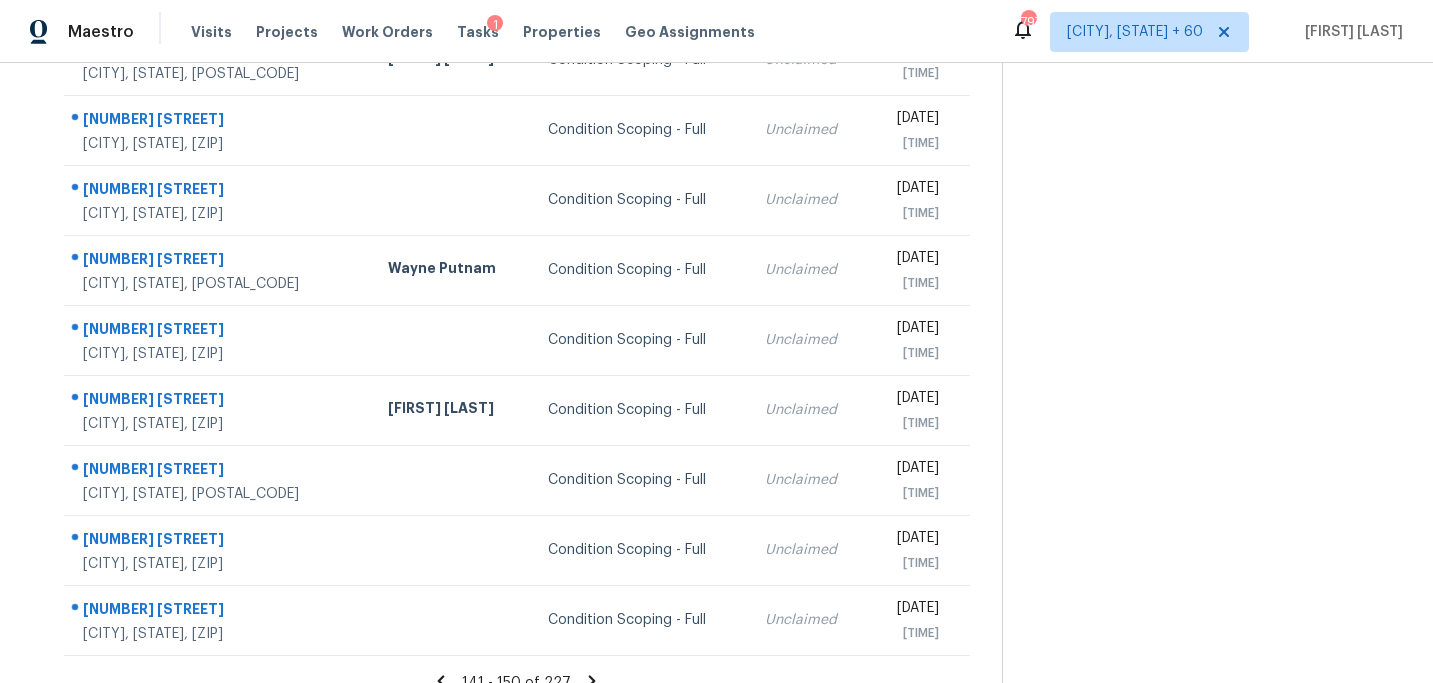 scroll, scrollTop: 358, scrollLeft: 0, axis: vertical 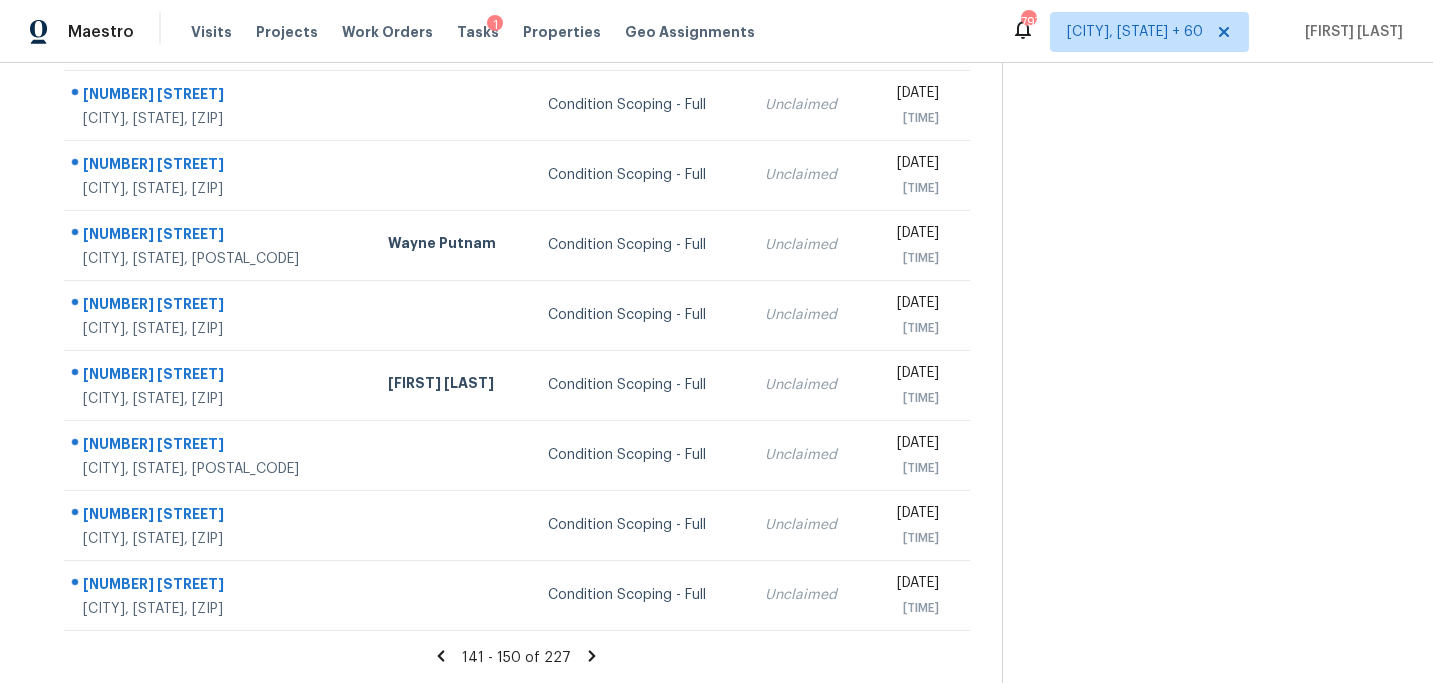 click 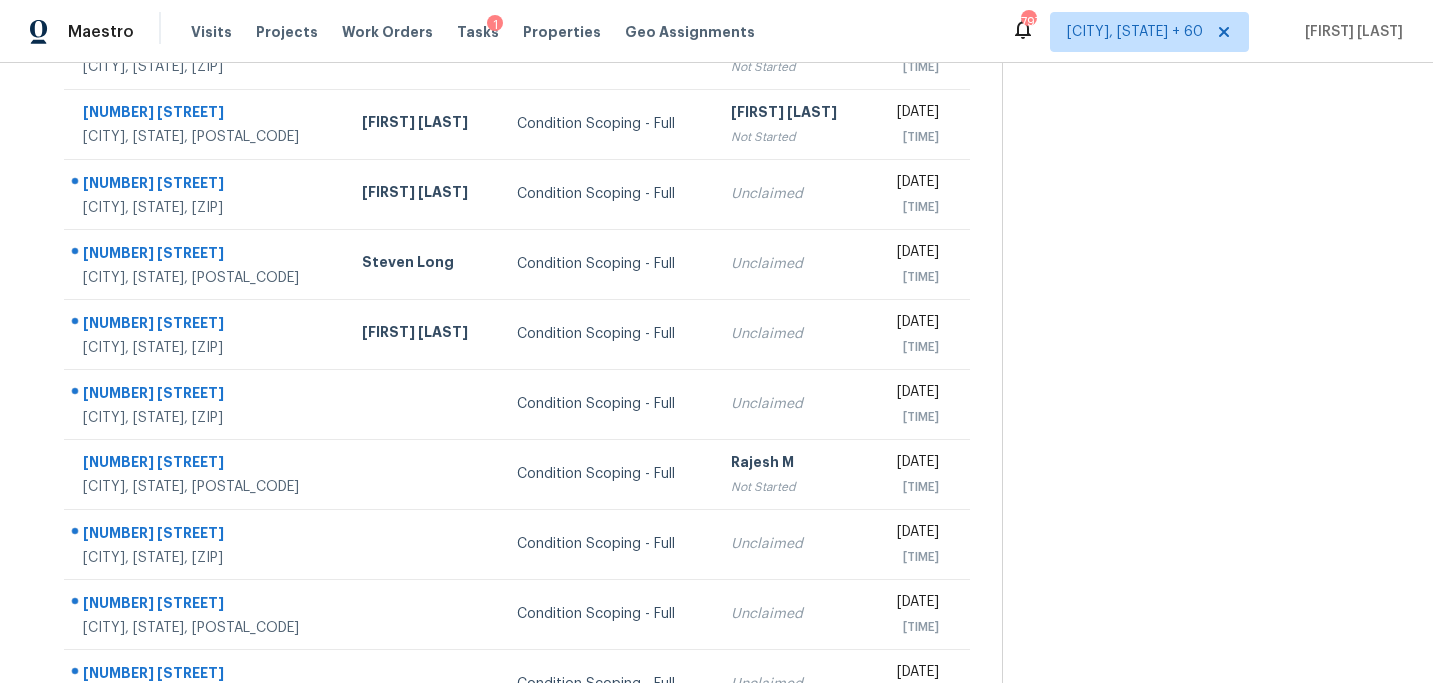 scroll, scrollTop: 358, scrollLeft: 0, axis: vertical 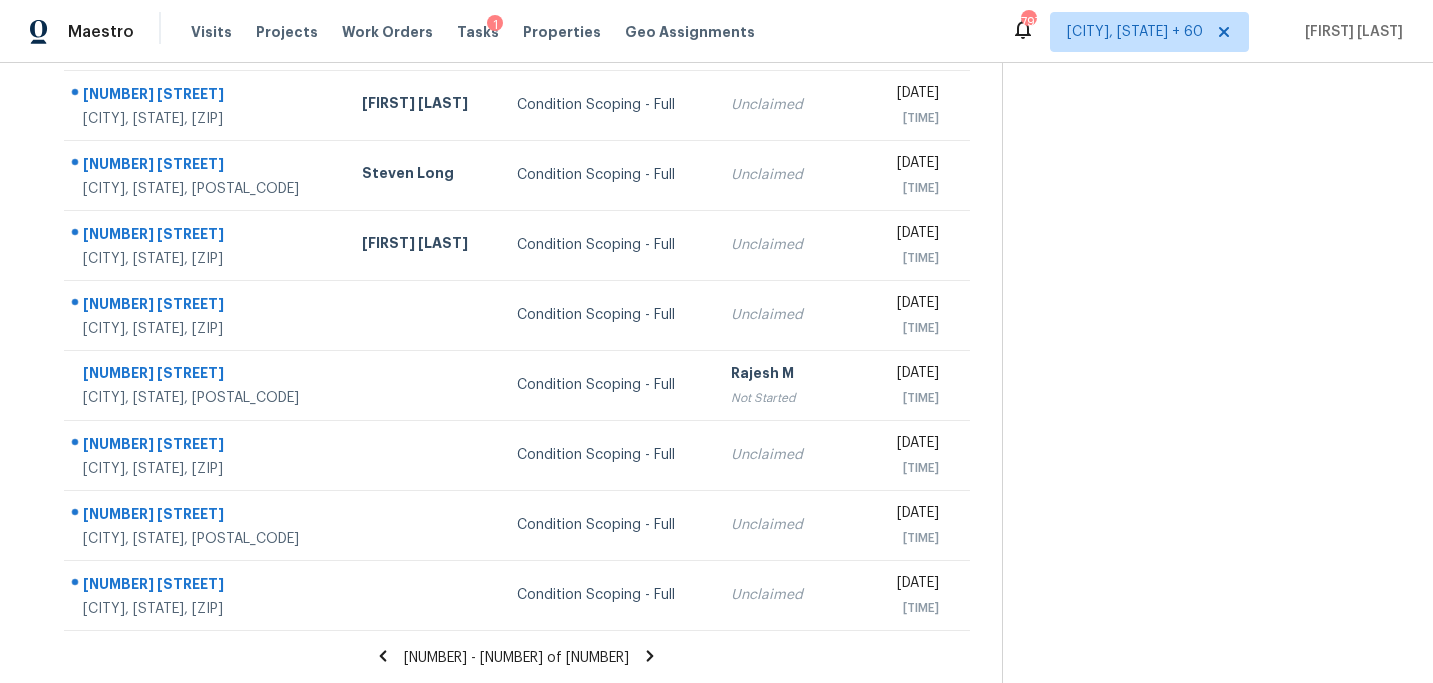 click on "Tasks 227  Results Date Range Open Condition Scoping - Full Assignee ​ Create a Task Address HPM Type Assignee Due [NUMBER] [STREET]   [CITY], [STATE], [POSTAL_CODE] [FIRST] [LAST] Condition Scoping - Full [FIRST] [LAST] Not Started [DATE] [TIME] [NUMBER] [STREET]   [CITY], [STATE], [POSTAL_CODE] [FIRST] [LAST] Condition Scoping - Full [FIRST] [LAST] Not Started [DATE] [TIME] [NUMBER] [STREET]   [CITY], [STATE], [POSTAL_CODE] [FIRST] [LAST] Condition Scoping - Full Unclaimed [DATE] [TIME] [NUMBER] [STREET]   [CITY], [STATE], [POSTAL_CODE] [FIRST] [LAST] Condition Scoping - Full Unclaimed [DATE] [TIME] [NUMBER] [STREET]   [CITY], [STATE], [POSTAL_CODE] [FIRST] [LAST] Condition Scoping - Full Unclaimed [DATE] [TIME] [NUMBER] [STREET]   [CITY], [STATE], [POSTAL_CODE] Condition Scoping - Full Unclaimed [DATE] [TIME] [NUMBER] [STREET]   [CITY], [STATE], [POSTAL_CODE] Condition Scoping - Full [FIRST] [LAST] Not Started [DATE] [TIME] [NUMBER] [STREET]   [CITY], [STATE], [POSTAL_CODE] Condition Scoping - Full [TIME]" at bounding box center [517, 210] 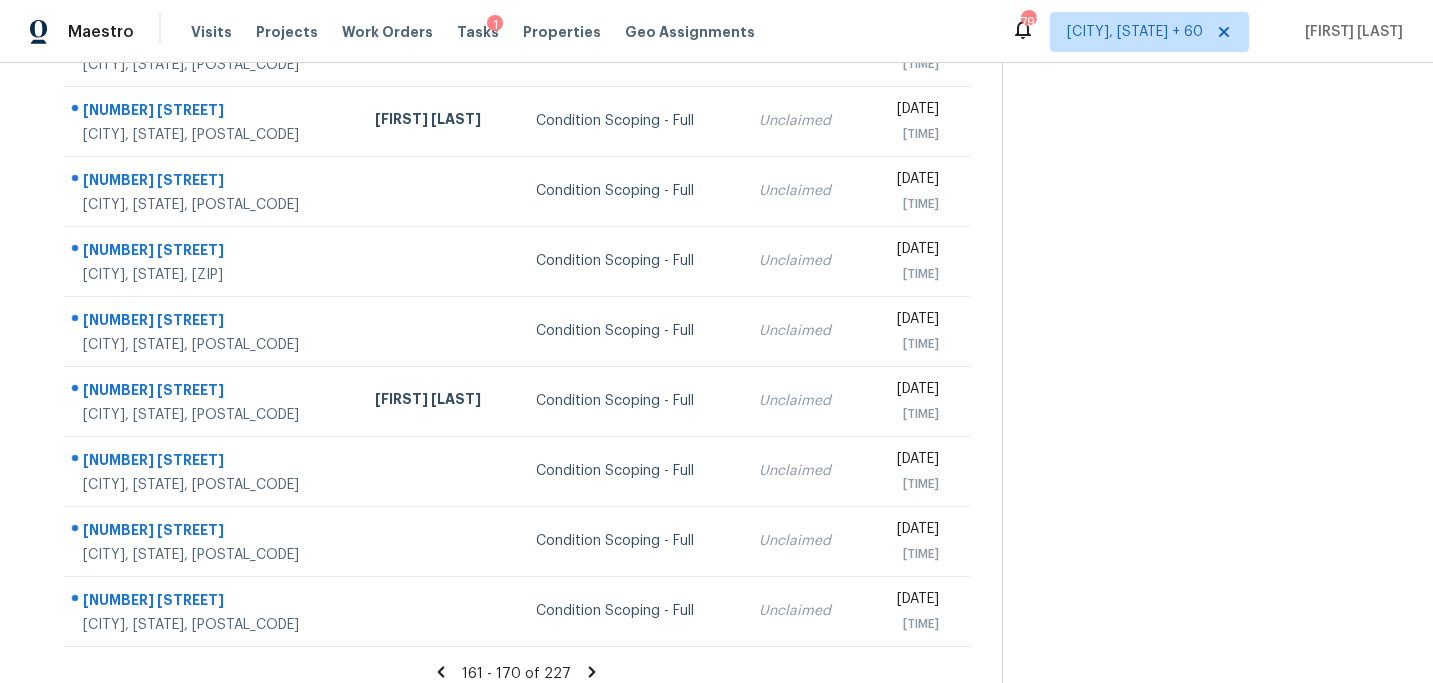 scroll, scrollTop: 358, scrollLeft: 0, axis: vertical 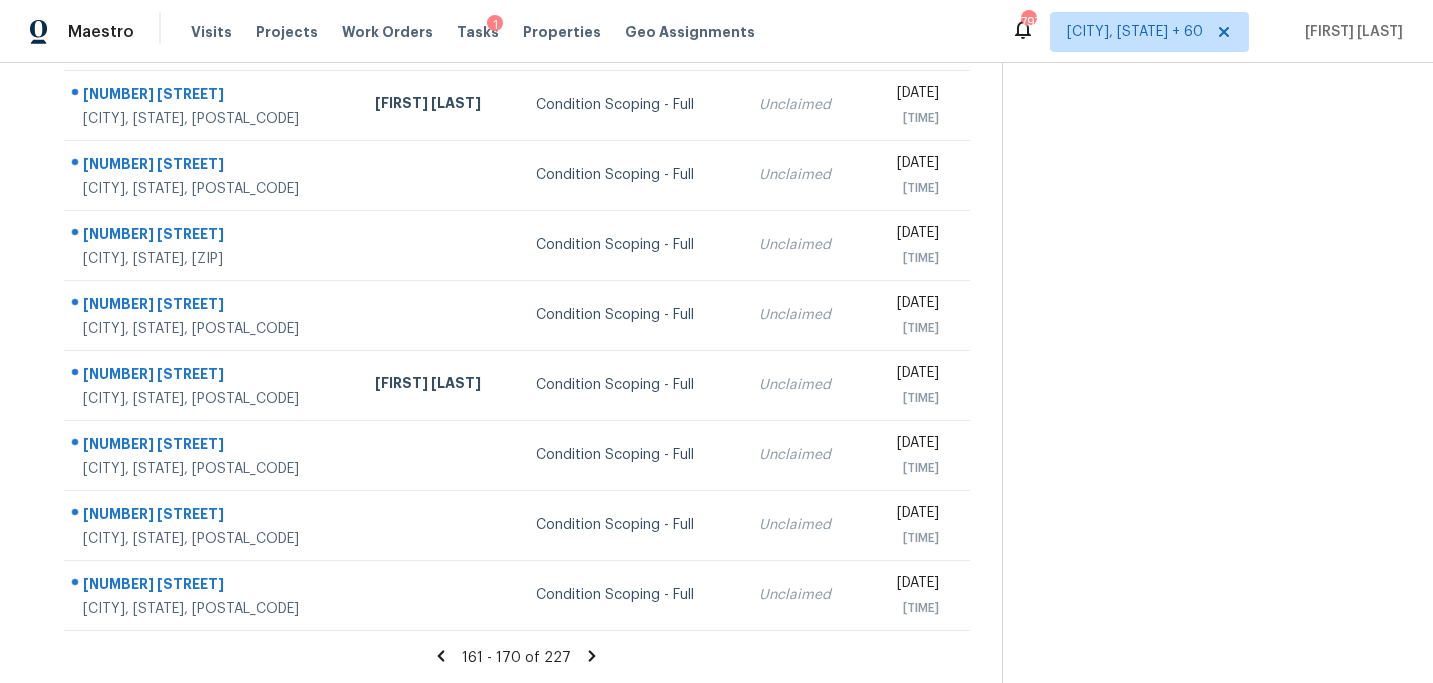 click 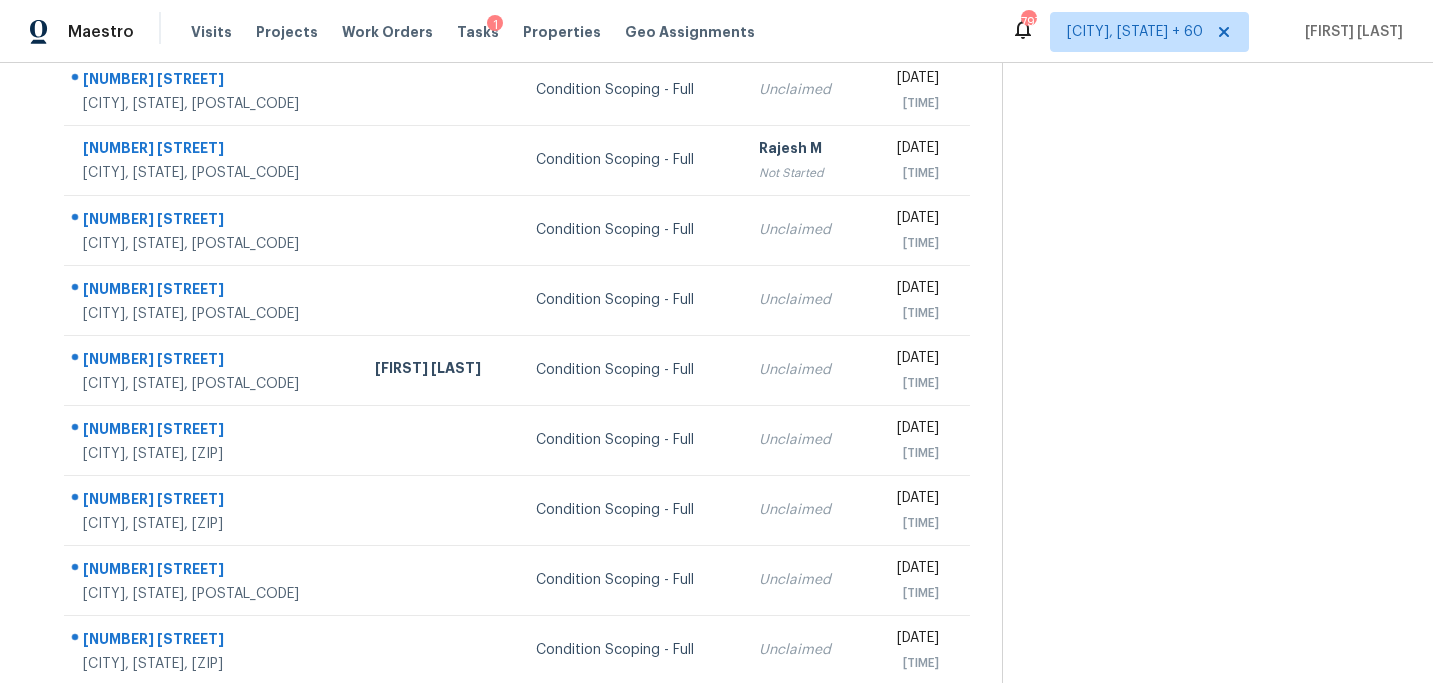 scroll, scrollTop: 358, scrollLeft: 0, axis: vertical 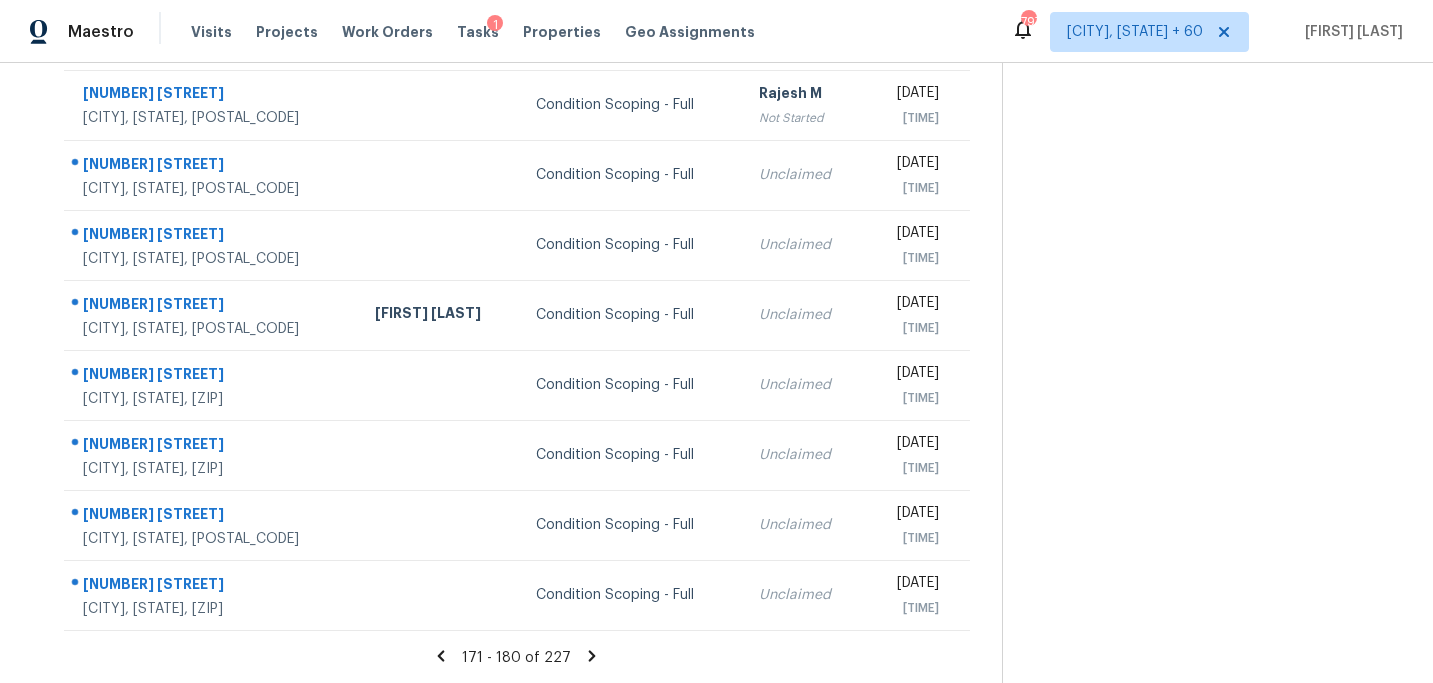 click 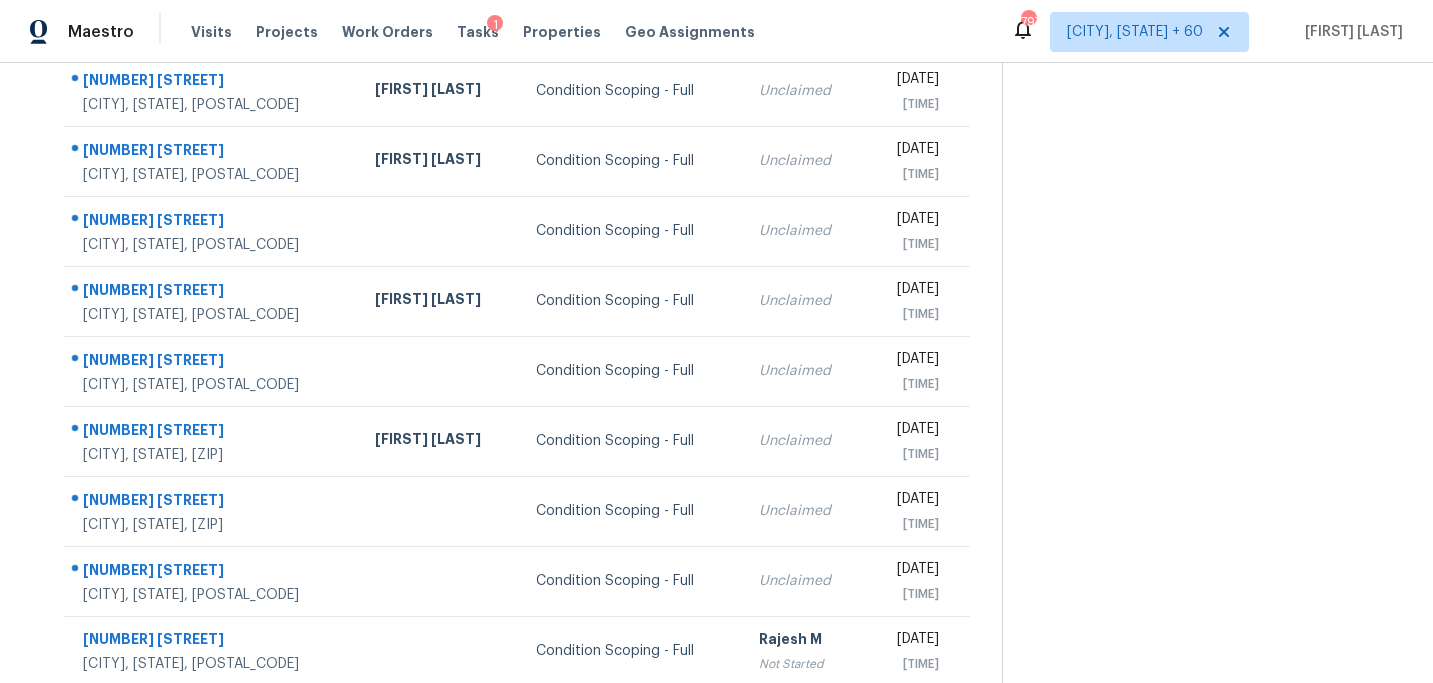 scroll, scrollTop: 358, scrollLeft: 0, axis: vertical 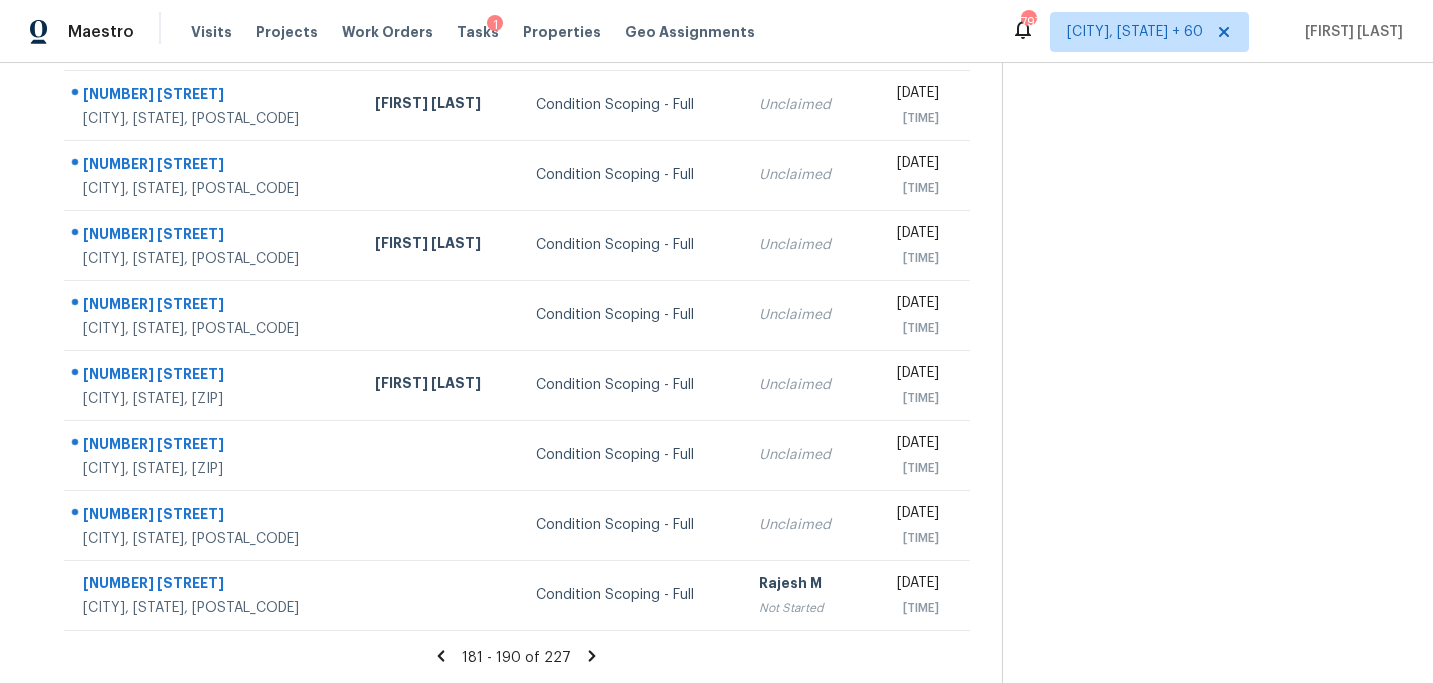 click 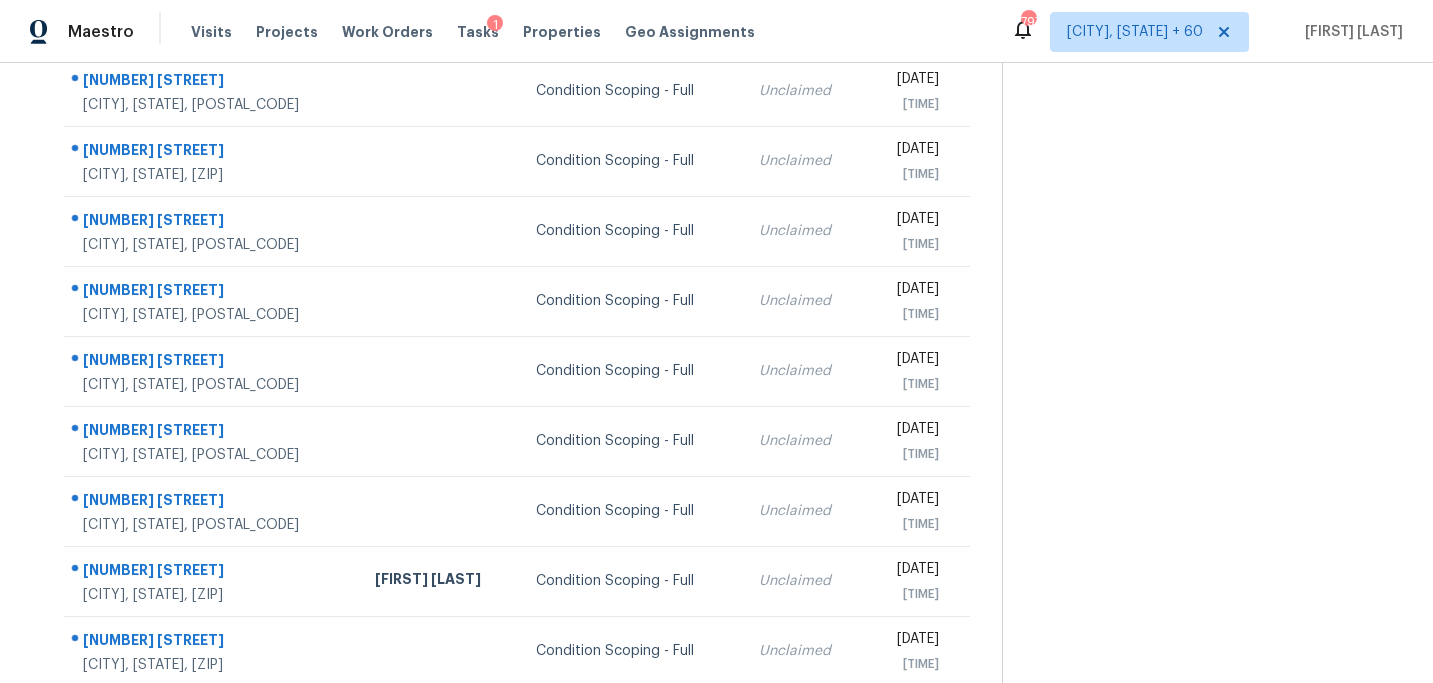 scroll, scrollTop: 358, scrollLeft: 0, axis: vertical 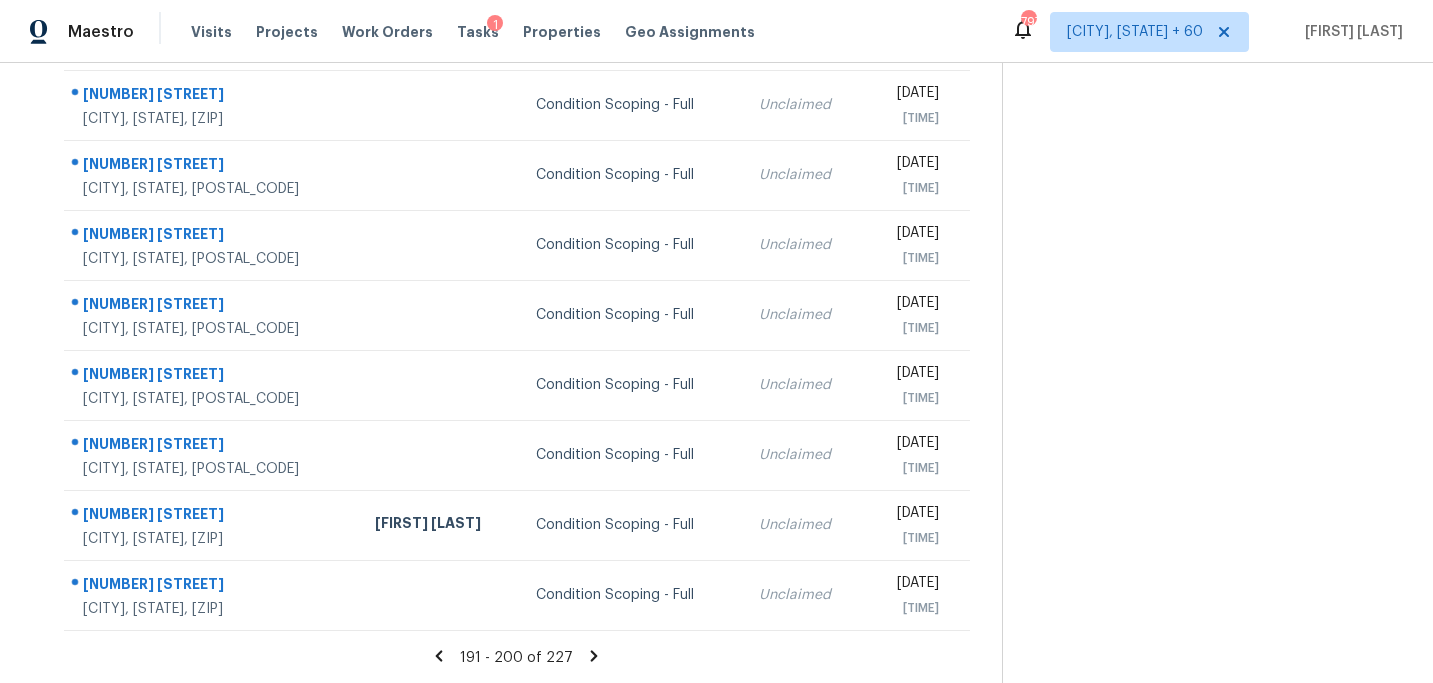 click 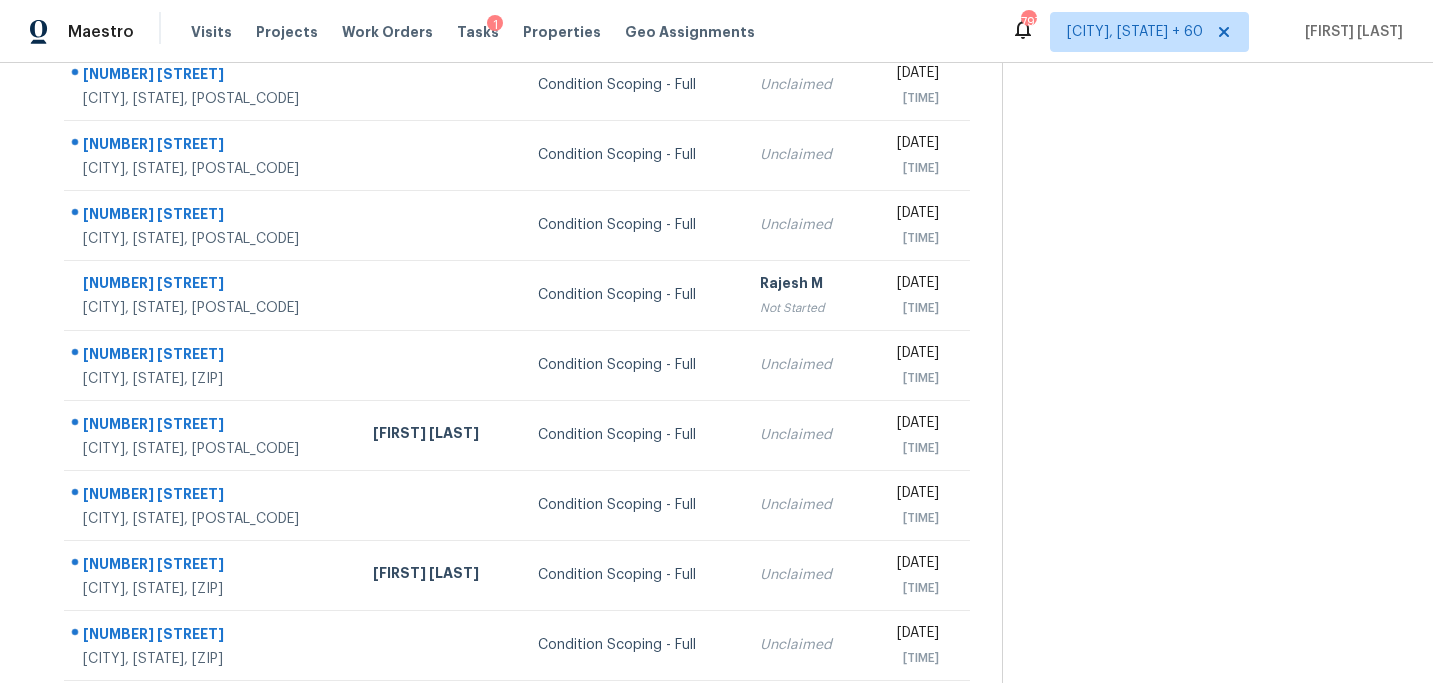 scroll, scrollTop: 358, scrollLeft: 0, axis: vertical 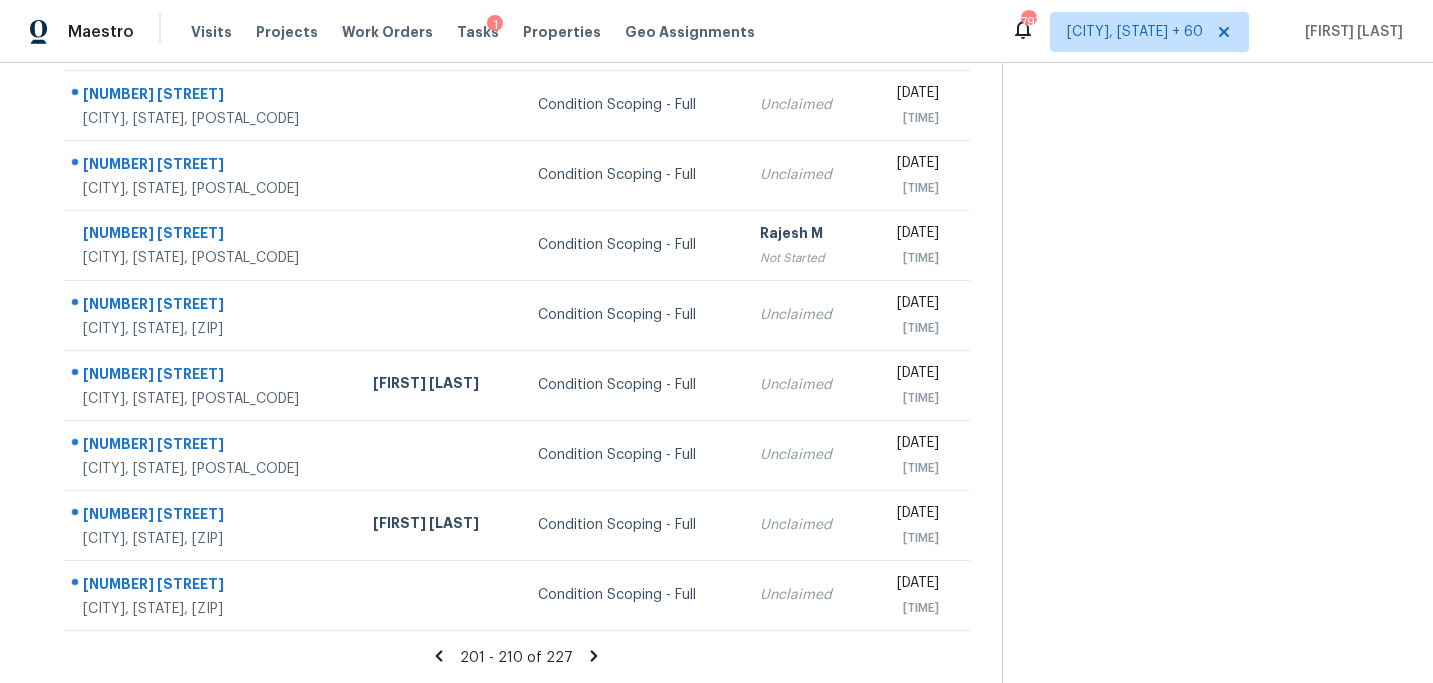 click 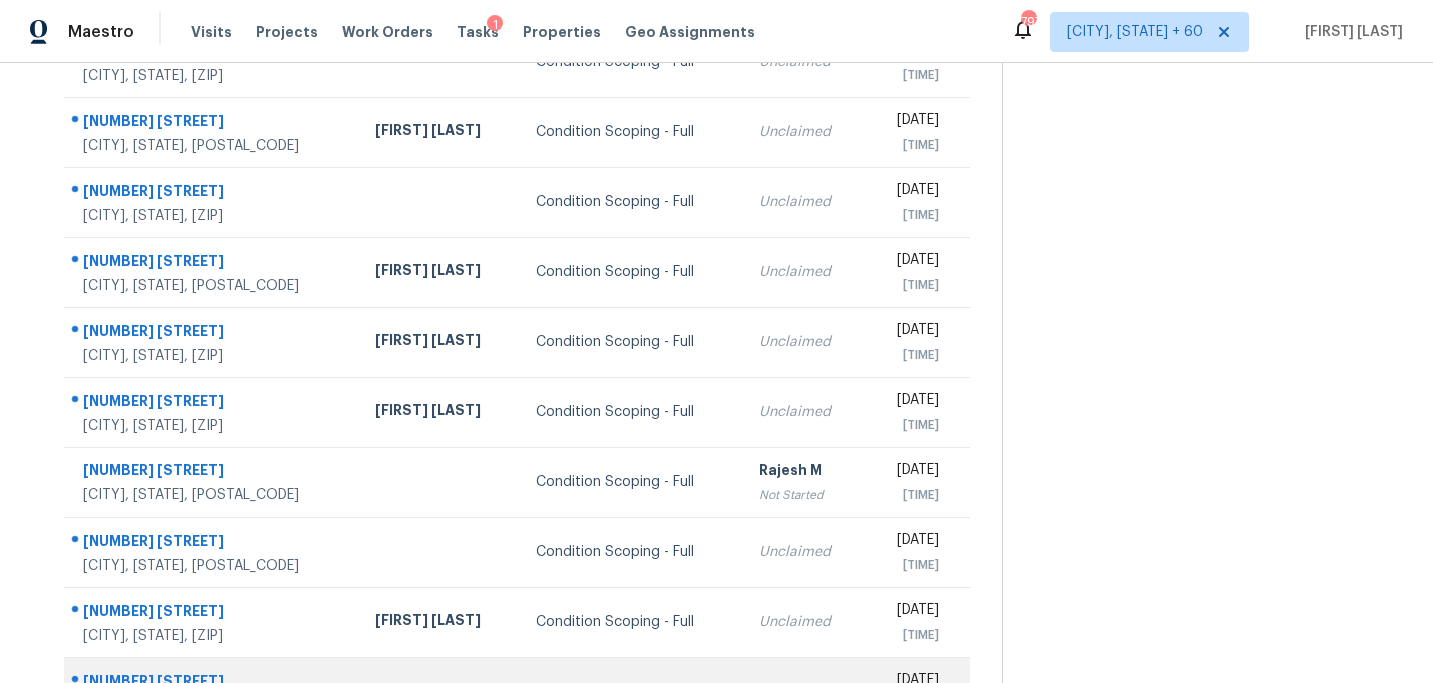 scroll, scrollTop: 321, scrollLeft: 0, axis: vertical 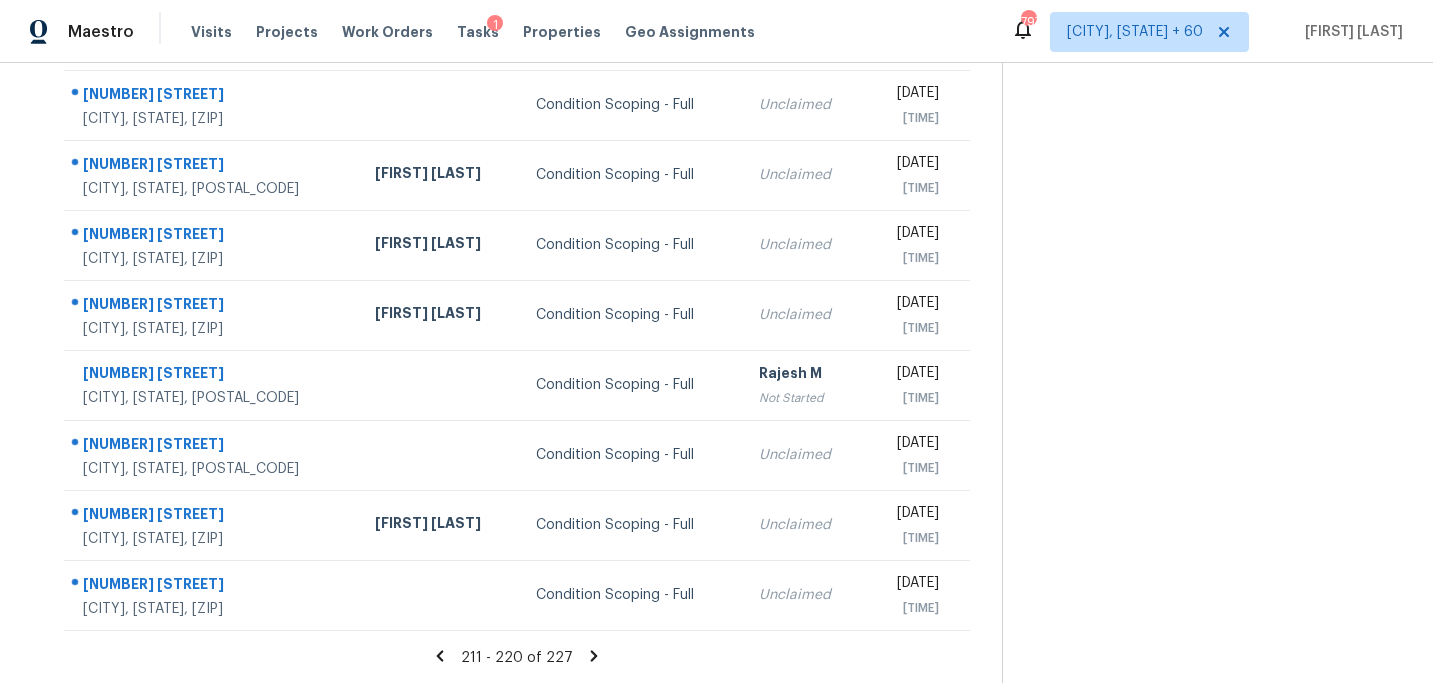 click 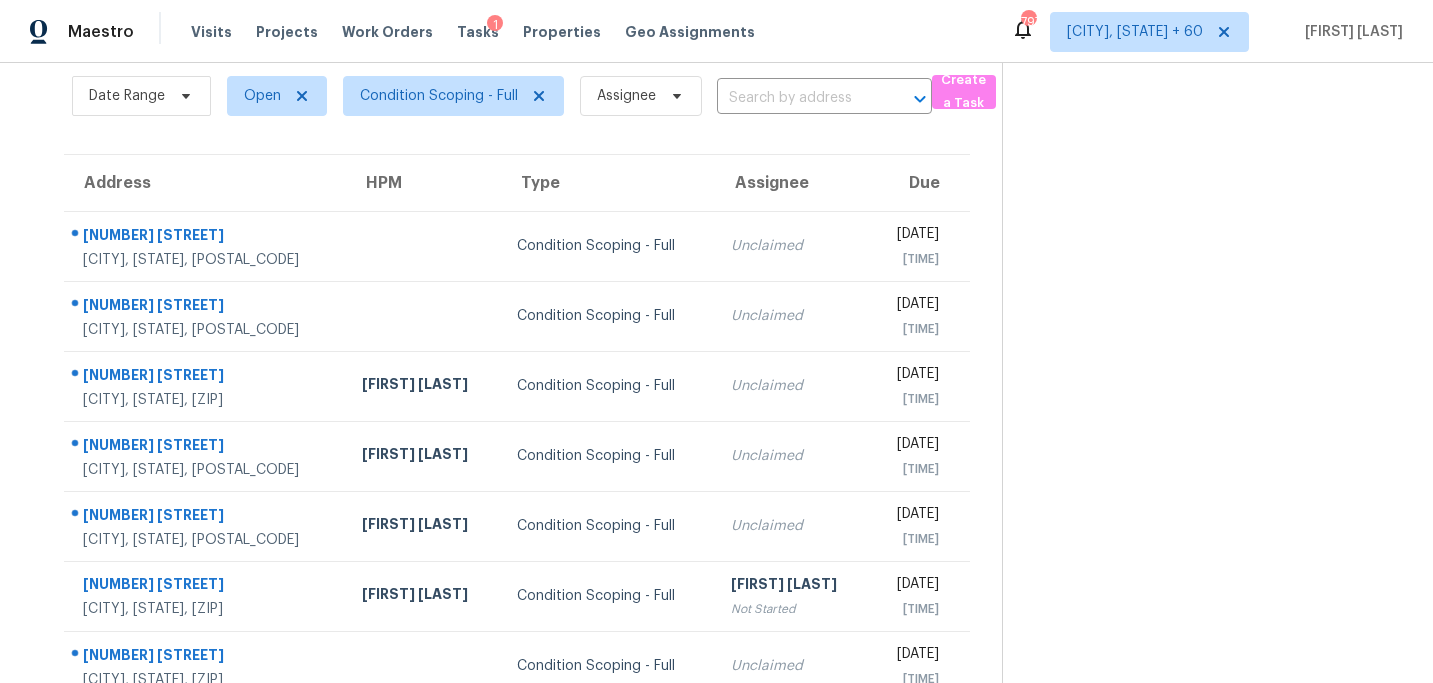 scroll, scrollTop: 148, scrollLeft: 0, axis: vertical 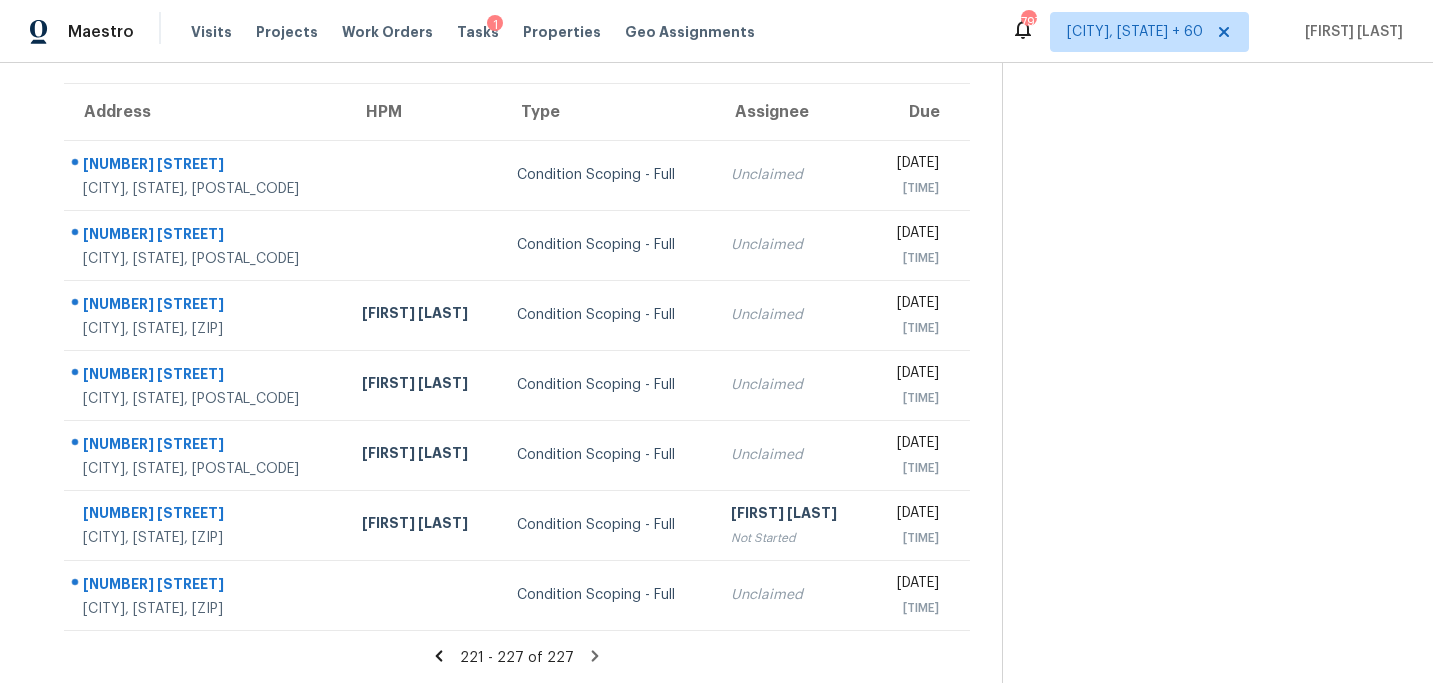 click 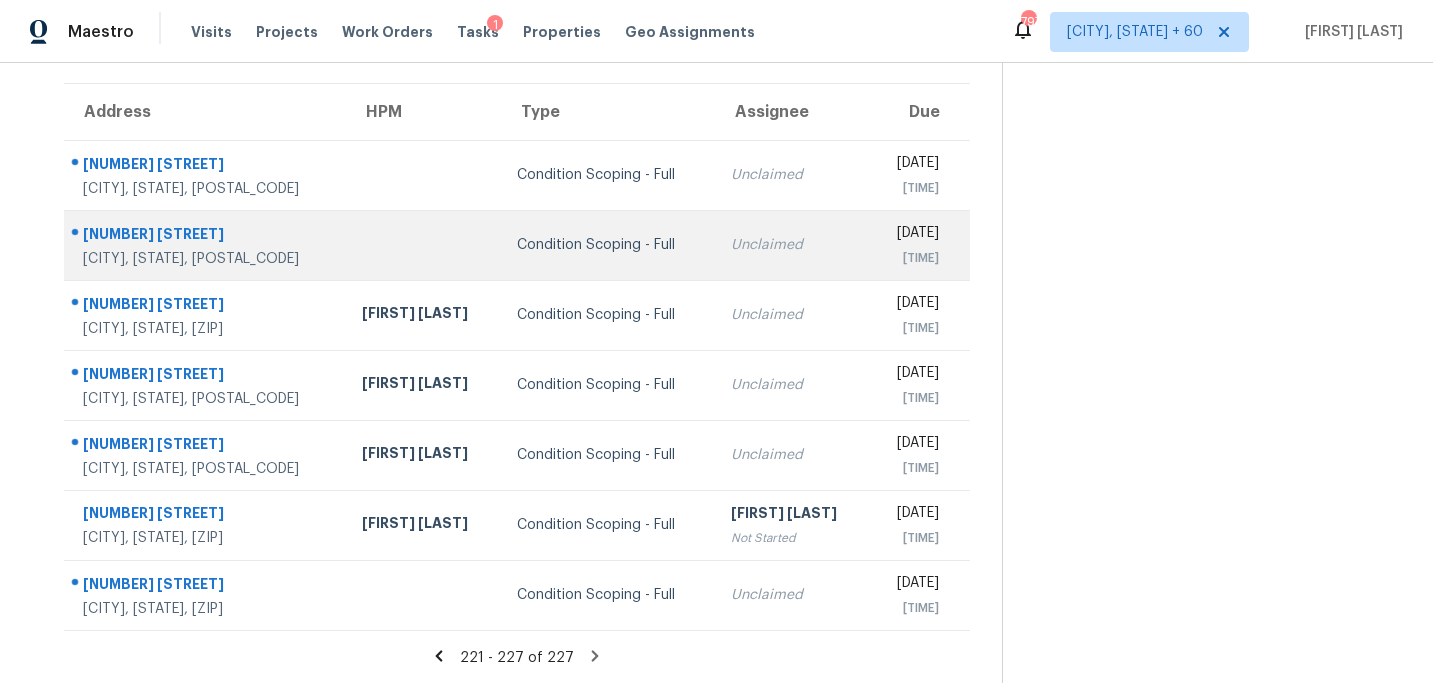 scroll, scrollTop: 0, scrollLeft: 0, axis: both 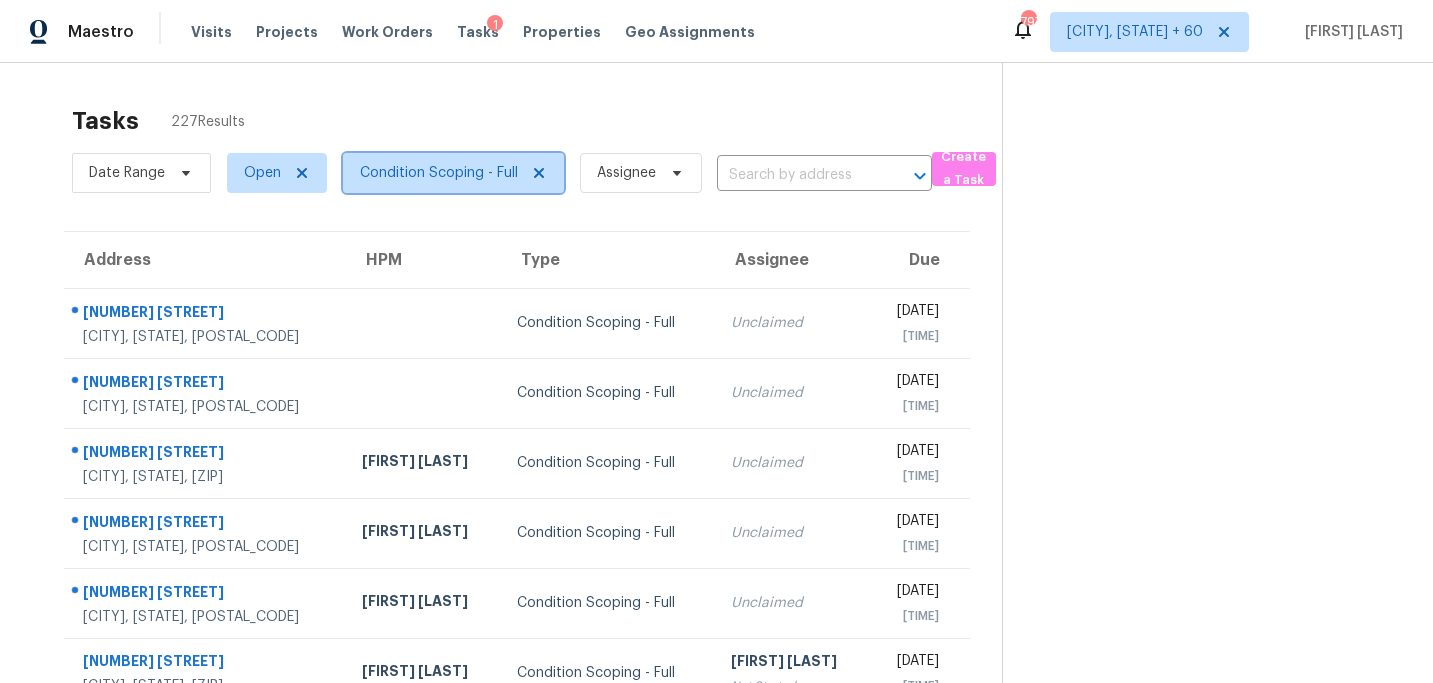 click on "Condition Scoping - Full" at bounding box center [453, 173] 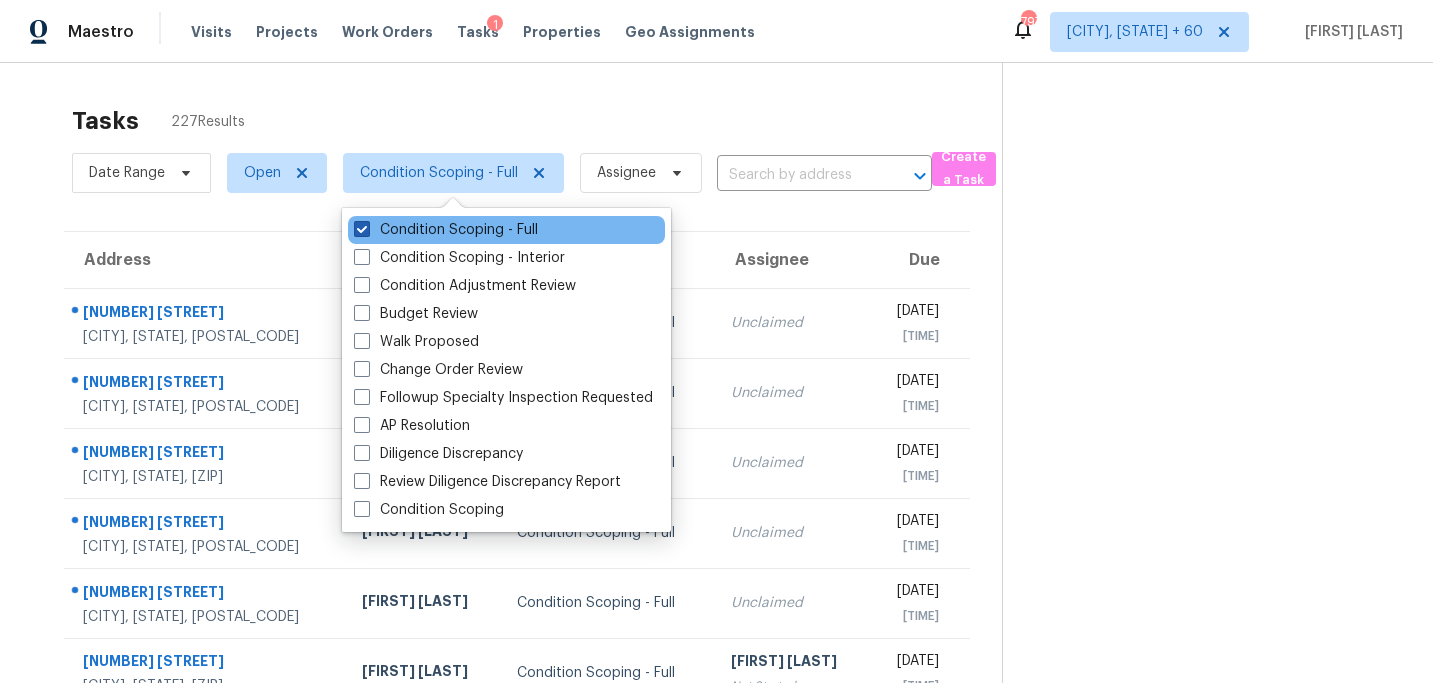 click on "Condition Scoping - Full" at bounding box center (446, 230) 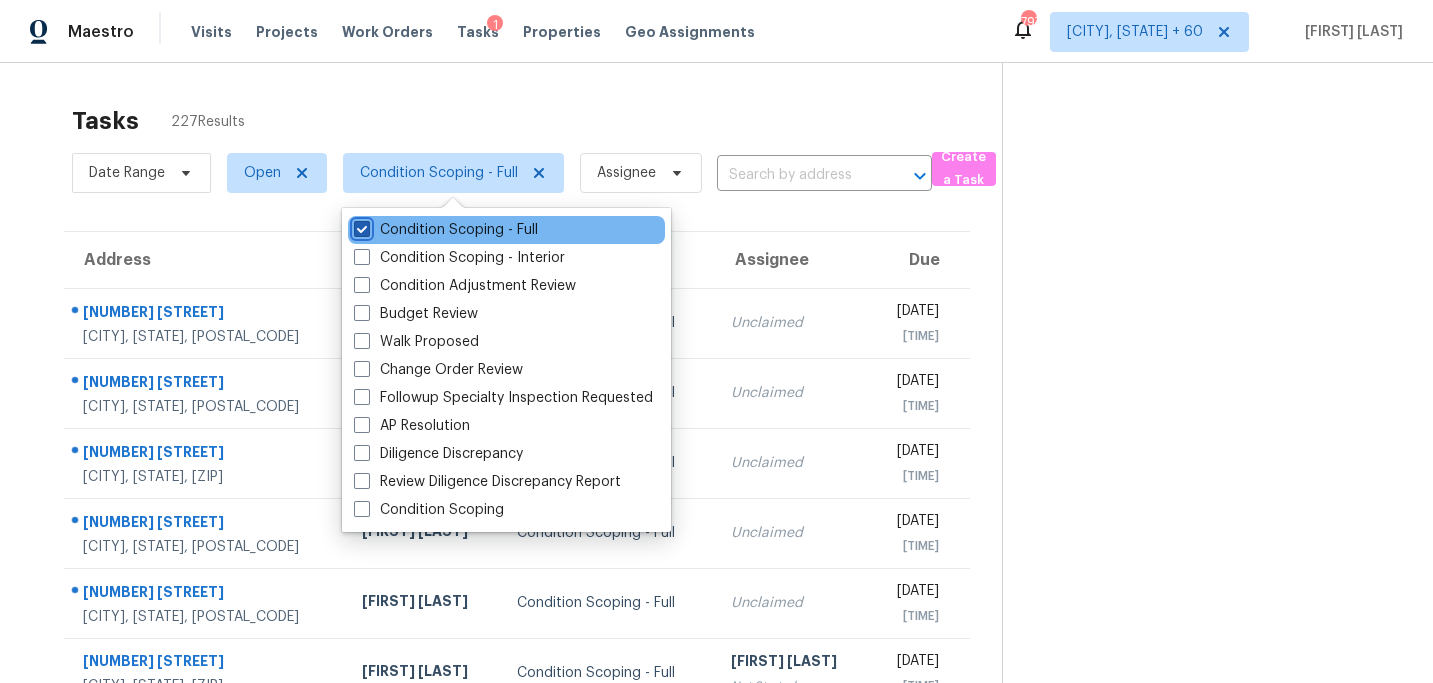 click on "Condition Scoping - Full" at bounding box center (360, 226) 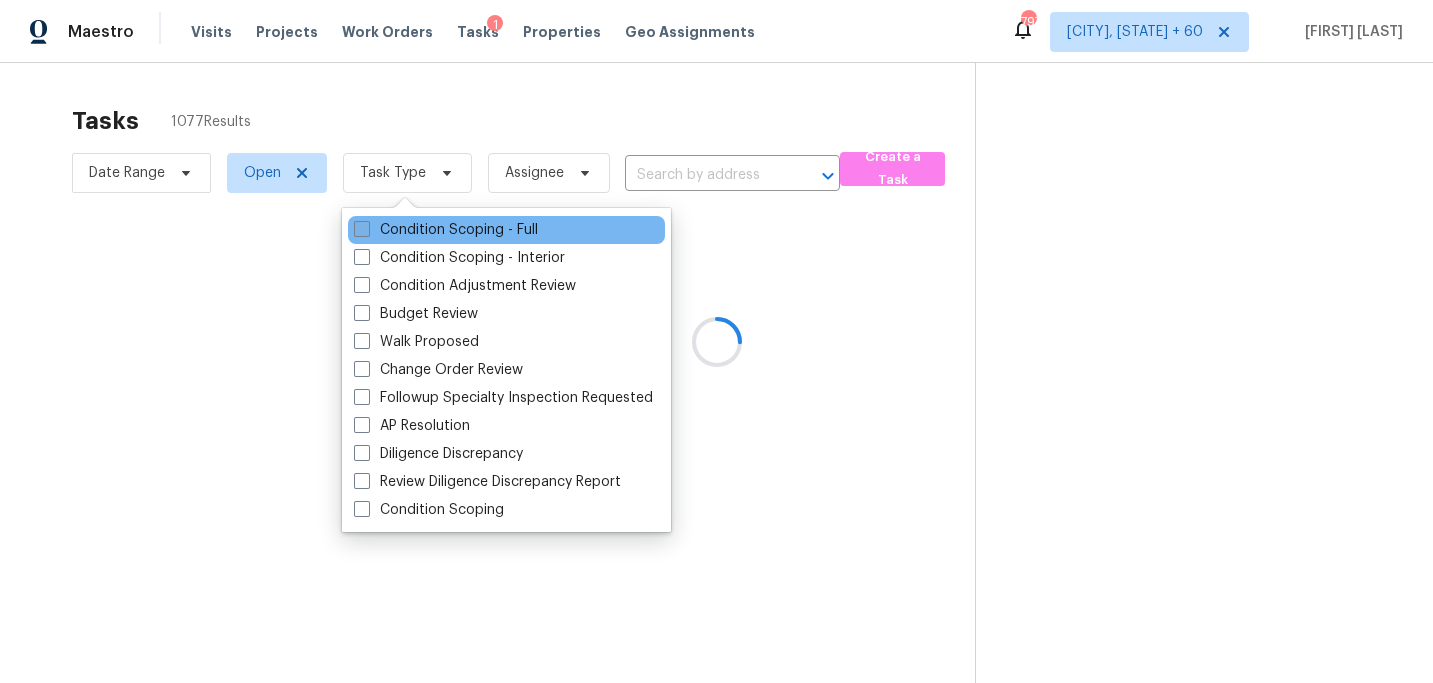 click on "Condition Scoping - Full" at bounding box center (446, 230) 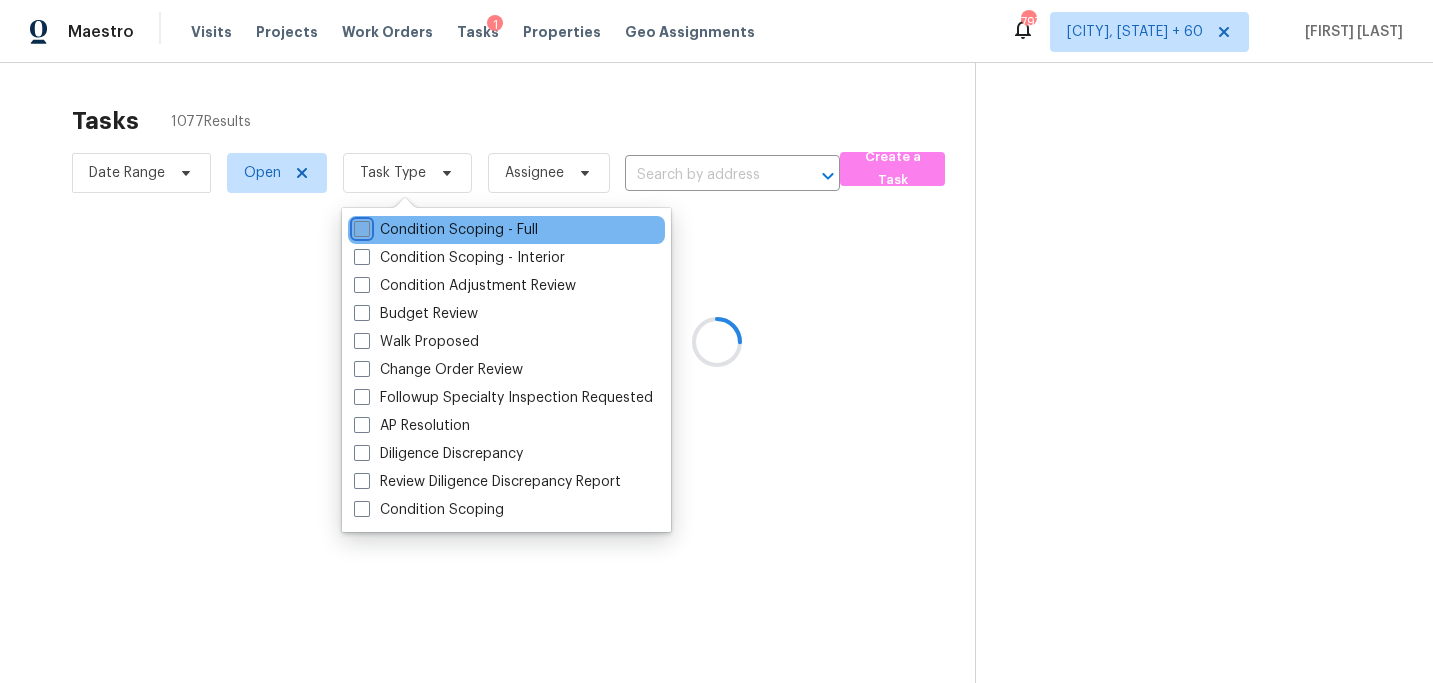 click on "Condition Scoping - Full" at bounding box center [360, 226] 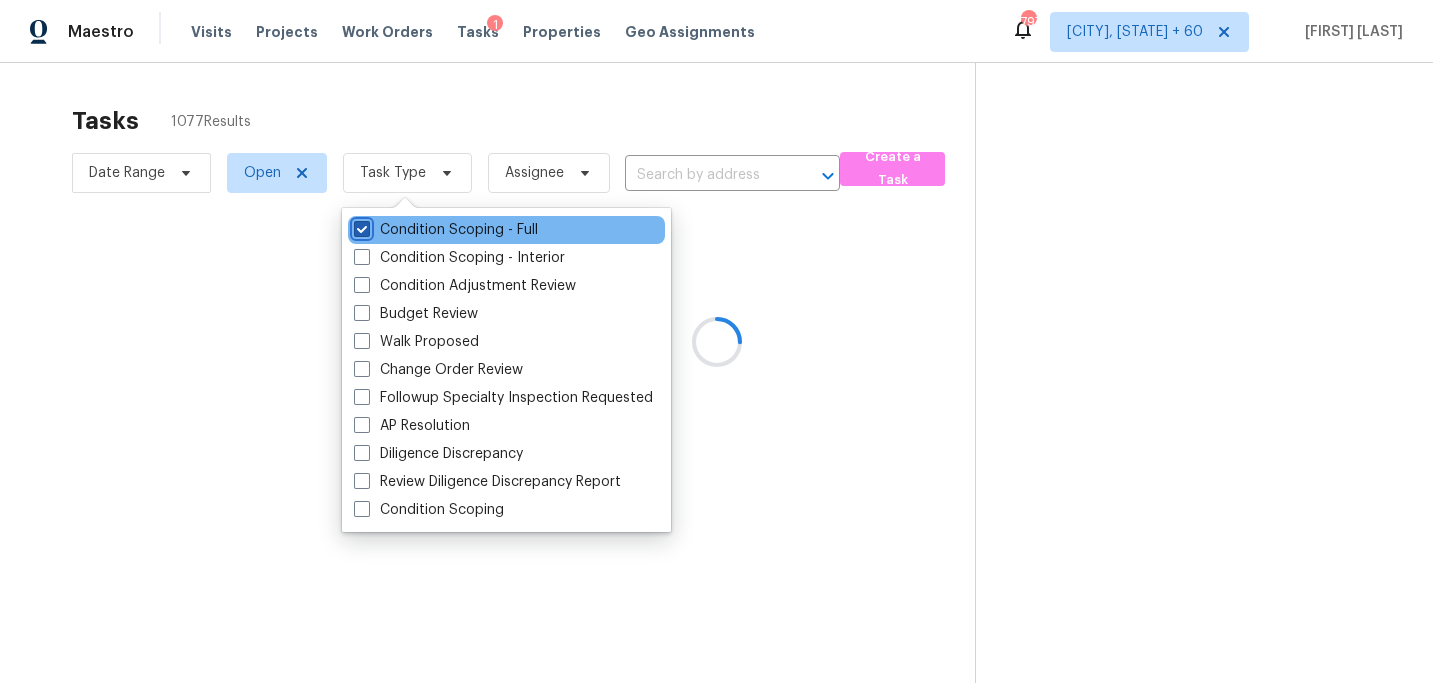 checkbox on "true" 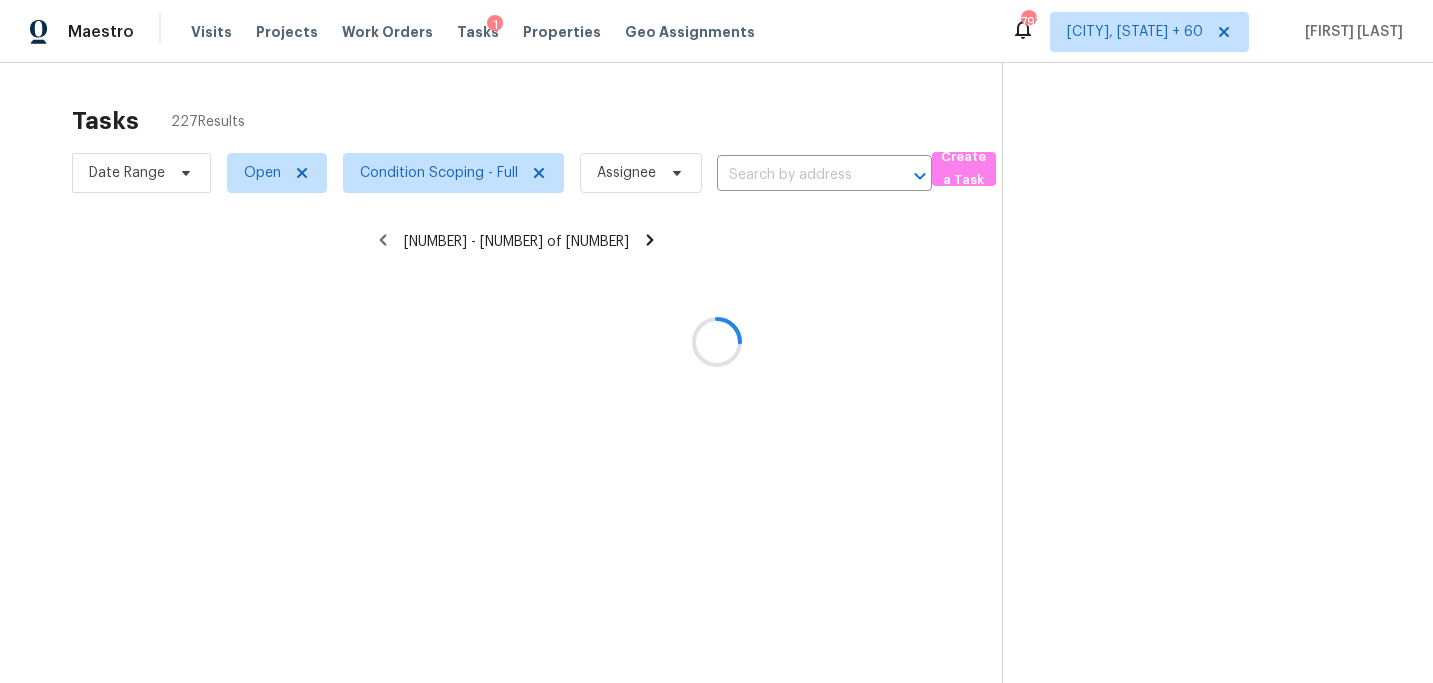 click at bounding box center (716, 341) 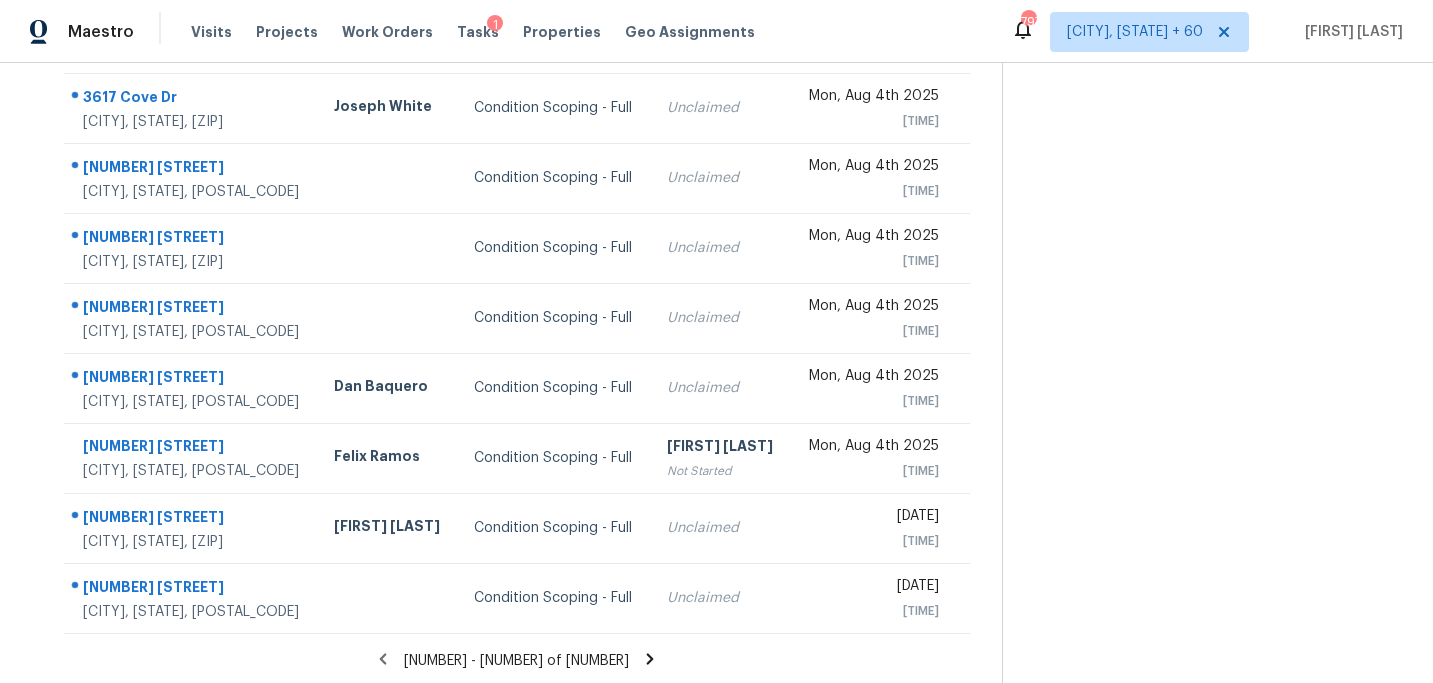 scroll, scrollTop: 358, scrollLeft: 0, axis: vertical 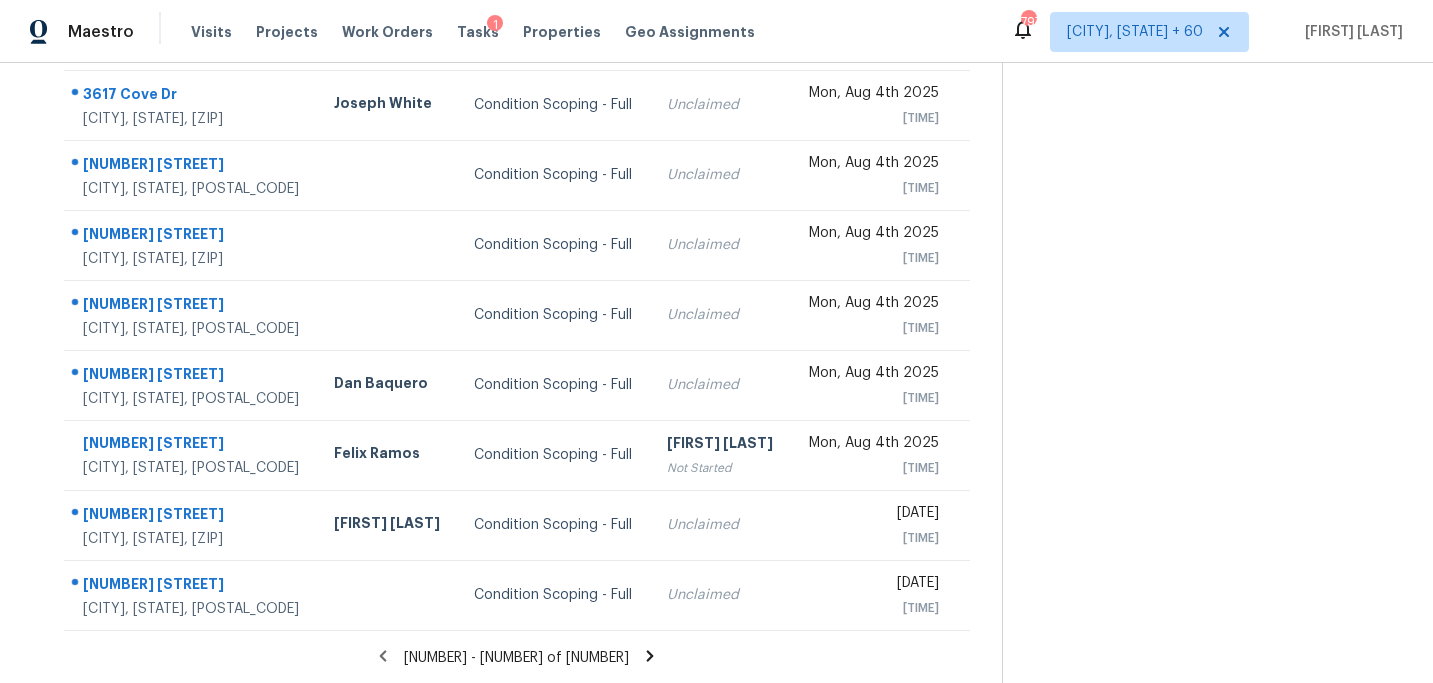 click 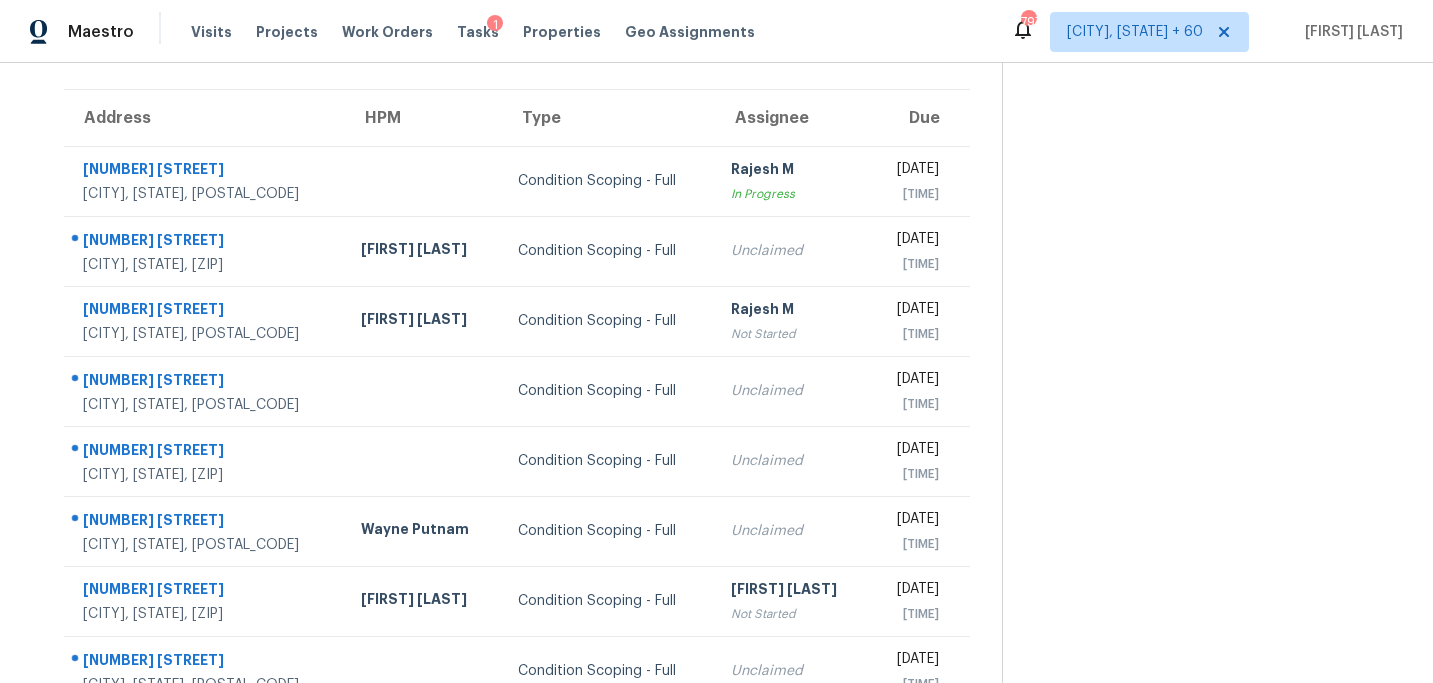 scroll, scrollTop: 358, scrollLeft: 0, axis: vertical 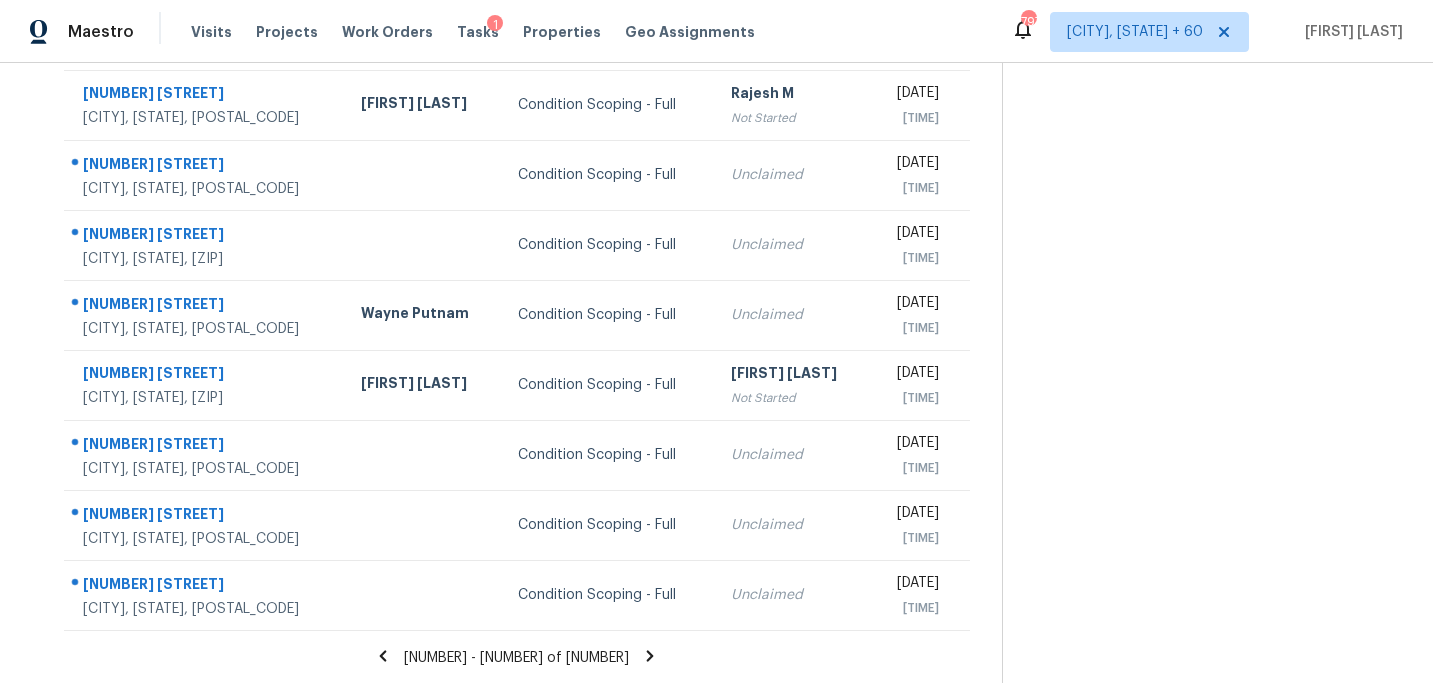 click 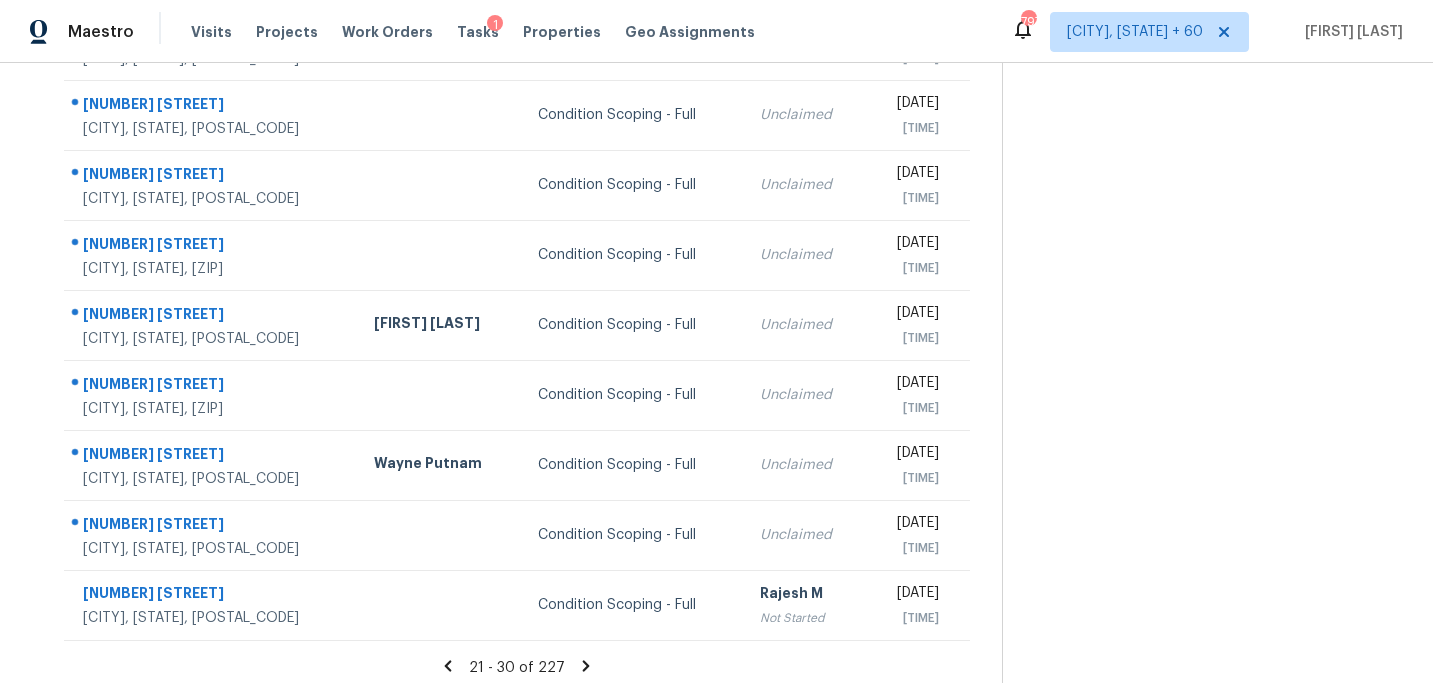 scroll, scrollTop: 358, scrollLeft: 0, axis: vertical 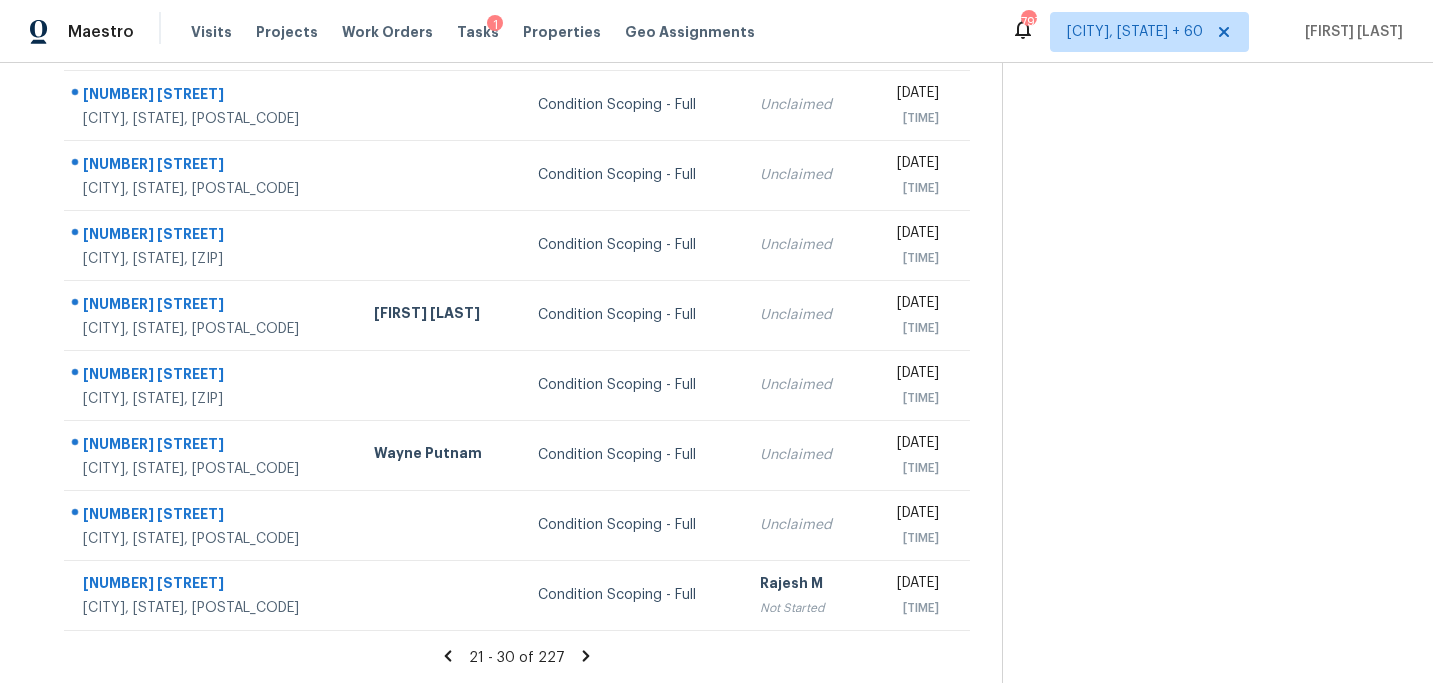 click 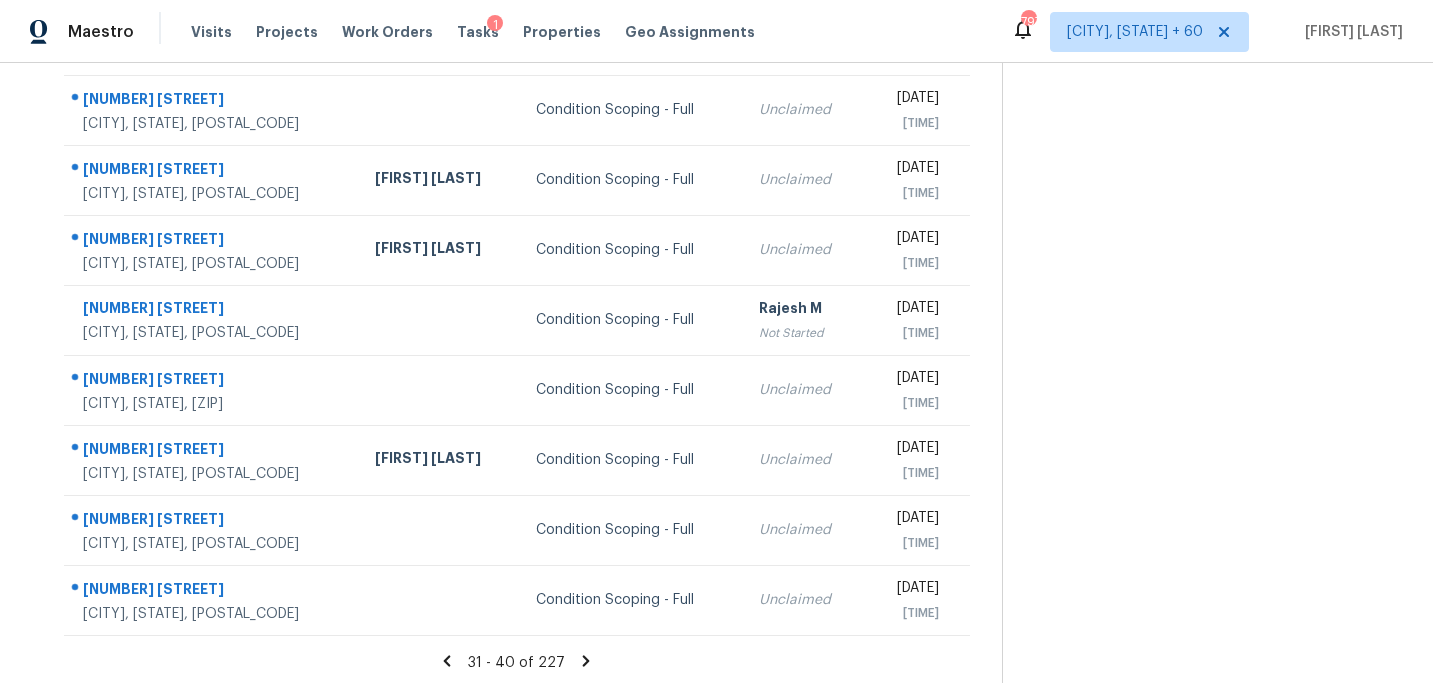 scroll, scrollTop: 358, scrollLeft: 0, axis: vertical 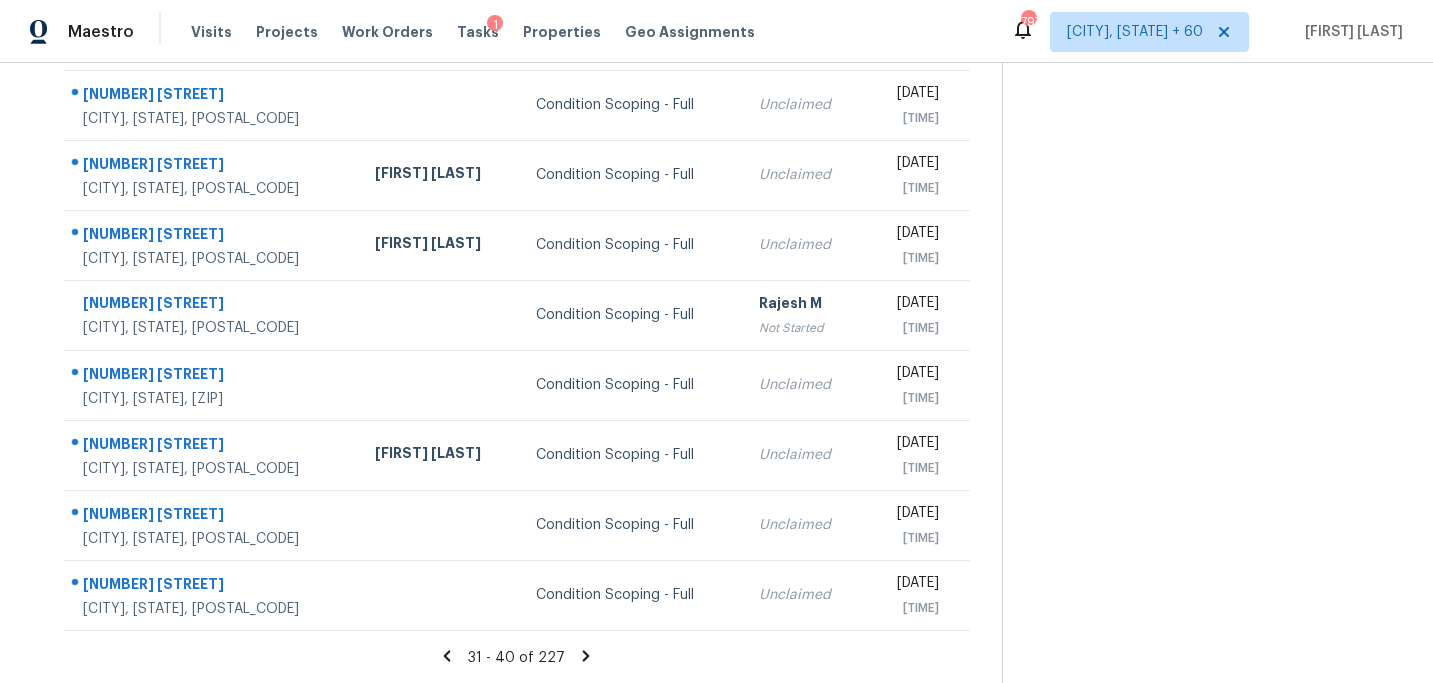 click 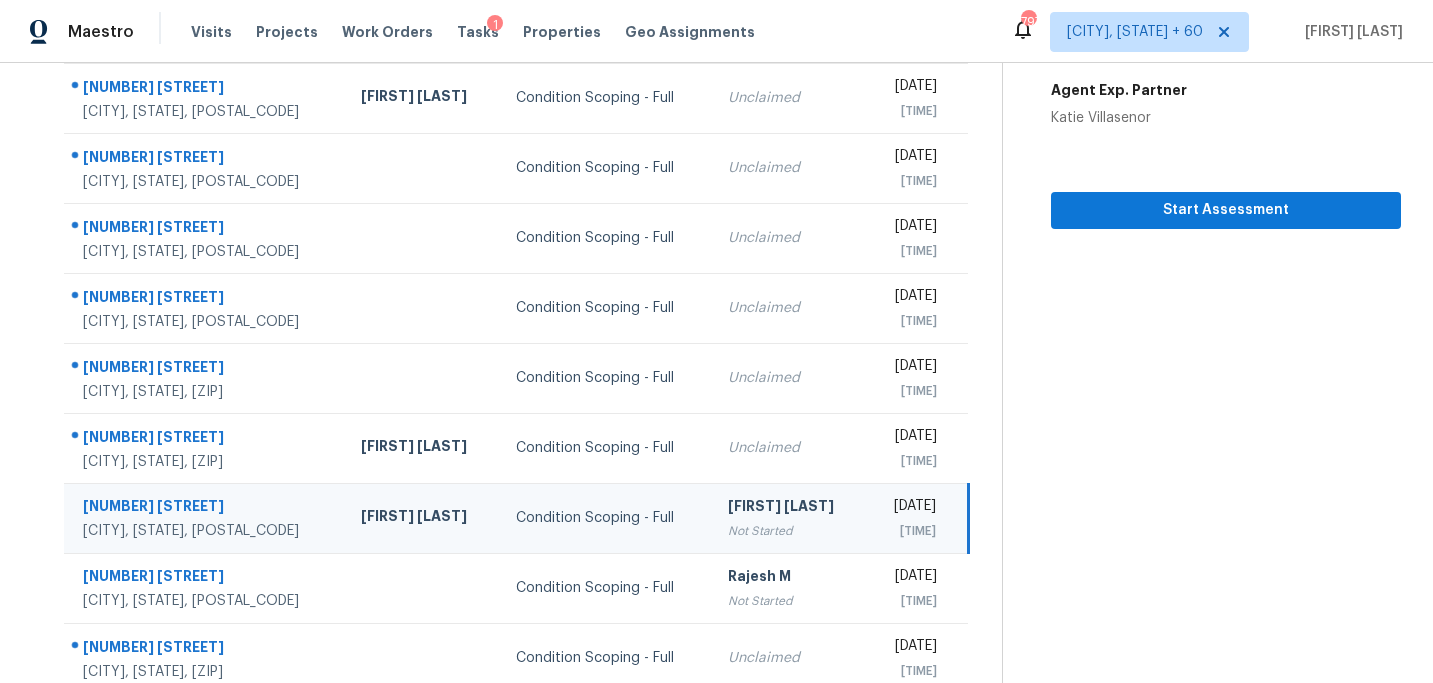 scroll, scrollTop: 358, scrollLeft: 0, axis: vertical 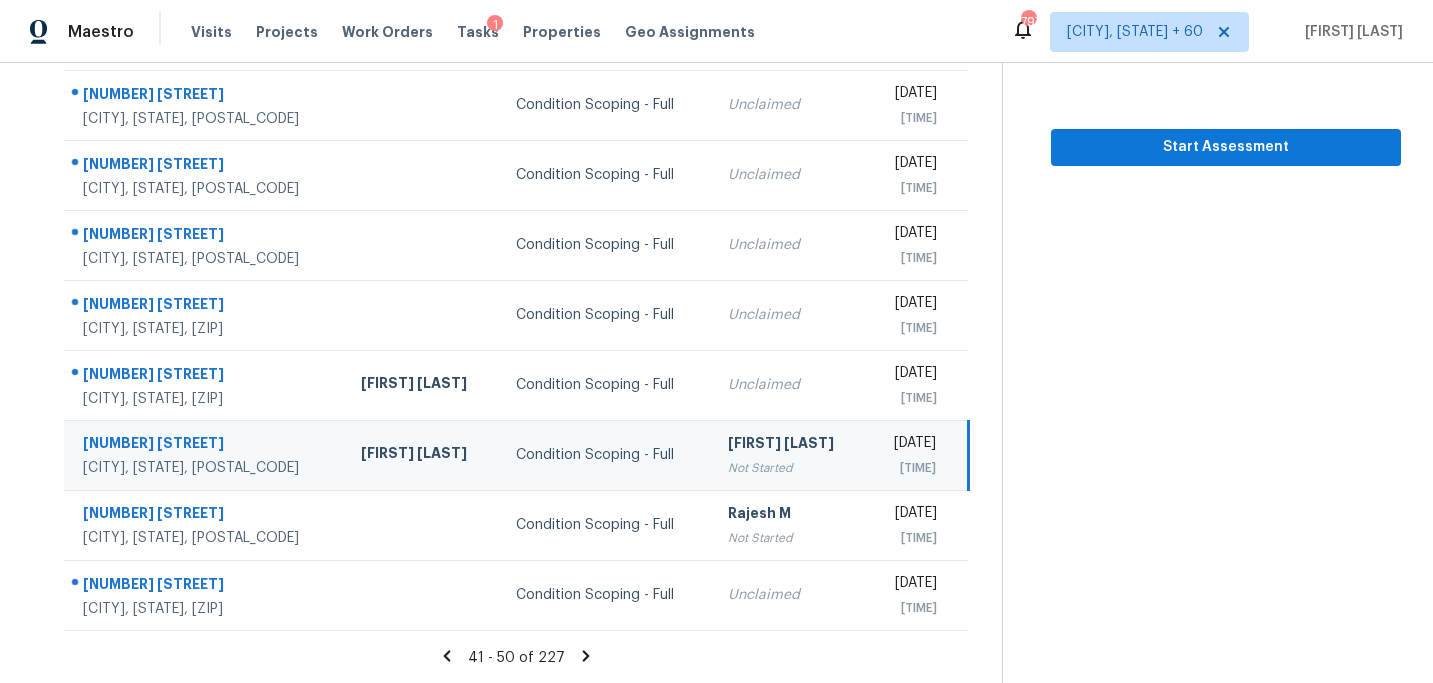 click 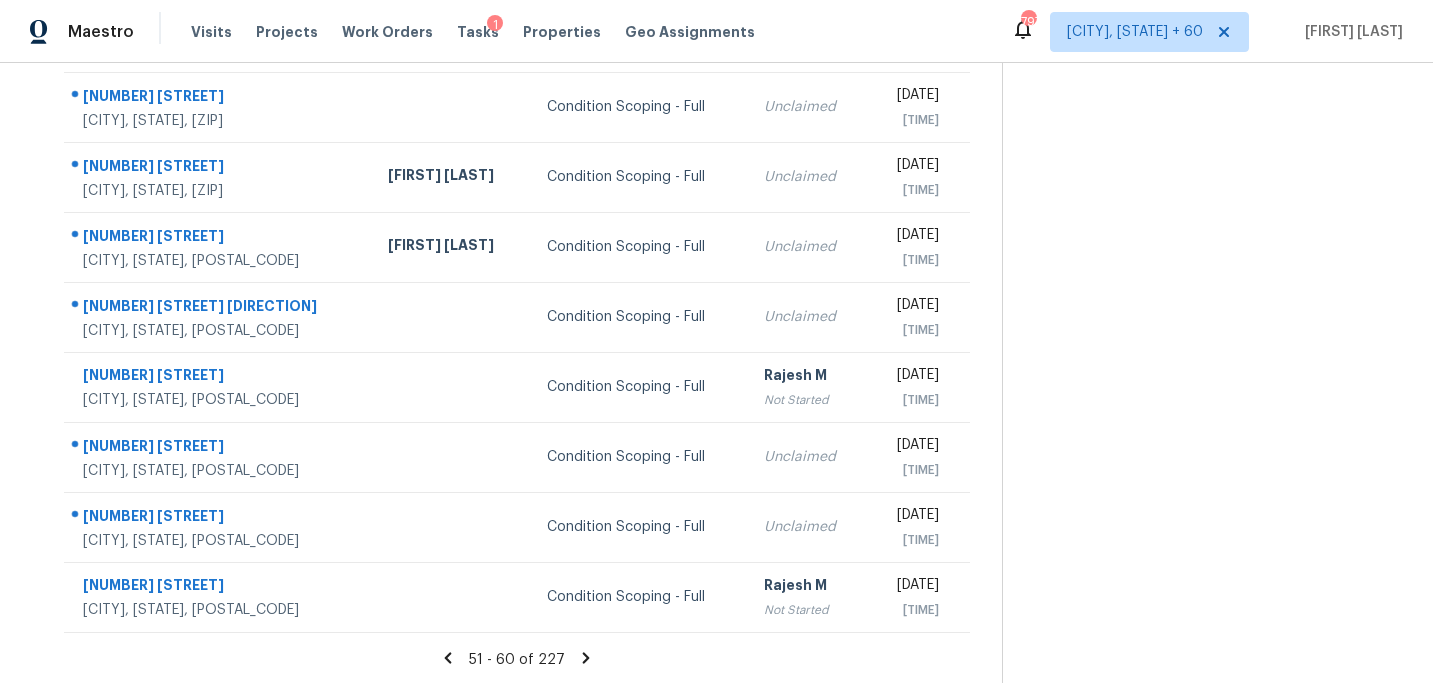 scroll, scrollTop: 358, scrollLeft: 0, axis: vertical 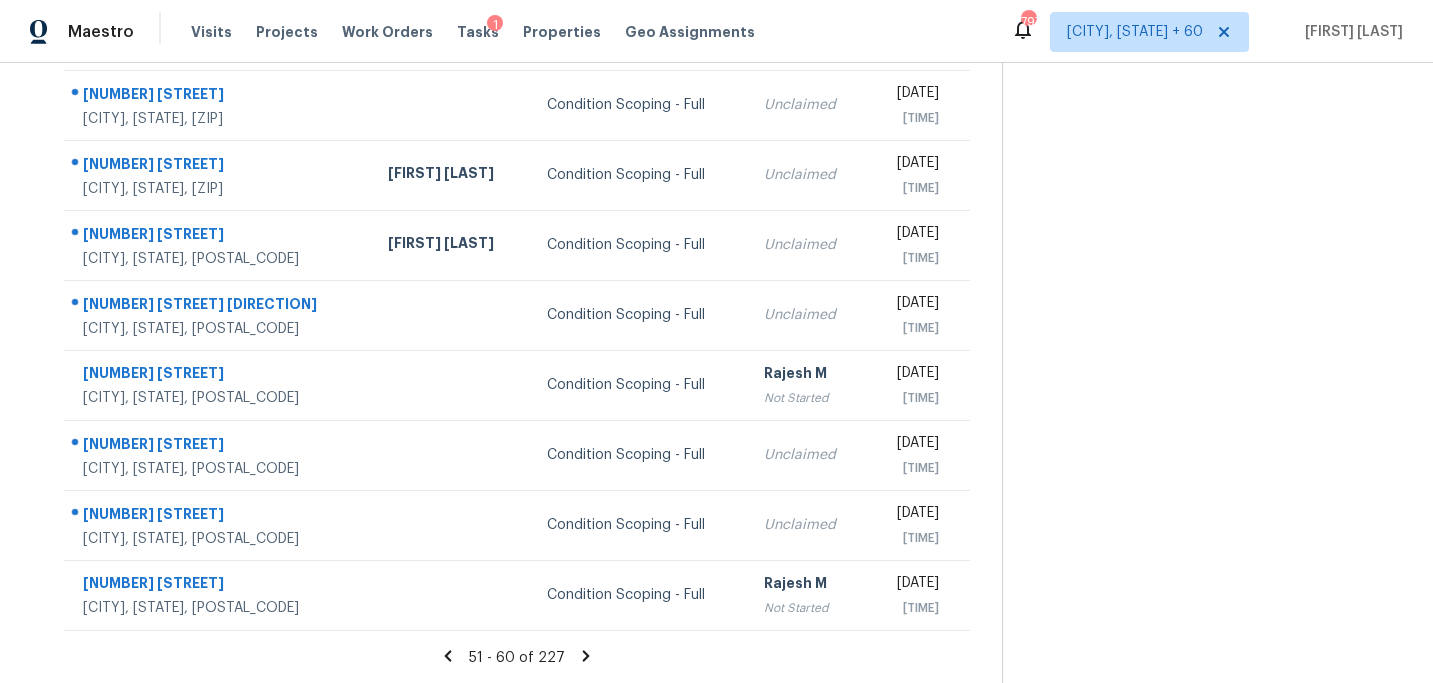 click 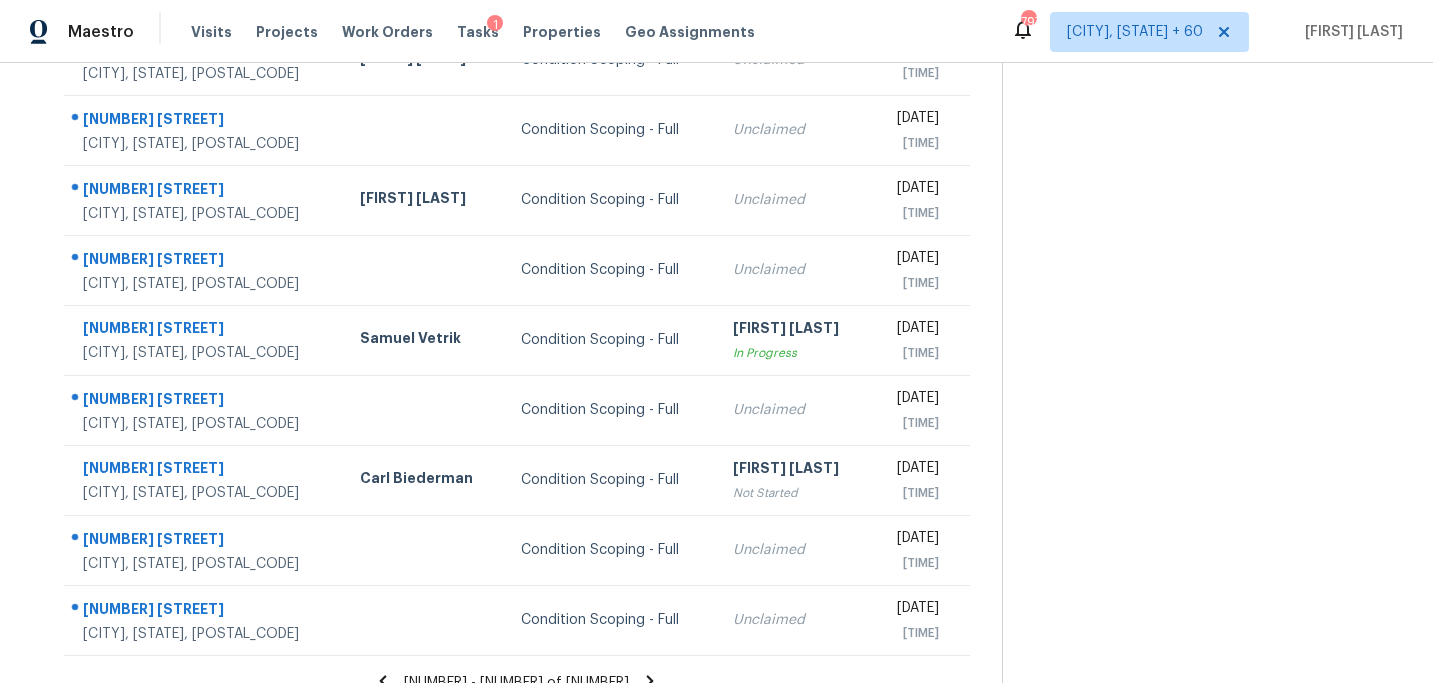 scroll, scrollTop: 358, scrollLeft: 0, axis: vertical 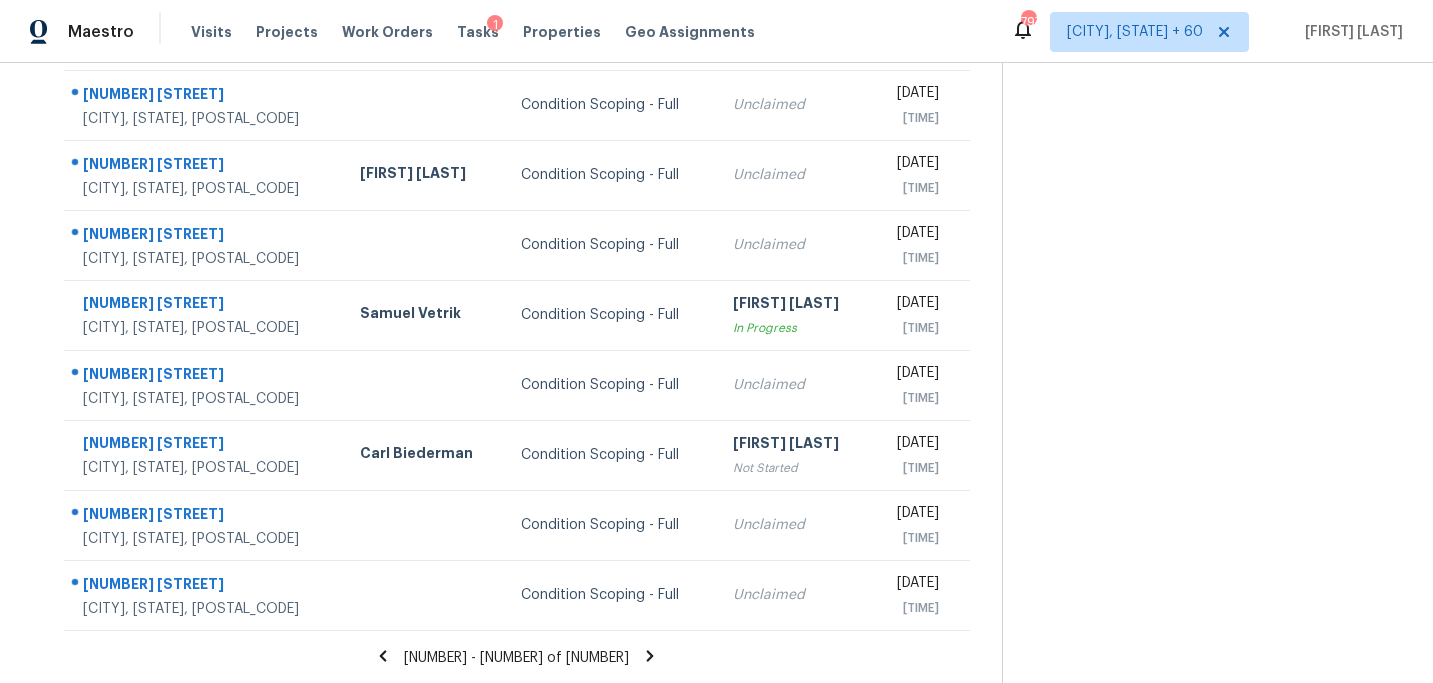 click 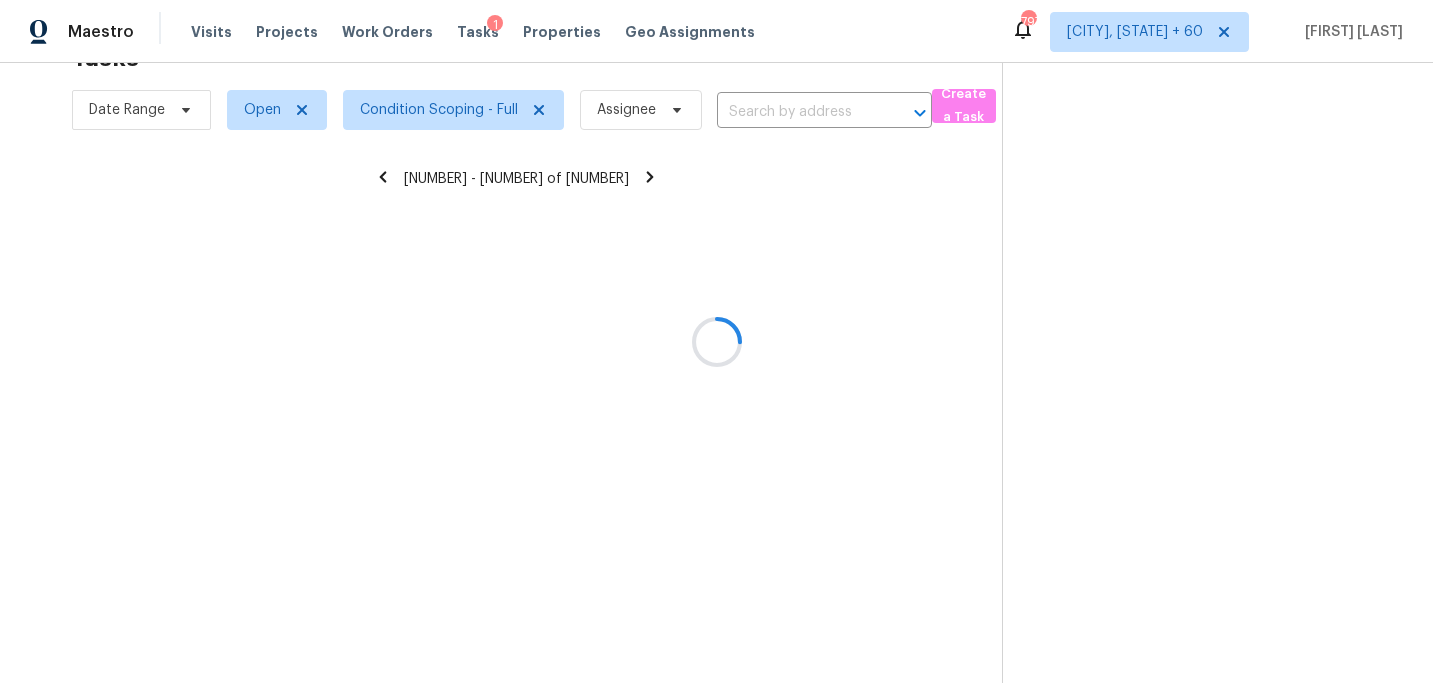 scroll, scrollTop: 358, scrollLeft: 0, axis: vertical 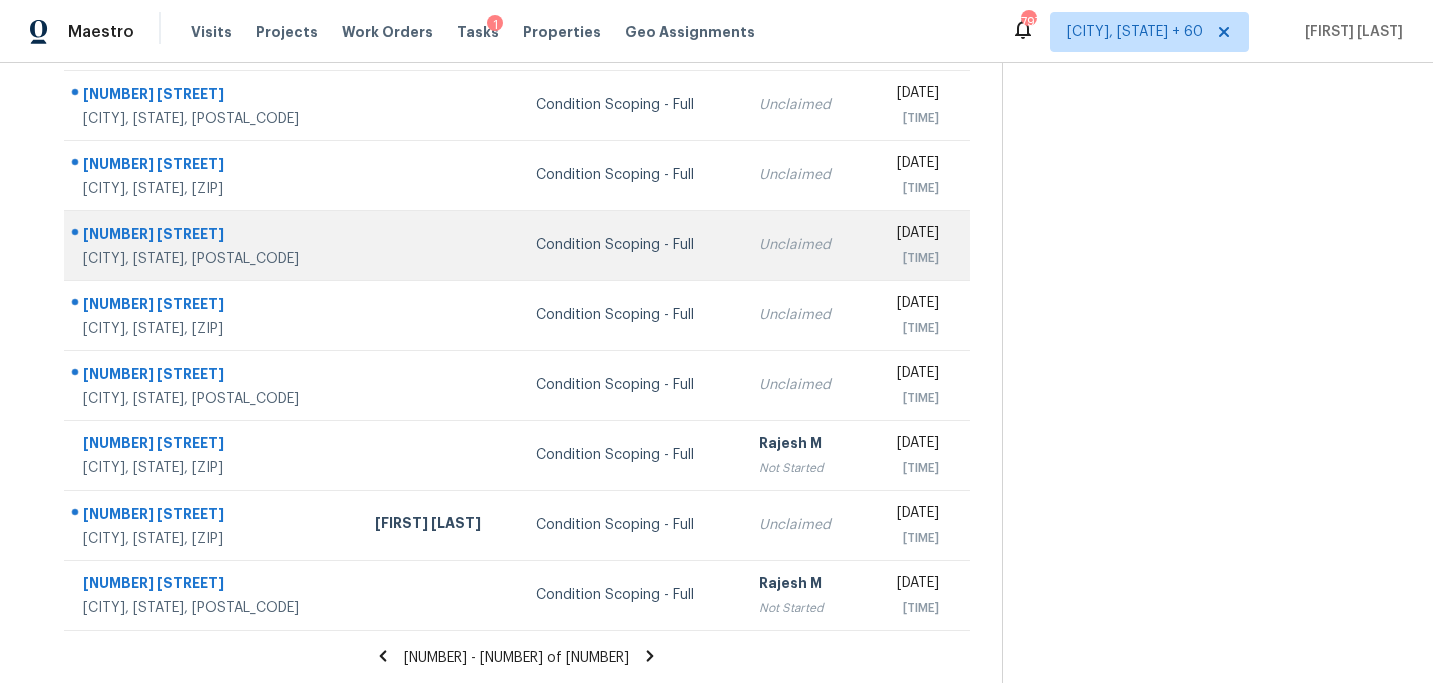 click on "Condition Scoping - Full" at bounding box center (631, 245) 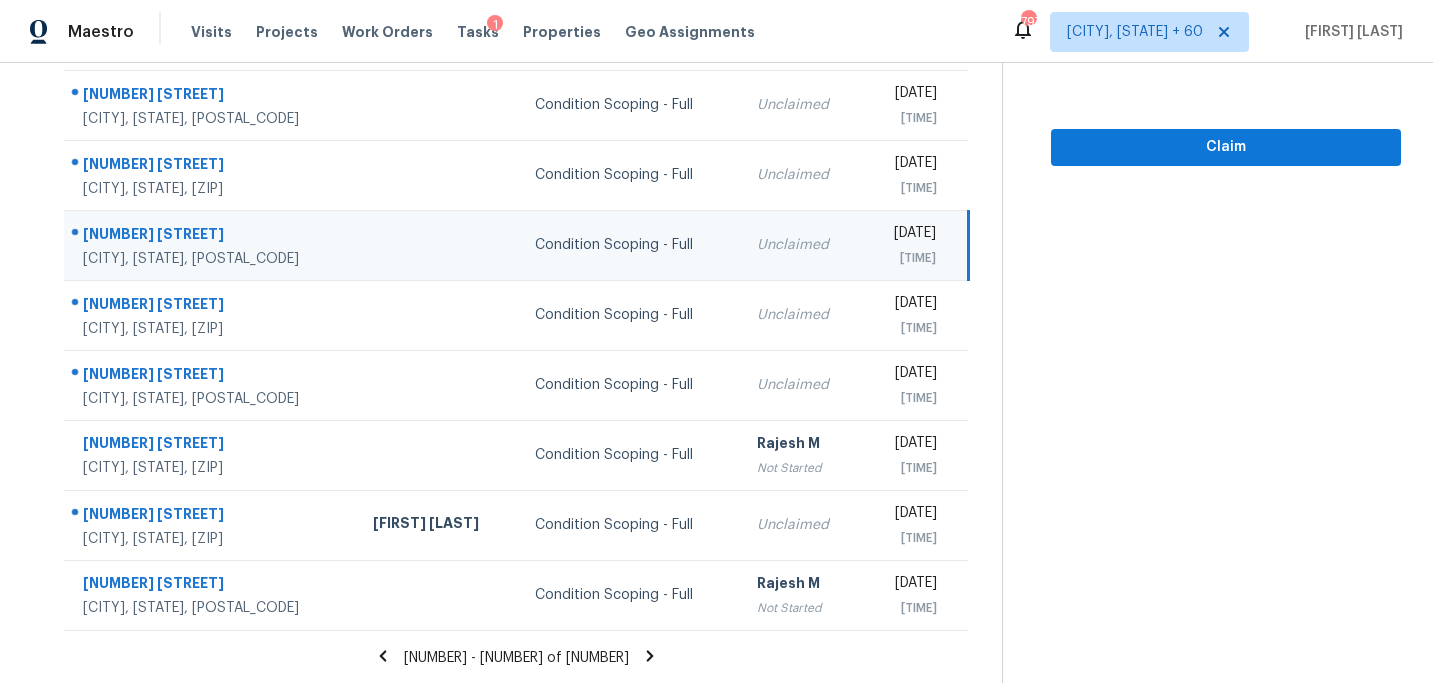 click on "Claim" at bounding box center (1226, 115) 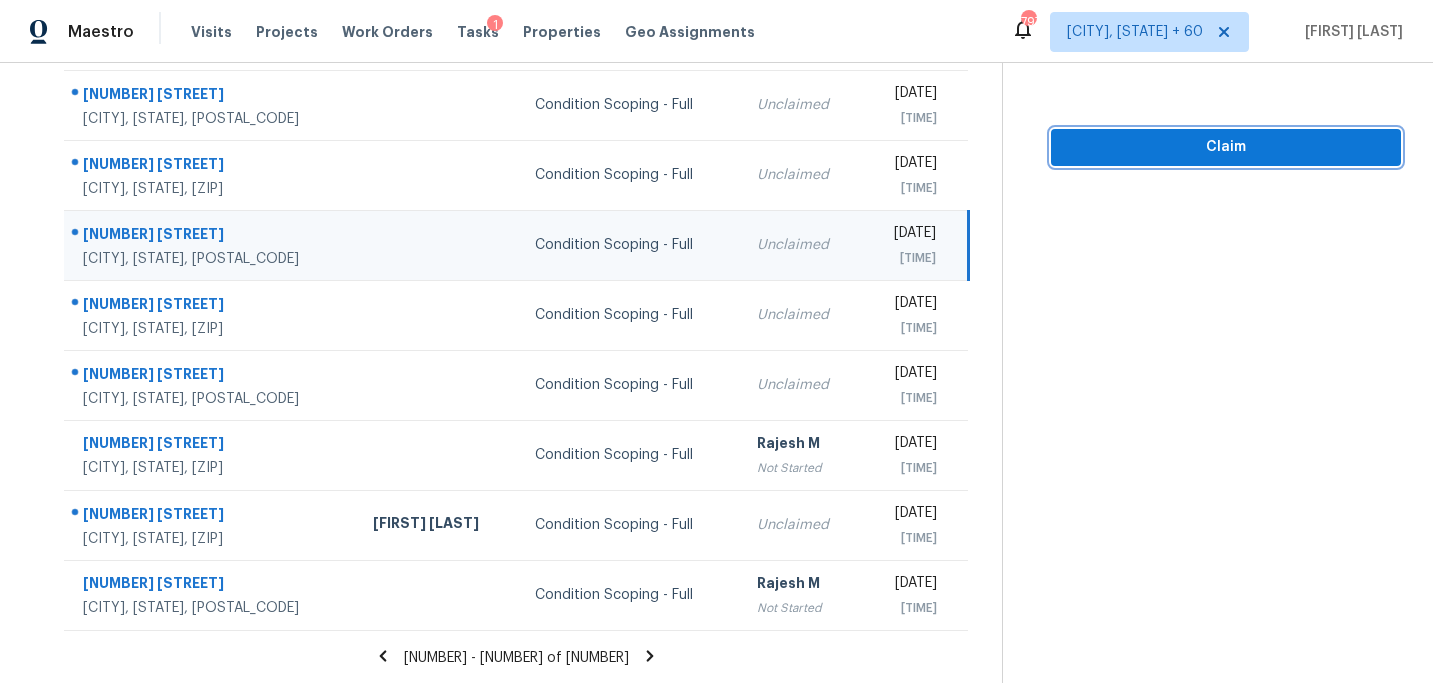 click on "Claim" at bounding box center (1226, 147) 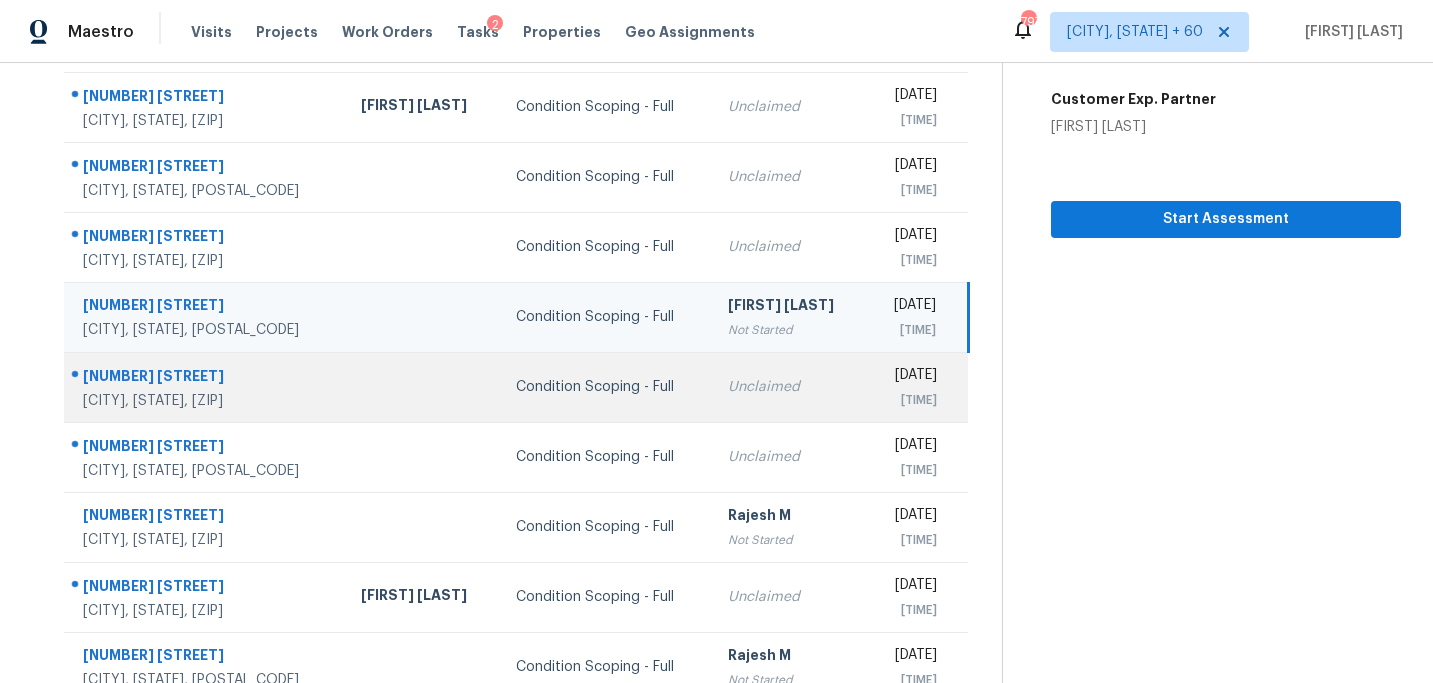 scroll, scrollTop: 358, scrollLeft: 0, axis: vertical 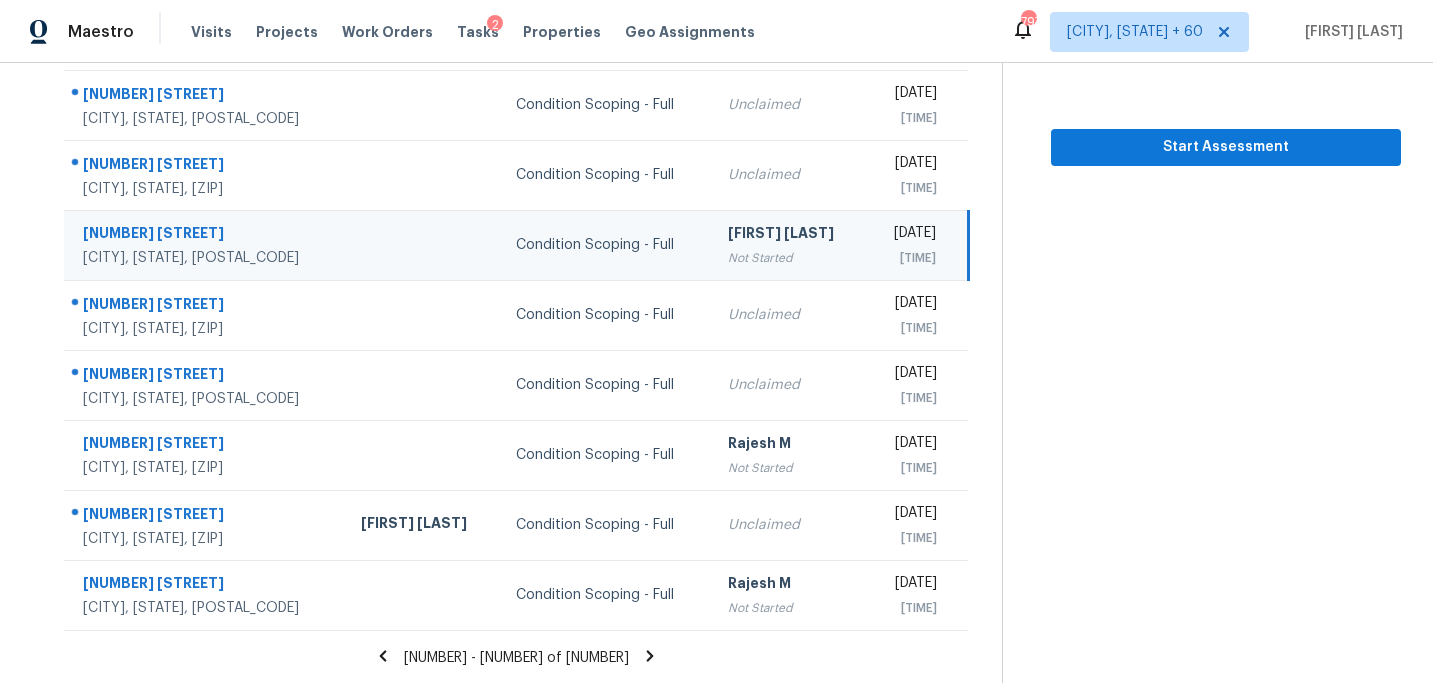 click 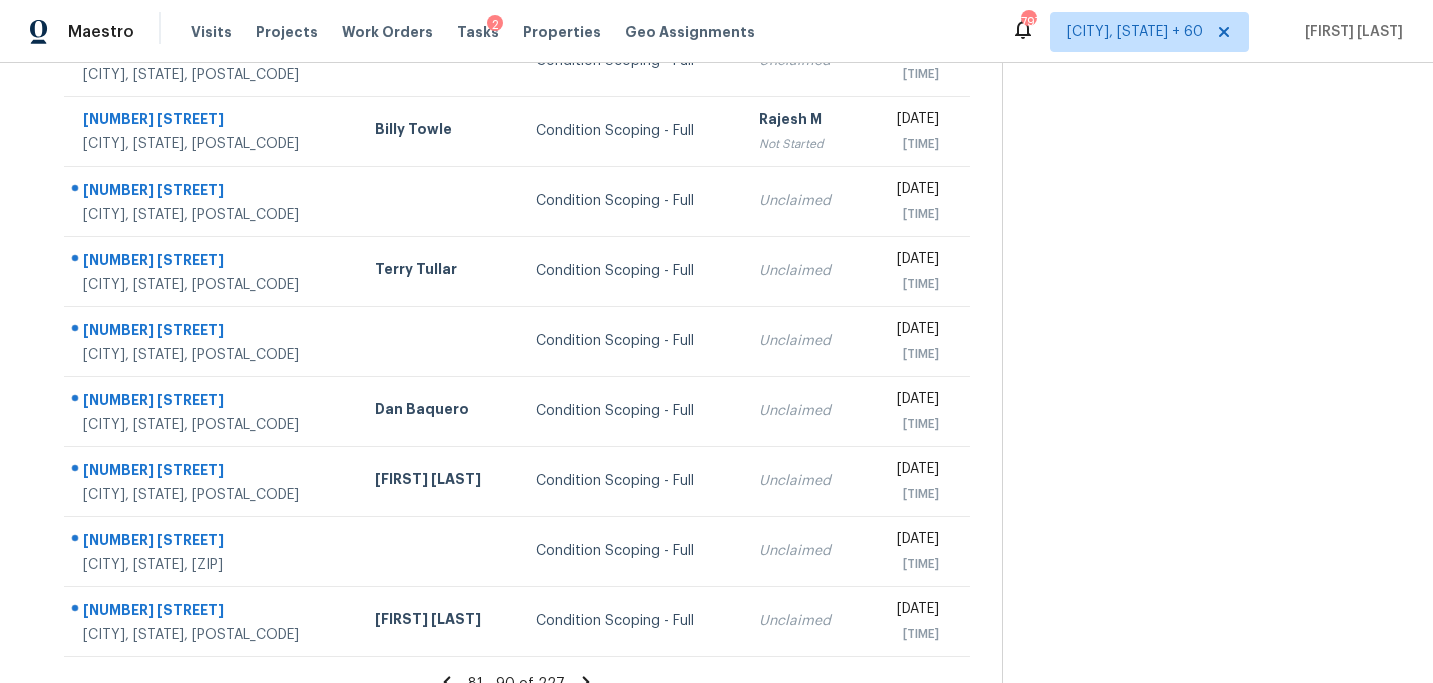 scroll, scrollTop: 358, scrollLeft: 0, axis: vertical 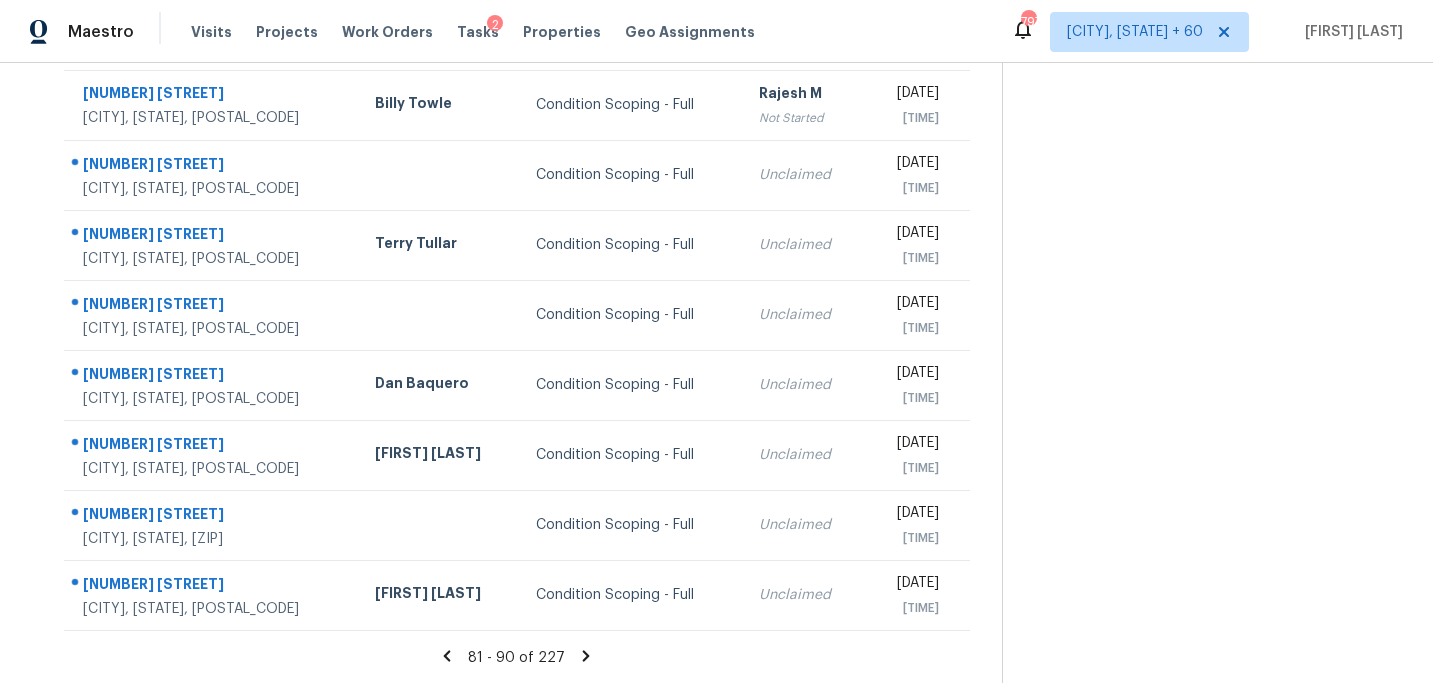 click 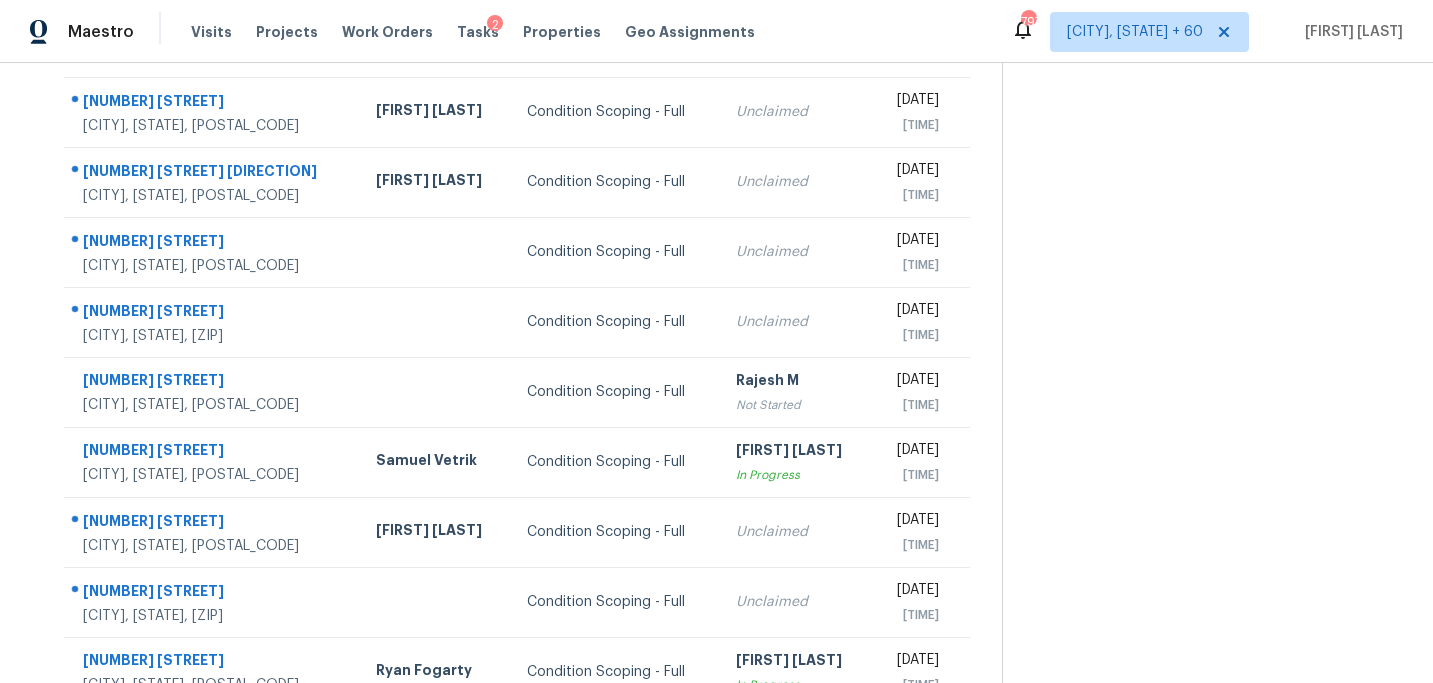 scroll, scrollTop: 200, scrollLeft: 0, axis: vertical 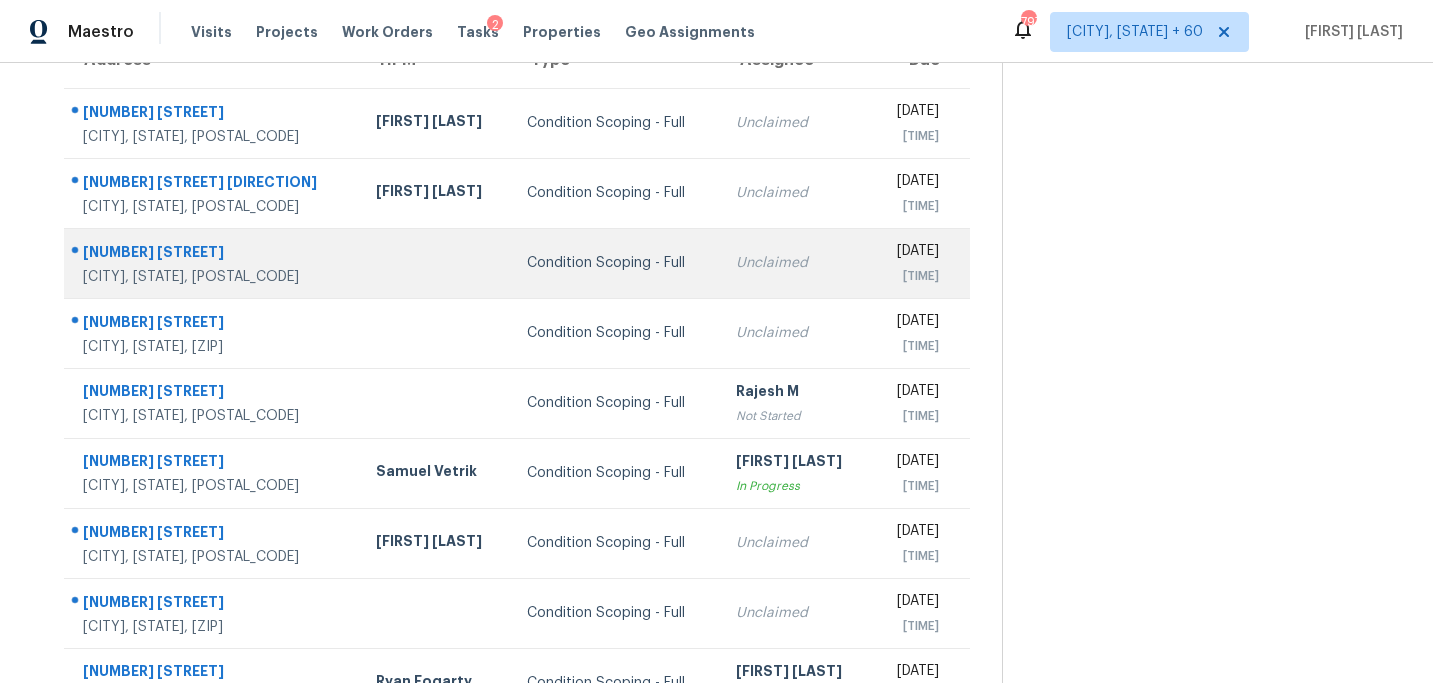 click on "Condition Scoping - Full" at bounding box center [615, 263] 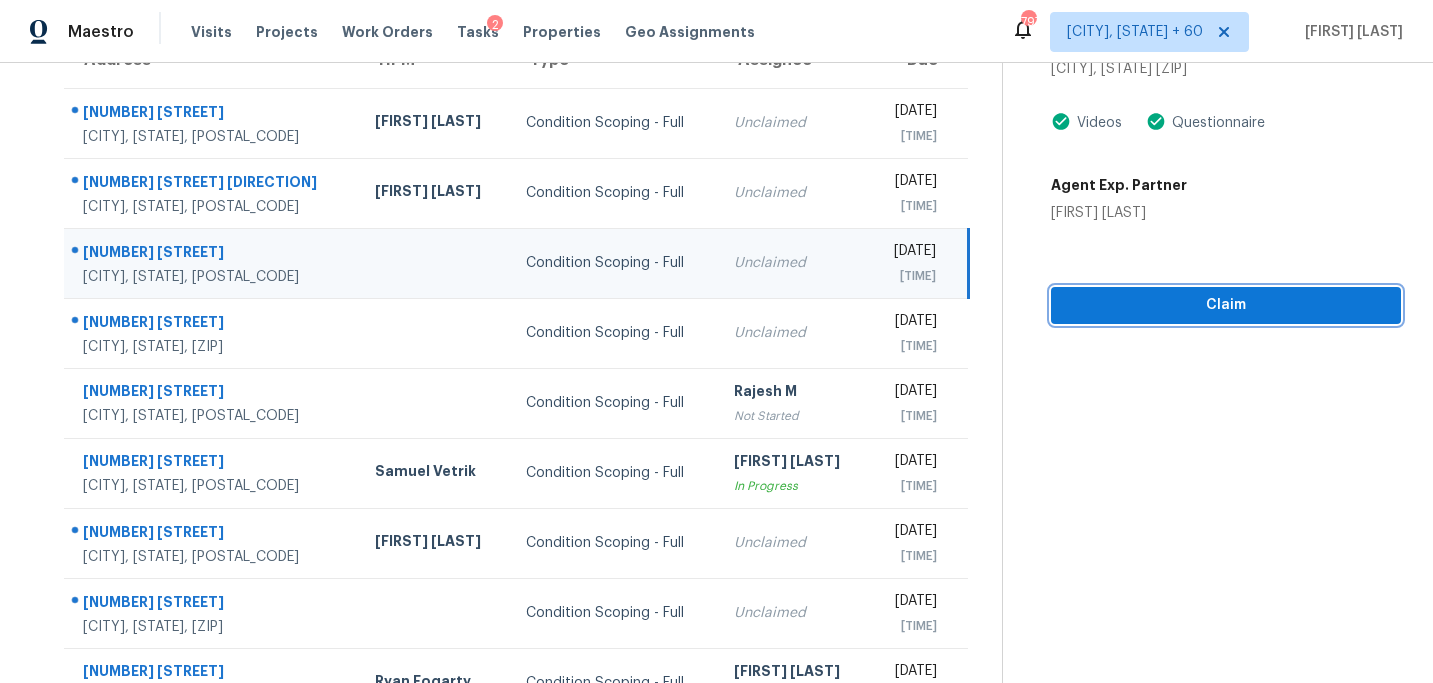 click on "Claim" at bounding box center (1226, 305) 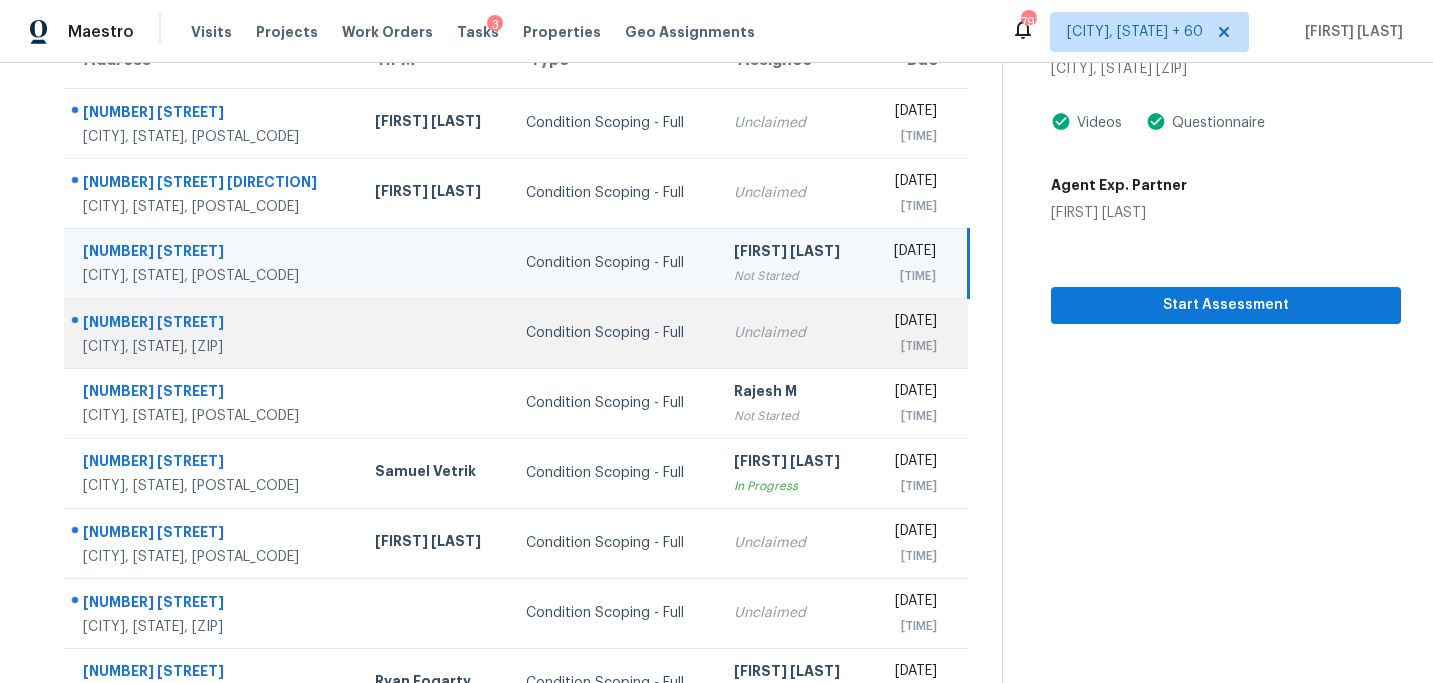 scroll, scrollTop: 358, scrollLeft: 0, axis: vertical 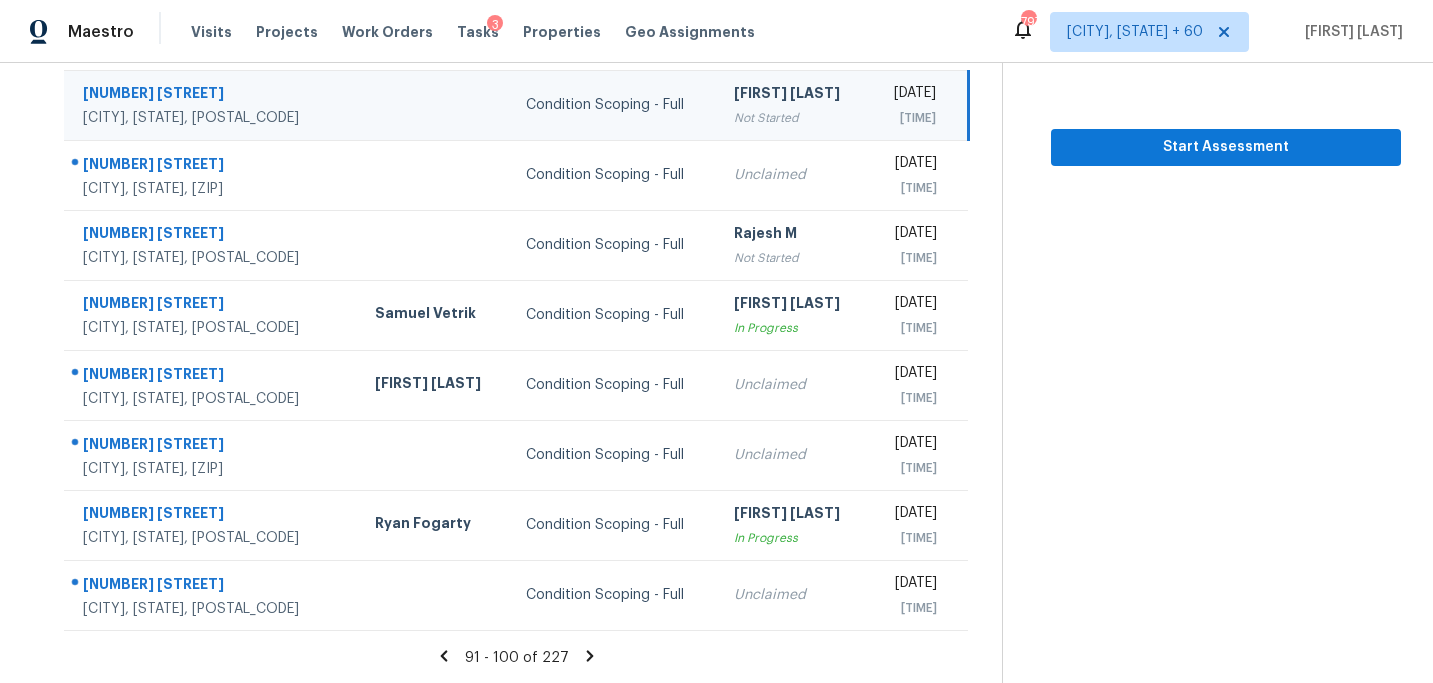 click 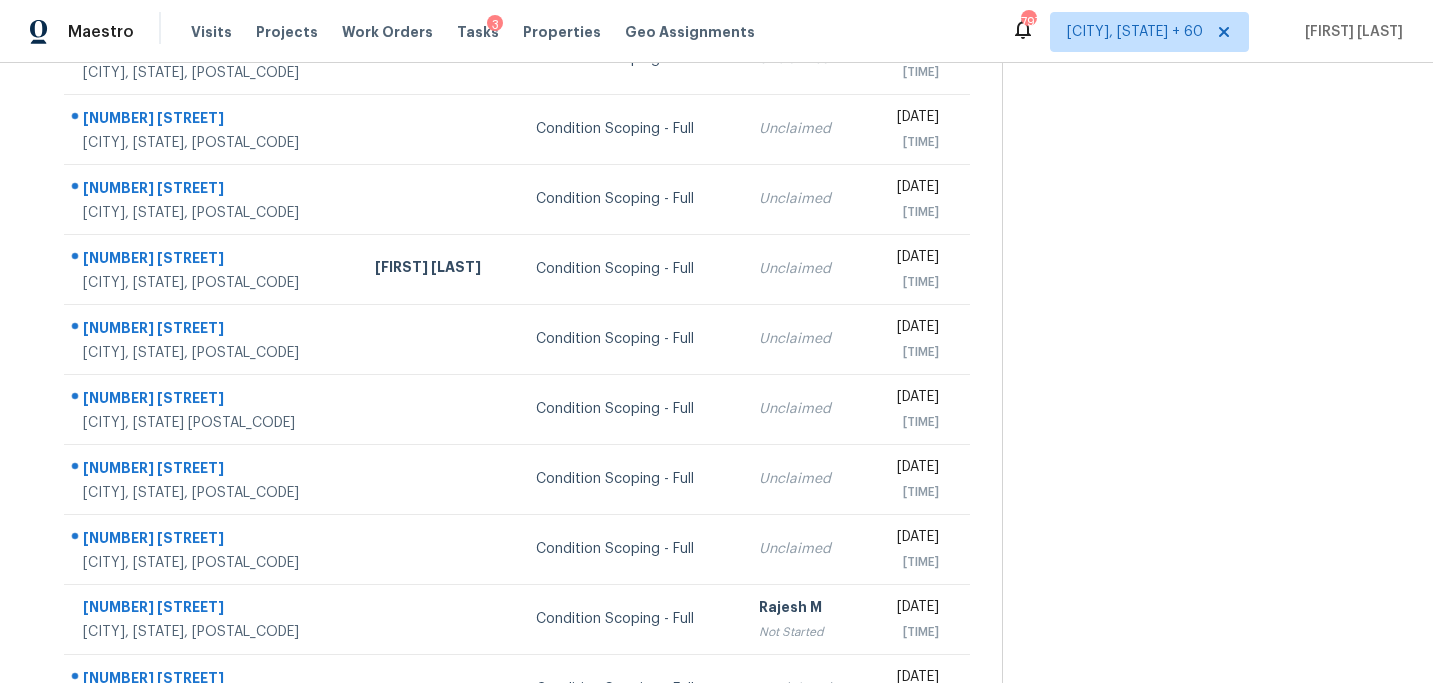 scroll, scrollTop: 289, scrollLeft: 0, axis: vertical 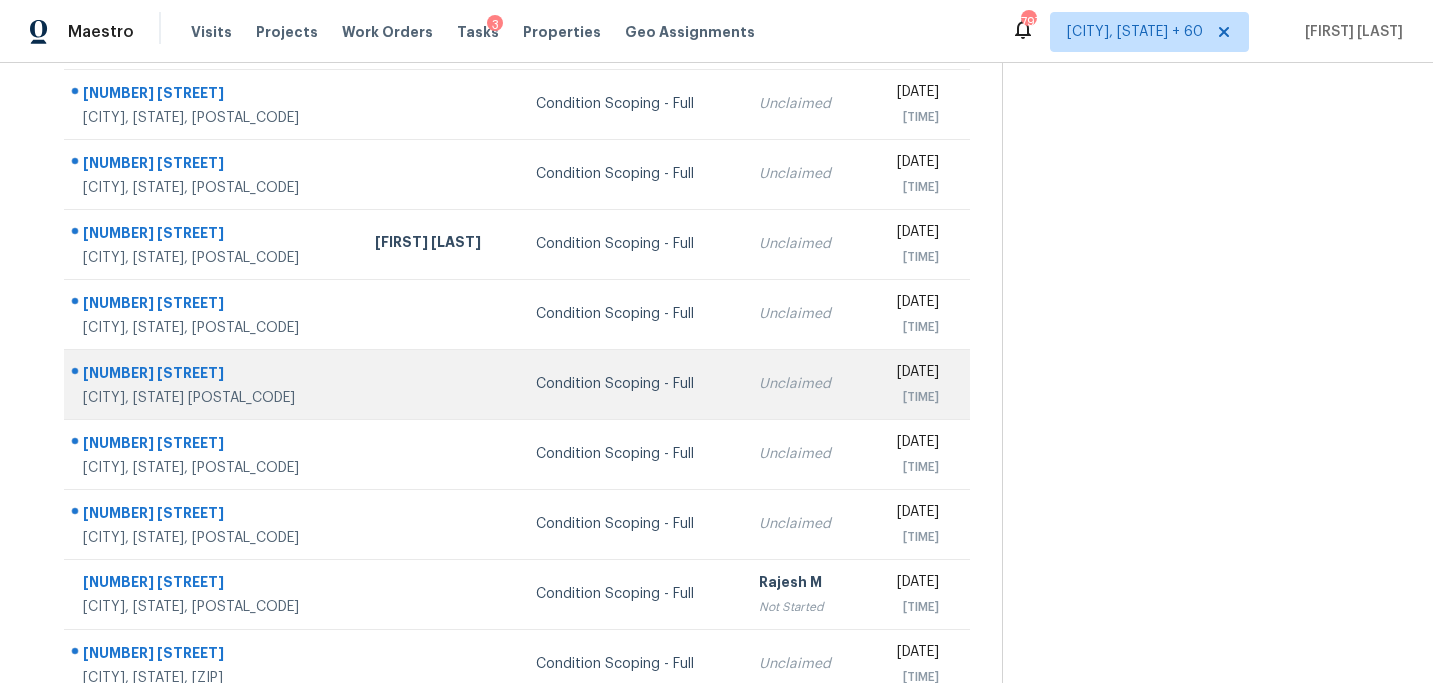 click on "Condition Scoping - Full" at bounding box center [631, 384] 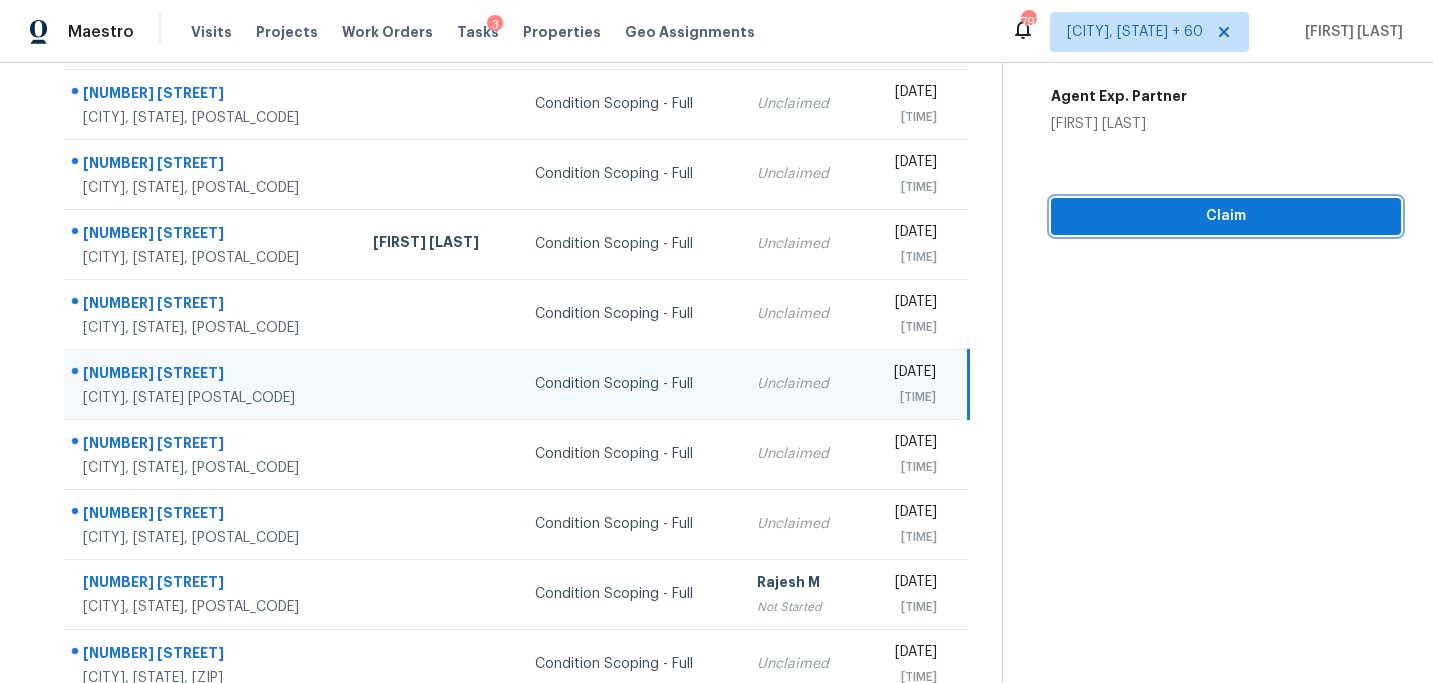 click on "Claim" at bounding box center (1226, 216) 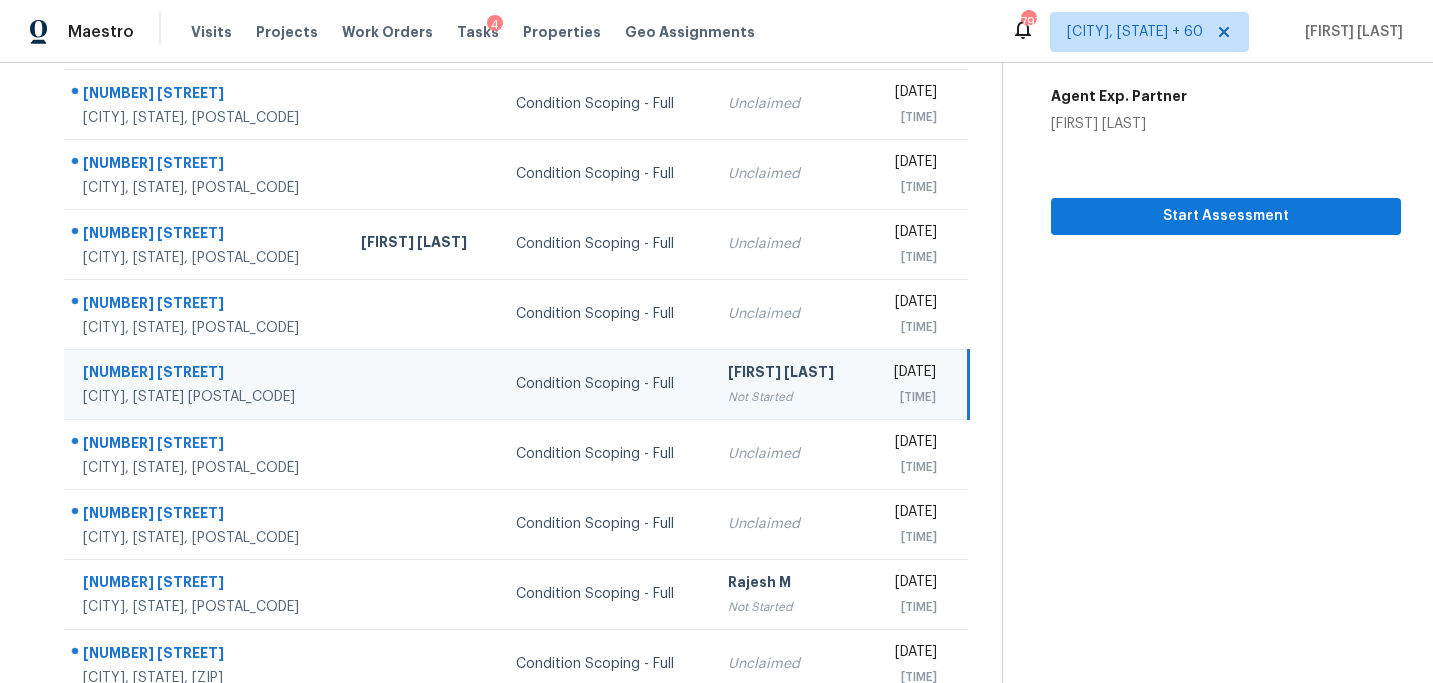 scroll, scrollTop: 358, scrollLeft: 0, axis: vertical 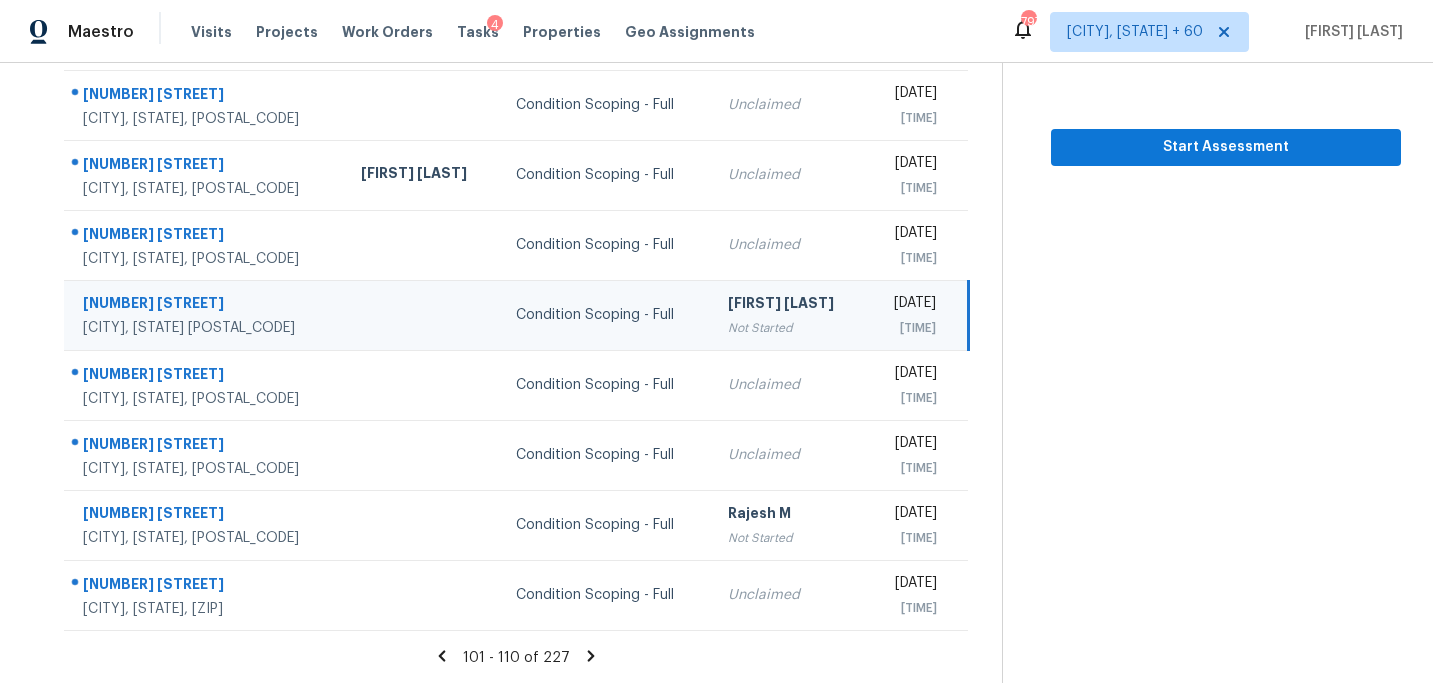 click 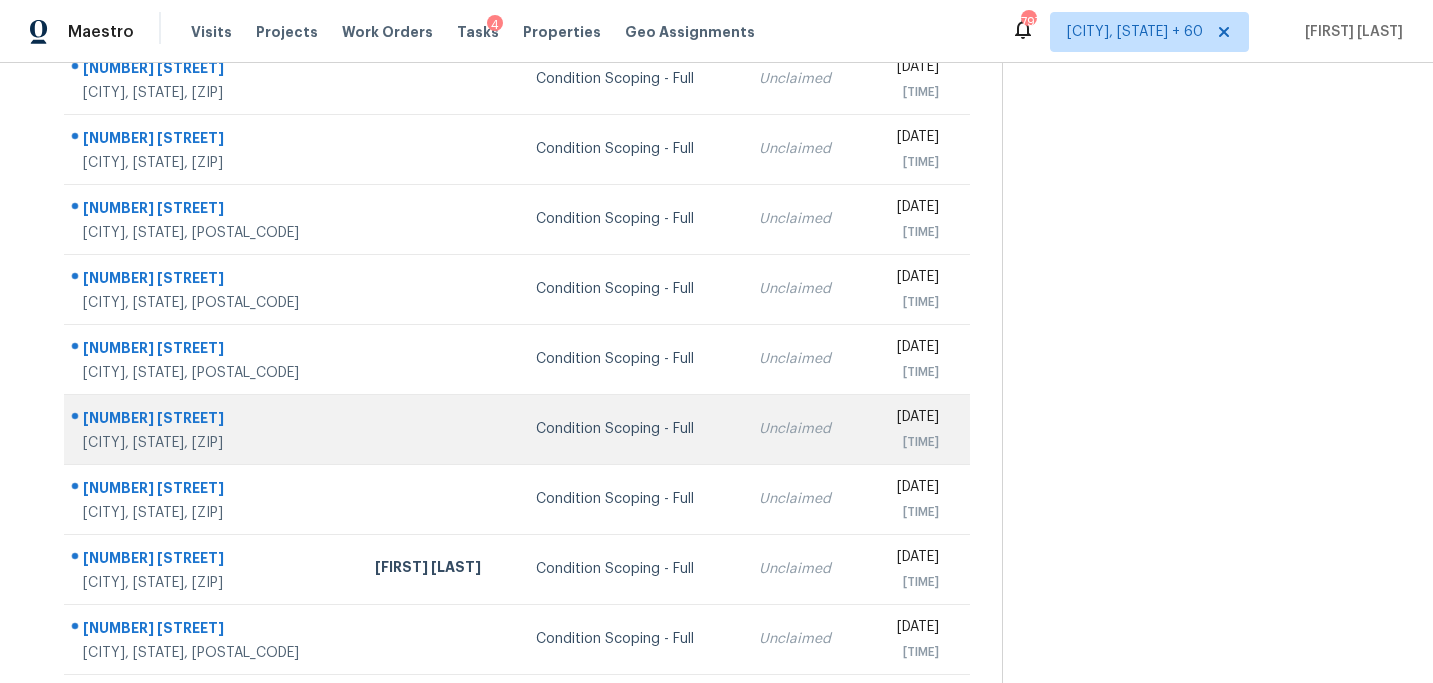 scroll, scrollTop: 358, scrollLeft: 0, axis: vertical 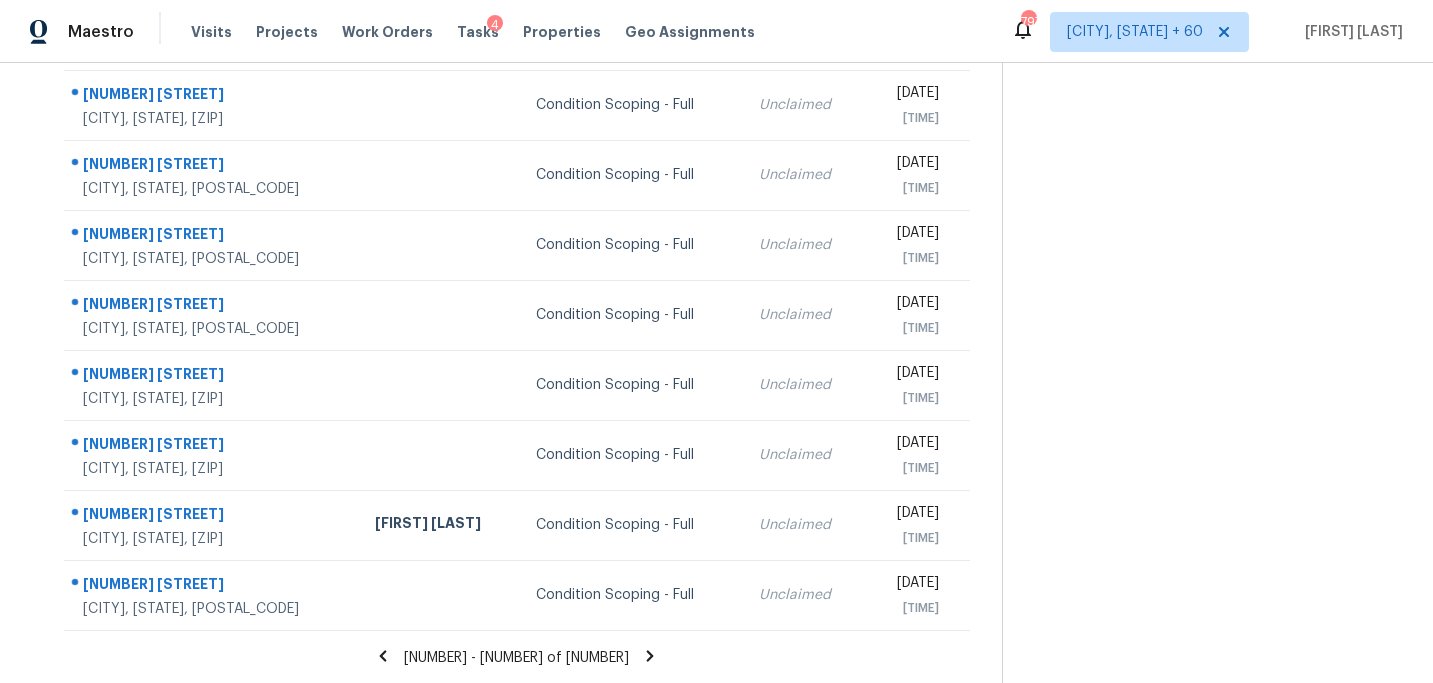 click 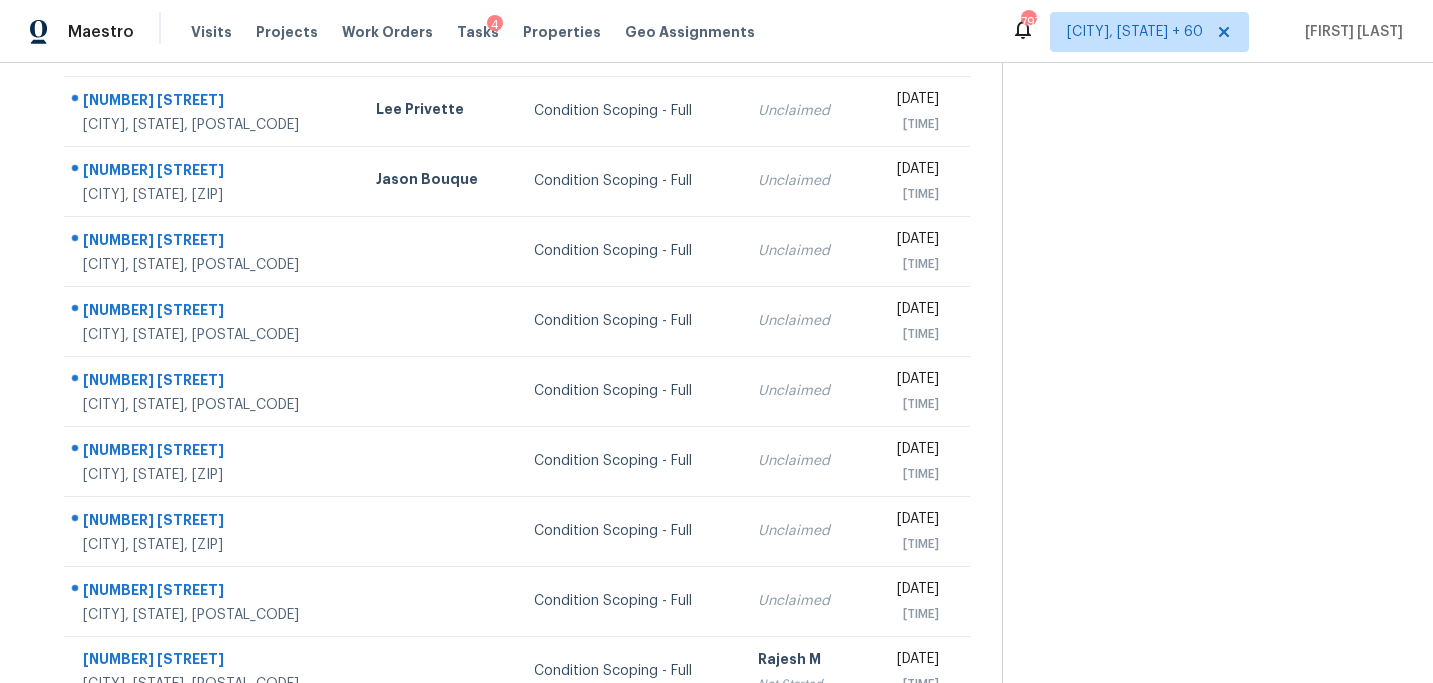 scroll, scrollTop: 279, scrollLeft: 0, axis: vertical 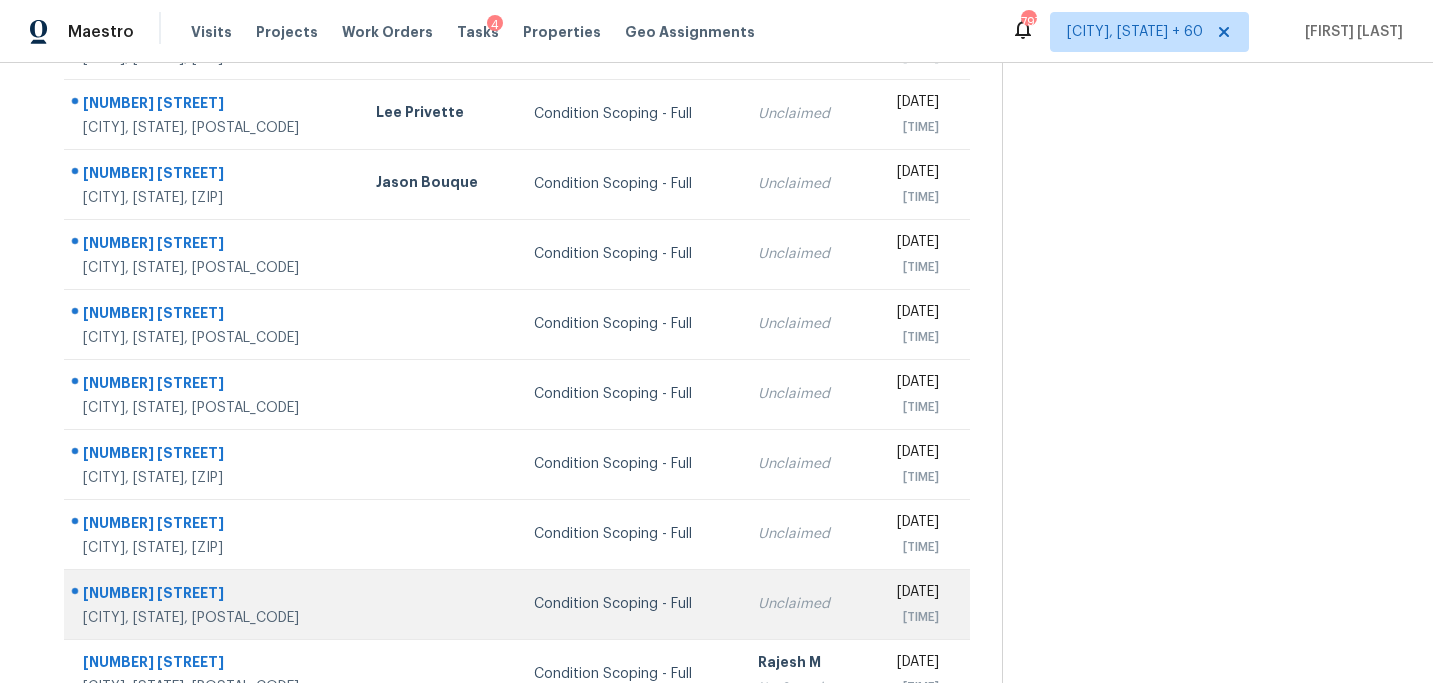 click on "Condition Scoping - Full" at bounding box center (630, 604) 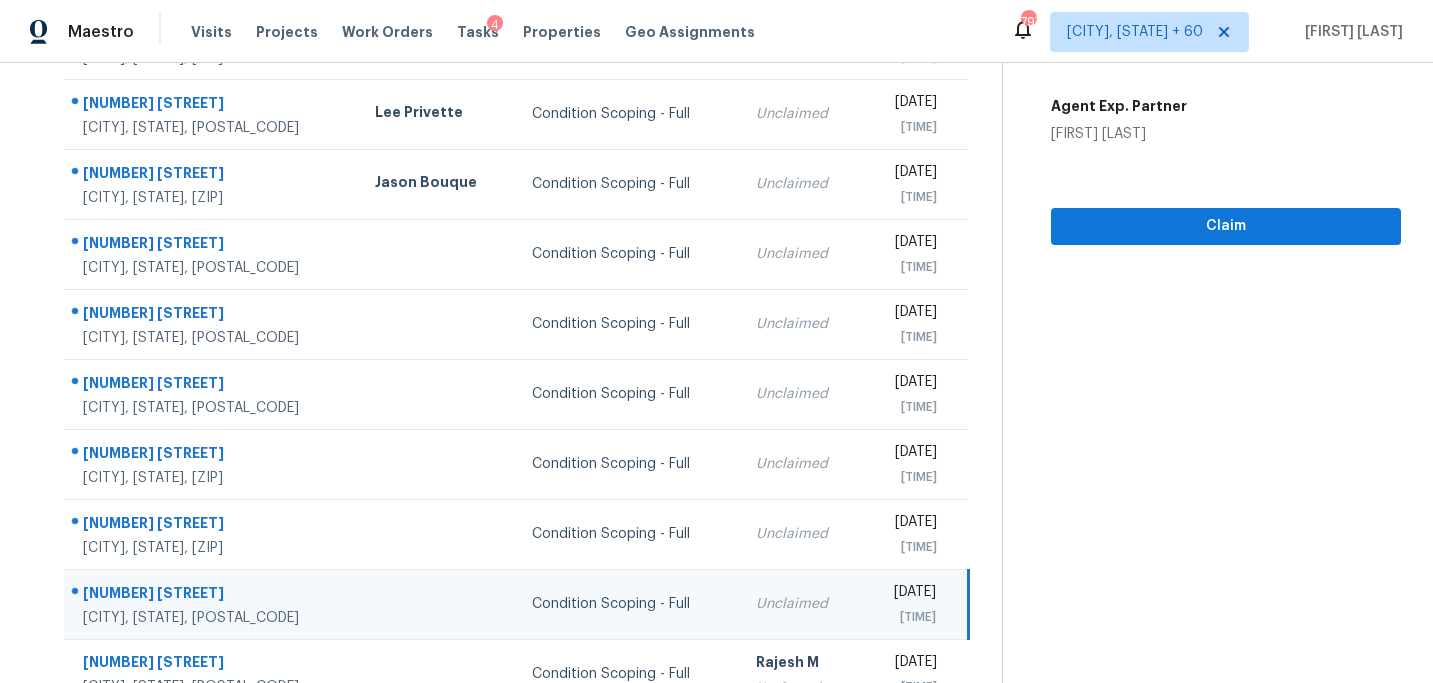 click on "Condition Scoping - Full [DATE] by [TIME] [NUMBER] [STREET], [CITY], [STATE] [ZIP] Videos Questionnaire Agent Exp. Partner [FIRST] [LAST] Claim" at bounding box center [1201, 273] 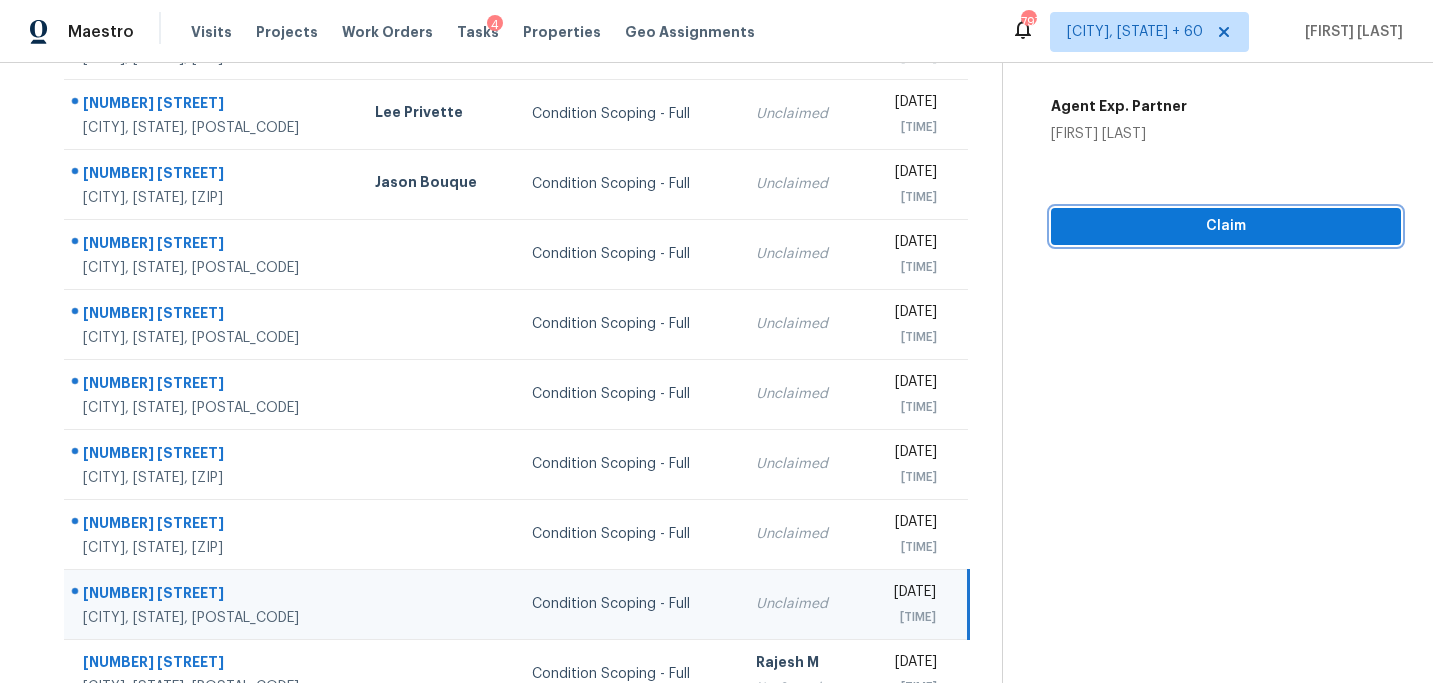 click on "Claim" at bounding box center (1226, 226) 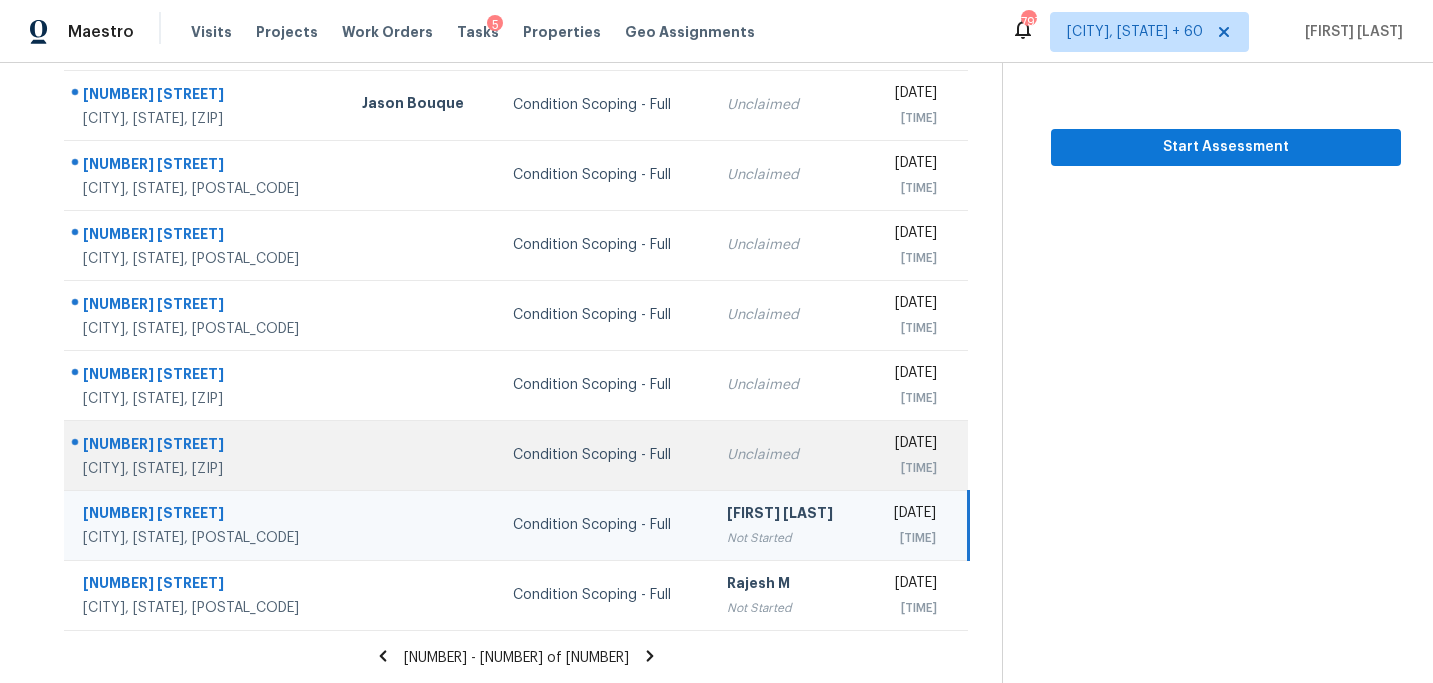 scroll, scrollTop: 0, scrollLeft: 0, axis: both 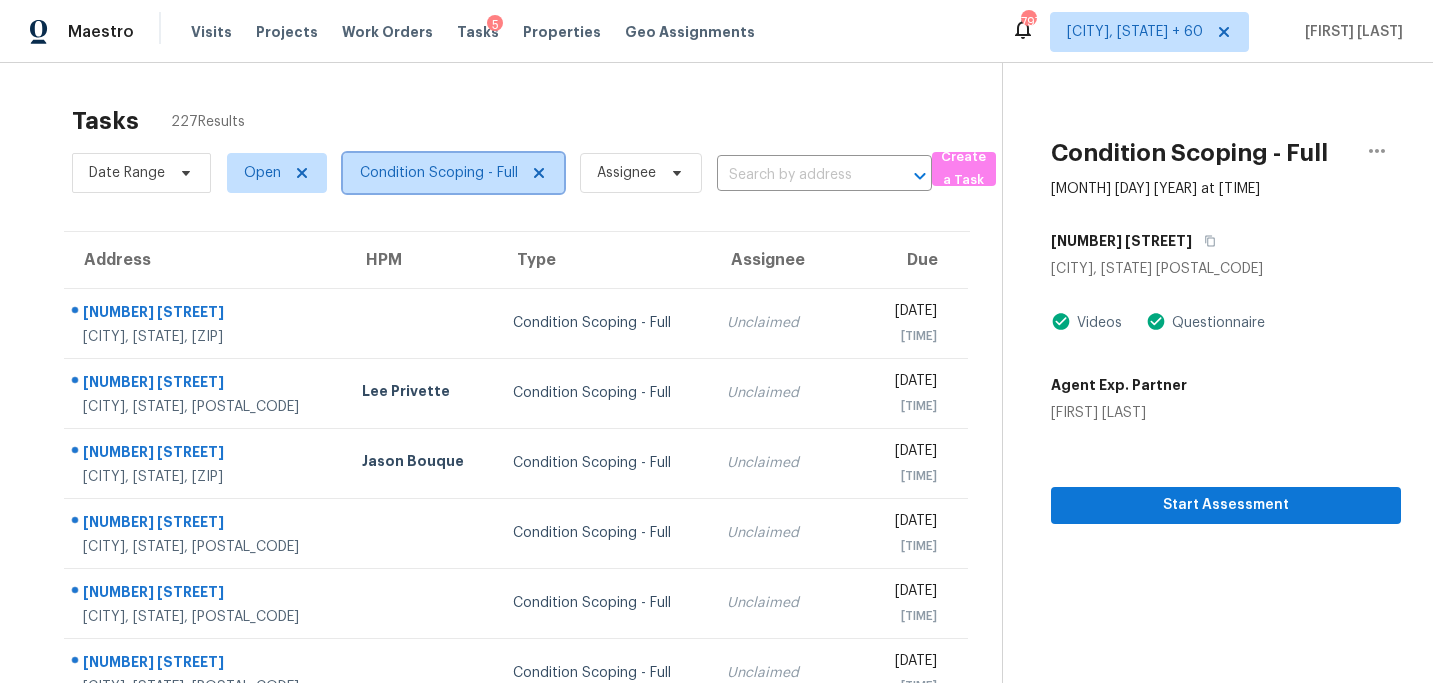 click on "Condition Scoping - Full" at bounding box center [453, 173] 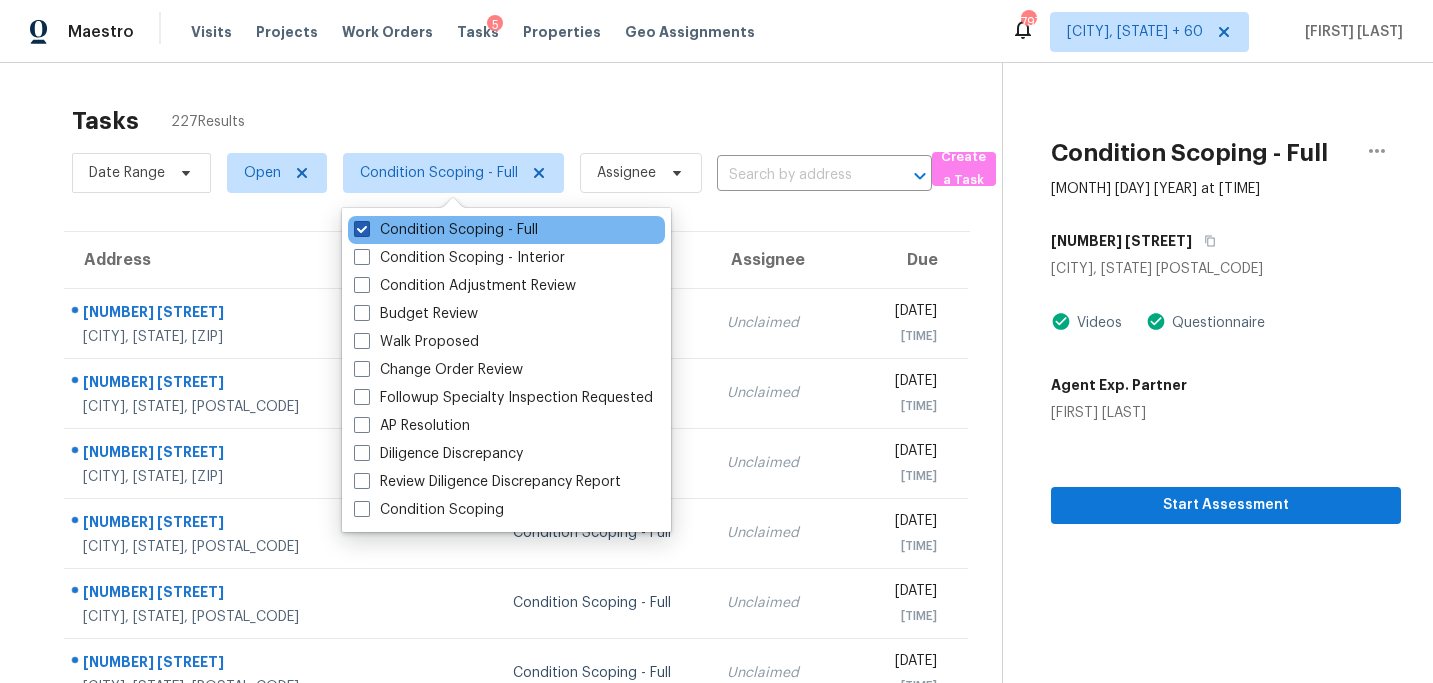 click on "Condition Scoping - Full" at bounding box center [446, 230] 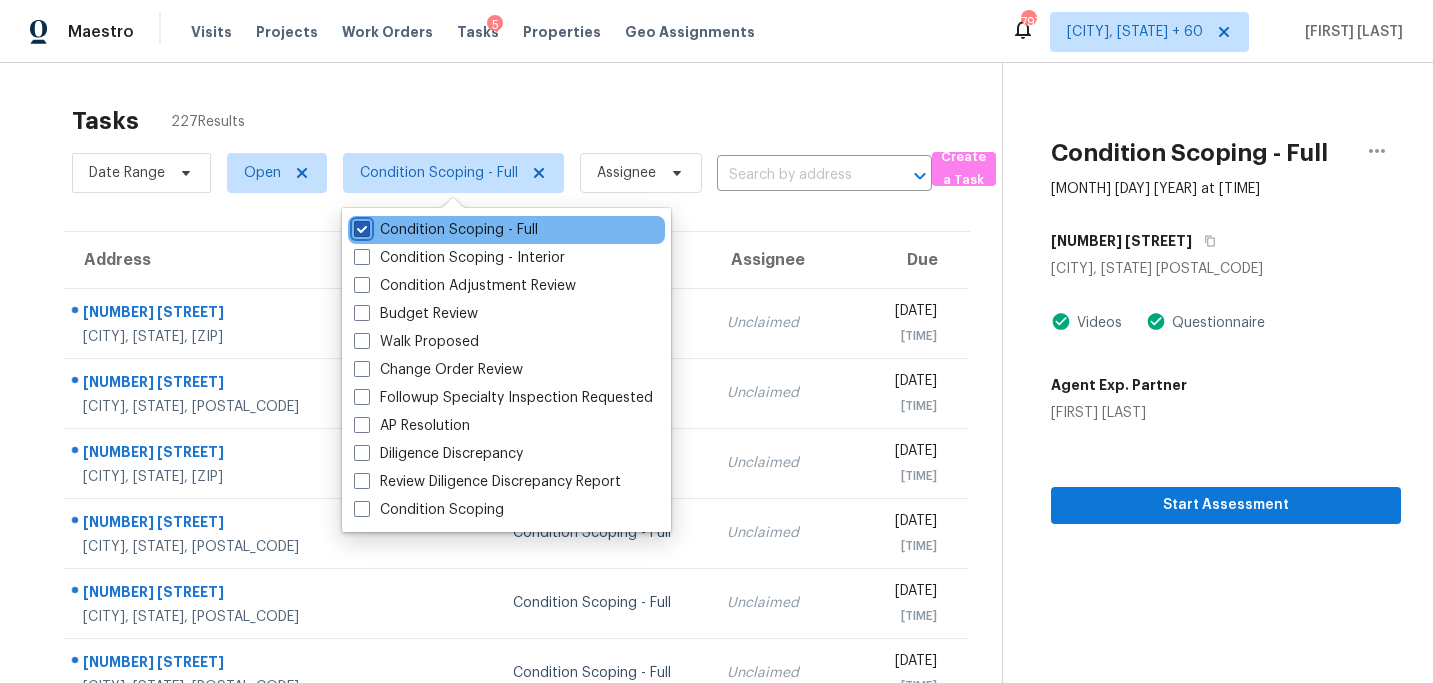 click on "Condition Scoping - Full" at bounding box center [360, 226] 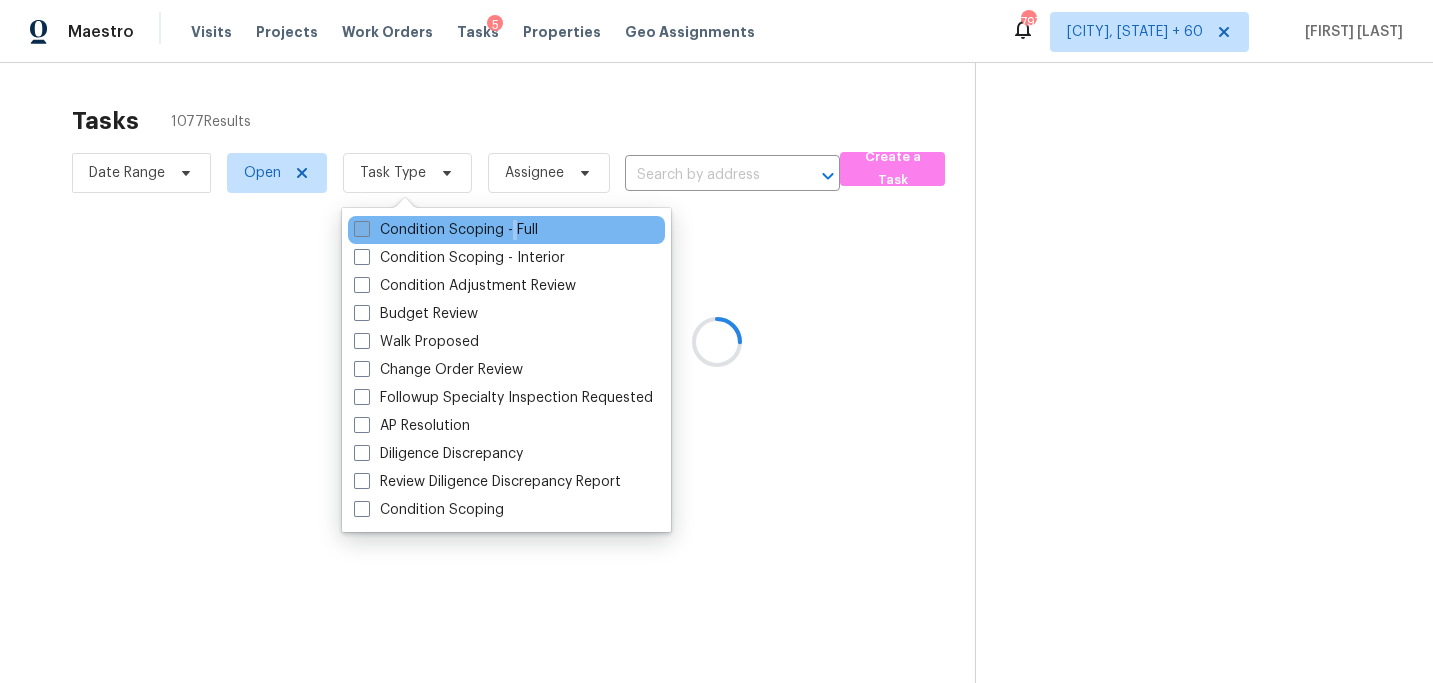 click on "Condition Scoping - Full" at bounding box center (446, 230) 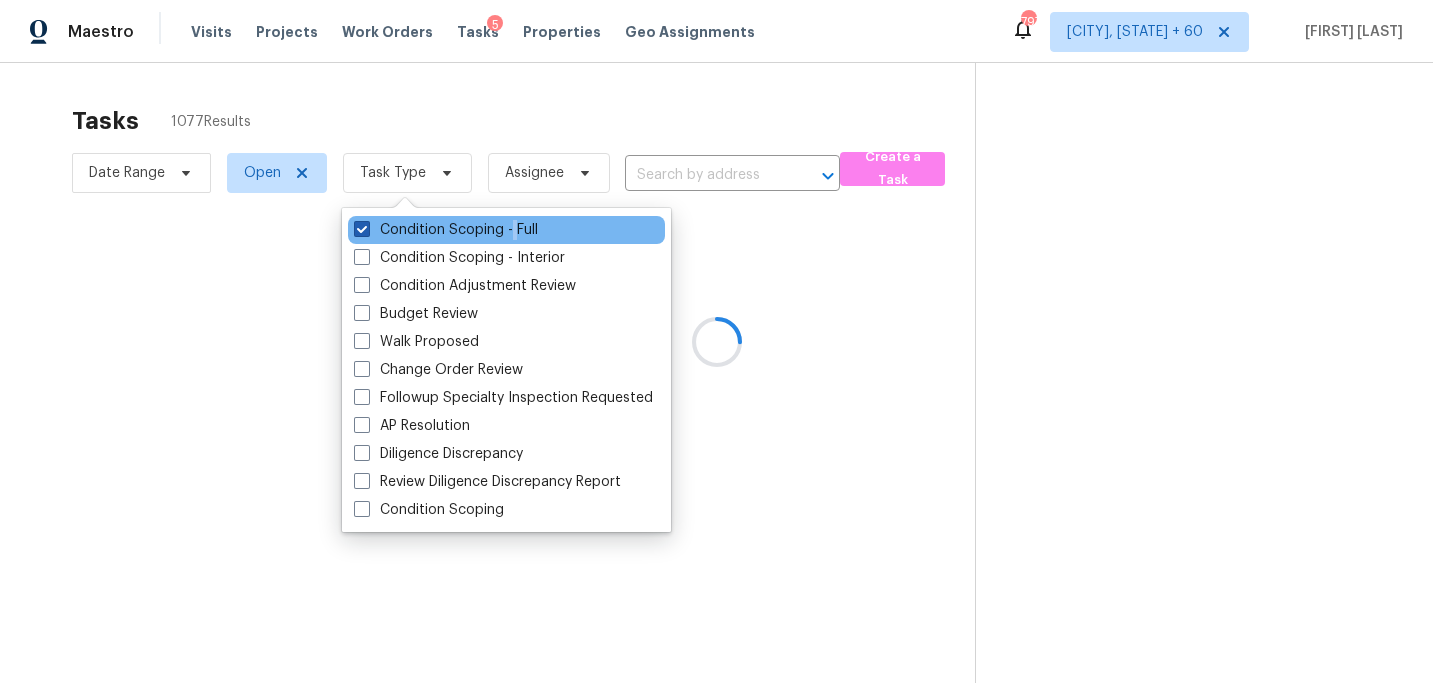 checkbox on "true" 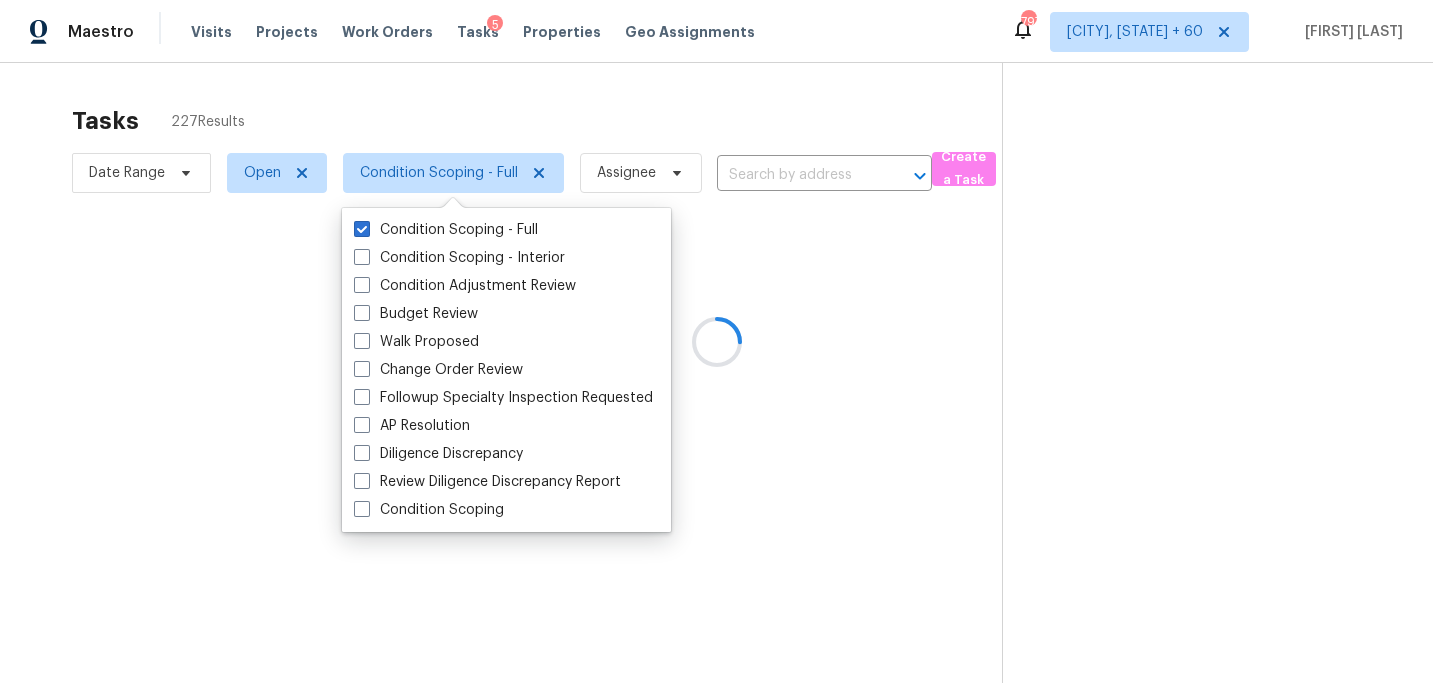 click at bounding box center [716, 341] 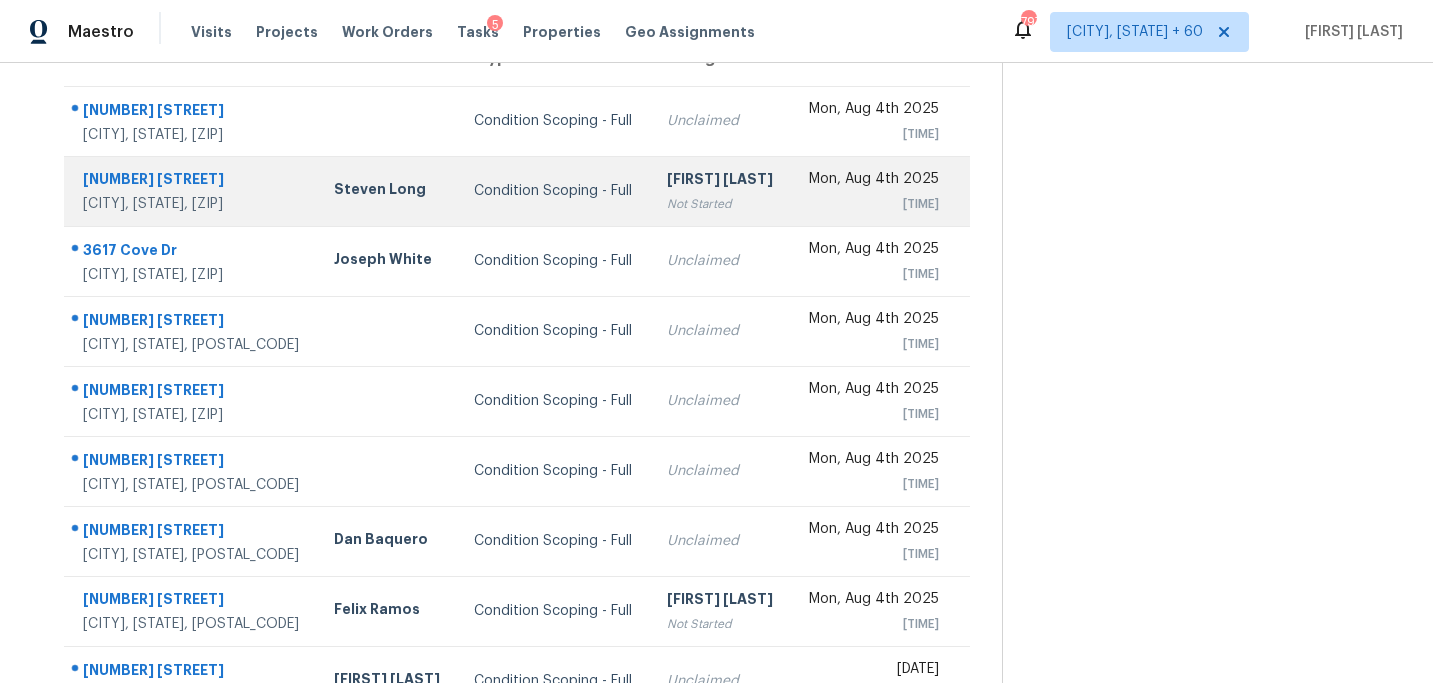 scroll, scrollTop: 358, scrollLeft: 0, axis: vertical 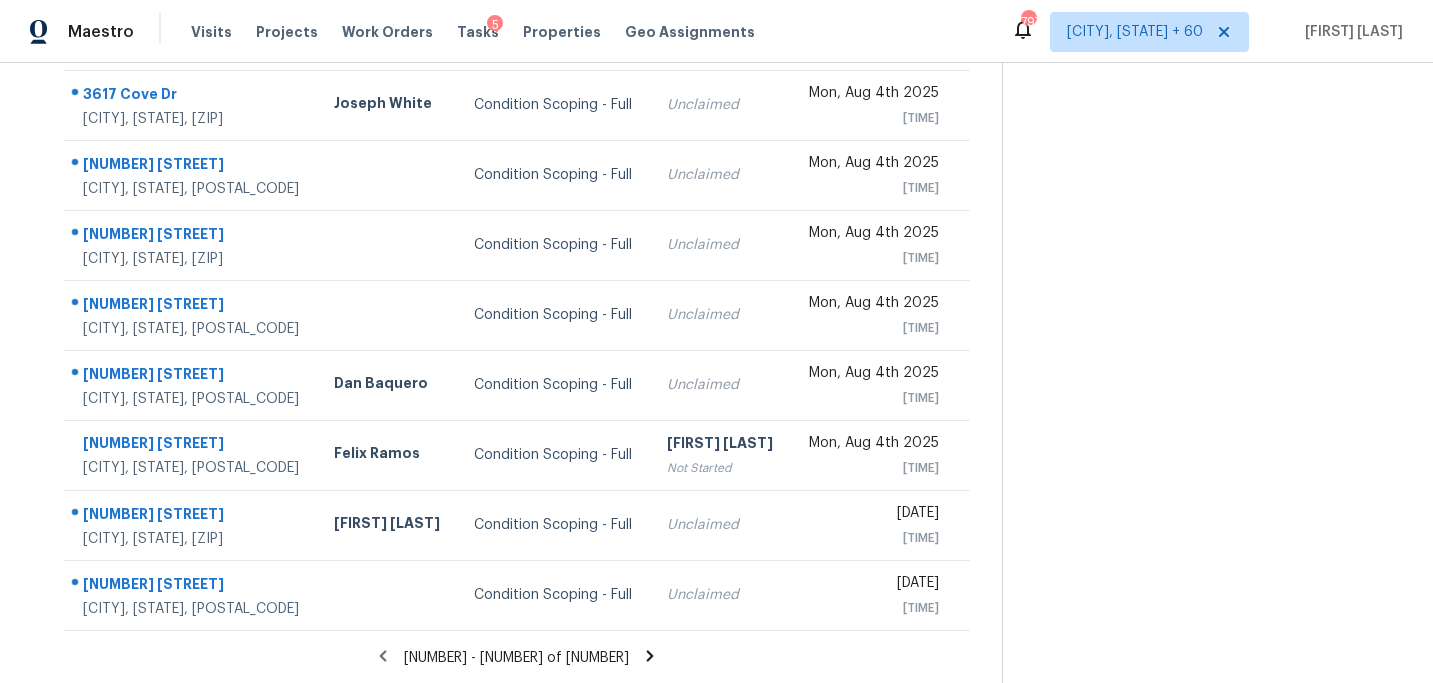 click 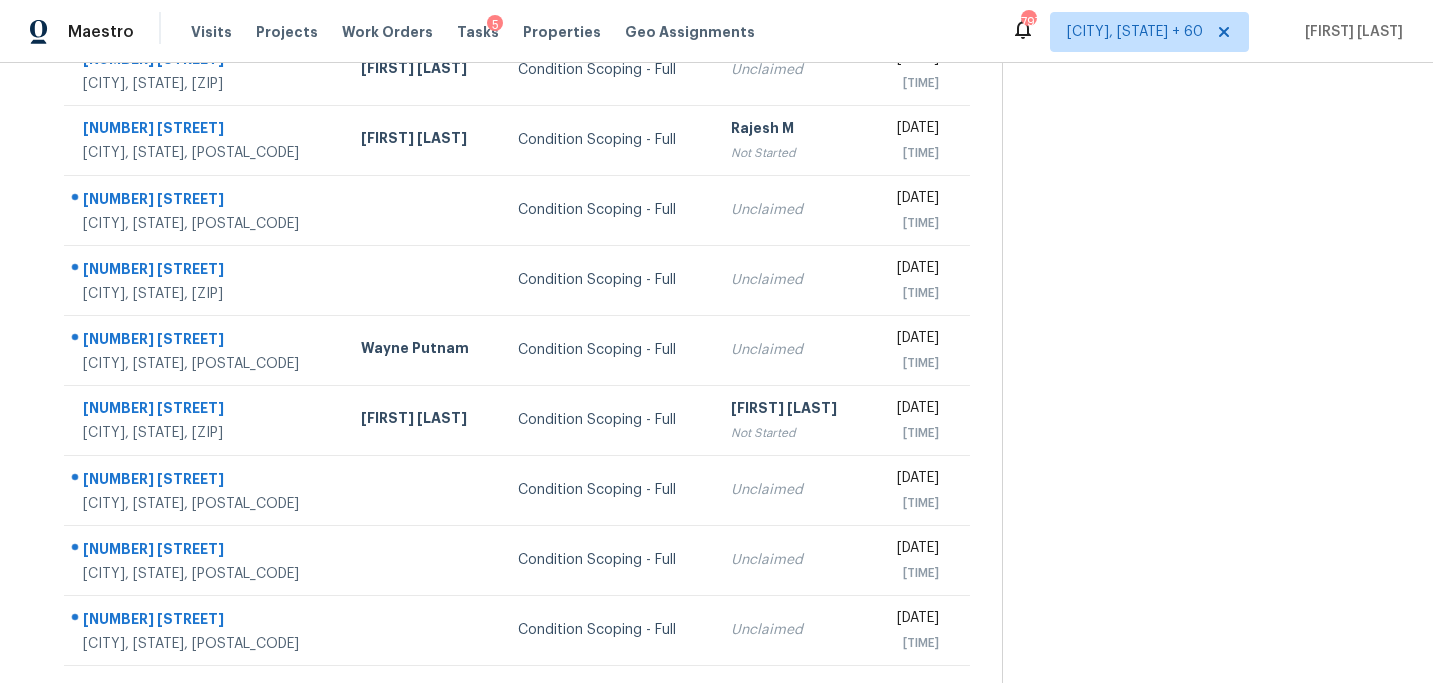 scroll, scrollTop: 358, scrollLeft: 0, axis: vertical 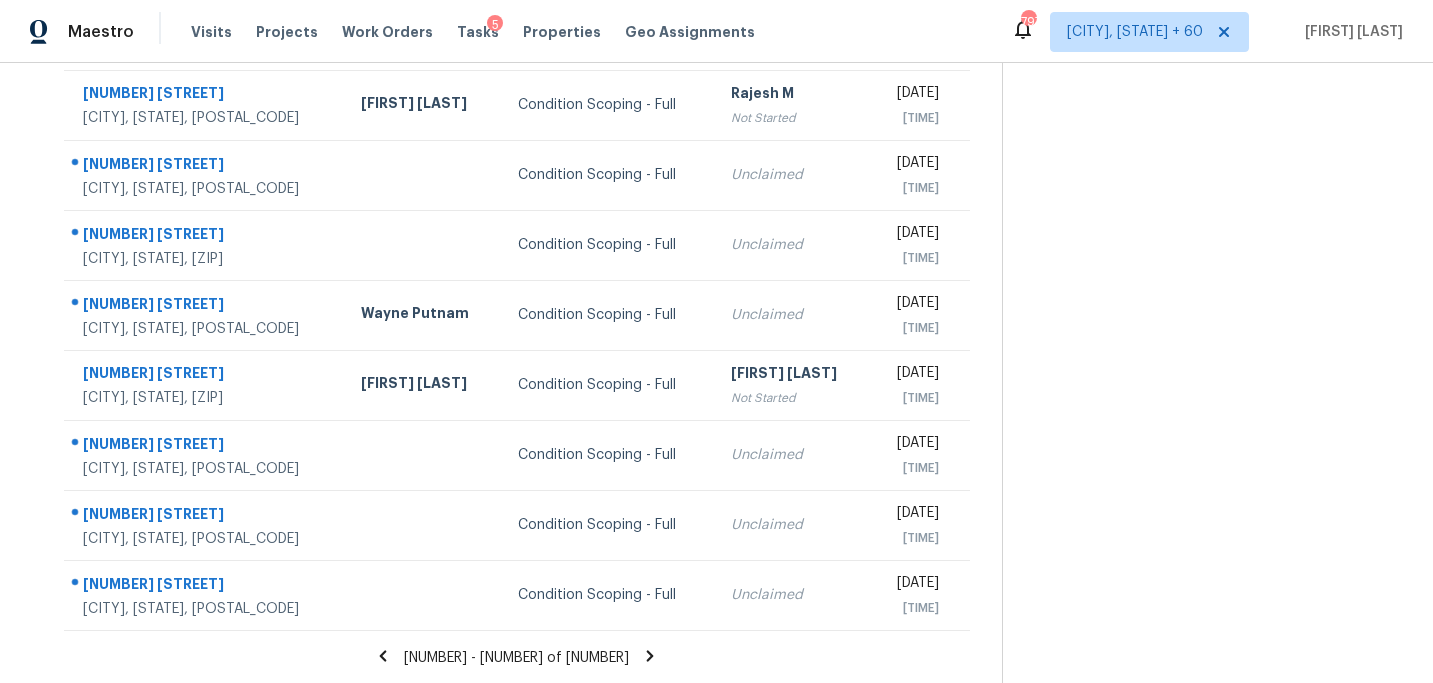 click 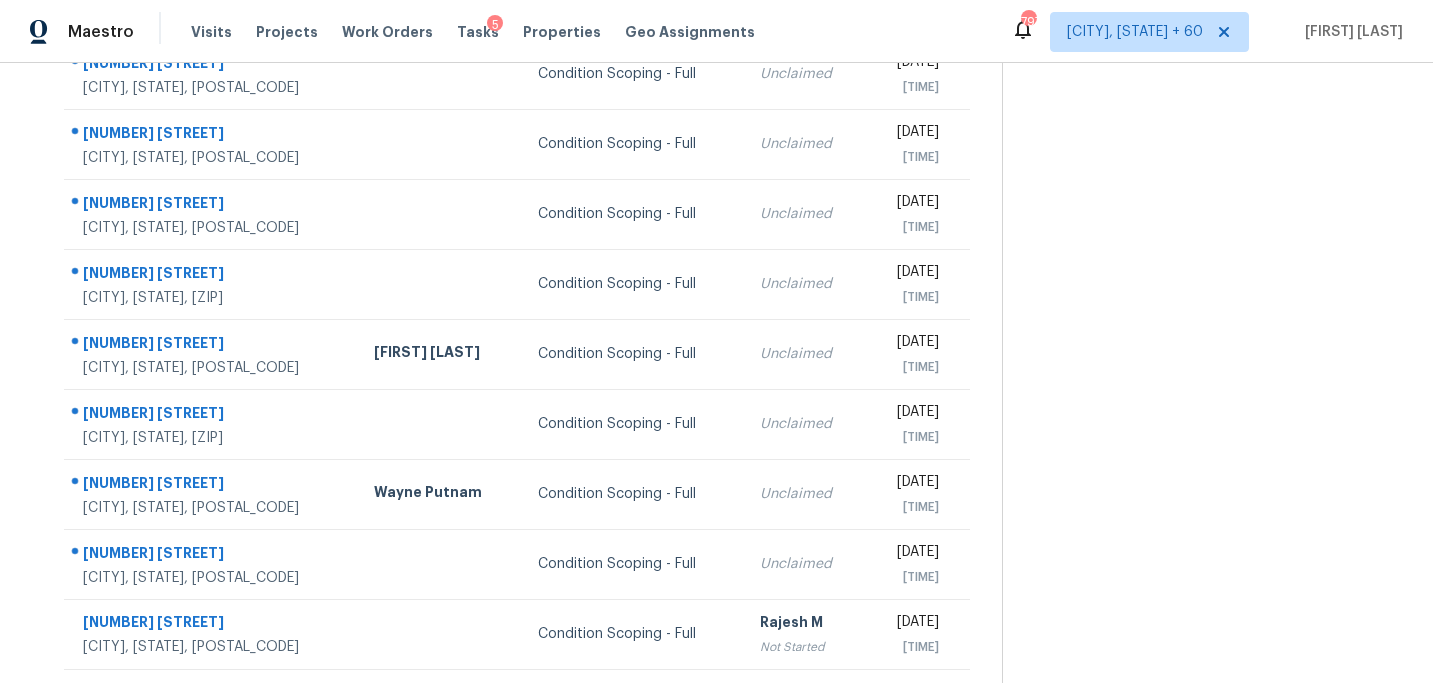 scroll, scrollTop: 358, scrollLeft: 0, axis: vertical 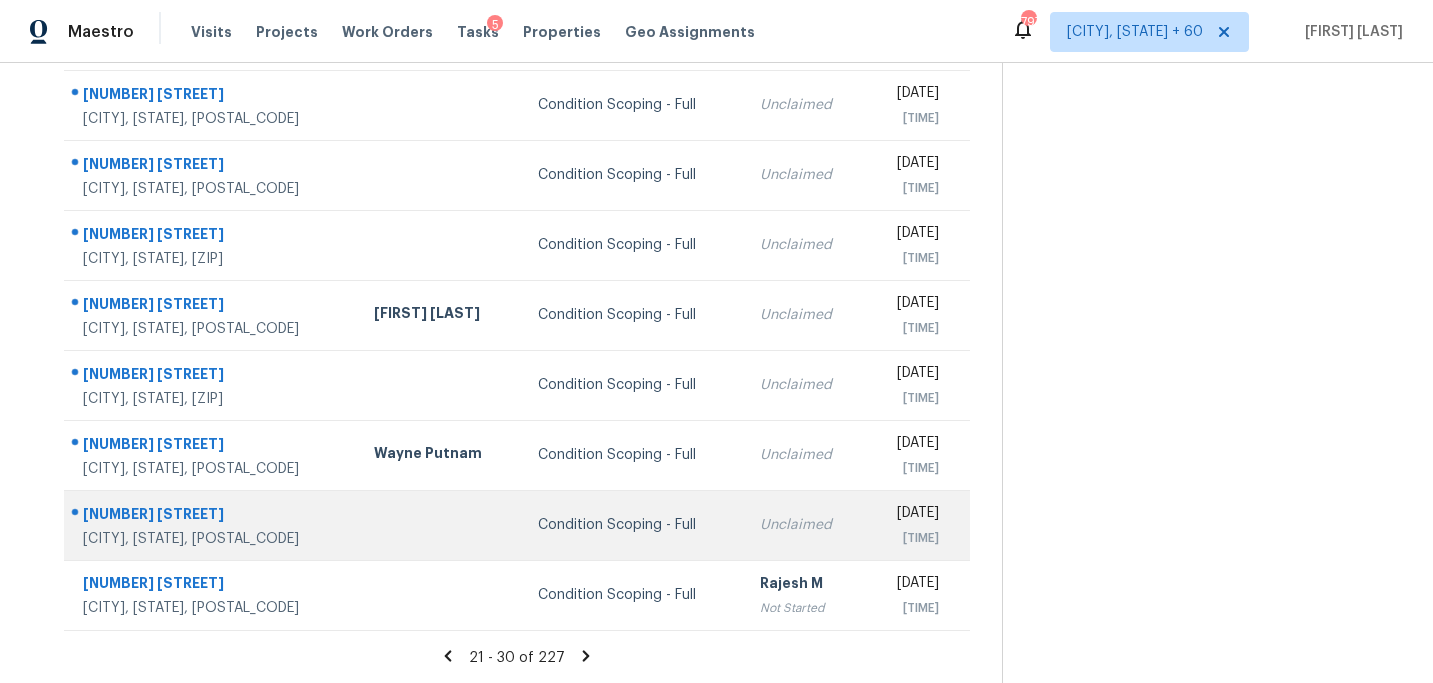 click on "Condition Scoping - Full" at bounding box center [633, 525] 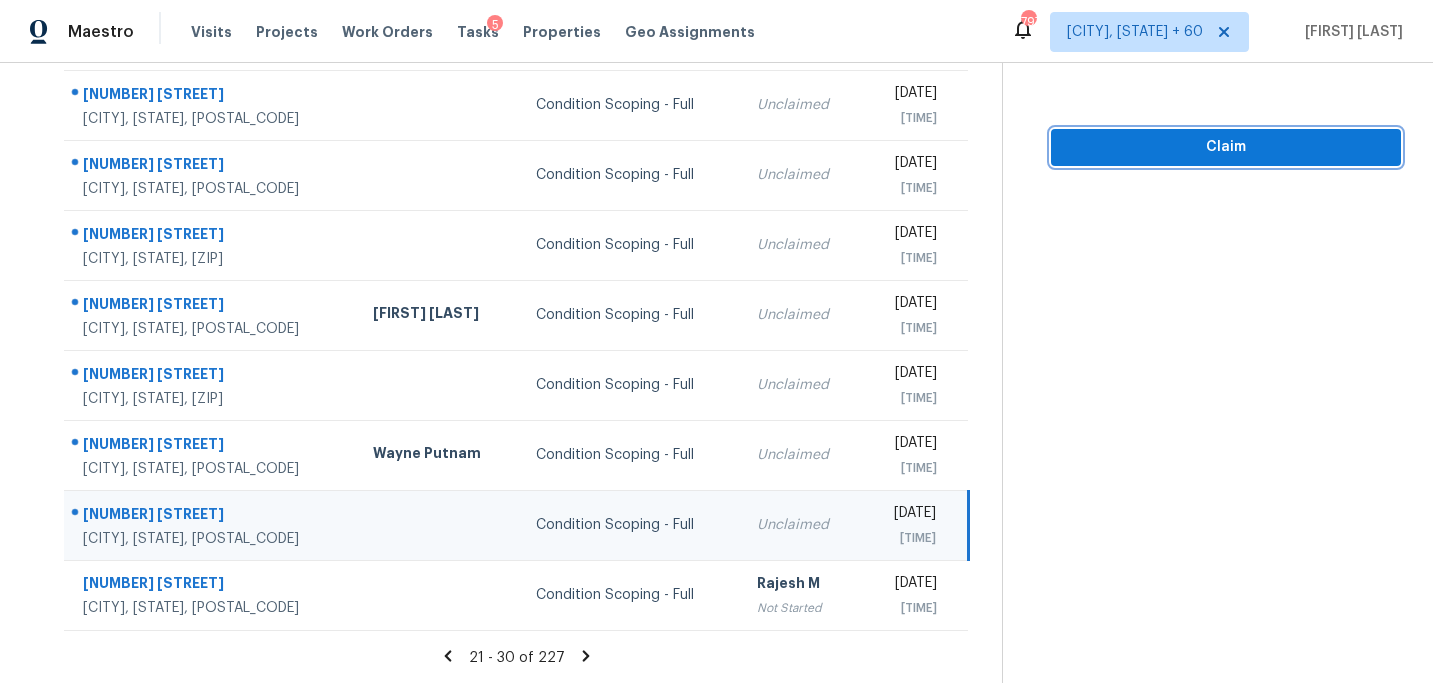 click on "Claim" at bounding box center (1226, 147) 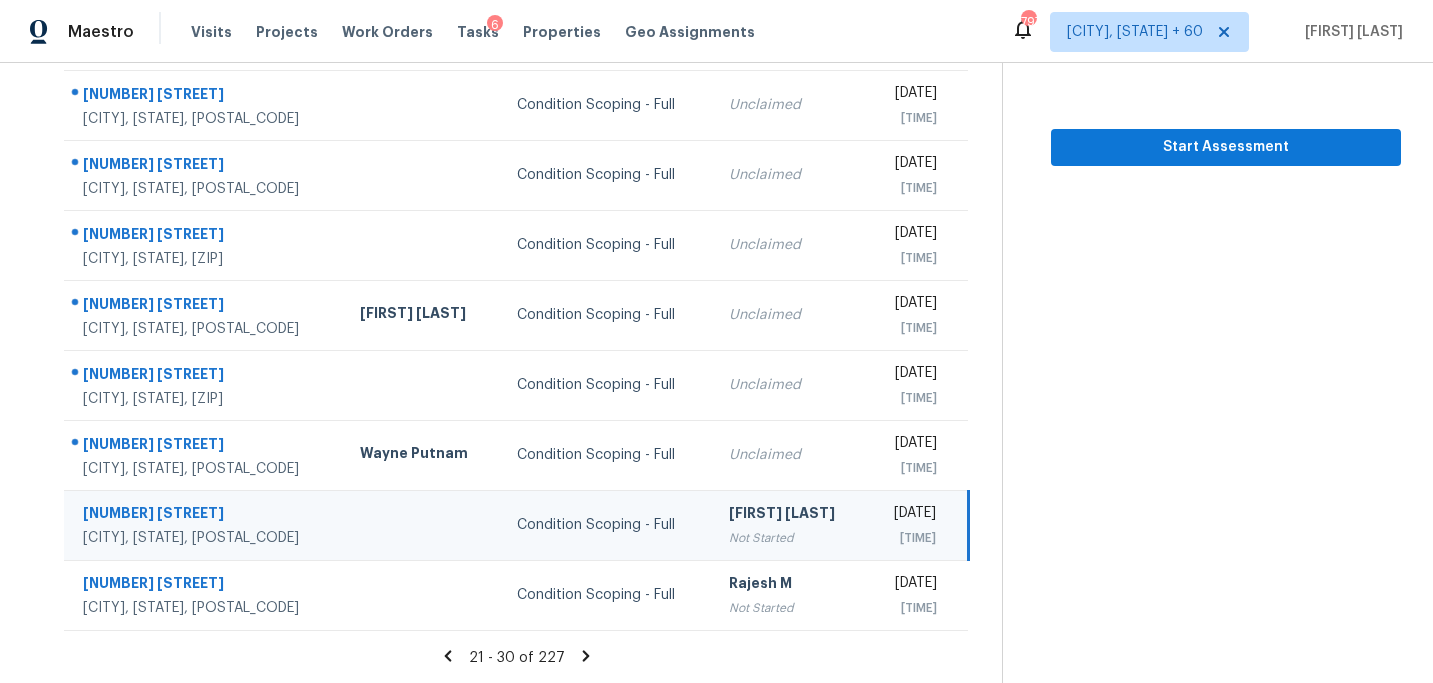 click 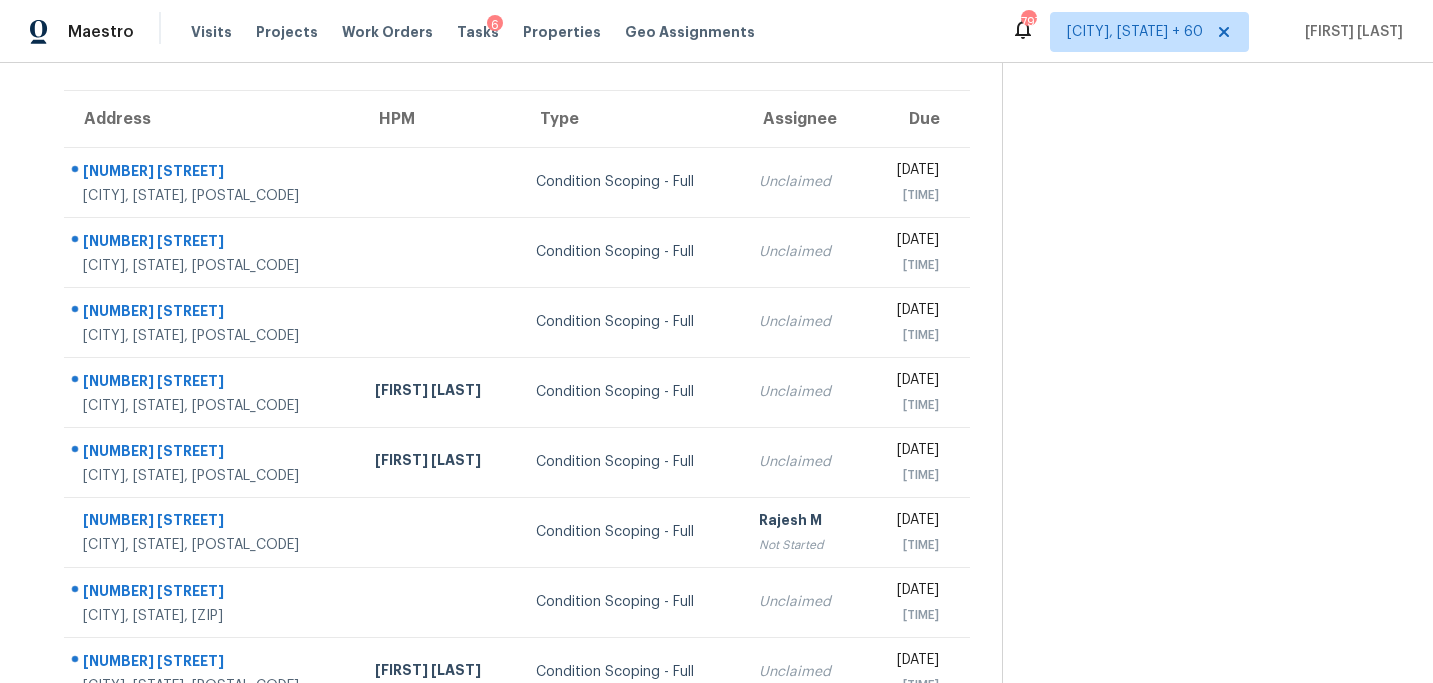 scroll, scrollTop: 358, scrollLeft: 0, axis: vertical 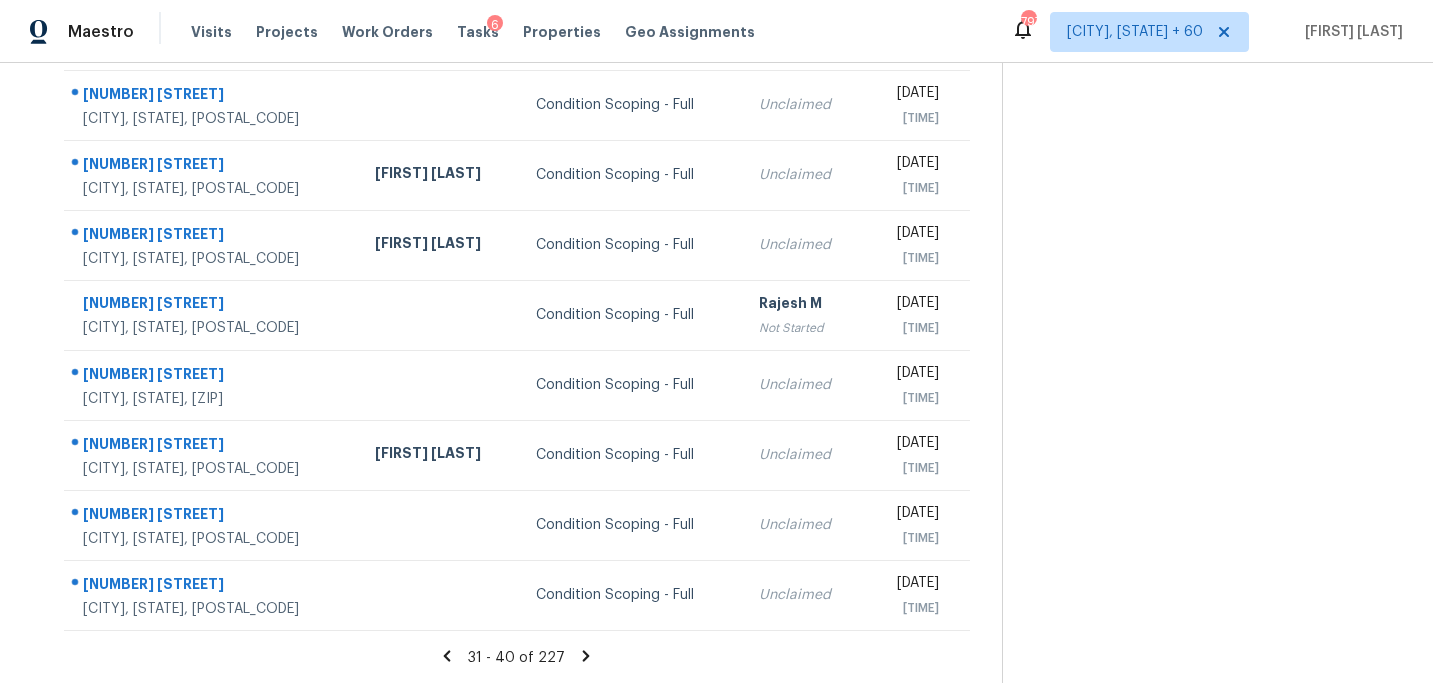 click 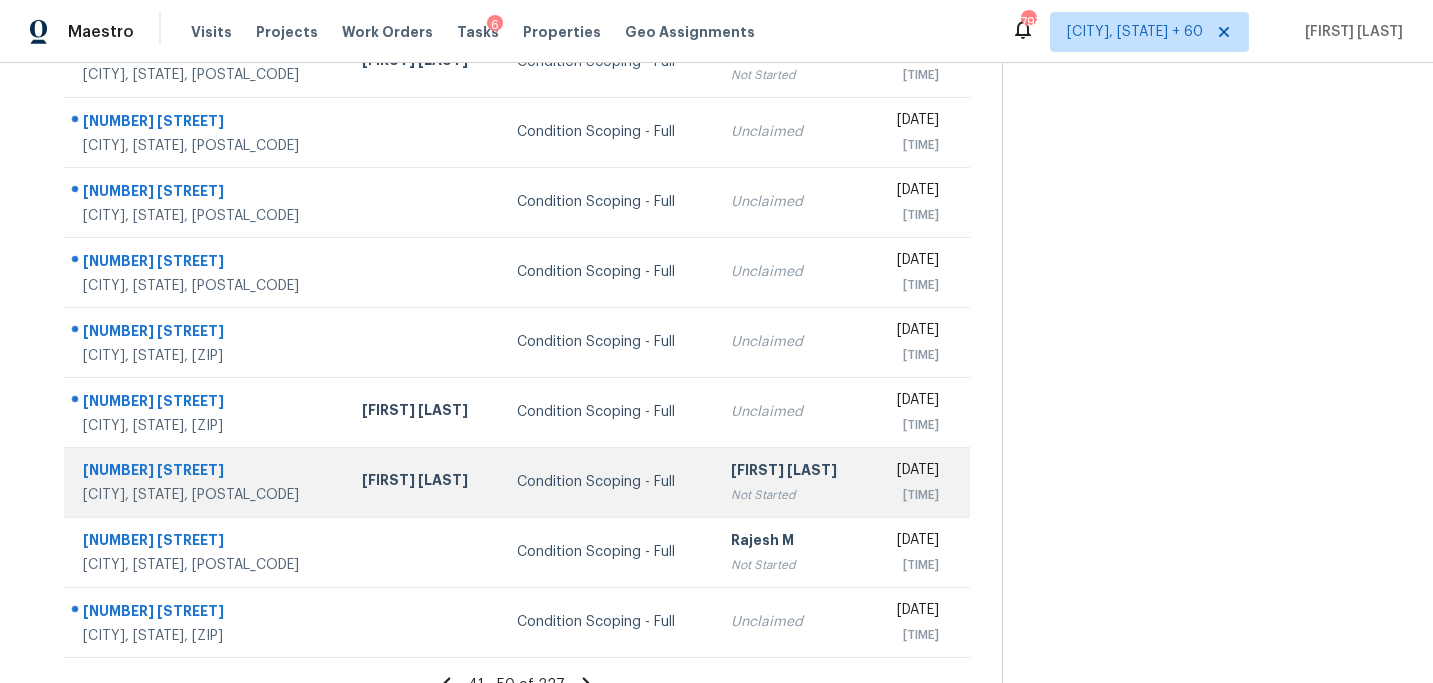 scroll, scrollTop: 358, scrollLeft: 0, axis: vertical 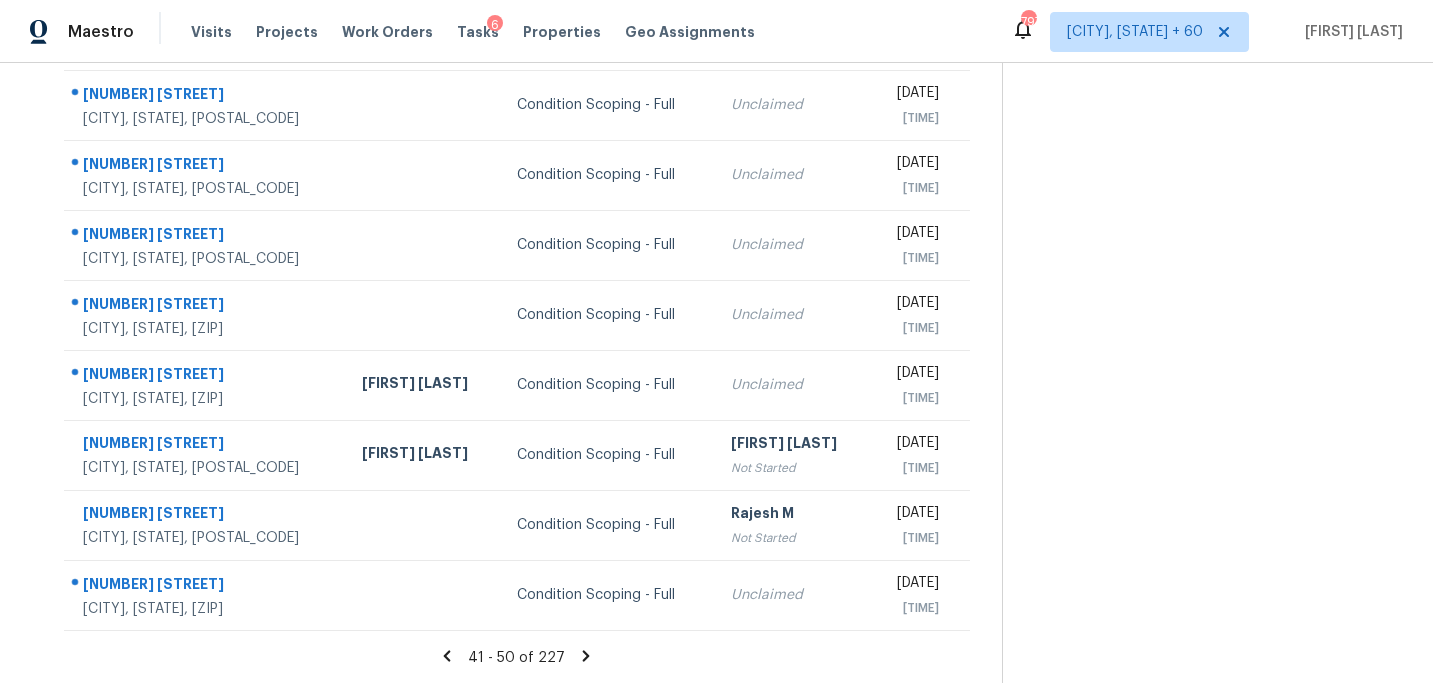 click 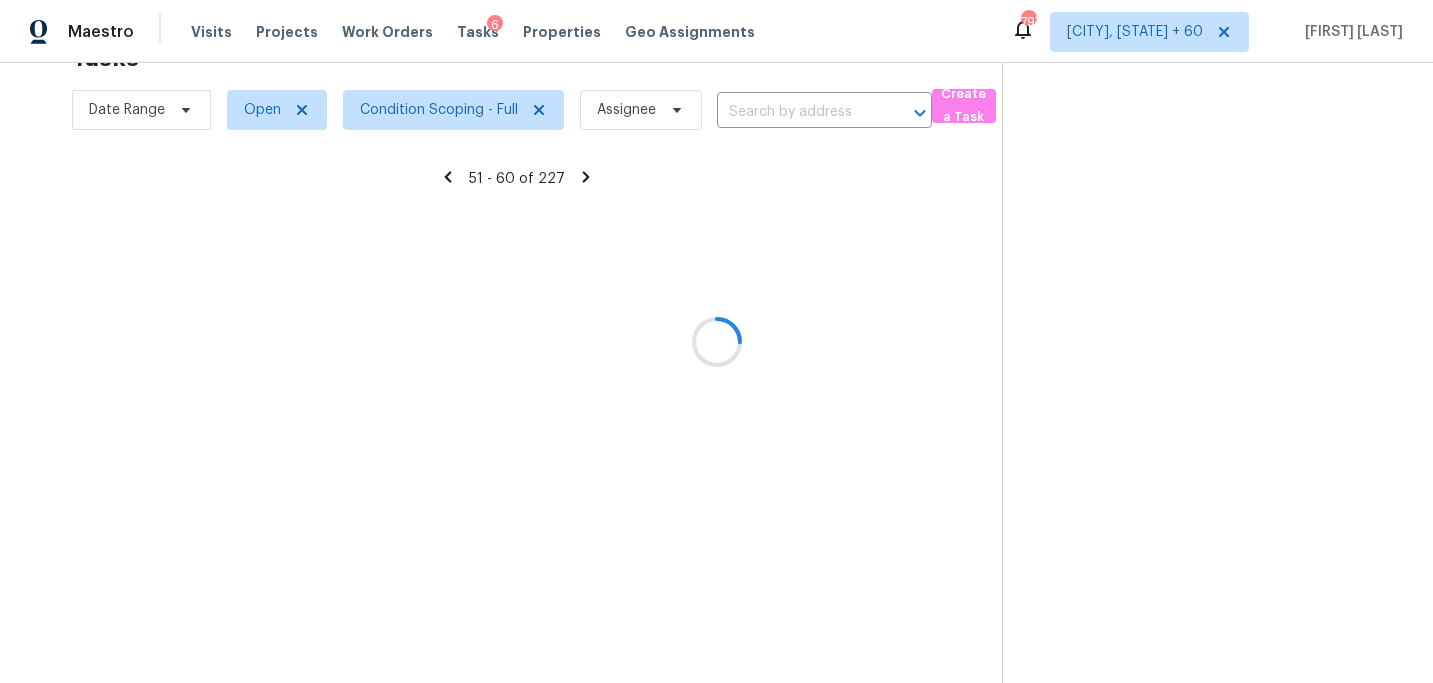 scroll, scrollTop: 358, scrollLeft: 0, axis: vertical 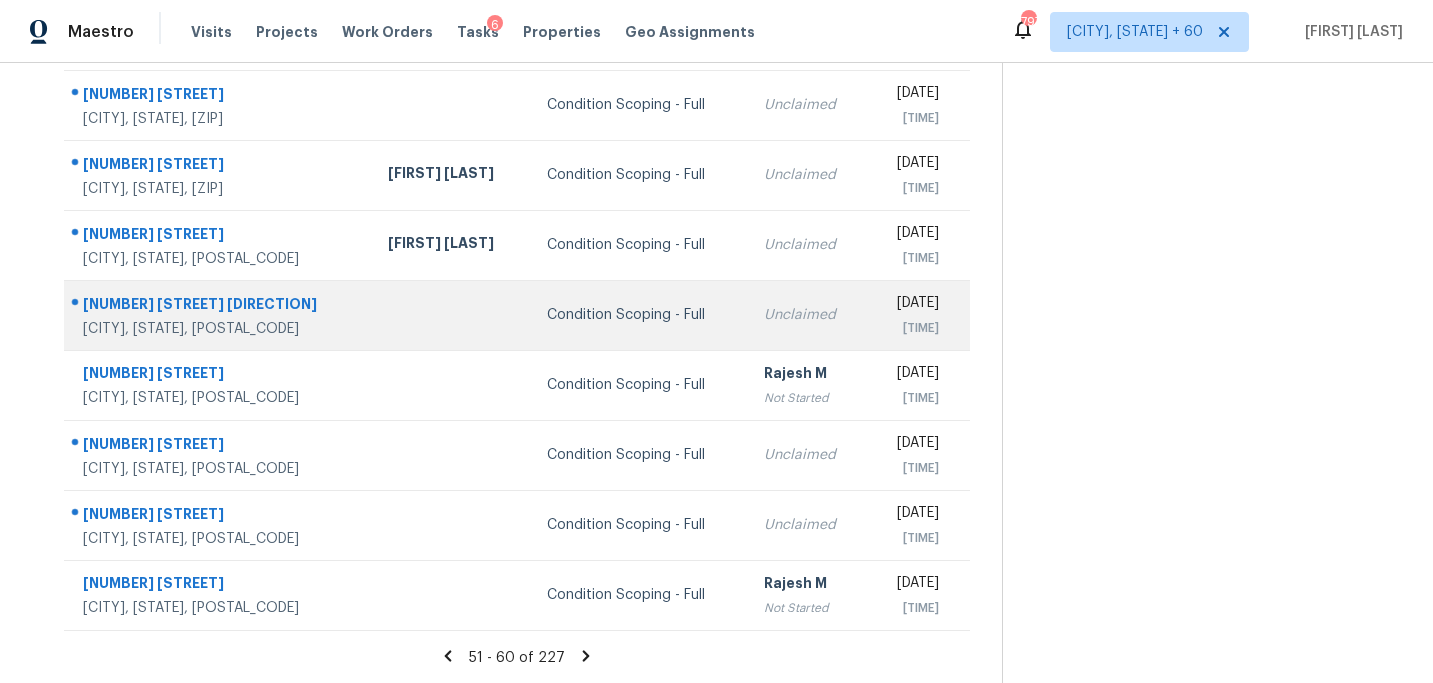 click on "Condition Scoping - Full" at bounding box center (640, 315) 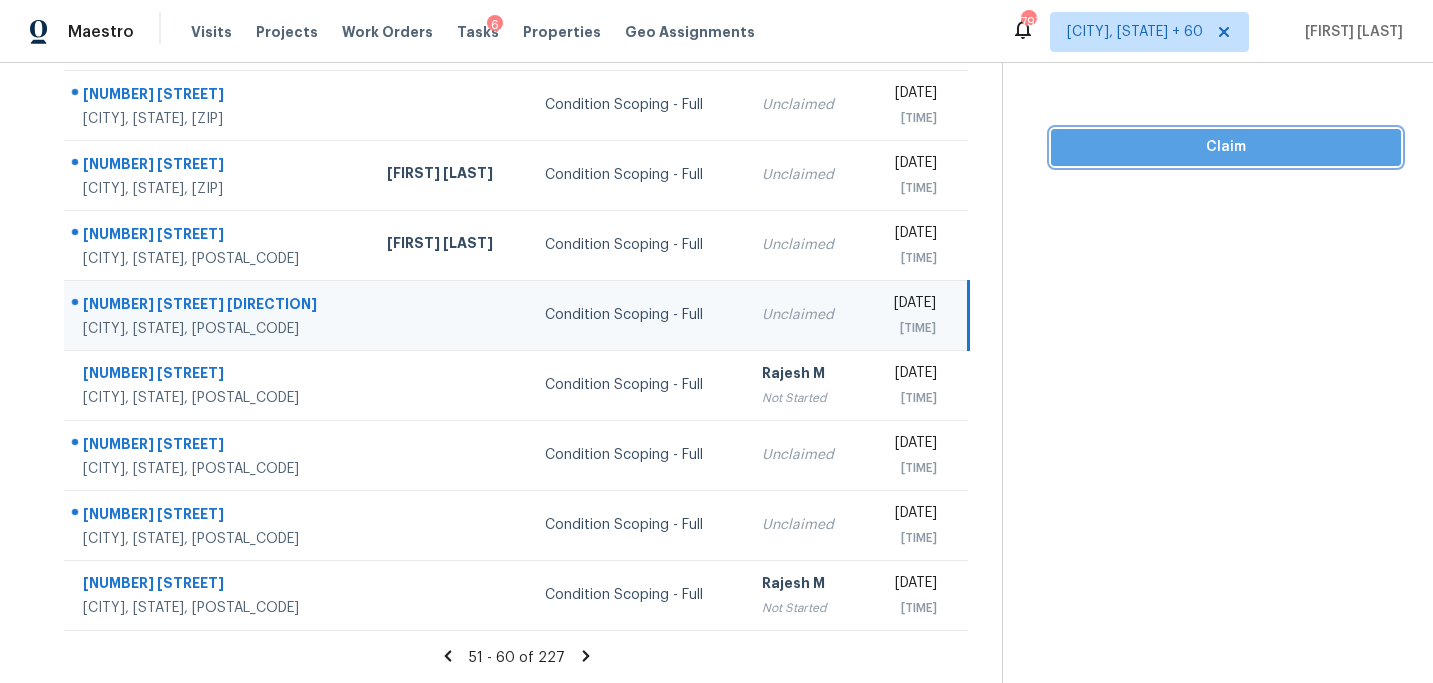 click on "Claim" at bounding box center [1226, 147] 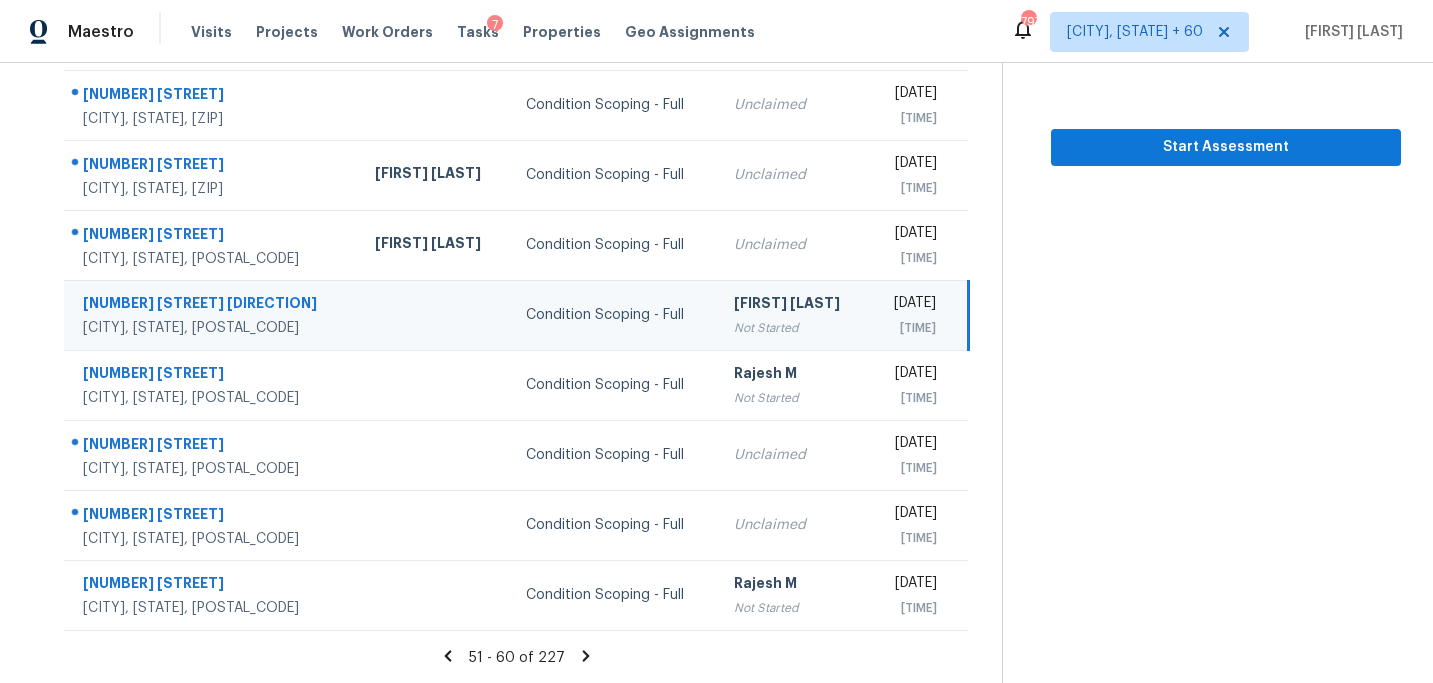 click 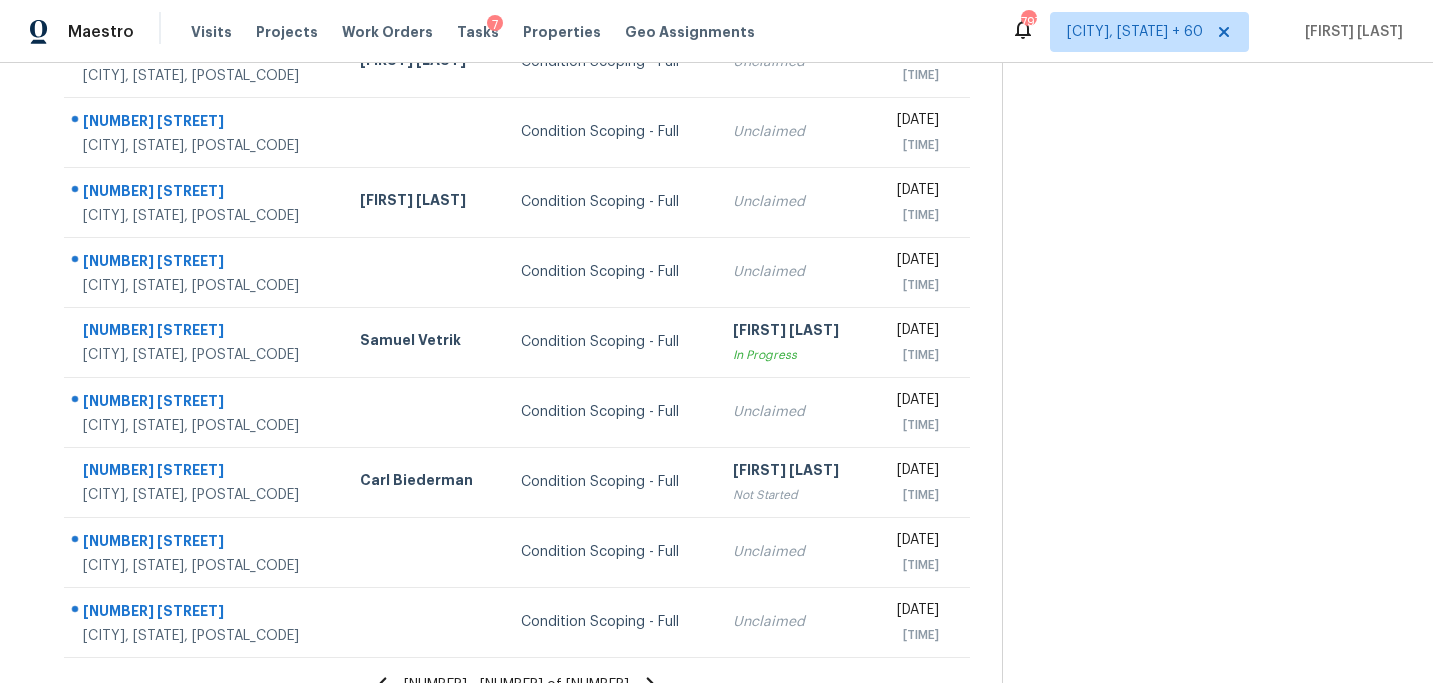 scroll, scrollTop: 358, scrollLeft: 0, axis: vertical 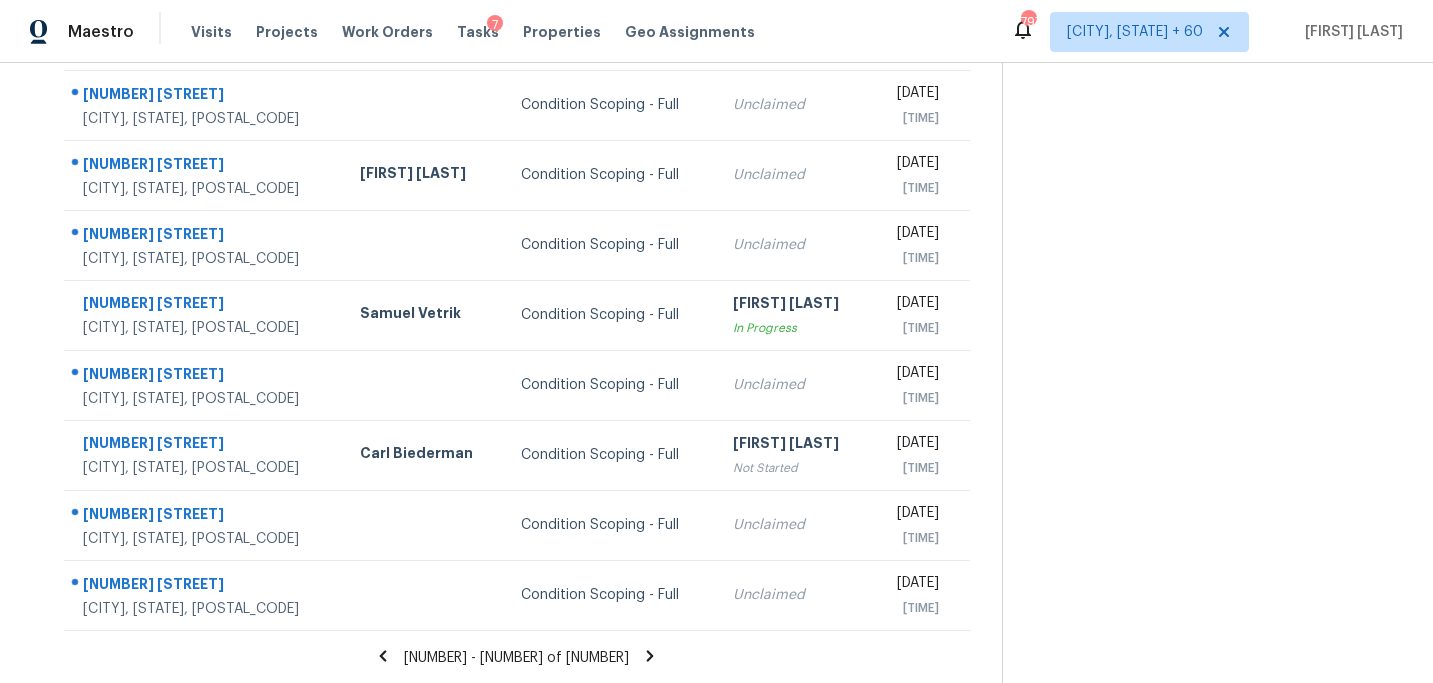 click 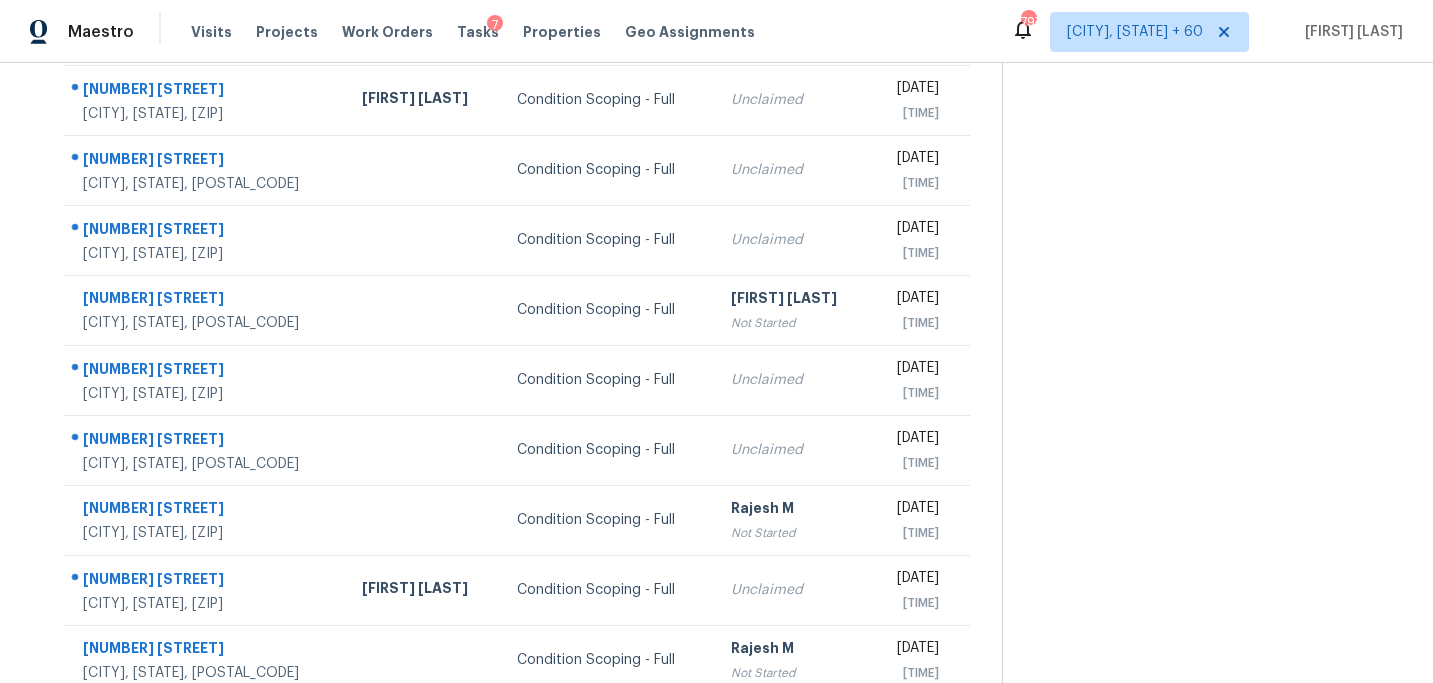 scroll, scrollTop: 291, scrollLeft: 0, axis: vertical 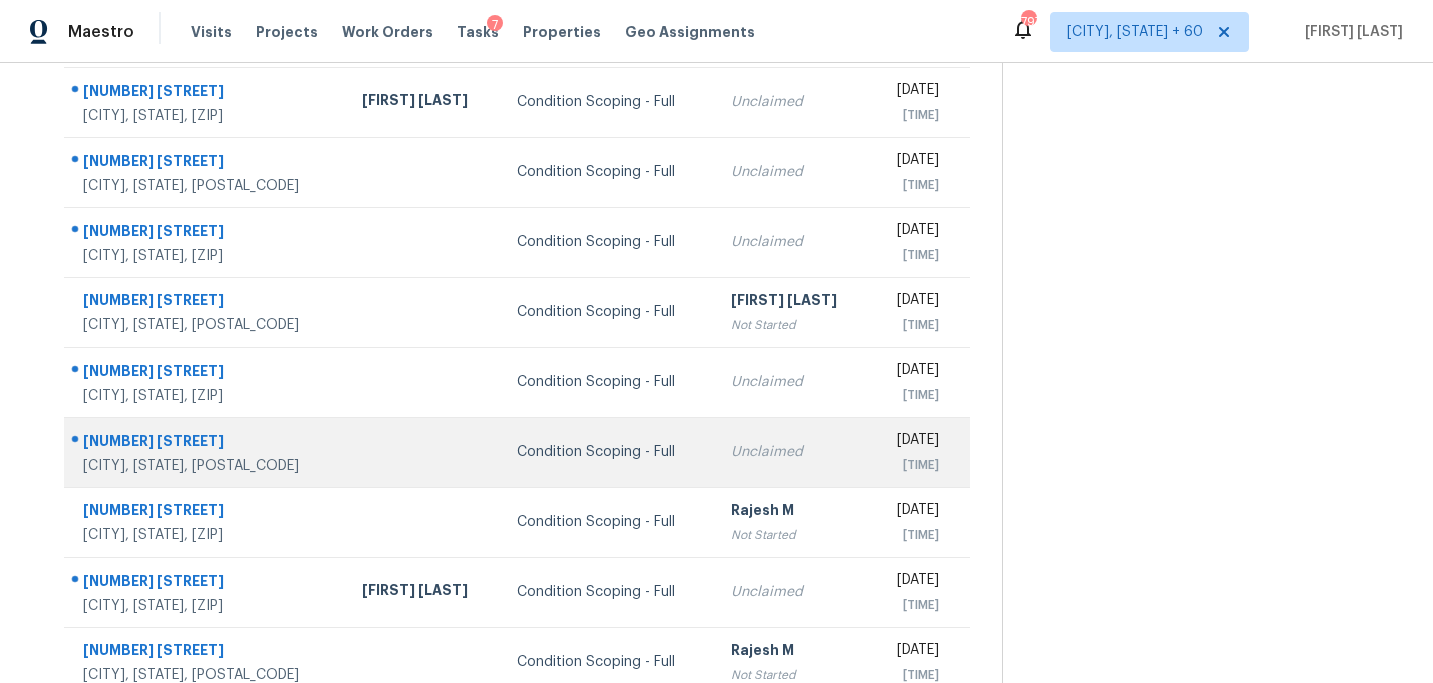 click on "Condition Scoping - Full" at bounding box center (608, 452) 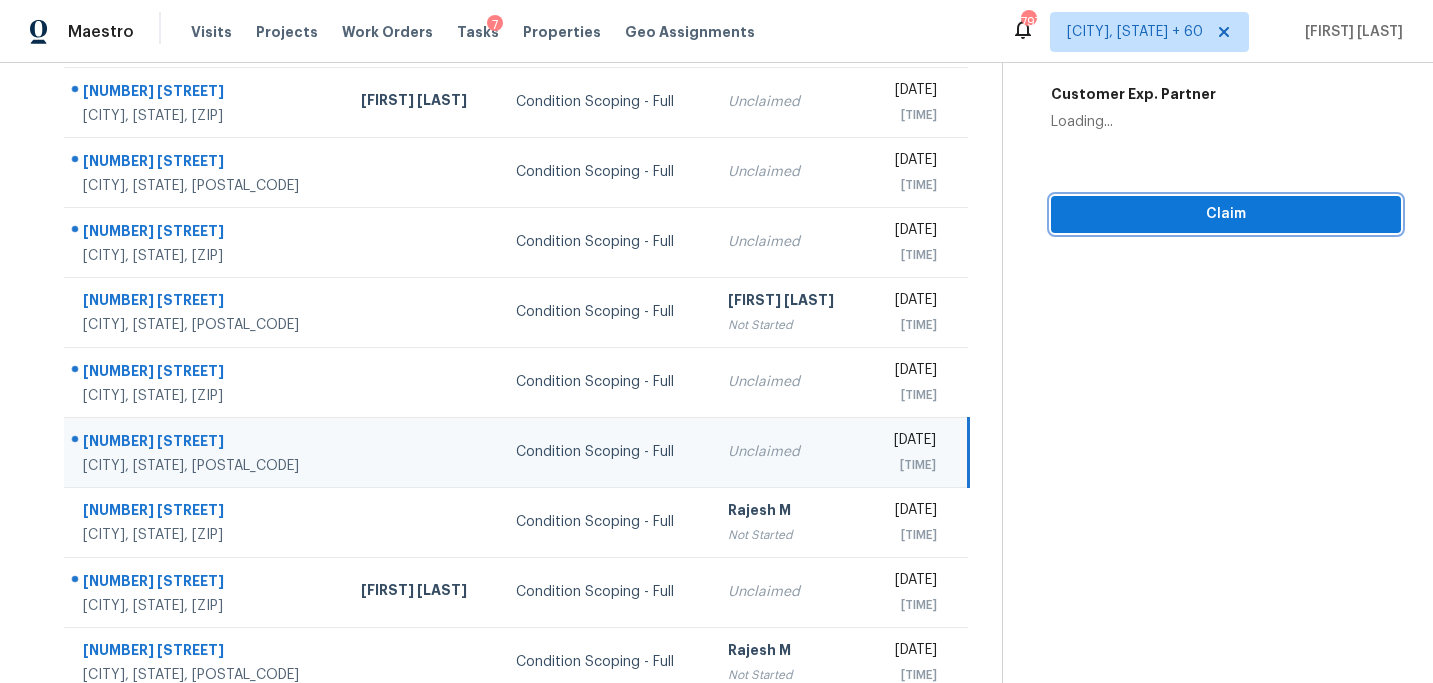 click on "Claim" at bounding box center [1226, 214] 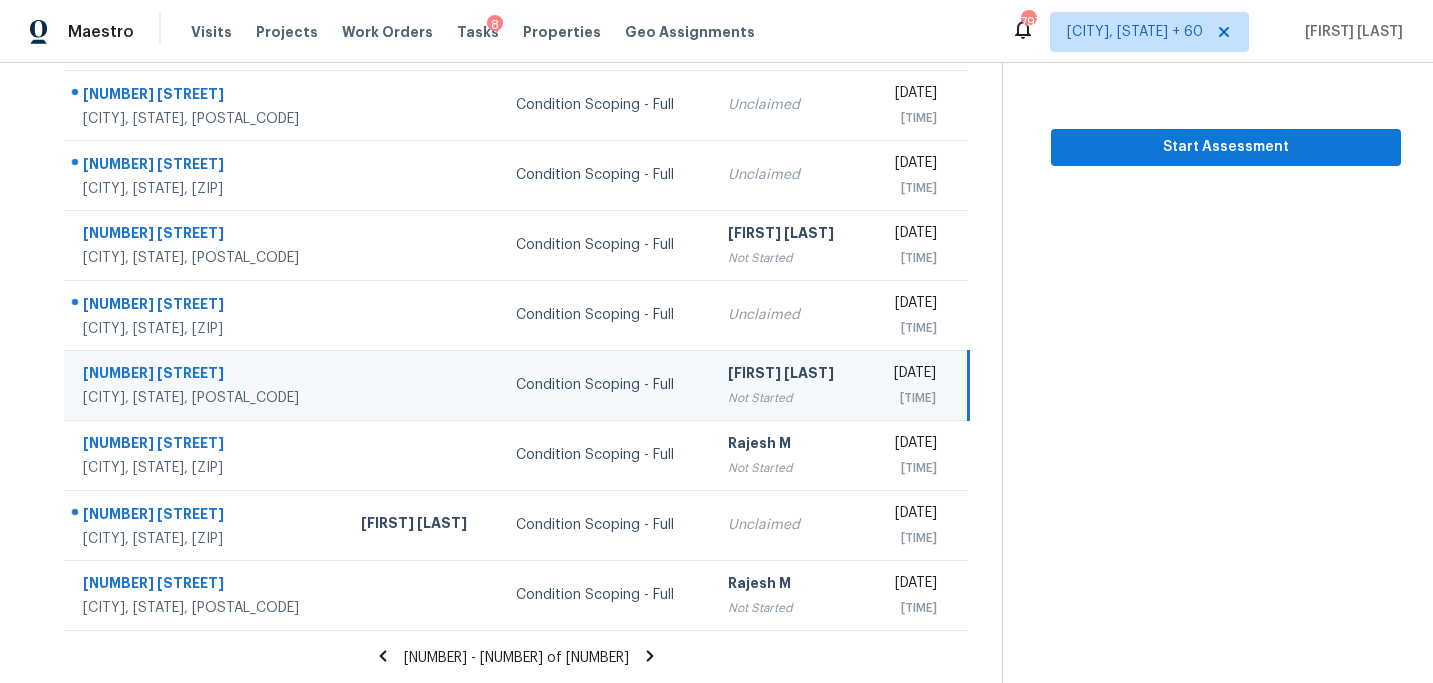 click 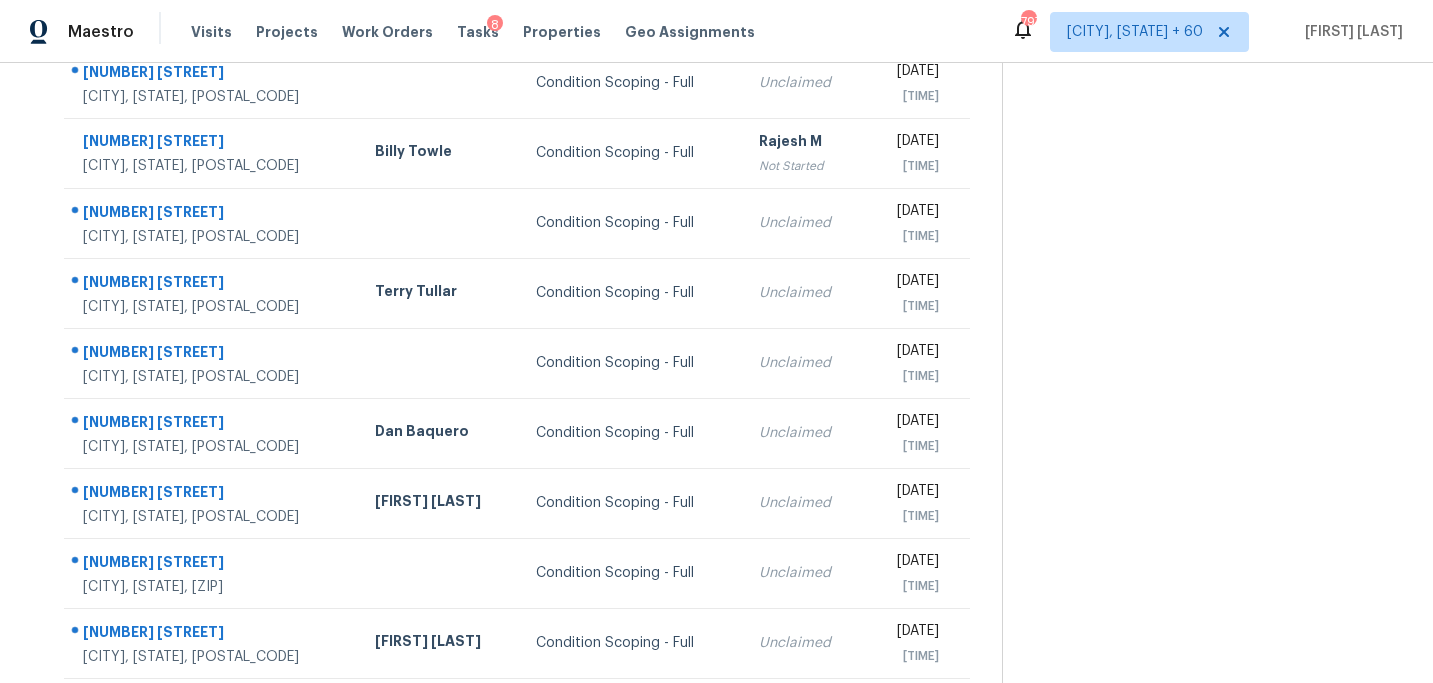 scroll, scrollTop: 358, scrollLeft: 0, axis: vertical 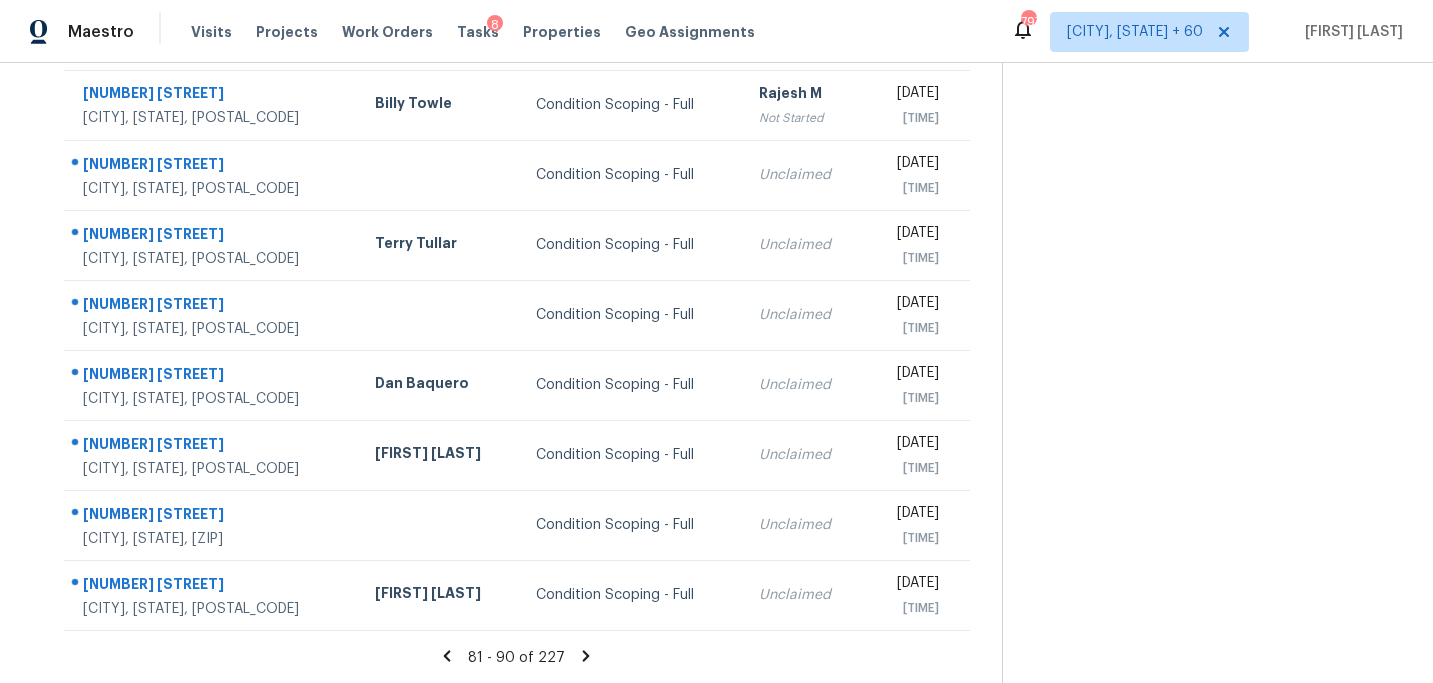 click 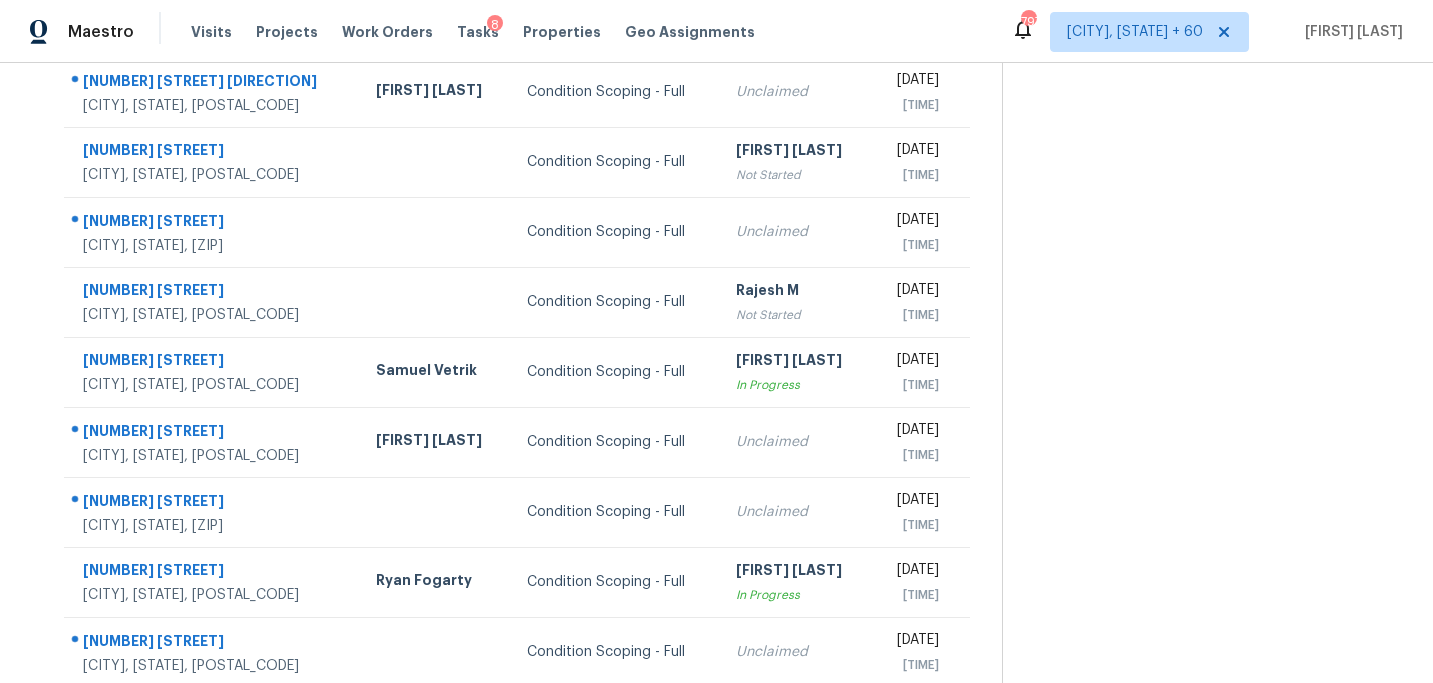 scroll, scrollTop: 358, scrollLeft: 0, axis: vertical 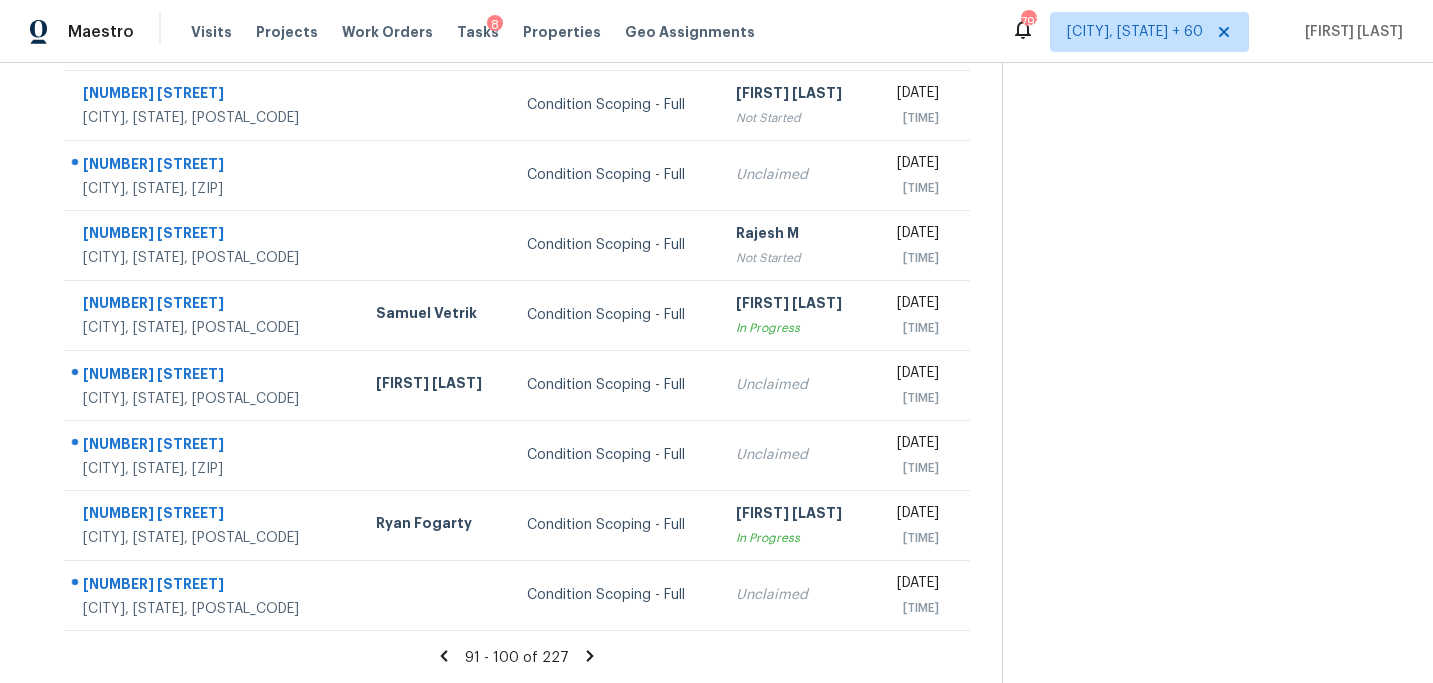 click 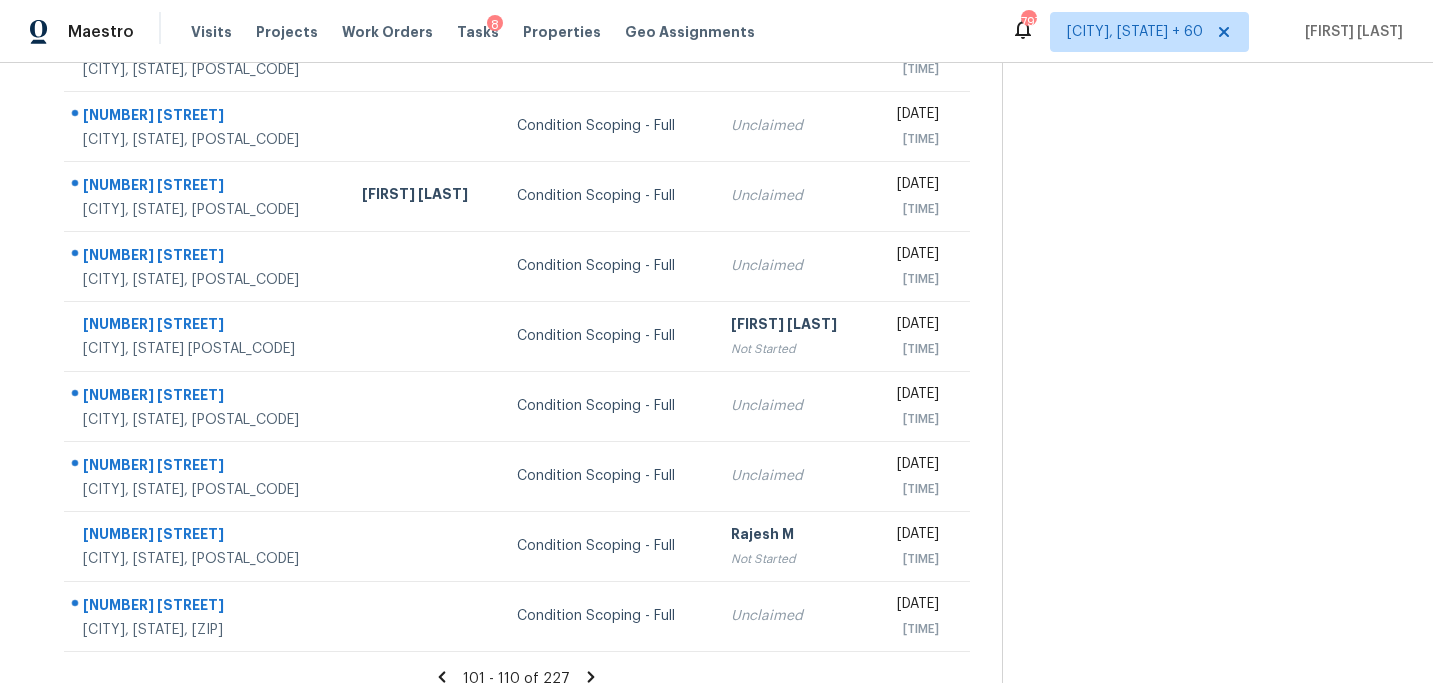 scroll, scrollTop: 358, scrollLeft: 0, axis: vertical 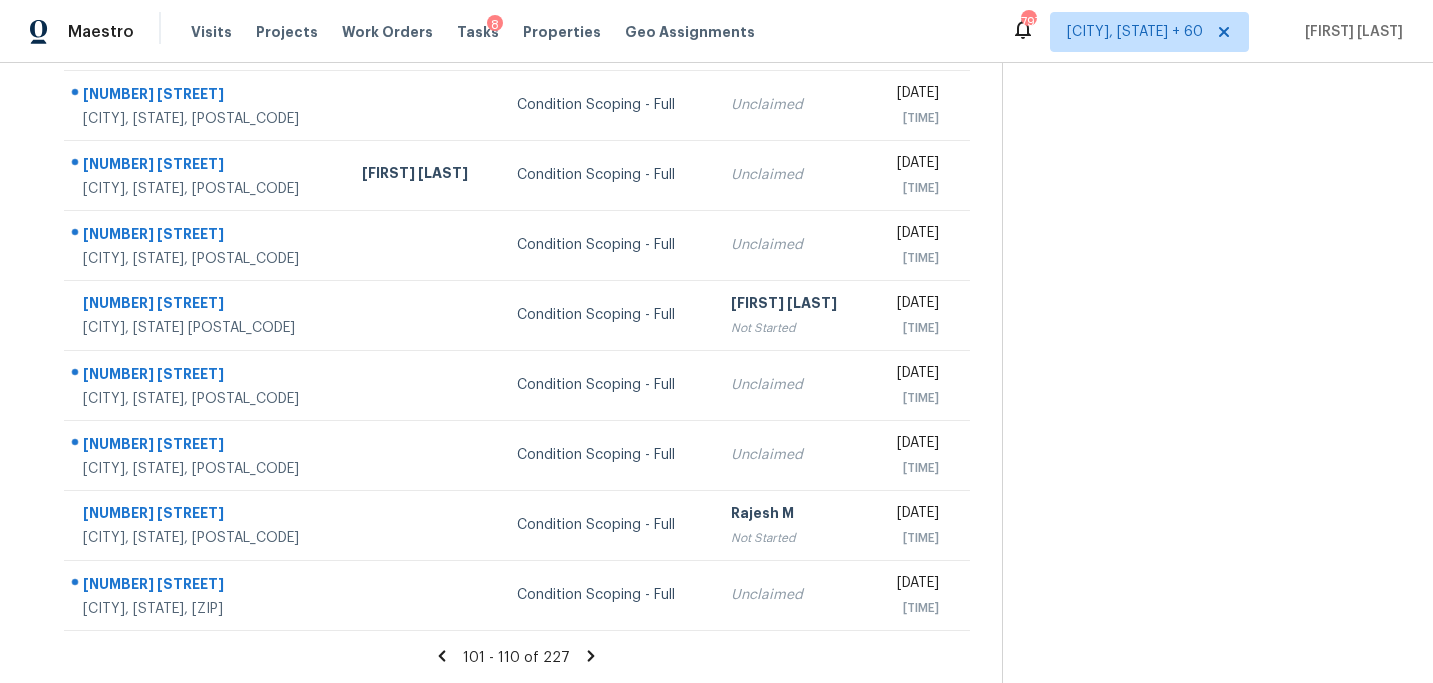 click 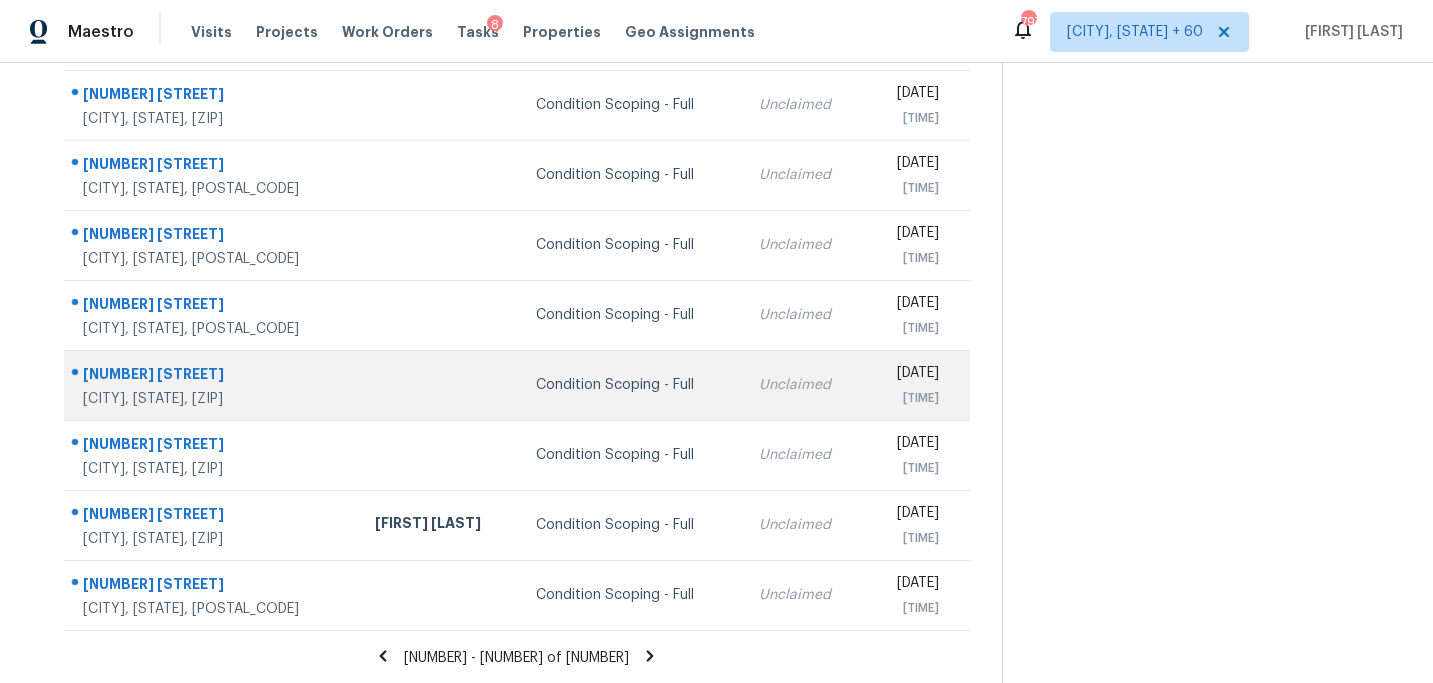 scroll, scrollTop: 0, scrollLeft: 0, axis: both 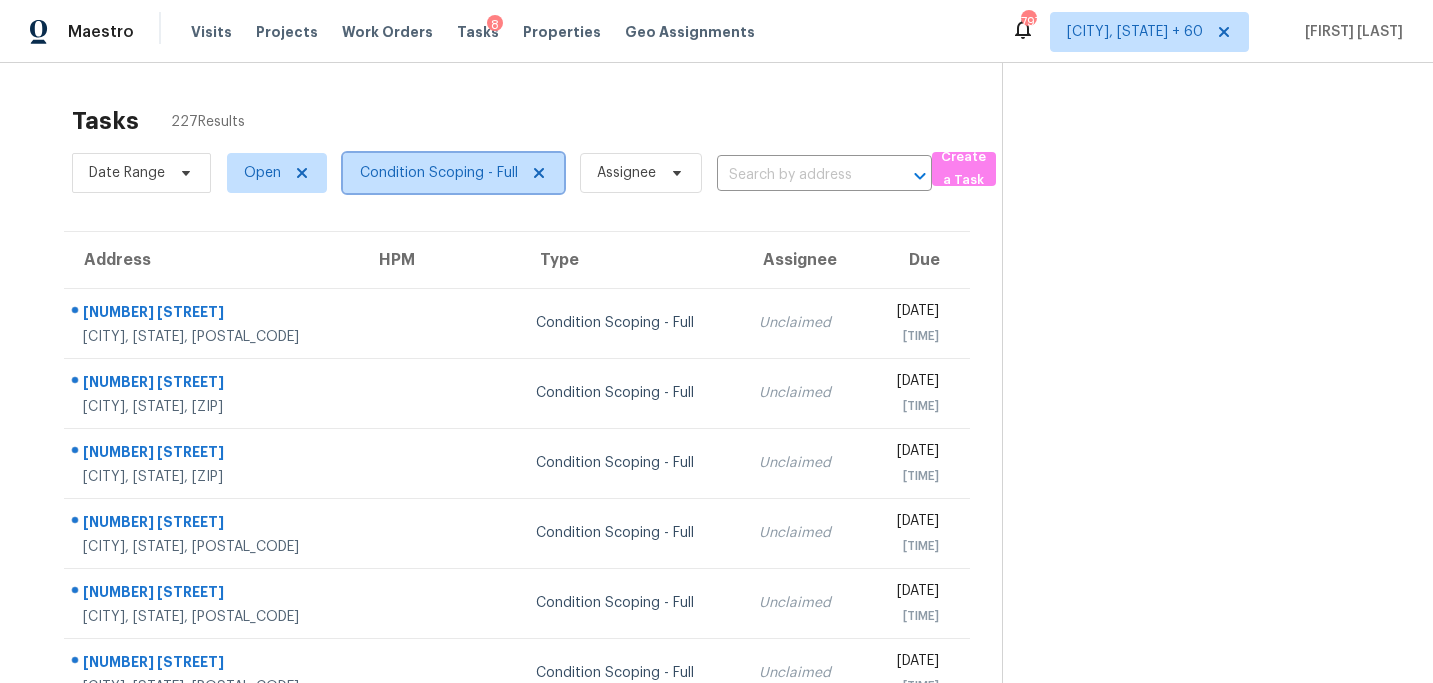 click on "Condition Scoping - Full" at bounding box center (439, 173) 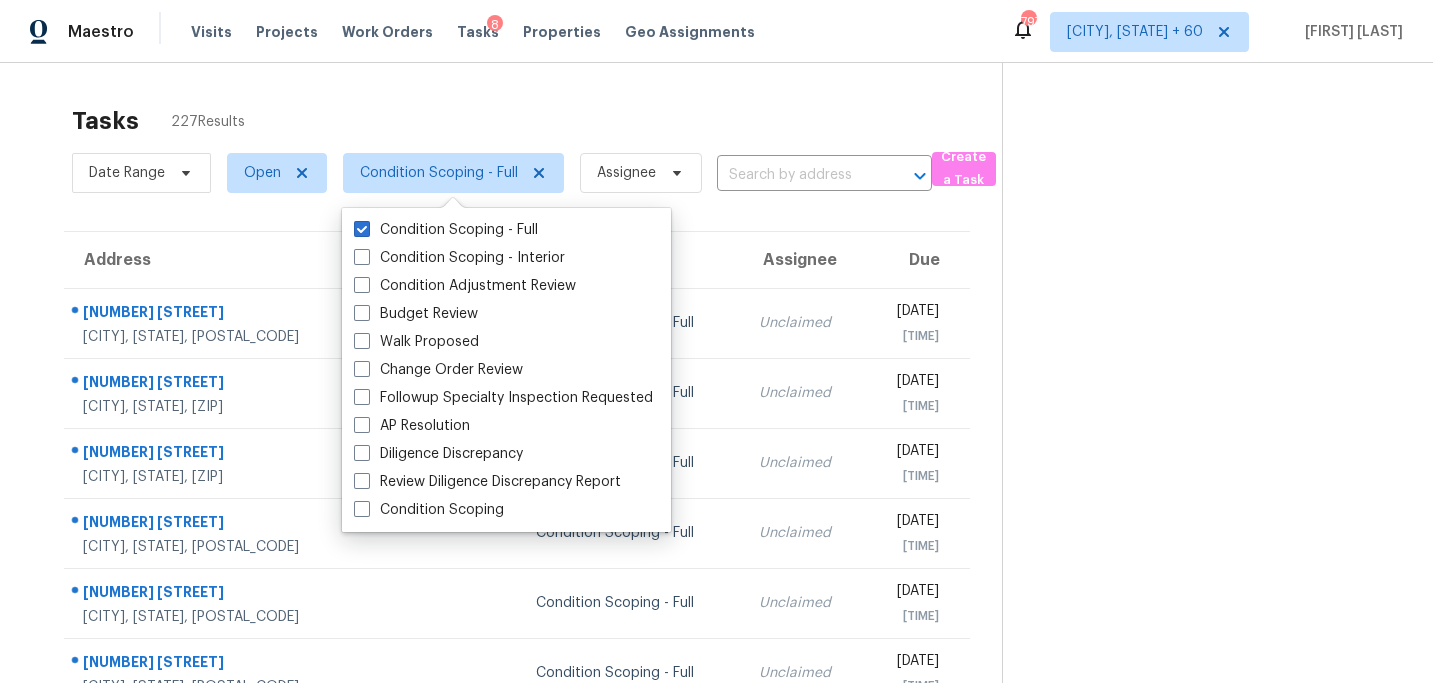 click on "Condition Scoping - Full" at bounding box center (446, 230) 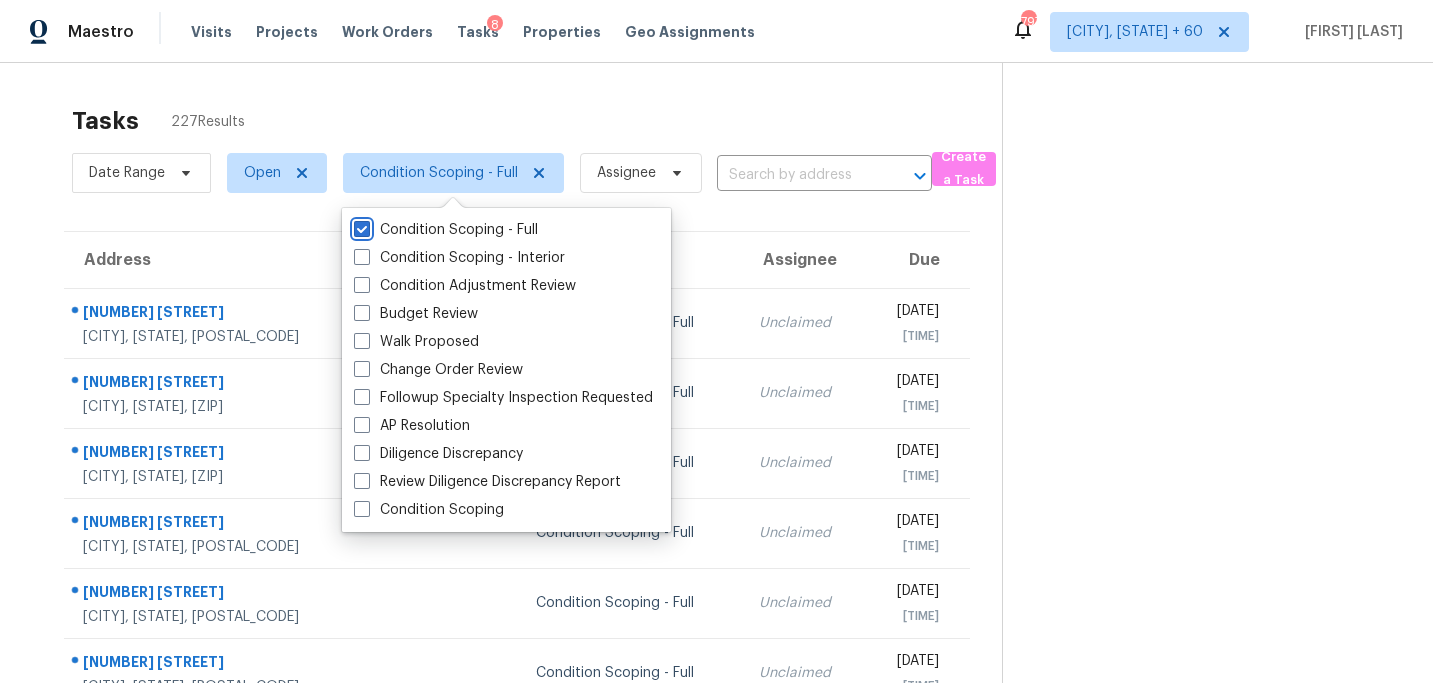 click on "Condition Scoping - Full" at bounding box center (360, 226) 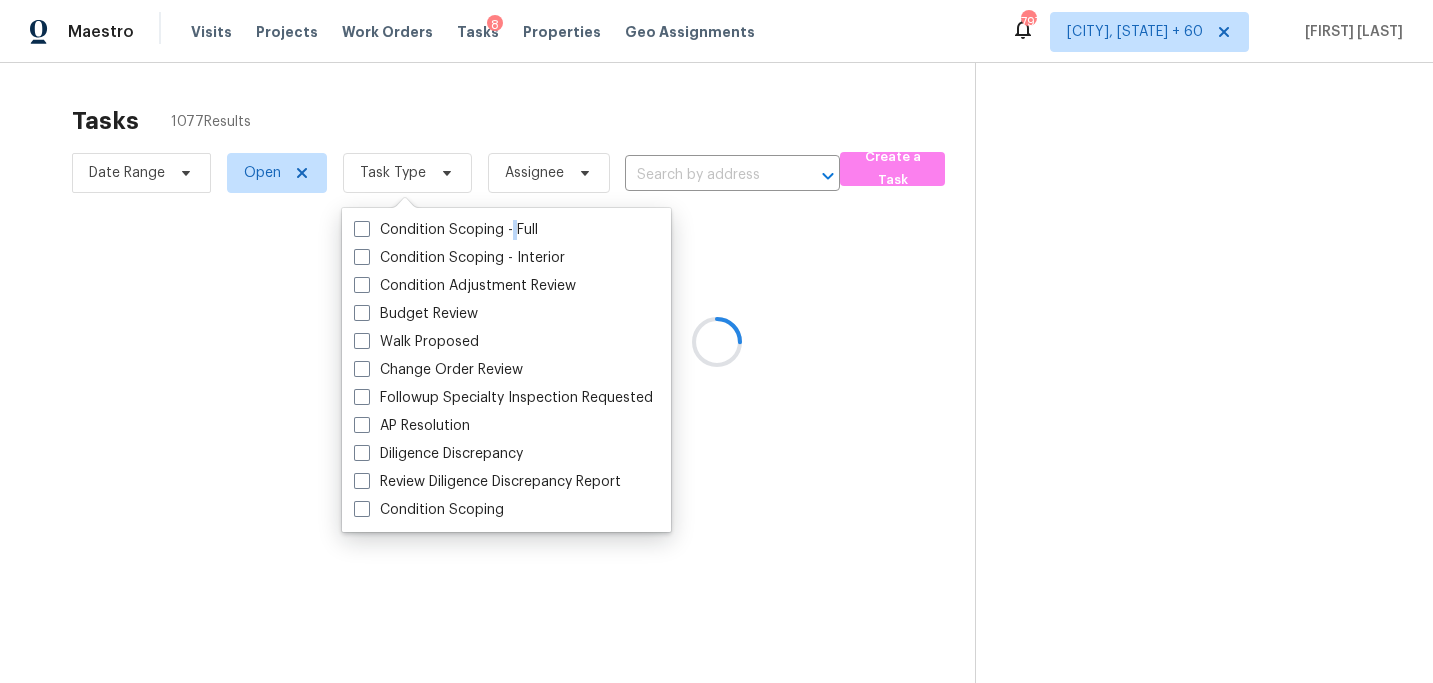 click on "Condition Scoping - Full" at bounding box center (446, 230) 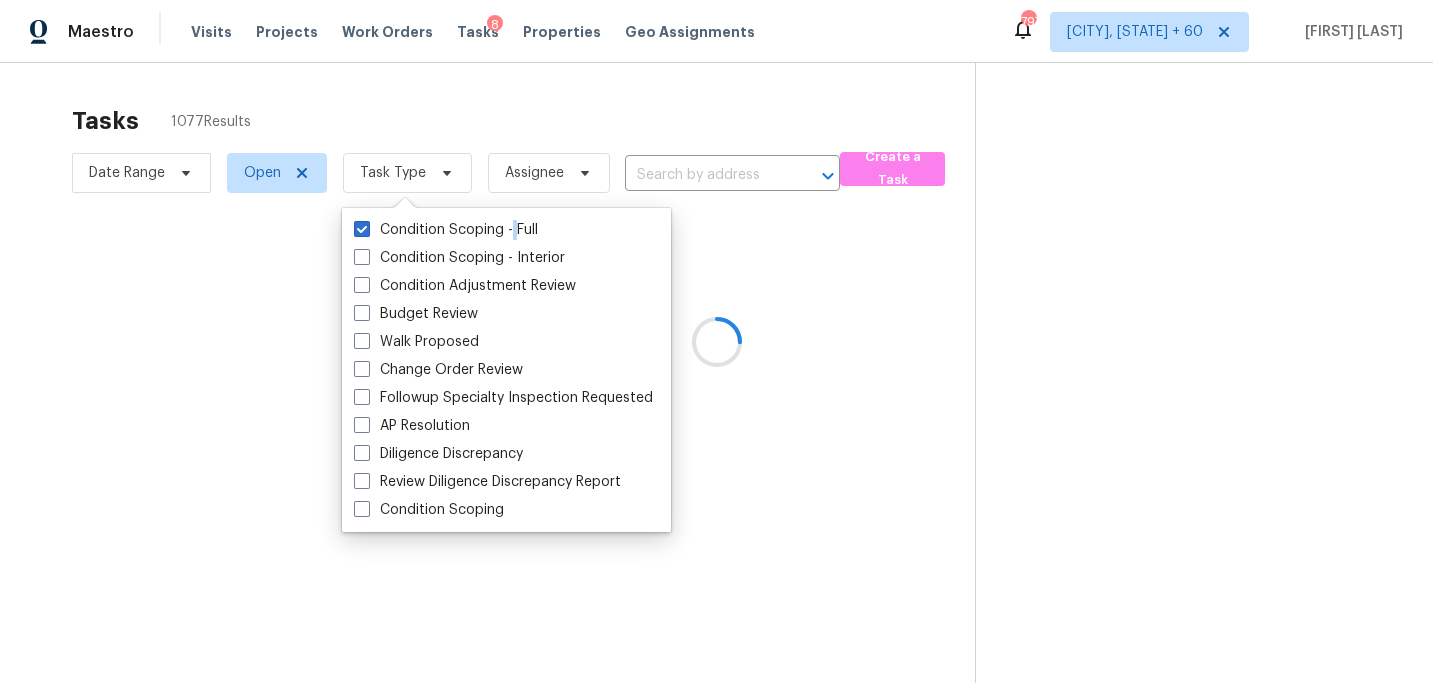 checkbox on "true" 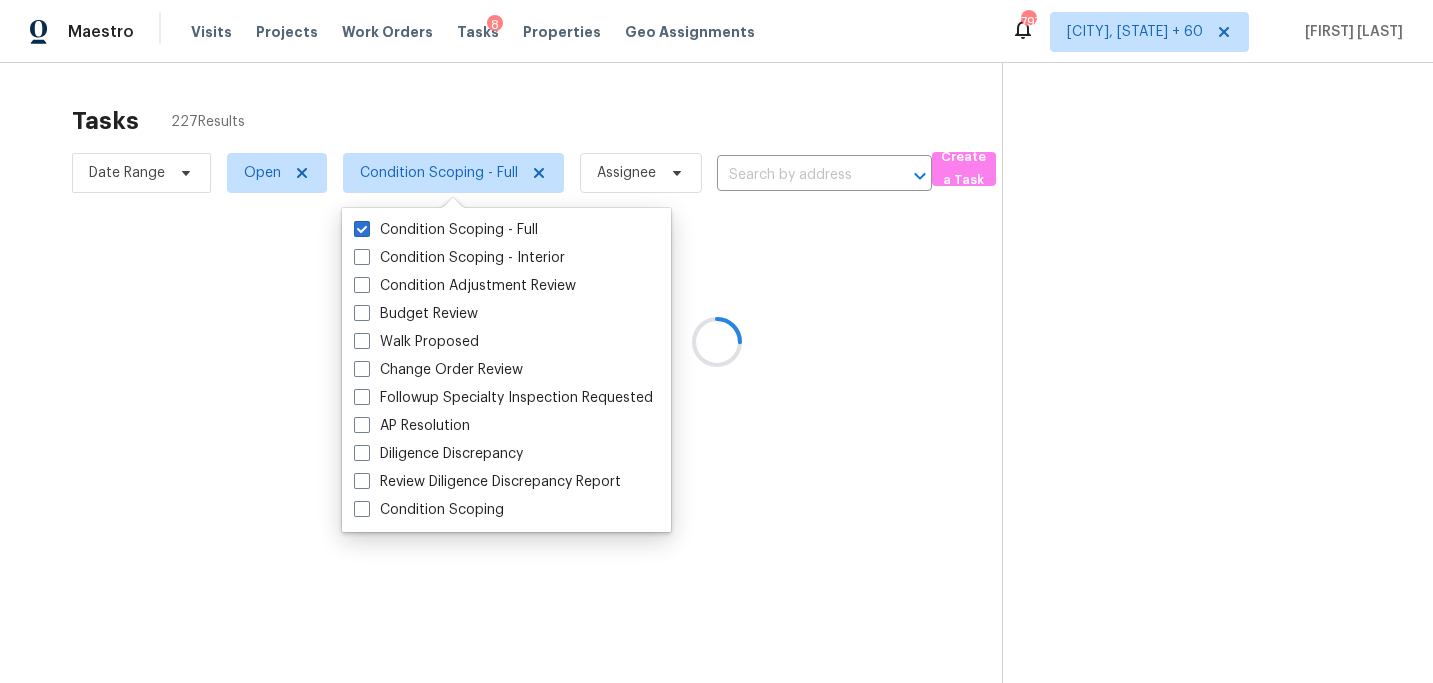 click at bounding box center (716, 341) 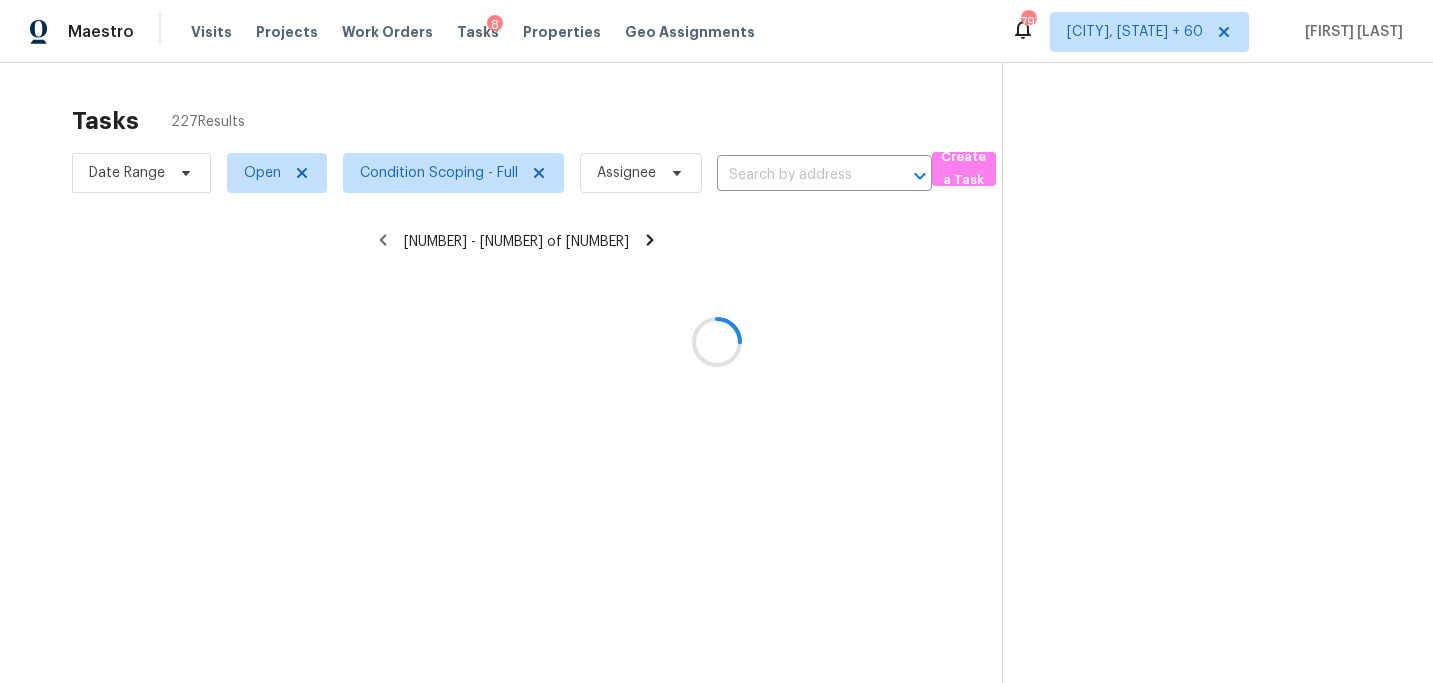 click at bounding box center (716, 341) 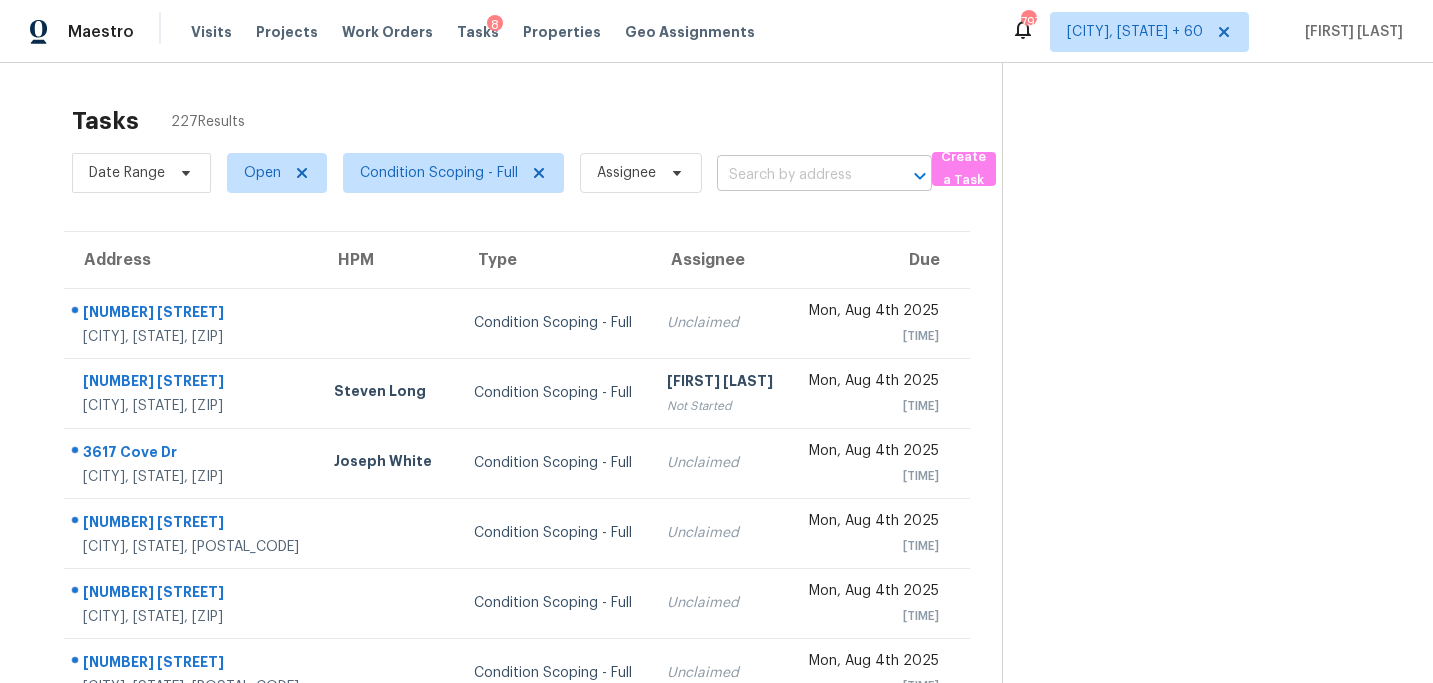click at bounding box center [796, 175] 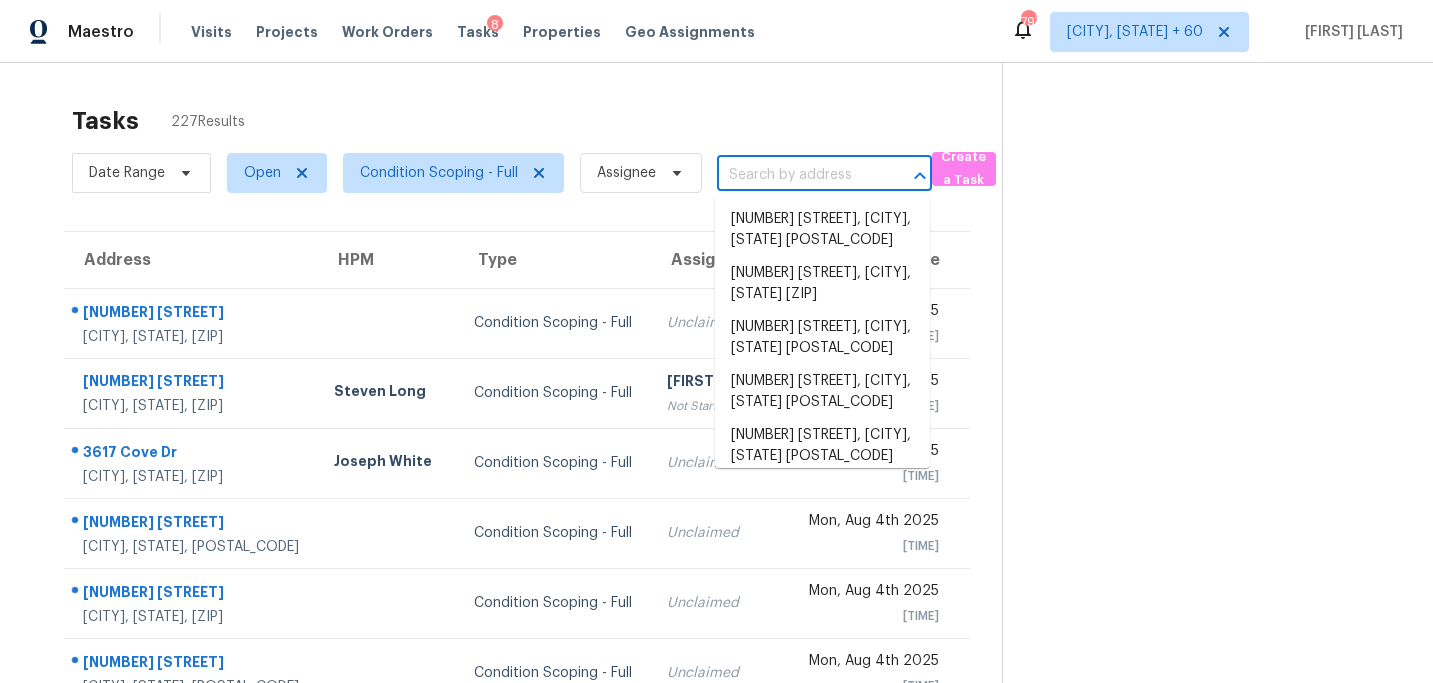 paste on "[NUMBER] [STREET], [CITY], [STATE], [POSTAL_CODE]" 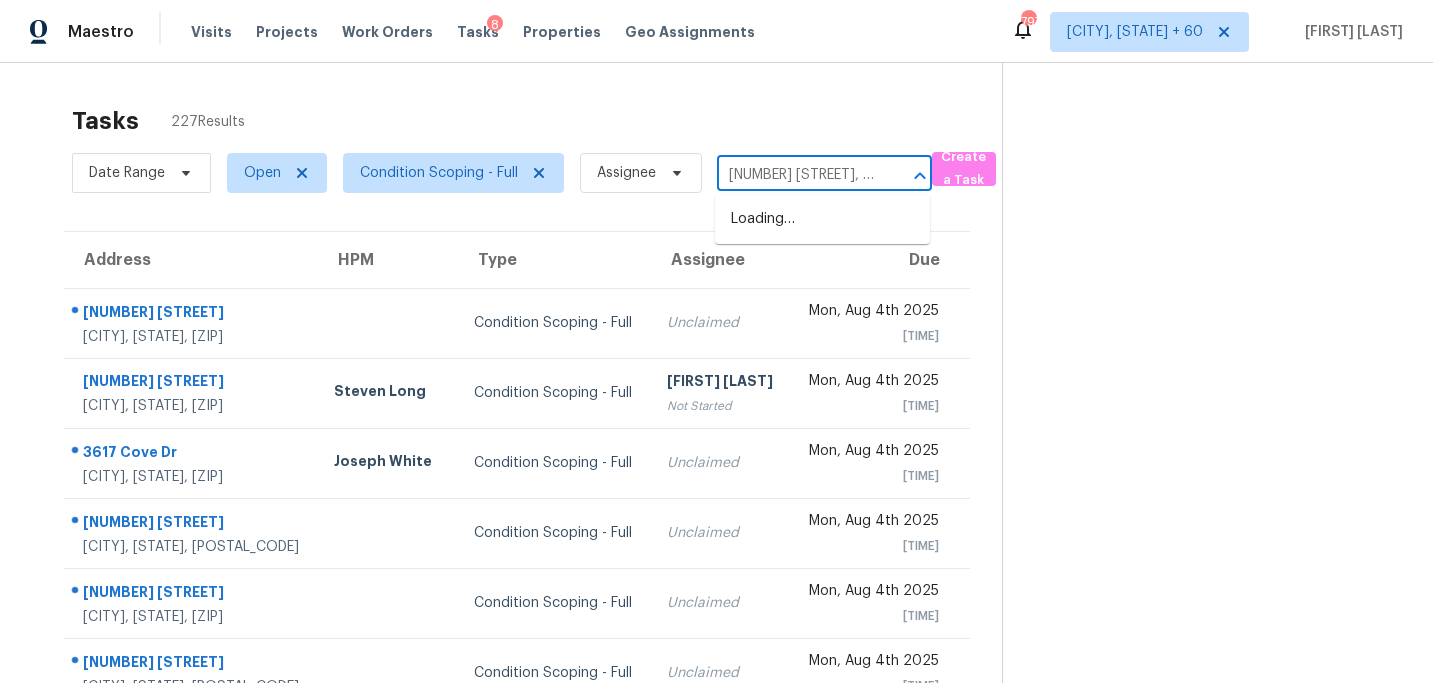 scroll, scrollTop: 0, scrollLeft: 116, axis: horizontal 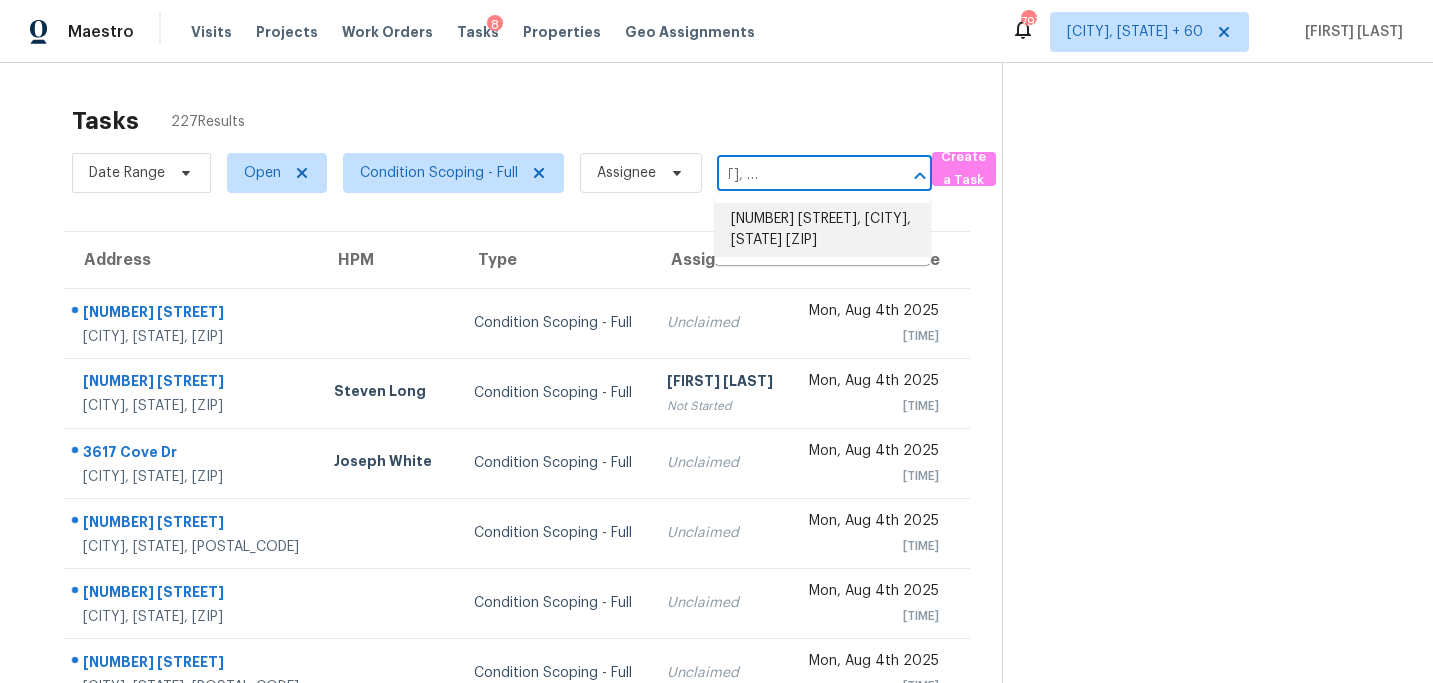 click on "[NUMBER] [STREET], [CITY], [STATE] [ZIP]" at bounding box center (822, 230) 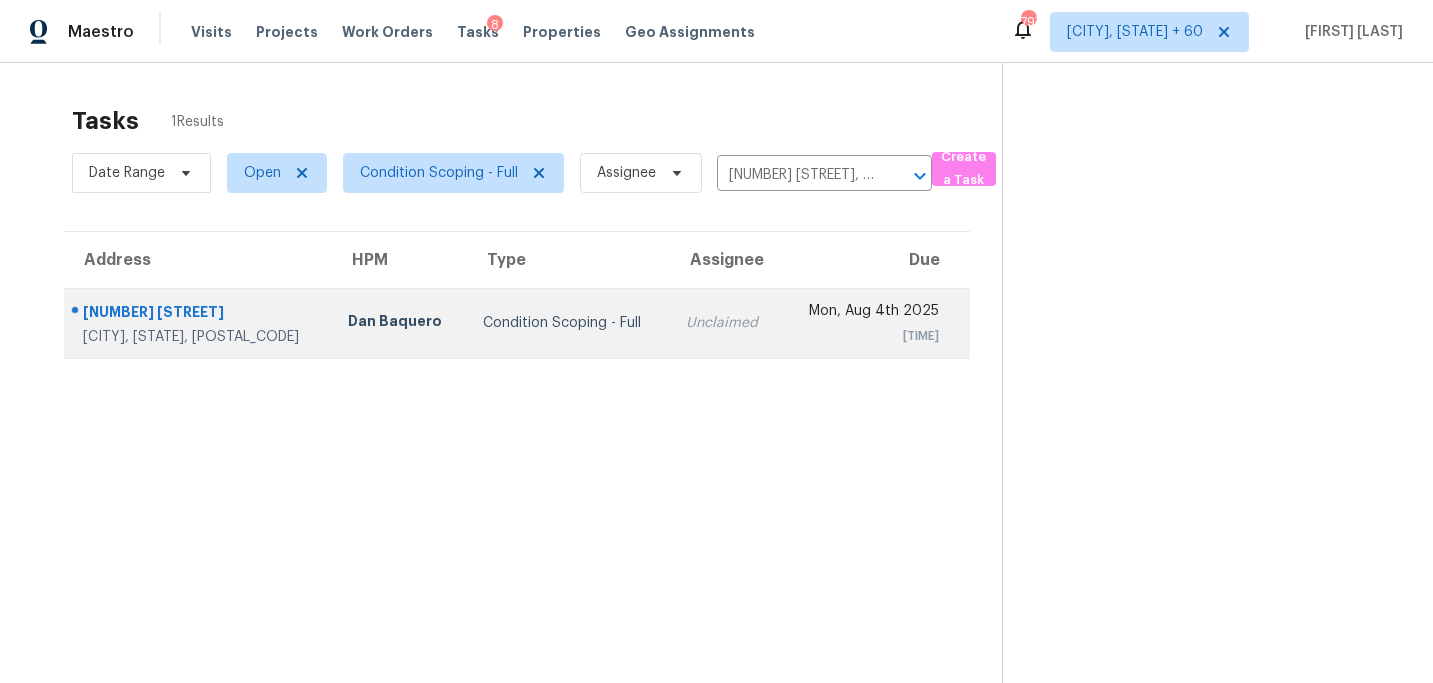 click on "Unclaimed" at bounding box center [725, 323] 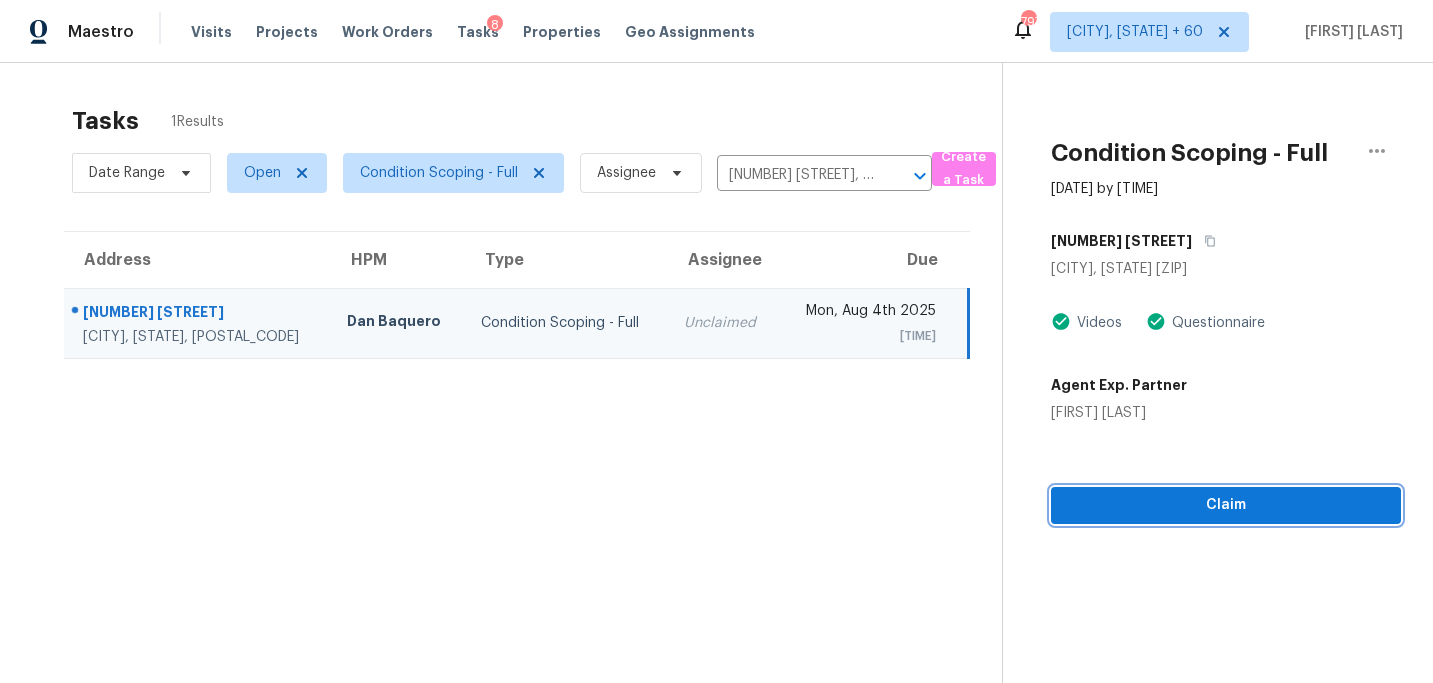 click on "Claim" at bounding box center (1226, 505) 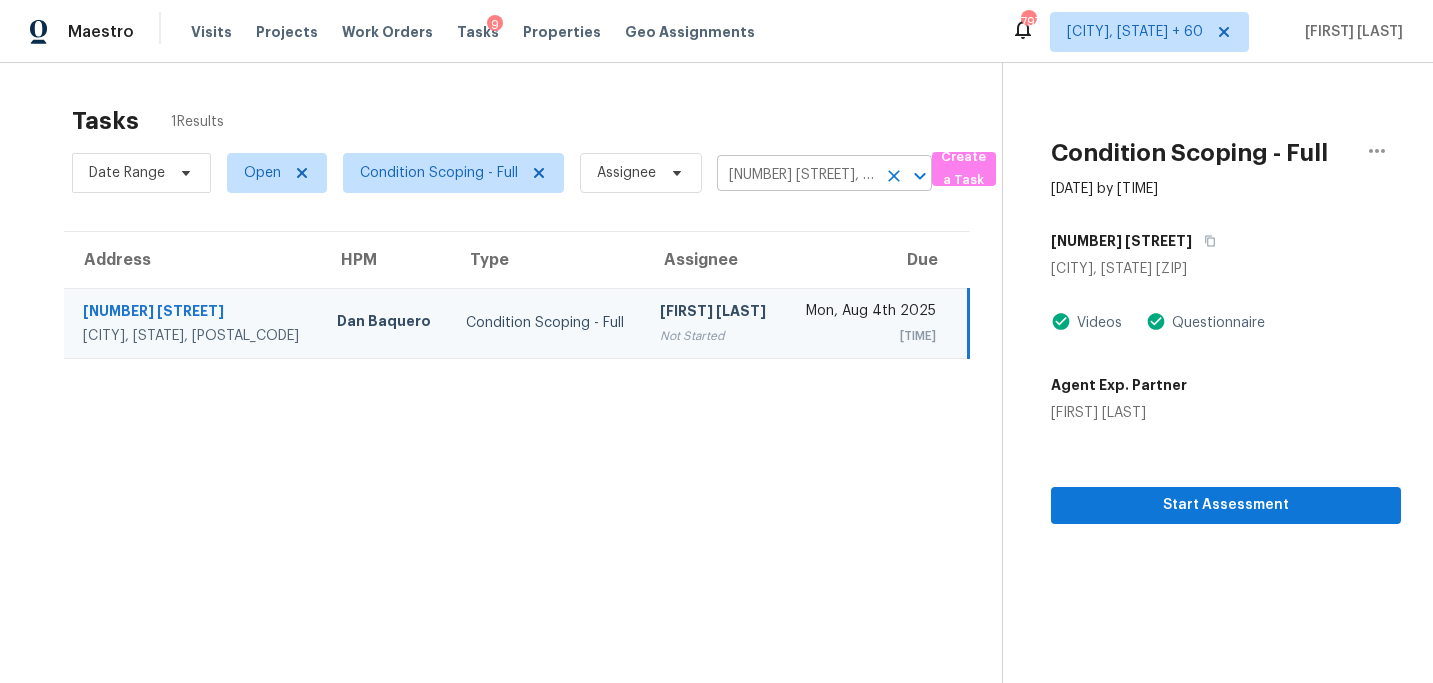 click 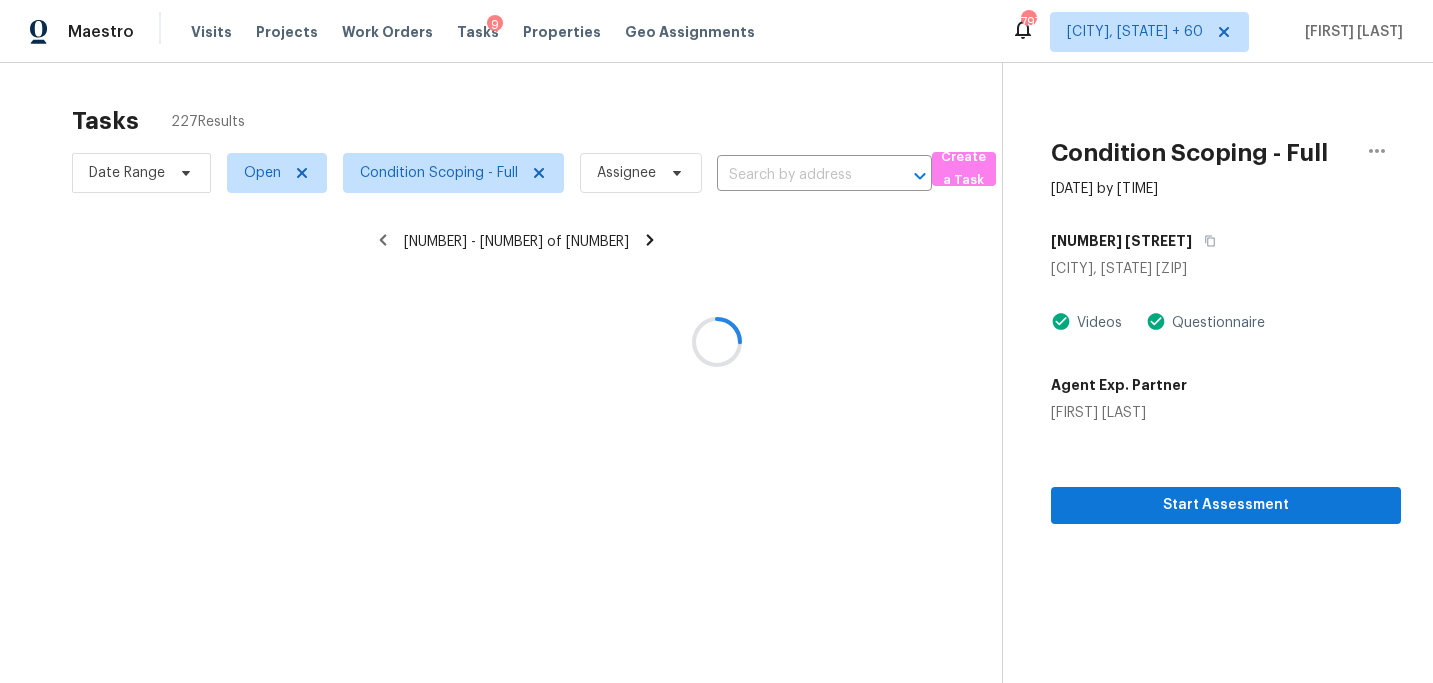 click at bounding box center (716, 341) 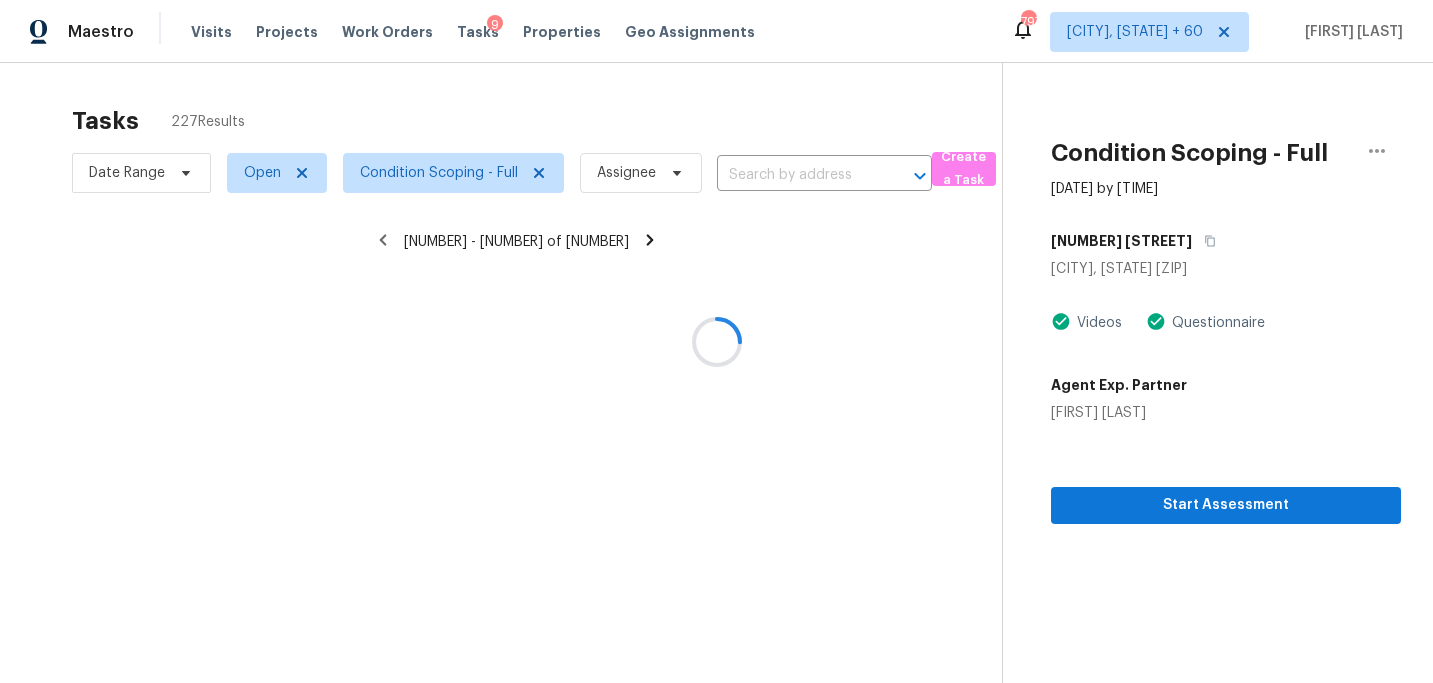 click at bounding box center (716, 341) 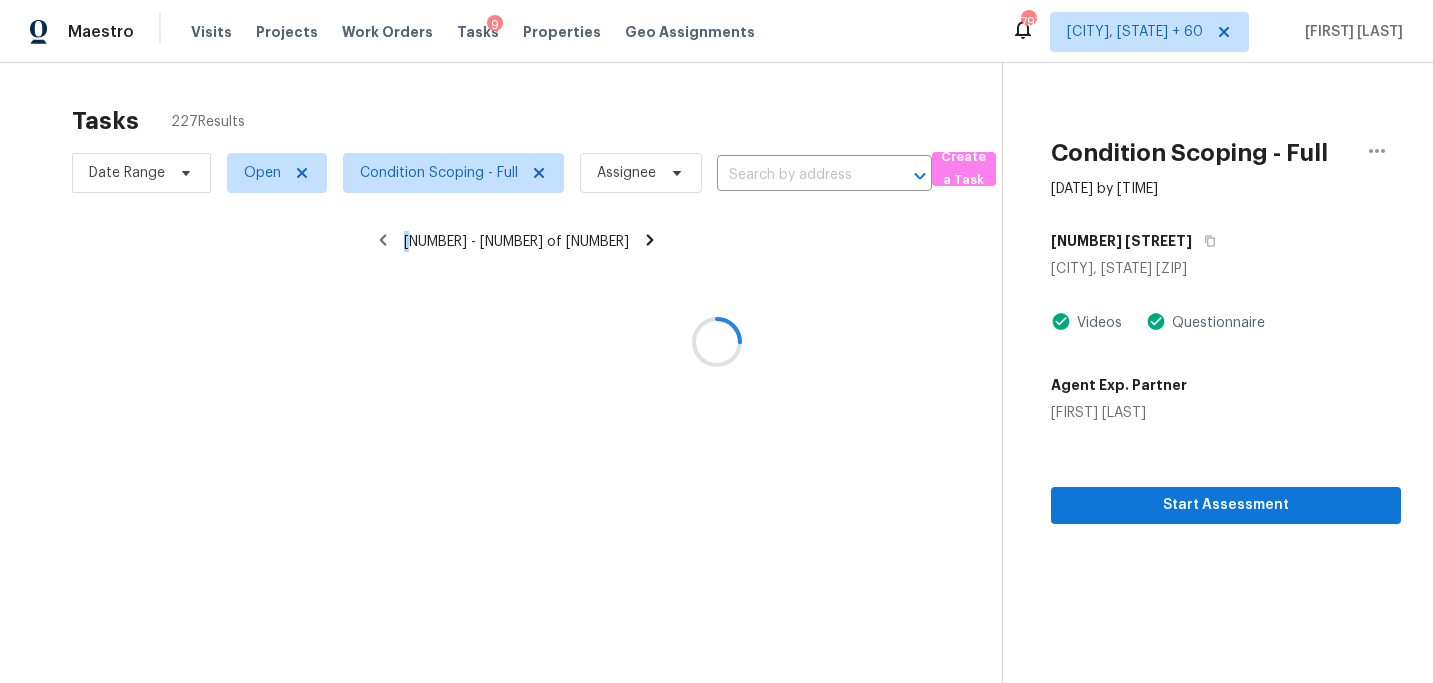 click at bounding box center [716, 341] 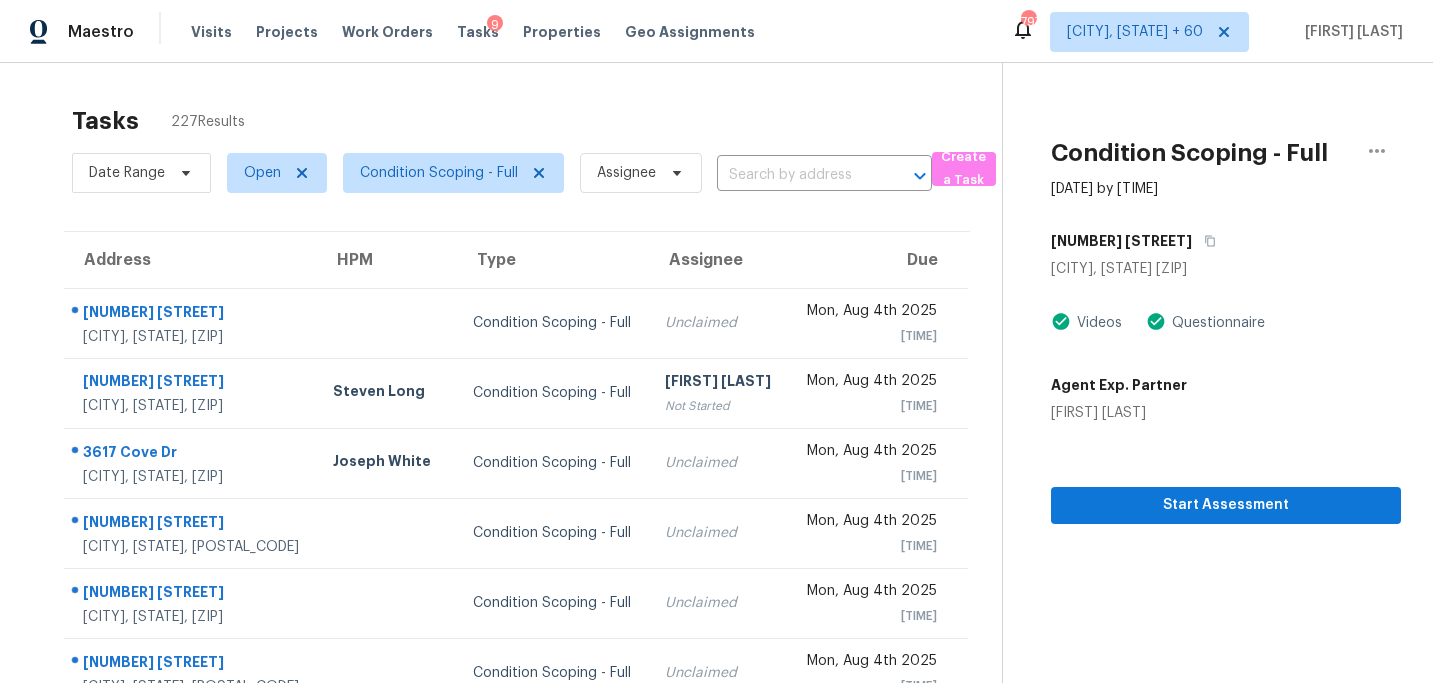 click at bounding box center (796, 175) 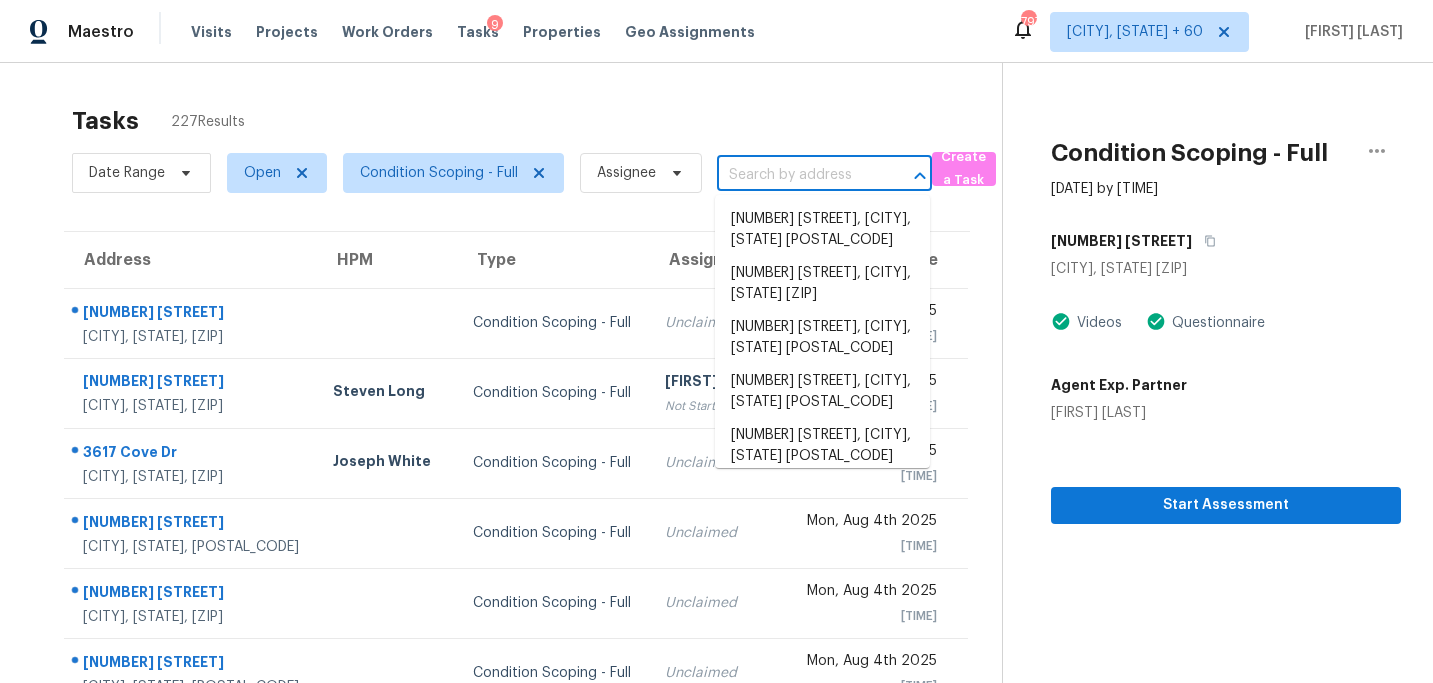 paste on "[NUMBER] [STREET], [CITY], [STATE], [POSTAL_CODE]" 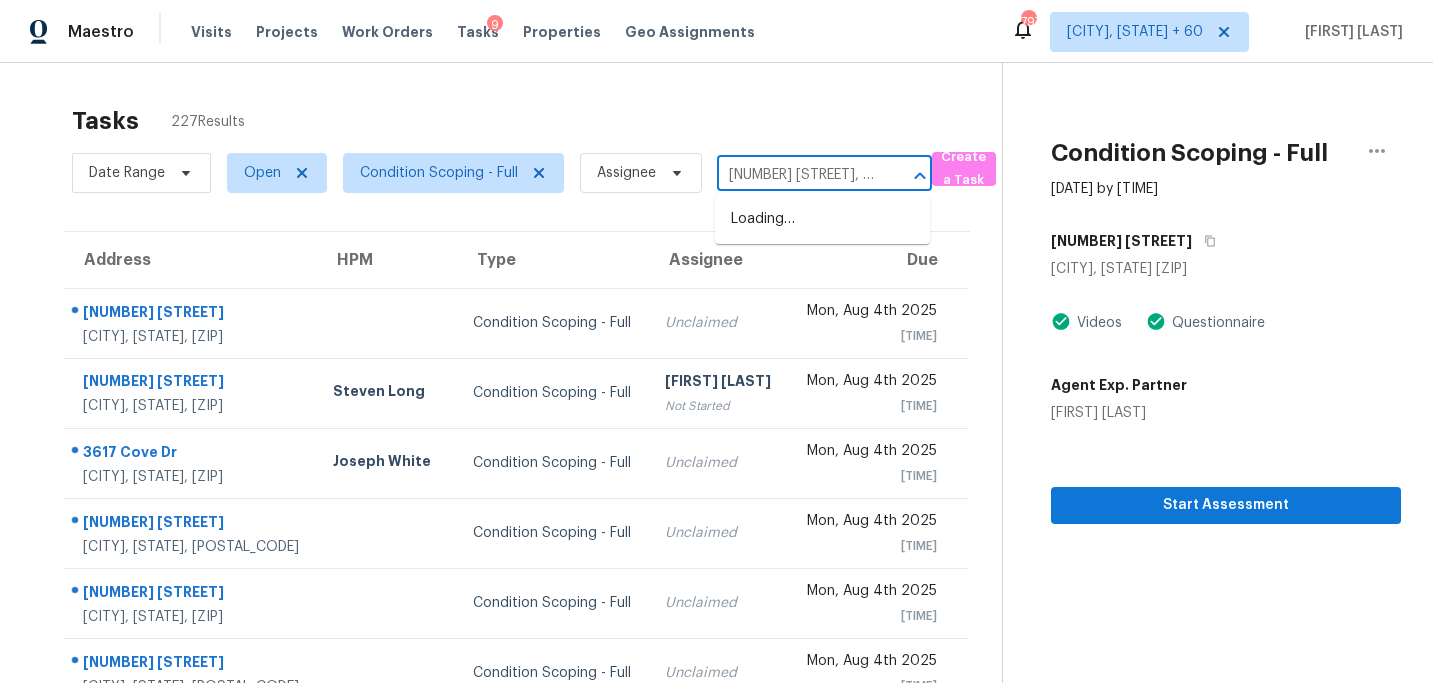 scroll, scrollTop: 0, scrollLeft: 130, axis: horizontal 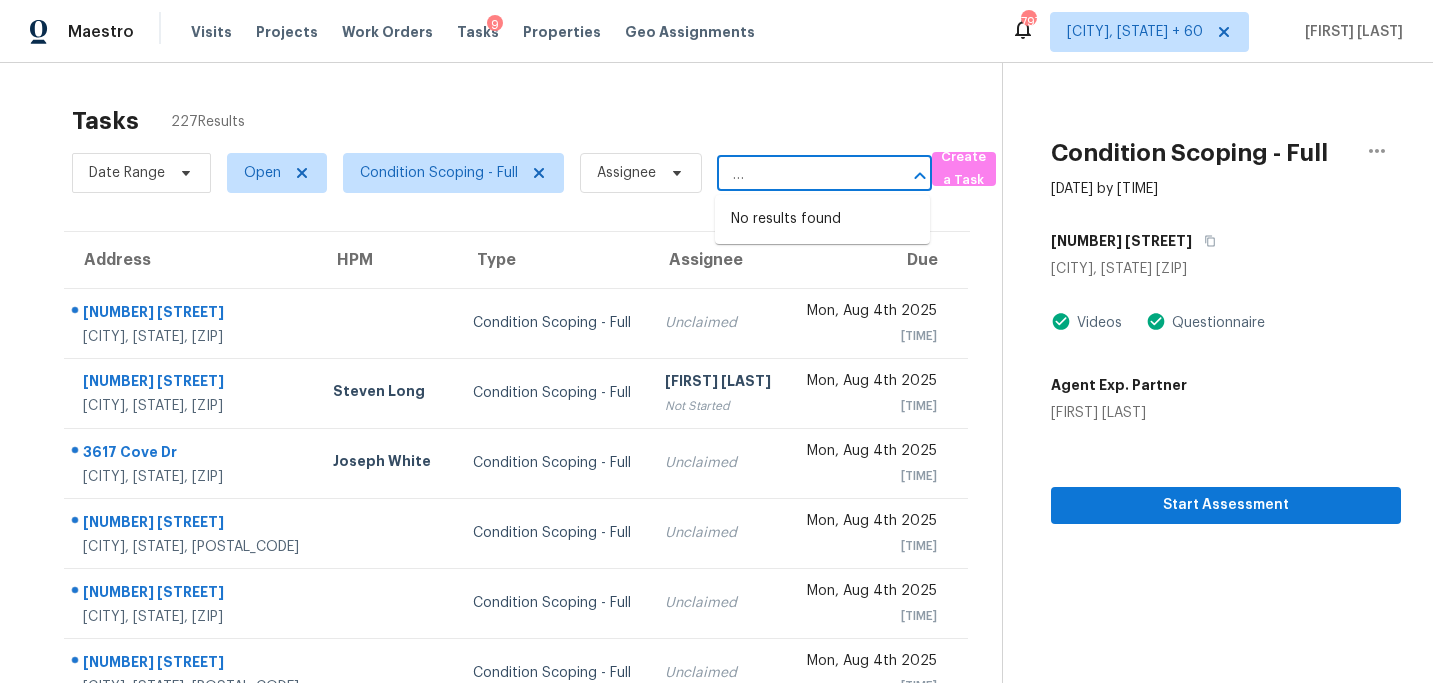 type on "[NUMBER] [STREET], [CITY], [STATE], [POSTAL_CODE]" 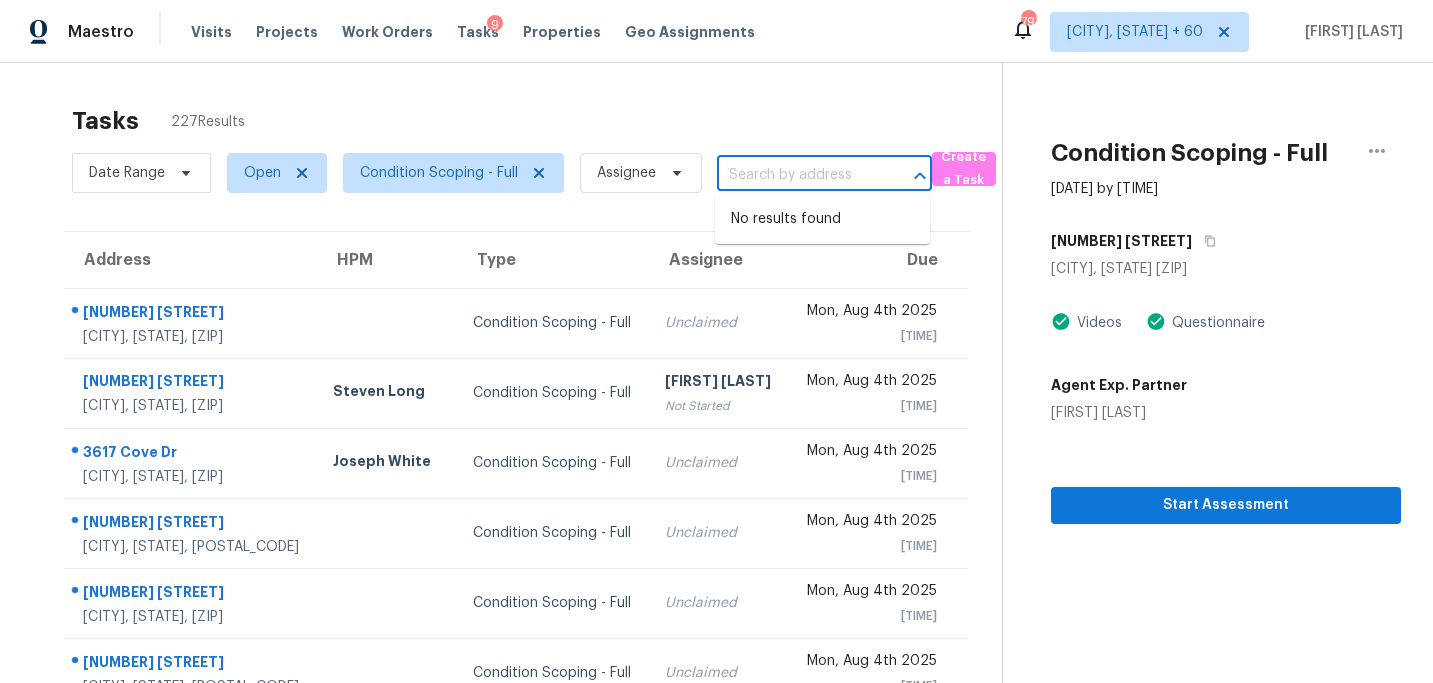 scroll, scrollTop: 0, scrollLeft: 0, axis: both 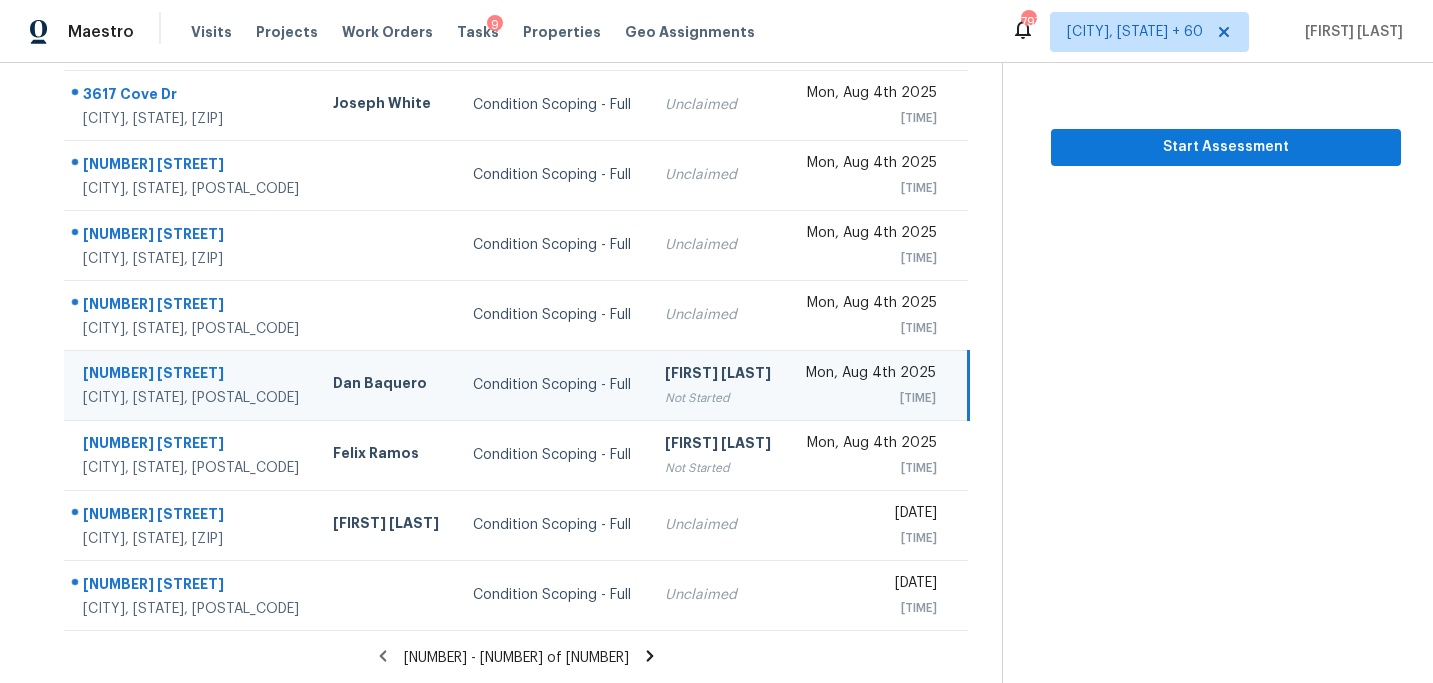 click 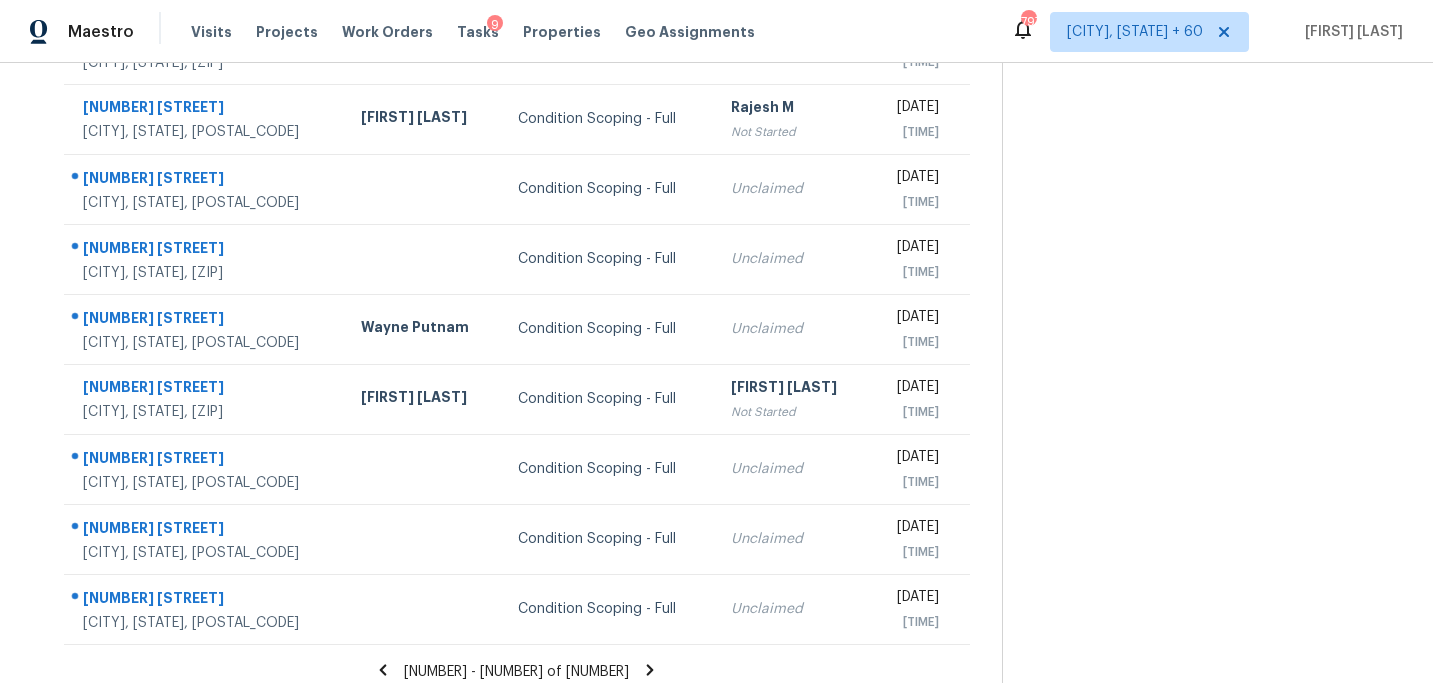 scroll, scrollTop: 358, scrollLeft: 0, axis: vertical 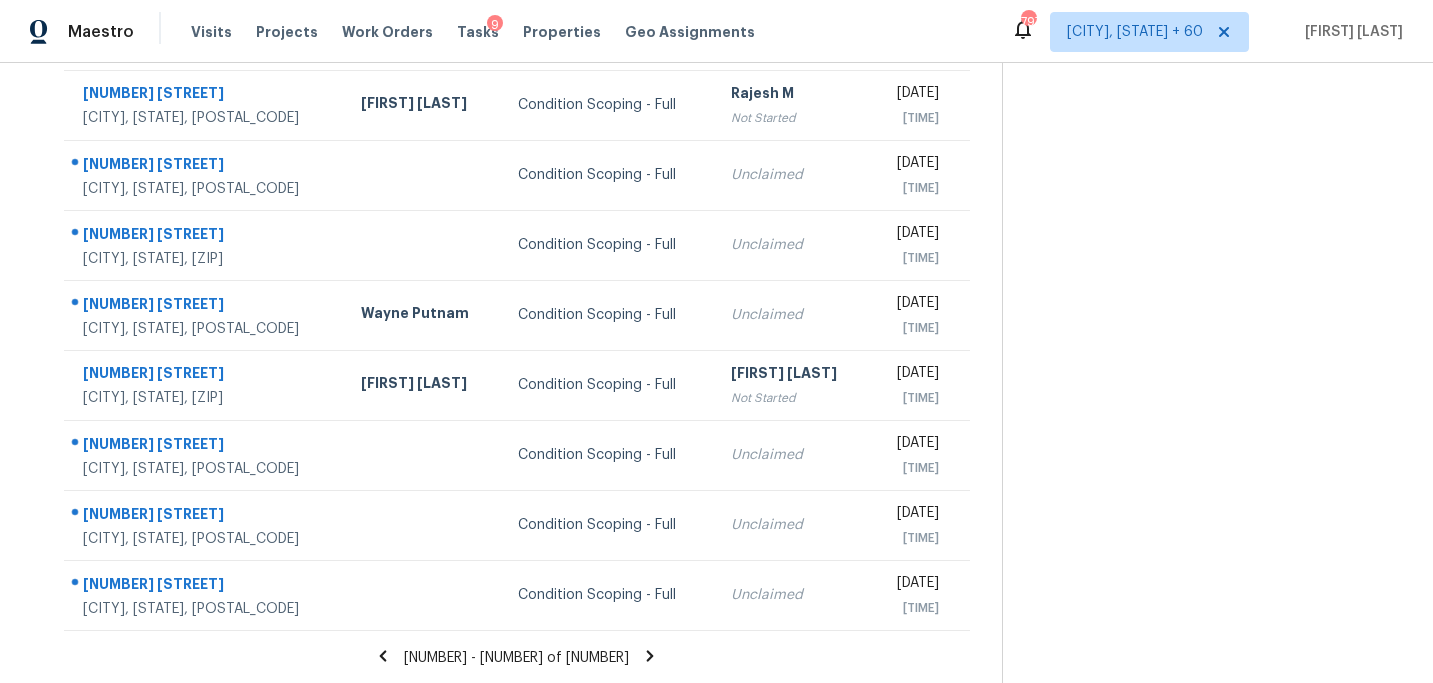 click 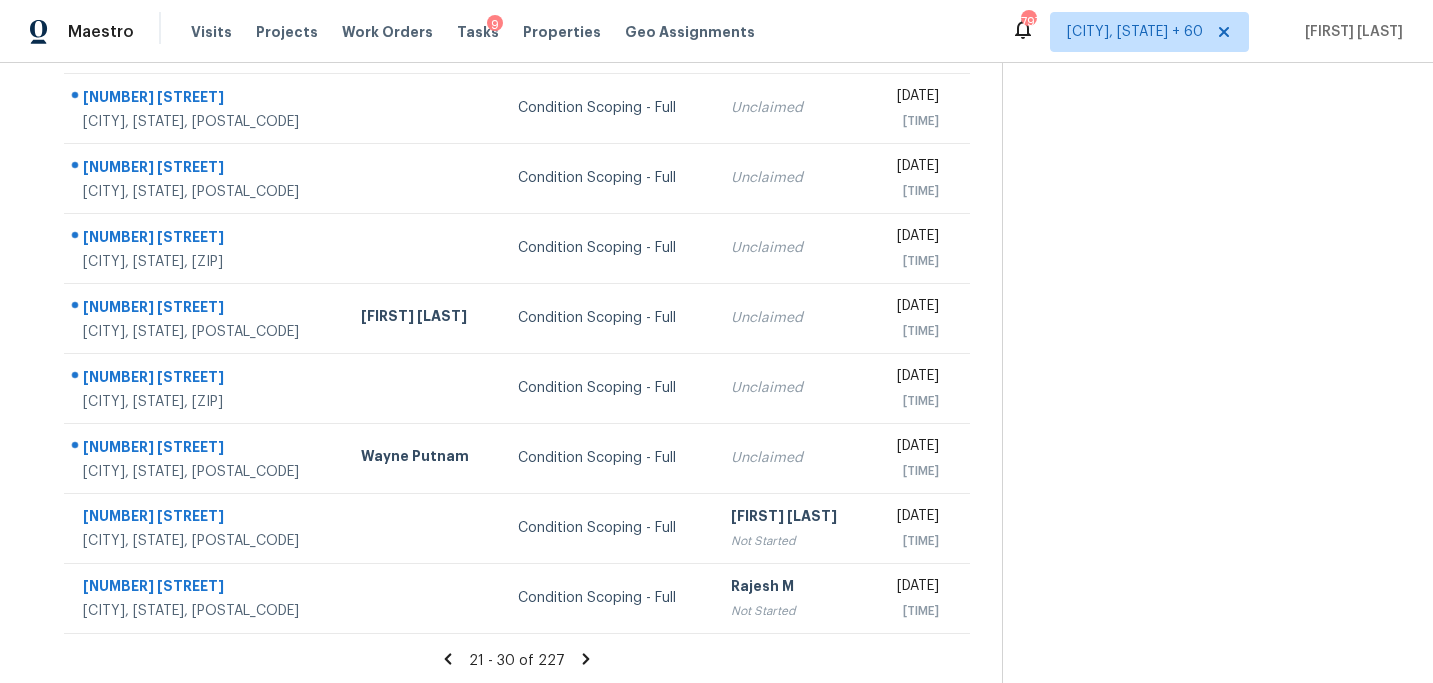 scroll, scrollTop: 358, scrollLeft: 0, axis: vertical 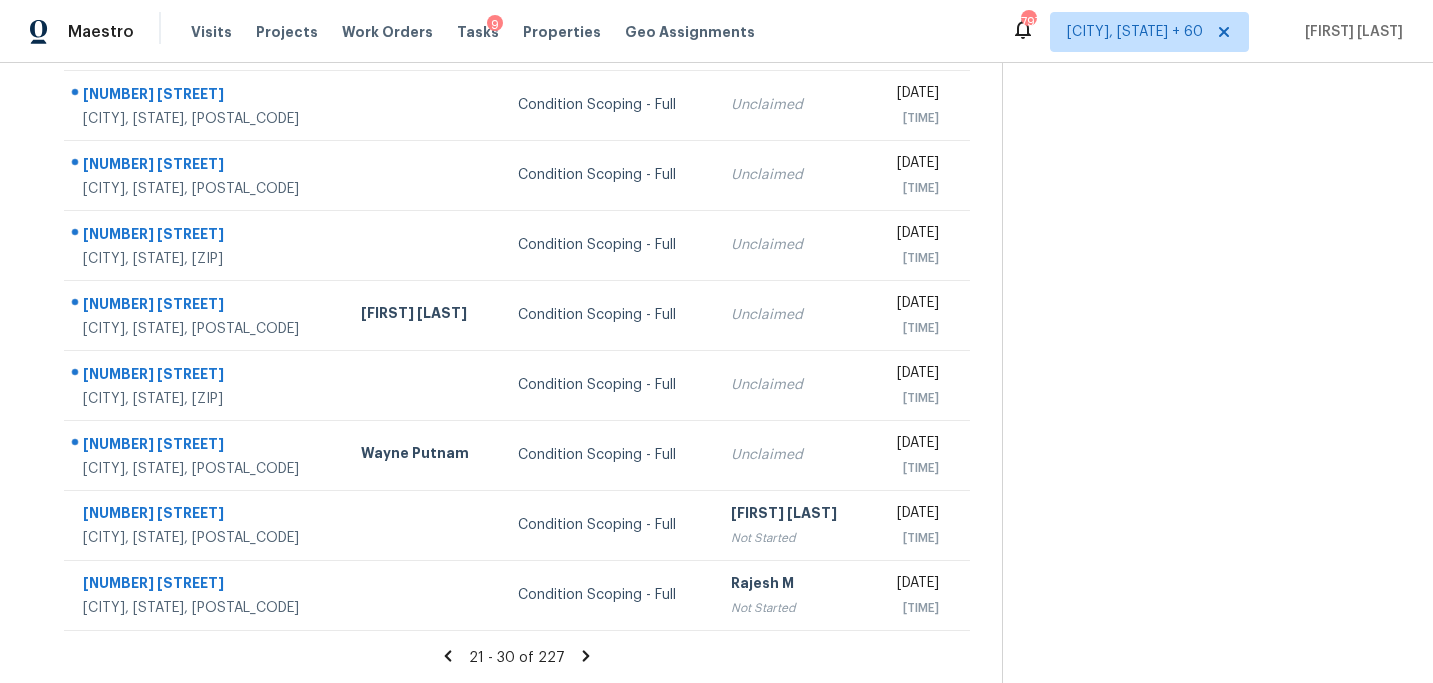 click 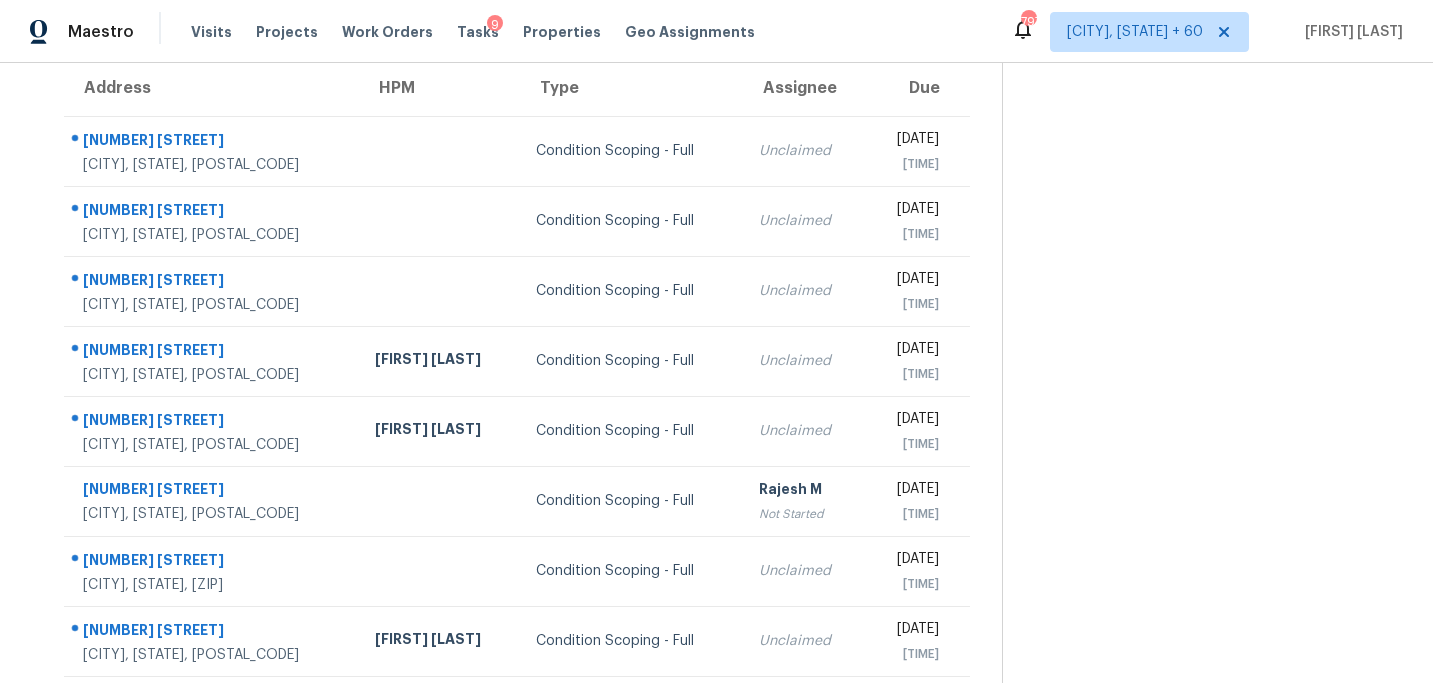 scroll, scrollTop: 170, scrollLeft: 0, axis: vertical 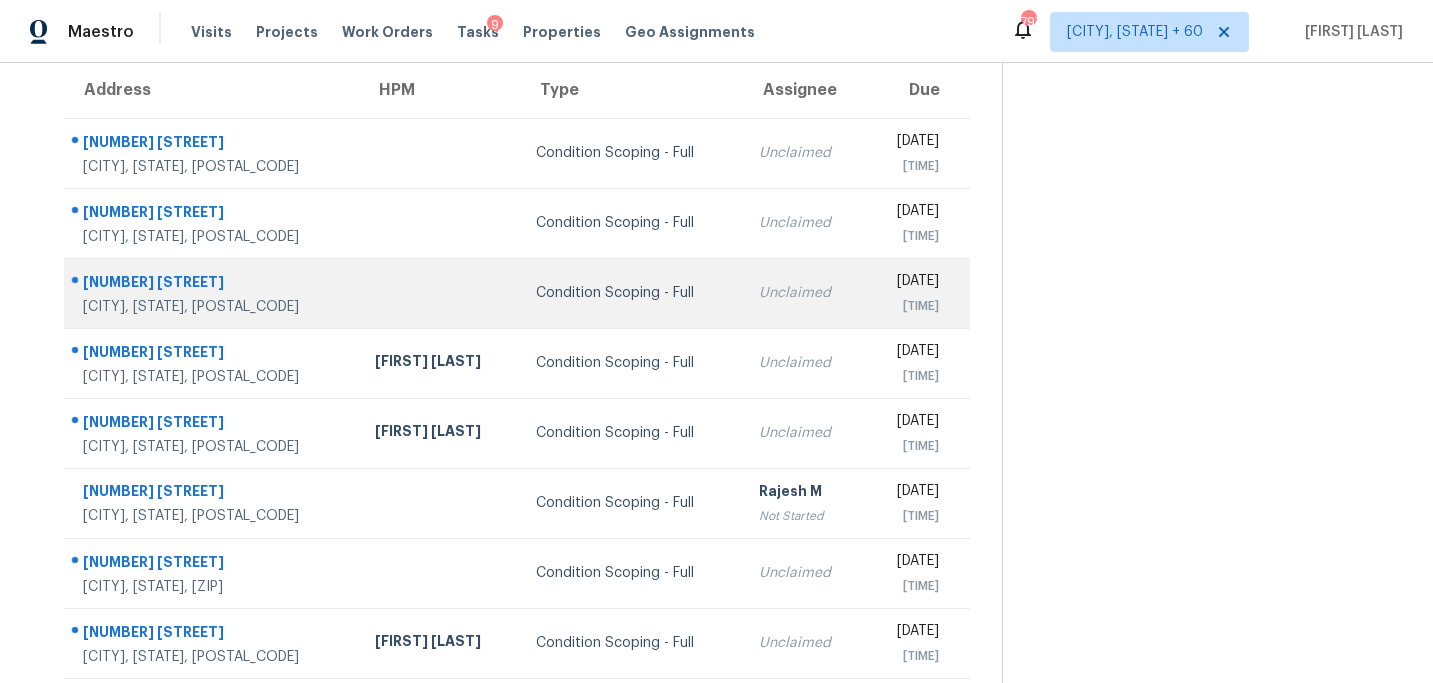 click on "Condition Scoping - Full" at bounding box center (631, 293) 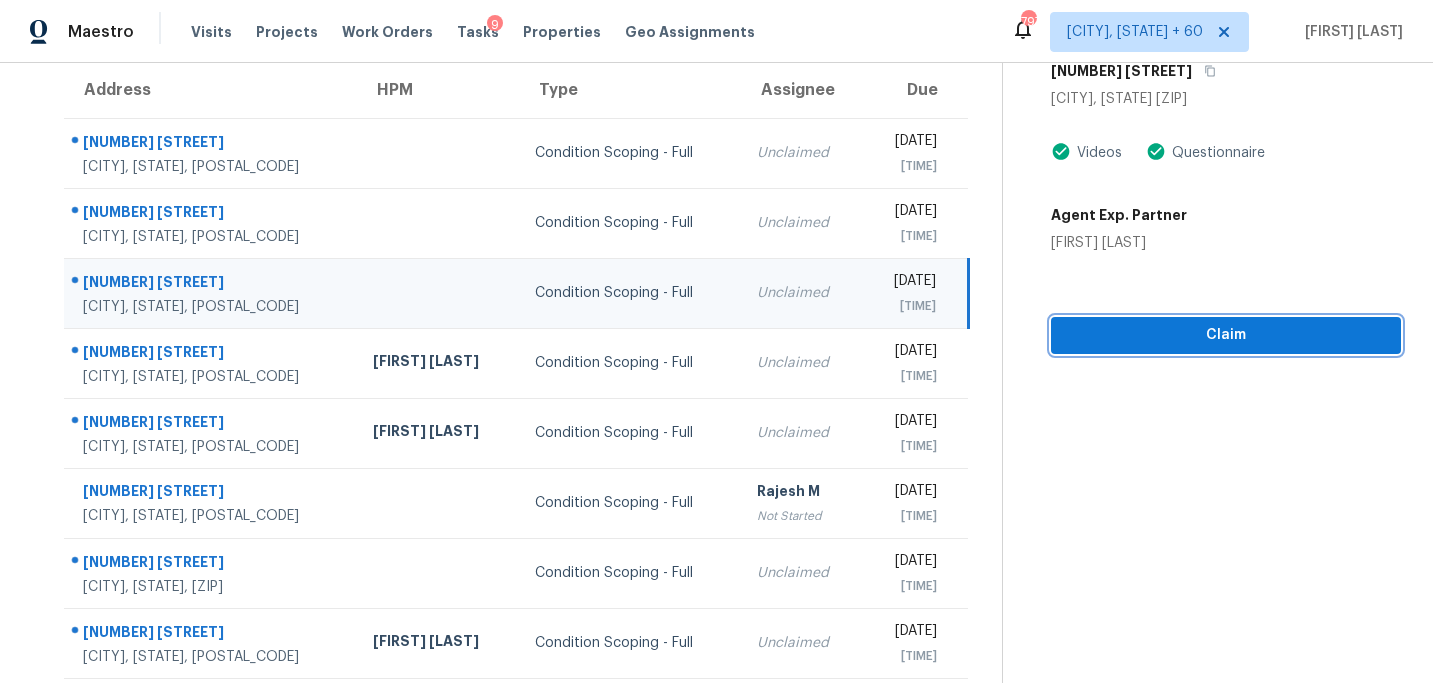 click on "Claim" at bounding box center [1226, 335] 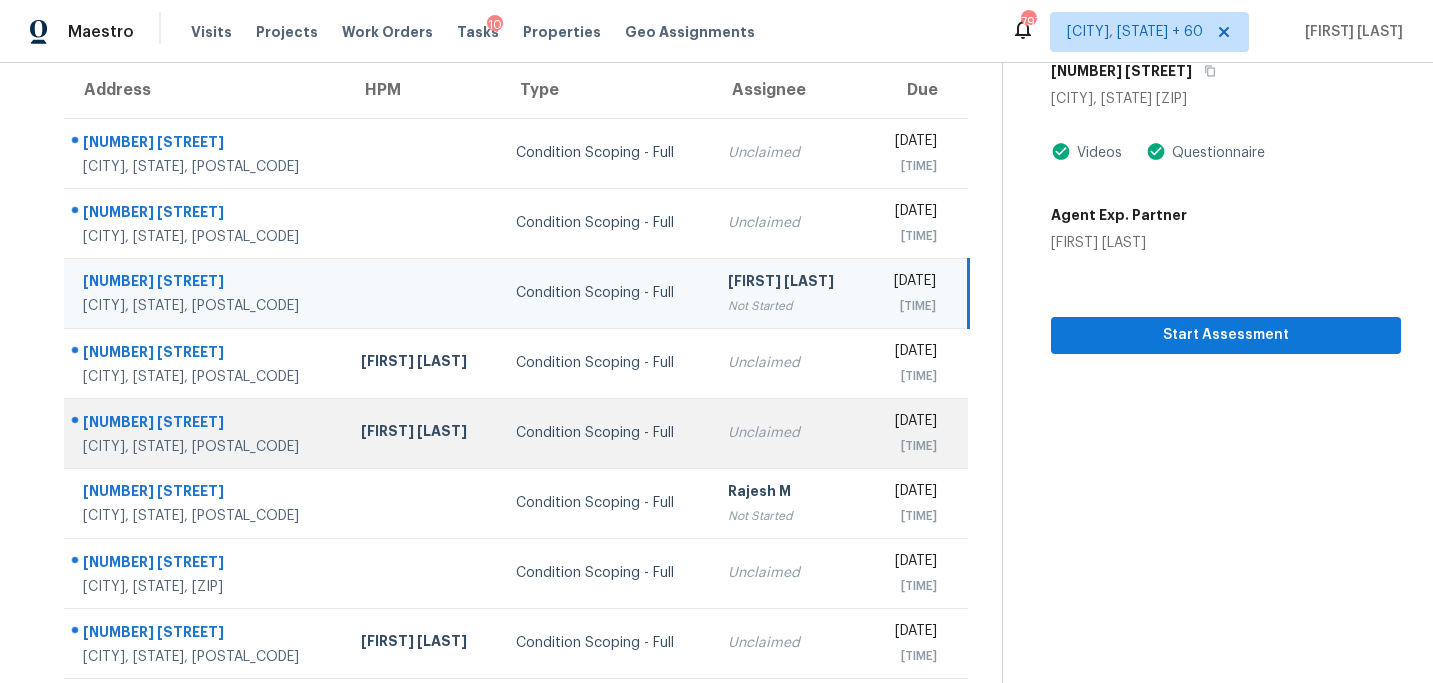 scroll, scrollTop: 358, scrollLeft: 0, axis: vertical 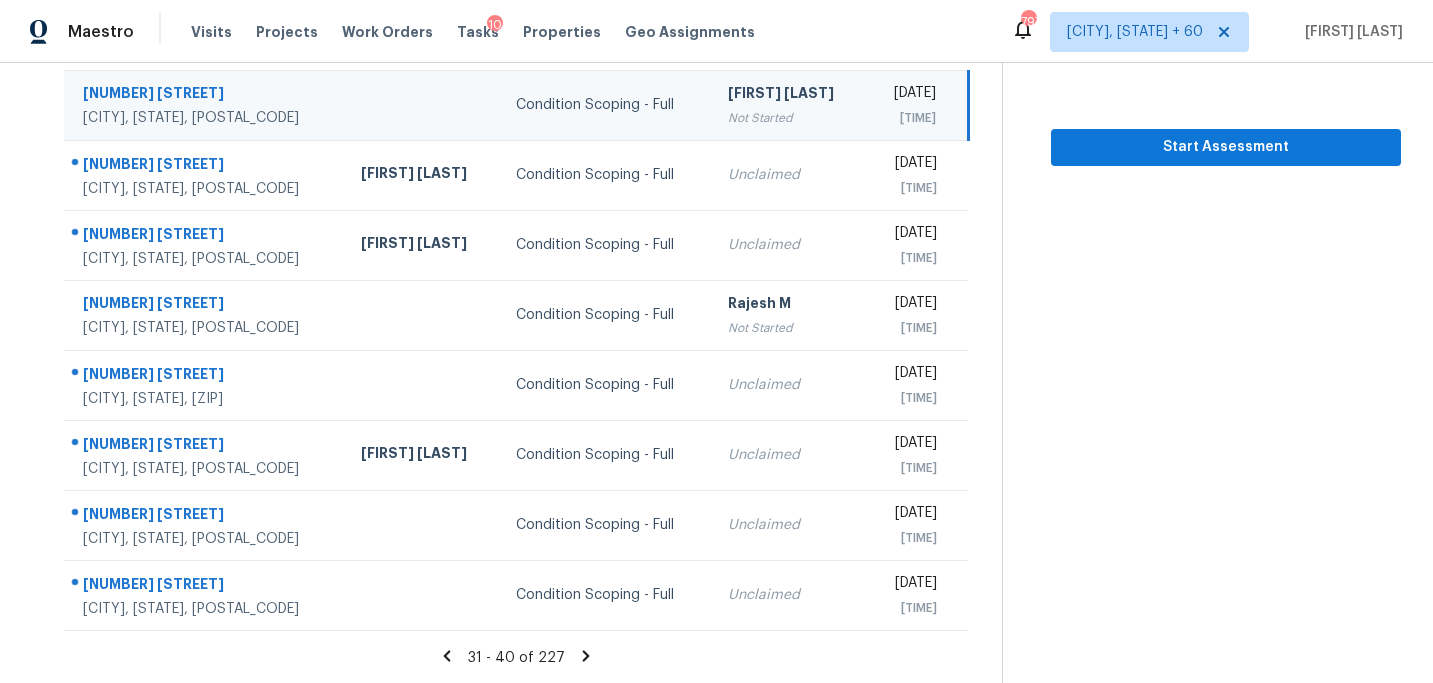 click 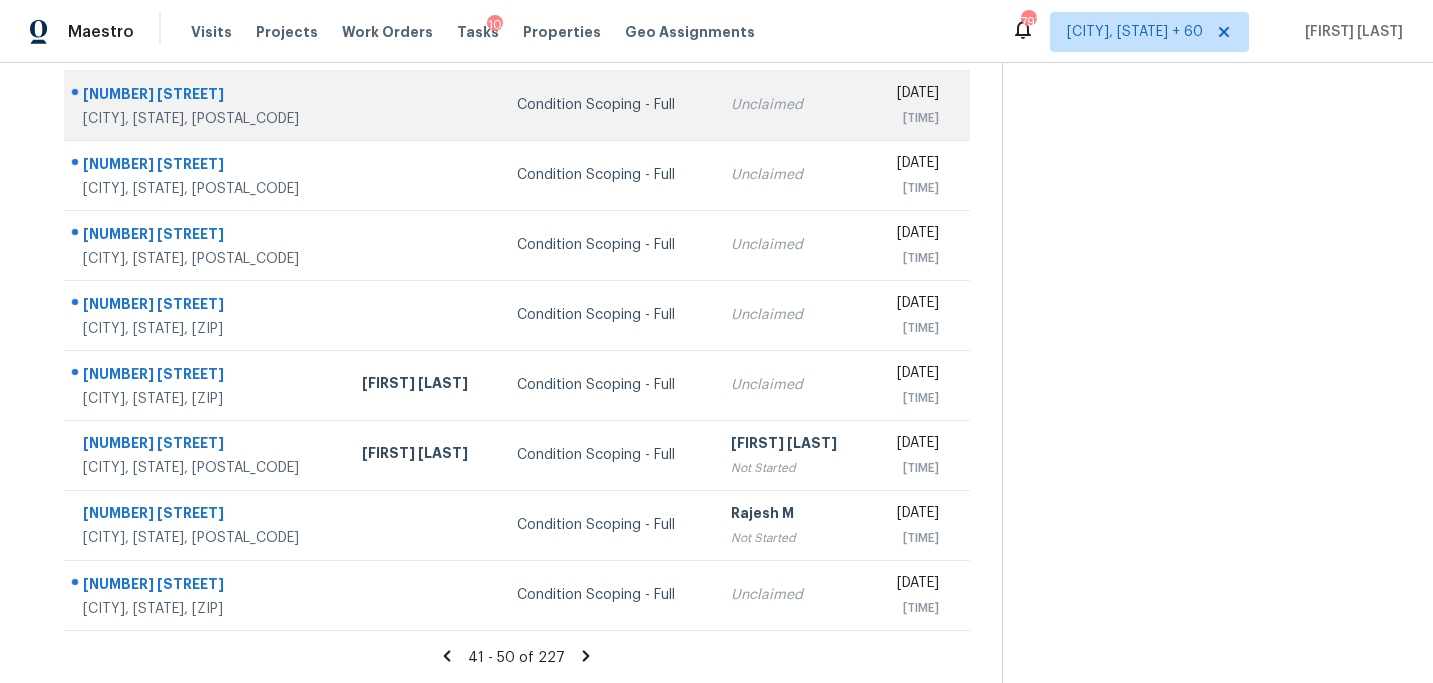 scroll, scrollTop: 358, scrollLeft: 0, axis: vertical 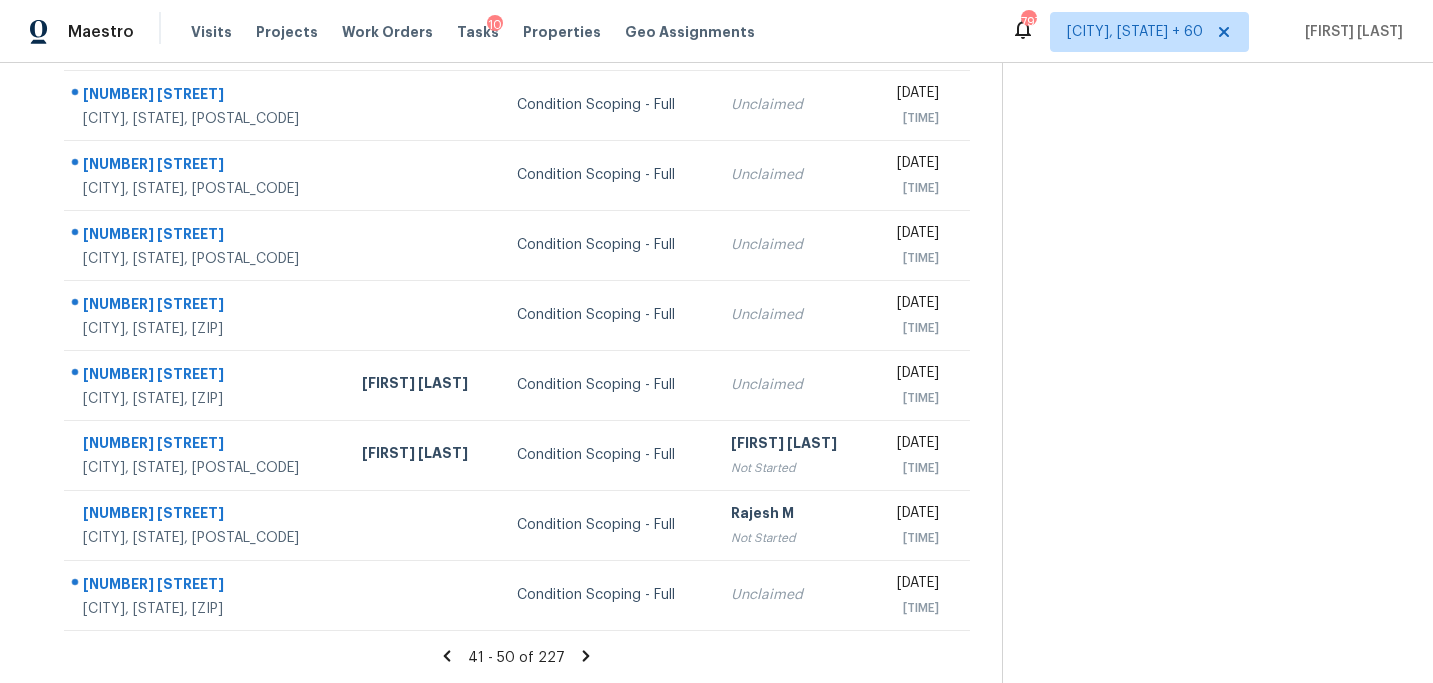 click 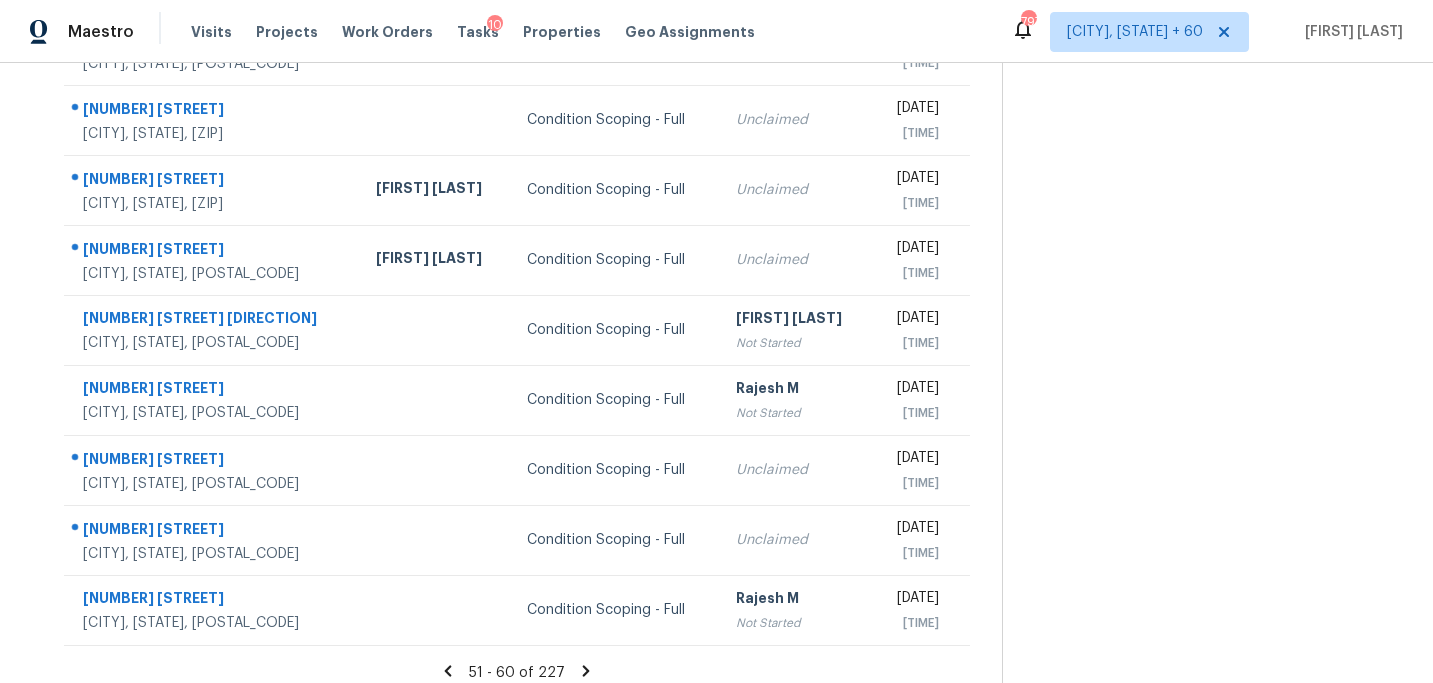 scroll, scrollTop: 340, scrollLeft: 0, axis: vertical 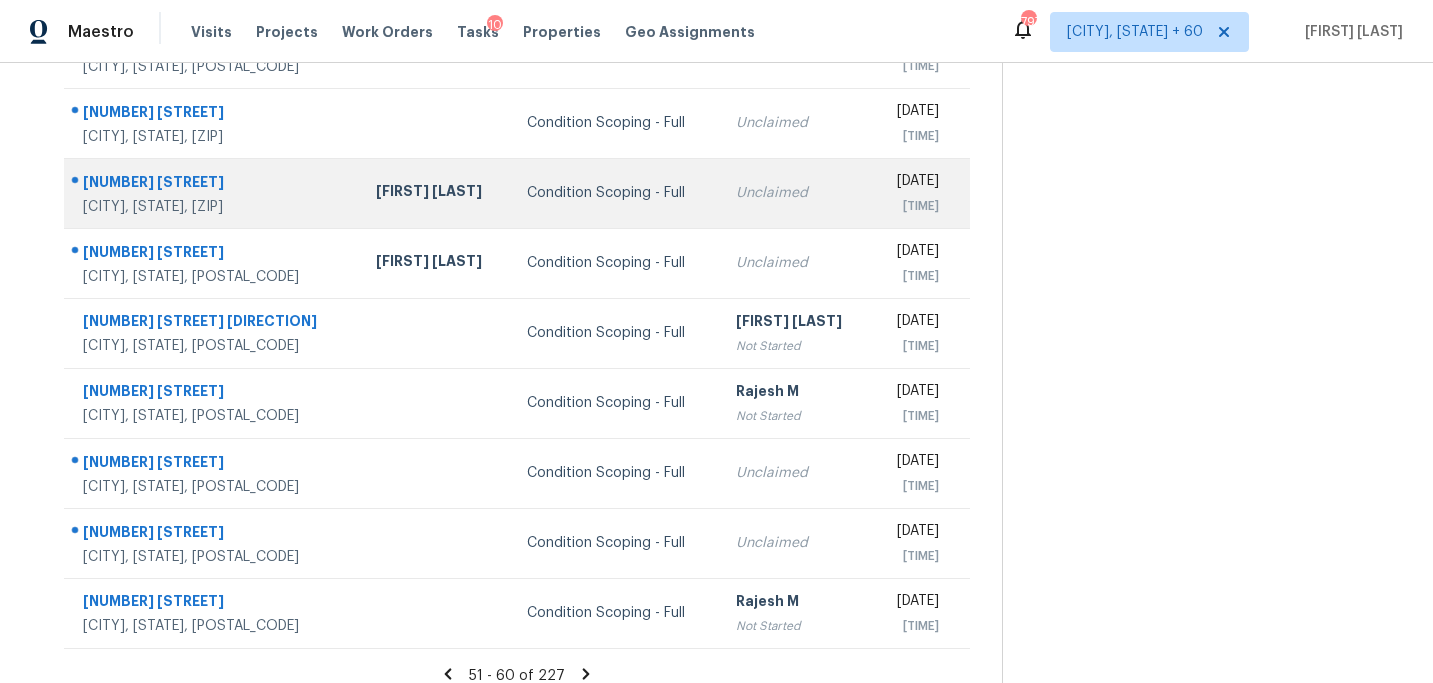 click on "Unclaimed" at bounding box center [796, 193] 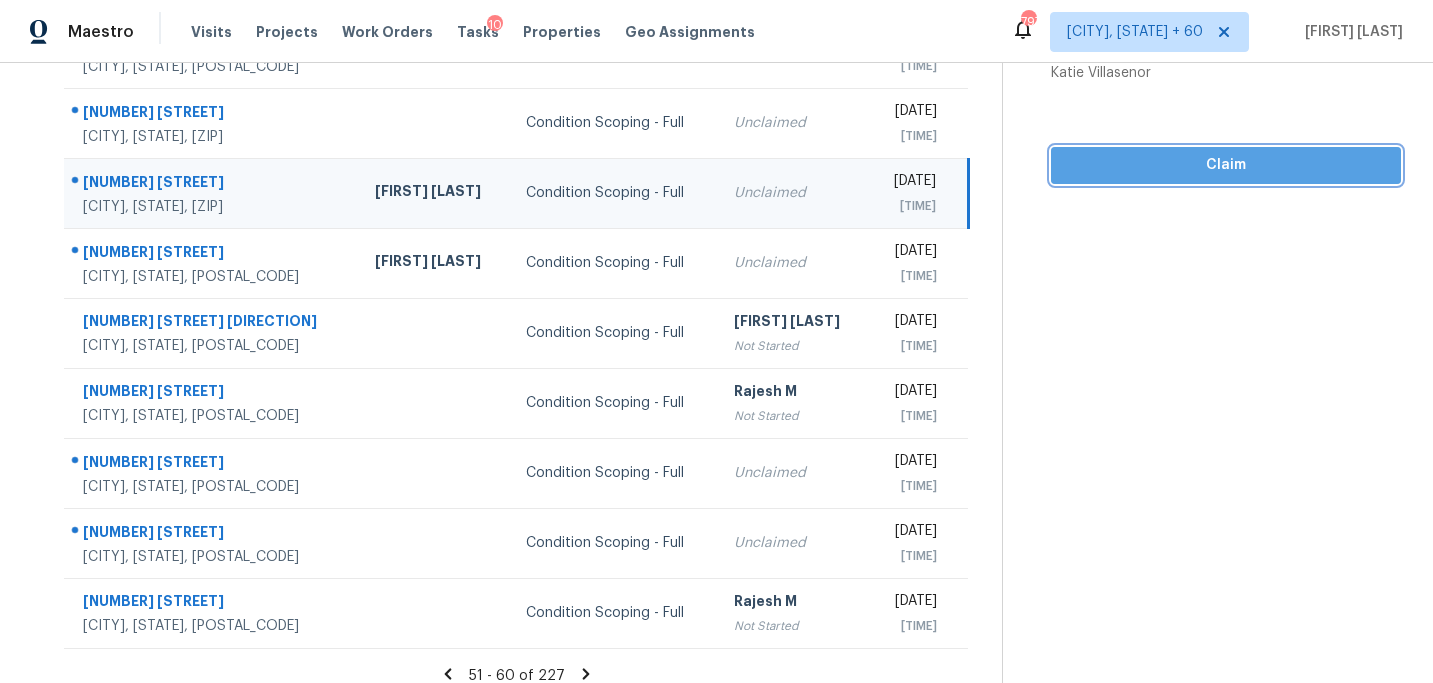 click on "Claim" at bounding box center [1226, 165] 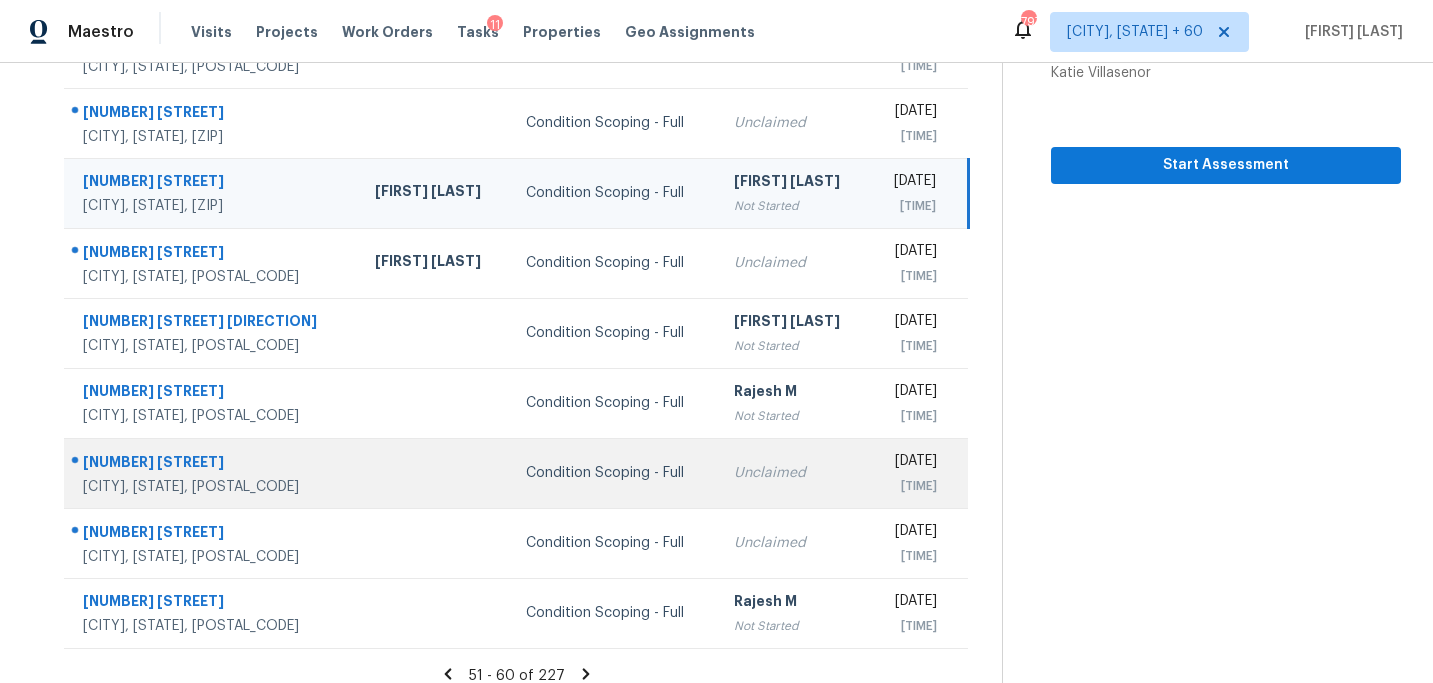 scroll, scrollTop: 358, scrollLeft: 0, axis: vertical 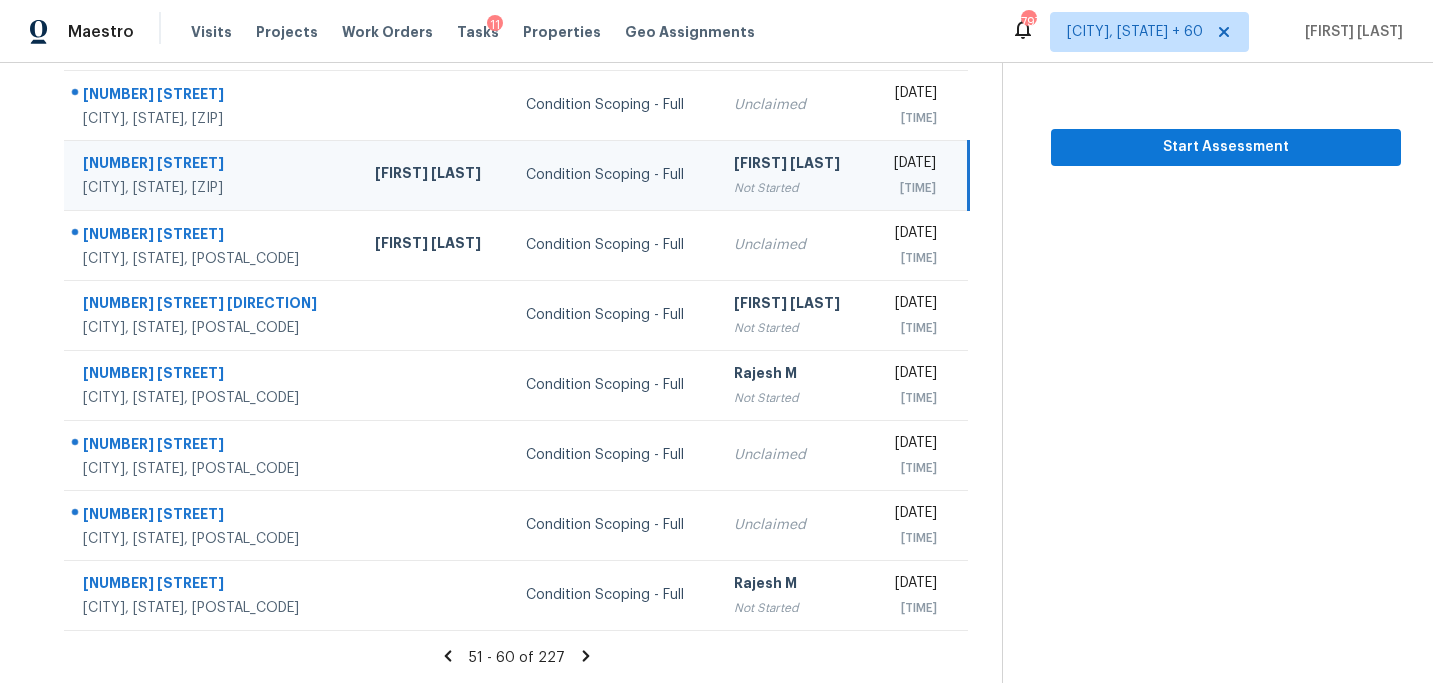 click 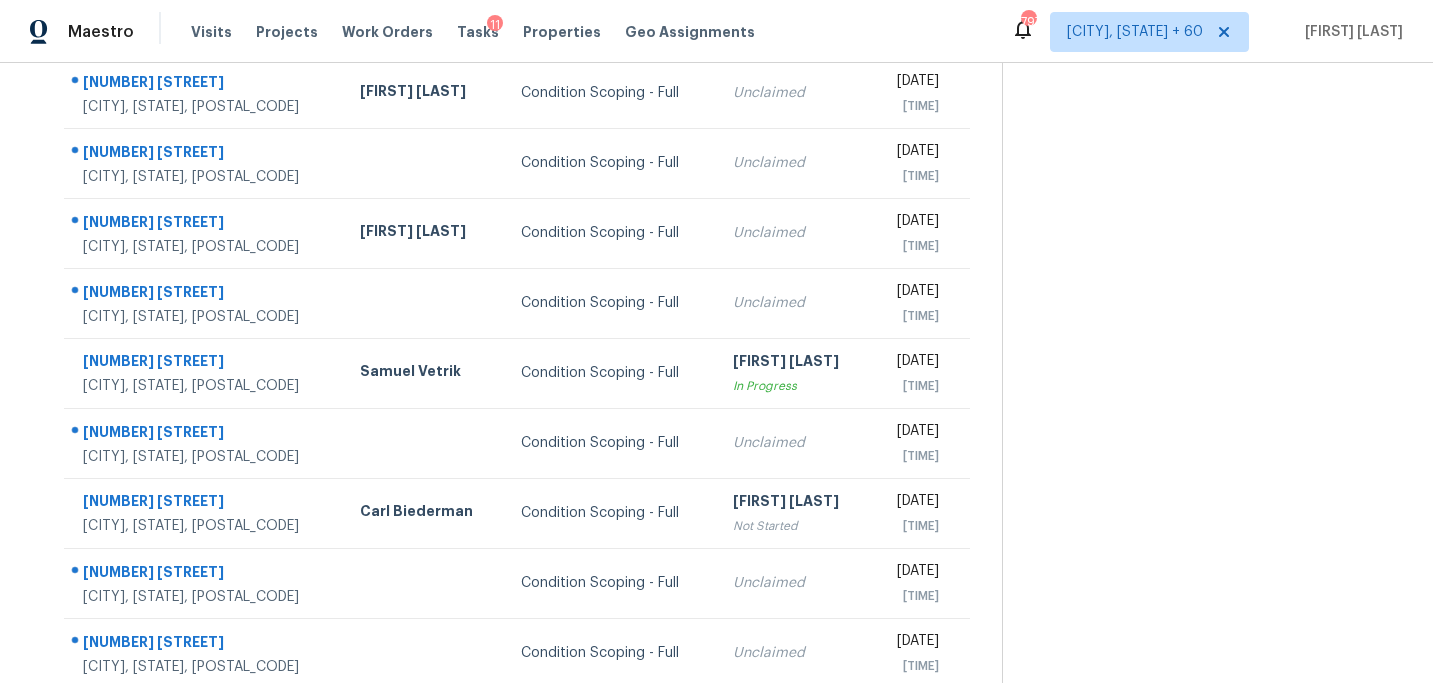 scroll, scrollTop: 358, scrollLeft: 0, axis: vertical 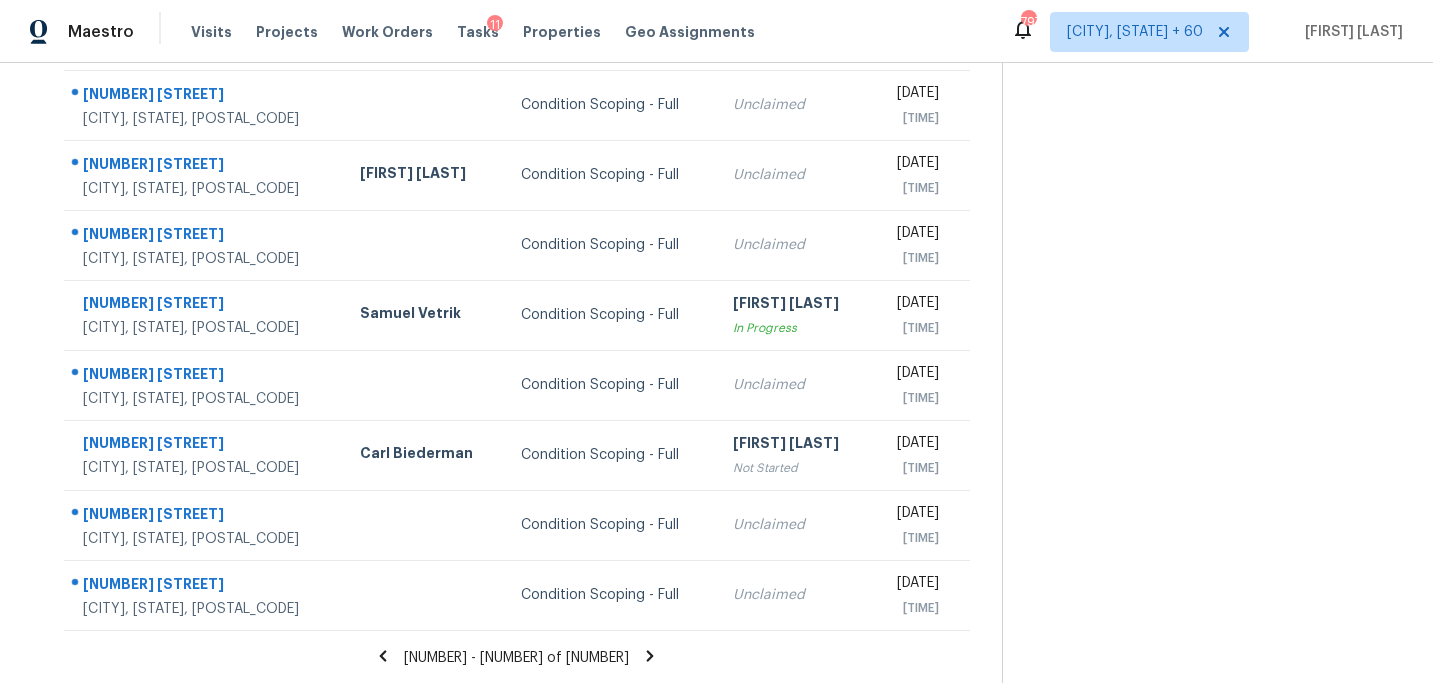 click 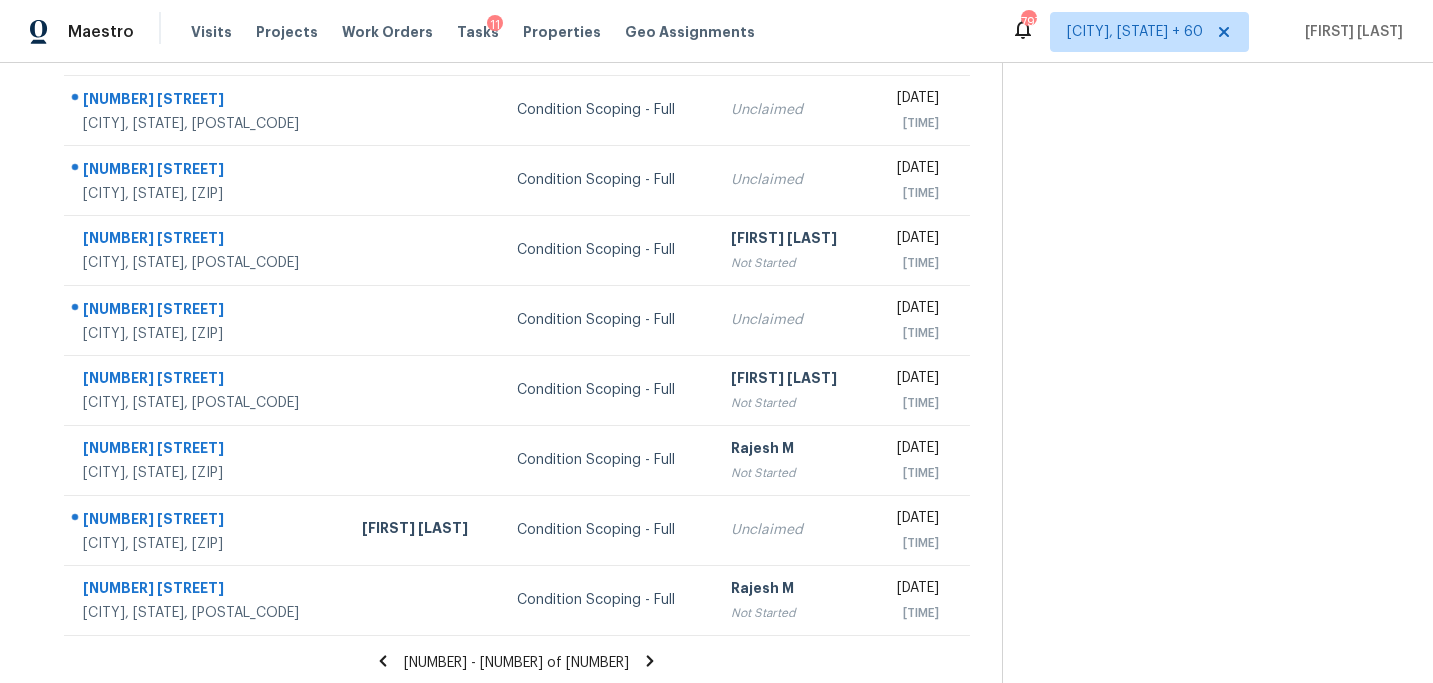 scroll, scrollTop: 358, scrollLeft: 0, axis: vertical 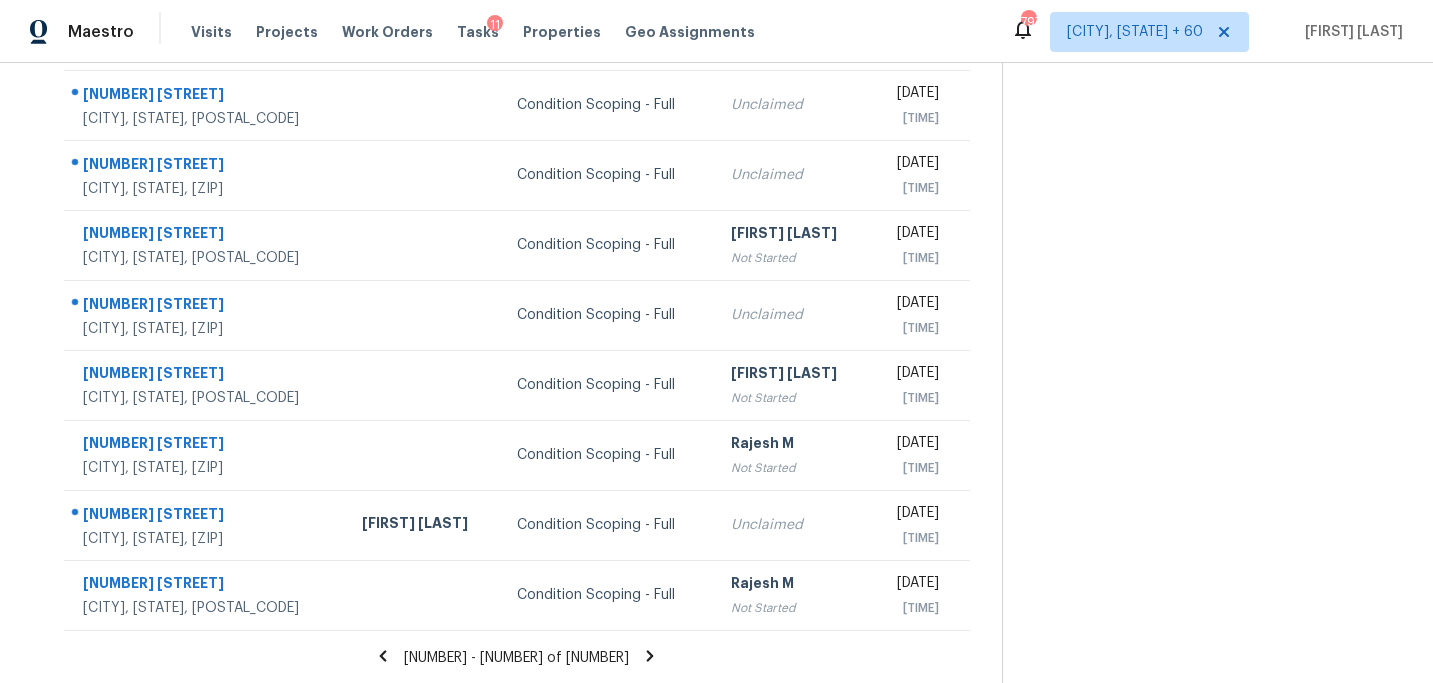 click 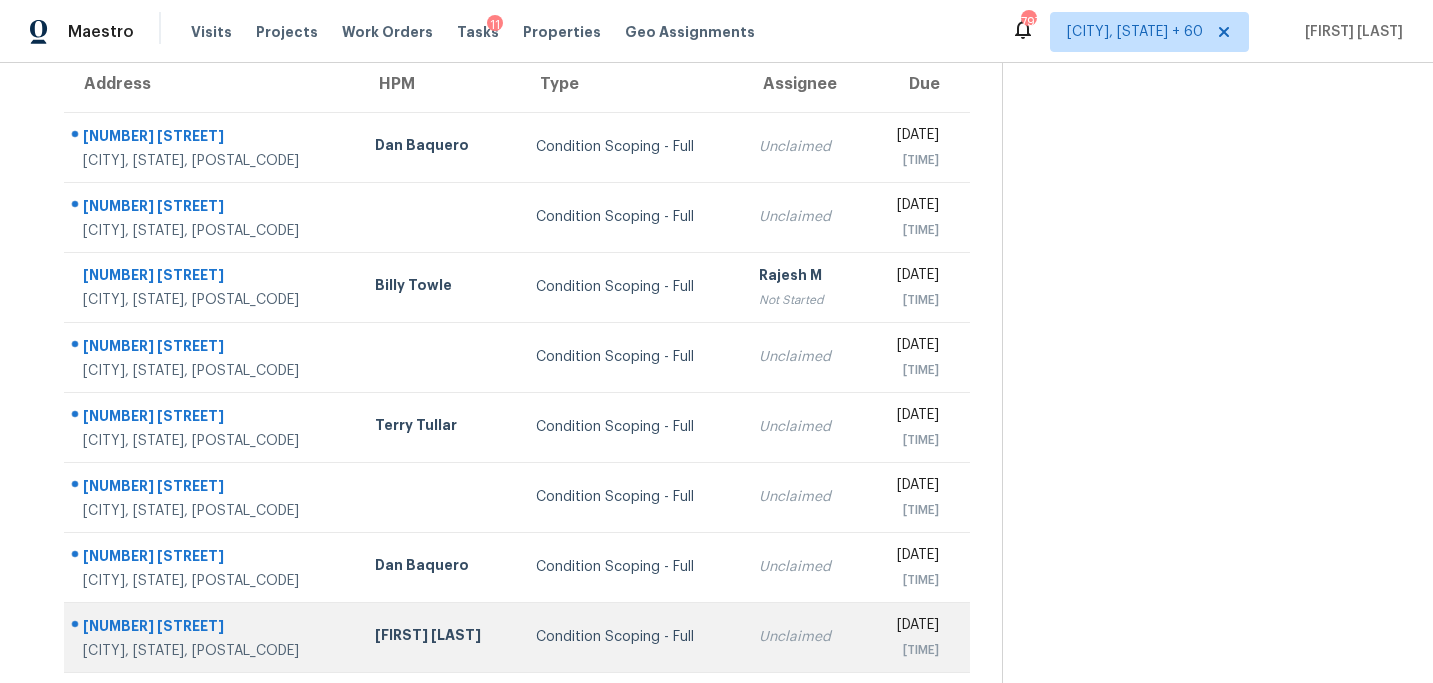 scroll, scrollTop: 174, scrollLeft: 0, axis: vertical 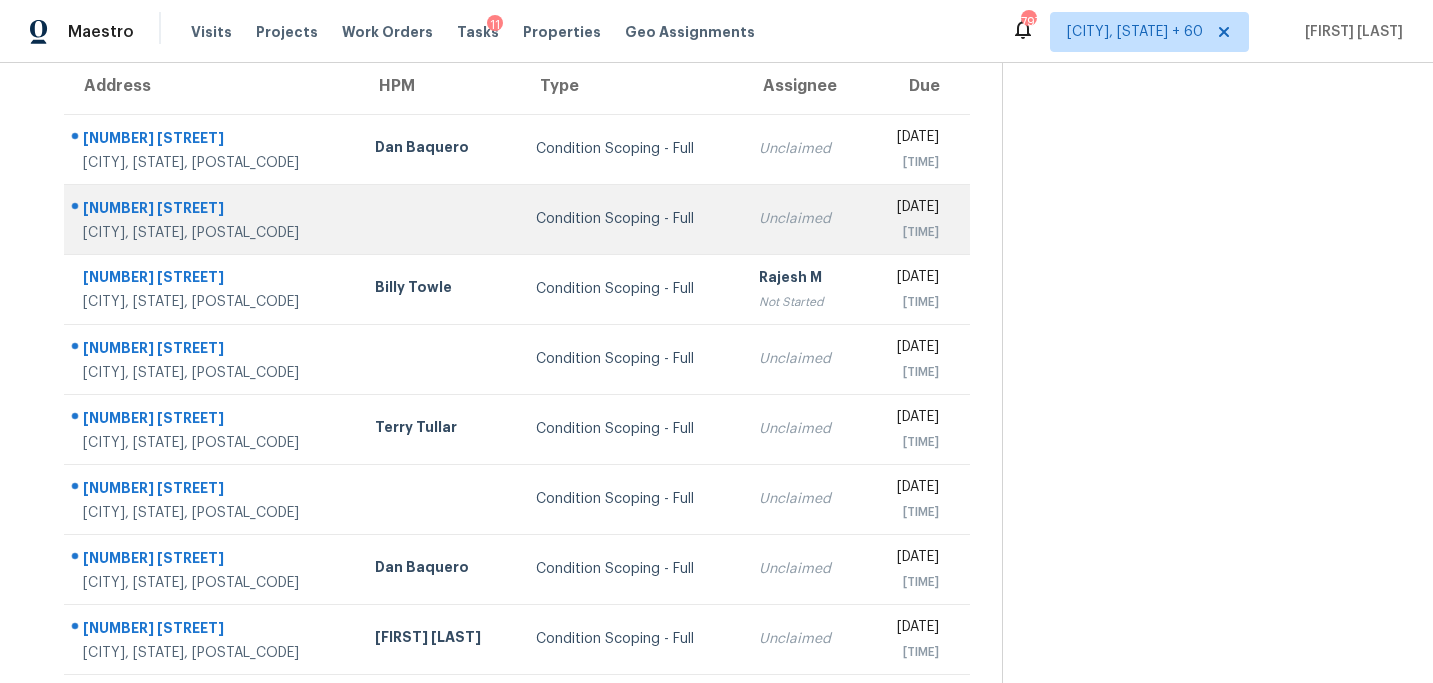 click on "Condition Scoping - Full" at bounding box center (631, 219) 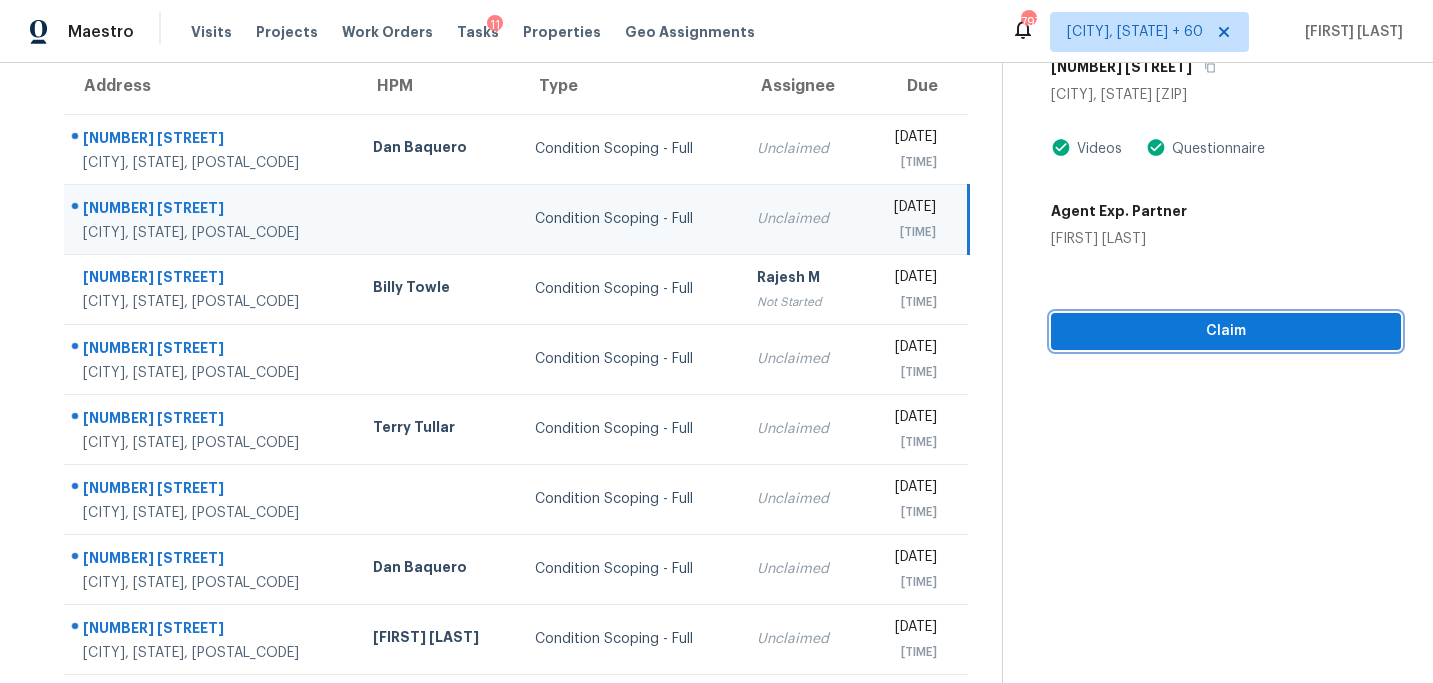 click on "Claim" at bounding box center [1226, 331] 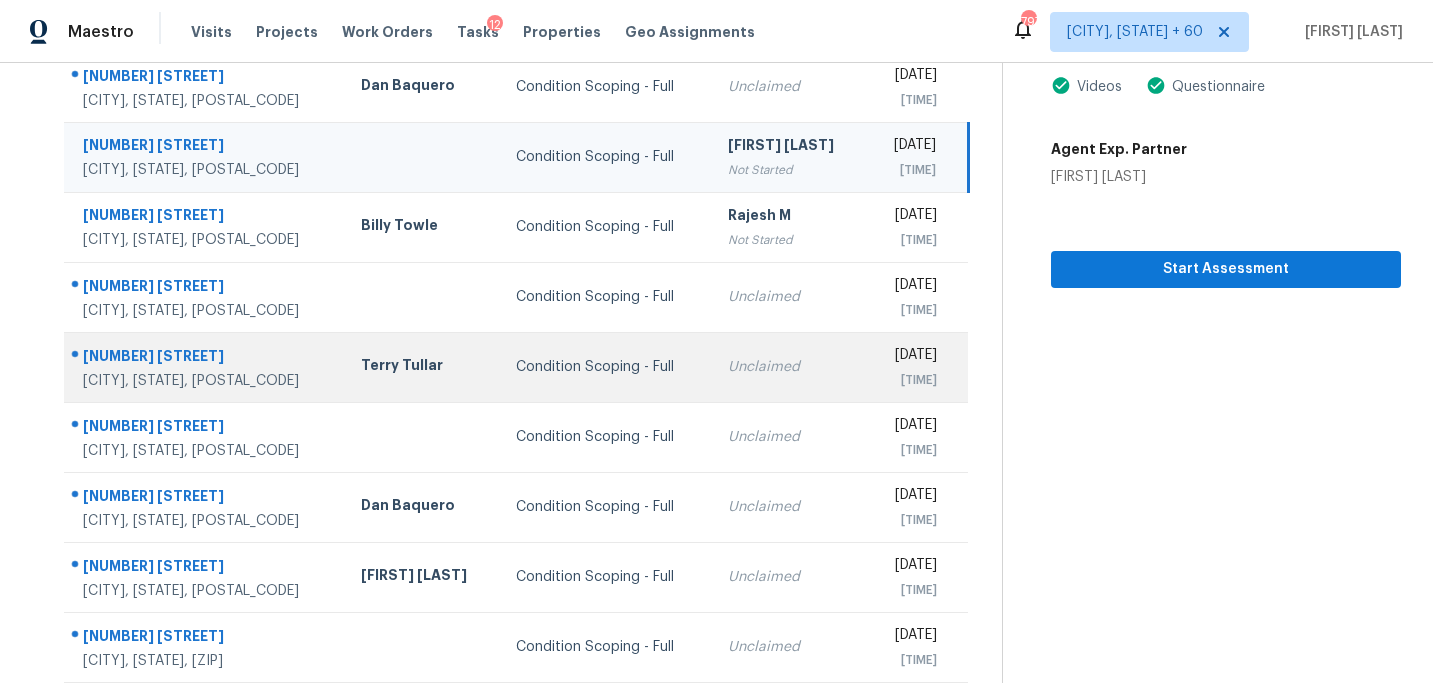 scroll, scrollTop: 358, scrollLeft: 0, axis: vertical 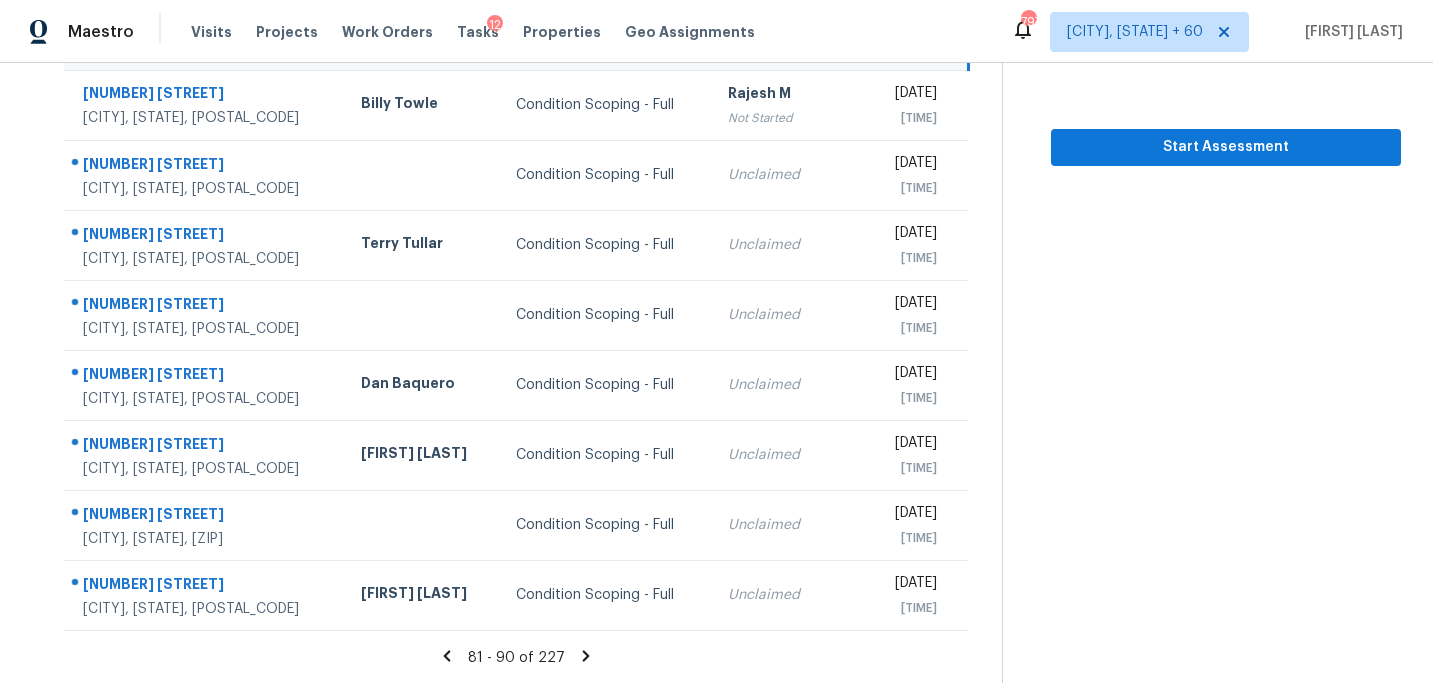 click 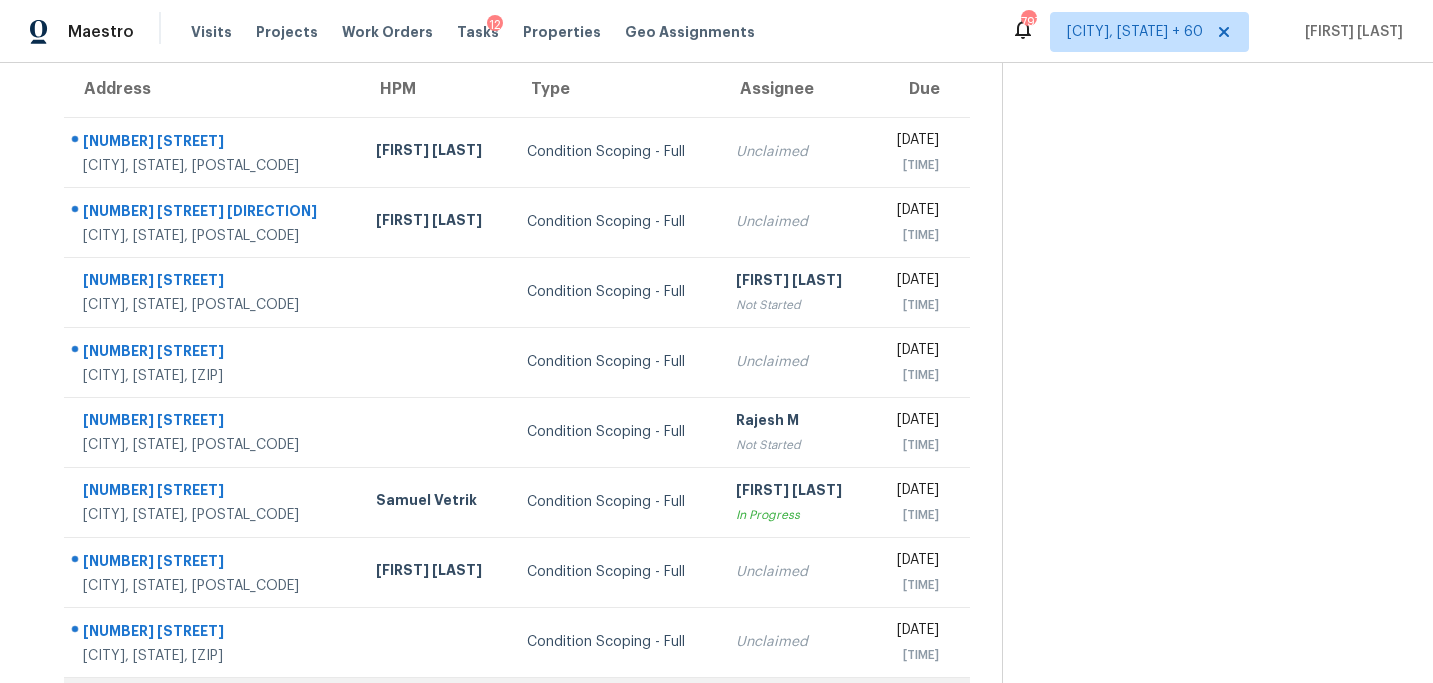 scroll, scrollTop: 358, scrollLeft: 0, axis: vertical 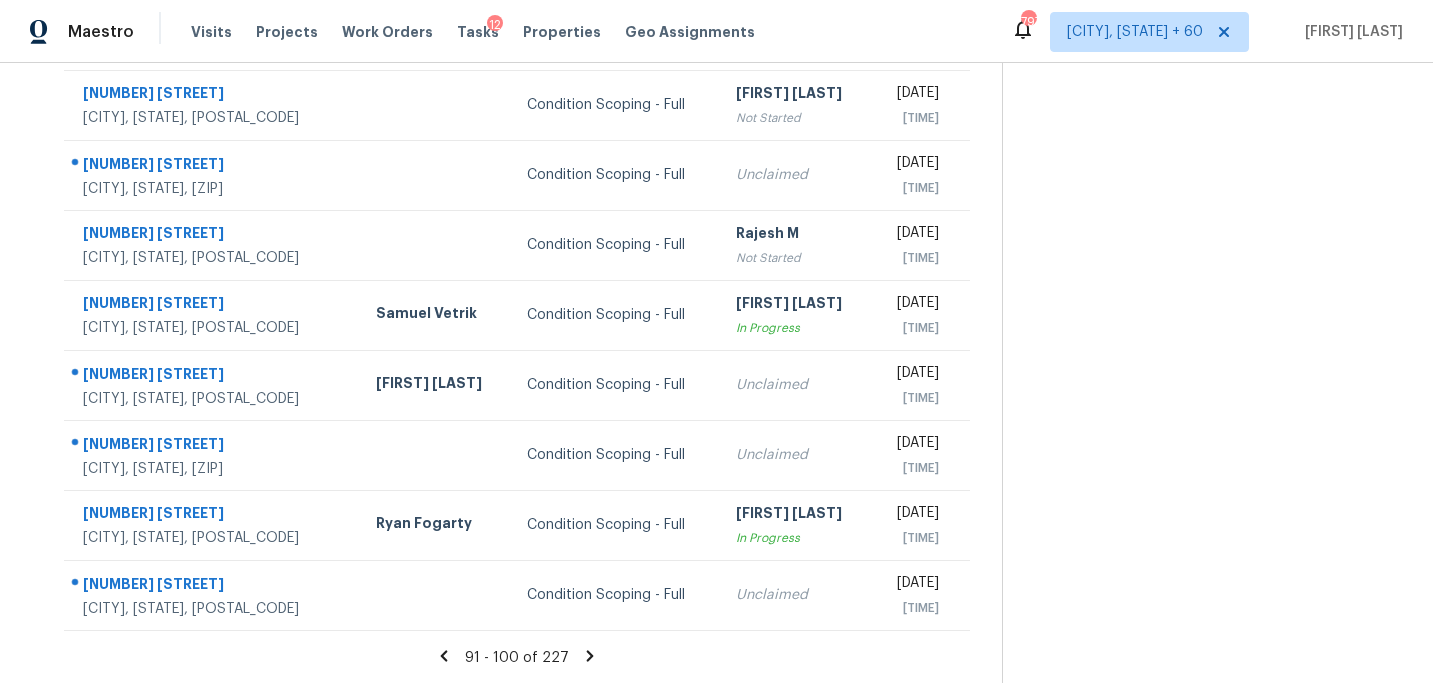 click 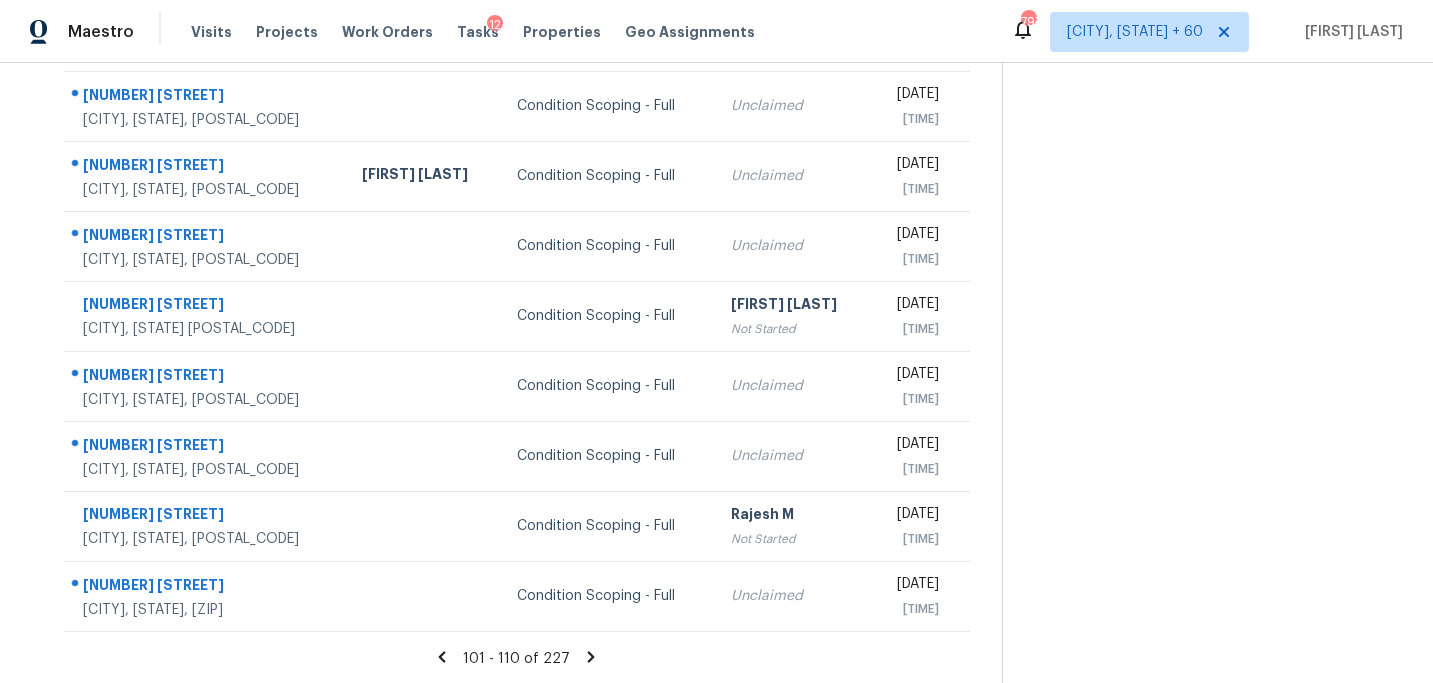 scroll, scrollTop: 358, scrollLeft: 0, axis: vertical 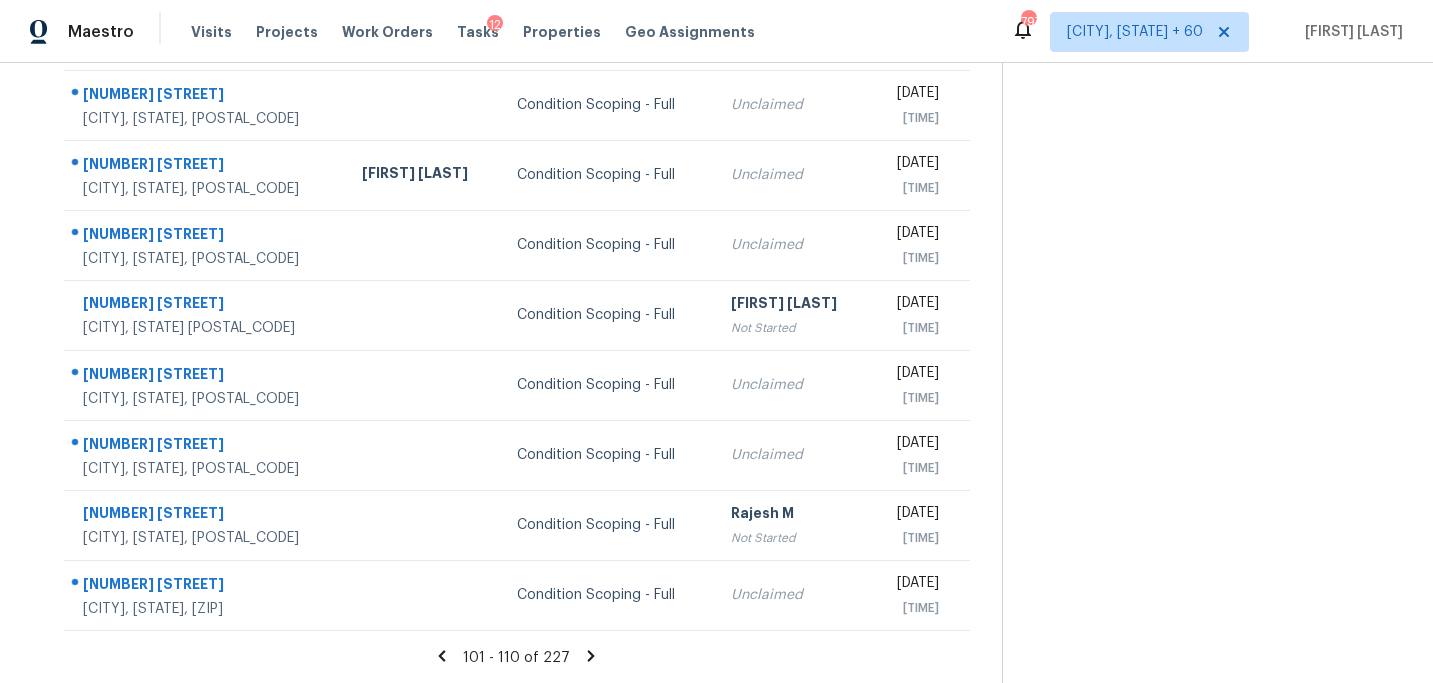 click 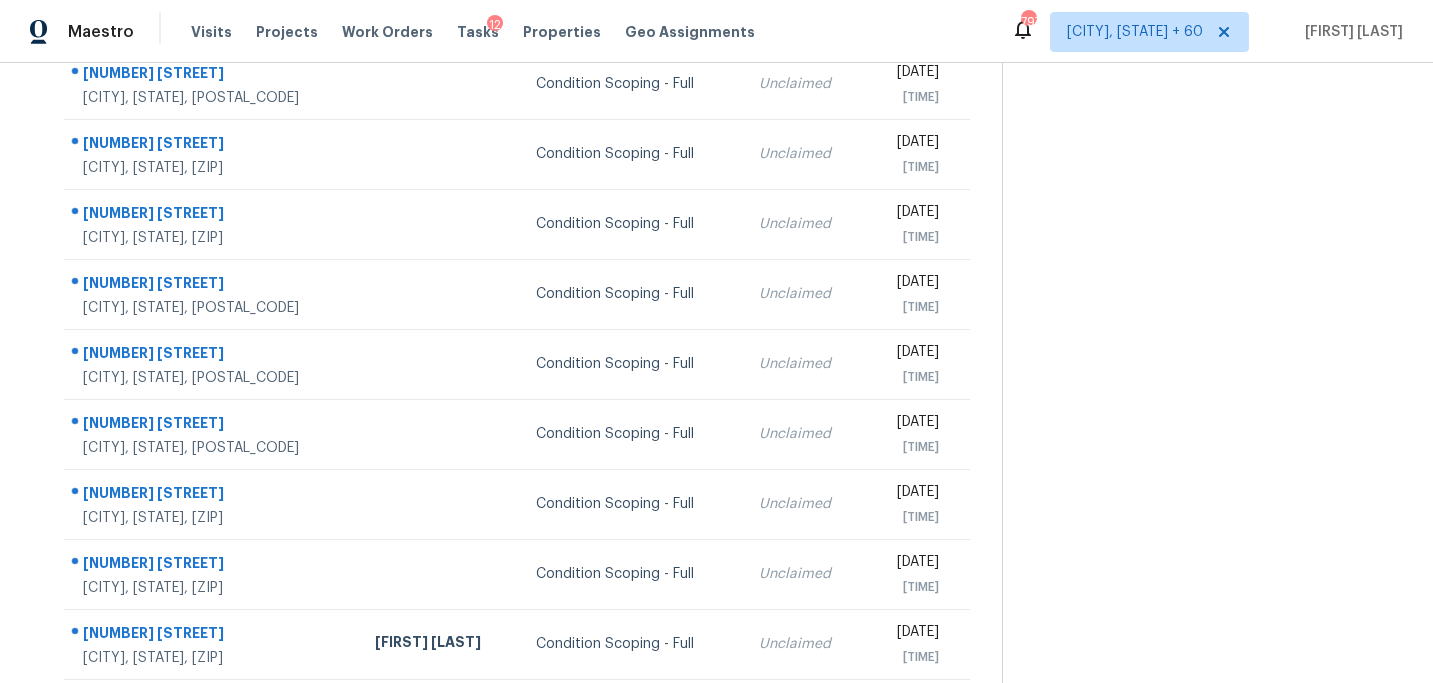 scroll, scrollTop: 358, scrollLeft: 0, axis: vertical 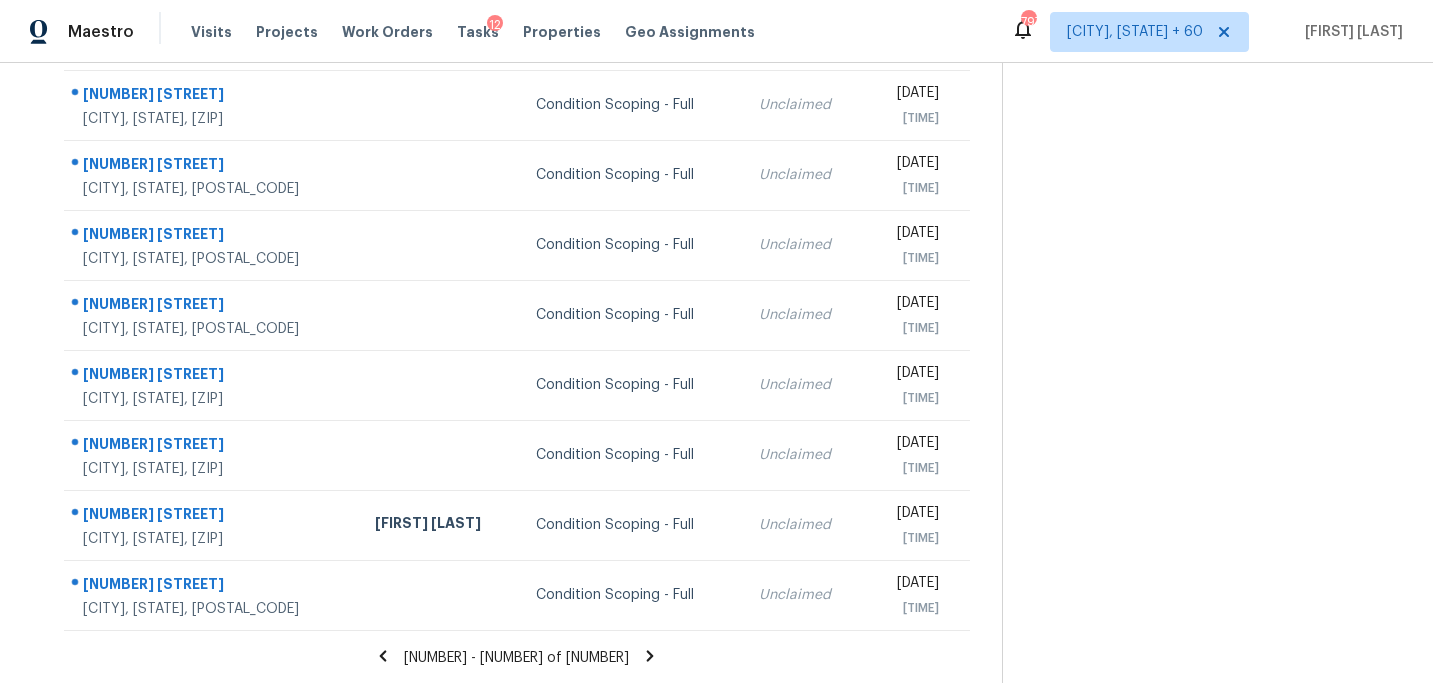 click 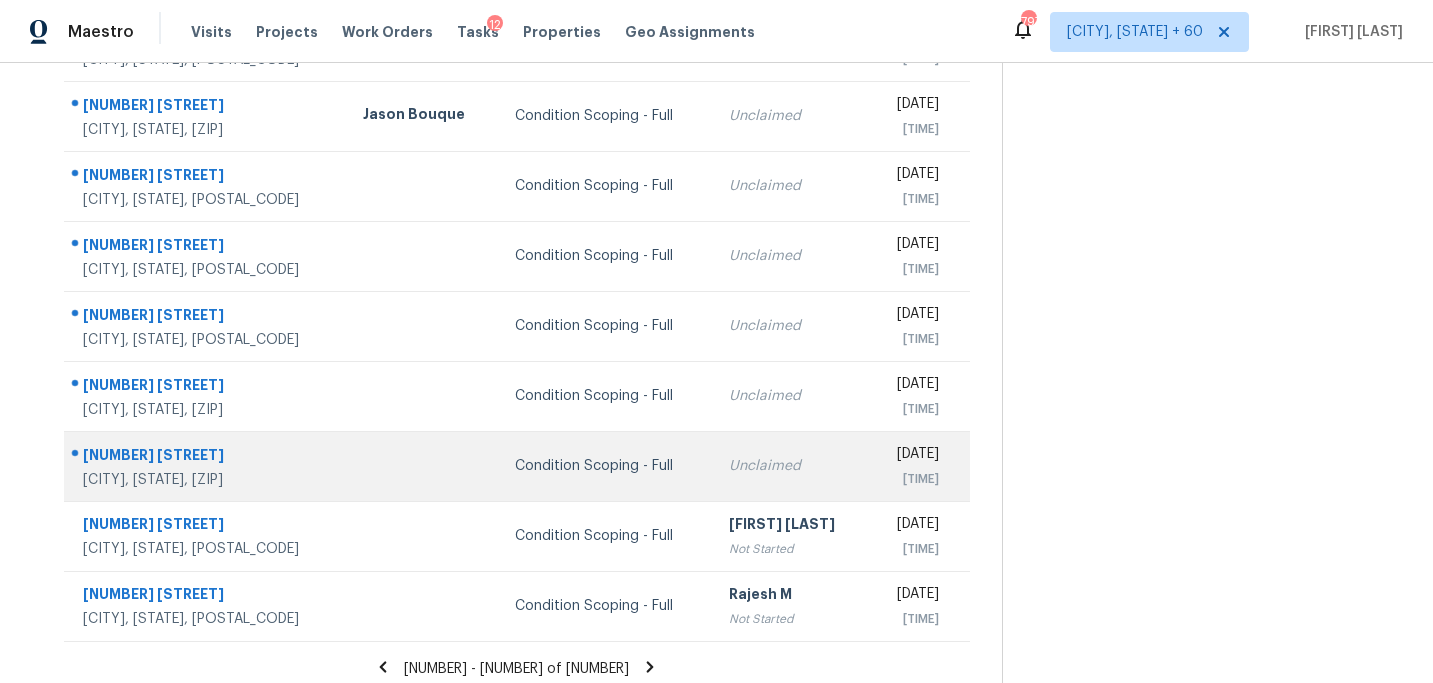 scroll, scrollTop: 358, scrollLeft: 0, axis: vertical 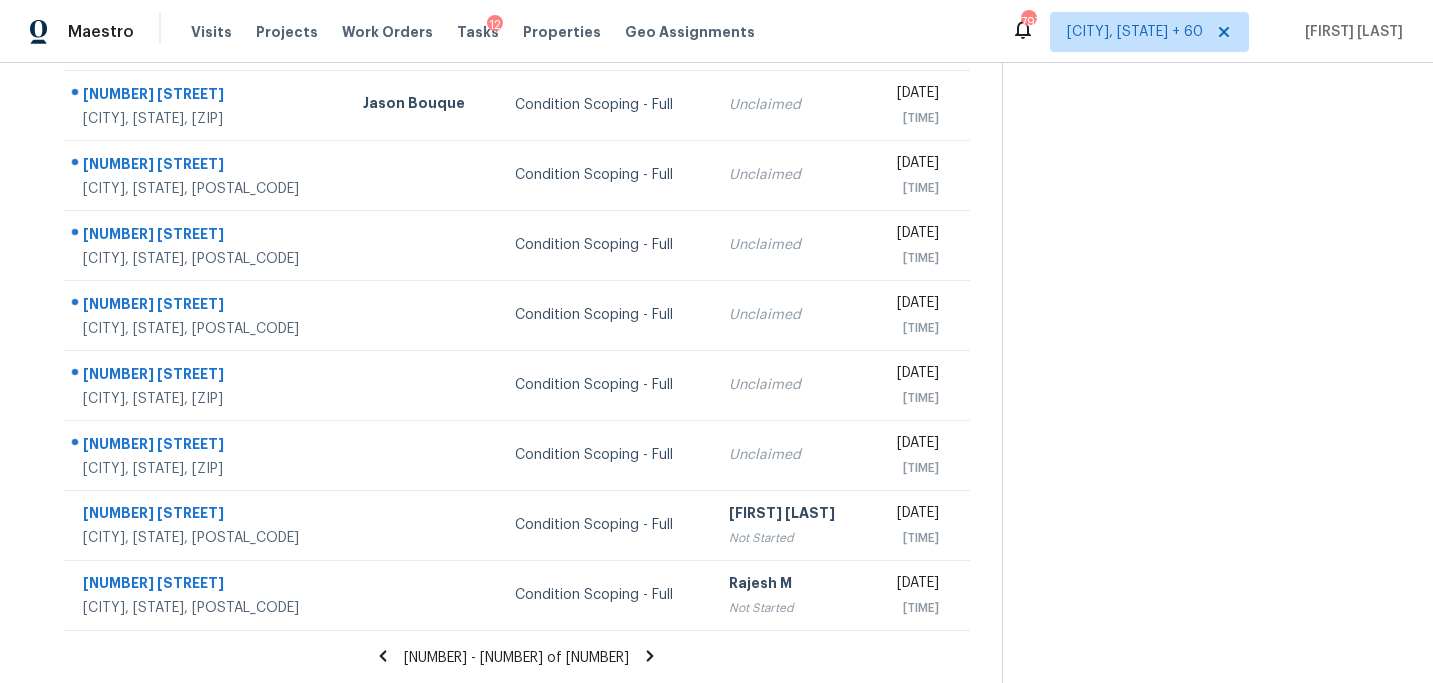 click 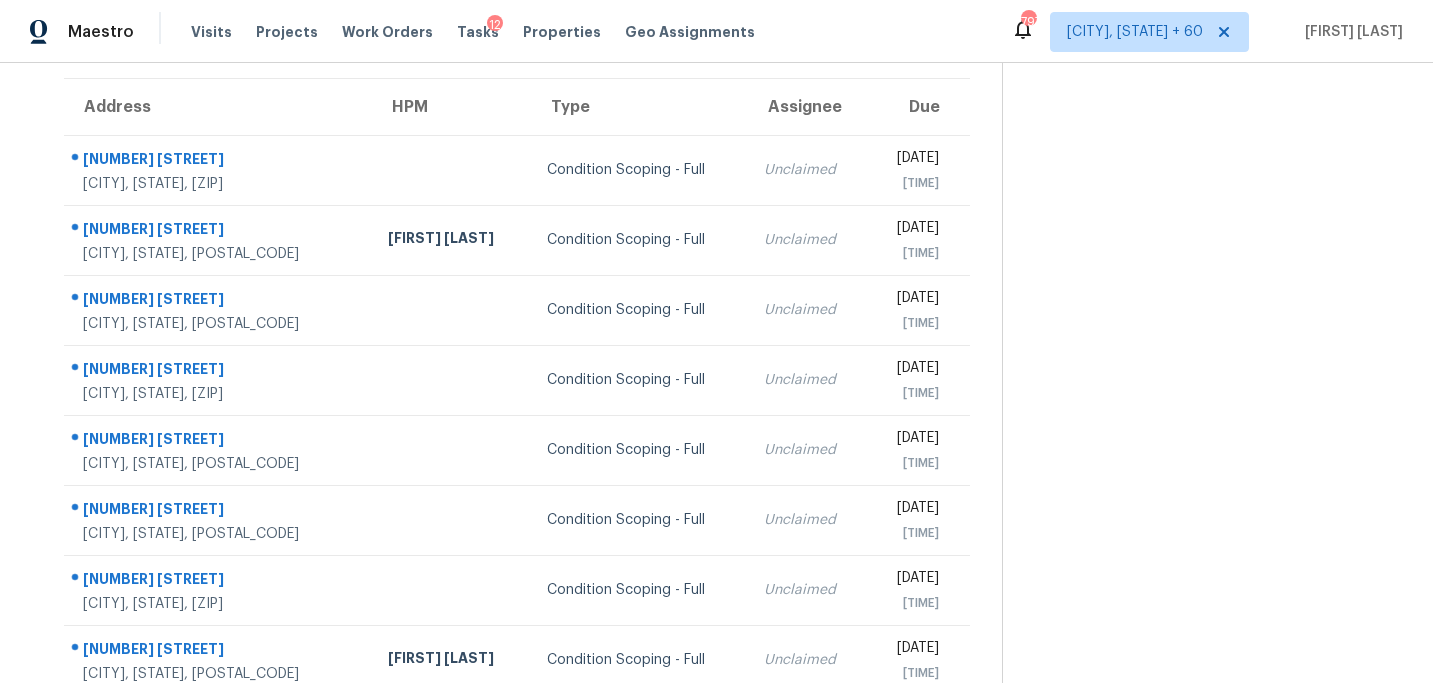 scroll, scrollTop: 66, scrollLeft: 0, axis: vertical 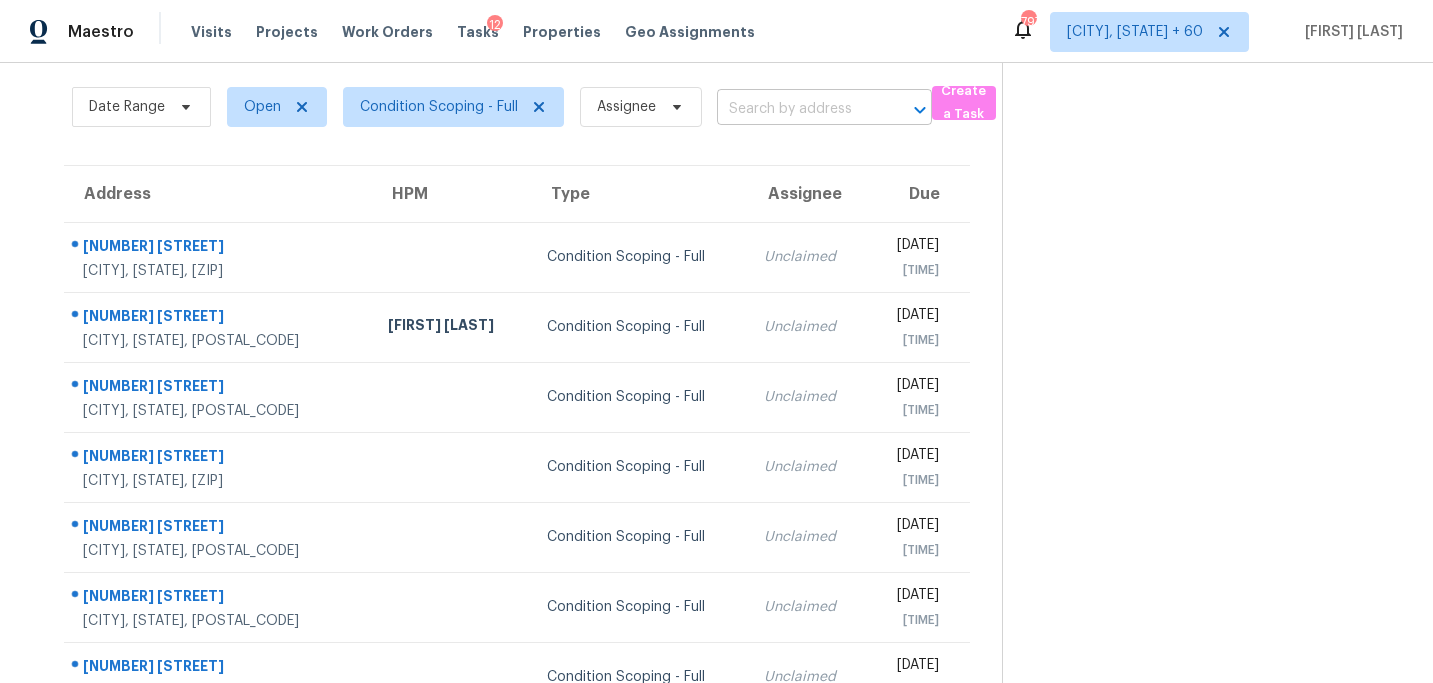 click at bounding box center [796, 109] 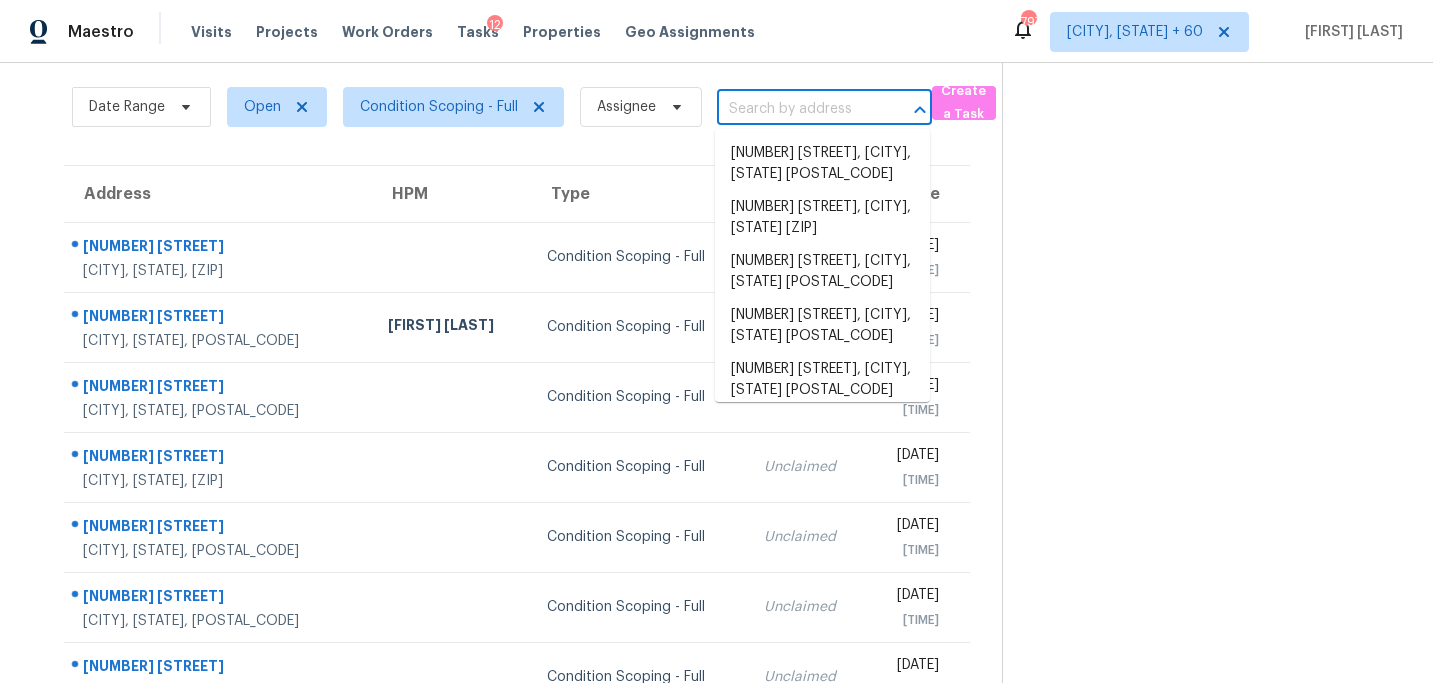 paste on "[NUMBER] [STREET], [CITY], [STATE], [ZIP]" 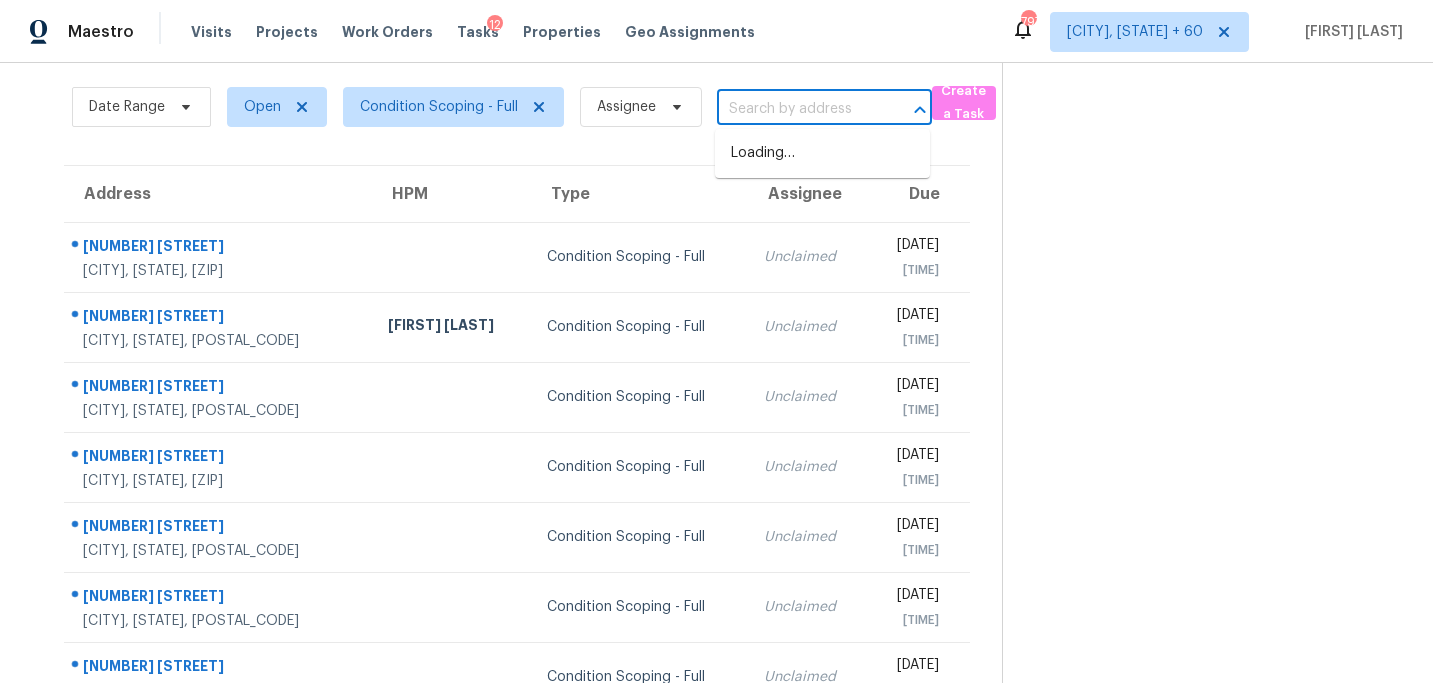 type on "[NUMBER] [STREET], [CITY], [STATE], [ZIP]" 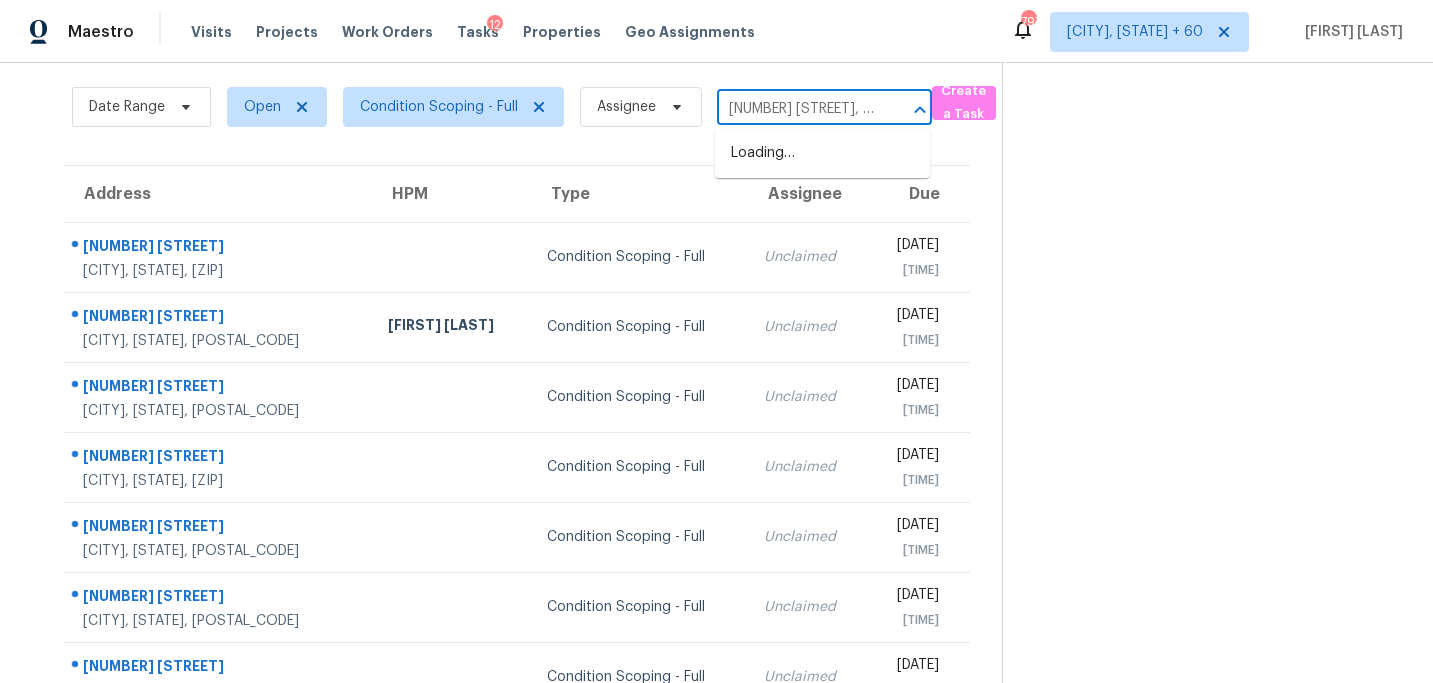 scroll, scrollTop: 0, scrollLeft: 149, axis: horizontal 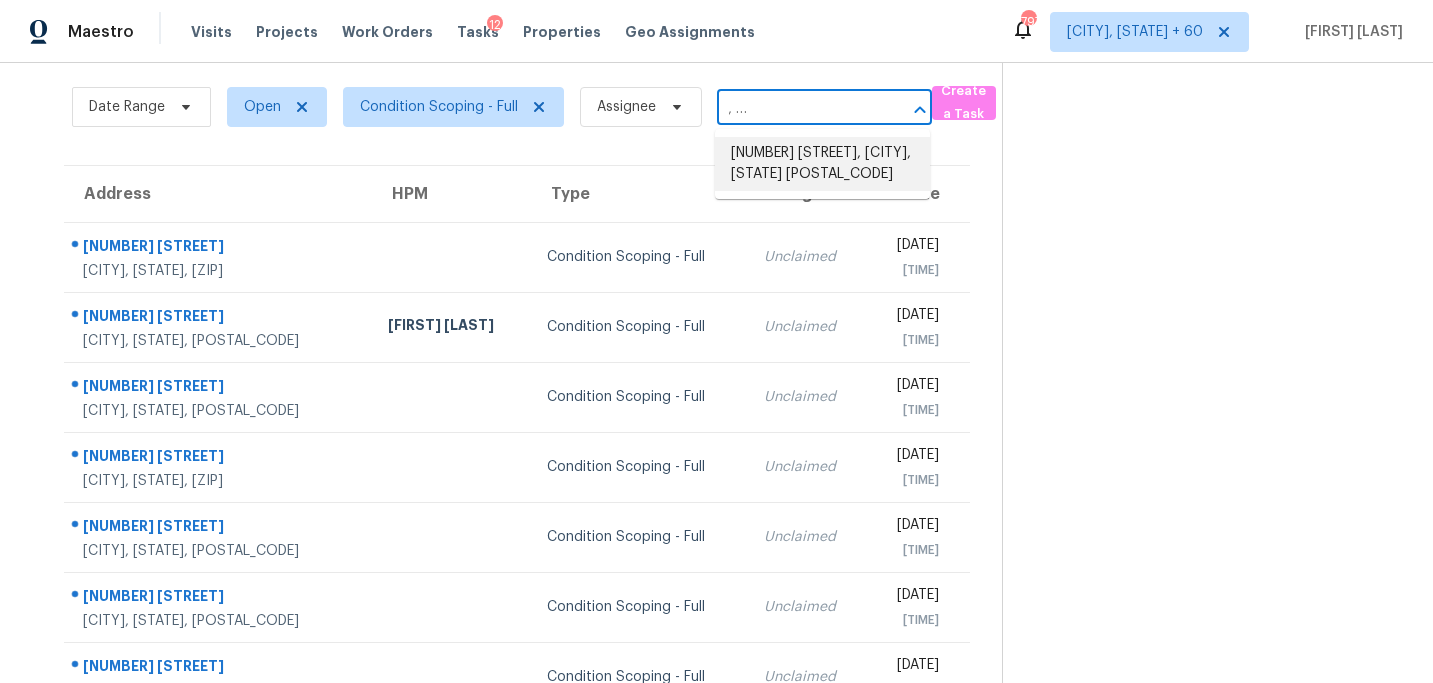 click on "[NUMBER] [STREET], [CITY], [STATE] [POSTAL_CODE]" at bounding box center [822, 164] 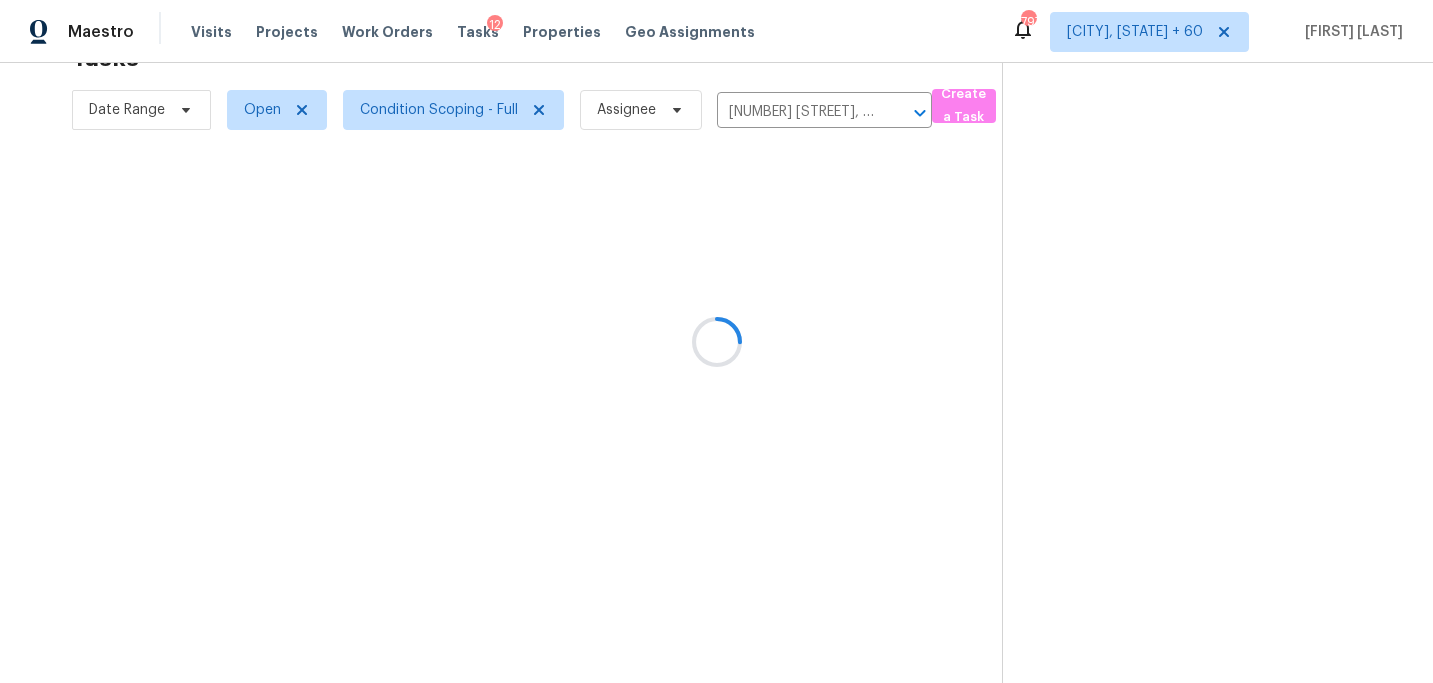 scroll, scrollTop: 63, scrollLeft: 0, axis: vertical 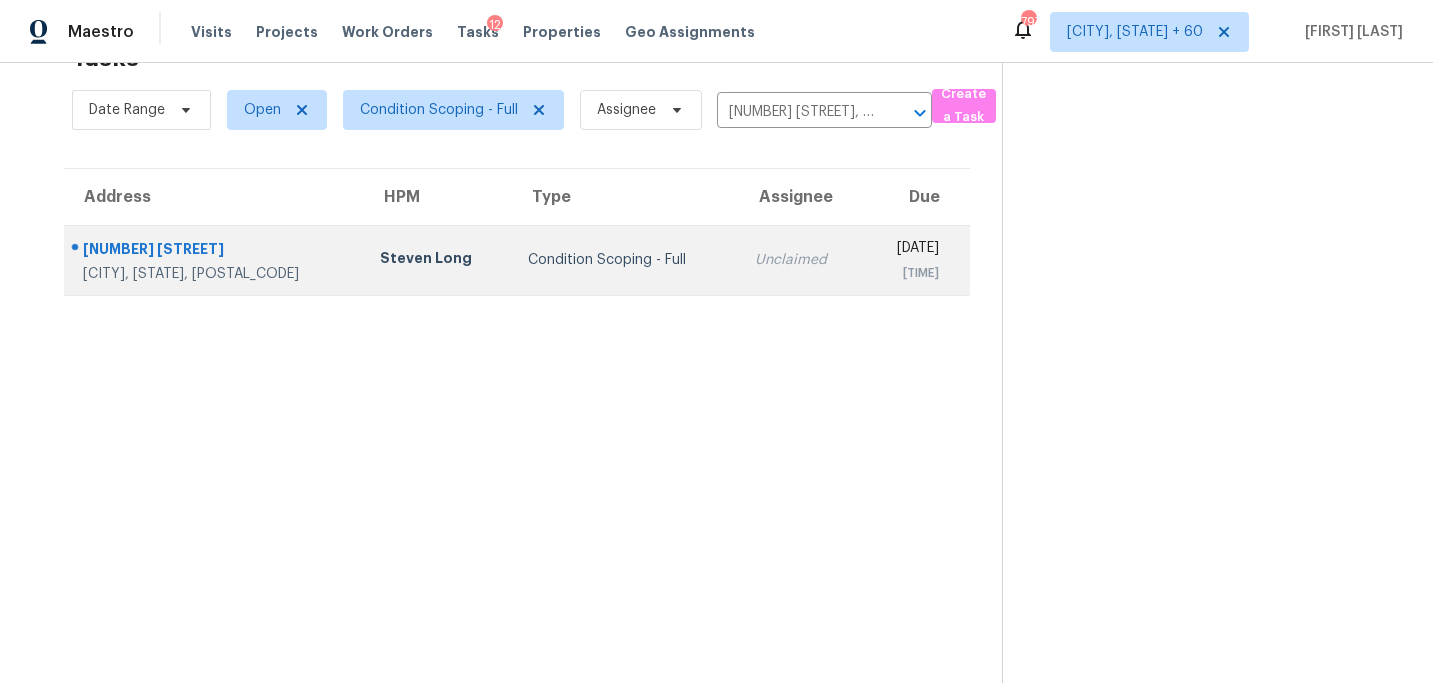 click on "Condition Scoping - Full" at bounding box center [625, 260] 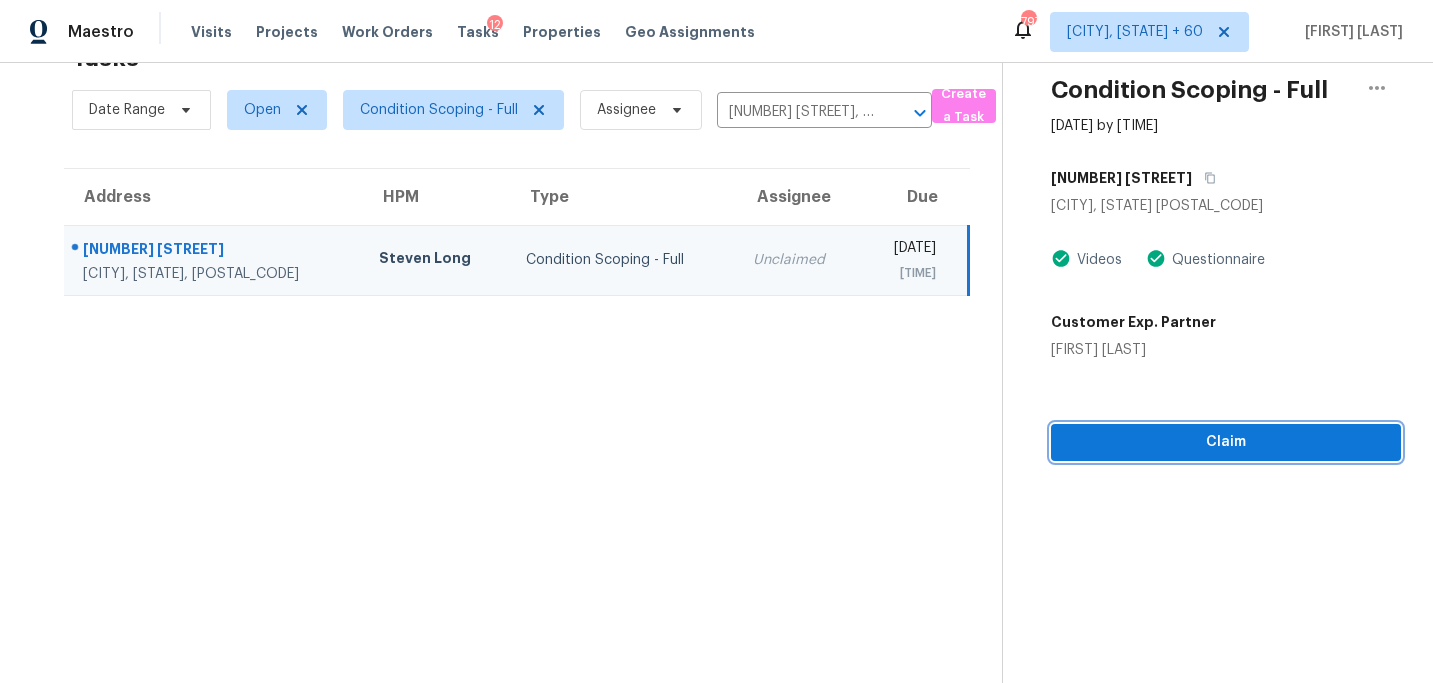 click on "Claim" at bounding box center (1226, 442) 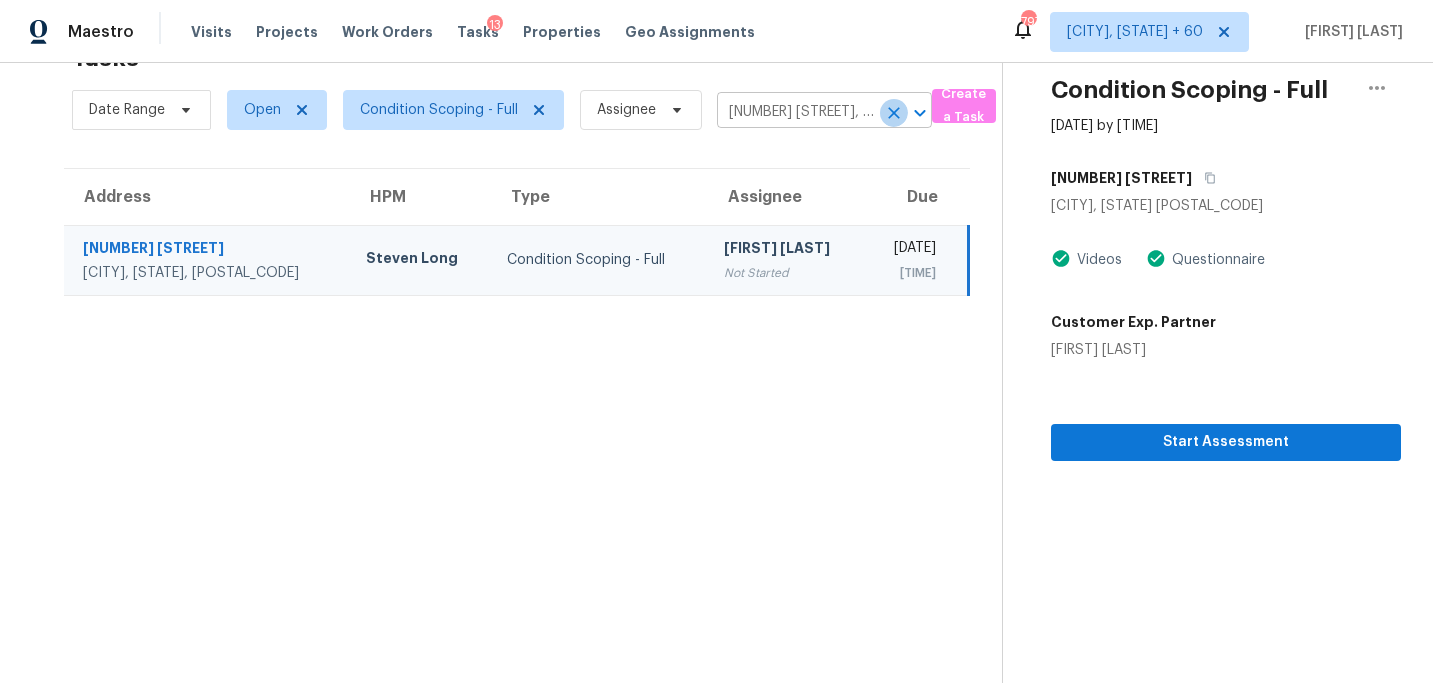 click 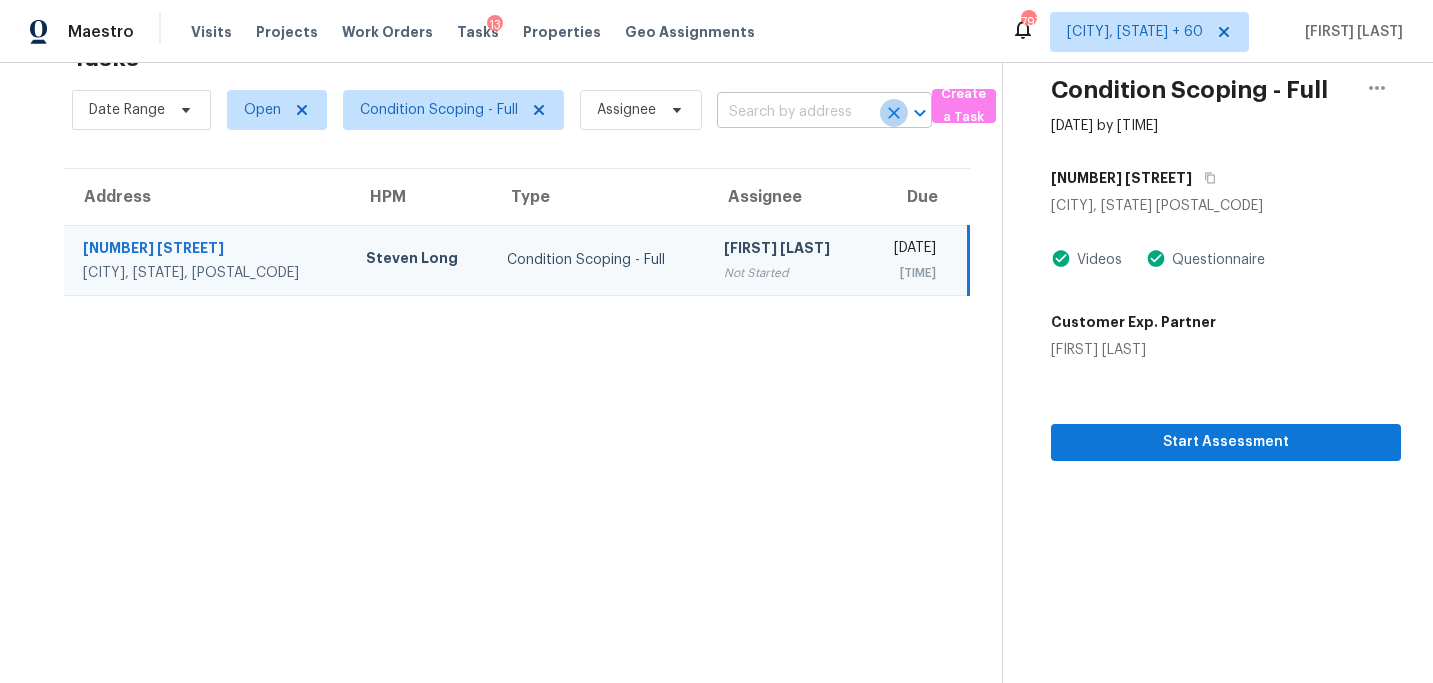 scroll, scrollTop: 0, scrollLeft: 0, axis: both 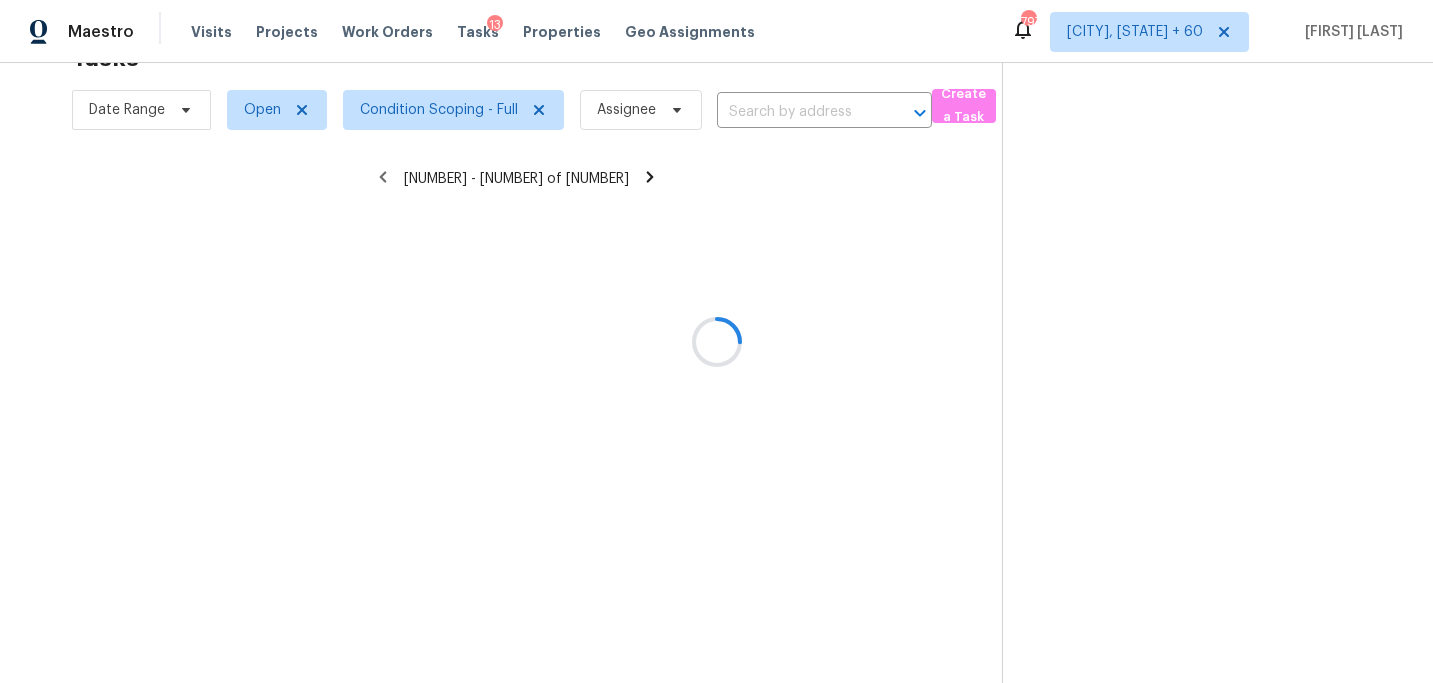 click at bounding box center [716, 341] 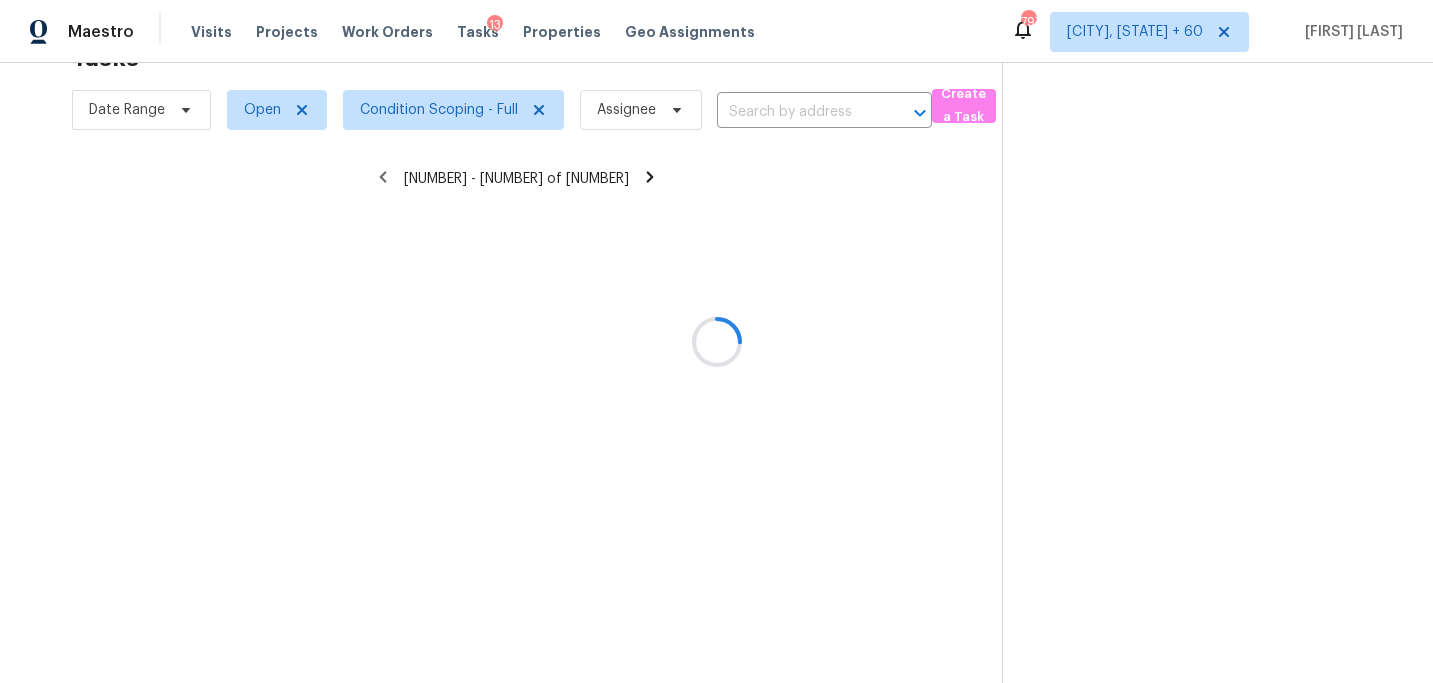 click at bounding box center (716, 341) 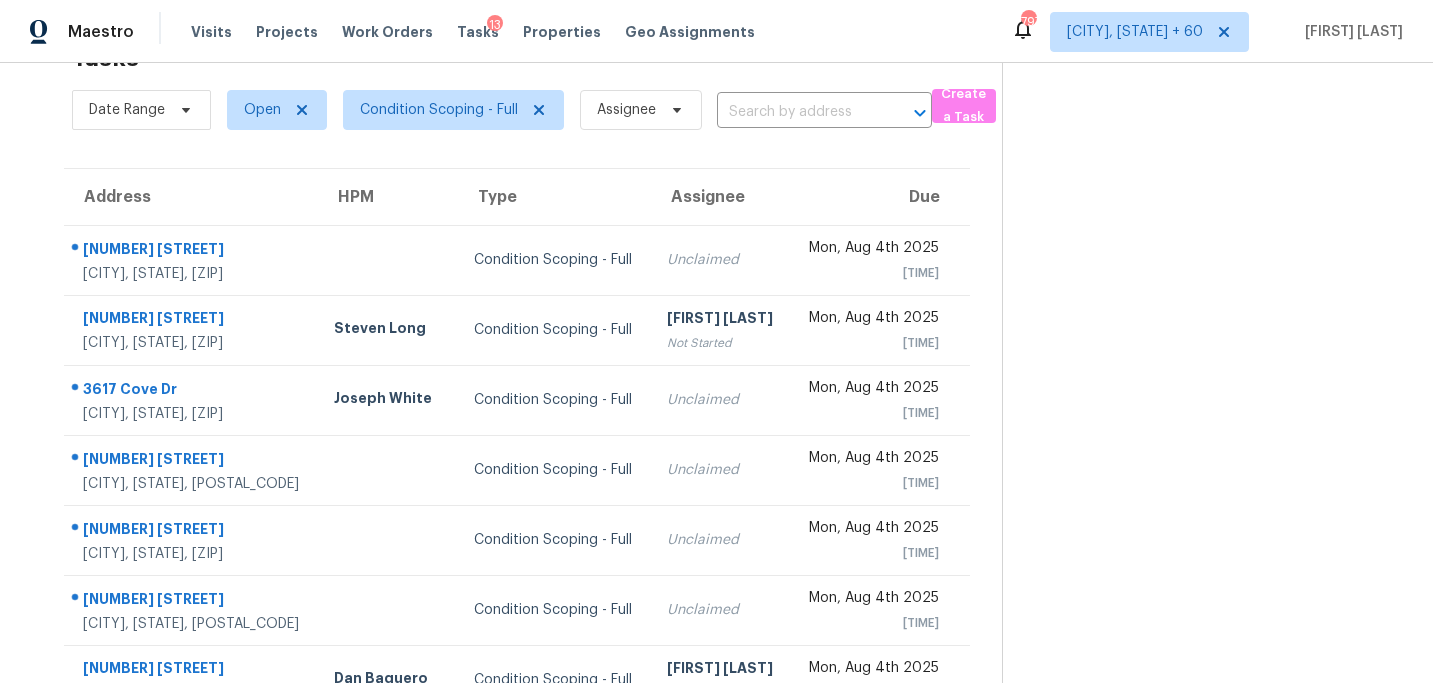 click at bounding box center (796, 112) 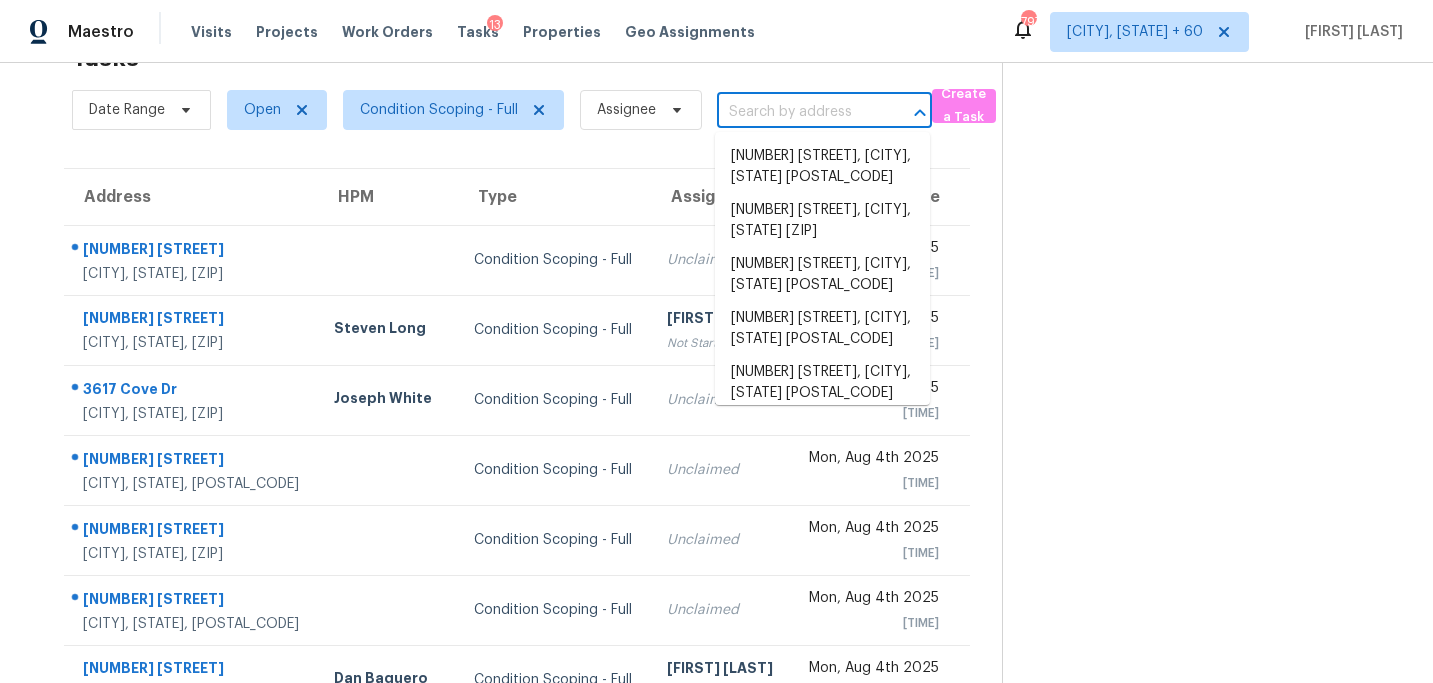 paste on "[NUMBER] [STREET], [CITY], [STATE], [ZIP]" 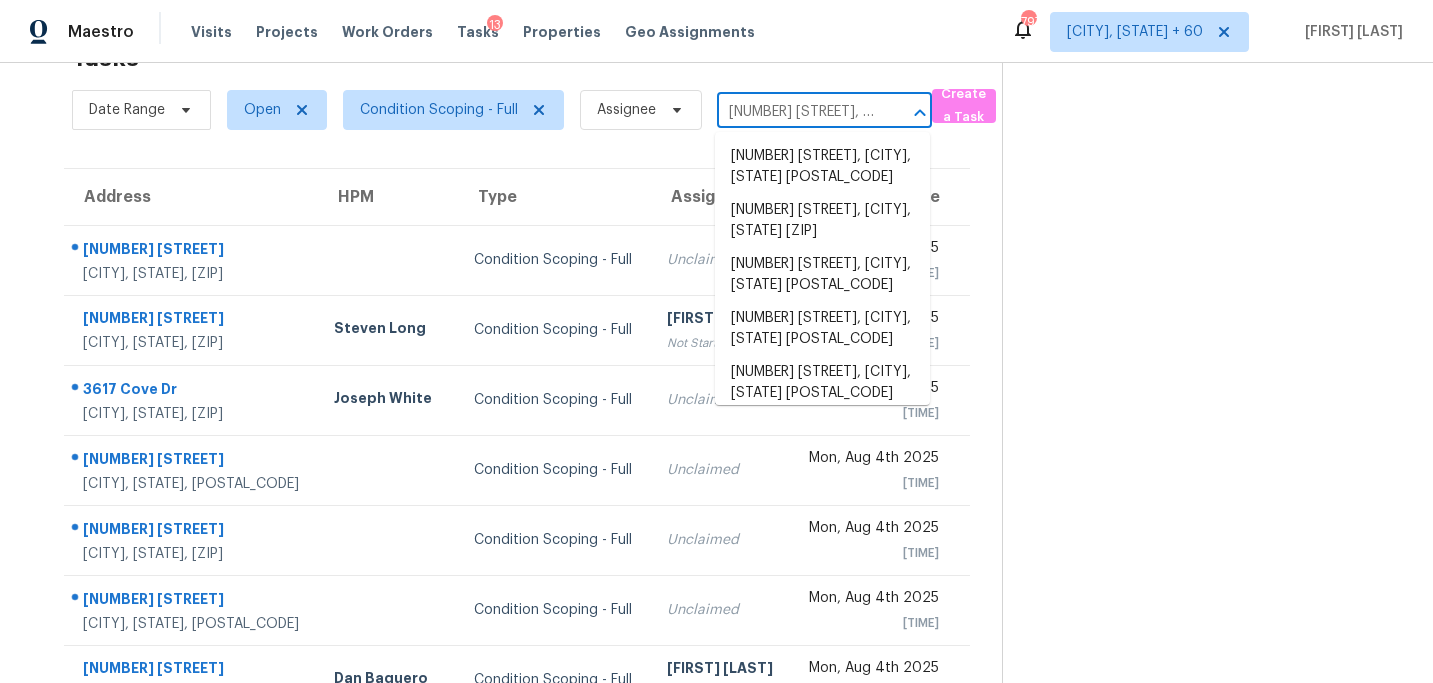 scroll, scrollTop: 0, scrollLeft: 88, axis: horizontal 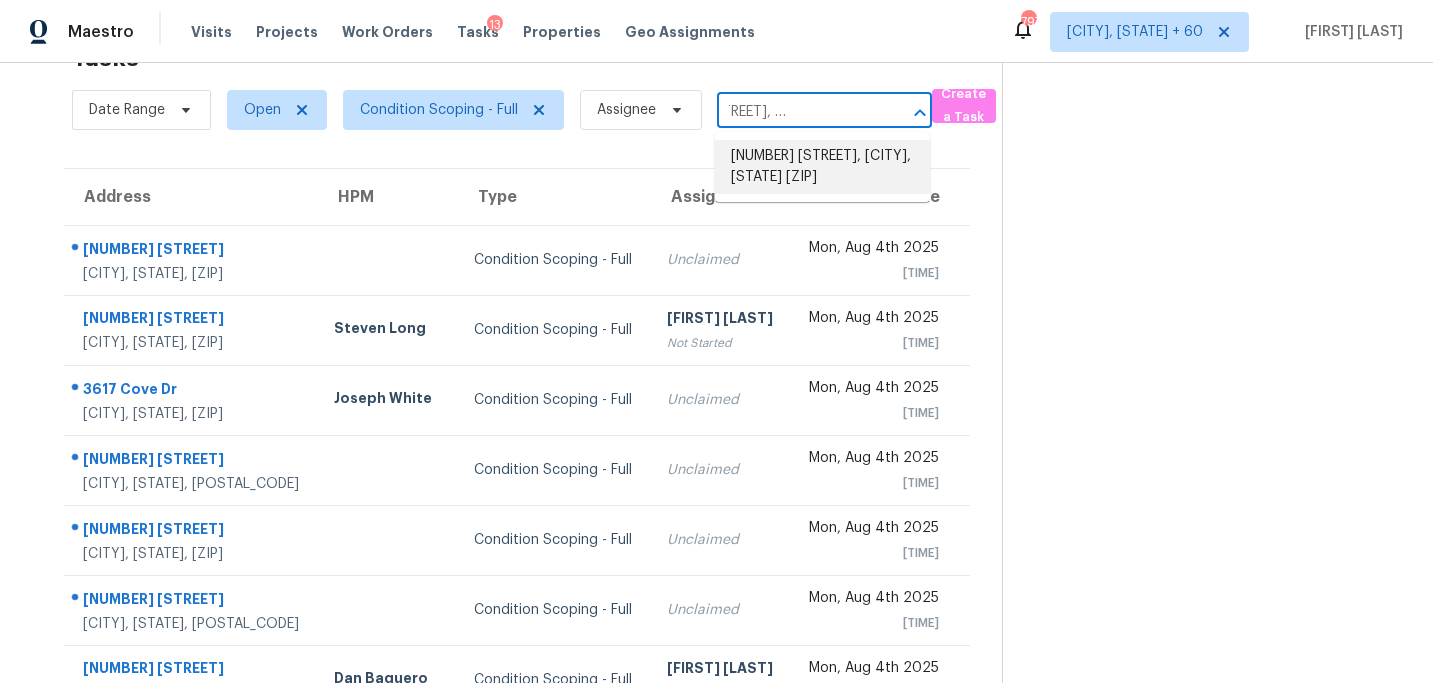 click on "[NUMBER] [STREET], [CITY], [STATE] [ZIP]" at bounding box center [822, 167] 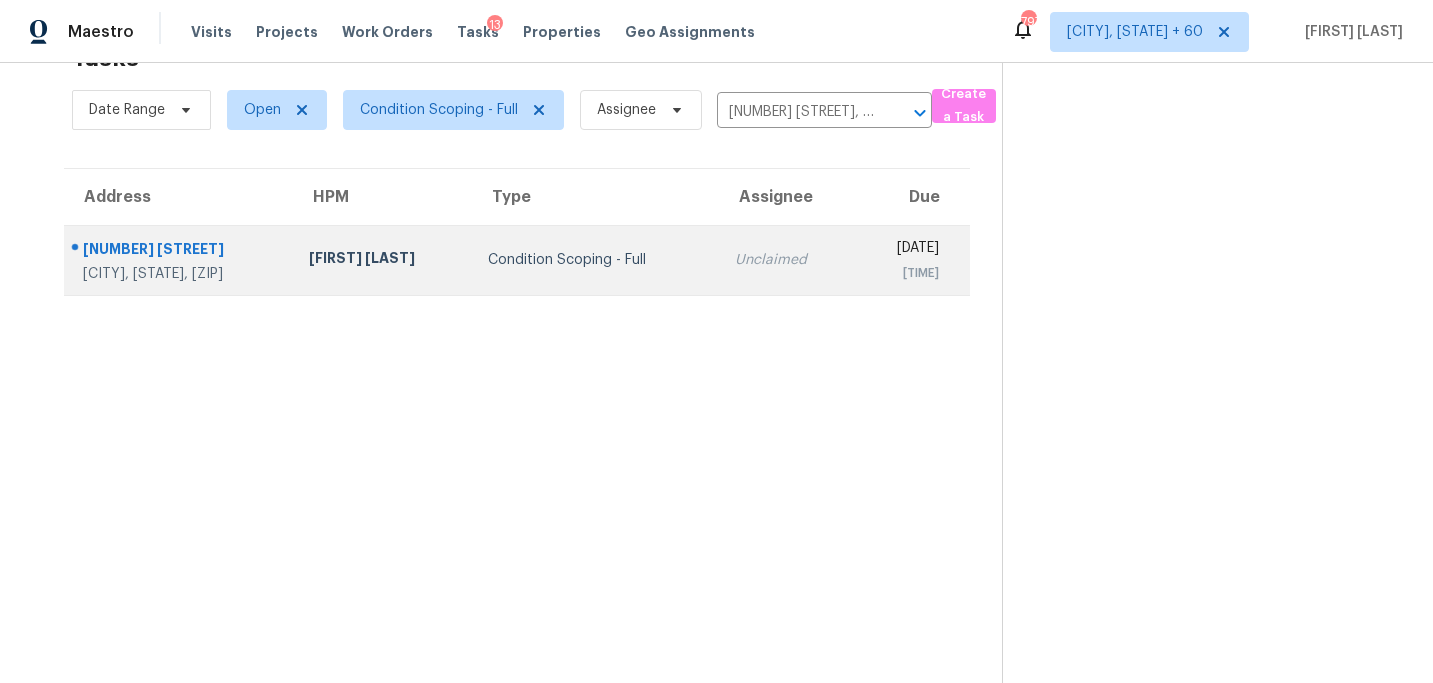 click on "Unclaimed" at bounding box center (786, 260) 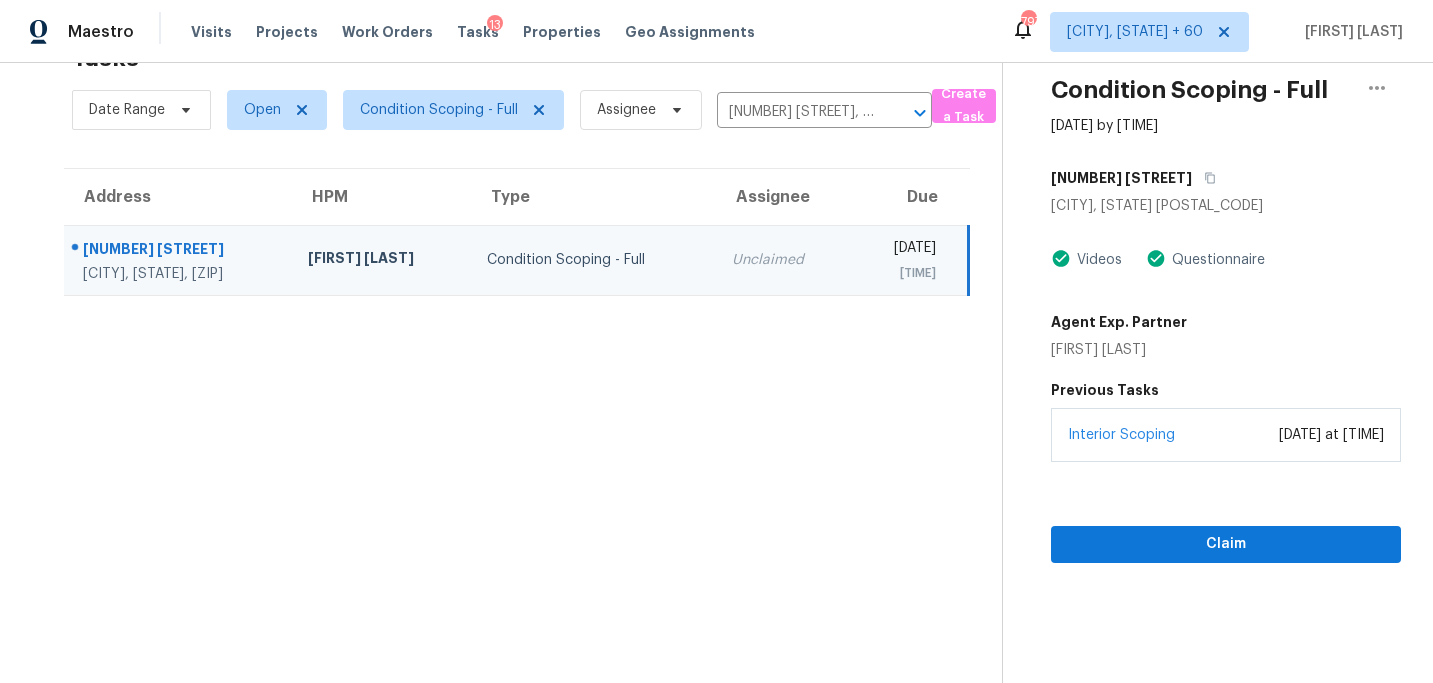 click on "Interior Scoping [DATE] at [TIME]" at bounding box center (1226, 435) 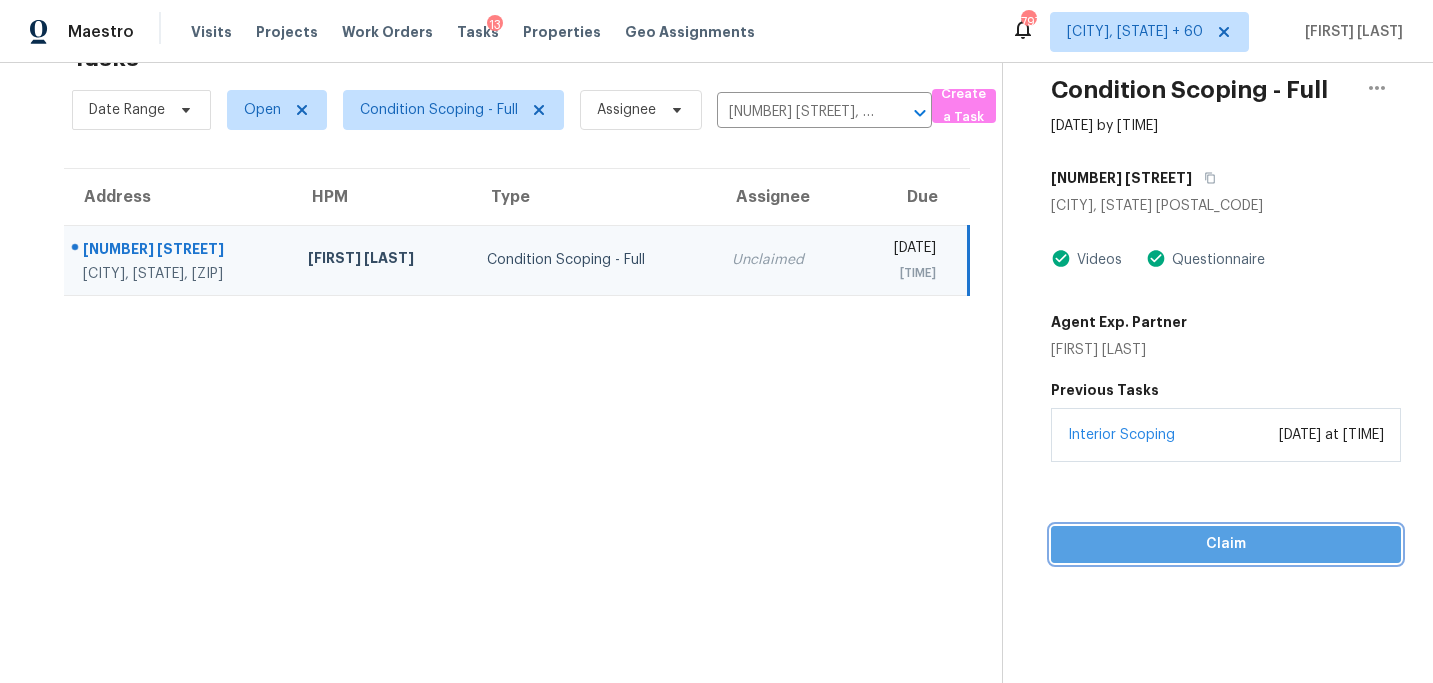 click on "Claim" at bounding box center (1226, 544) 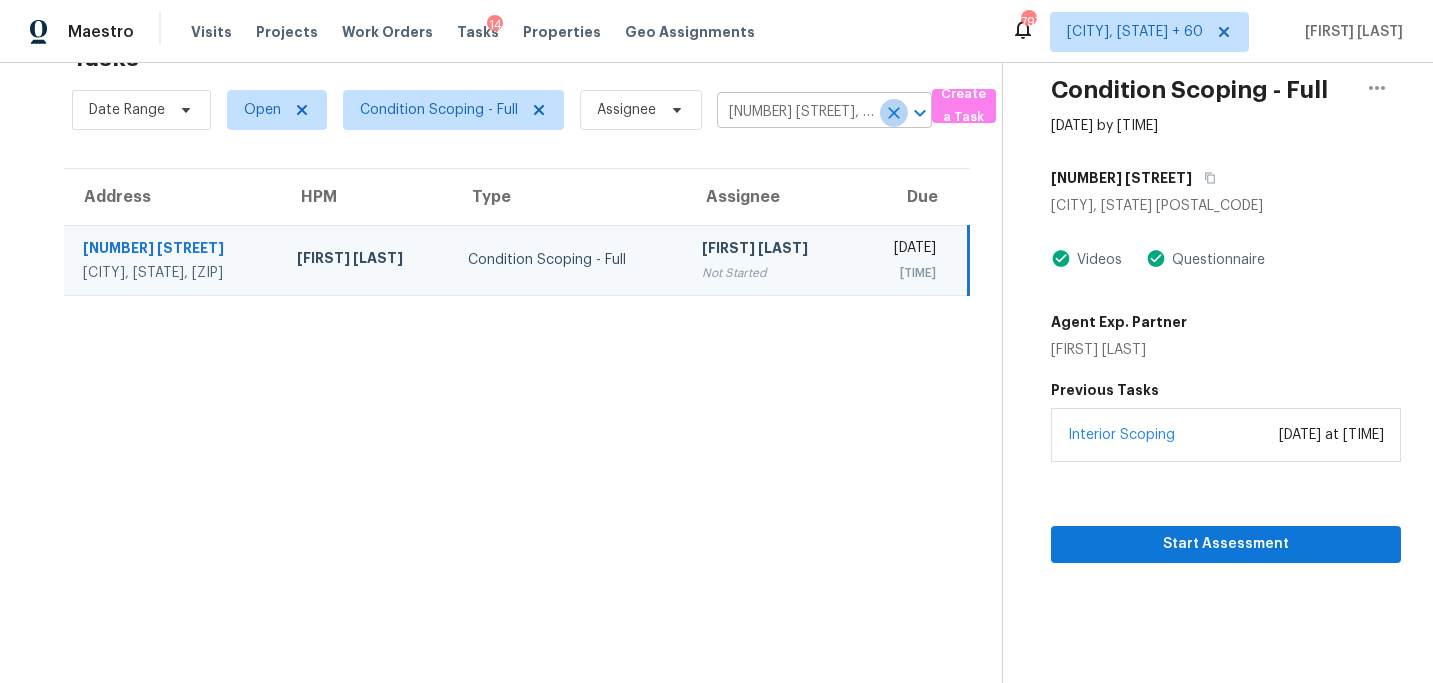 click 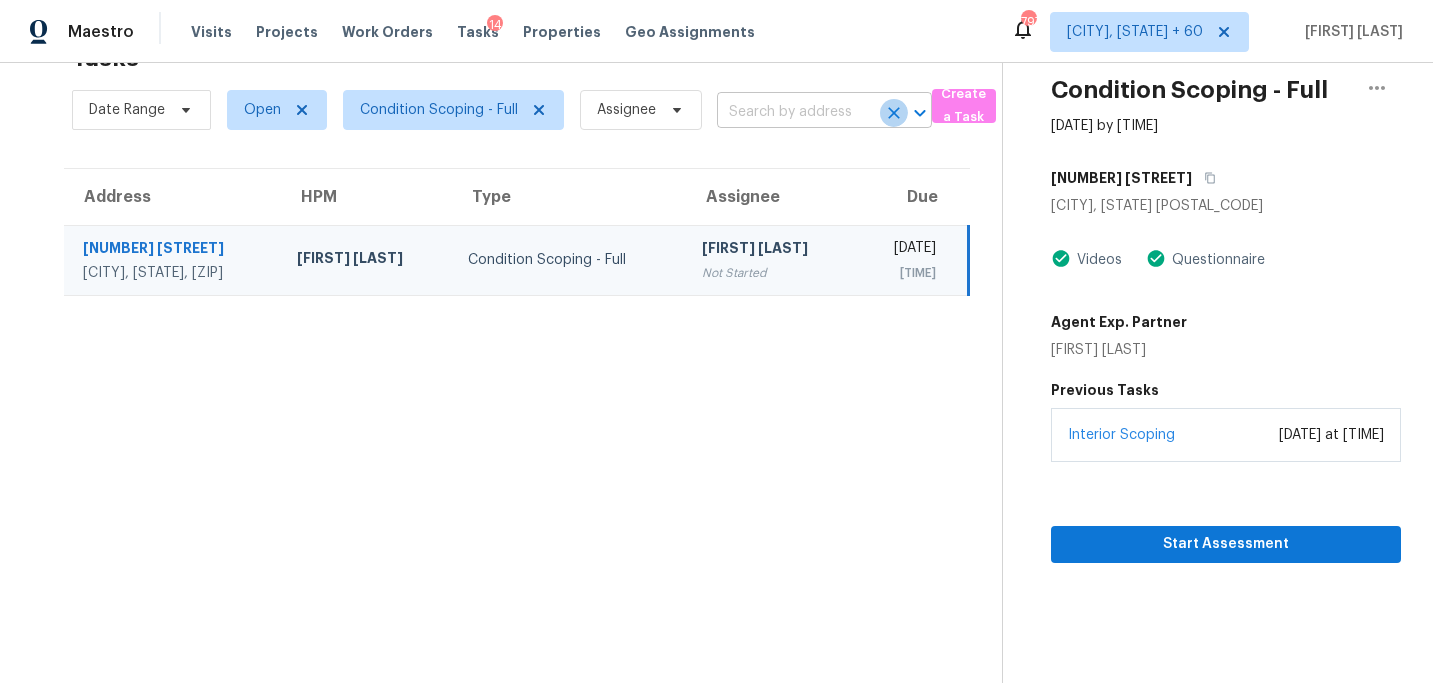 scroll, scrollTop: 0, scrollLeft: 0, axis: both 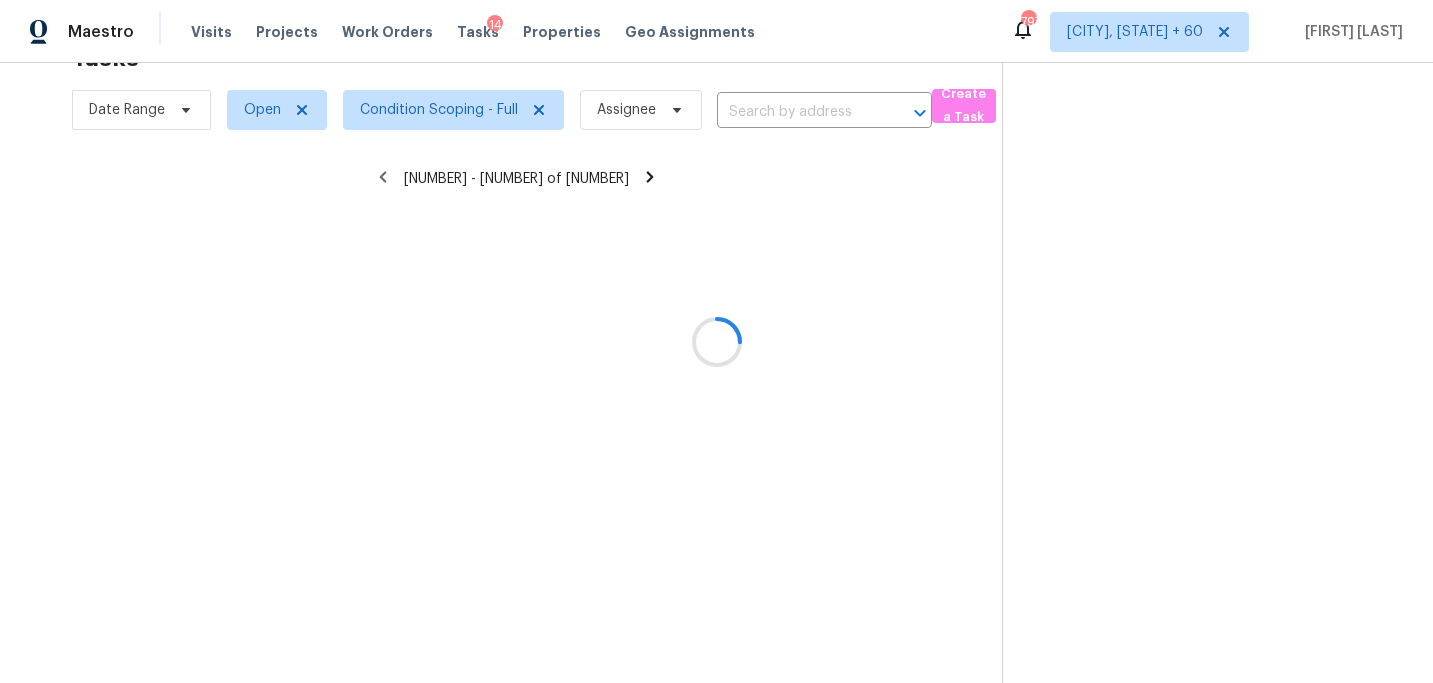 click at bounding box center (716, 341) 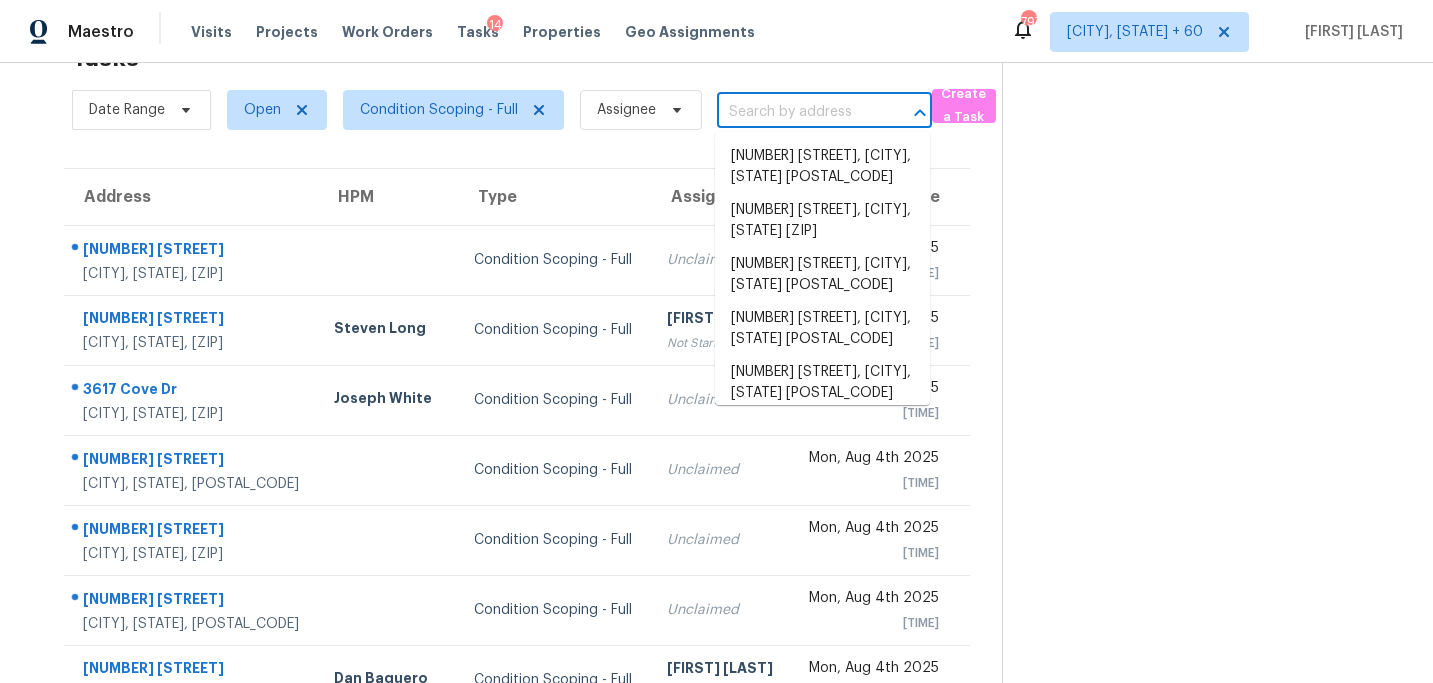 click at bounding box center (796, 112) 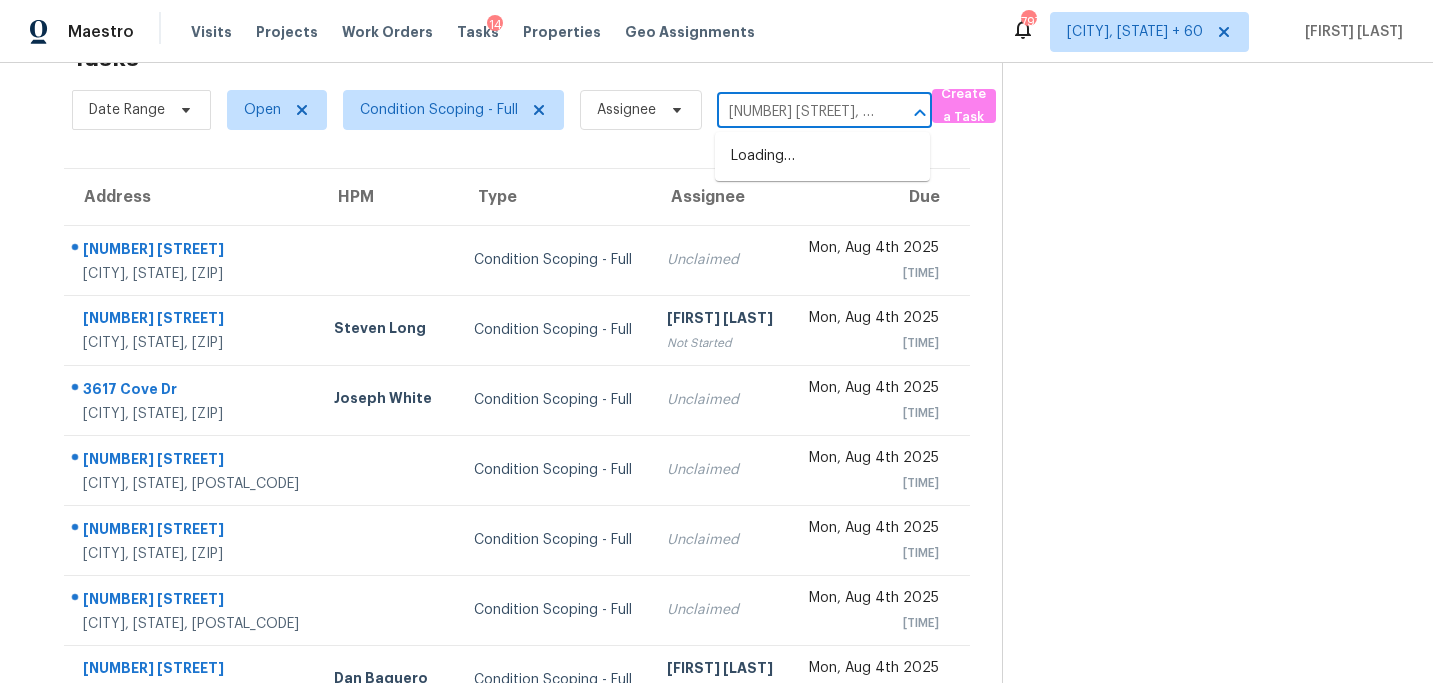 scroll, scrollTop: 0, scrollLeft: 181, axis: horizontal 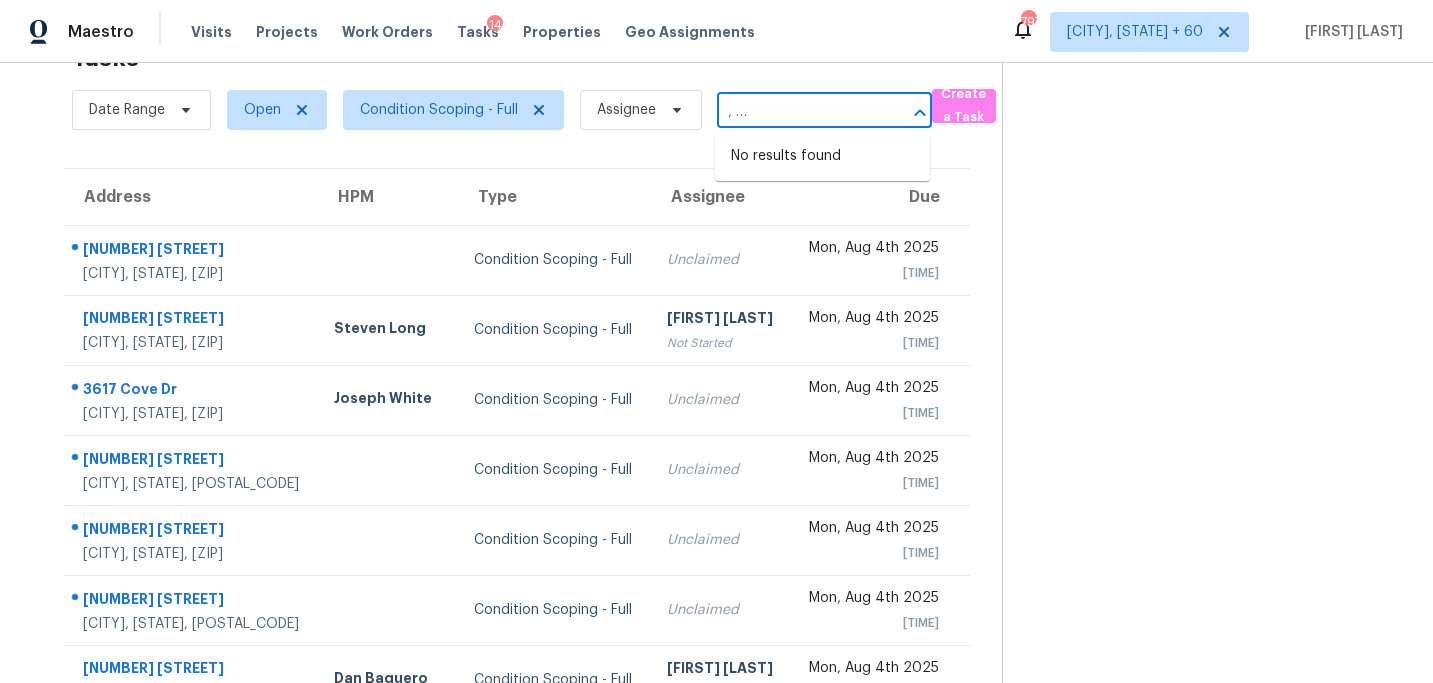 type on "[NUMBER] [STREET], [CITY], [STATE], [ZIP]" 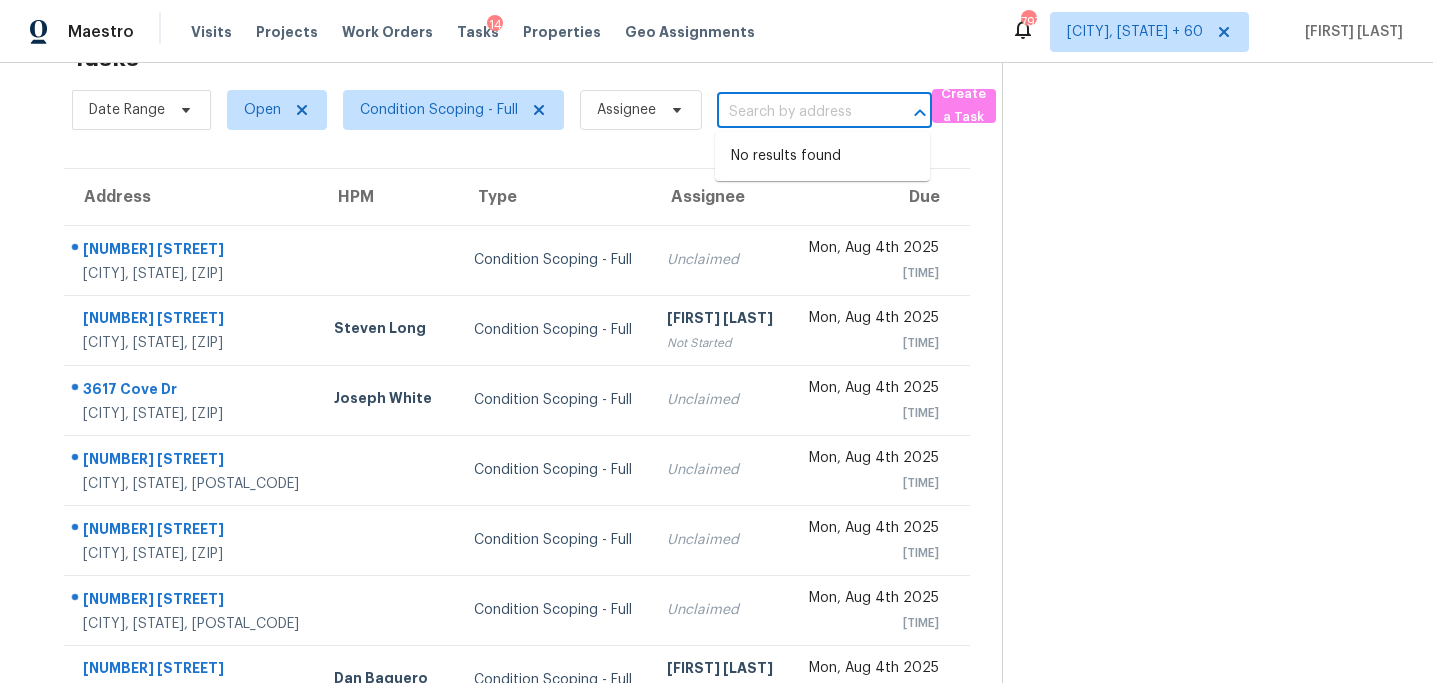 click at bounding box center (1201, 489) 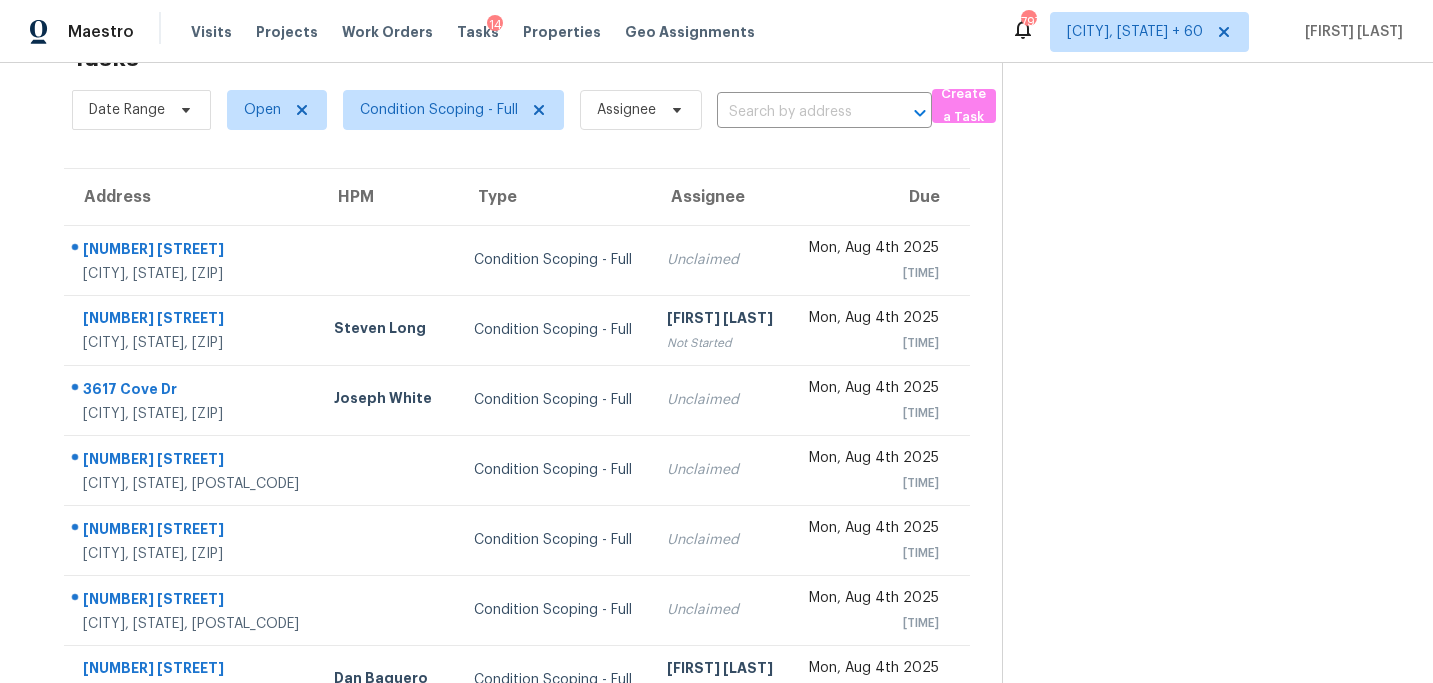 scroll, scrollTop: 0, scrollLeft: 0, axis: both 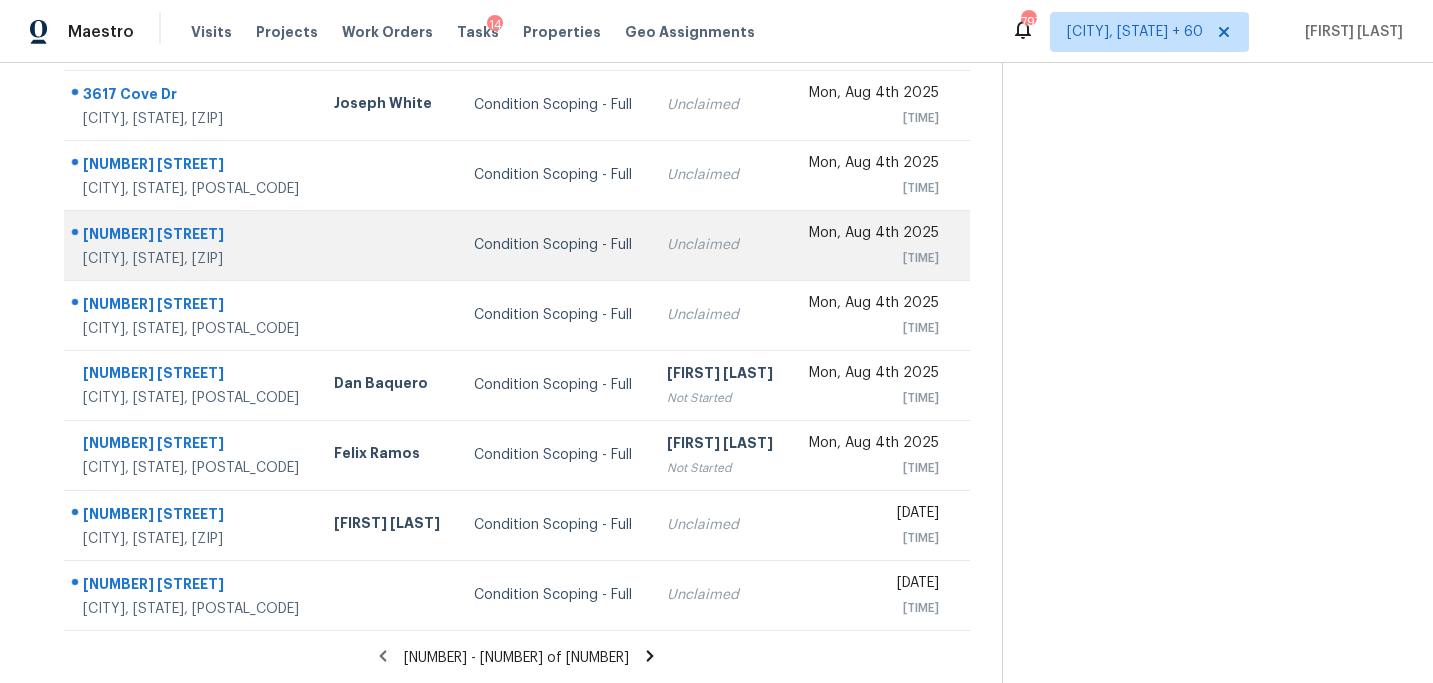 click on "Condition Scoping - Full" at bounding box center (554, 245) 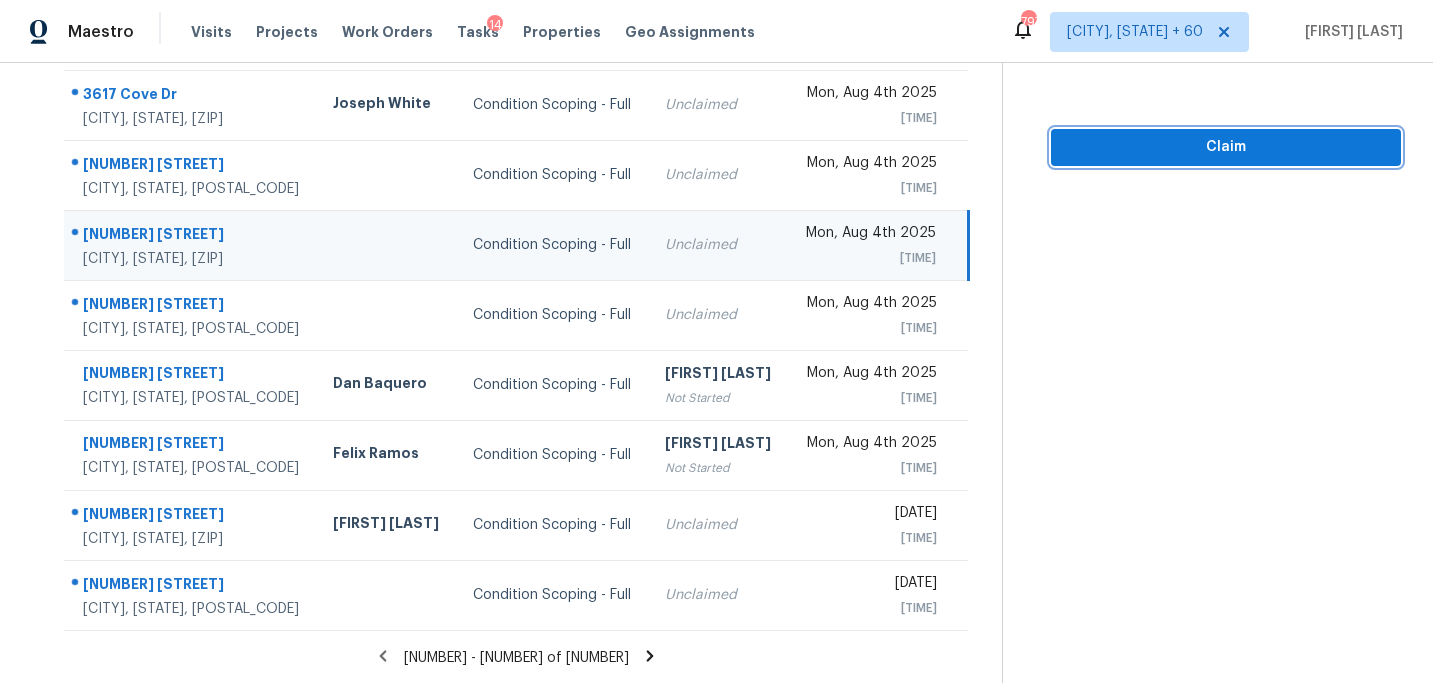 click on "Claim" at bounding box center [1226, 147] 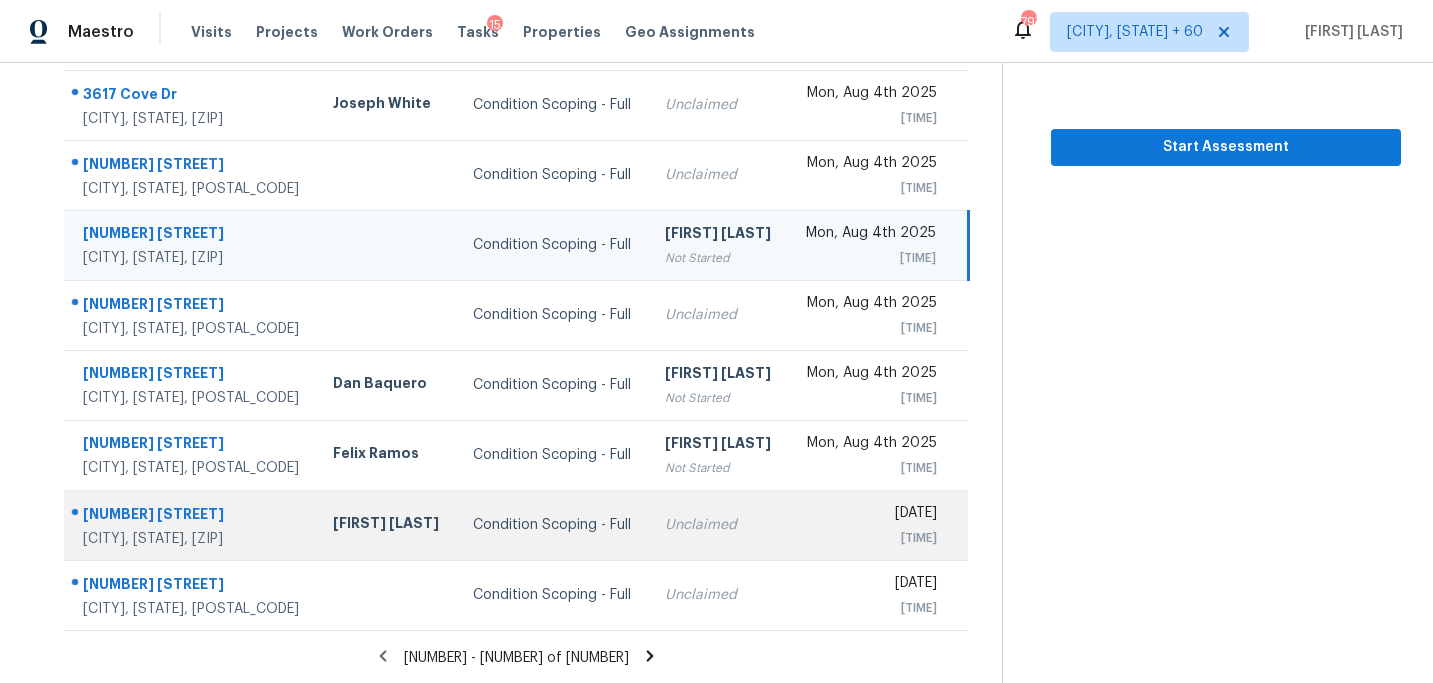 click on "Condition Scoping - Full" at bounding box center (553, 525) 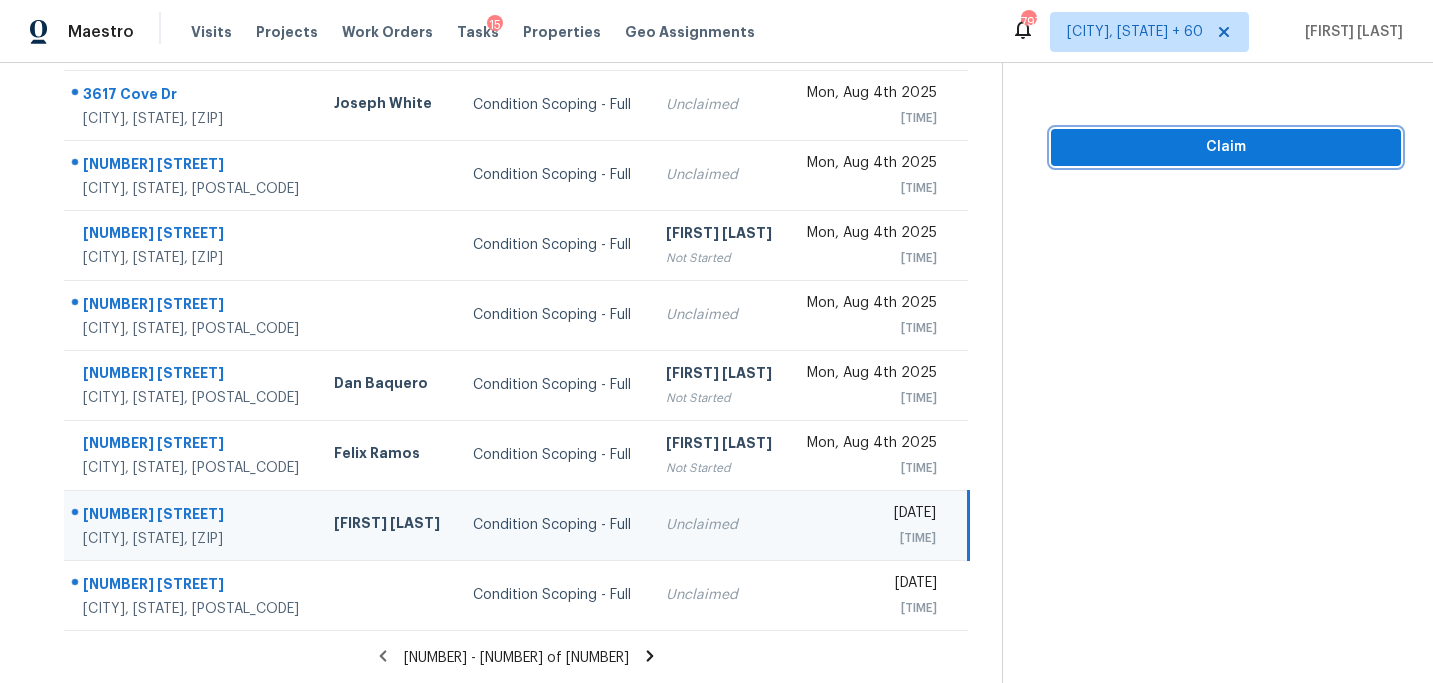 click on "Claim" at bounding box center [1226, 147] 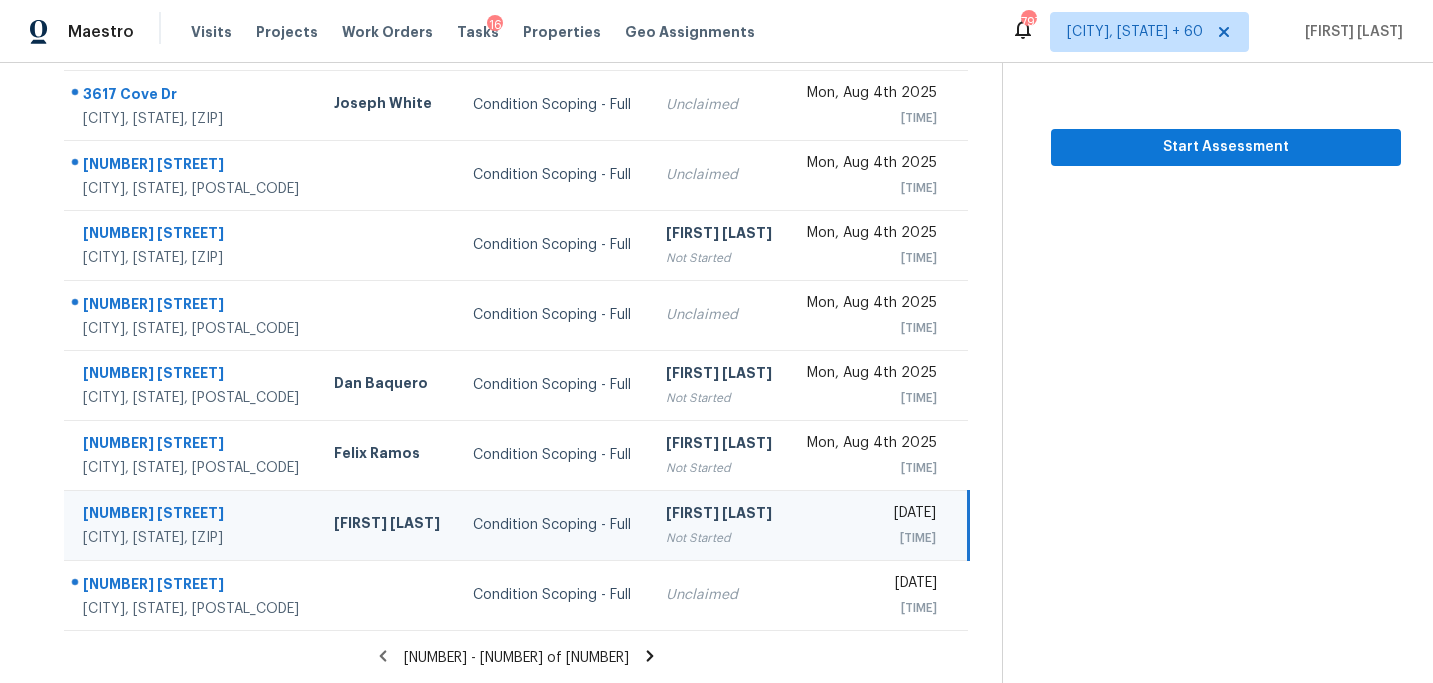 click 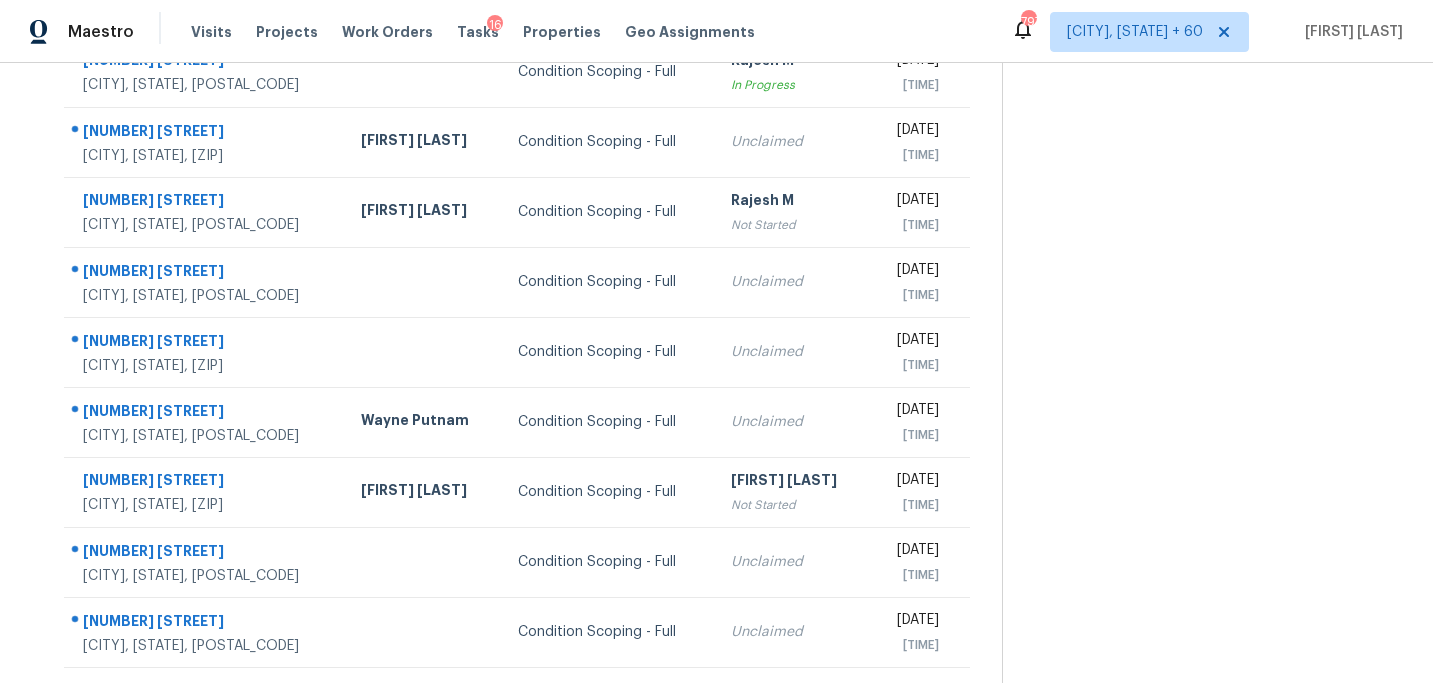 scroll, scrollTop: 358, scrollLeft: 0, axis: vertical 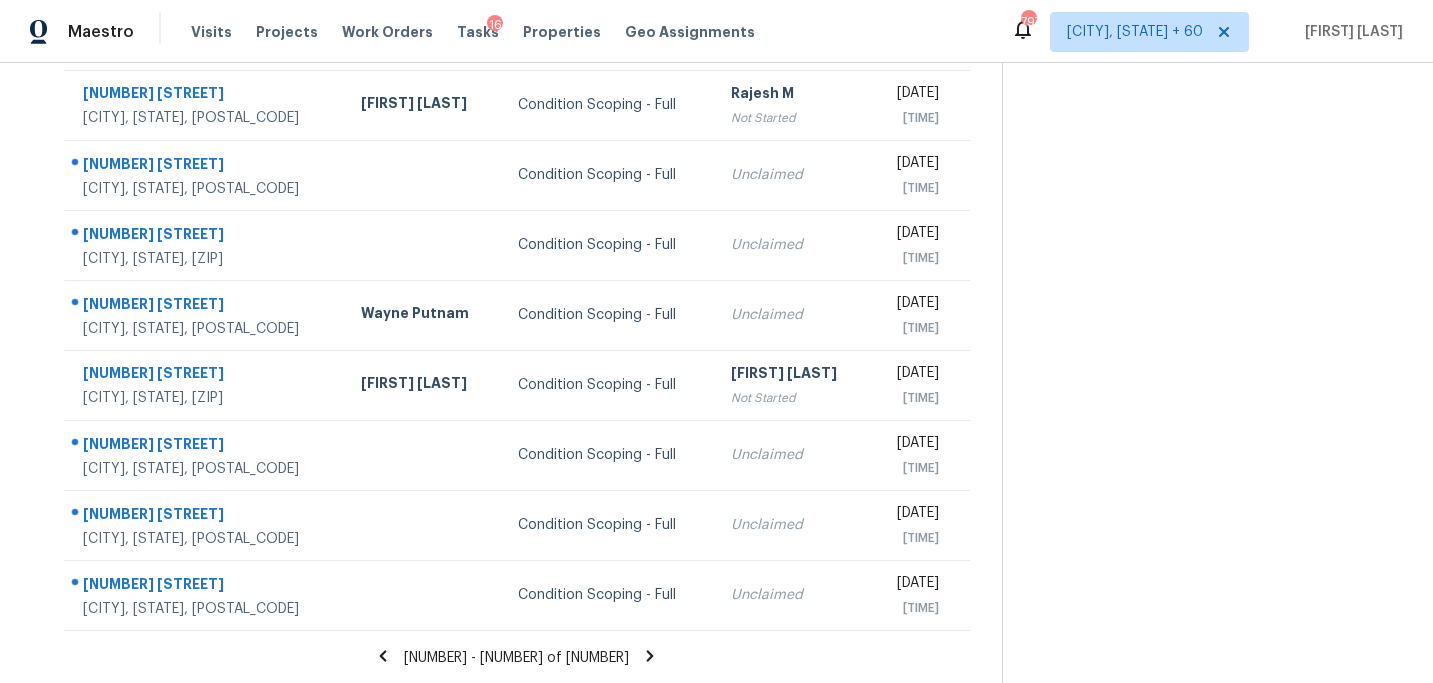 click 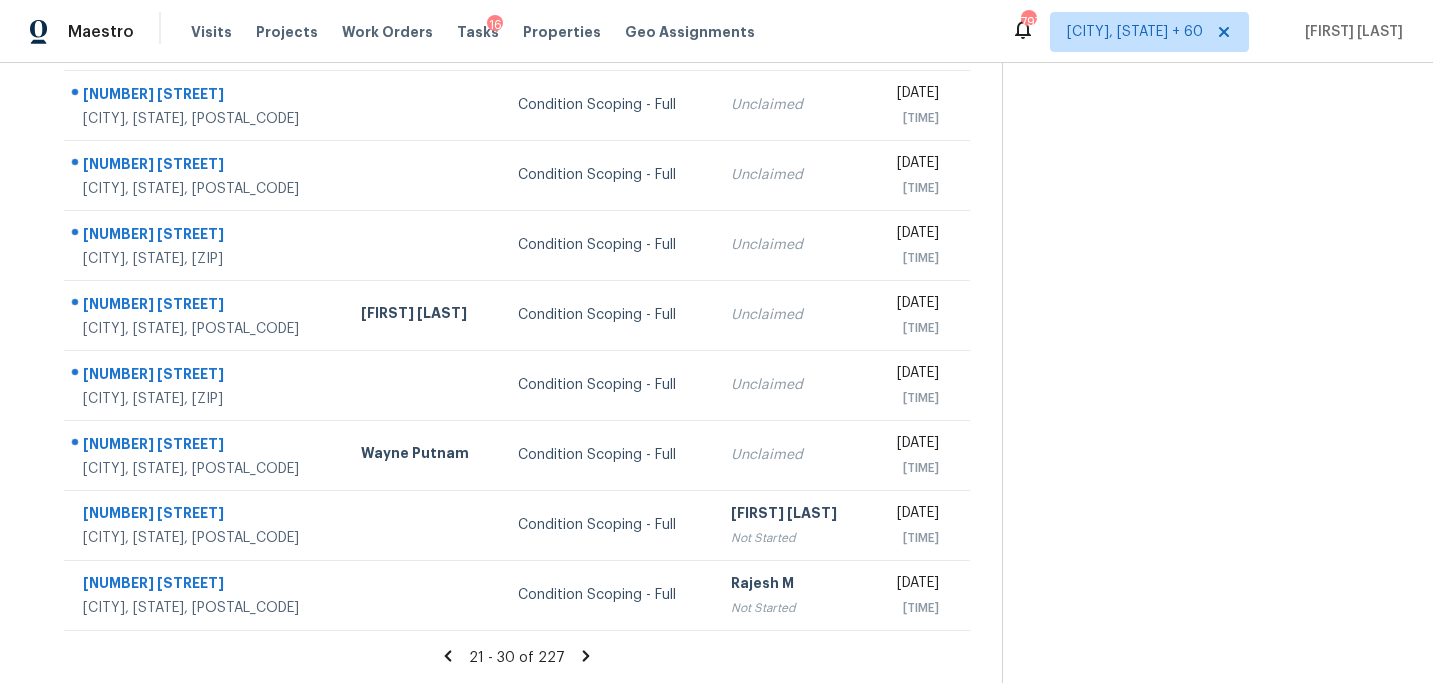 click 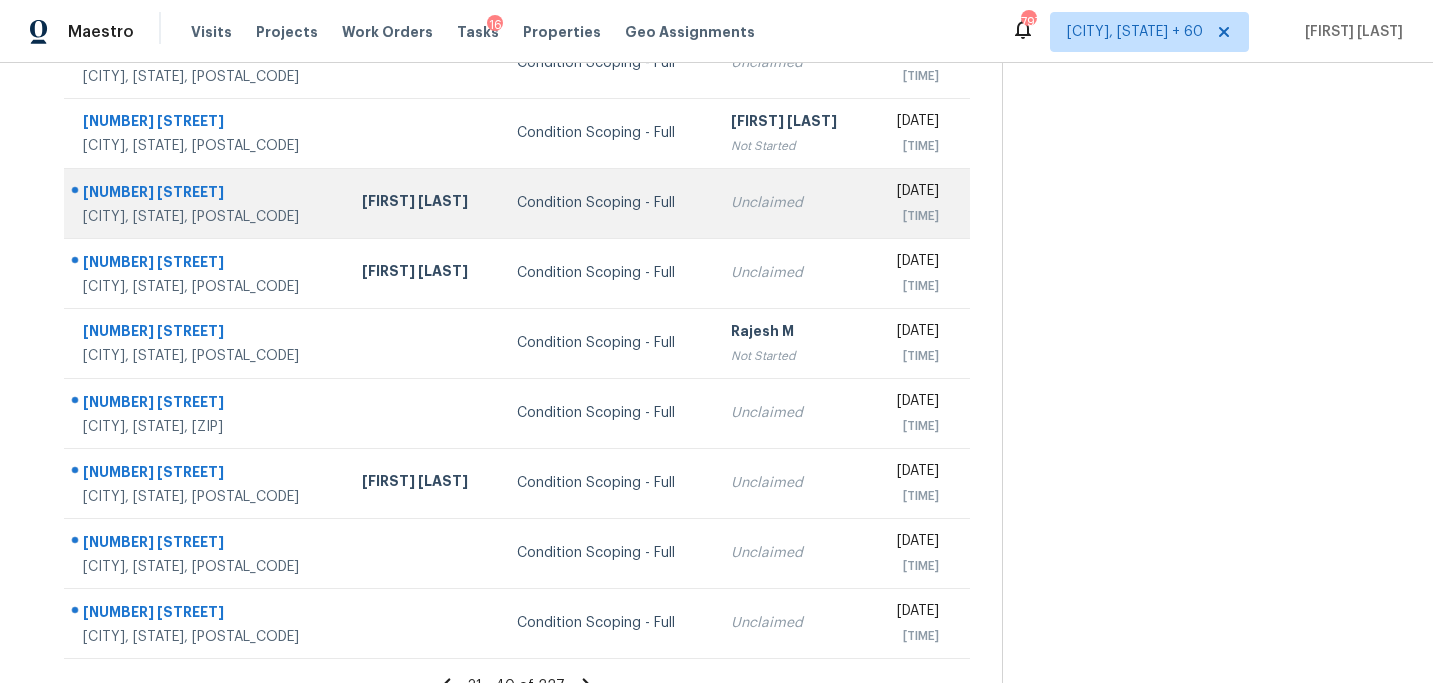 scroll, scrollTop: 358, scrollLeft: 0, axis: vertical 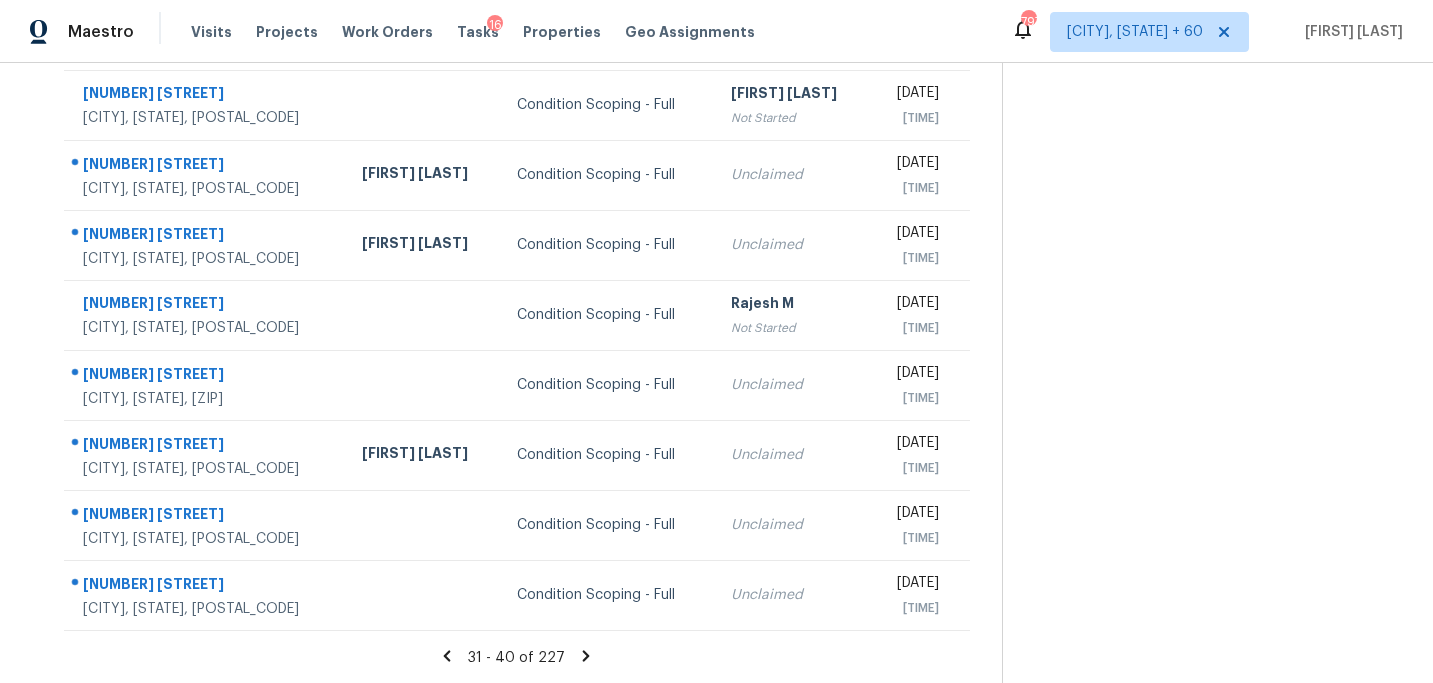 click 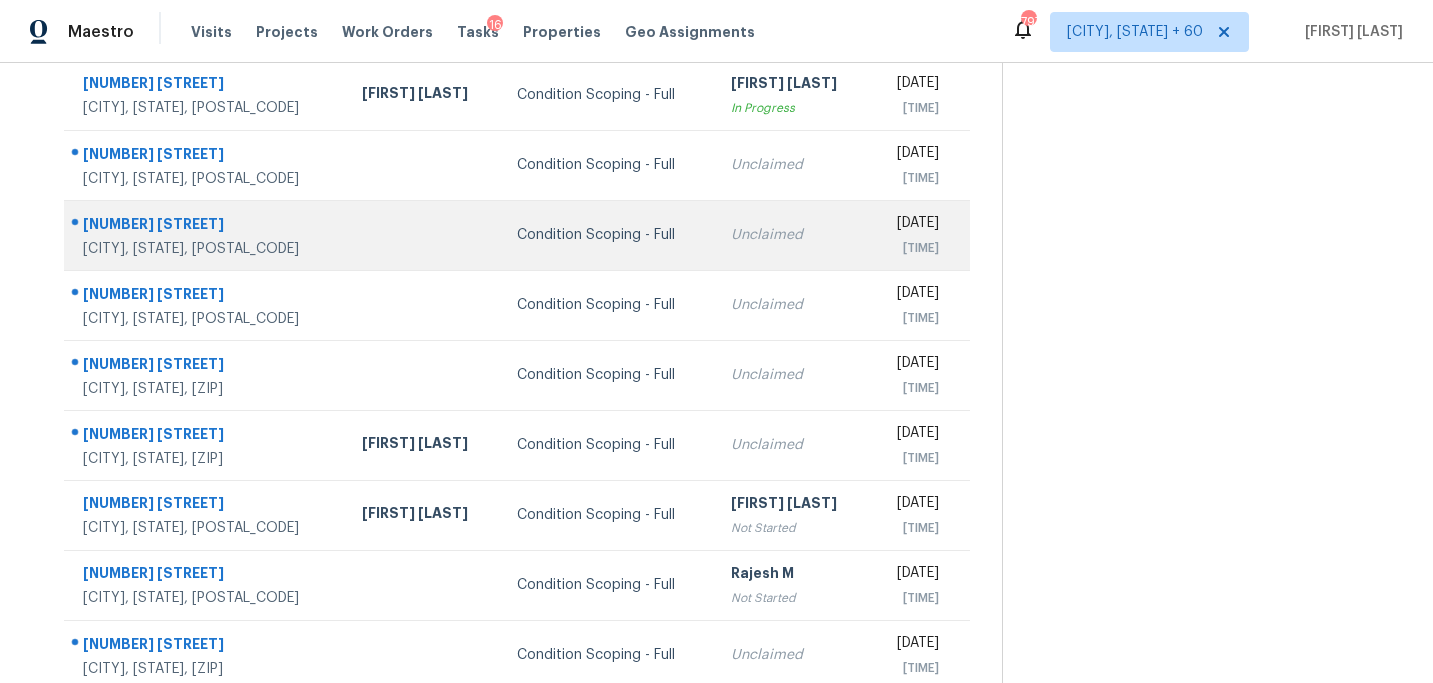 scroll, scrollTop: 65, scrollLeft: 0, axis: vertical 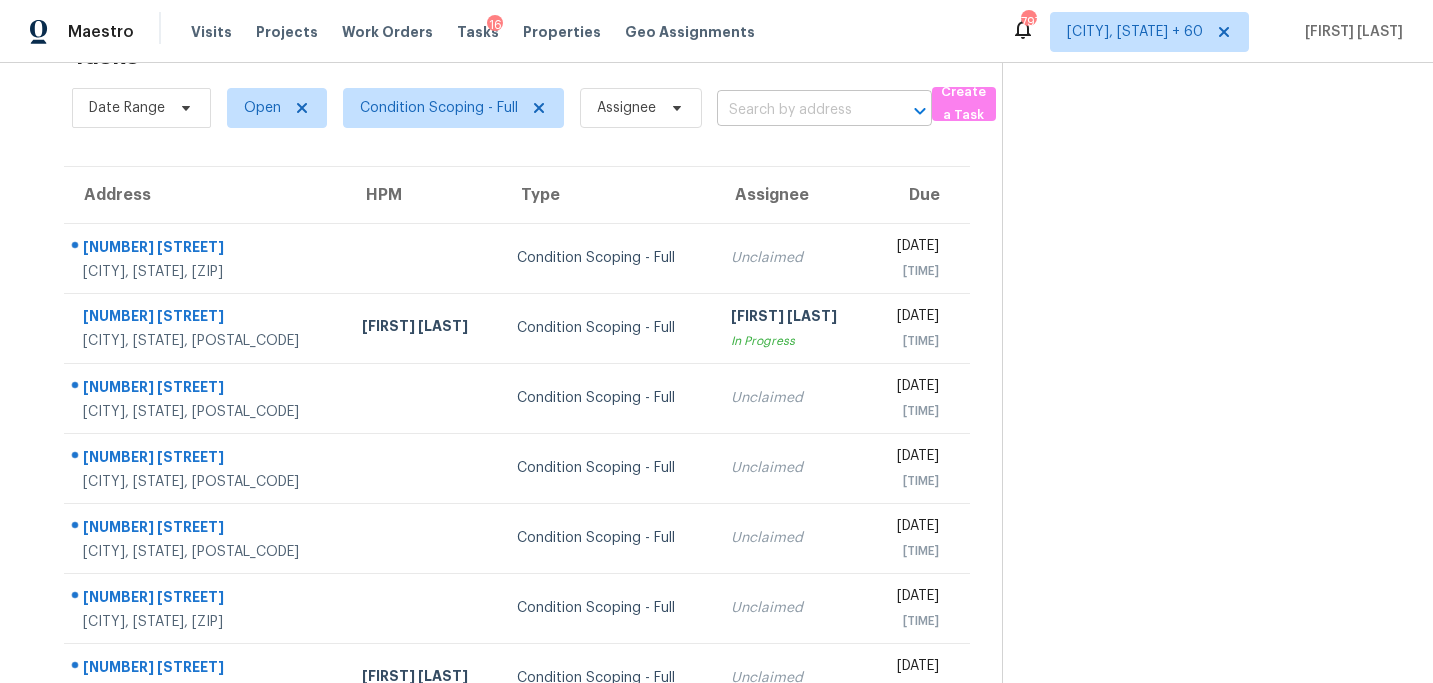 click at bounding box center (796, 110) 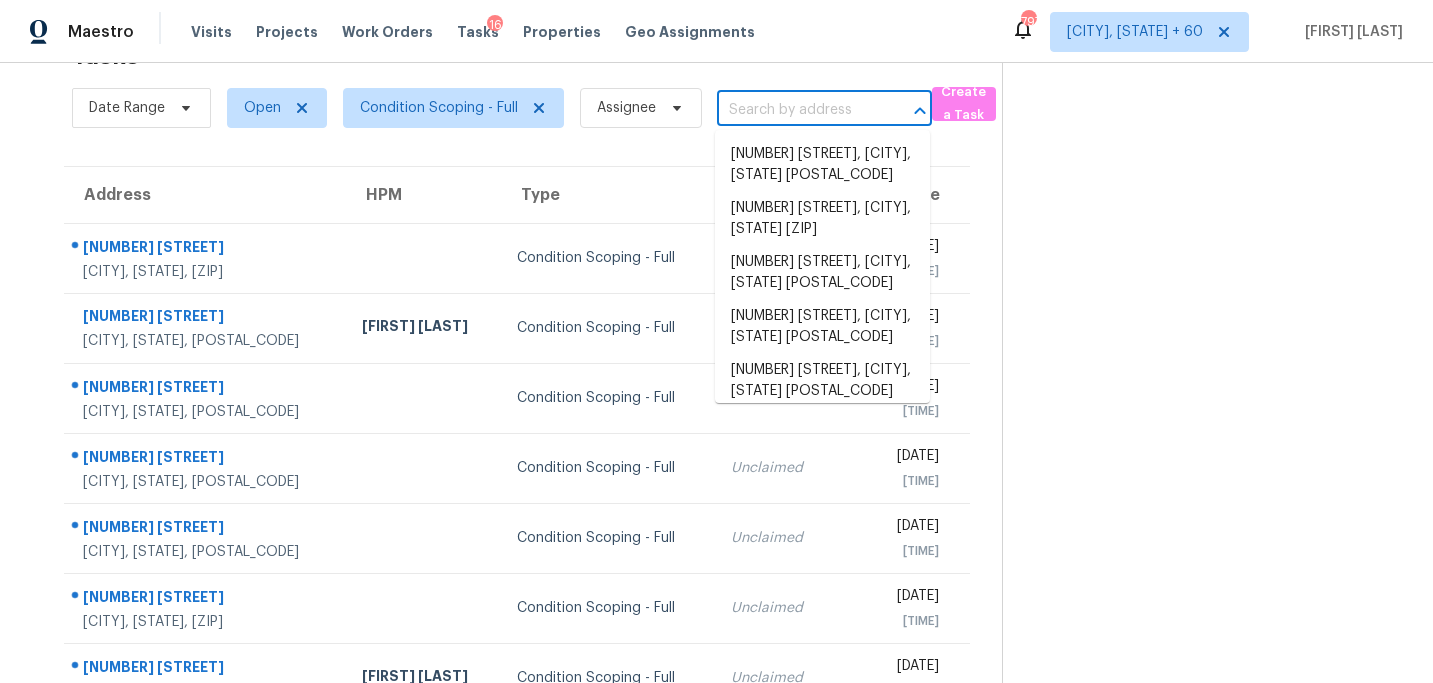 paste on "[NUMBER] [STREET], [CITY], [STATE], [POSTAL_CODE]" 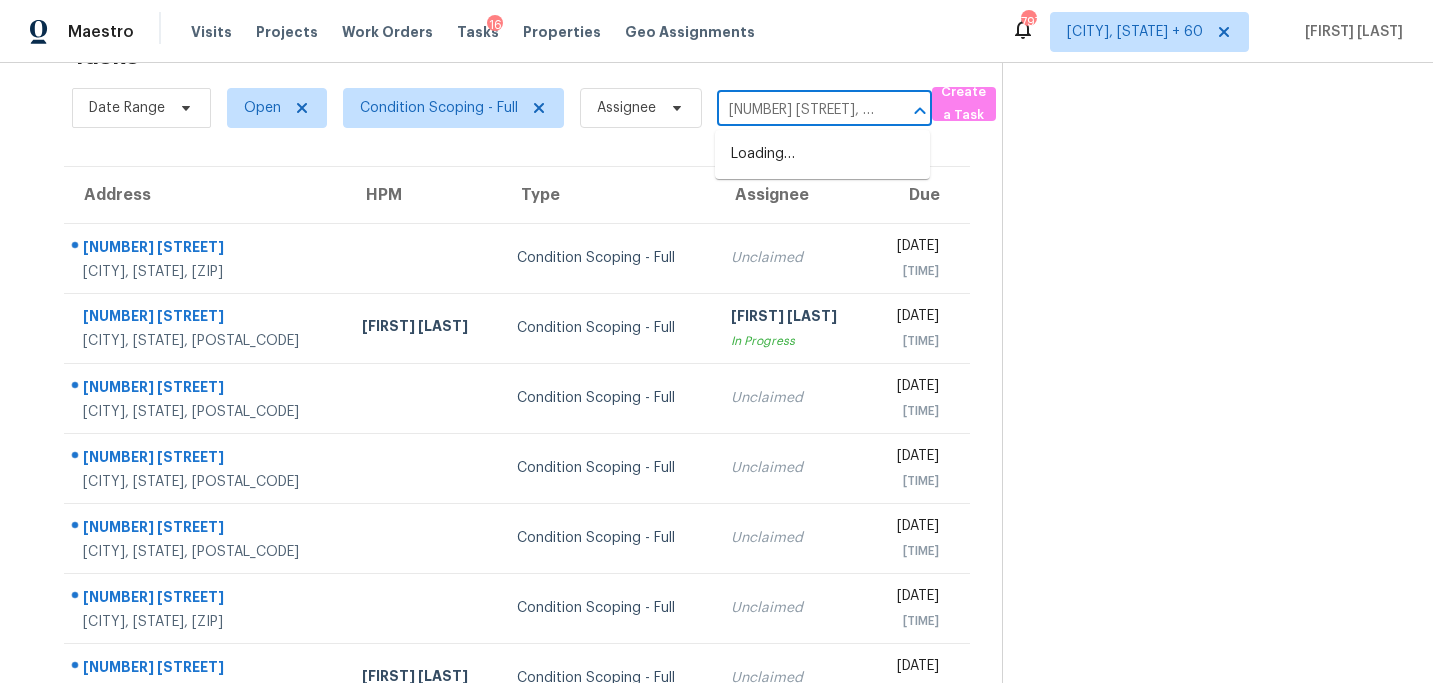 scroll, scrollTop: 0, scrollLeft: 116, axis: horizontal 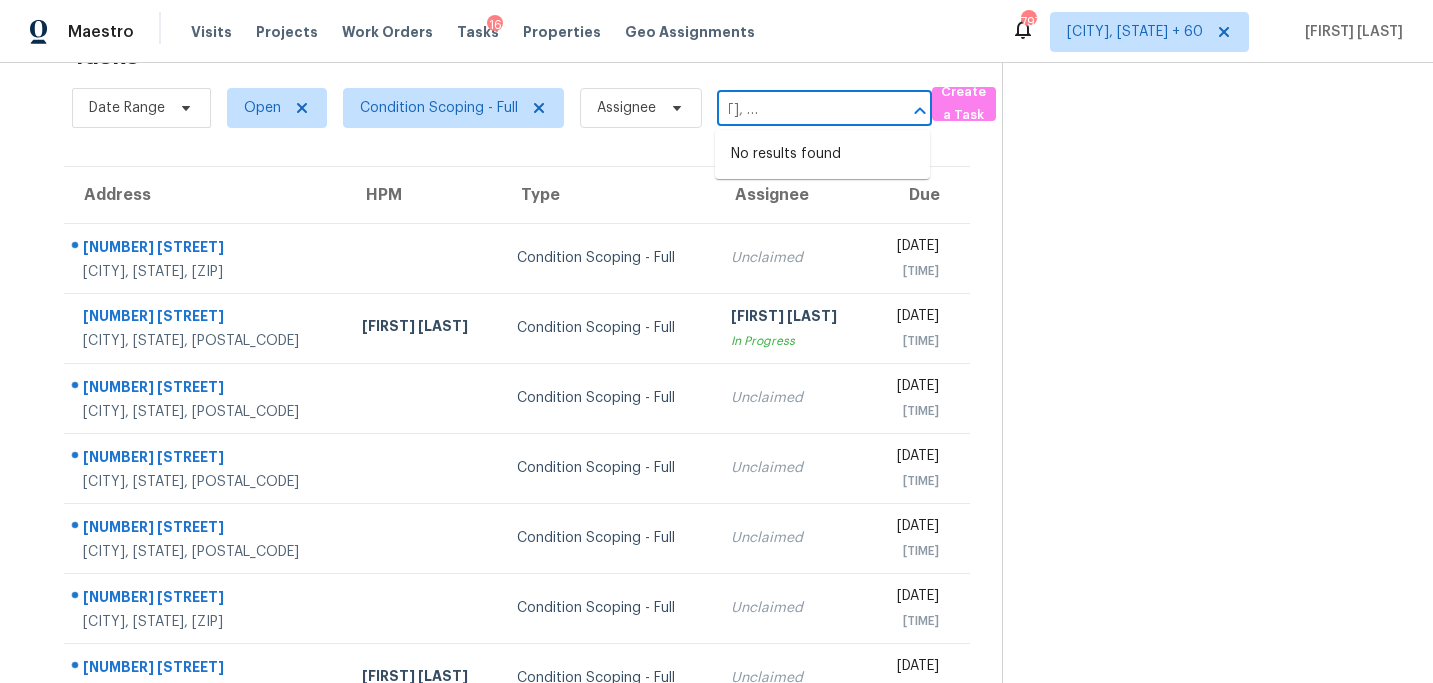 type on "[NUMBER] [STREET], [CITY], [STATE], [POSTAL_CODE]" 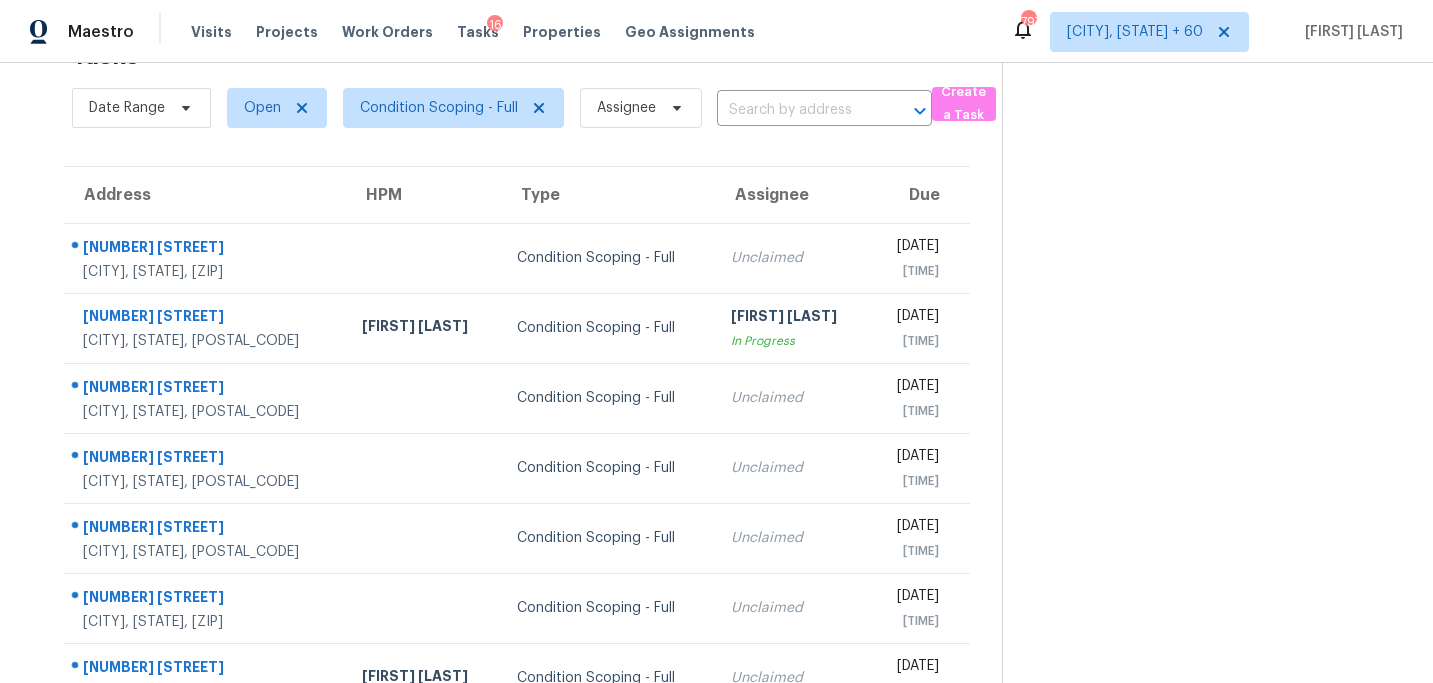 click at bounding box center (1201, 487) 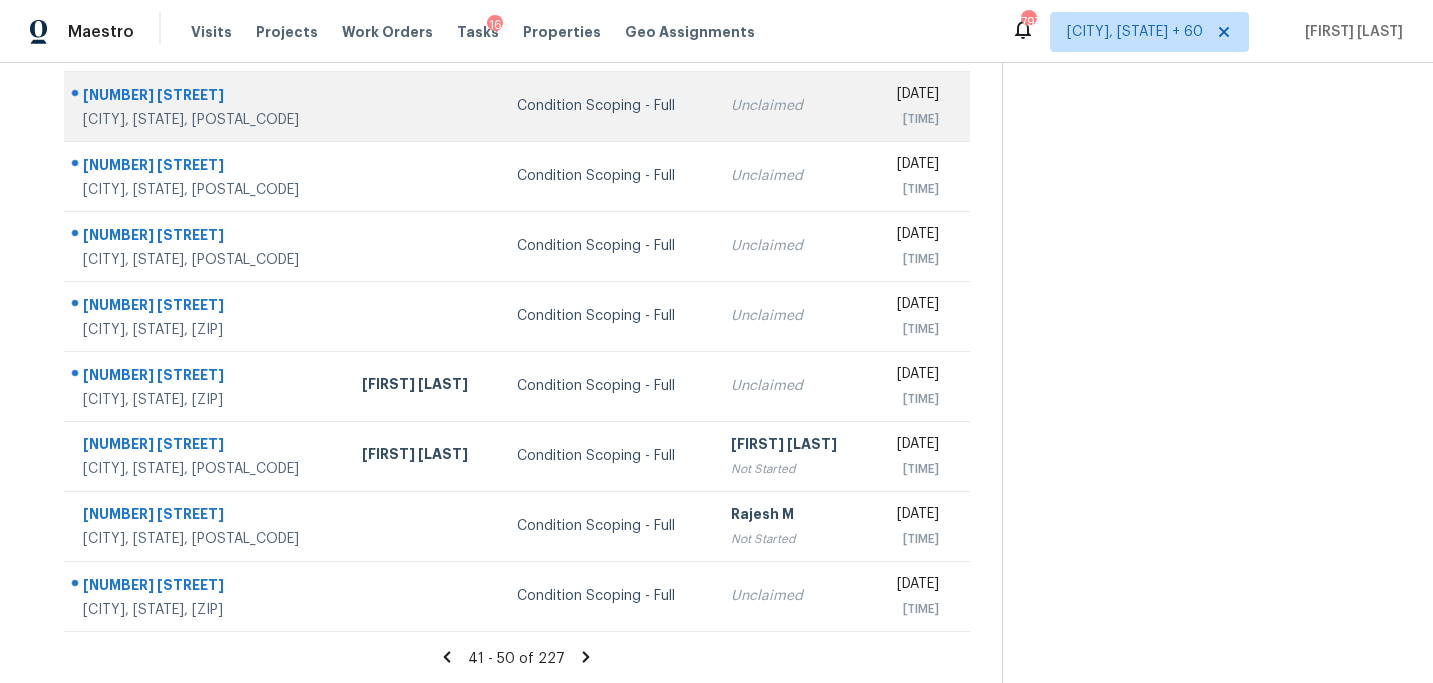 scroll, scrollTop: 358, scrollLeft: 0, axis: vertical 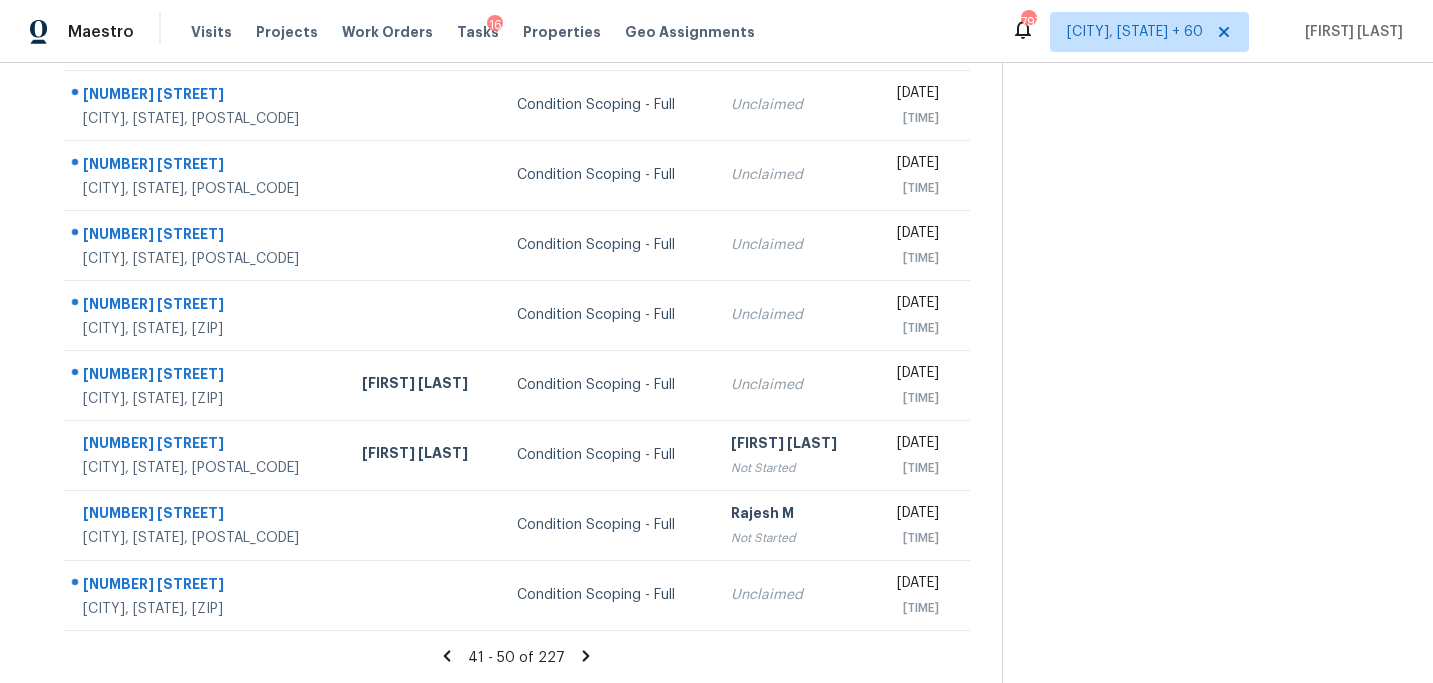 click 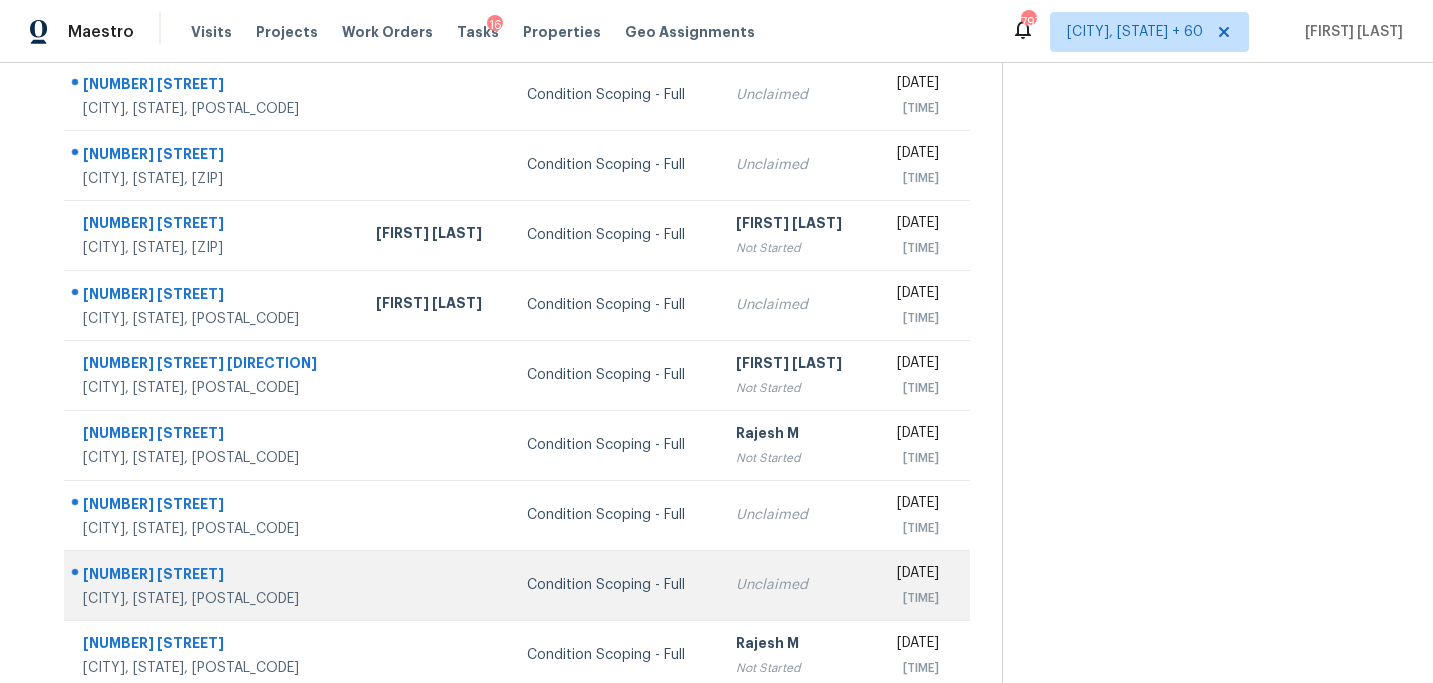 scroll, scrollTop: 358, scrollLeft: 0, axis: vertical 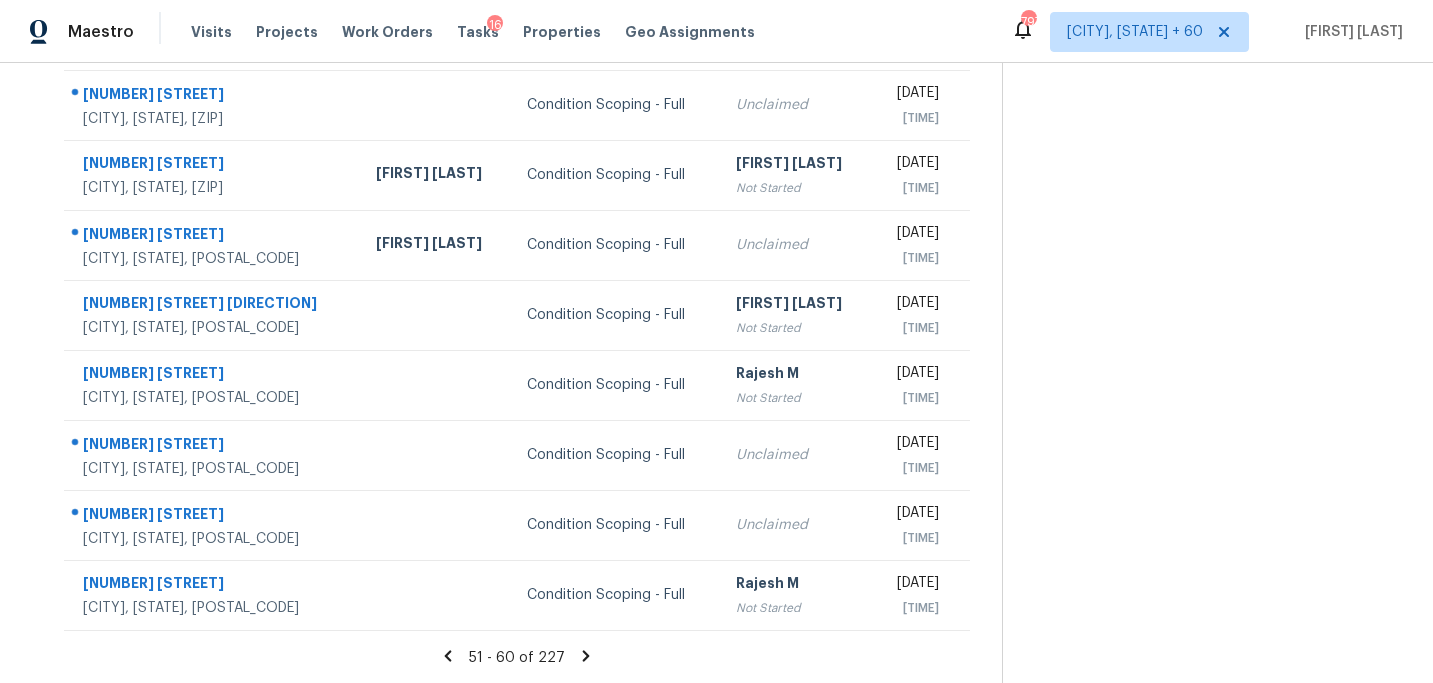 click on "51 - 60 of 227" at bounding box center [517, 657] 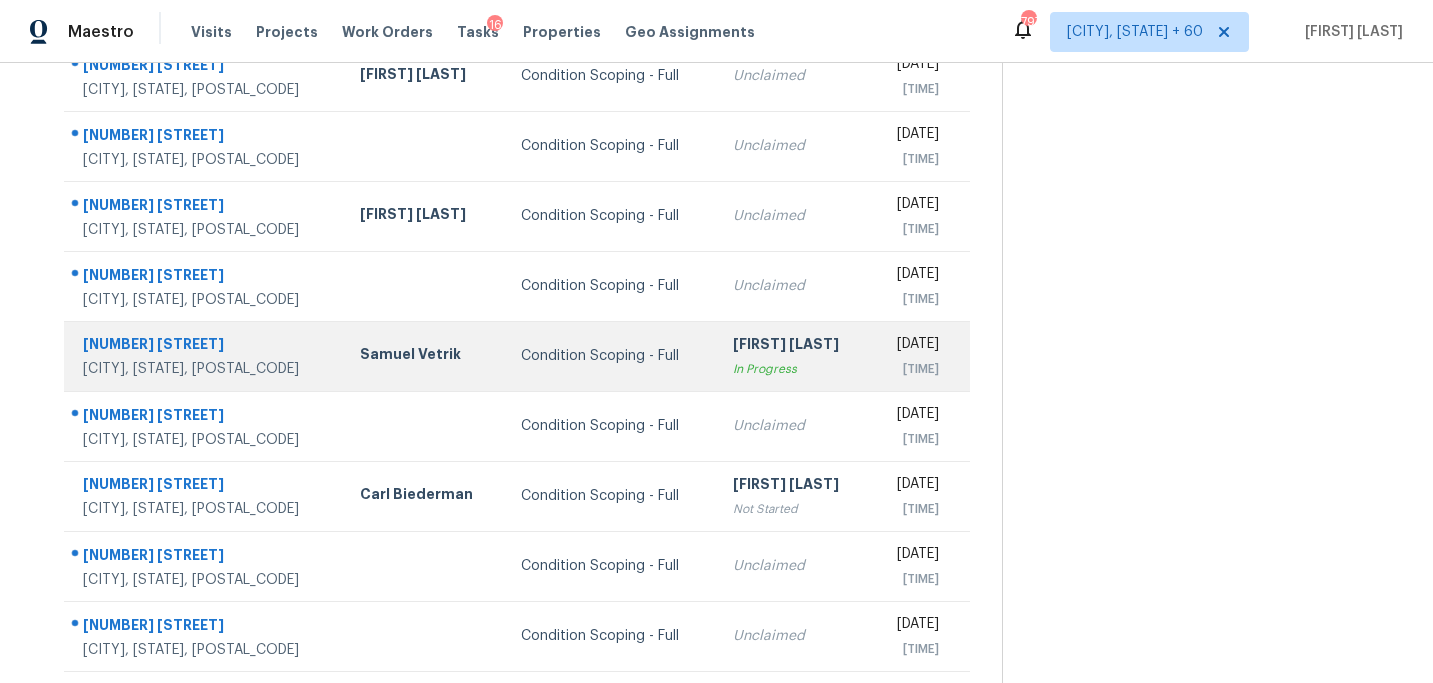 scroll, scrollTop: 358, scrollLeft: 0, axis: vertical 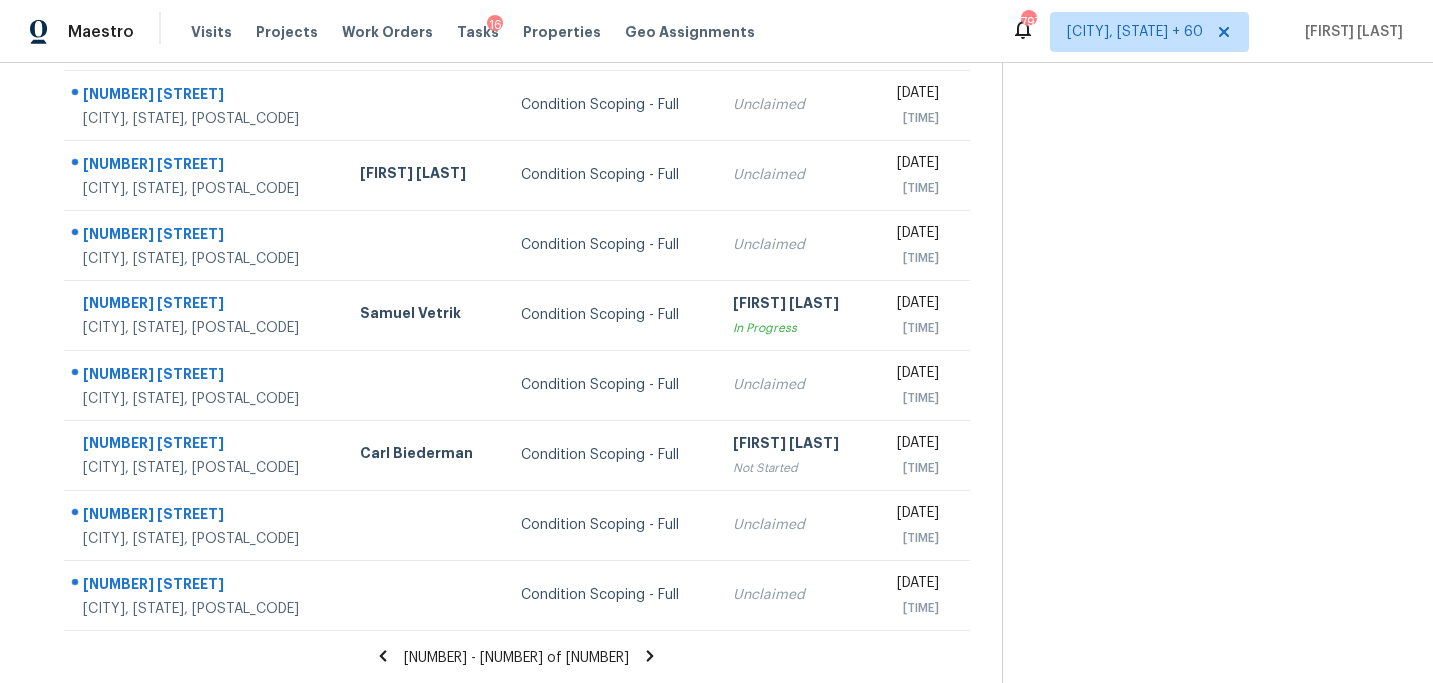 click 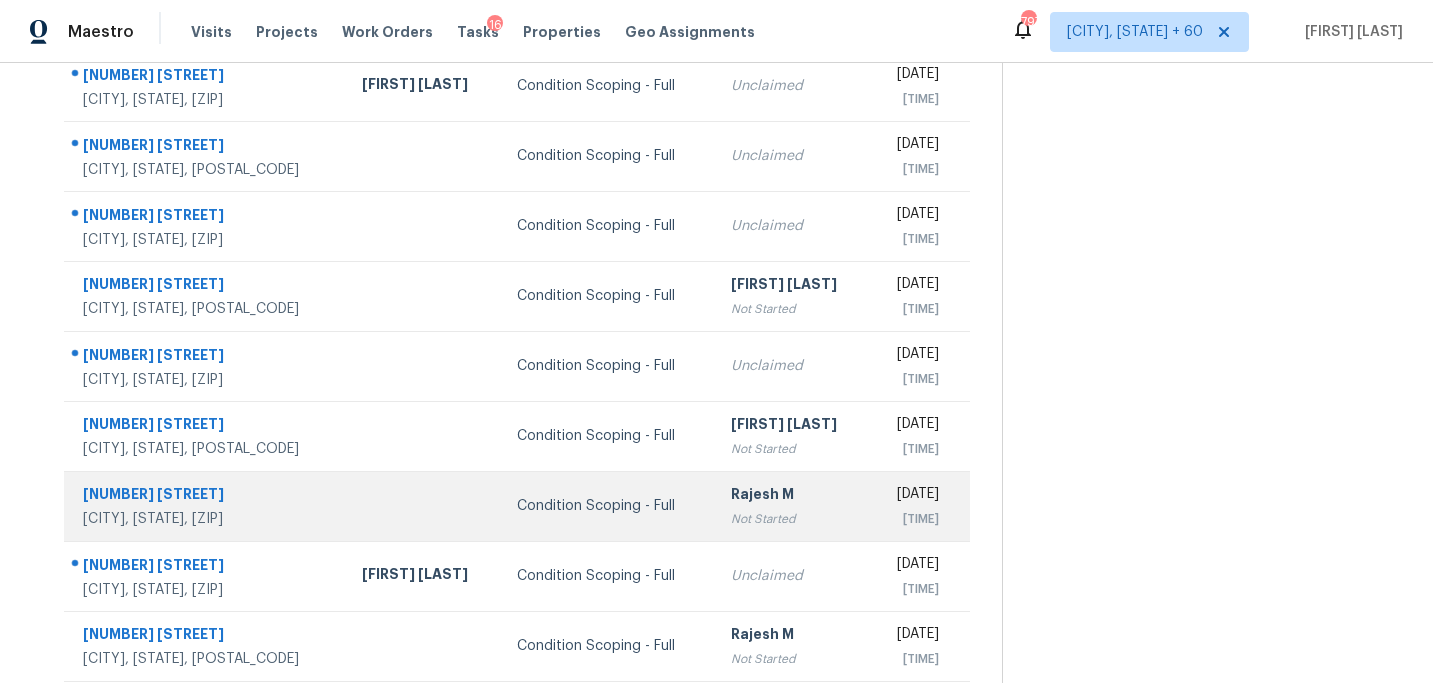 scroll, scrollTop: 358, scrollLeft: 0, axis: vertical 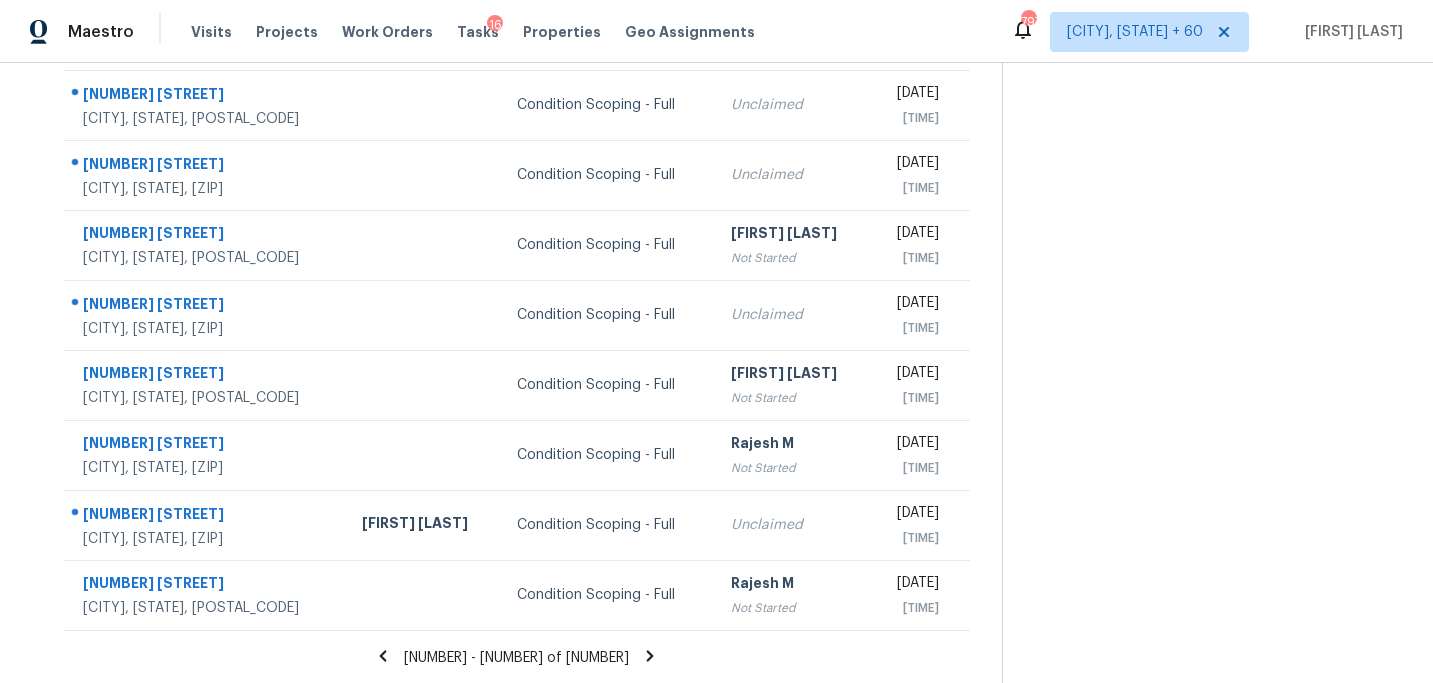 click 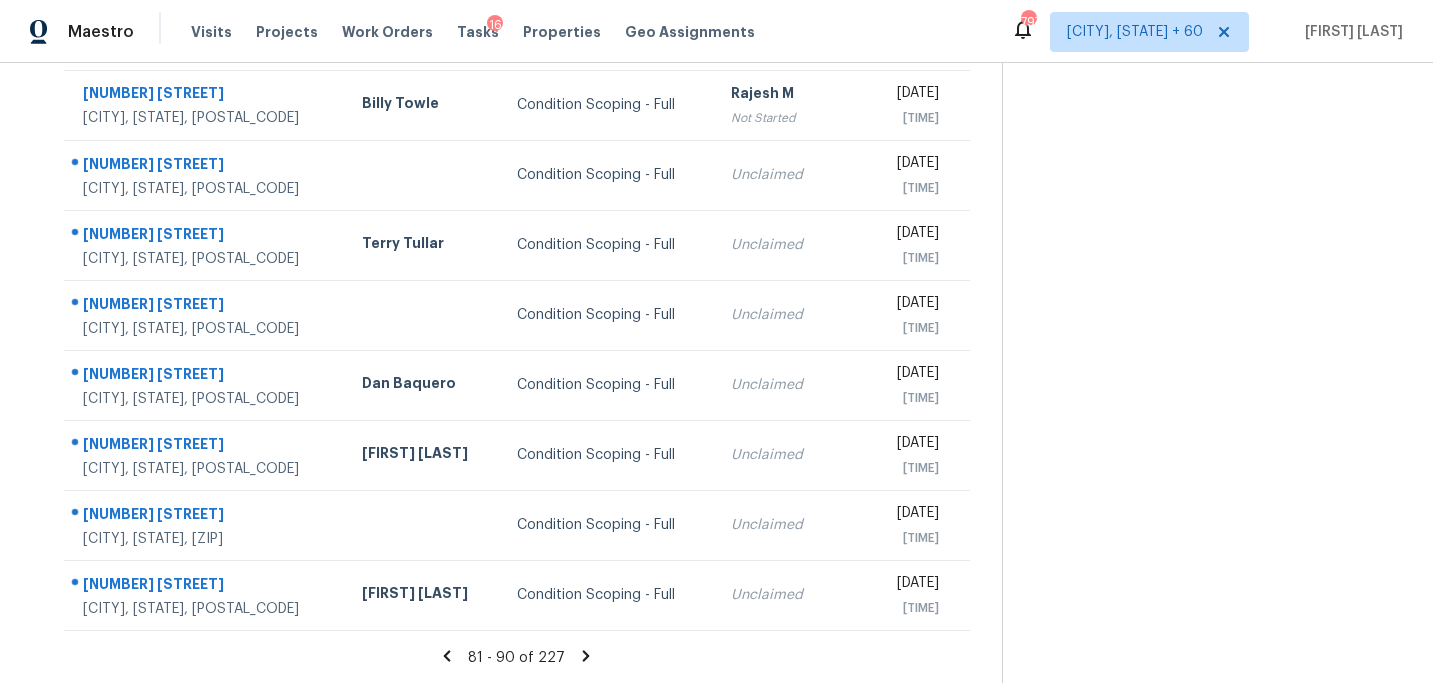 click 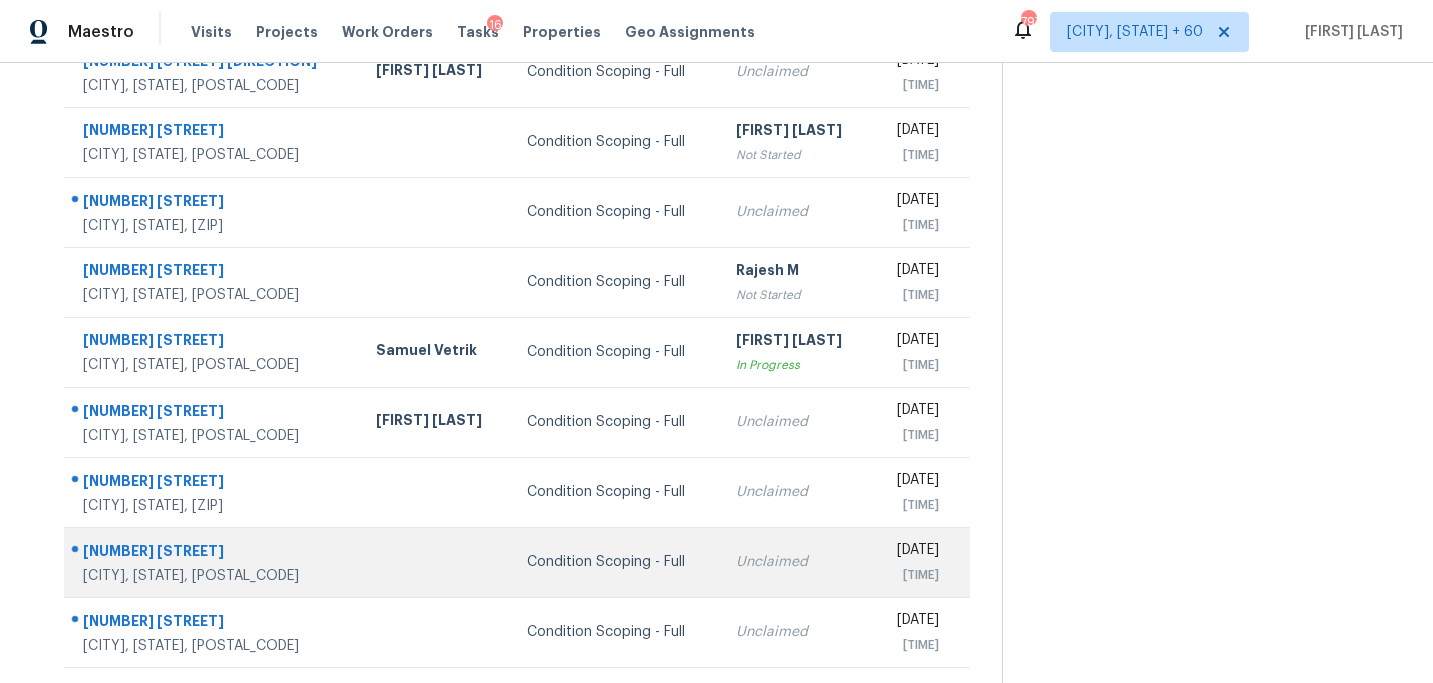 scroll, scrollTop: 358, scrollLeft: 0, axis: vertical 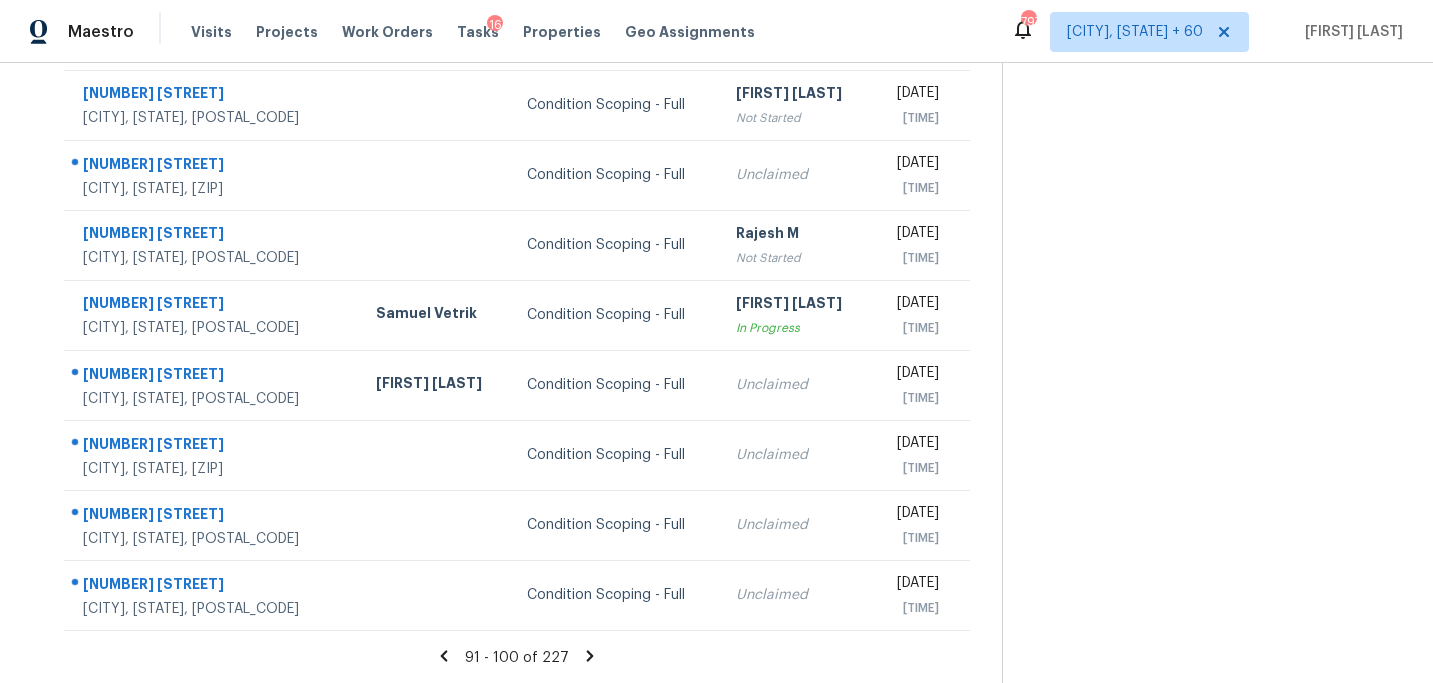 click 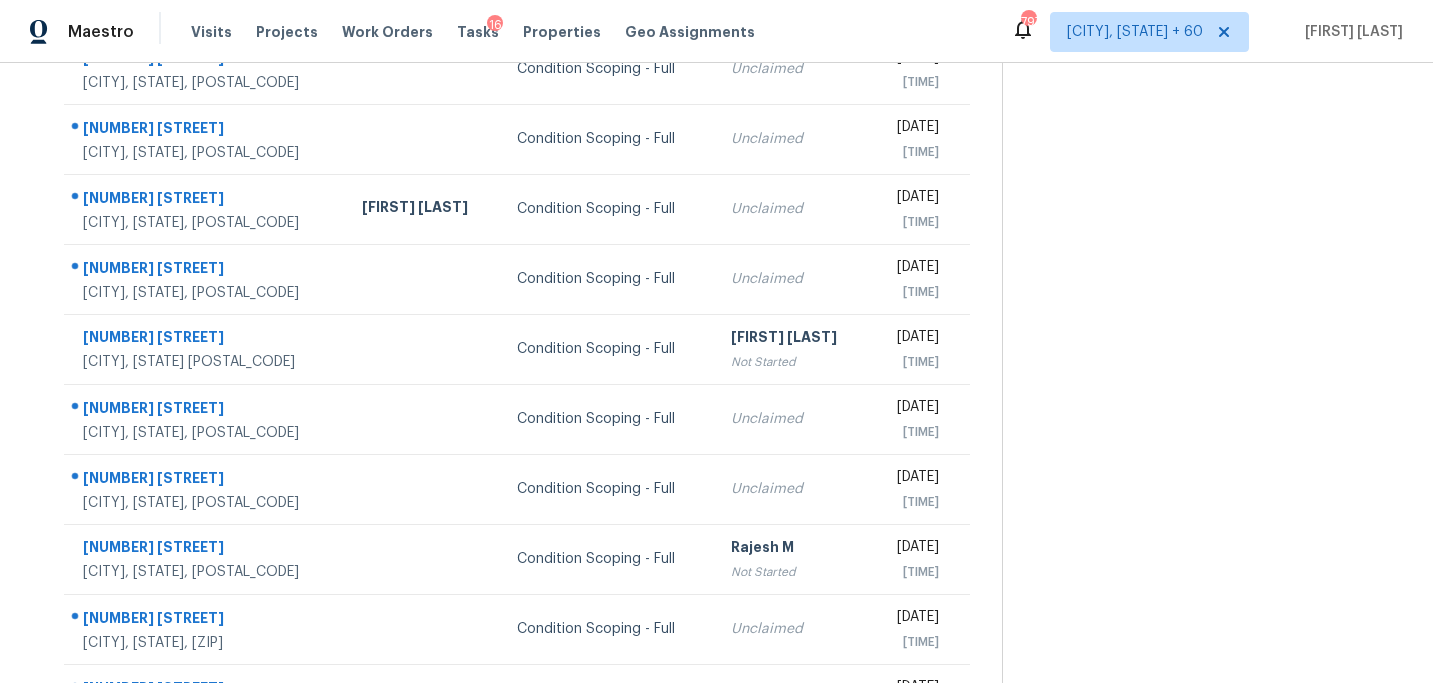 scroll, scrollTop: 358, scrollLeft: 0, axis: vertical 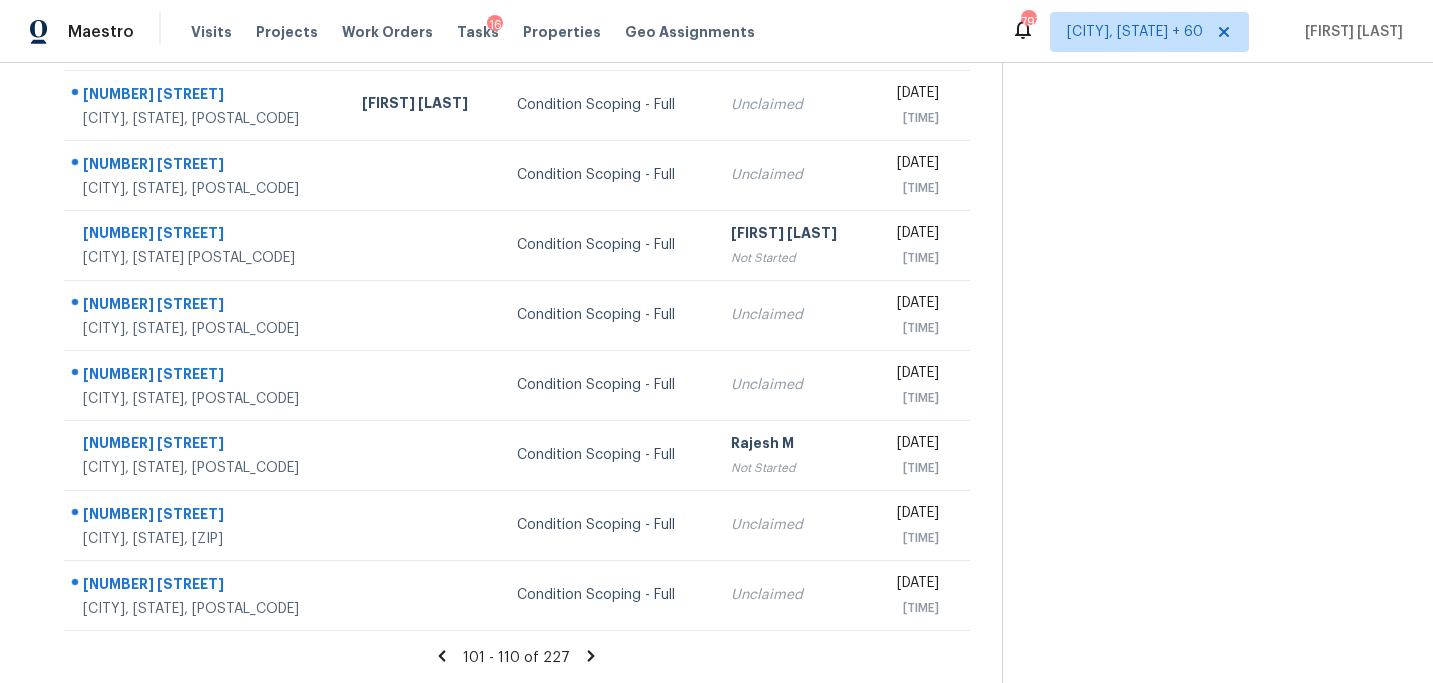 click 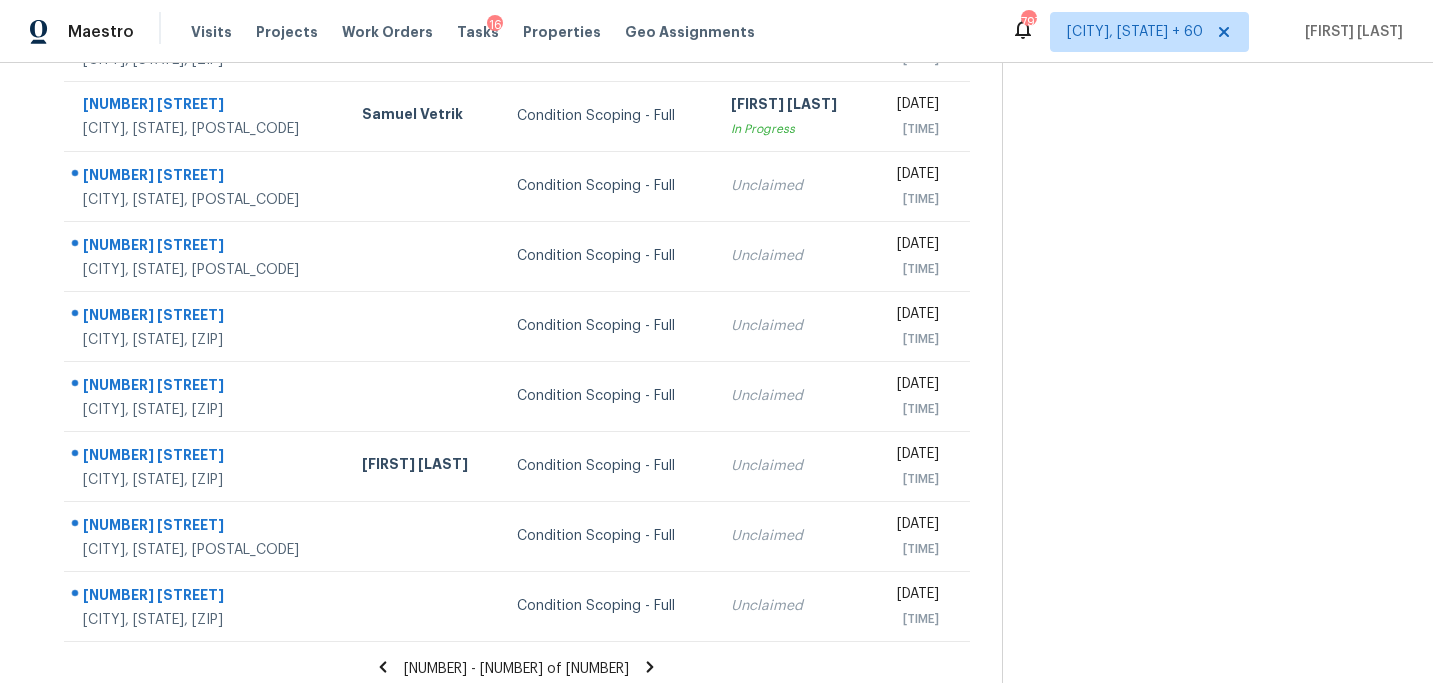 scroll, scrollTop: 358, scrollLeft: 0, axis: vertical 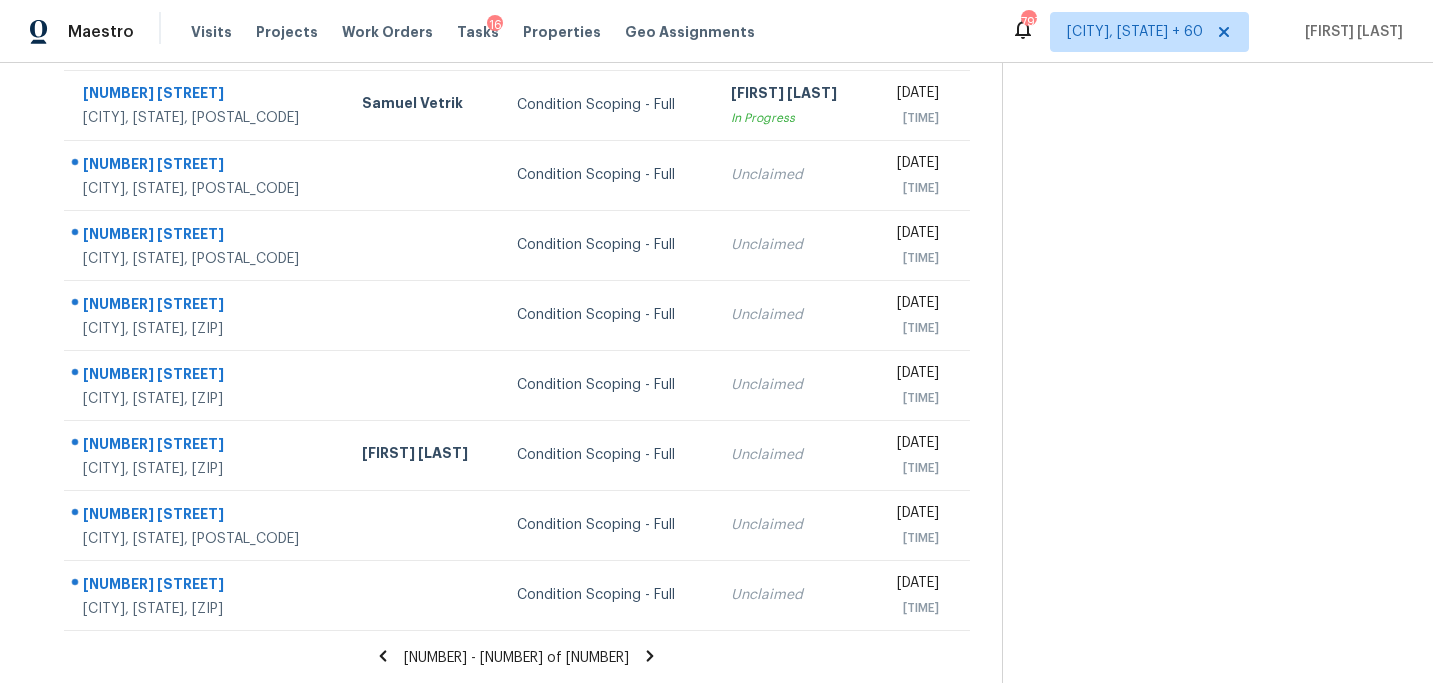 click 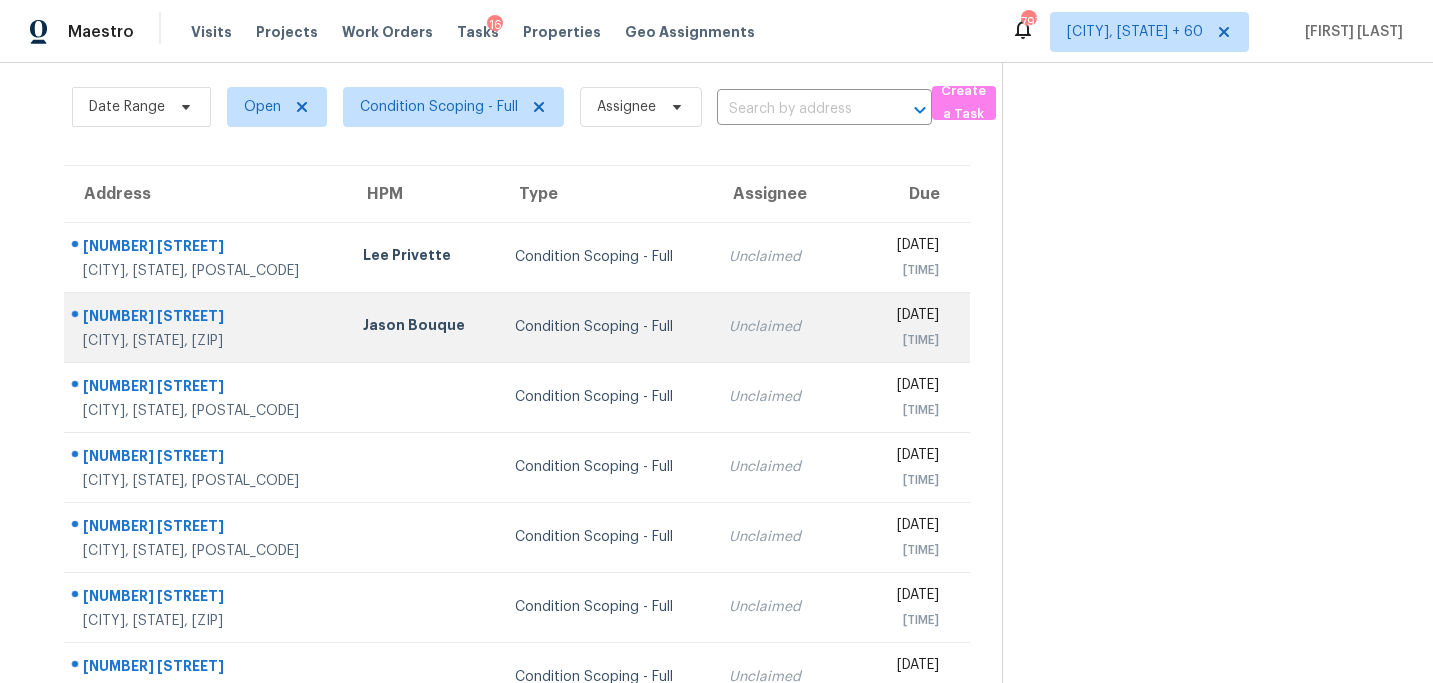 scroll, scrollTop: 0, scrollLeft: 0, axis: both 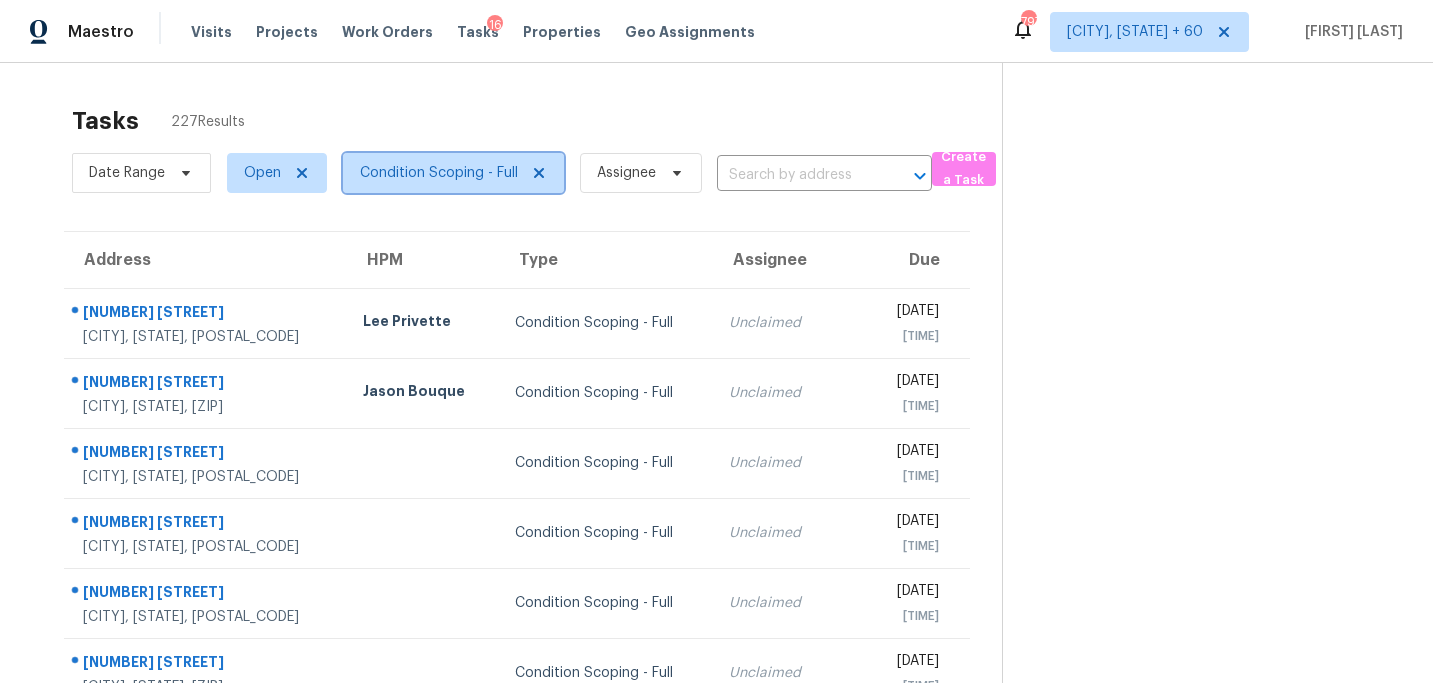 click on "Condition Scoping - Full" at bounding box center [439, 173] 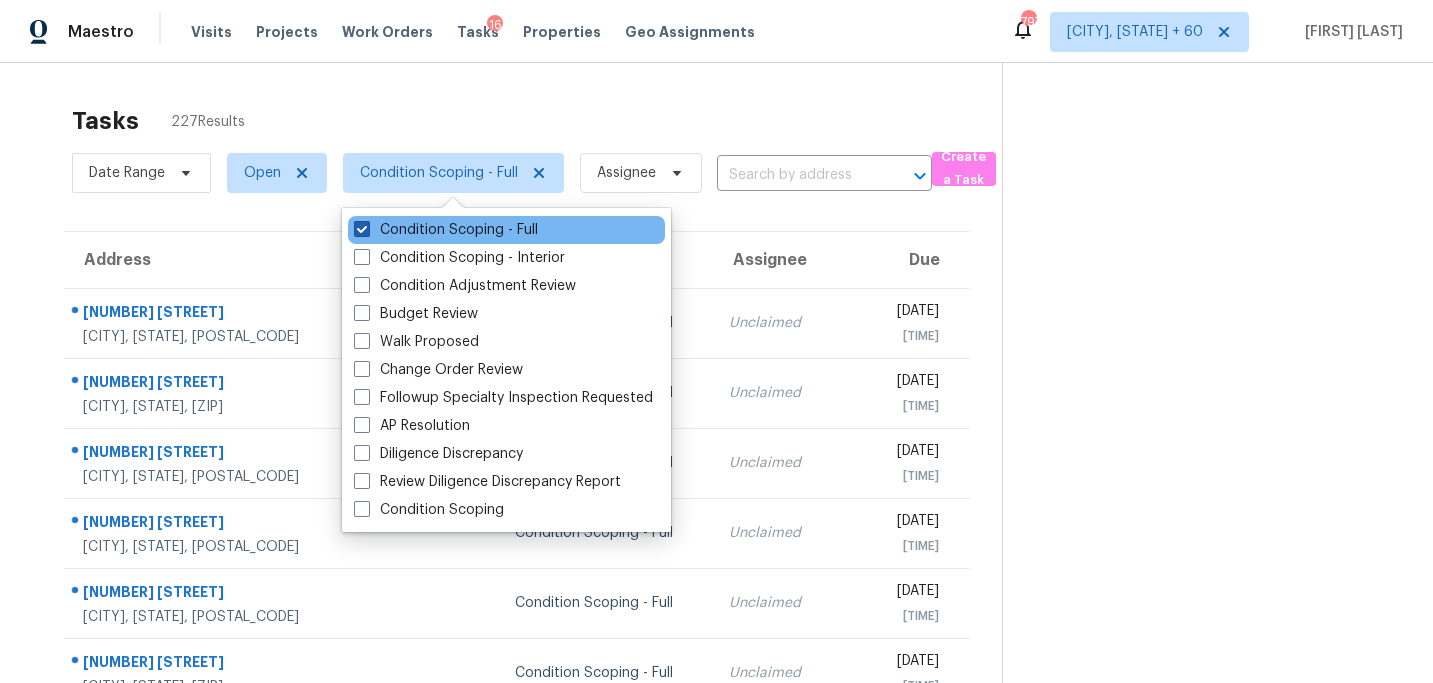 click on "Condition Scoping - Full" at bounding box center [446, 230] 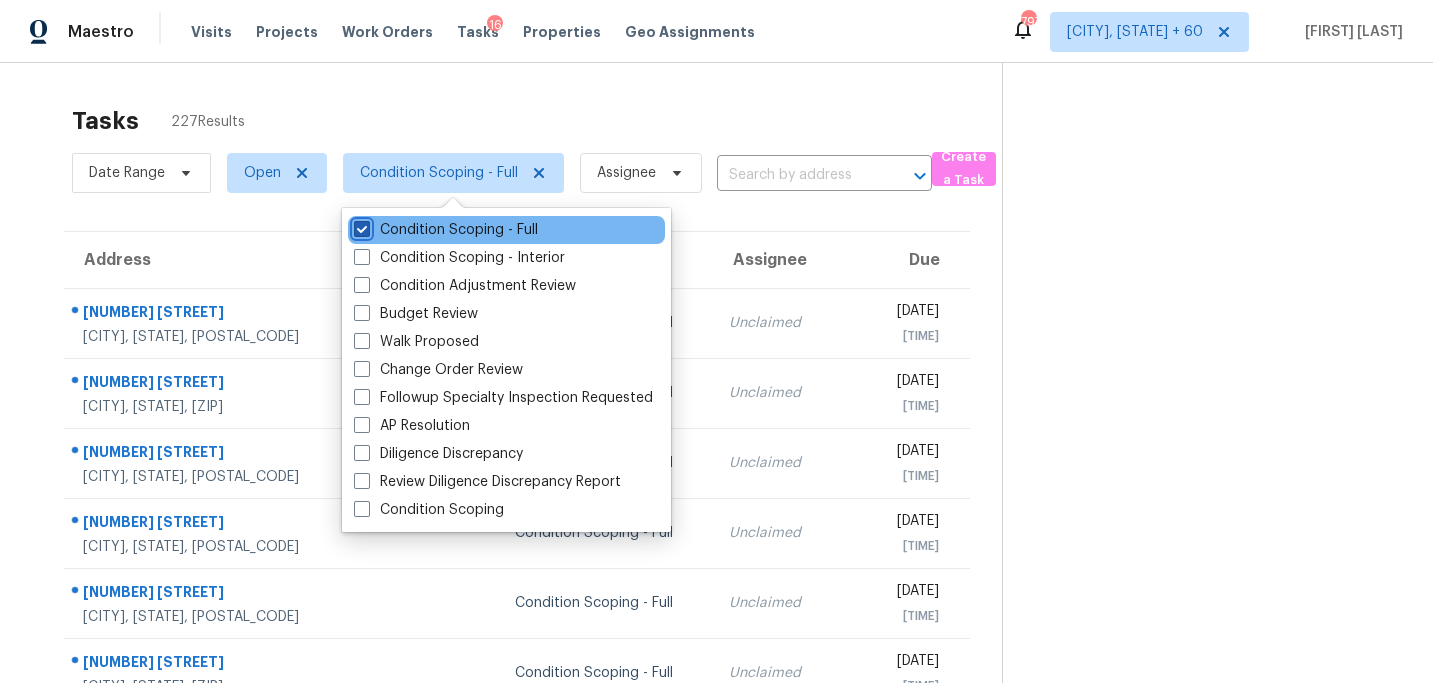 click on "Condition Scoping - Full" at bounding box center (360, 226) 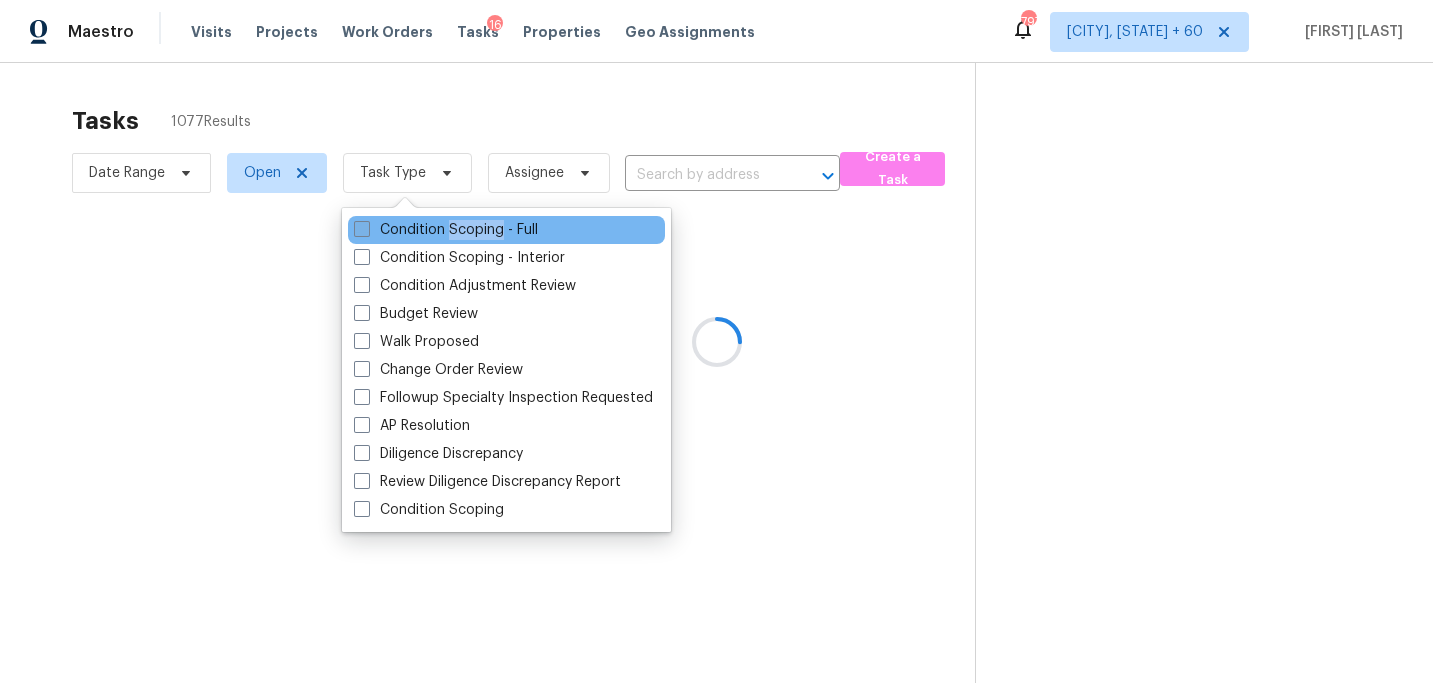 click on "Condition Scoping - Full" at bounding box center (446, 230) 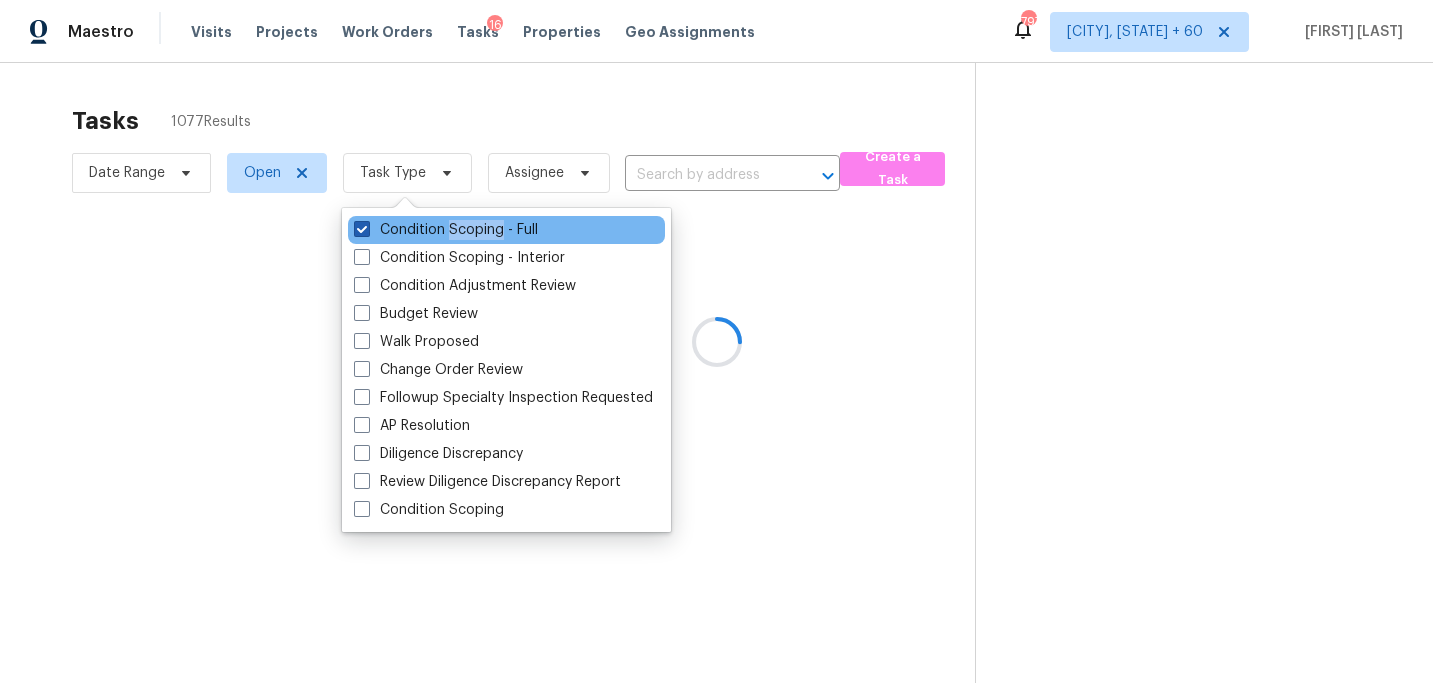 checkbox on "true" 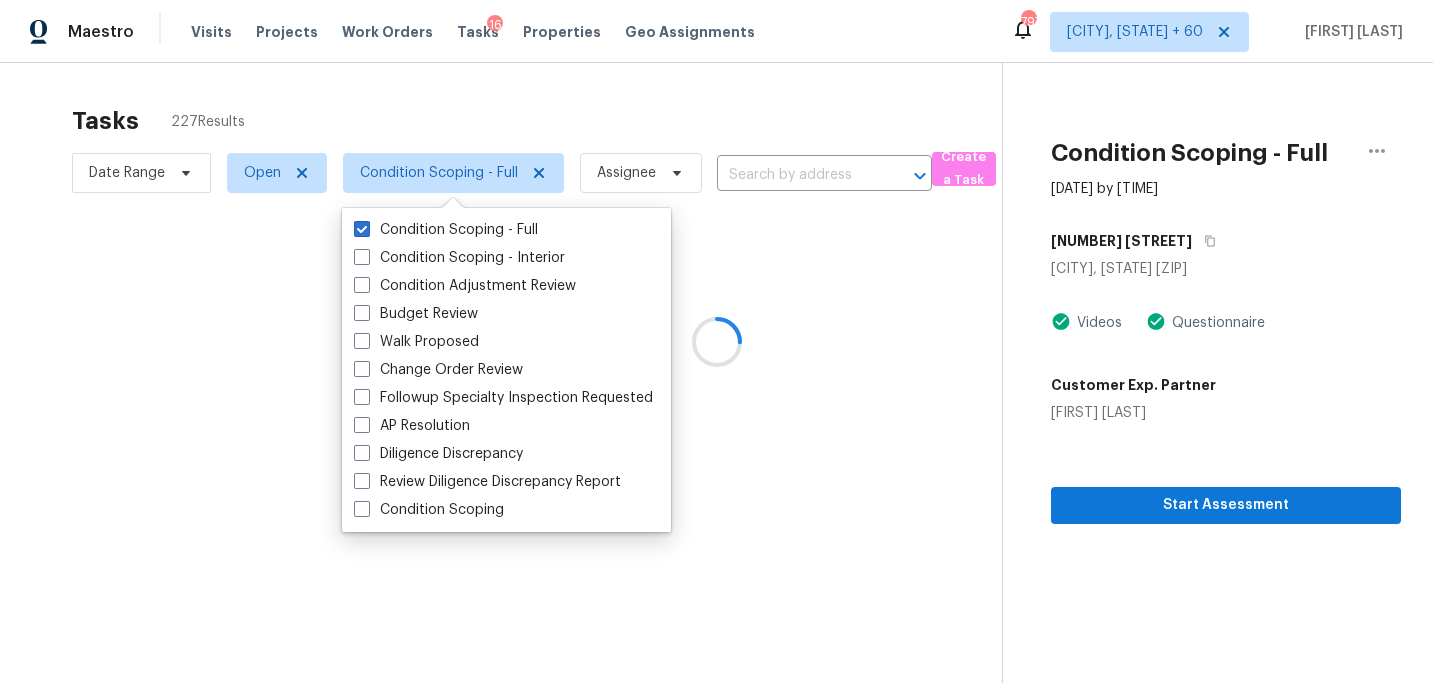 click at bounding box center [716, 341] 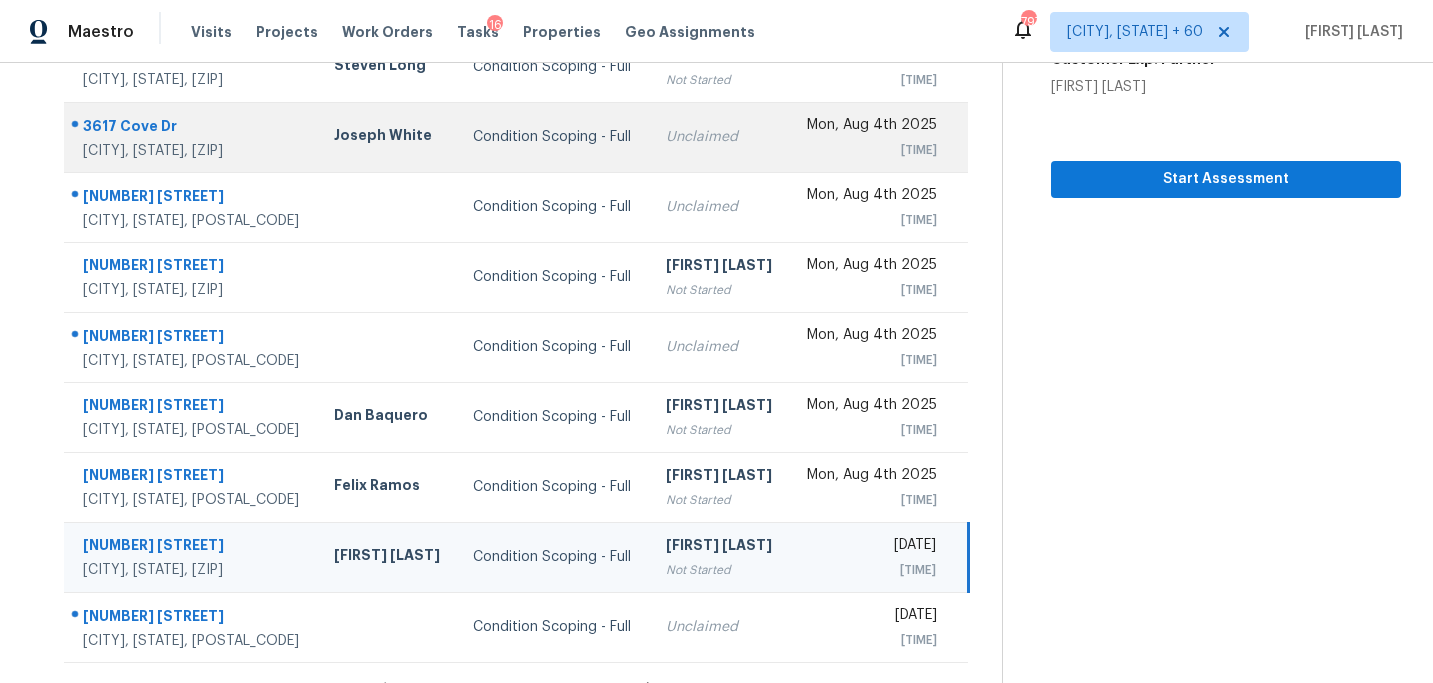 scroll, scrollTop: 358, scrollLeft: 0, axis: vertical 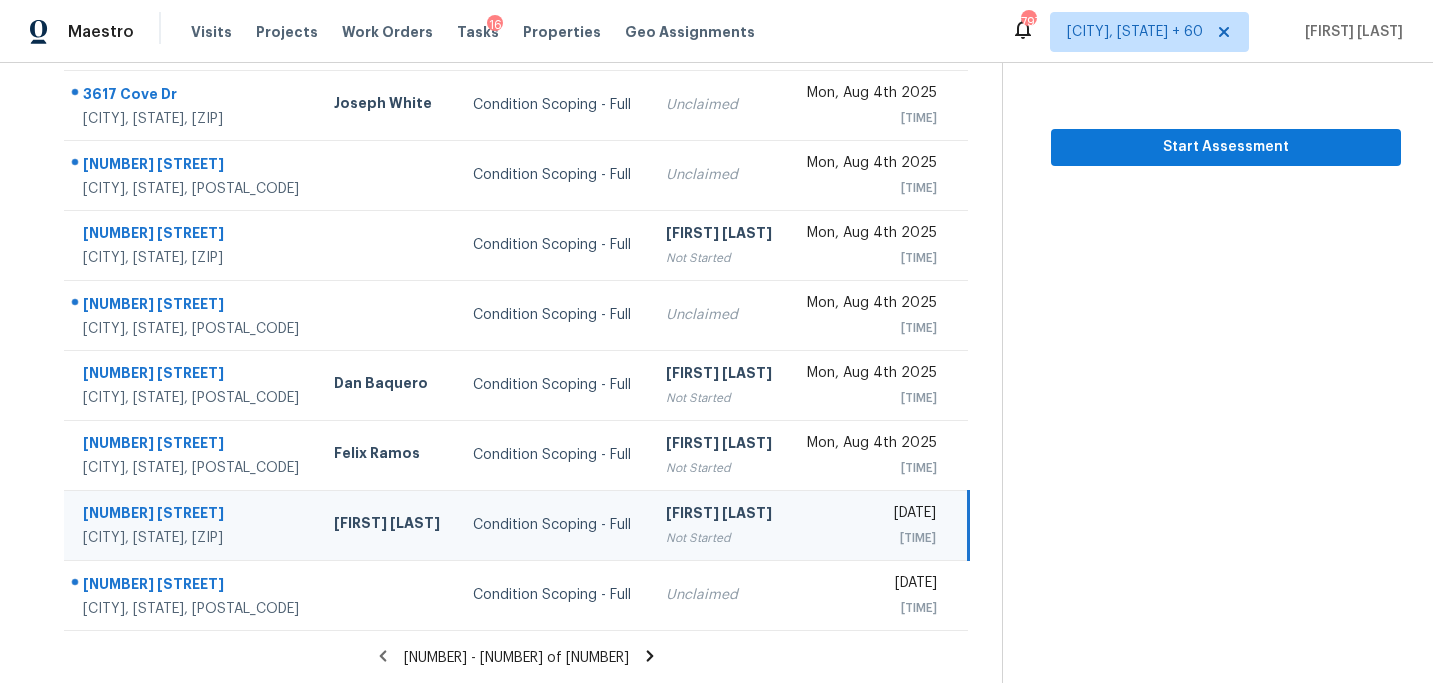 click 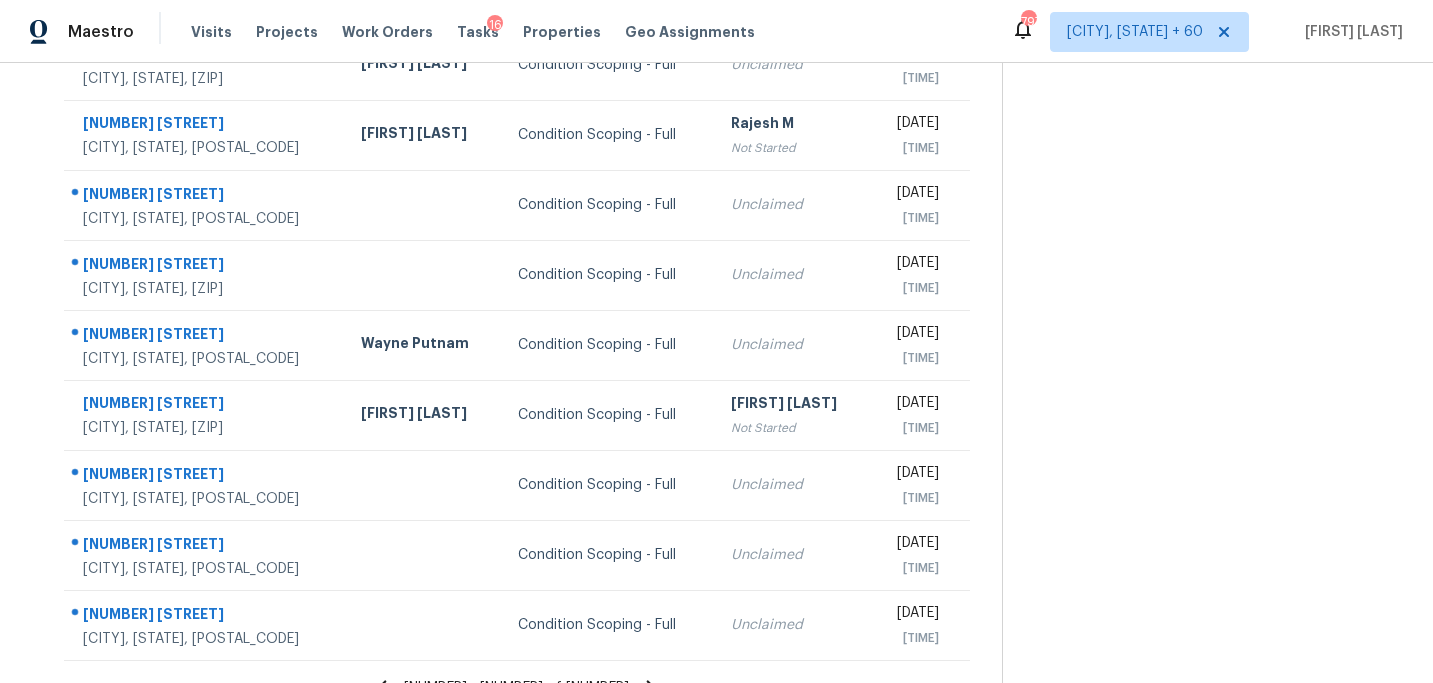 scroll, scrollTop: 358, scrollLeft: 0, axis: vertical 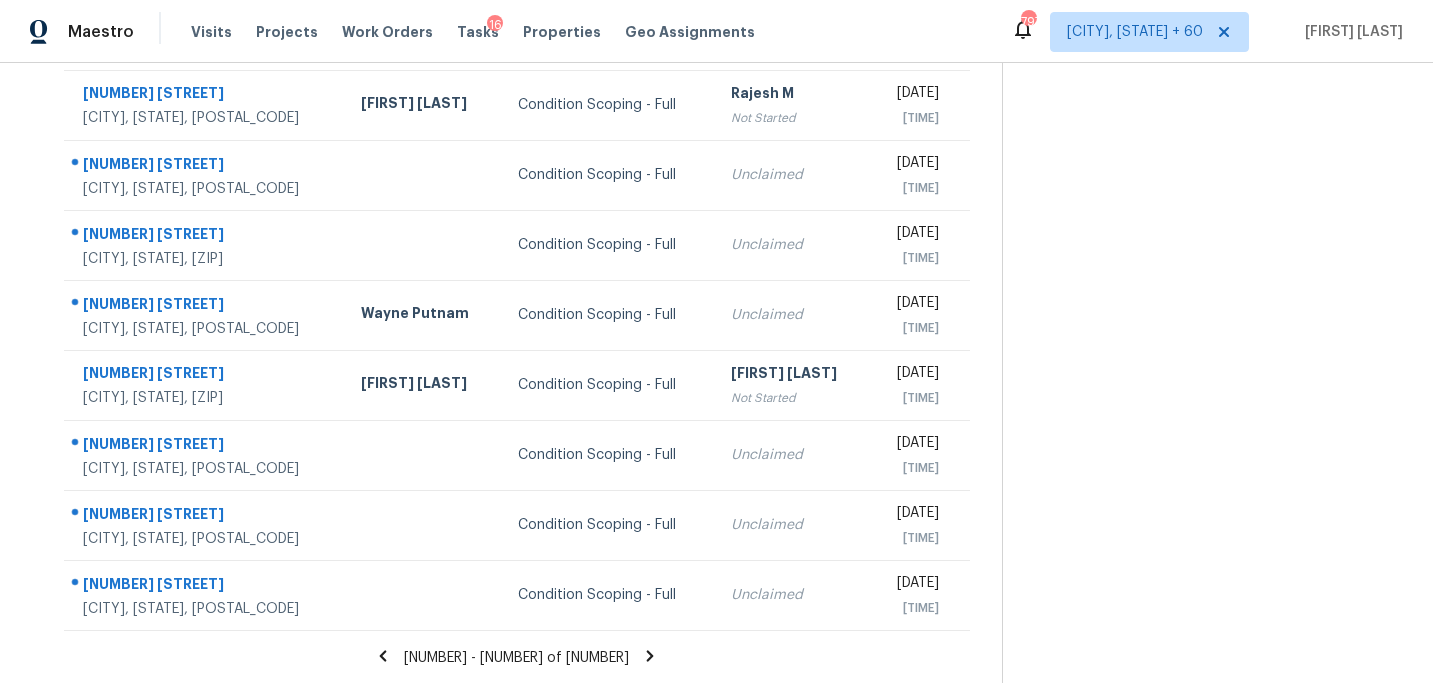 click 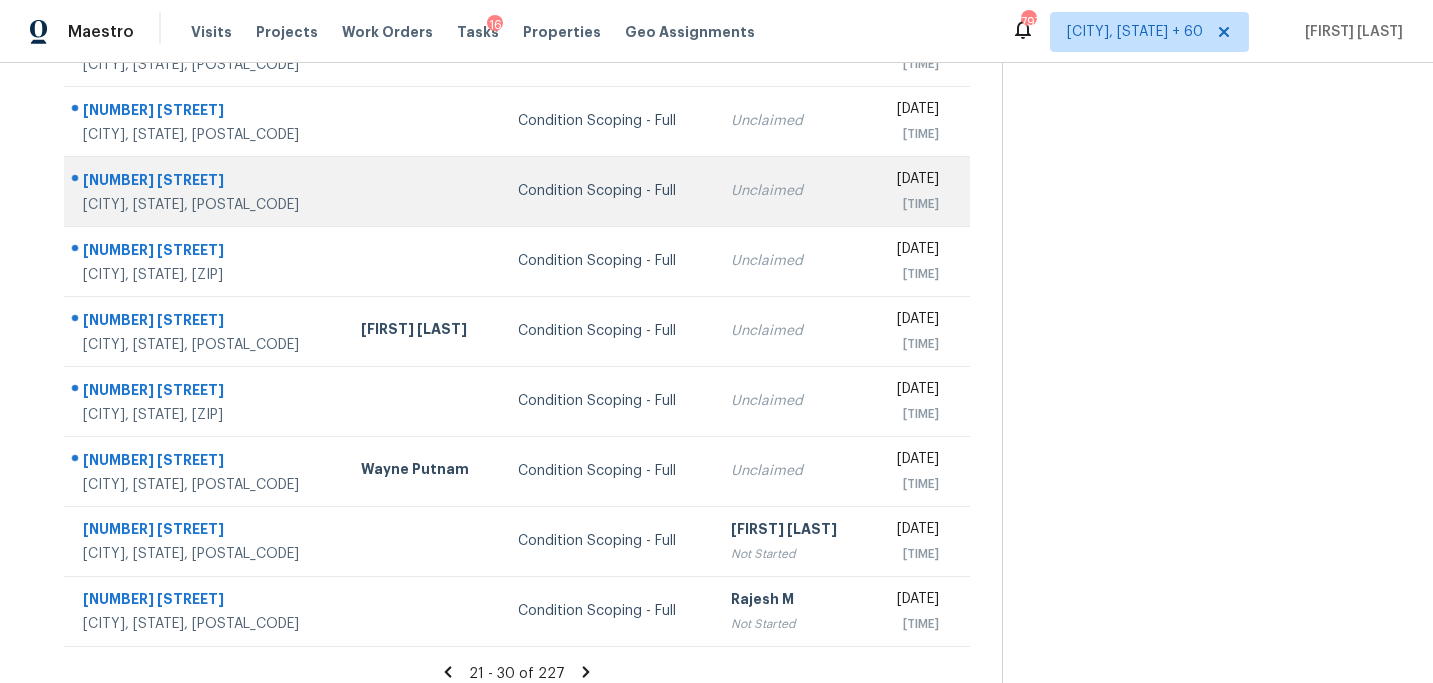 scroll, scrollTop: 358, scrollLeft: 0, axis: vertical 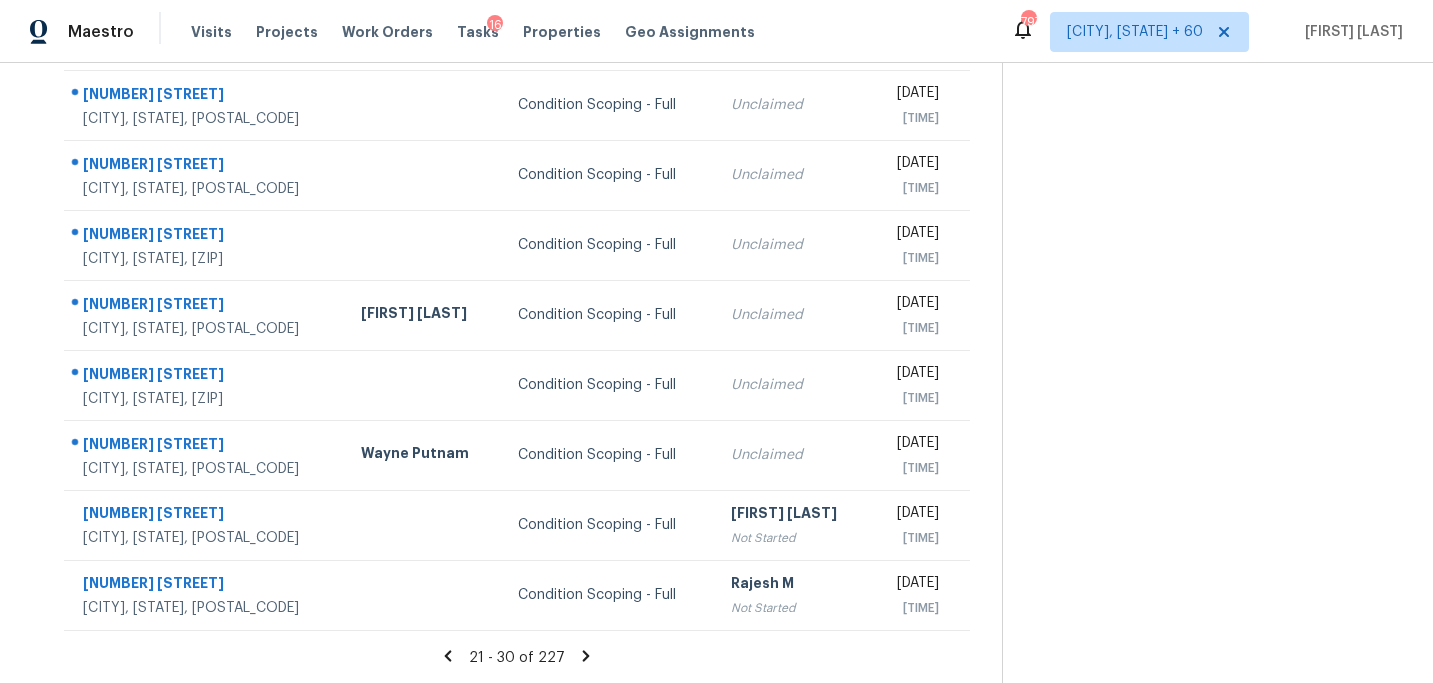 click 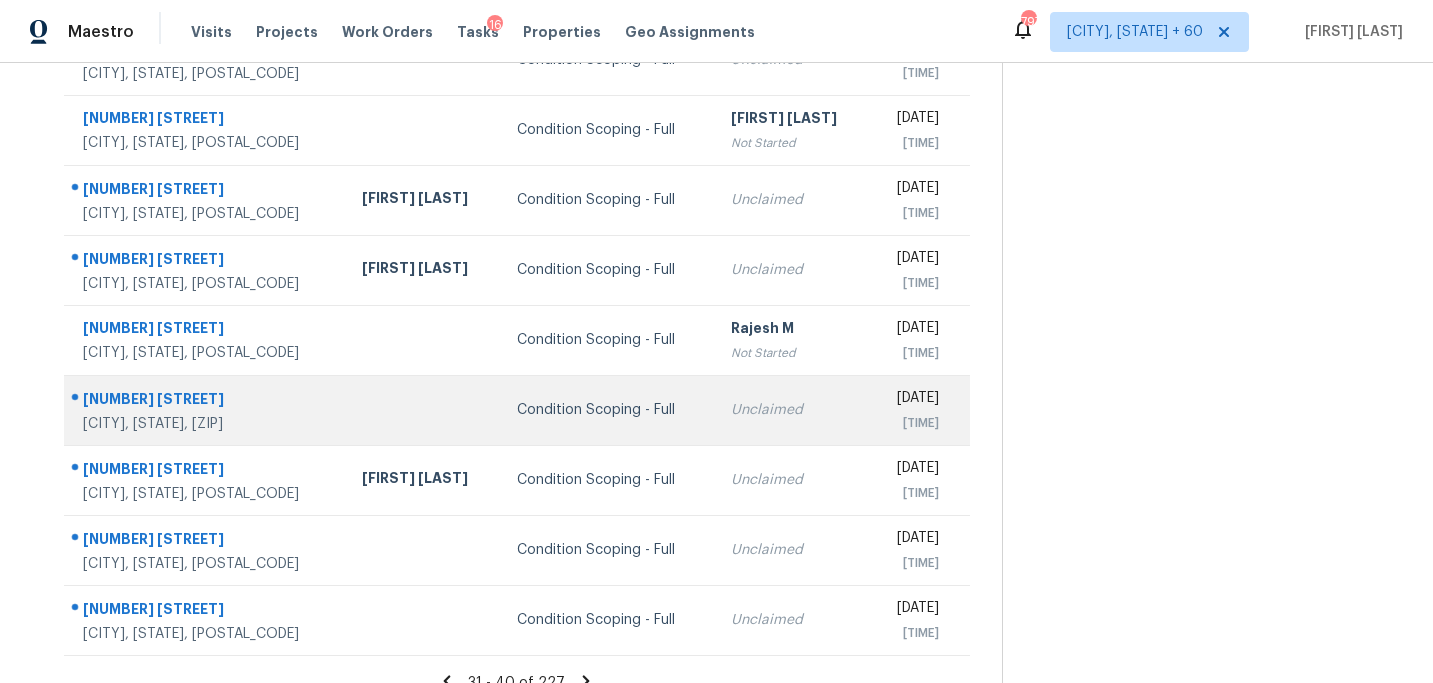 scroll, scrollTop: 358, scrollLeft: 0, axis: vertical 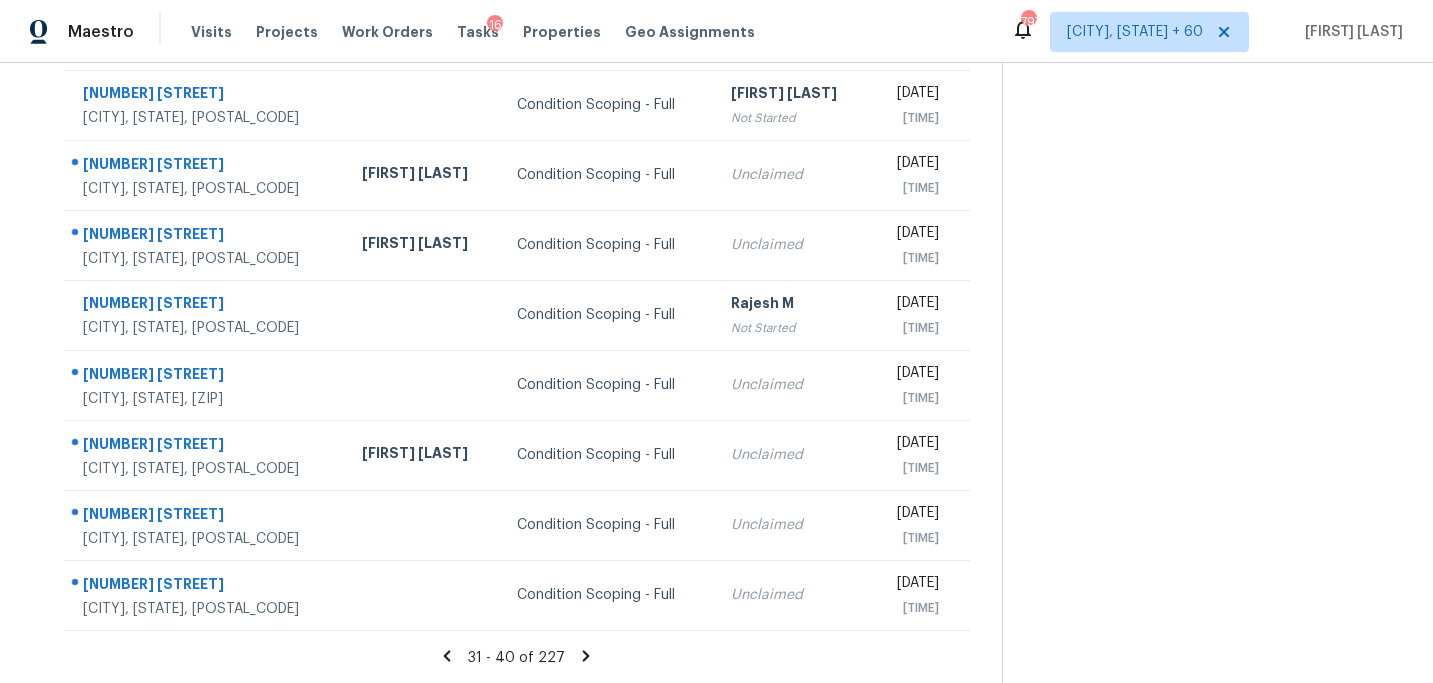 click 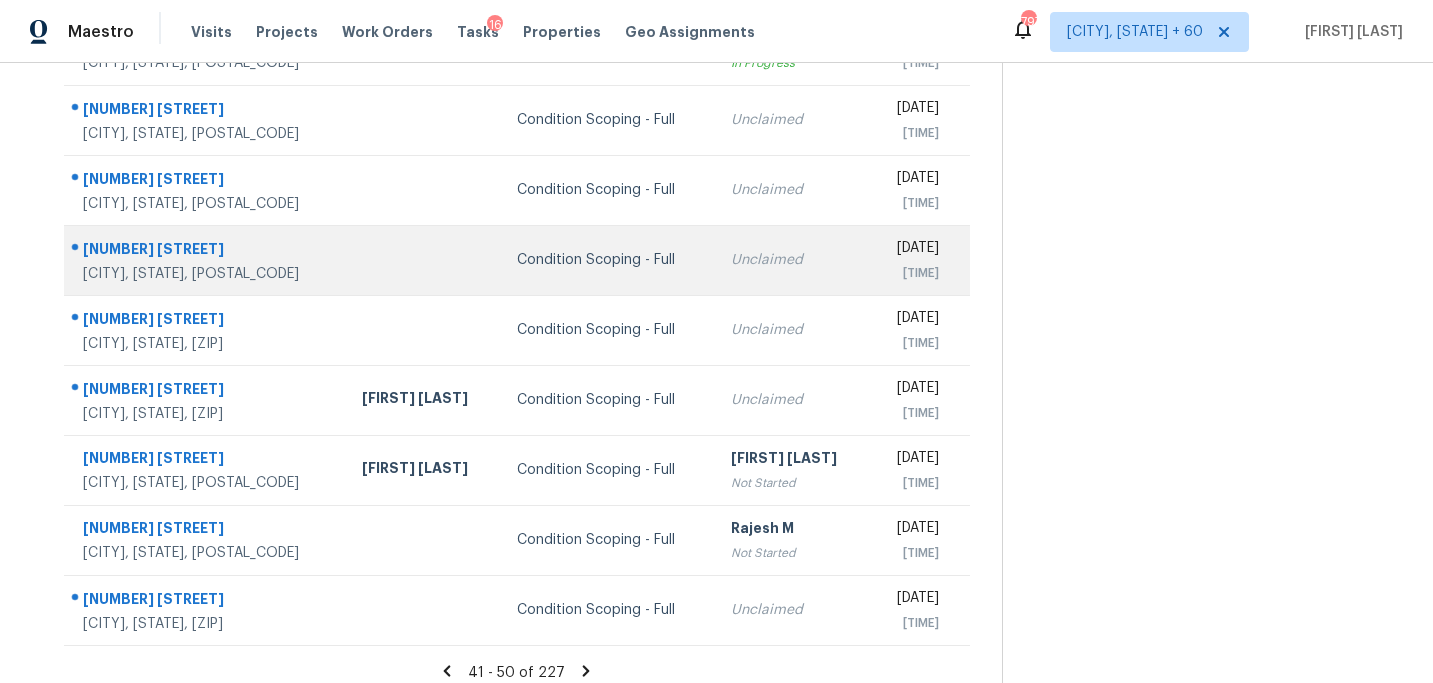 scroll, scrollTop: 358, scrollLeft: 0, axis: vertical 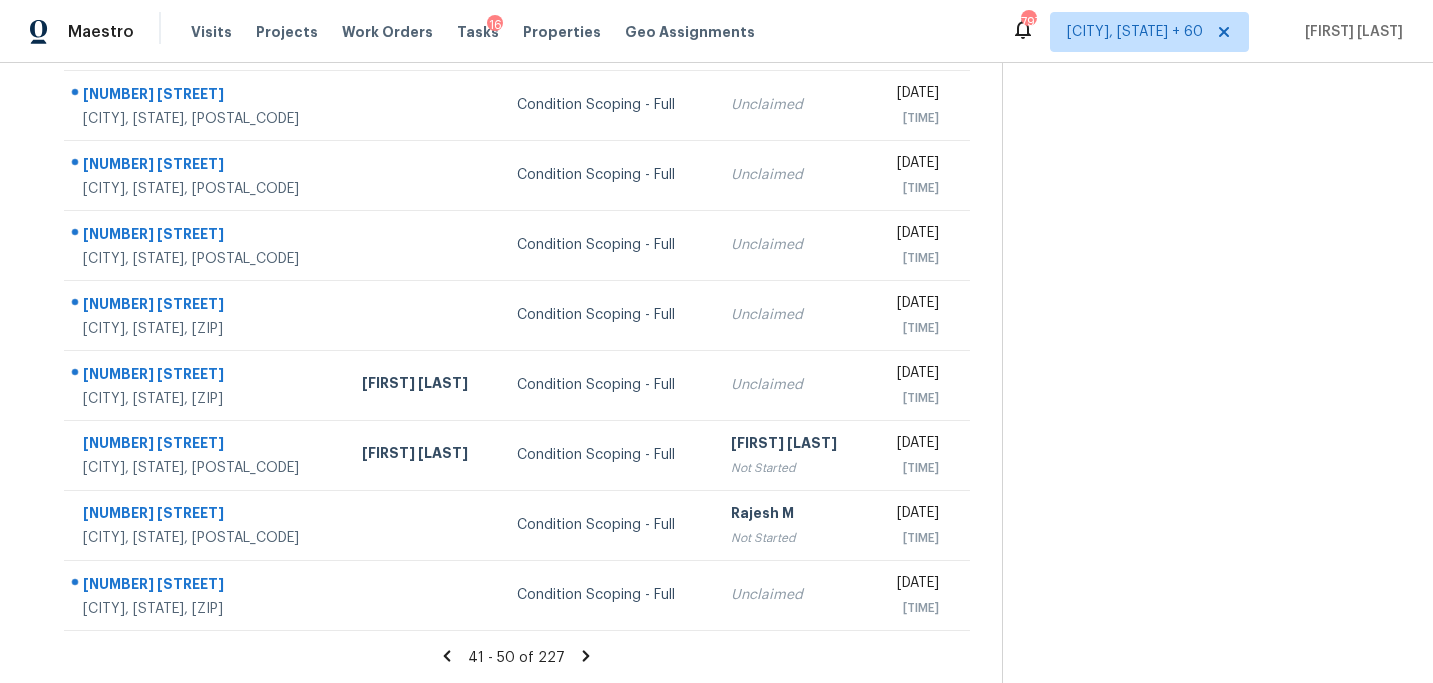 click 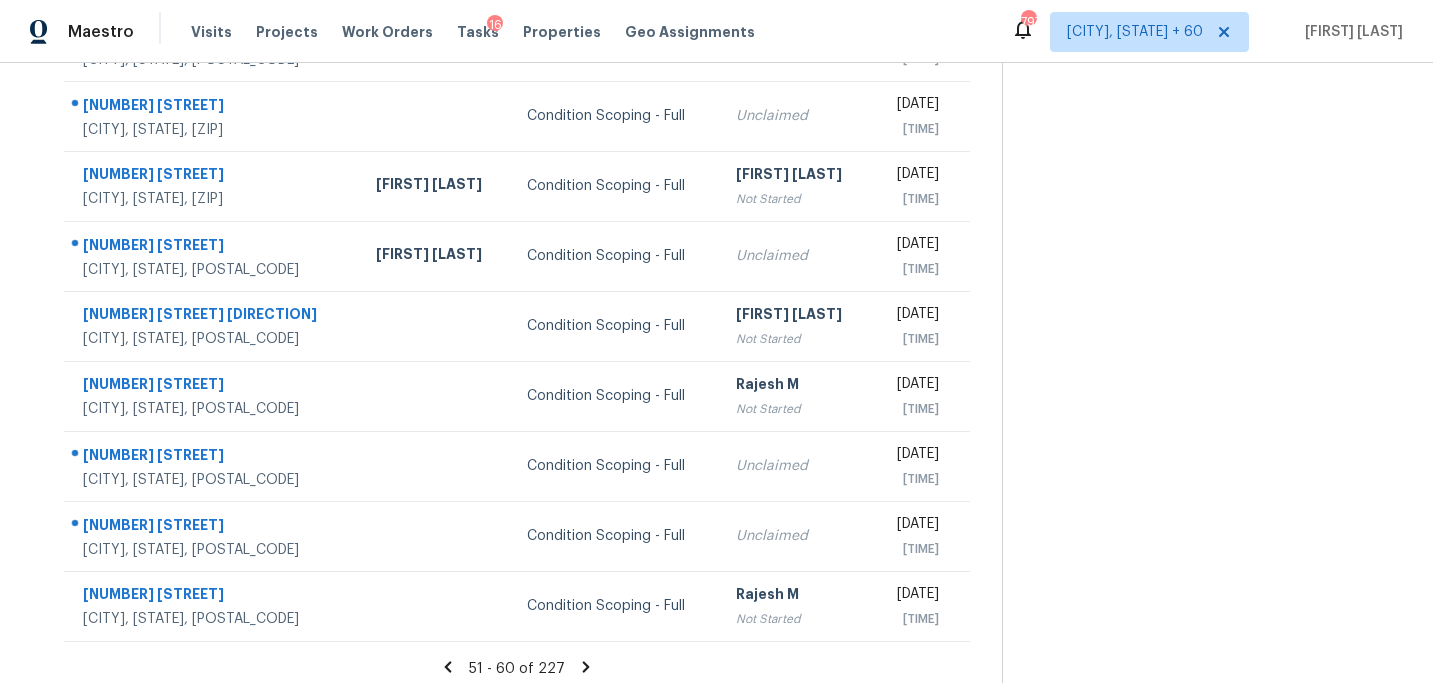 scroll, scrollTop: 358, scrollLeft: 0, axis: vertical 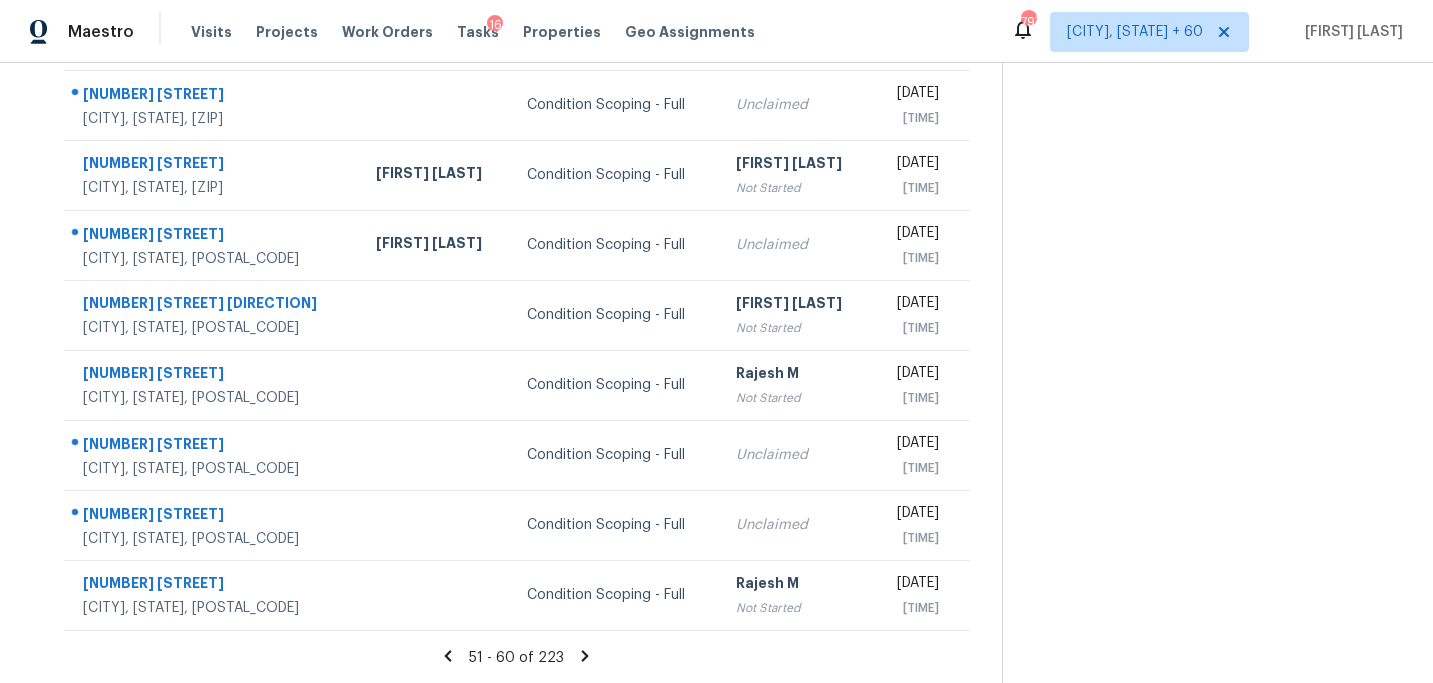 click 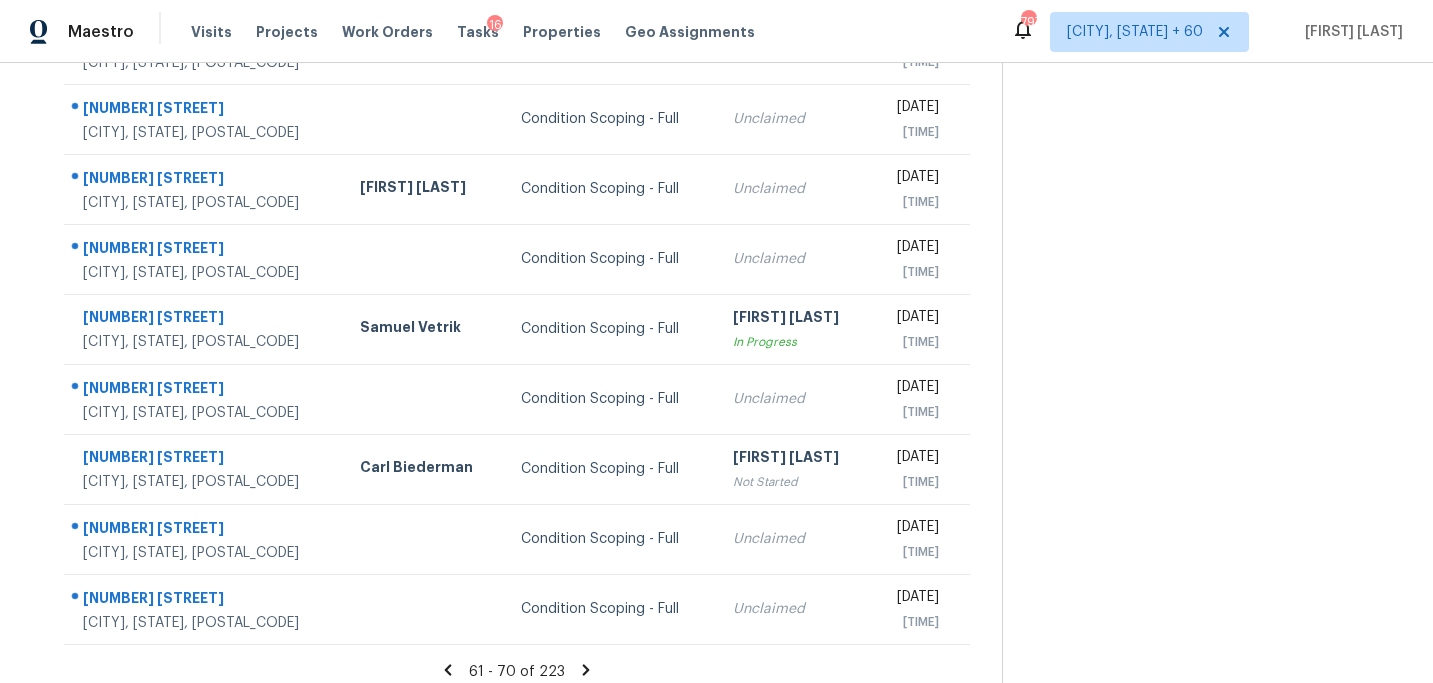 scroll, scrollTop: 358, scrollLeft: 0, axis: vertical 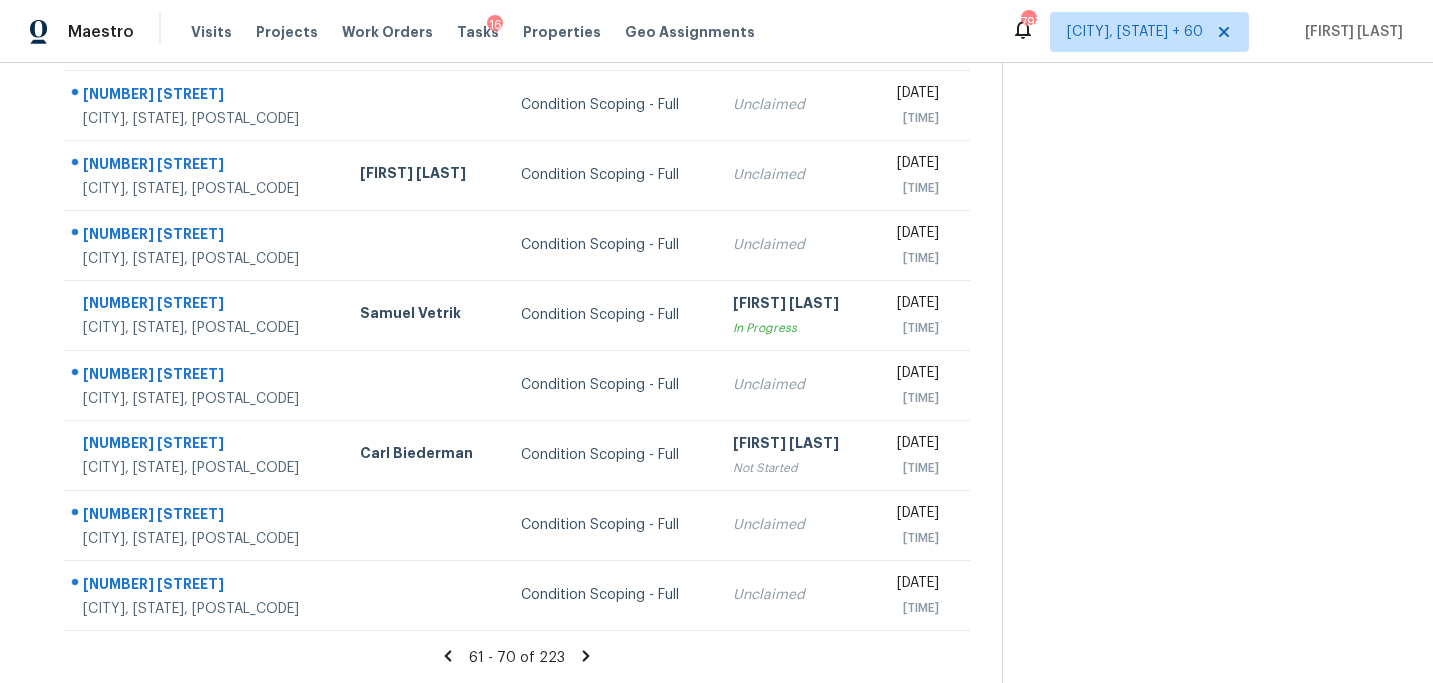 click 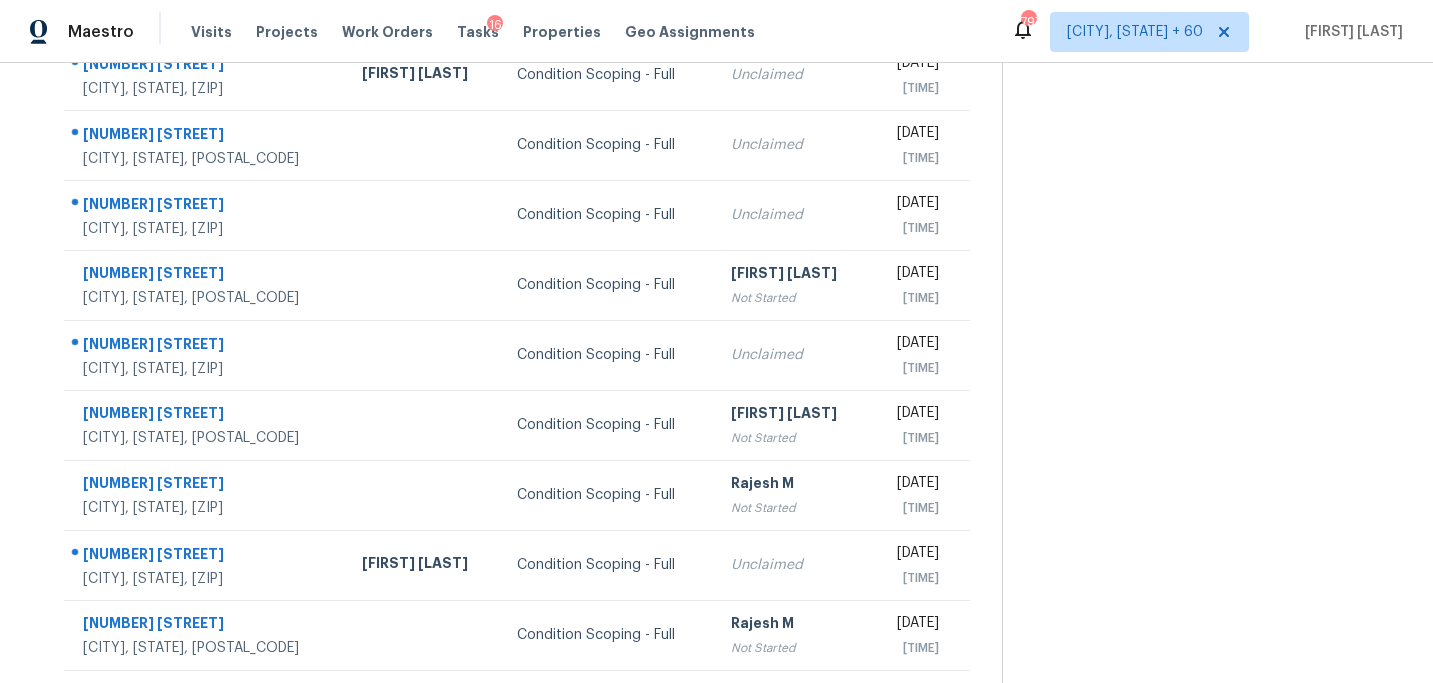 scroll, scrollTop: 358, scrollLeft: 0, axis: vertical 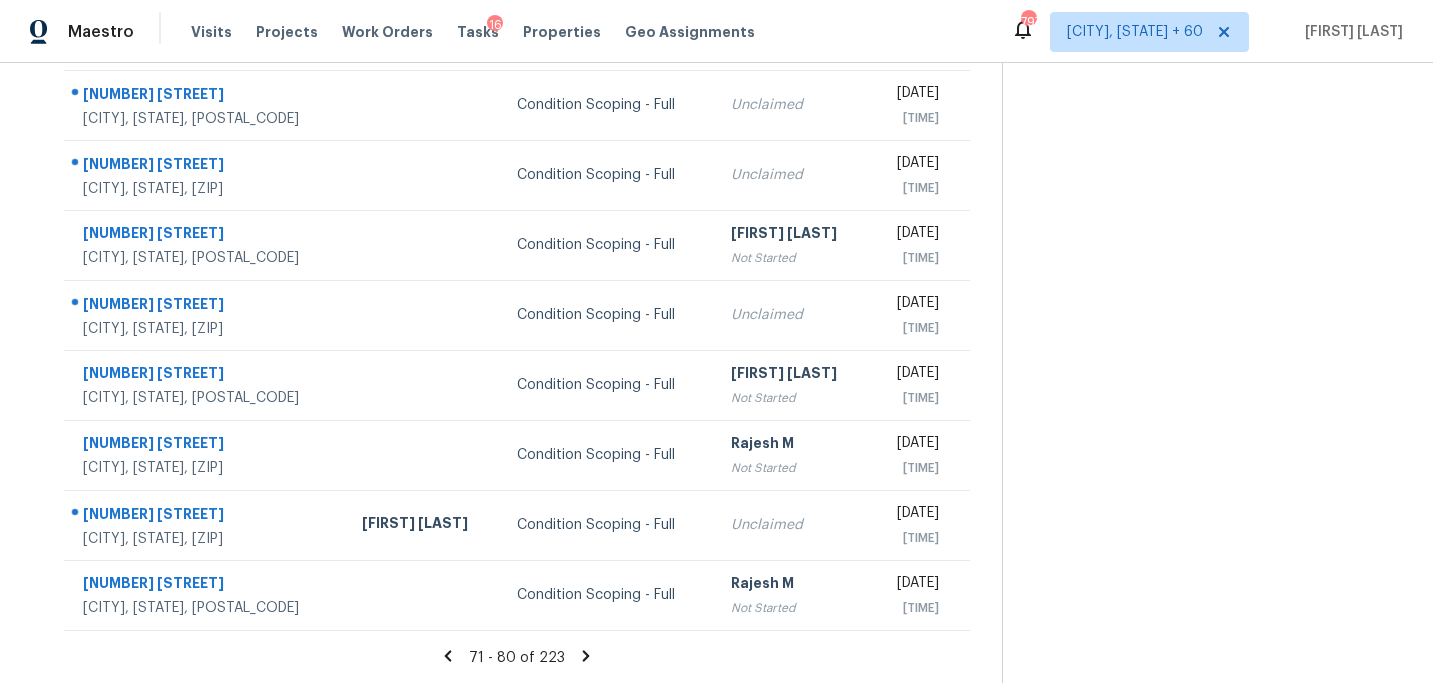 click 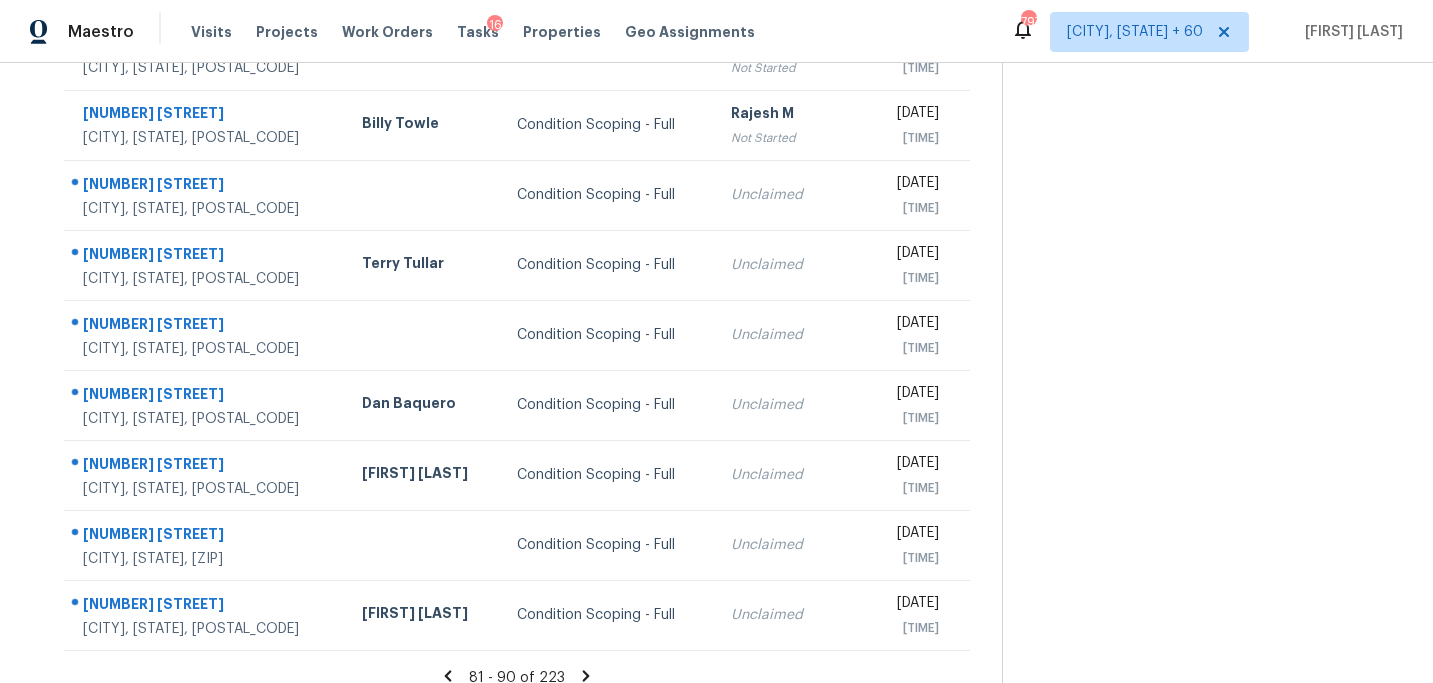 scroll, scrollTop: 358, scrollLeft: 0, axis: vertical 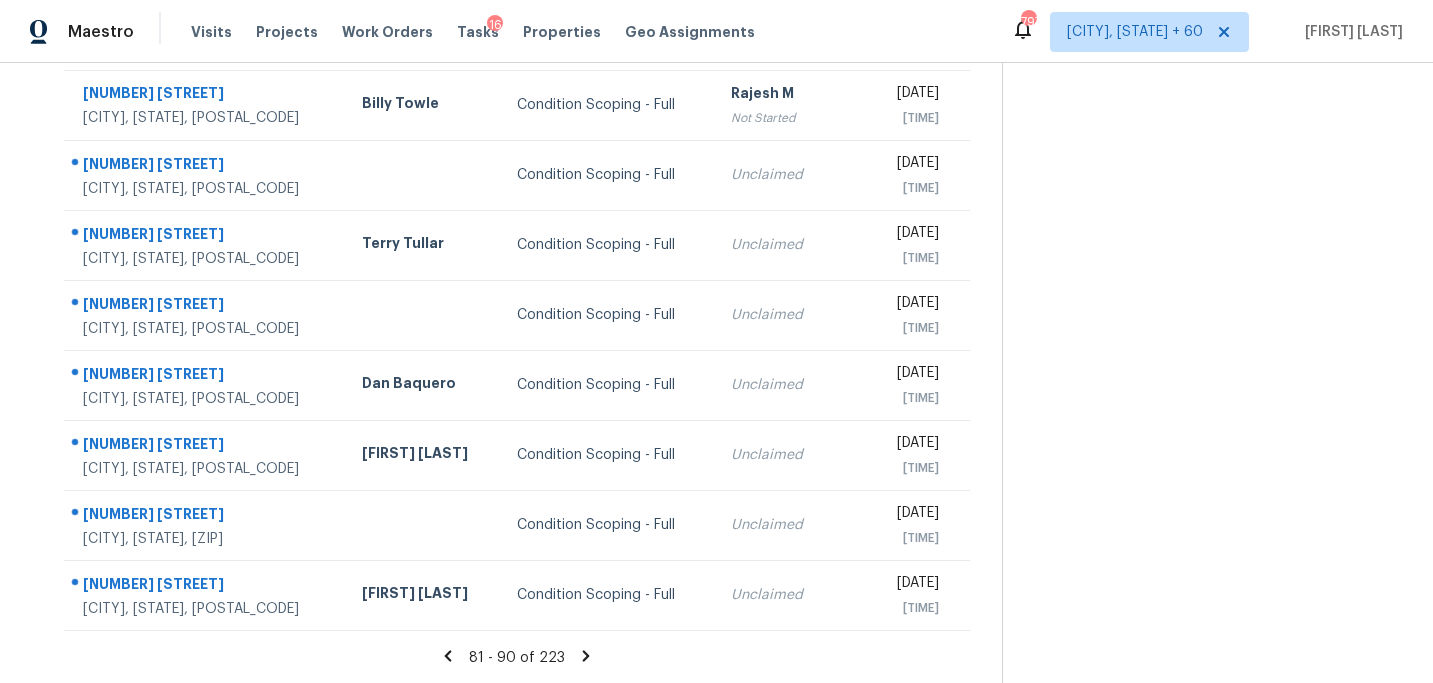 click 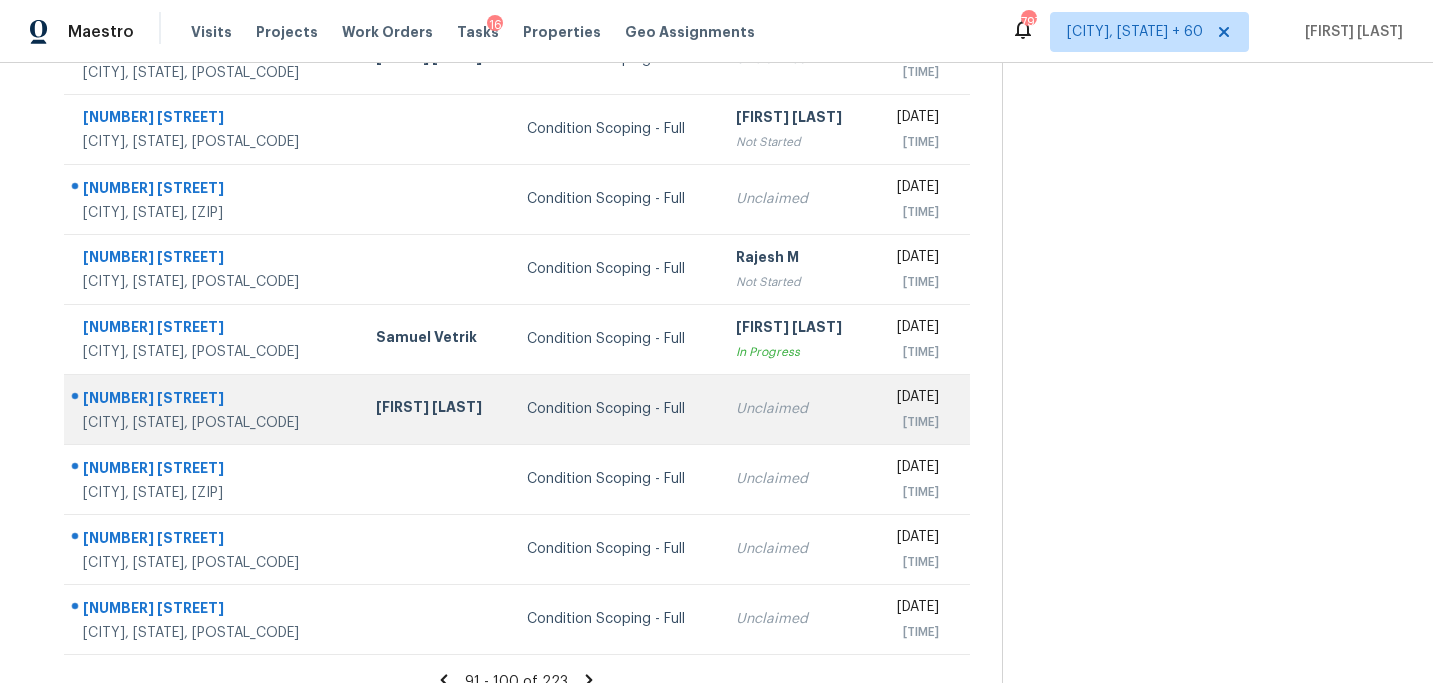 scroll, scrollTop: 358, scrollLeft: 0, axis: vertical 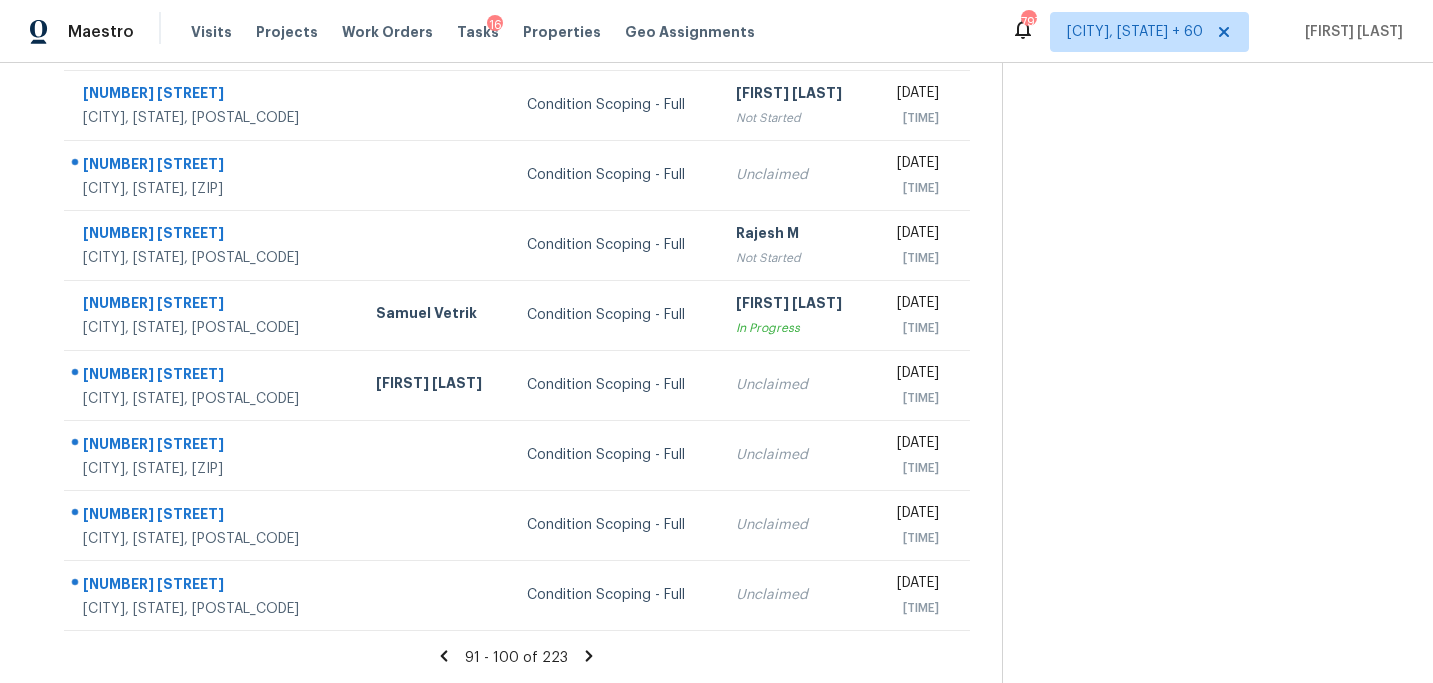 click 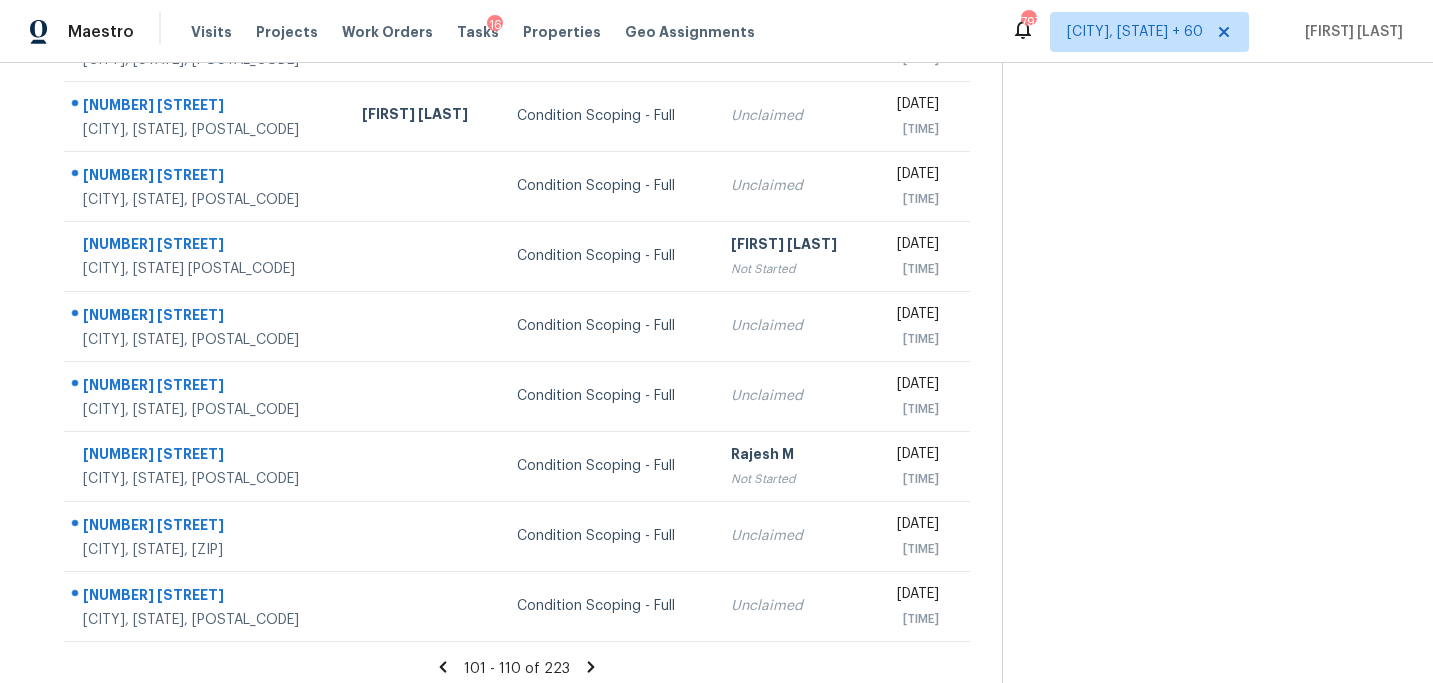 scroll, scrollTop: 358, scrollLeft: 0, axis: vertical 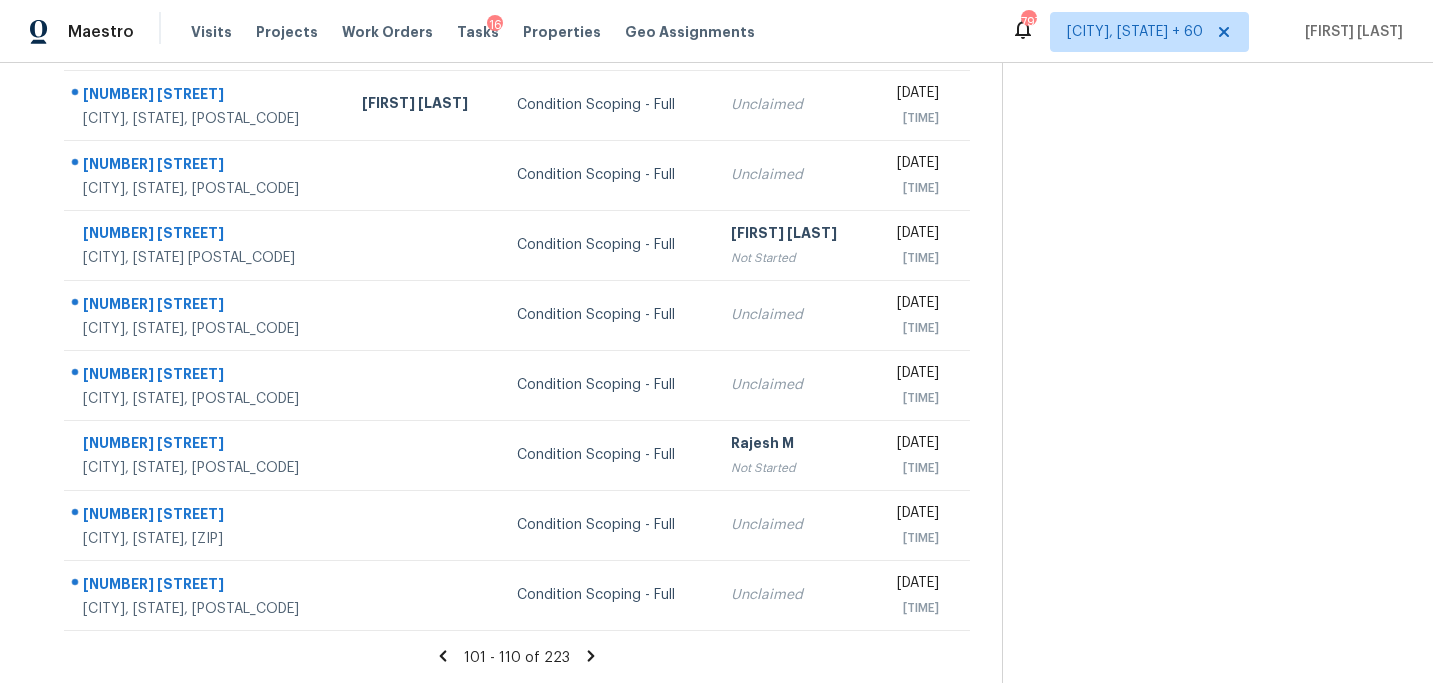 click 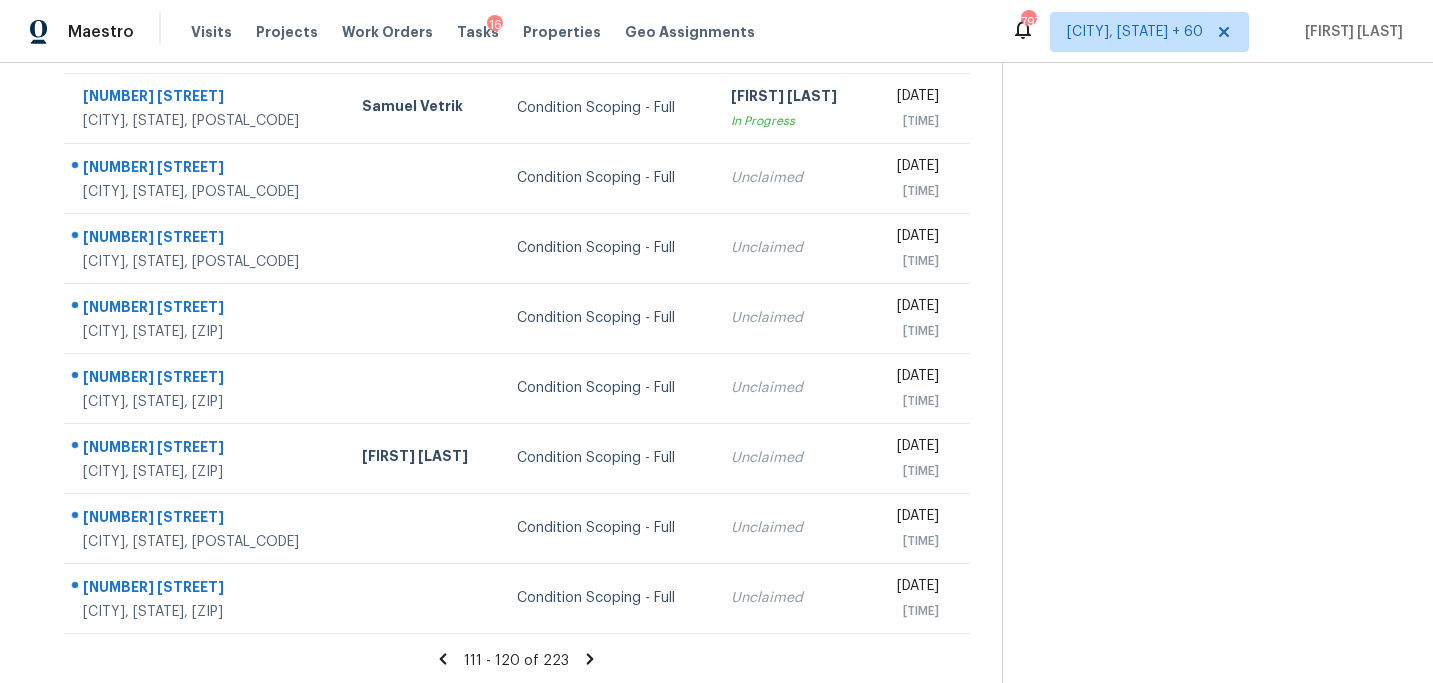 scroll, scrollTop: 358, scrollLeft: 0, axis: vertical 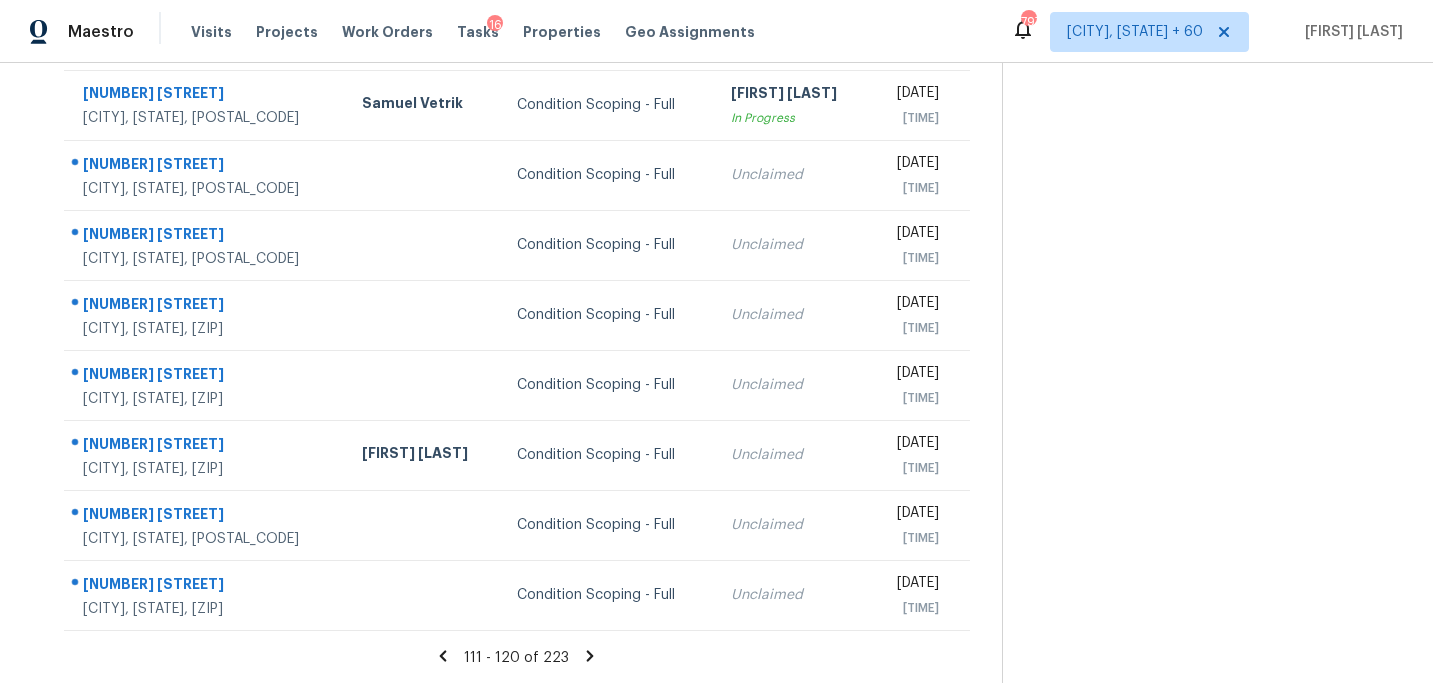 click 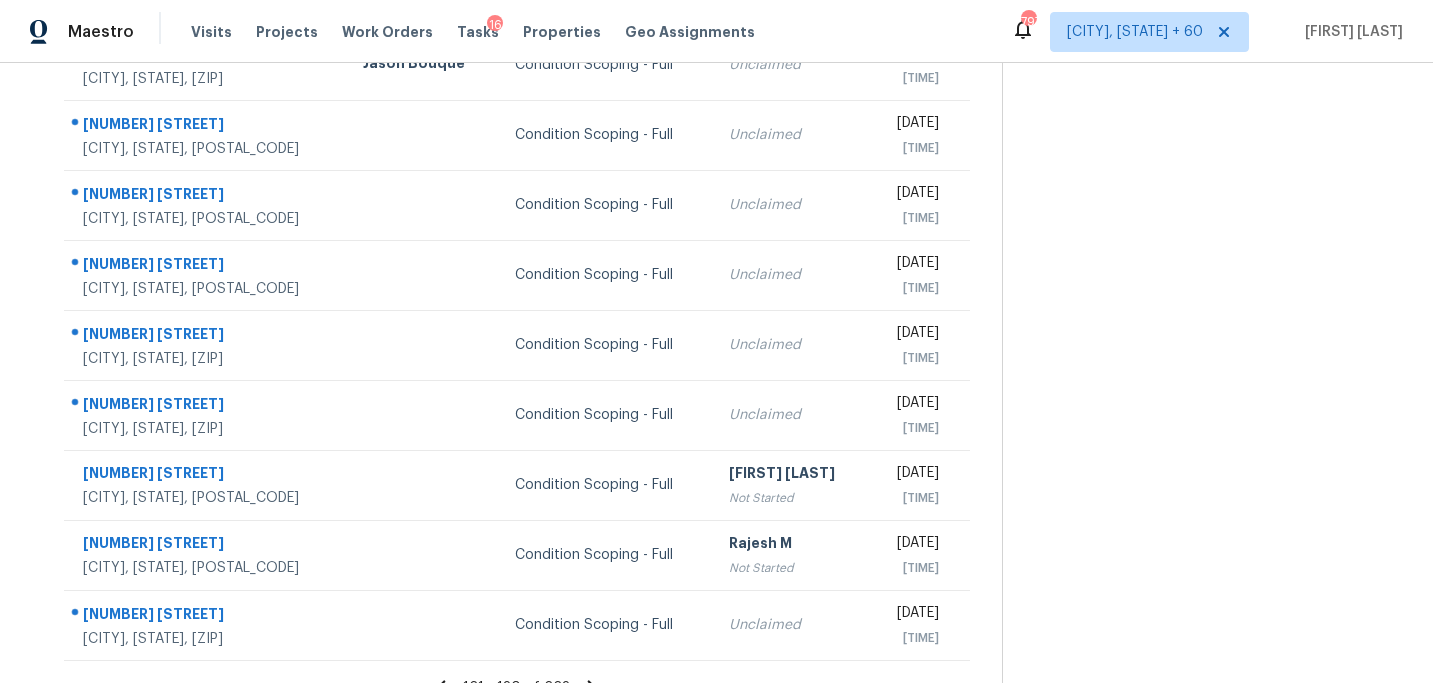 scroll, scrollTop: 358, scrollLeft: 0, axis: vertical 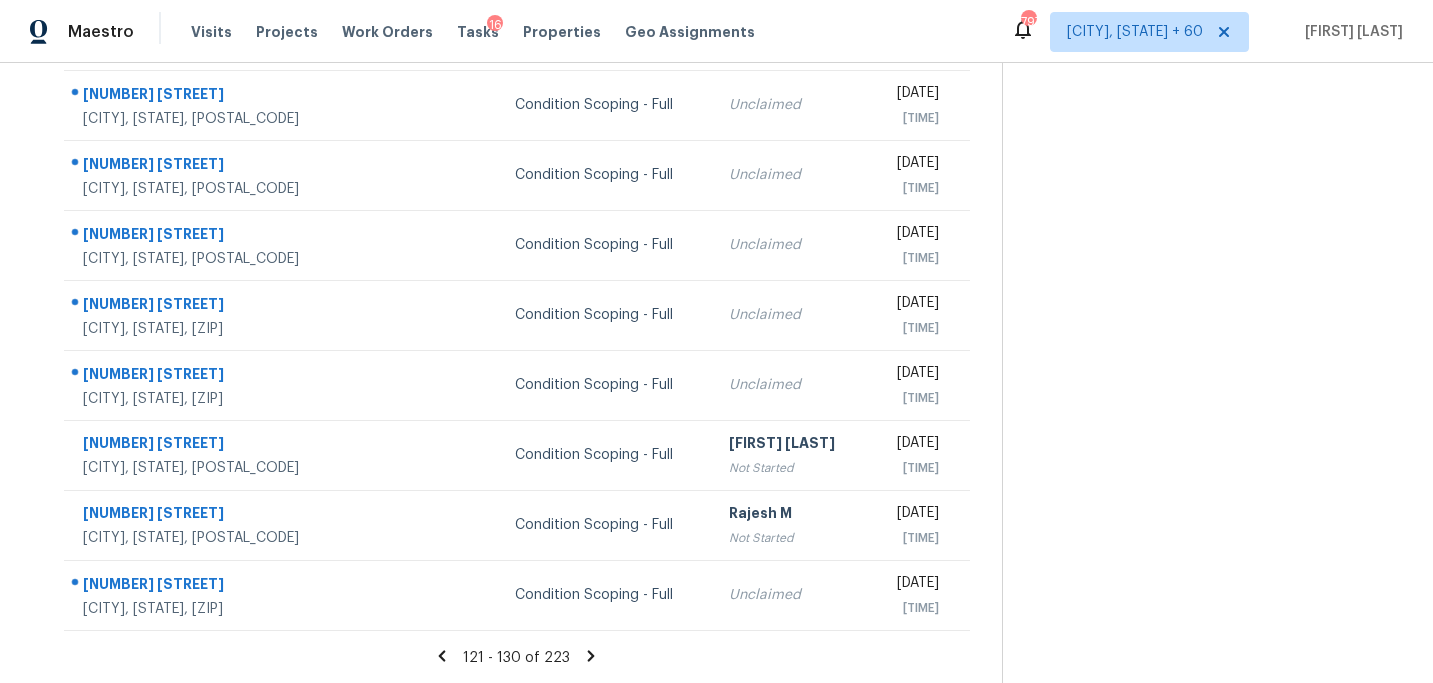 click 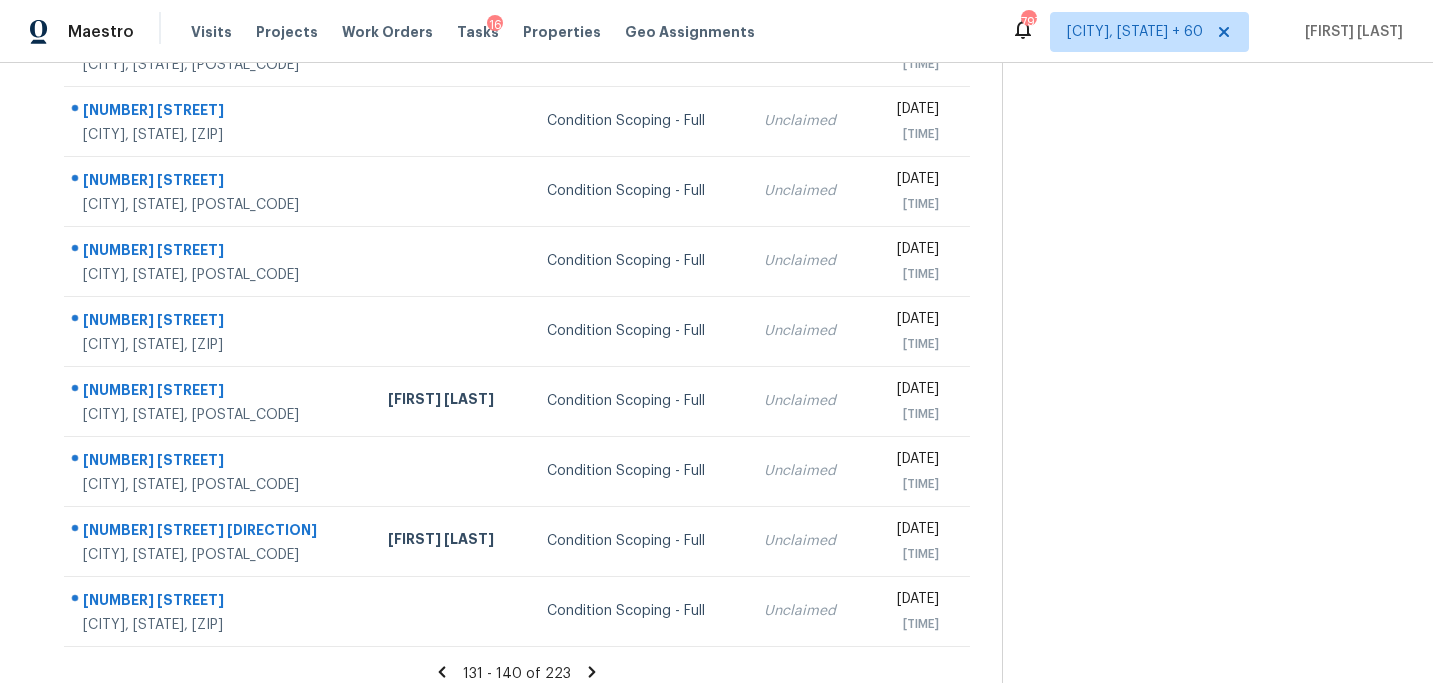 scroll, scrollTop: 358, scrollLeft: 0, axis: vertical 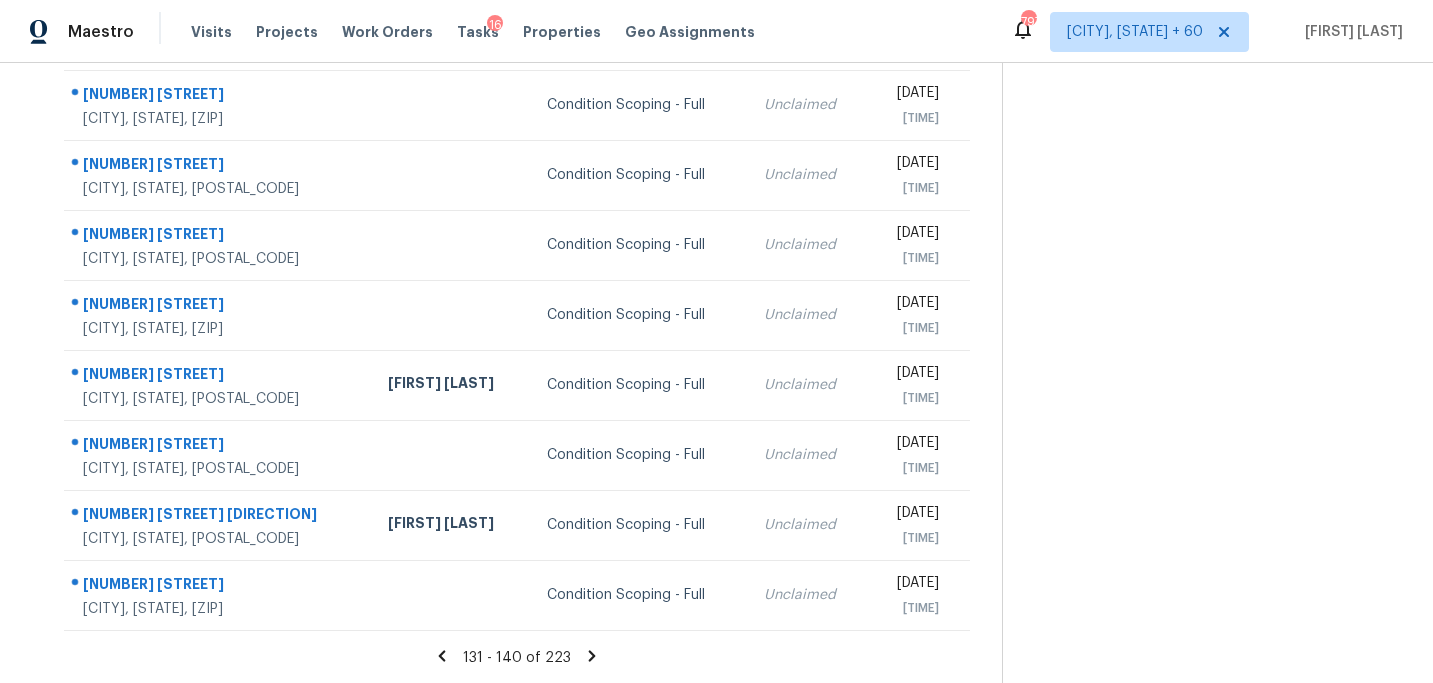 click 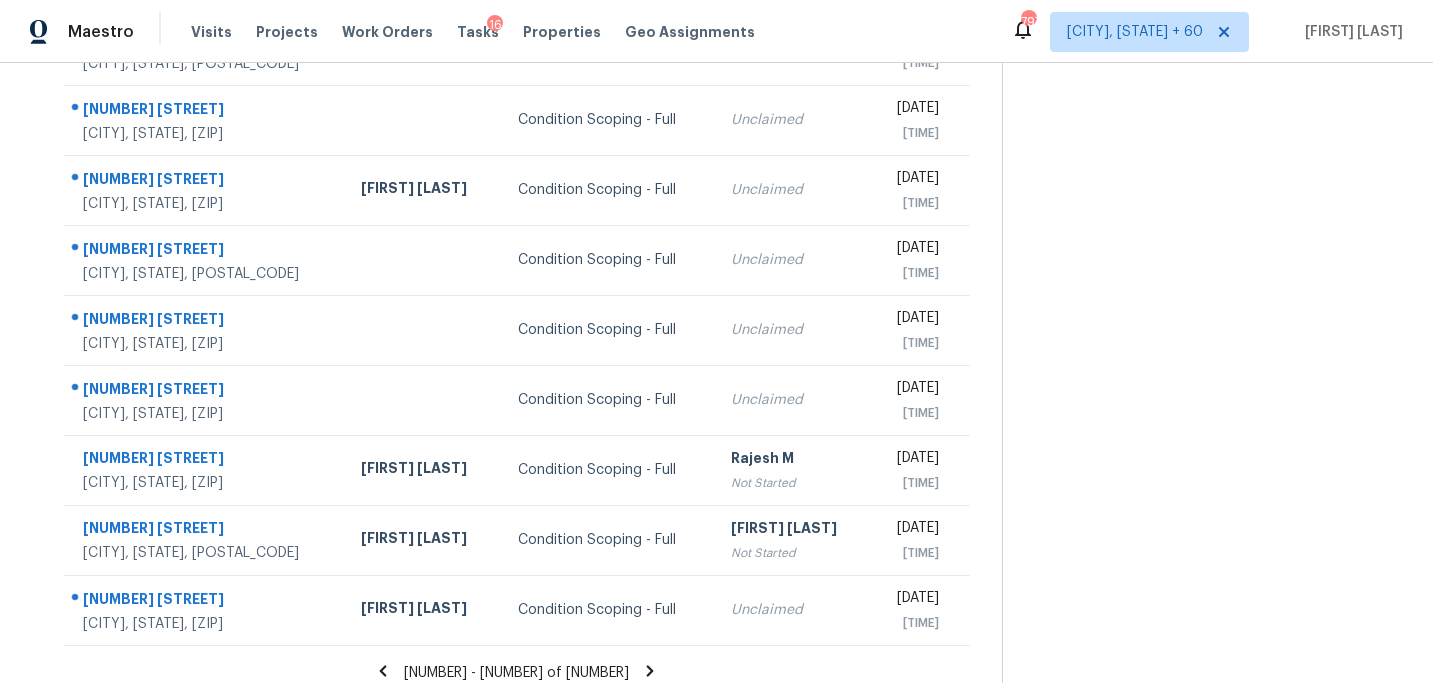 scroll, scrollTop: 358, scrollLeft: 0, axis: vertical 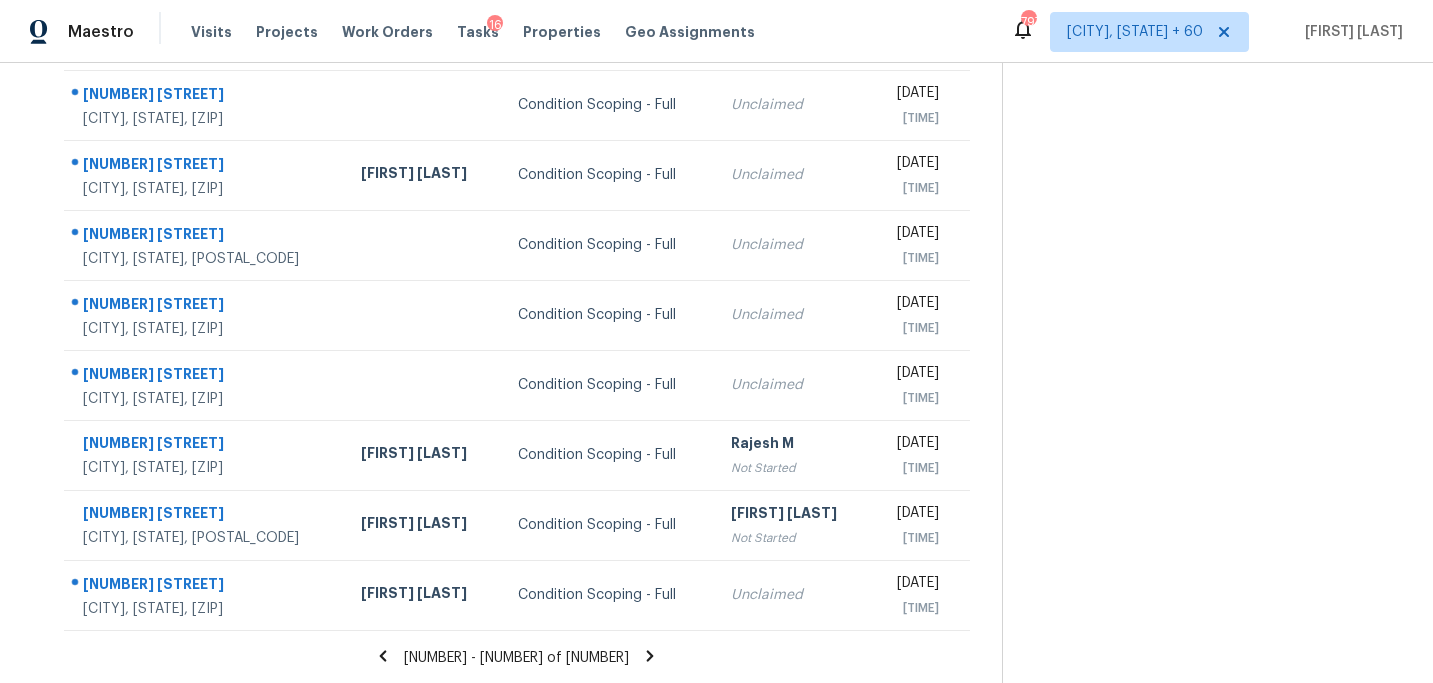 click 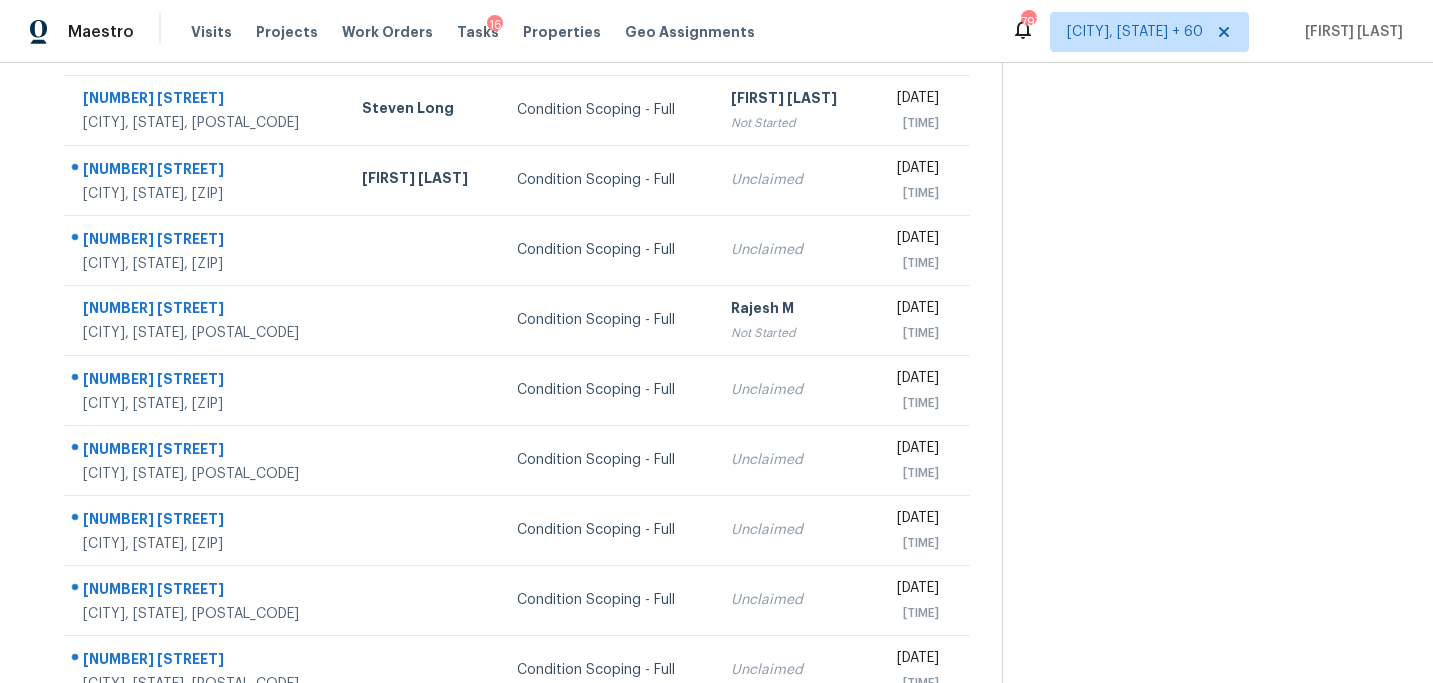 scroll, scrollTop: 206, scrollLeft: 0, axis: vertical 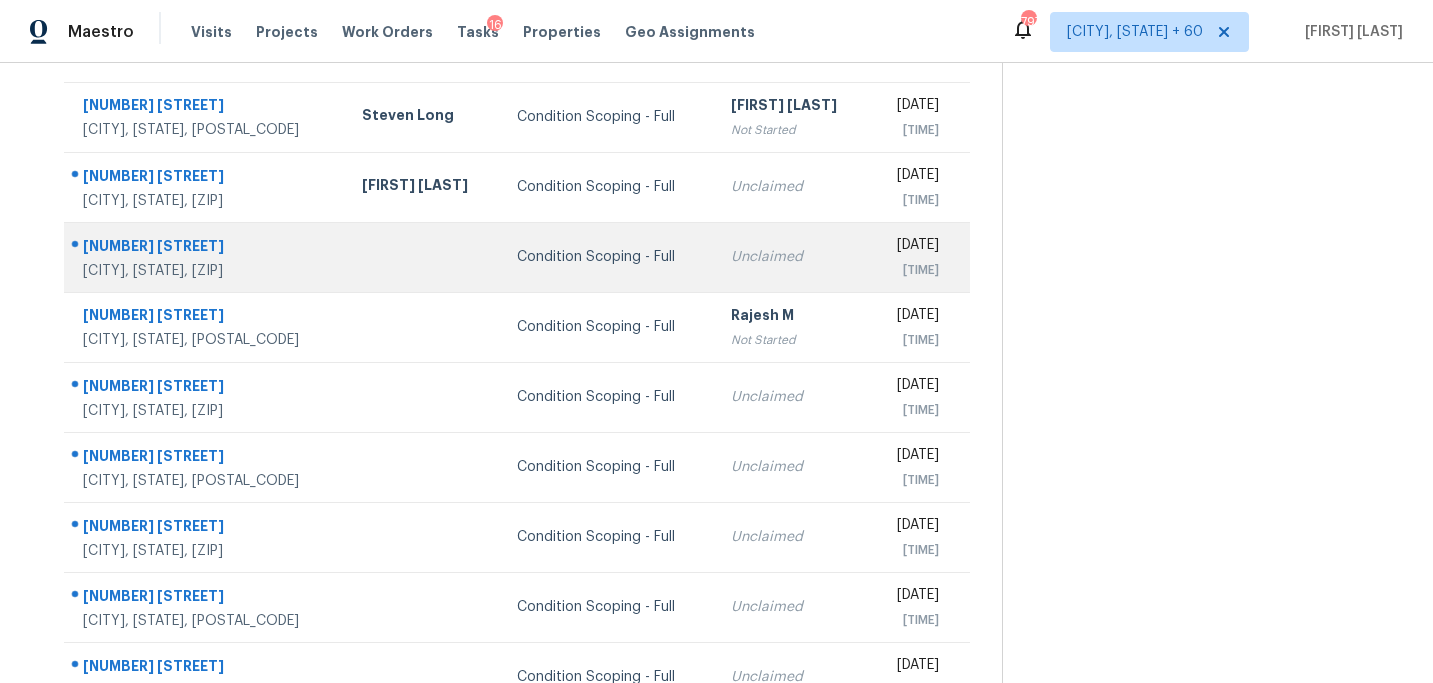 click on "Condition Scoping - Full" at bounding box center (608, 257) 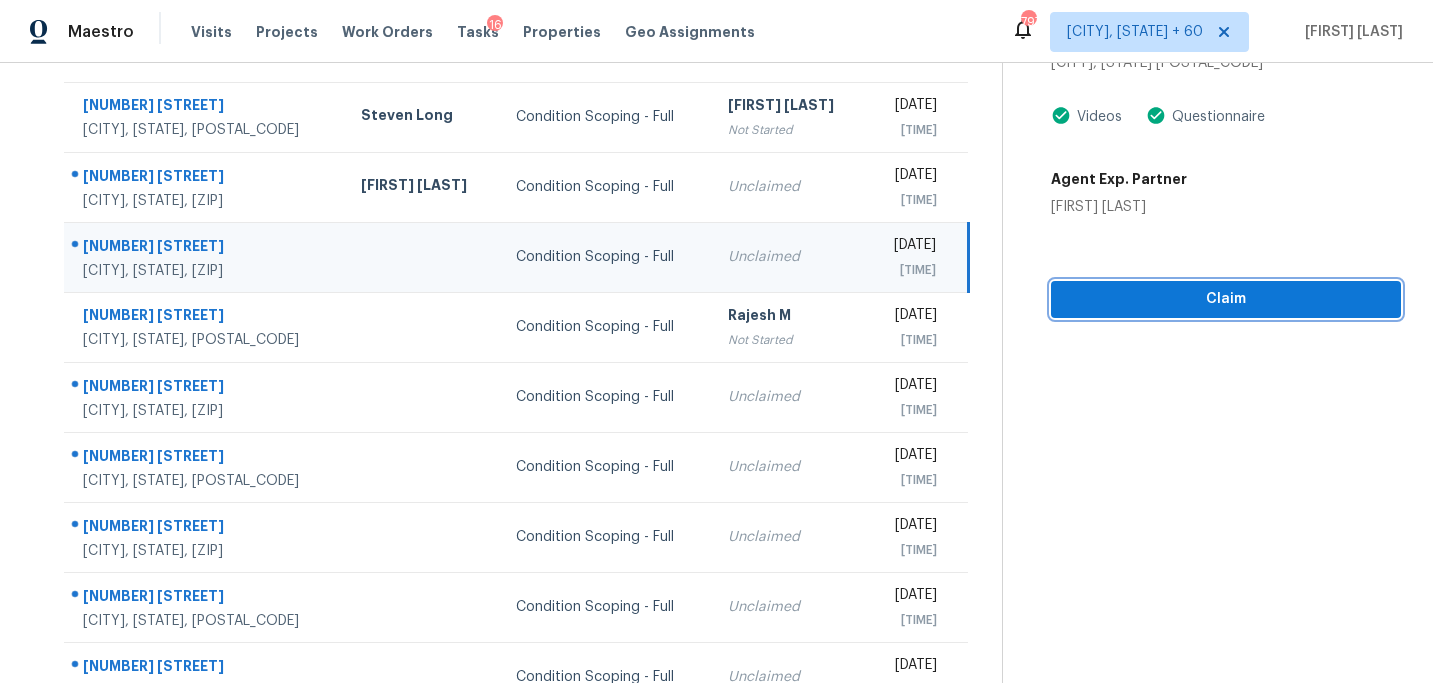 click on "Claim" at bounding box center [1226, 299] 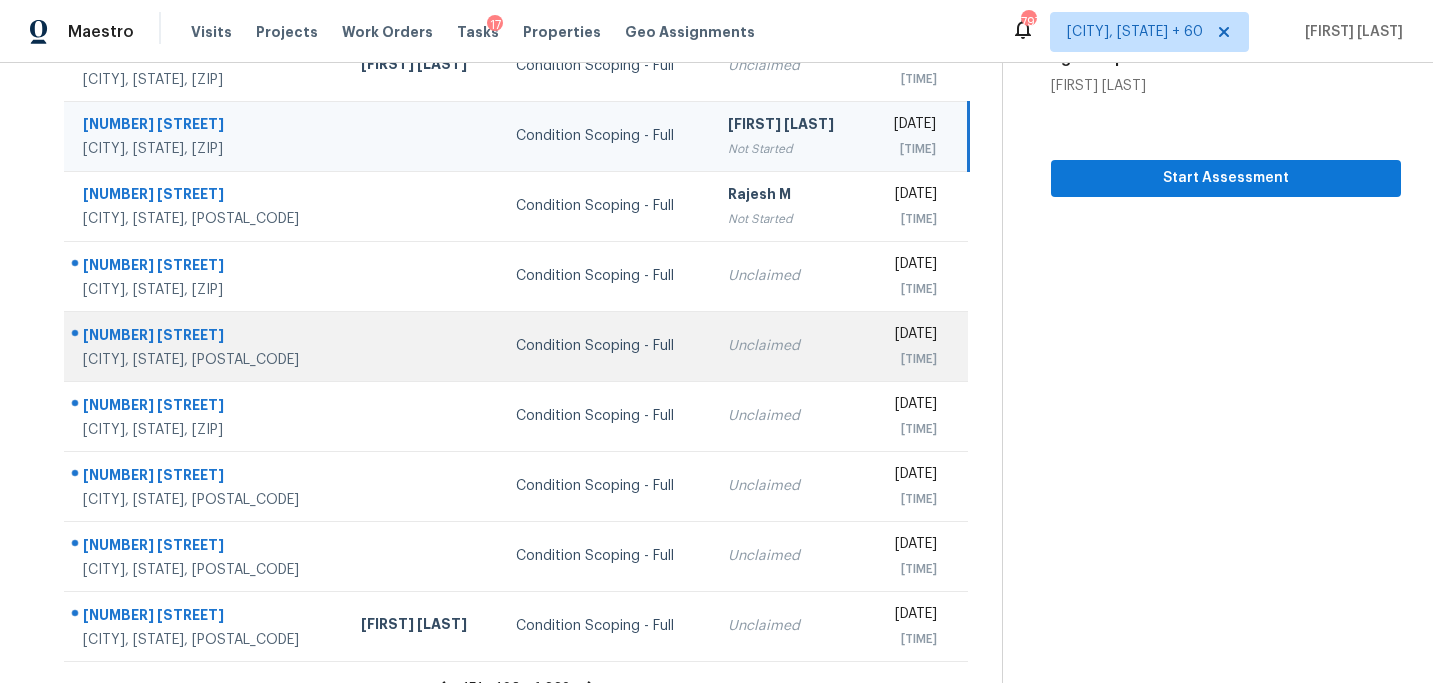 scroll, scrollTop: 358, scrollLeft: 0, axis: vertical 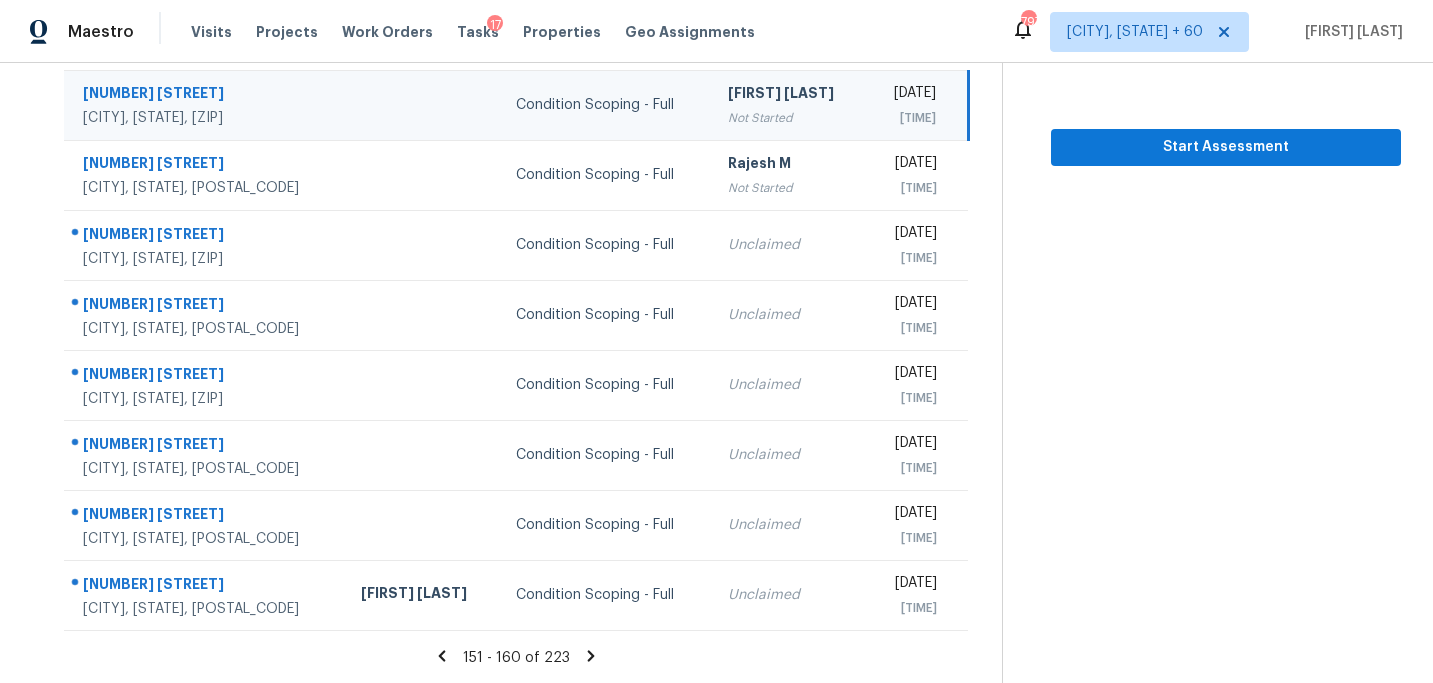 click 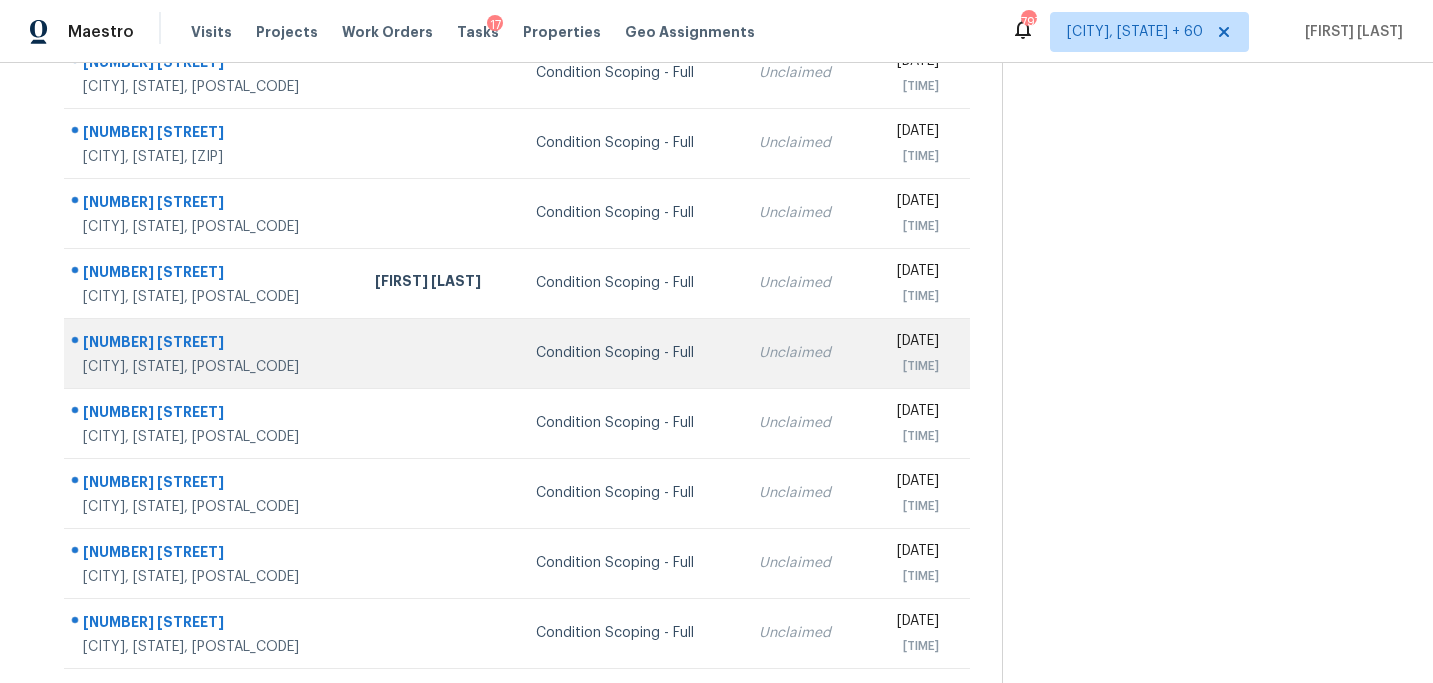 scroll, scrollTop: 358, scrollLeft: 0, axis: vertical 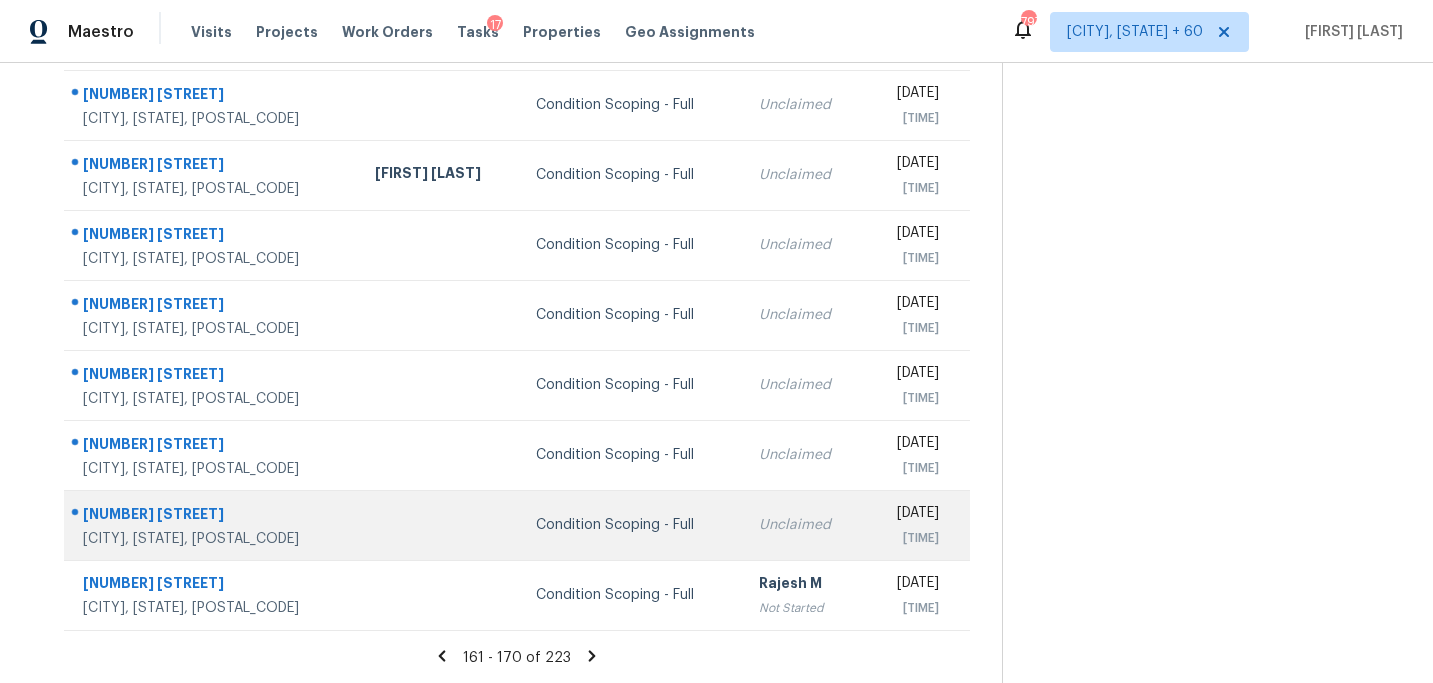 click on "Condition Scoping - Full" at bounding box center (631, 525) 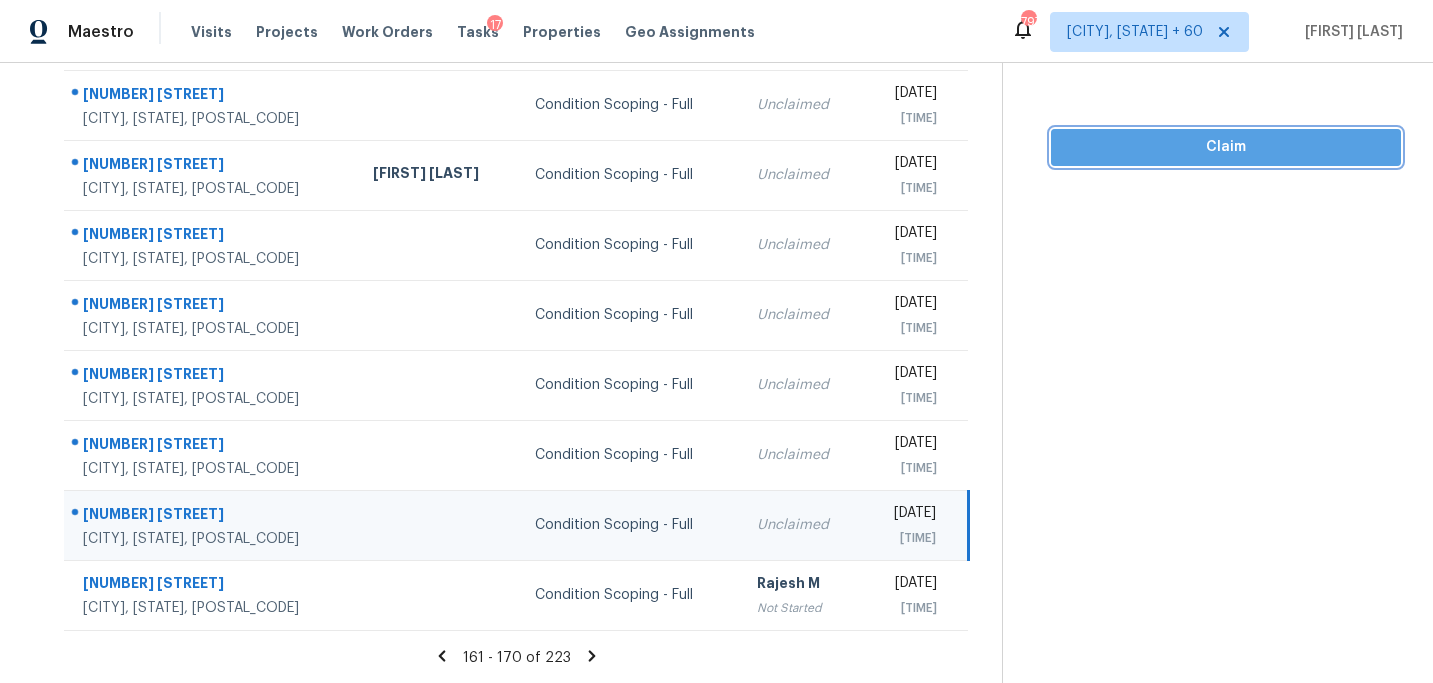 click on "Claim" at bounding box center (1226, 147) 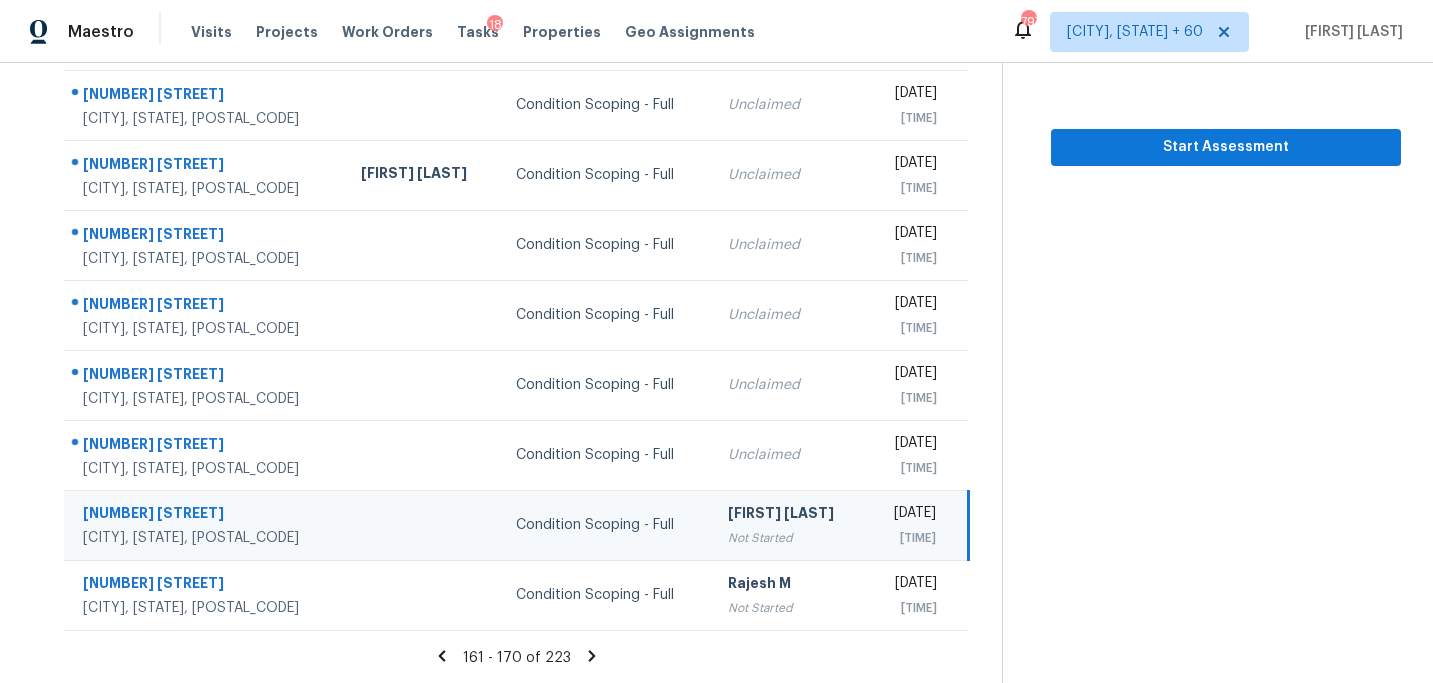 click 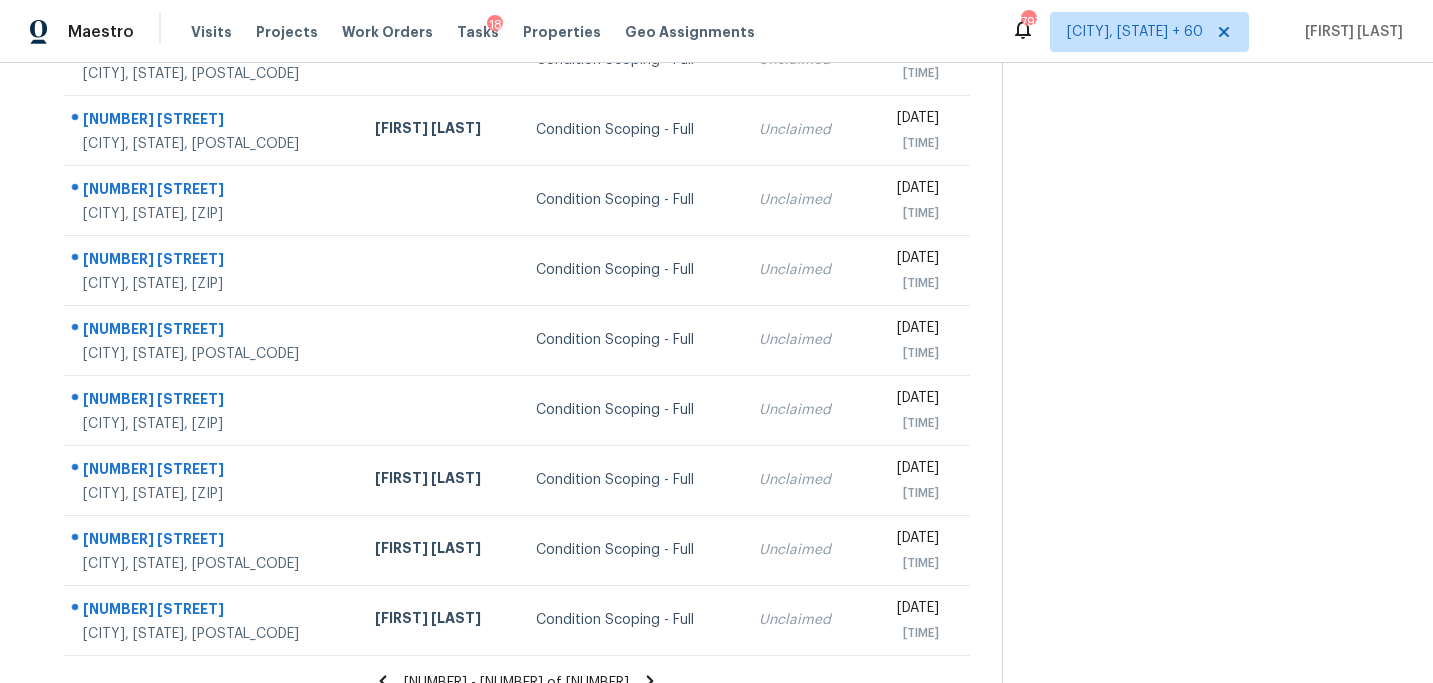 scroll, scrollTop: 358, scrollLeft: 0, axis: vertical 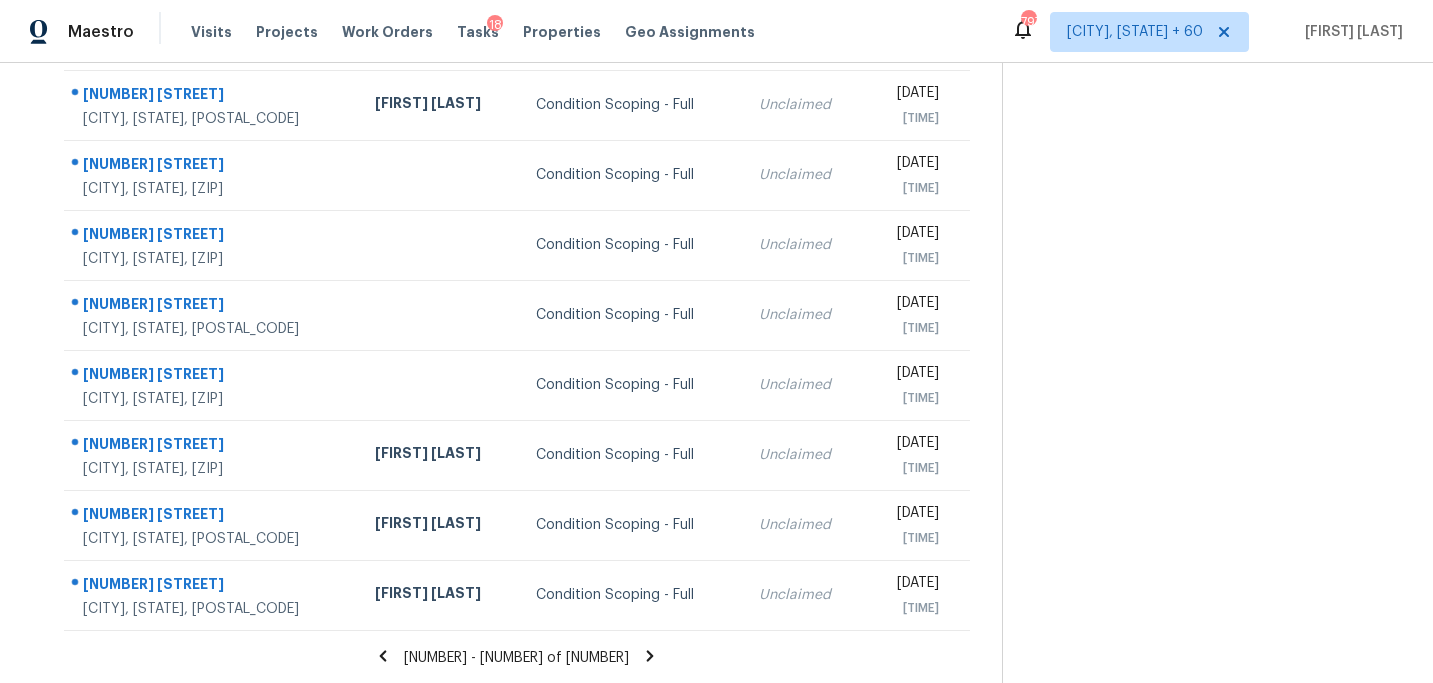 click 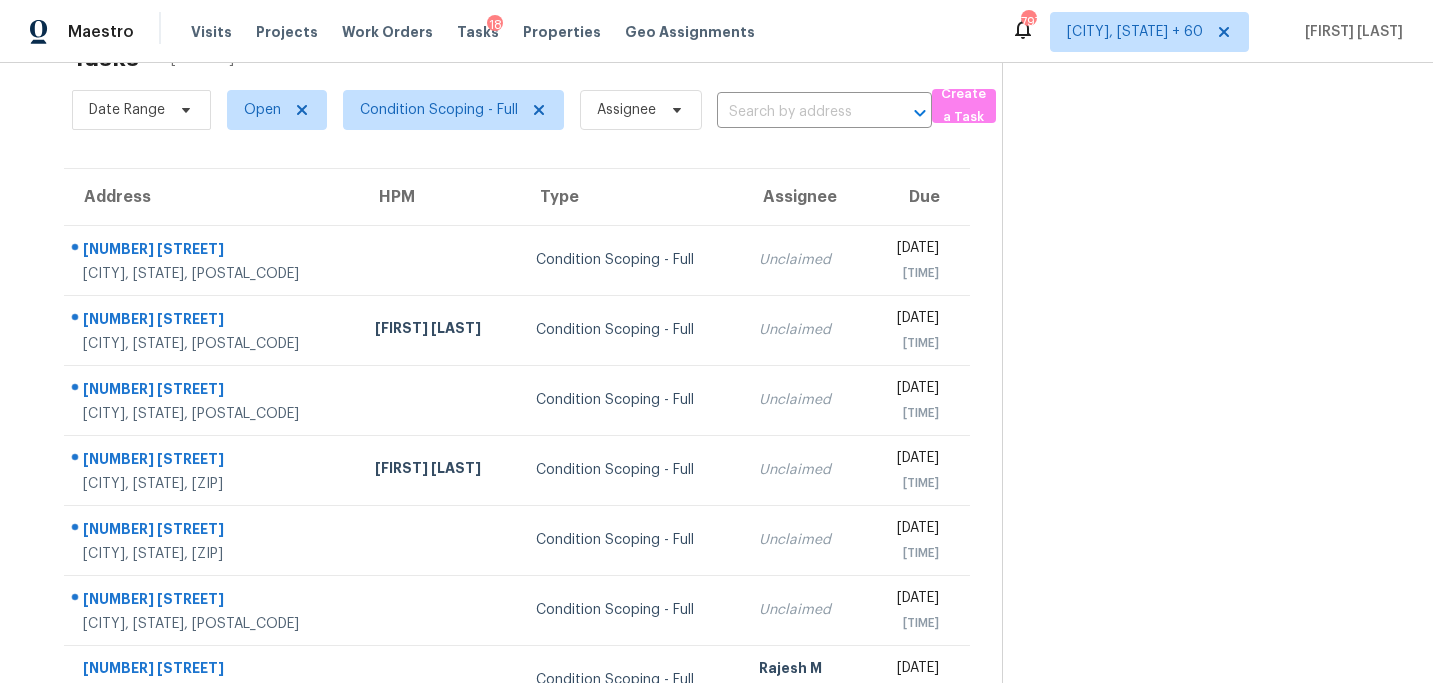 scroll, scrollTop: 358, scrollLeft: 0, axis: vertical 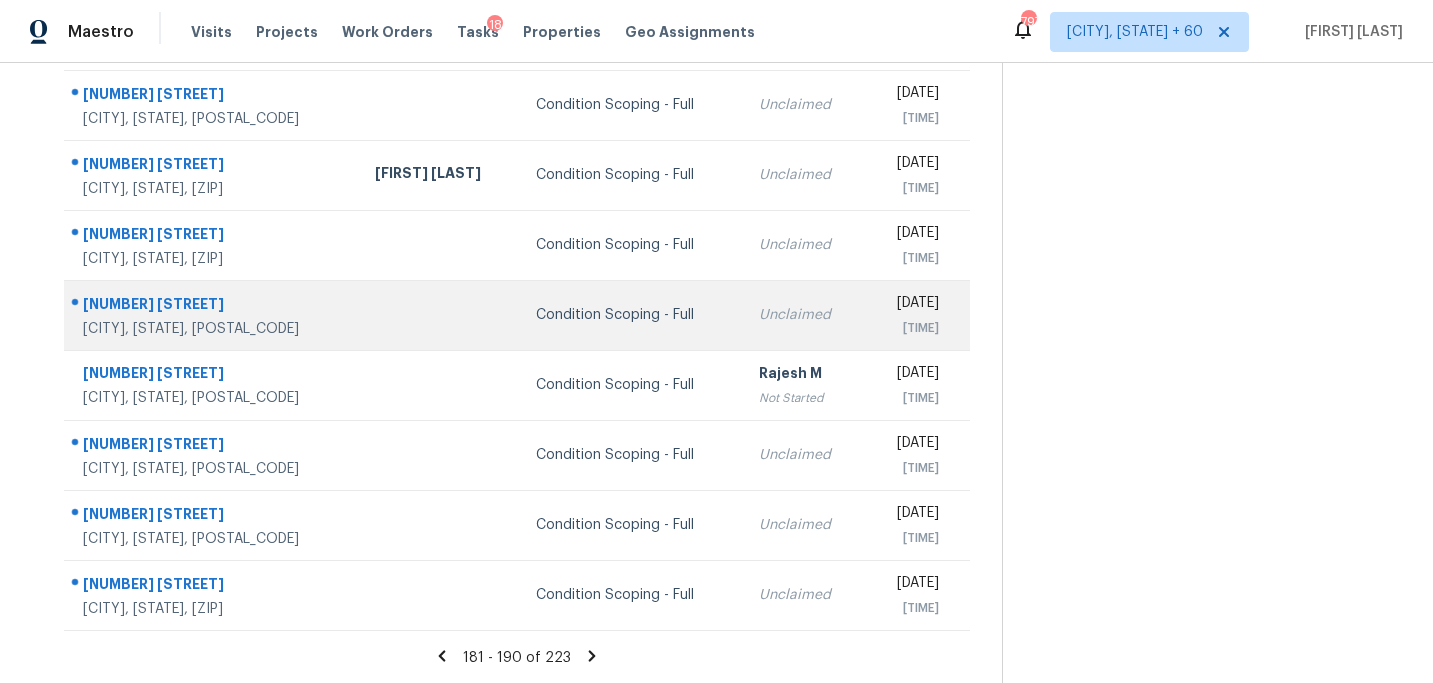 click on "Condition Scoping - Full" at bounding box center (631, 315) 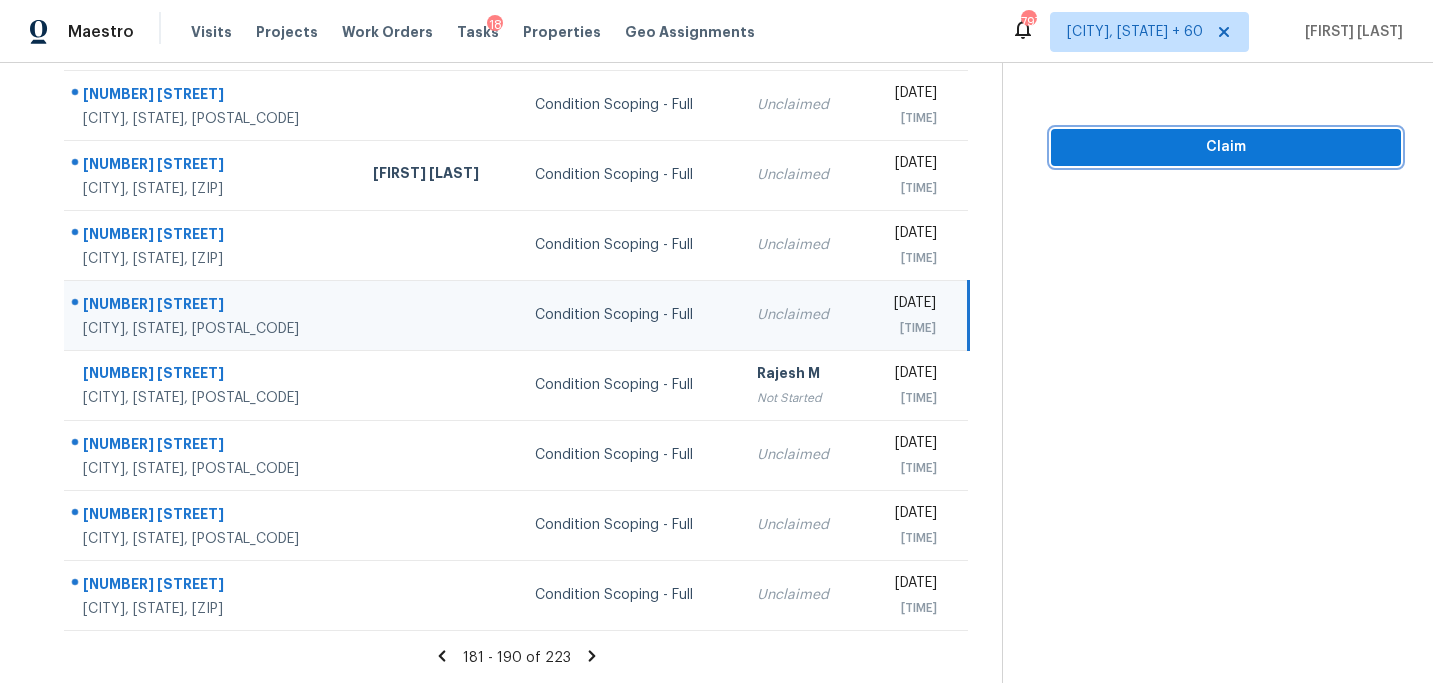 click on "Claim" at bounding box center [1226, 147] 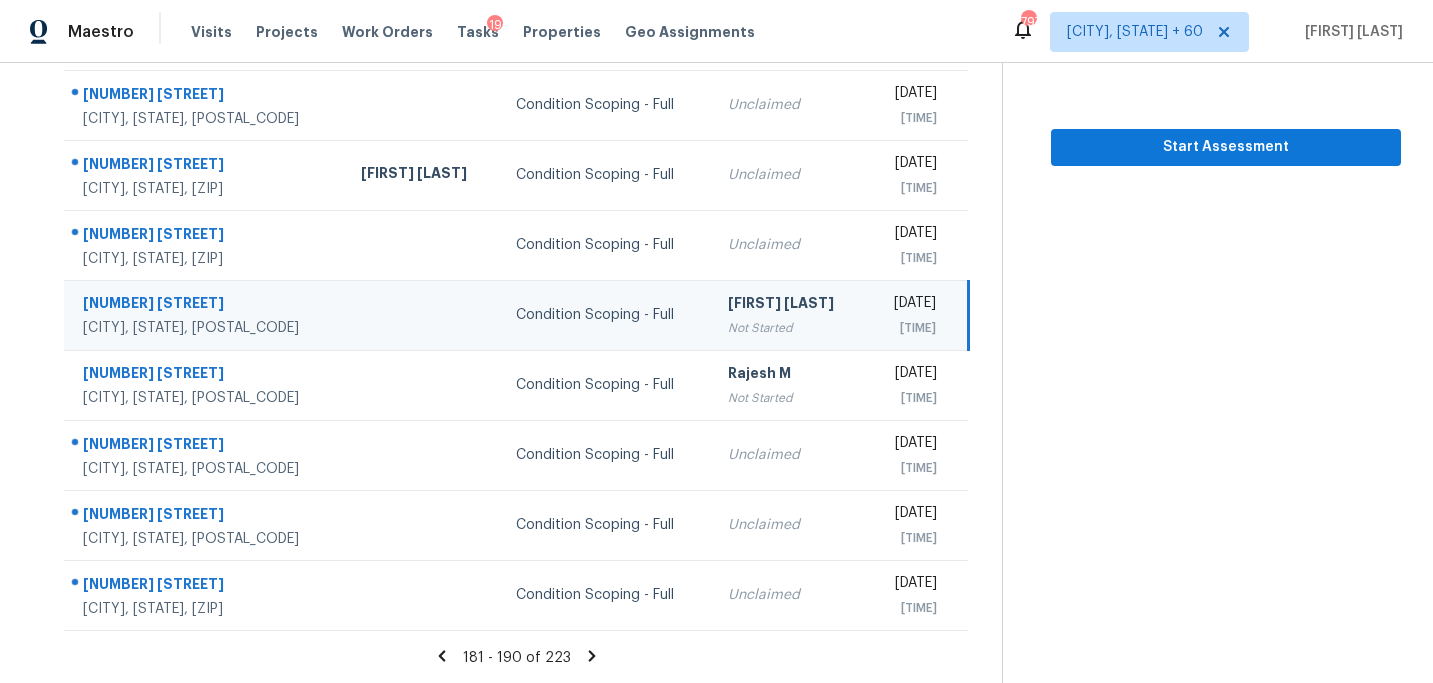 click 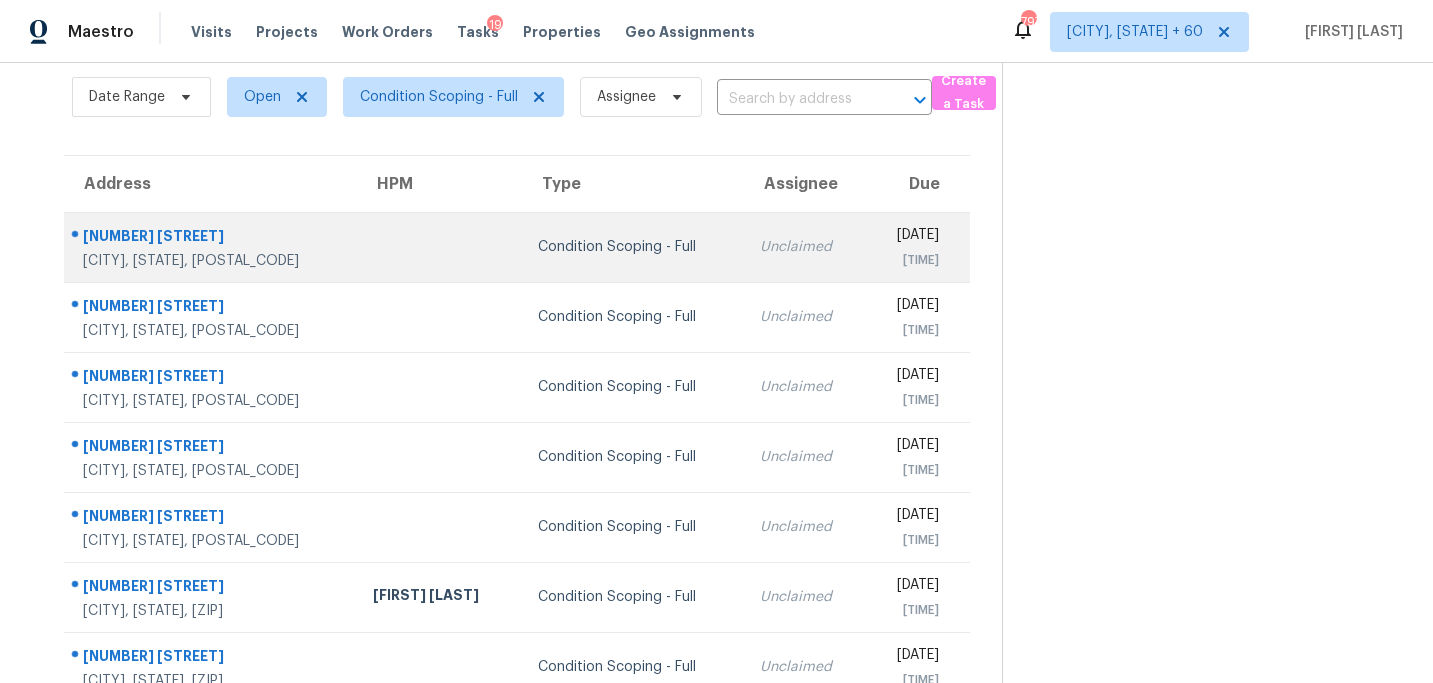 scroll, scrollTop: 0, scrollLeft: 0, axis: both 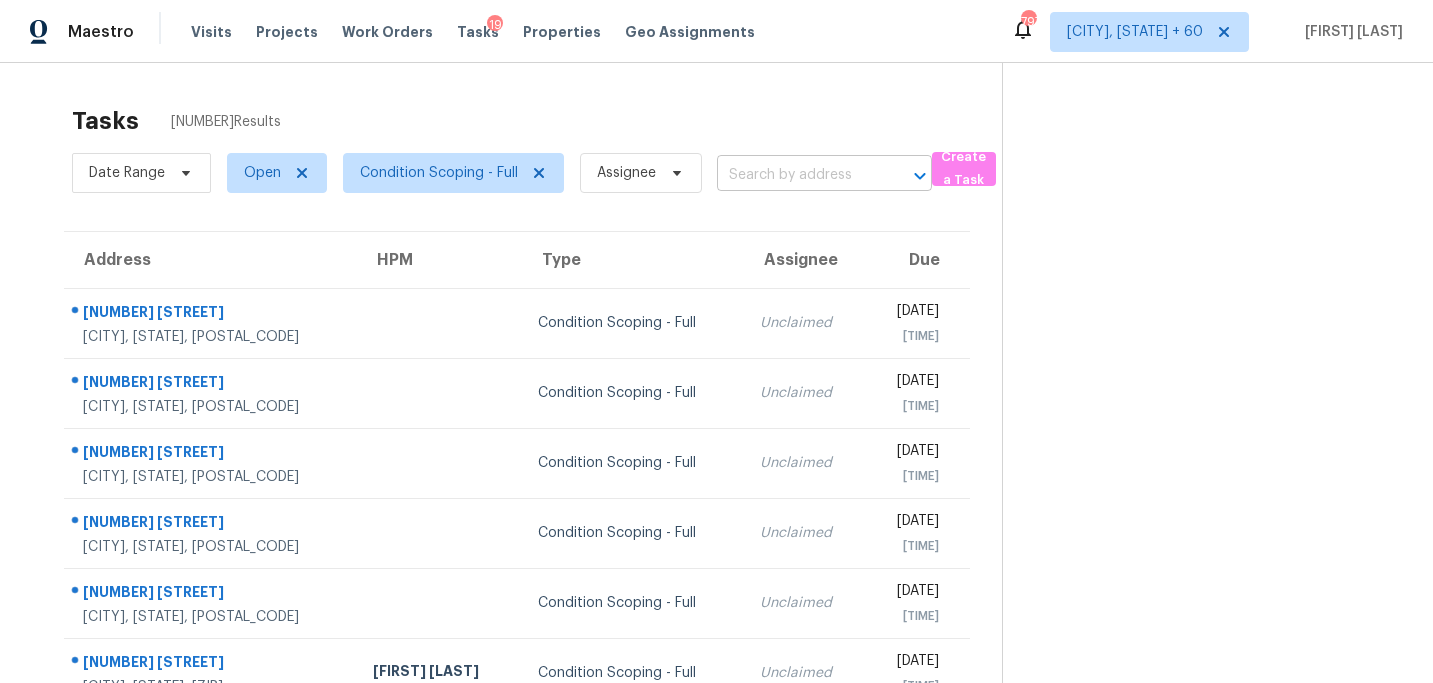click at bounding box center [796, 175] 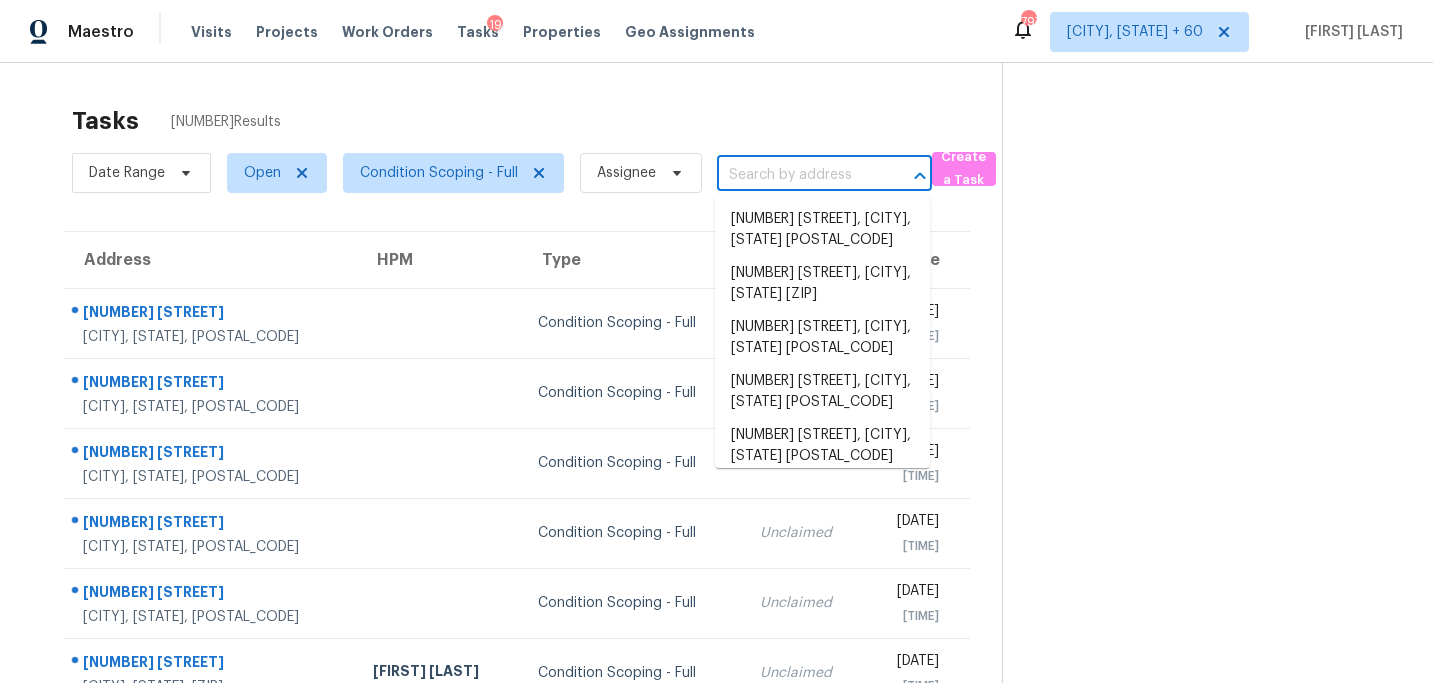 paste on "[NUMBER] [STREET], [CITY], [STATE], [ZIP]" 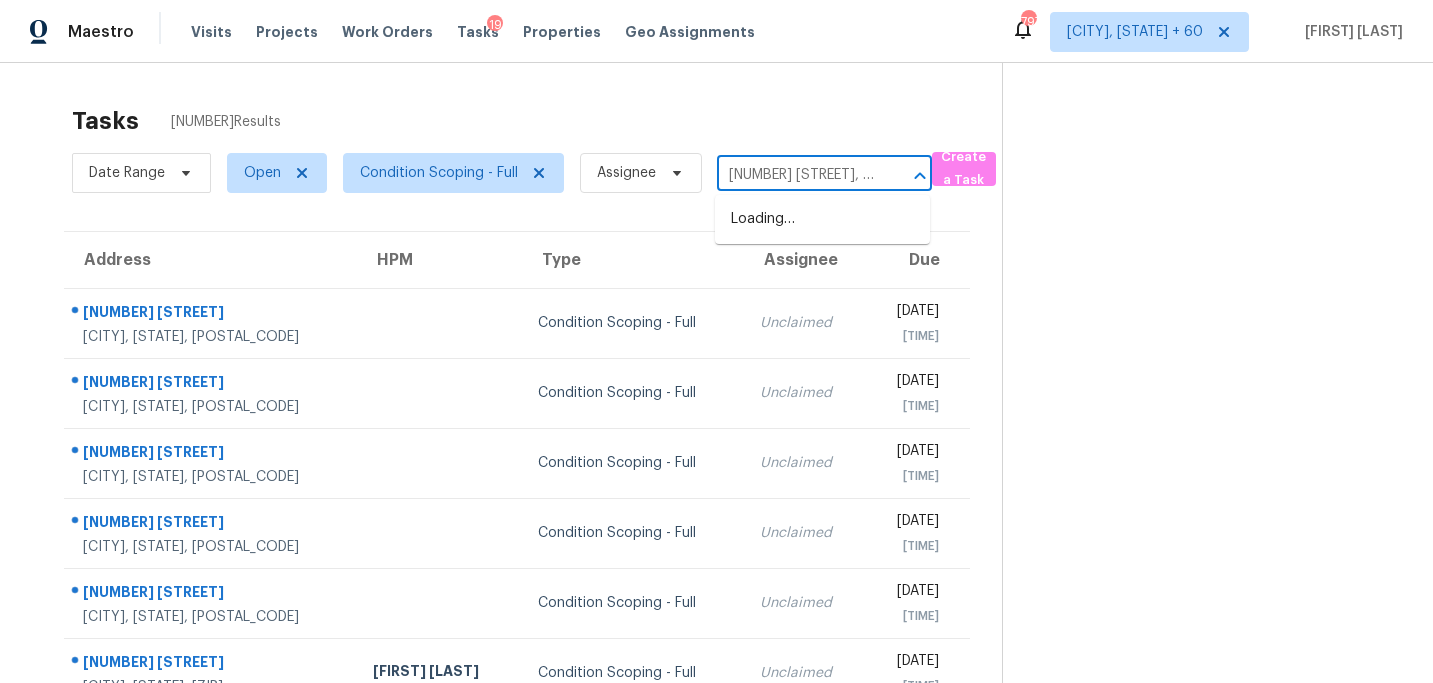 scroll, scrollTop: 0, scrollLeft: 149, axis: horizontal 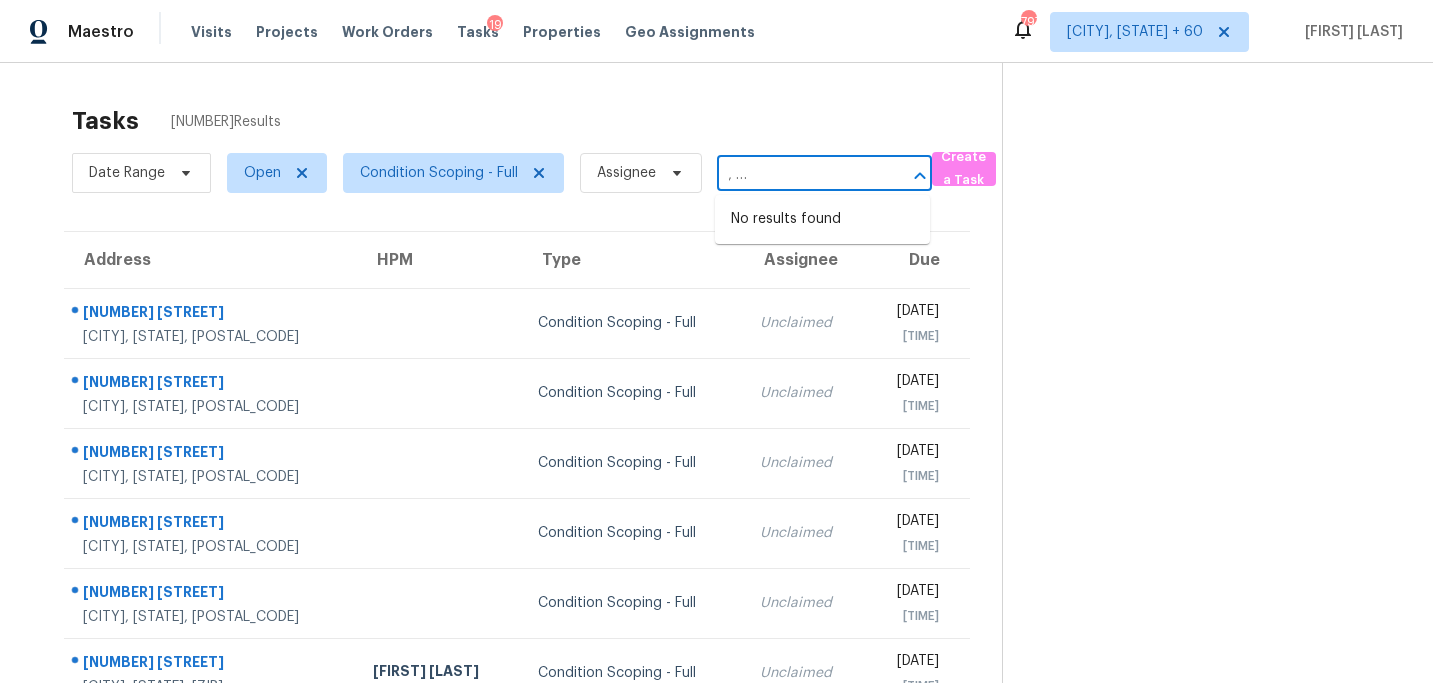 type on "[NUMBER] [STREET], [CITY], [STATE], [ZIP]" 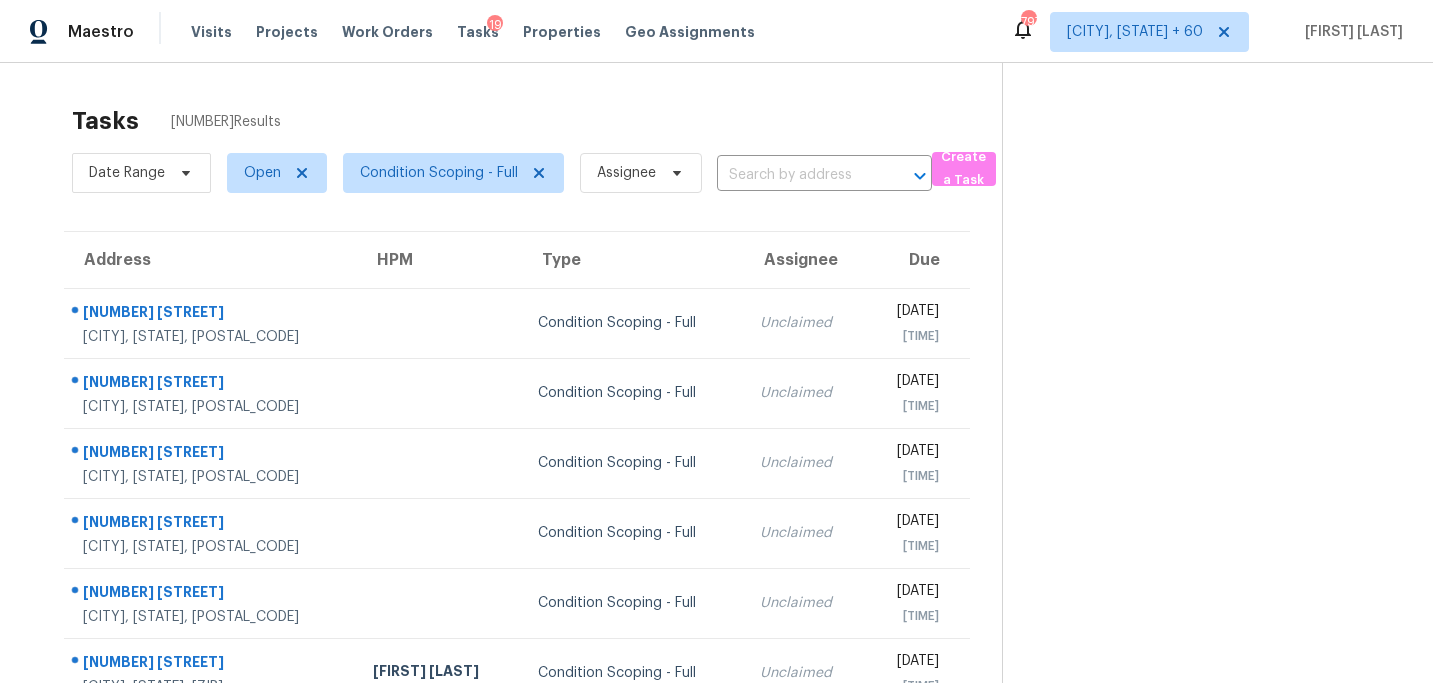click at bounding box center [1201, 552] 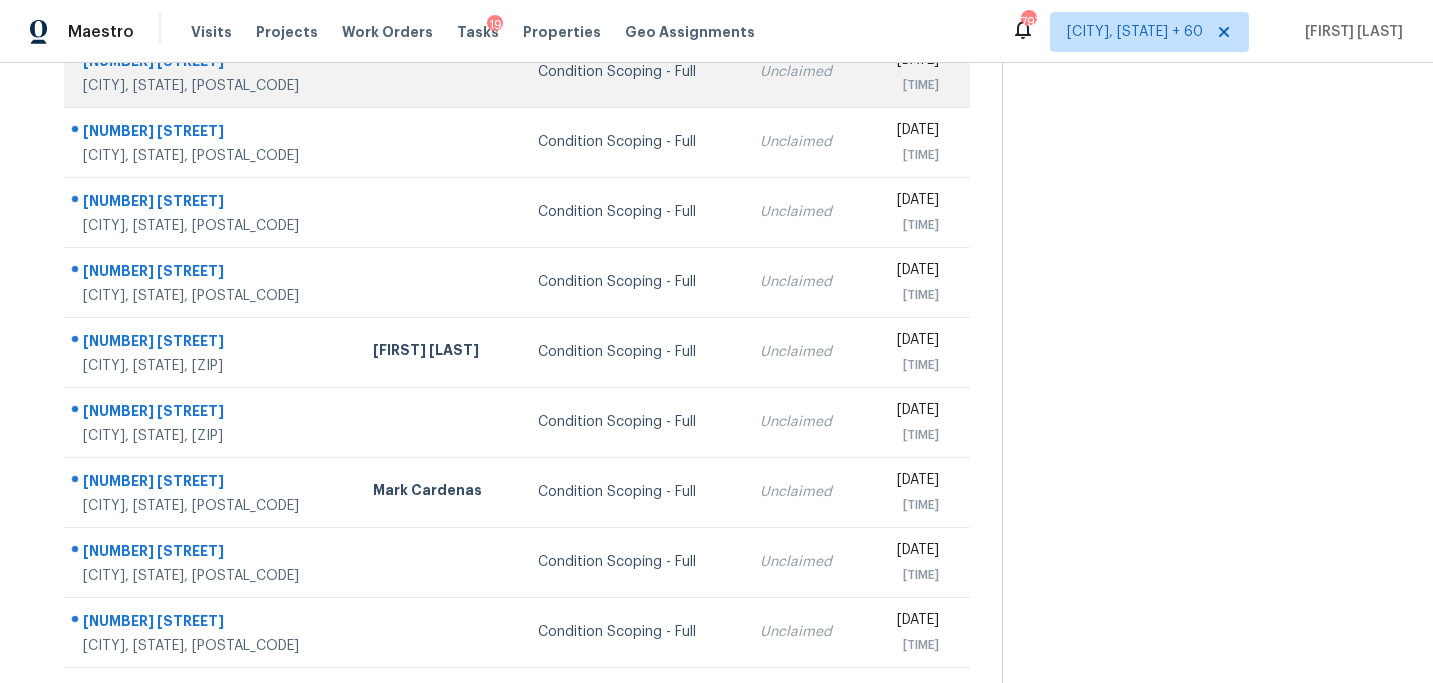 scroll, scrollTop: 358, scrollLeft: 0, axis: vertical 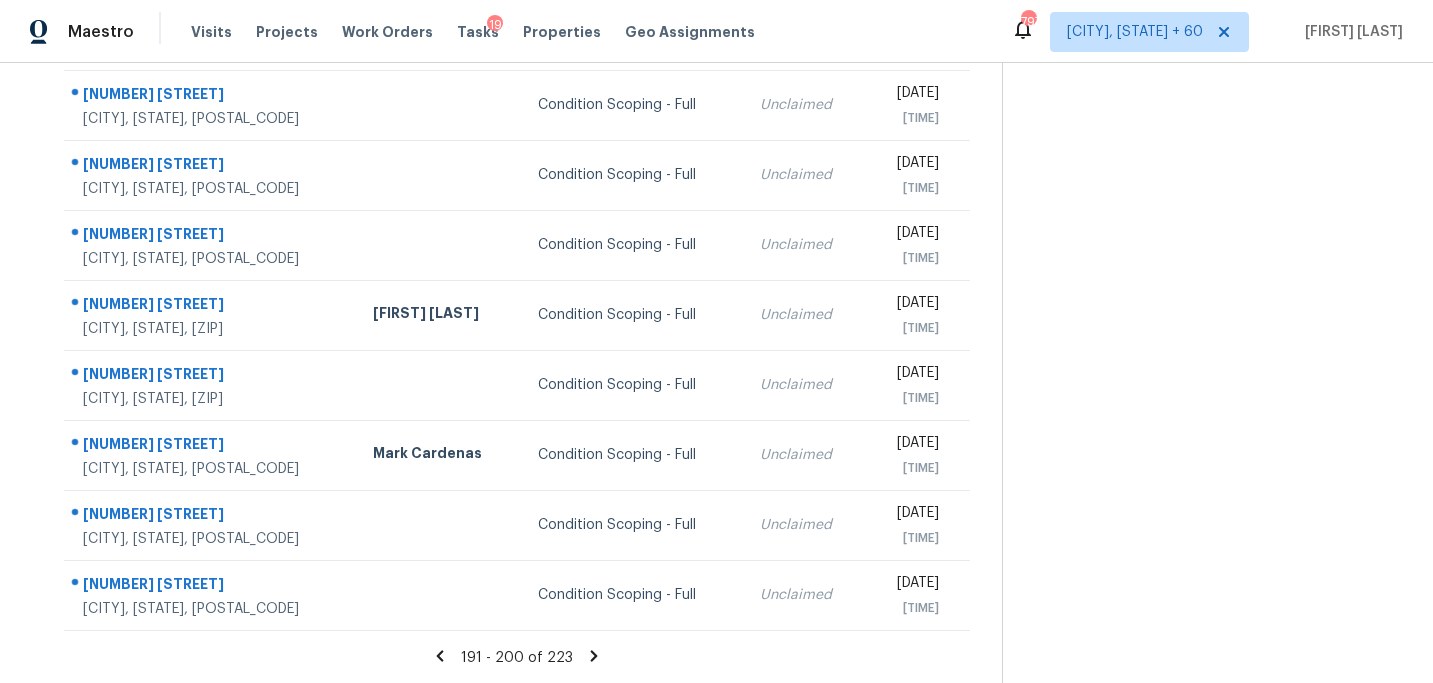 click 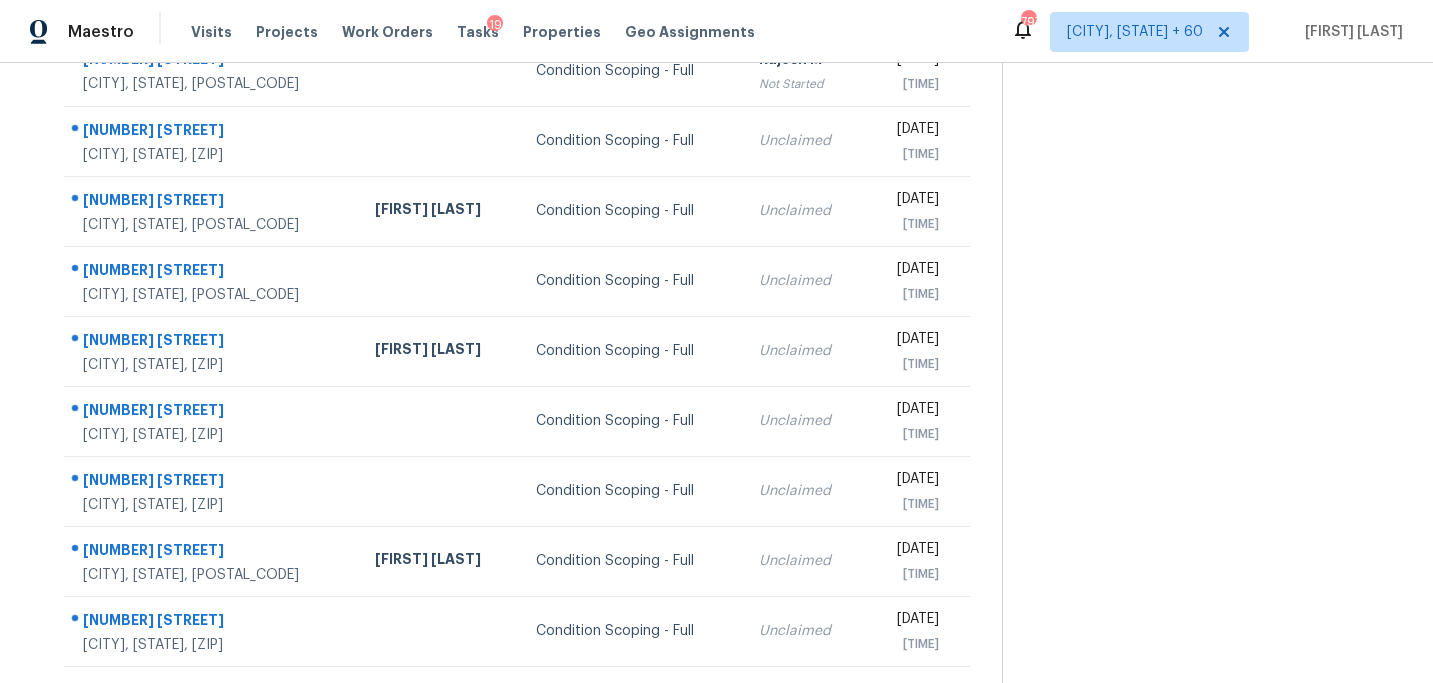 scroll, scrollTop: 358, scrollLeft: 0, axis: vertical 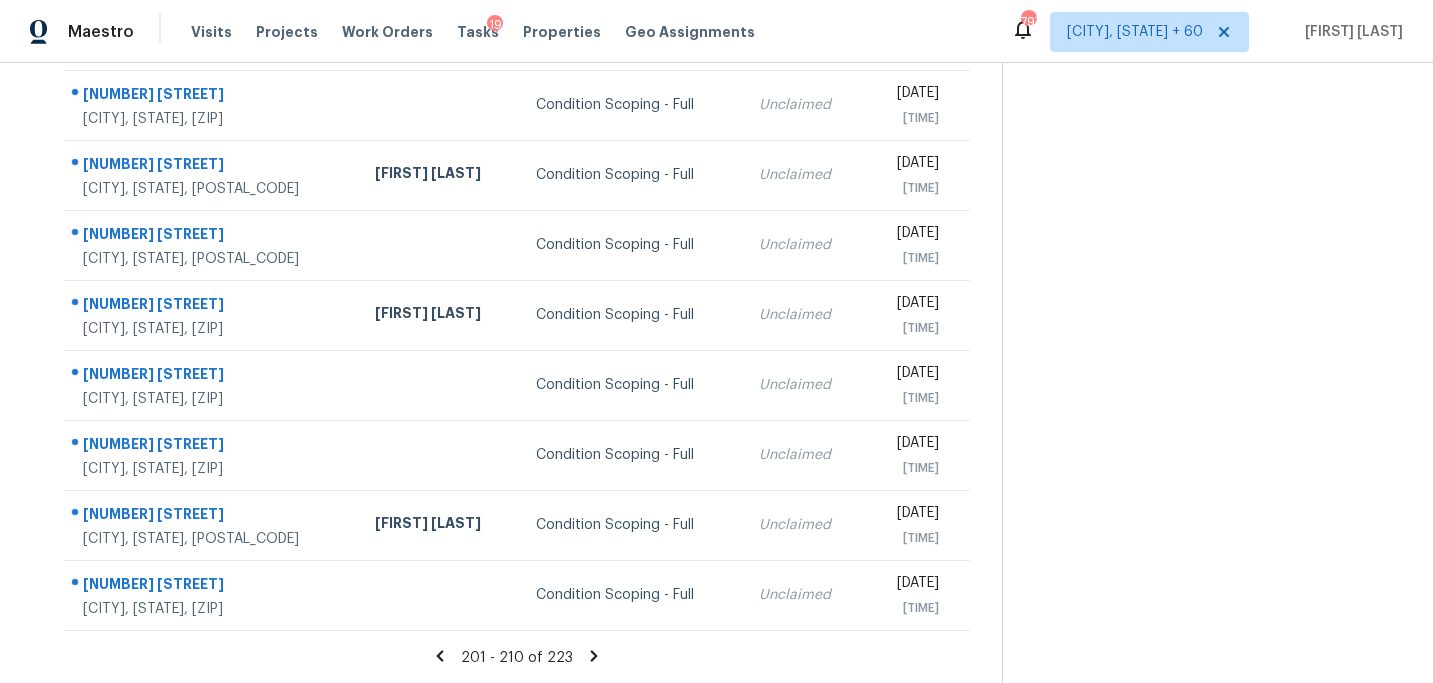click 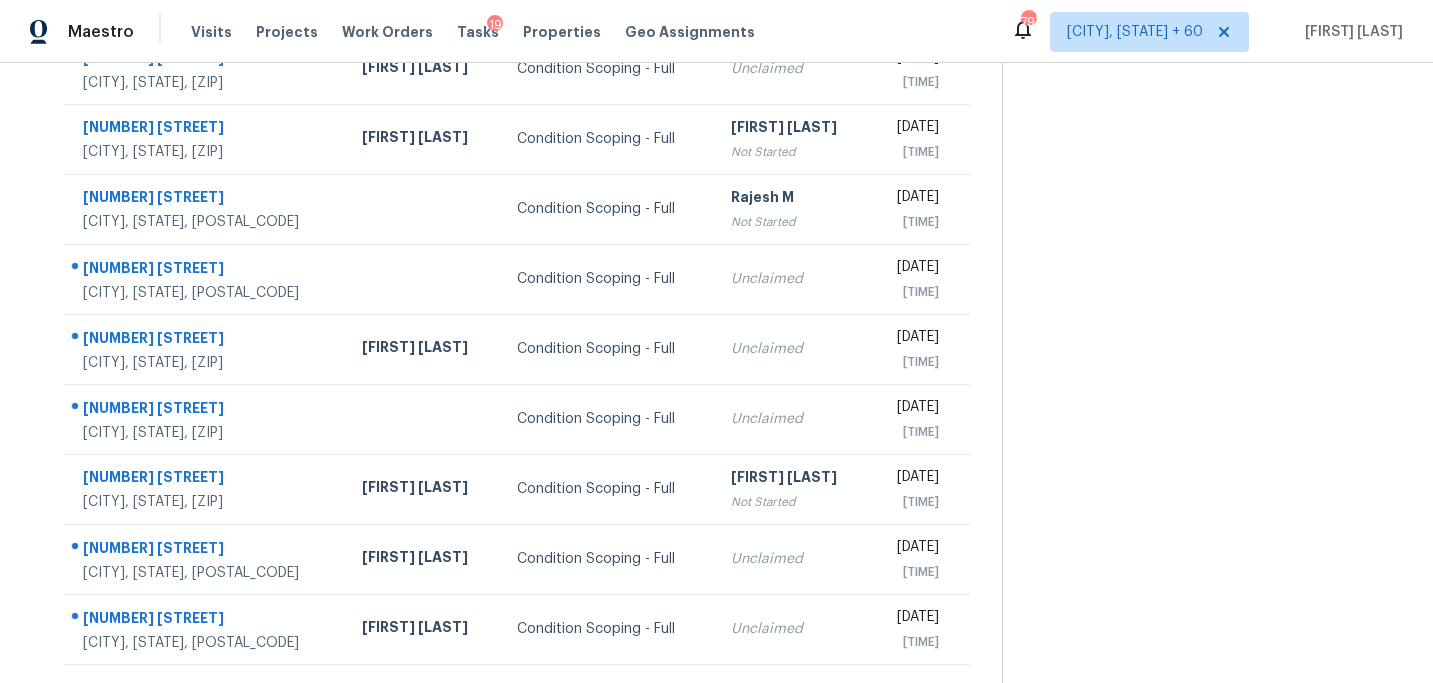 scroll, scrollTop: 358, scrollLeft: 0, axis: vertical 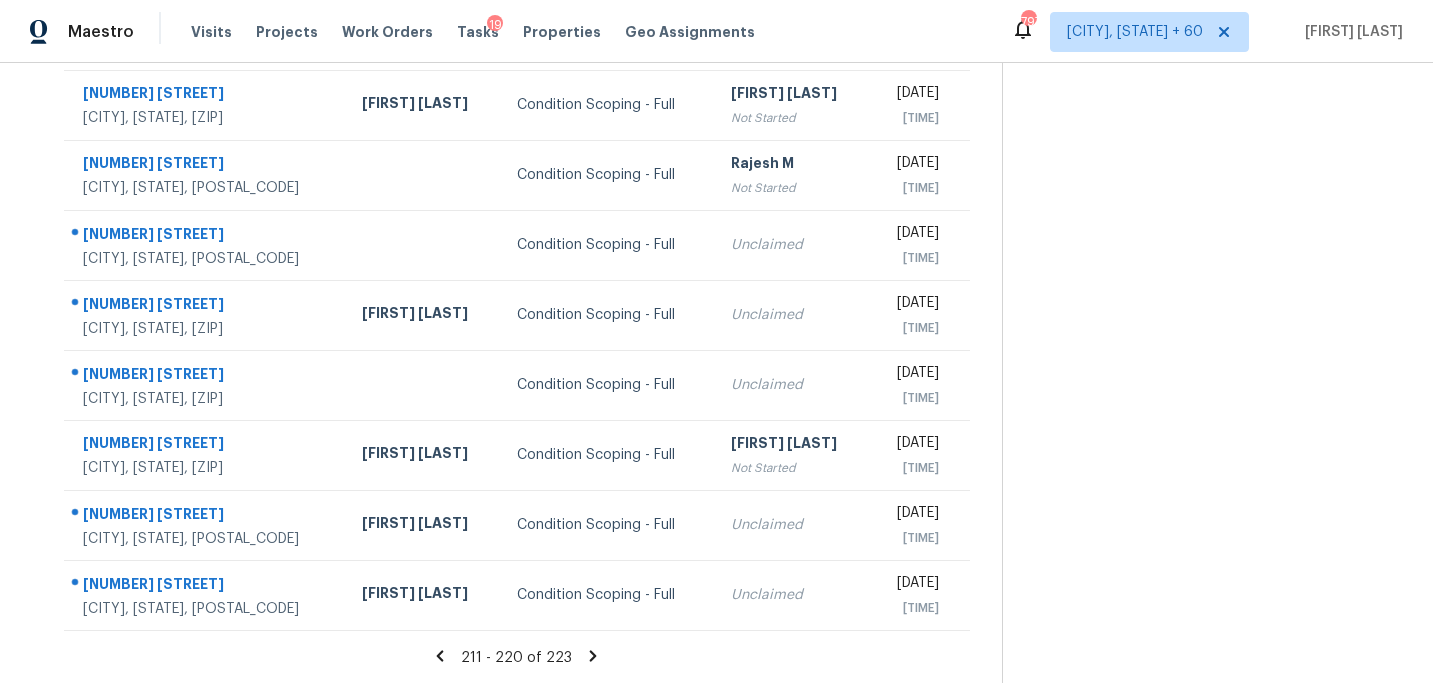click 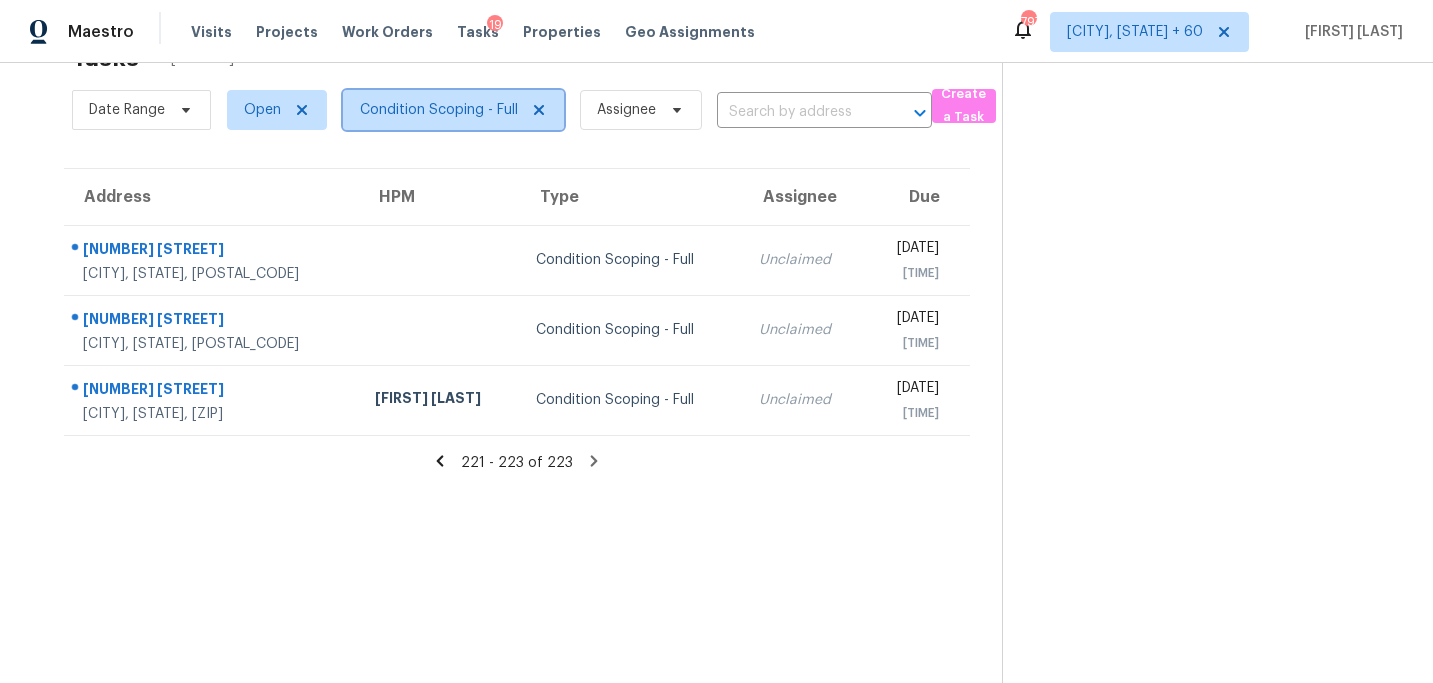 click on "Condition Scoping - Full" at bounding box center [439, 110] 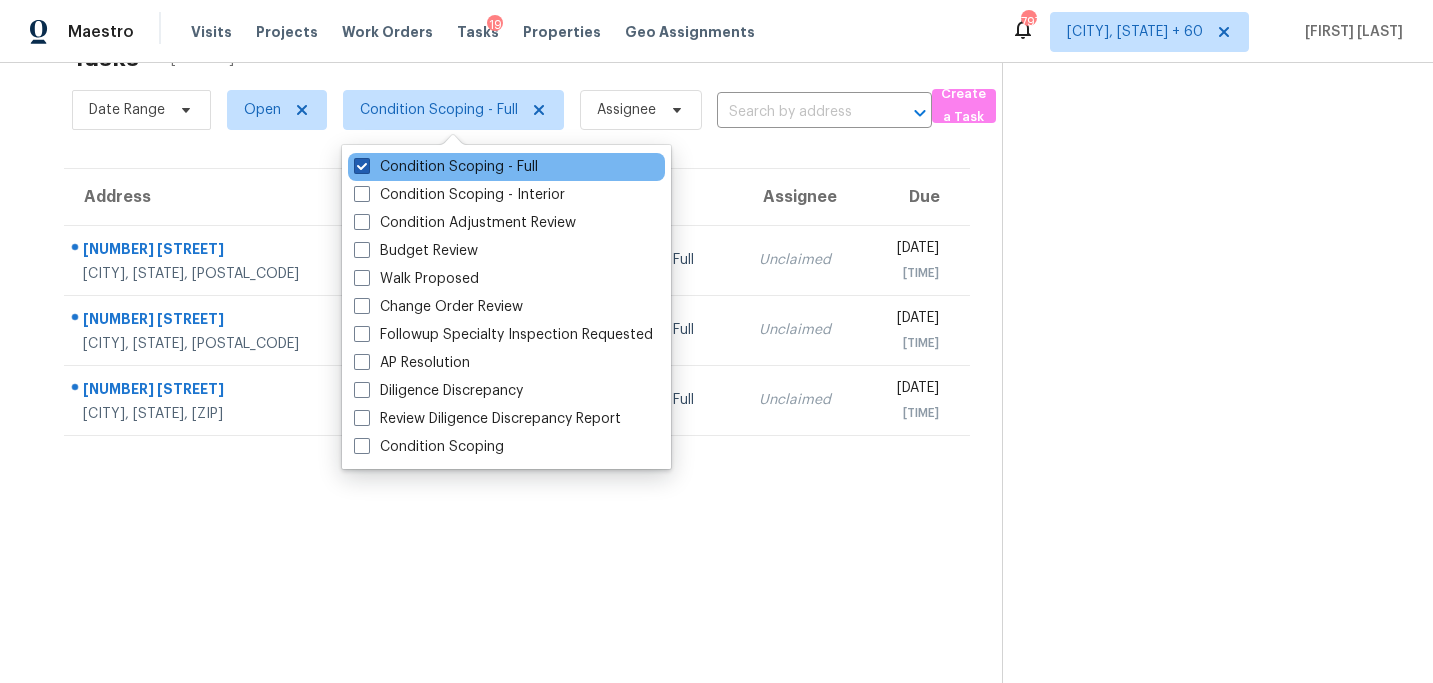 click on "Condition Scoping - Full" at bounding box center (446, 167) 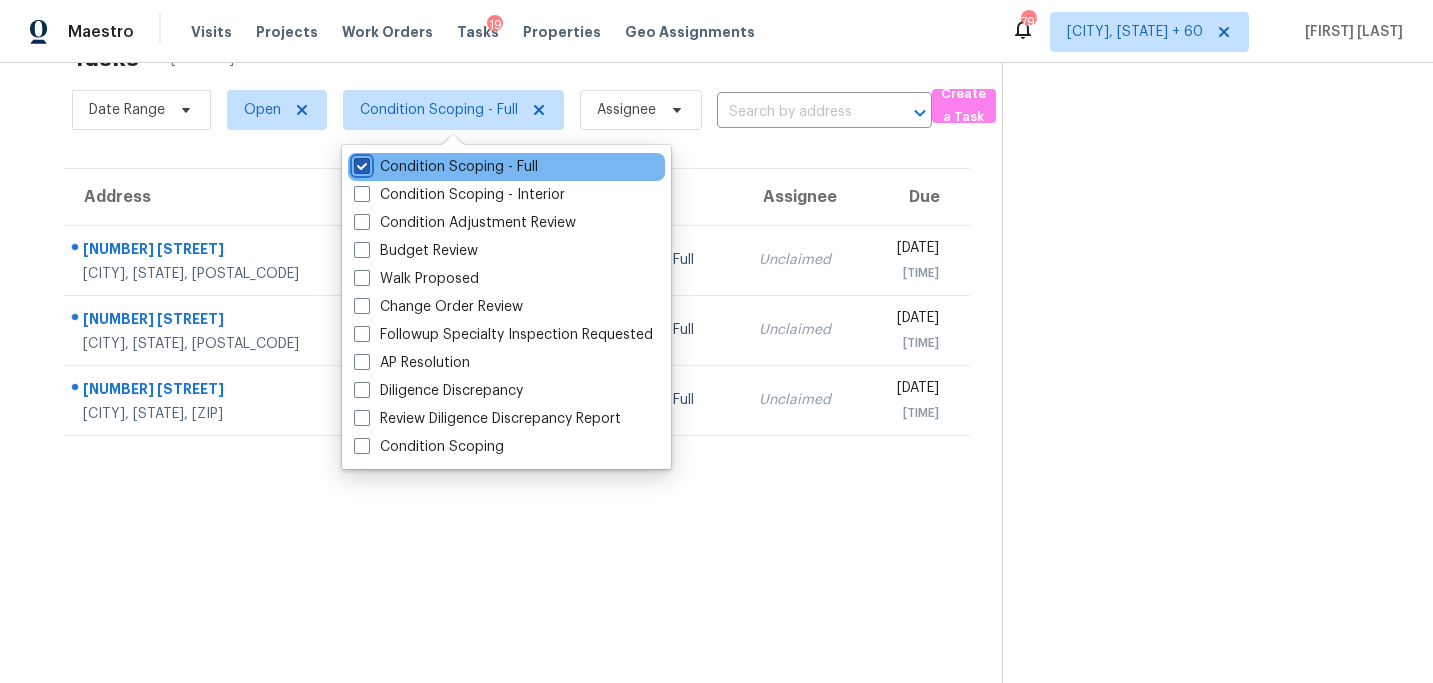 click on "Condition Scoping - Full" at bounding box center [360, 163] 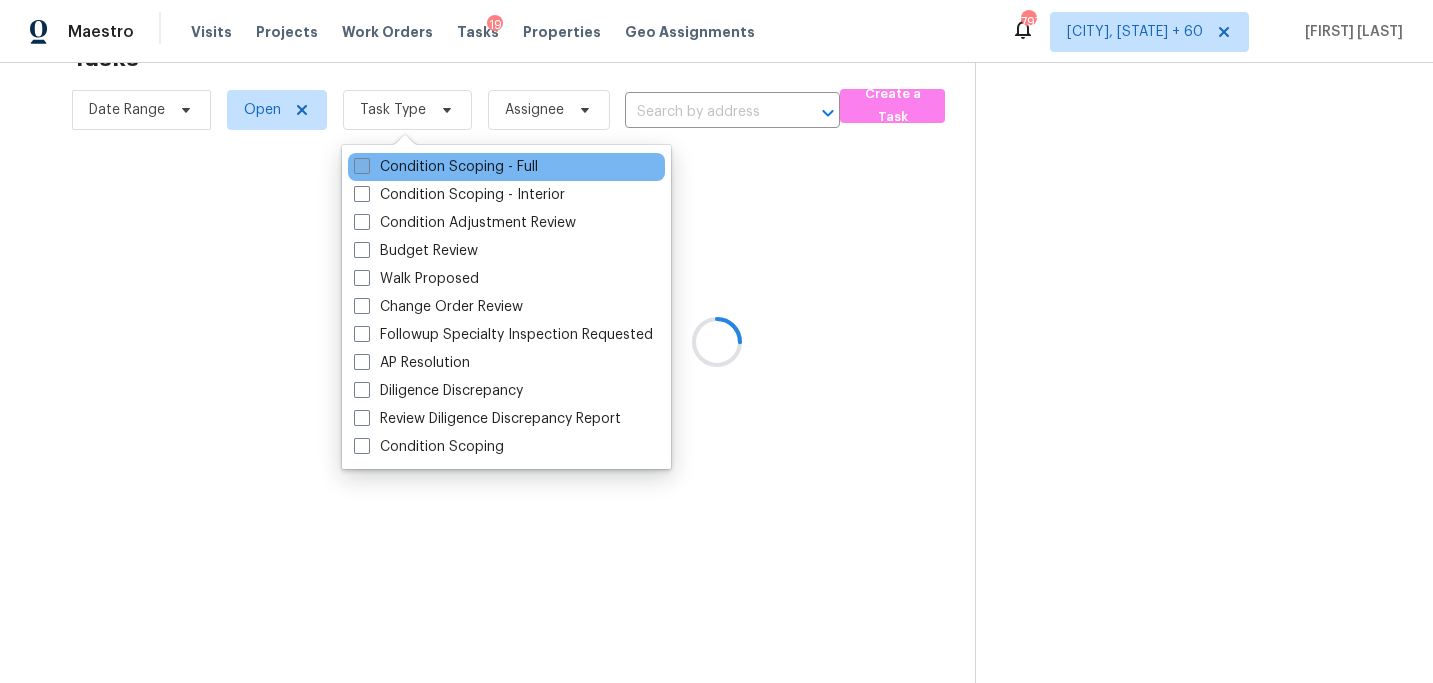 click on "Condition Scoping - Full" at bounding box center [446, 167] 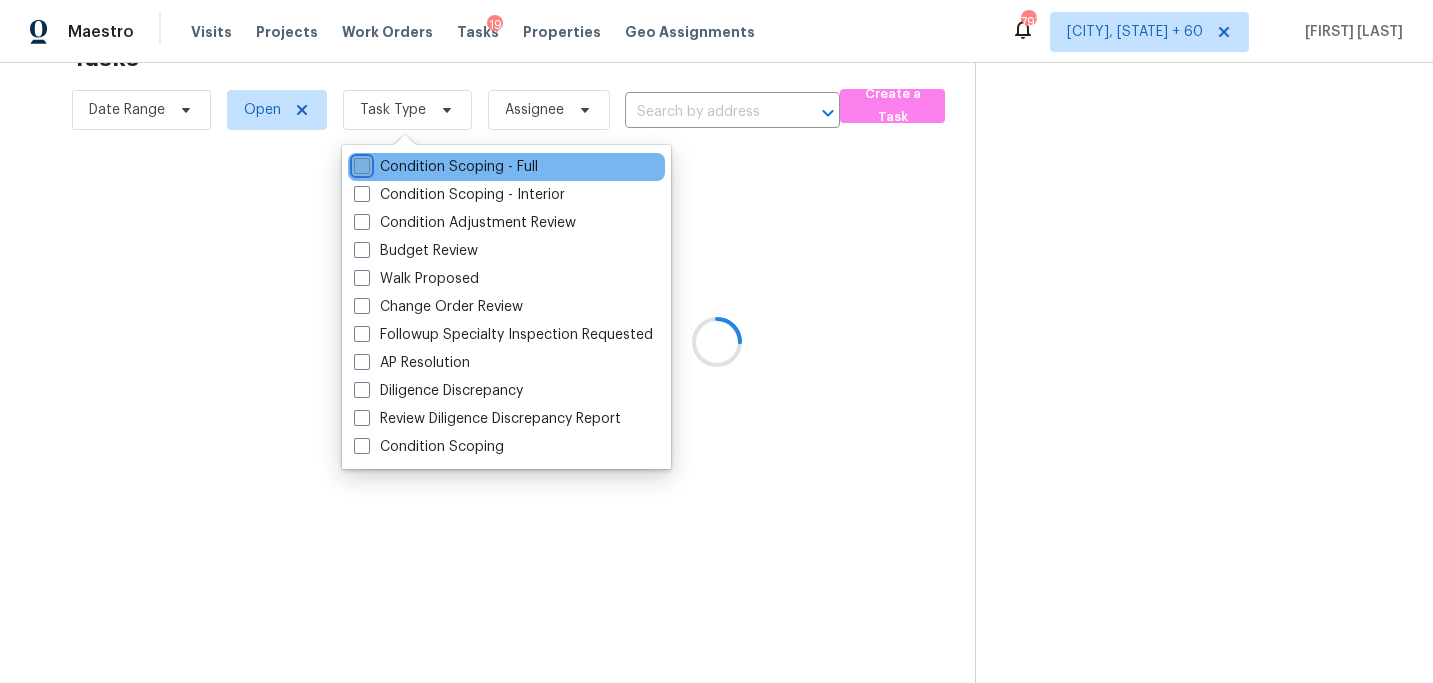 click on "Condition Scoping - Full" at bounding box center [360, 163] 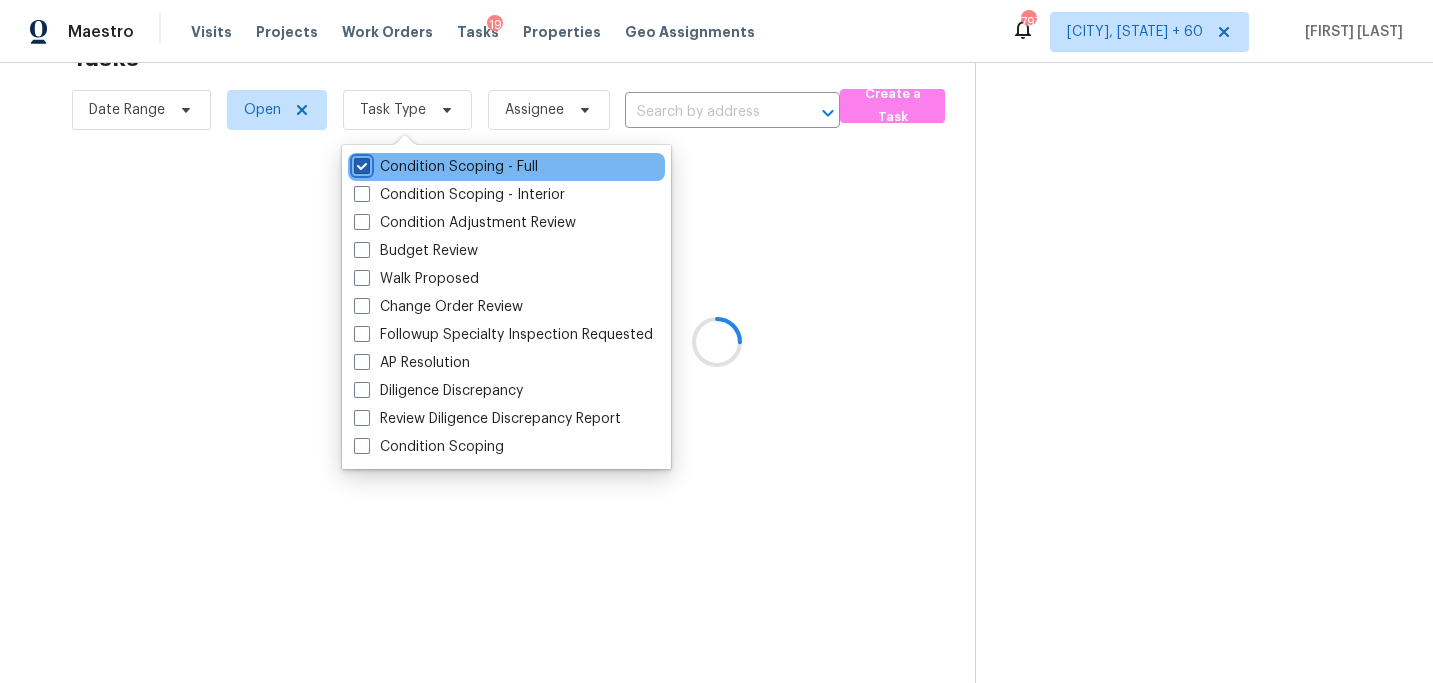 checkbox on "true" 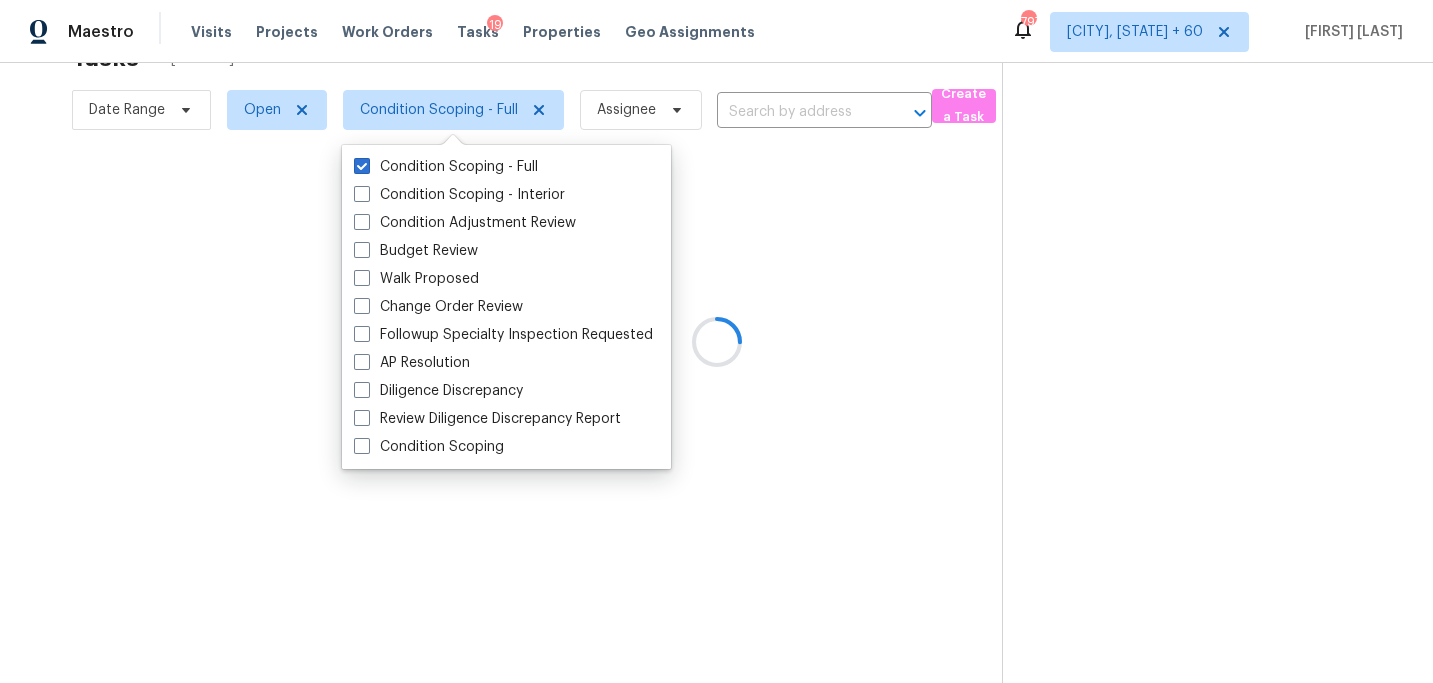 click at bounding box center (716, 341) 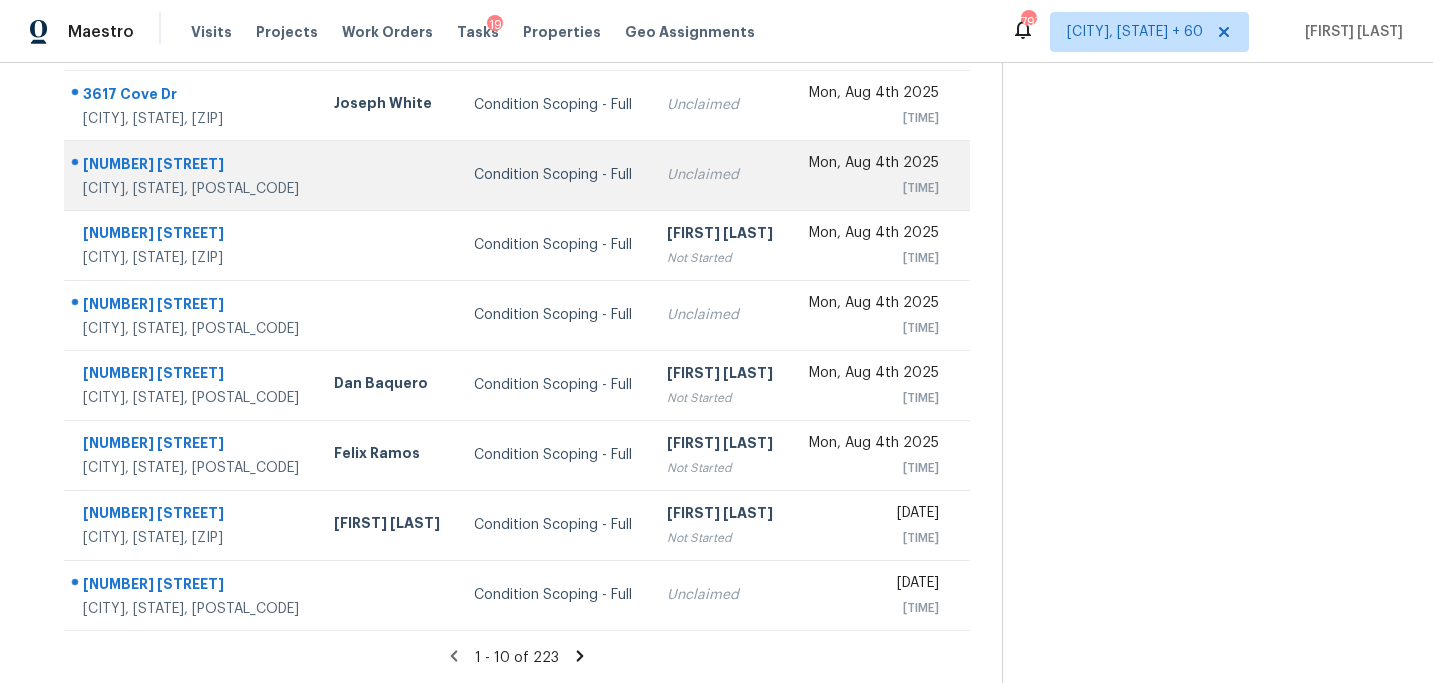 scroll, scrollTop: 358, scrollLeft: 0, axis: vertical 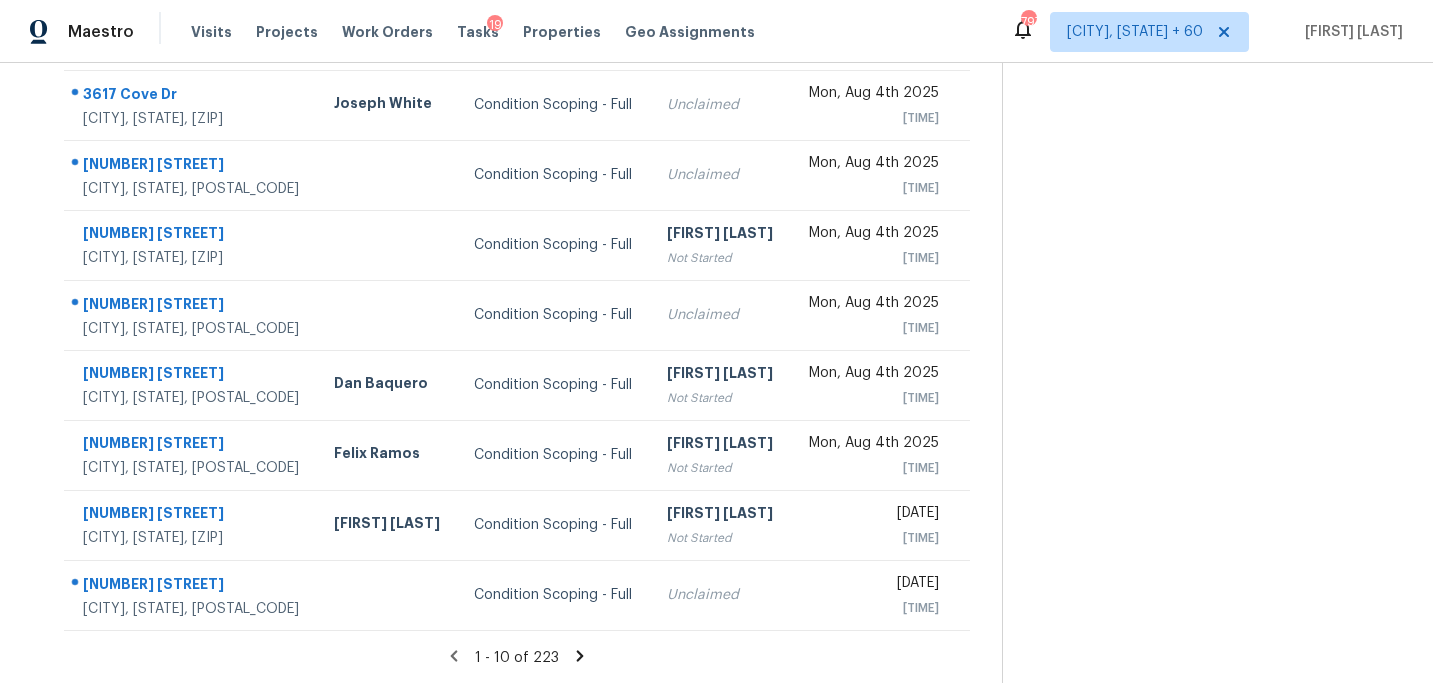 click 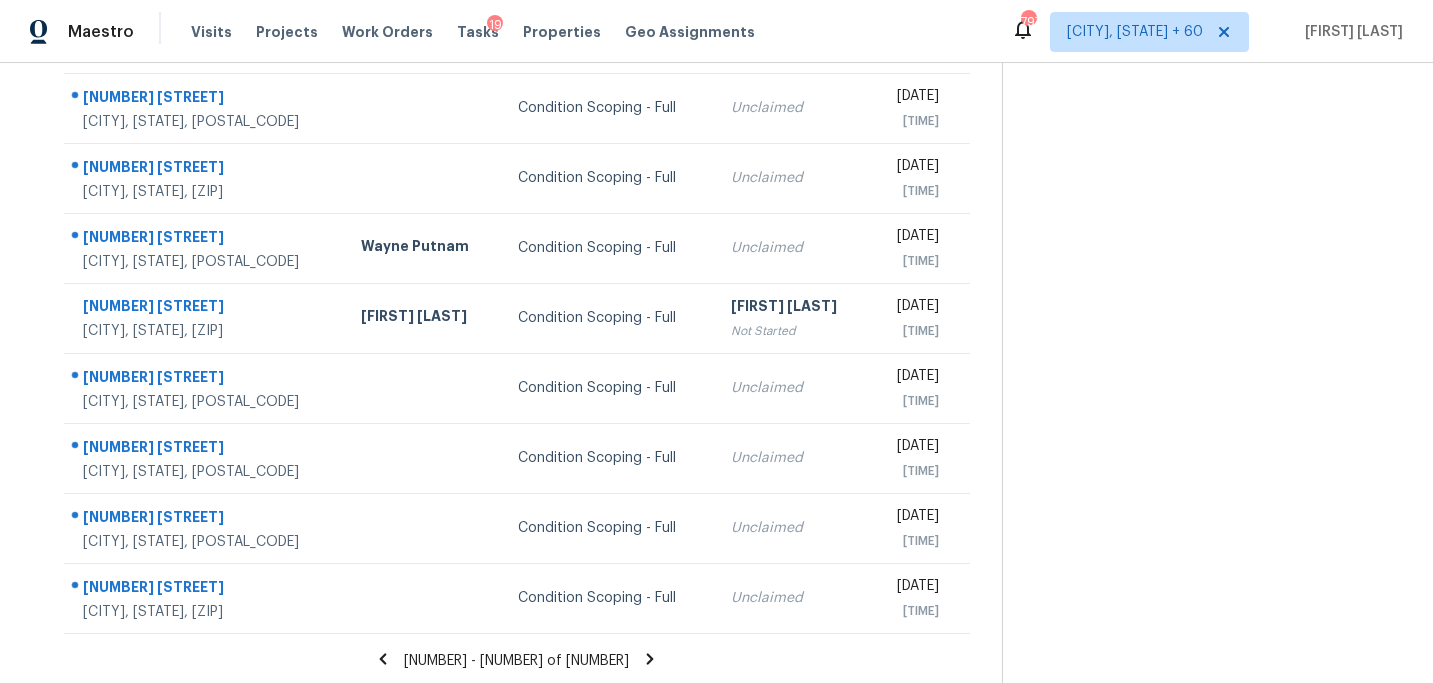 scroll, scrollTop: 358, scrollLeft: 0, axis: vertical 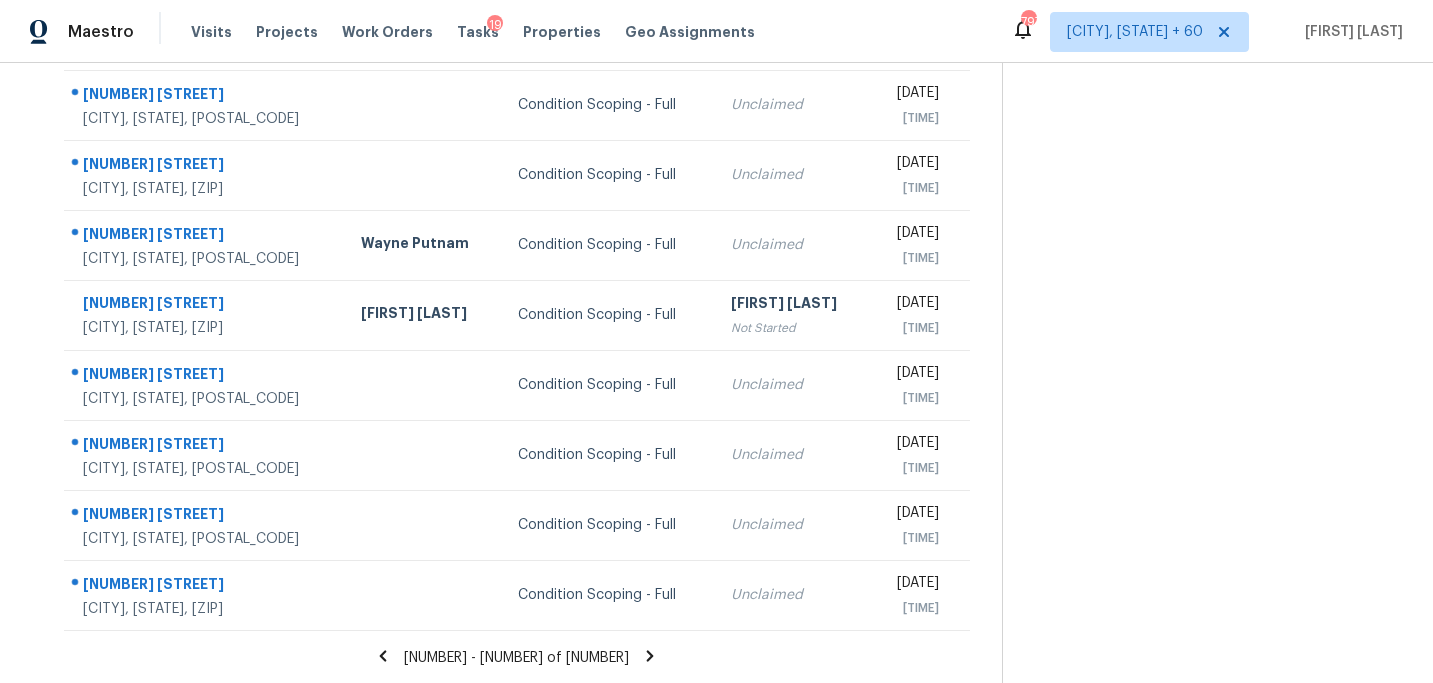 click 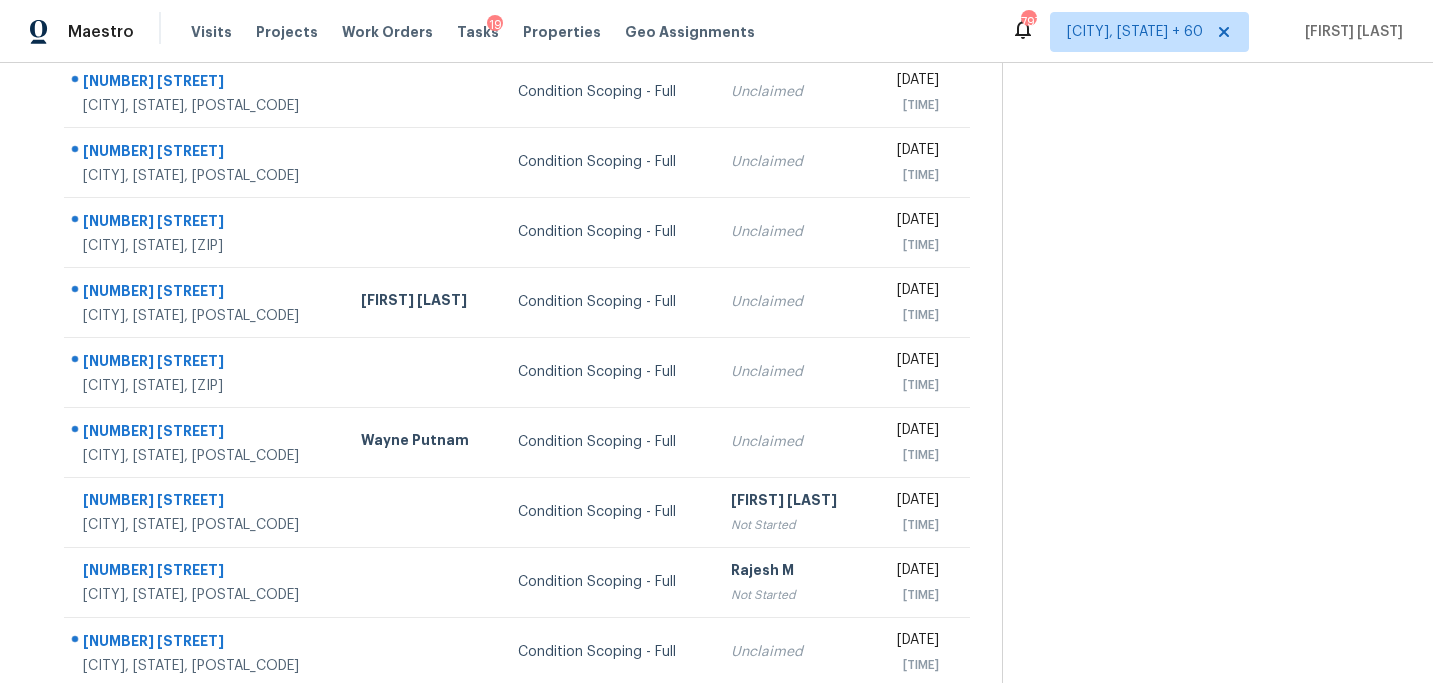 scroll, scrollTop: 358, scrollLeft: 0, axis: vertical 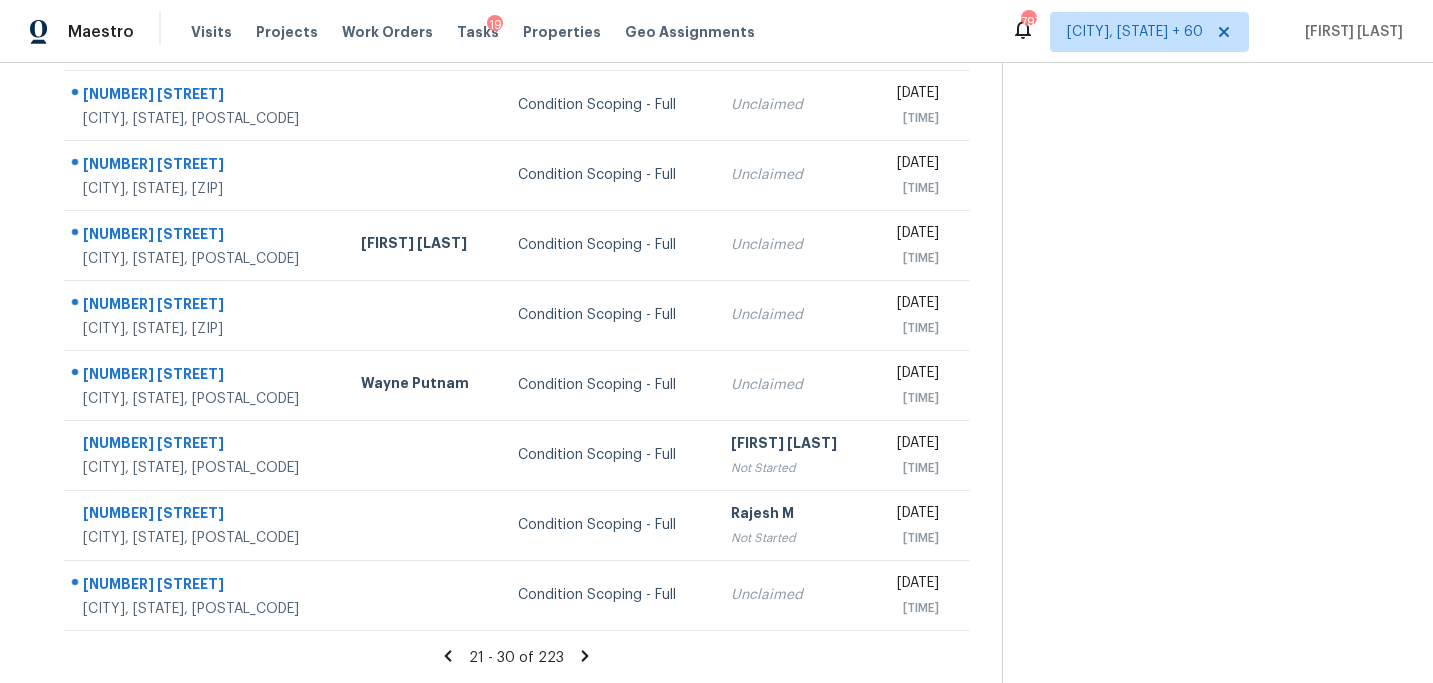click 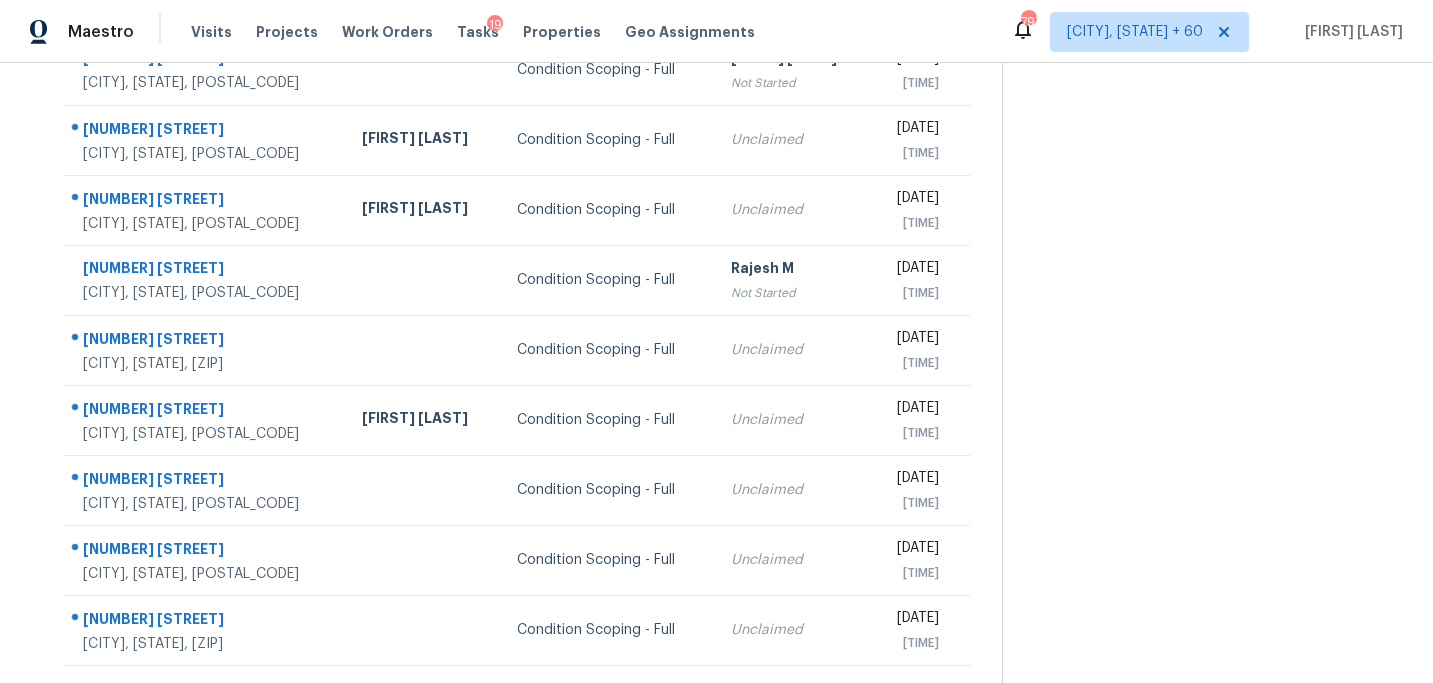 scroll, scrollTop: 358, scrollLeft: 0, axis: vertical 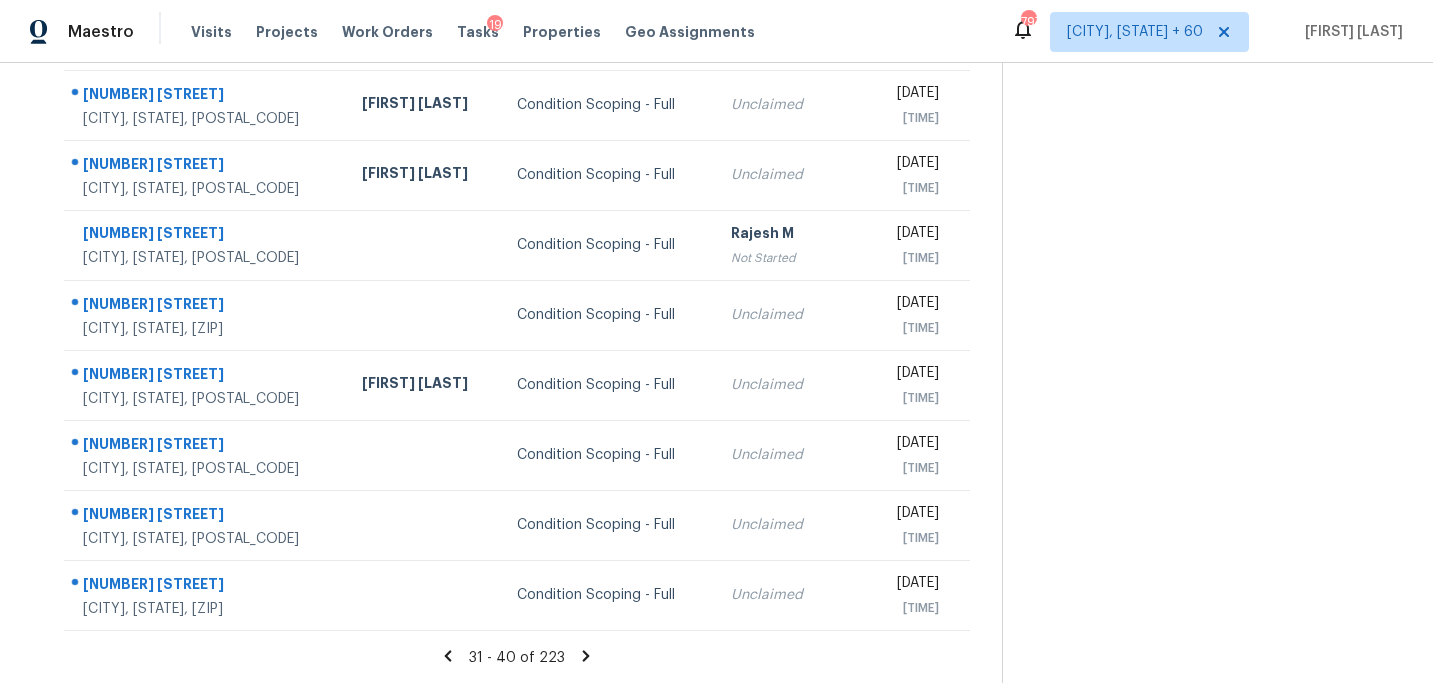 click 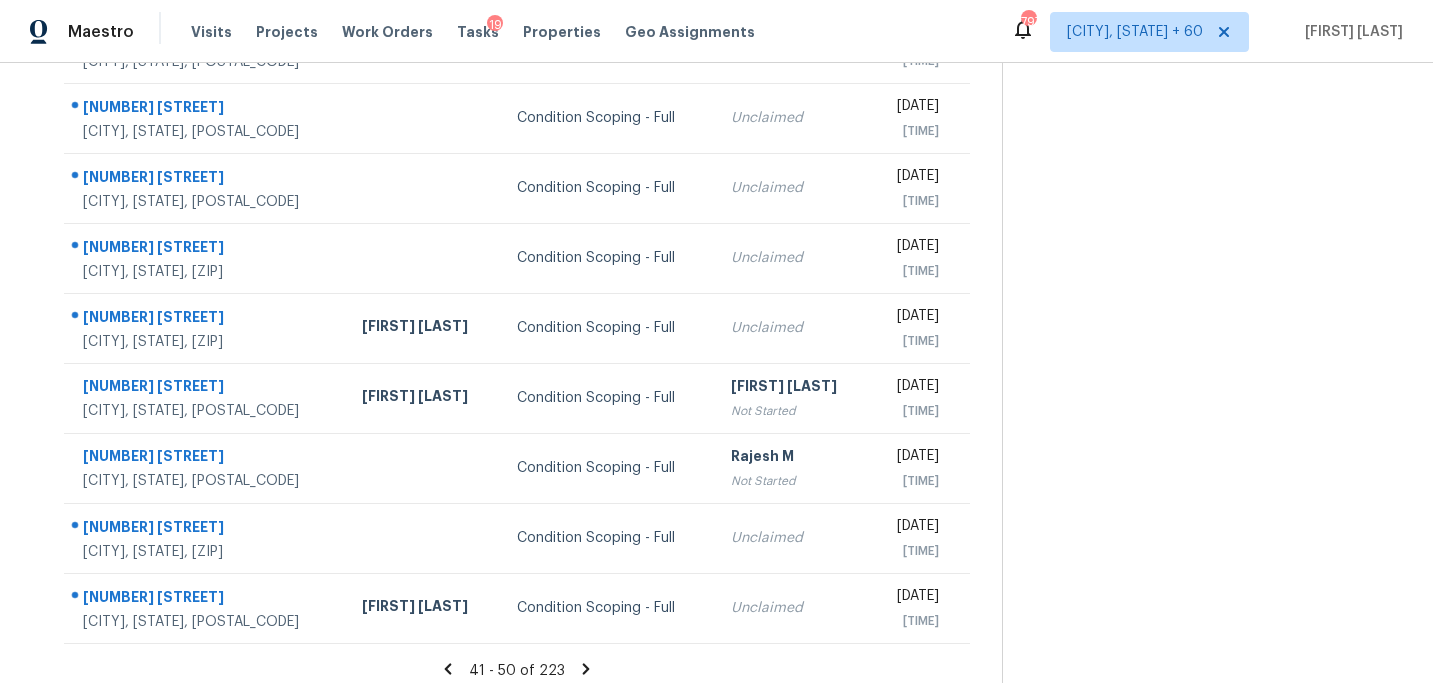 scroll, scrollTop: 358, scrollLeft: 0, axis: vertical 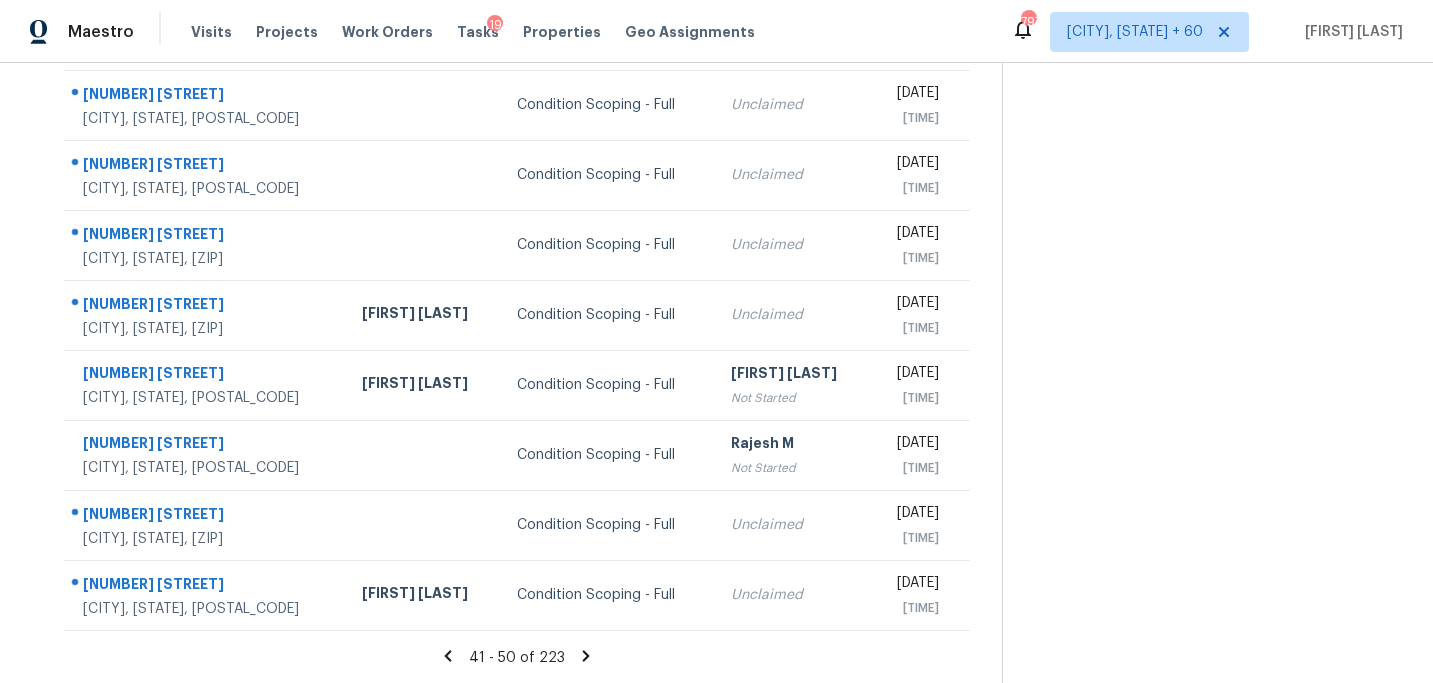 click 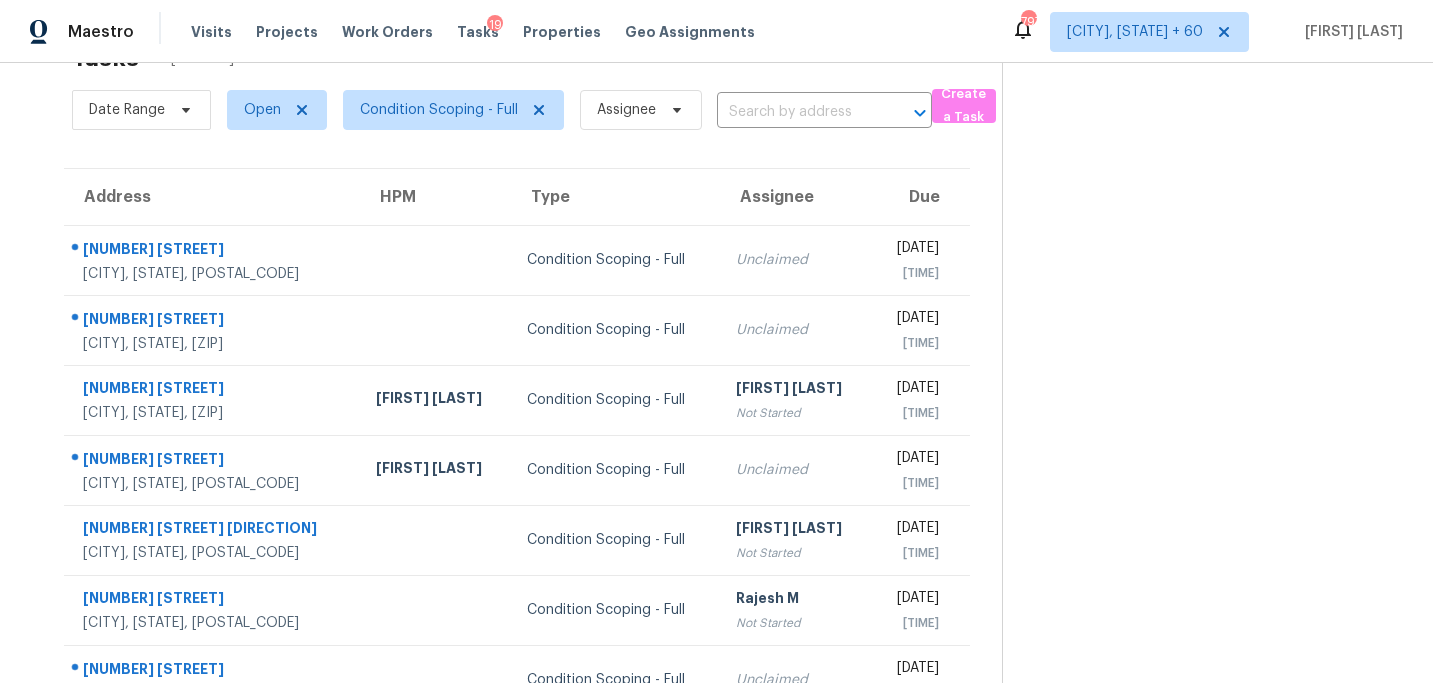 scroll, scrollTop: 358, scrollLeft: 0, axis: vertical 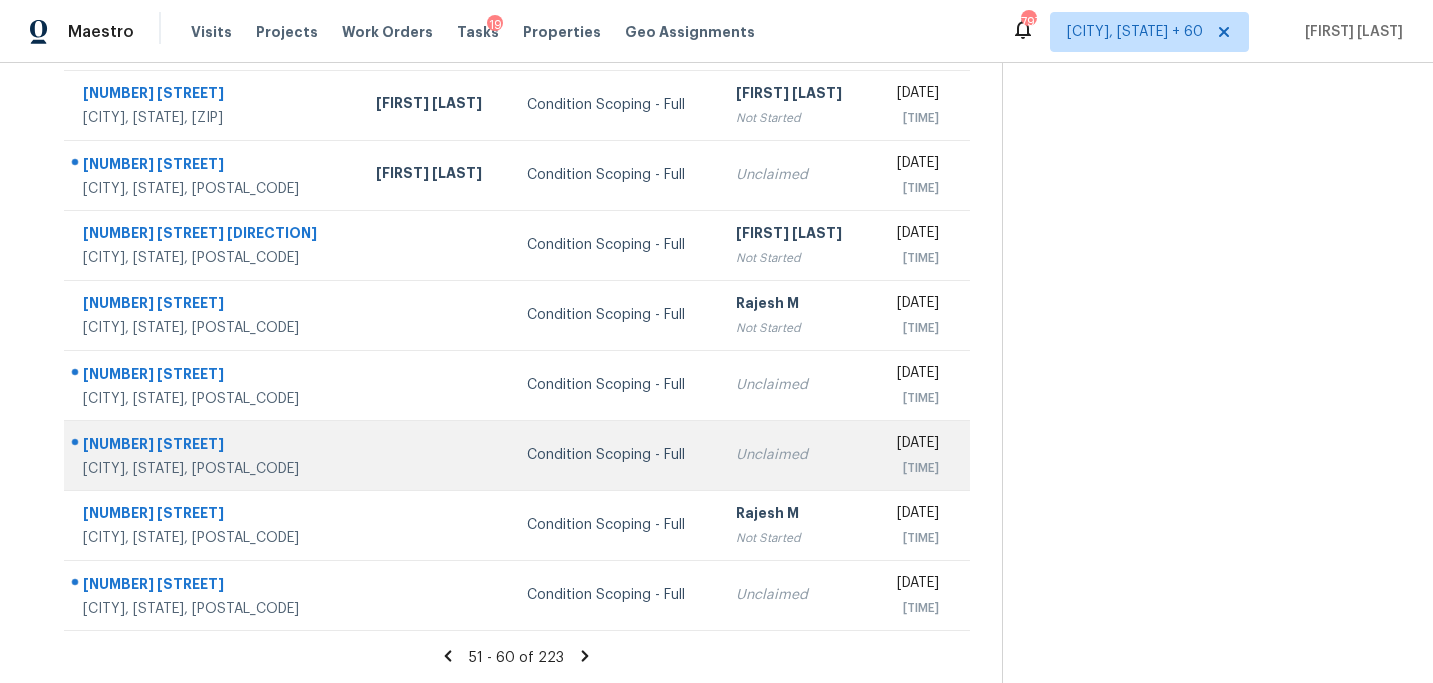 click on "Condition Scoping - Full" at bounding box center (615, 455) 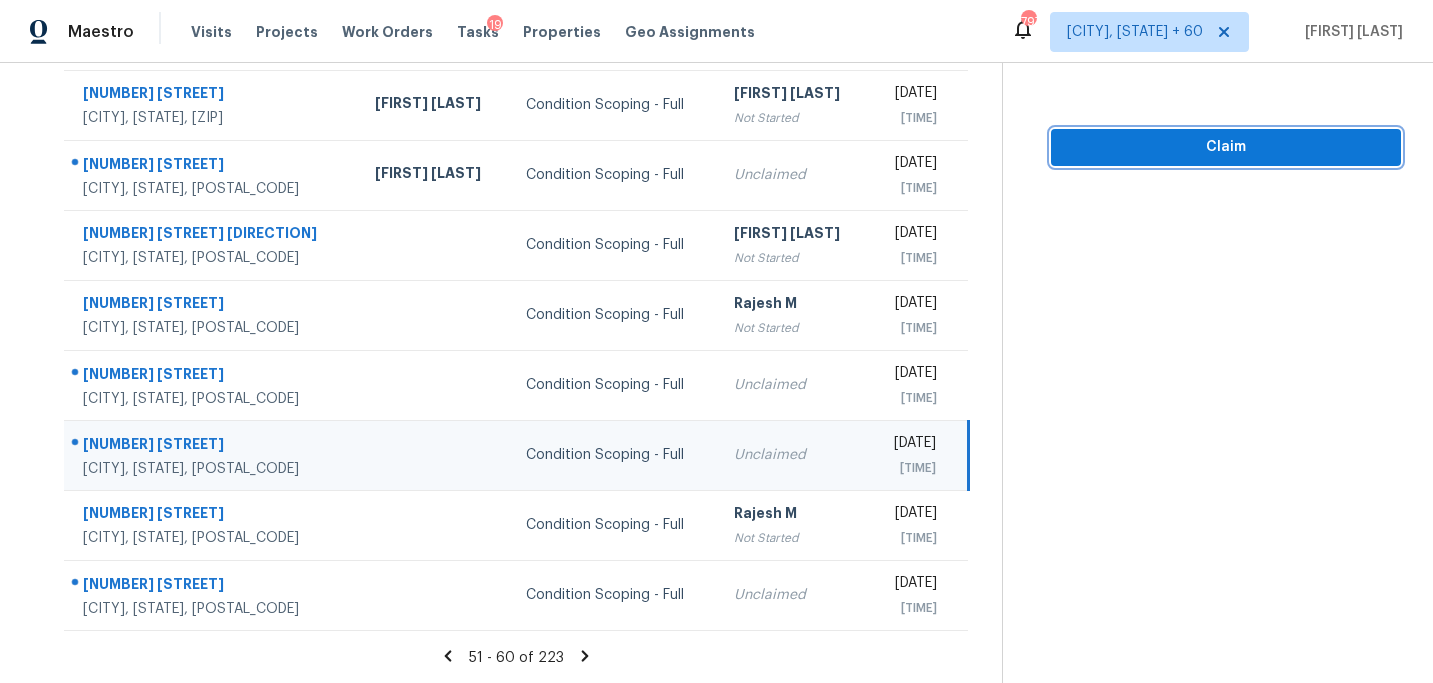 click on "Claim" at bounding box center [1226, 147] 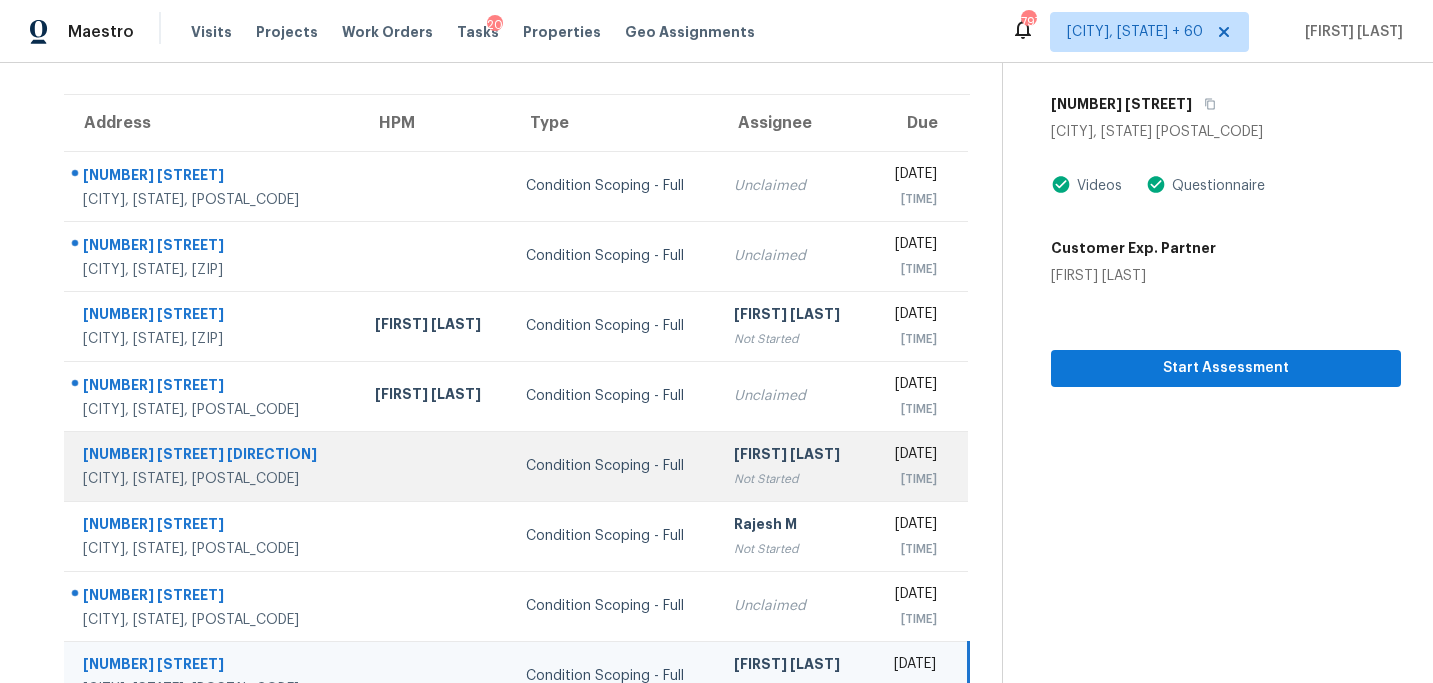 scroll, scrollTop: 43, scrollLeft: 0, axis: vertical 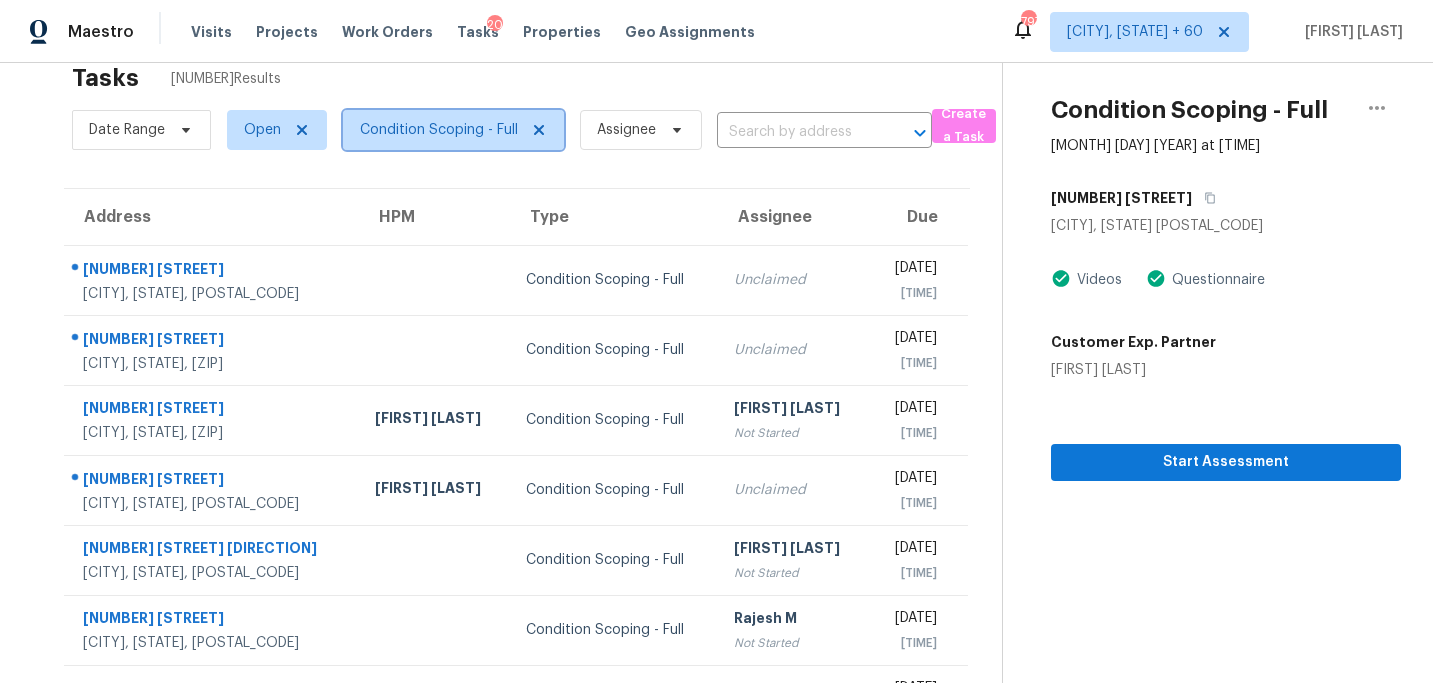 click on "Condition Scoping - Full" at bounding box center [439, 130] 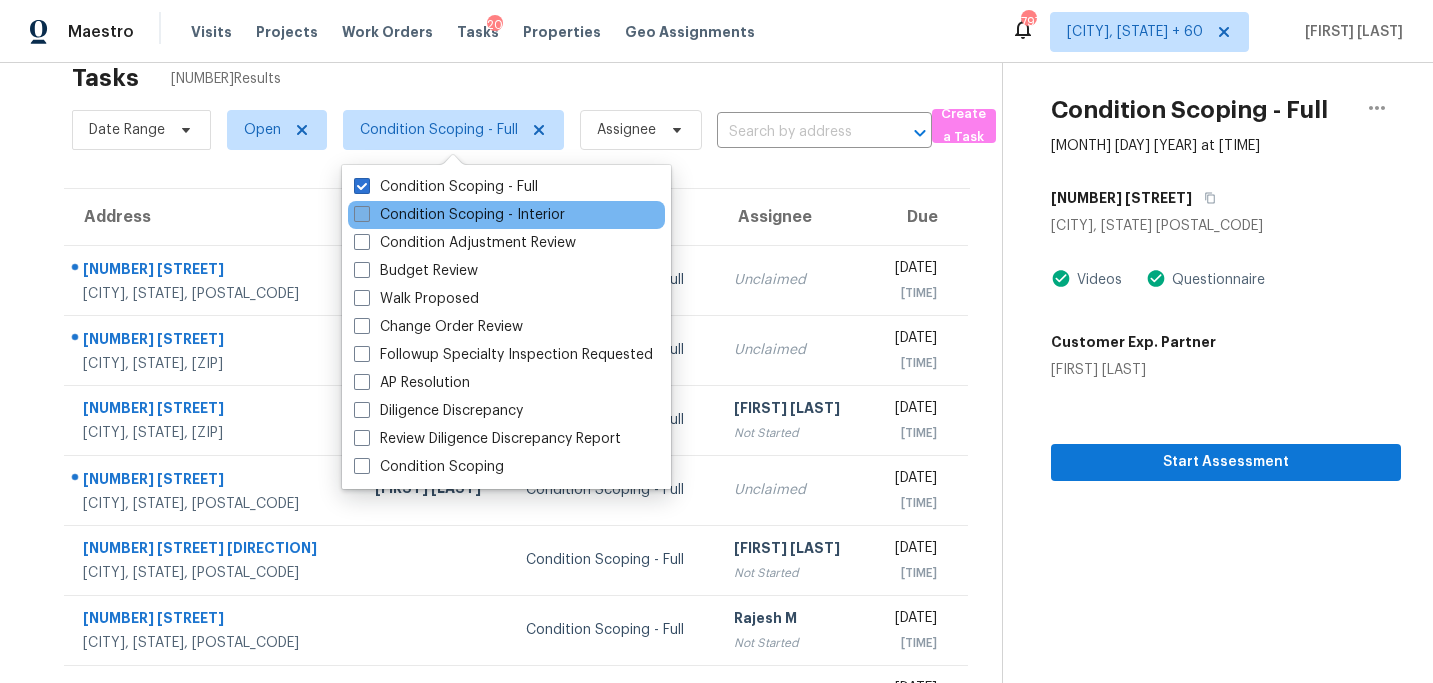 click on "Condition Scoping - Interior" at bounding box center (459, 215) 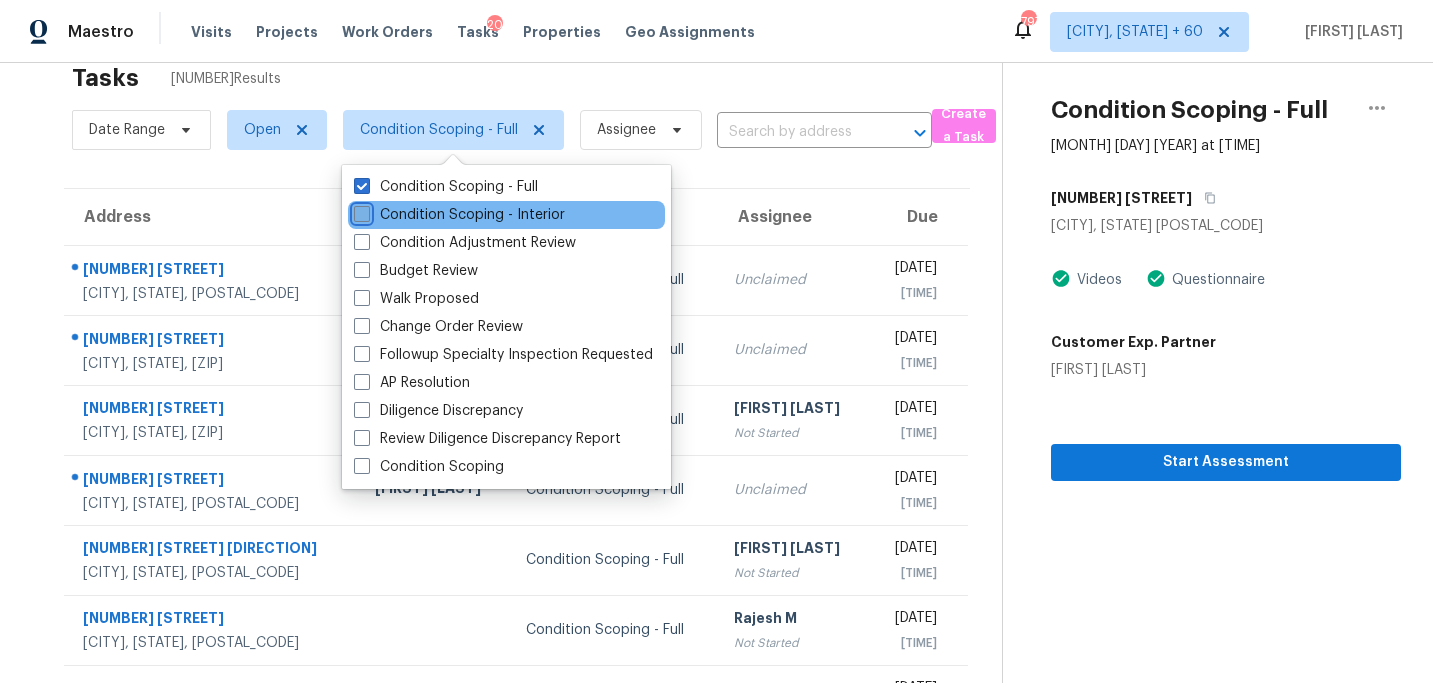 click on "Condition Scoping - Interior" at bounding box center (360, 211) 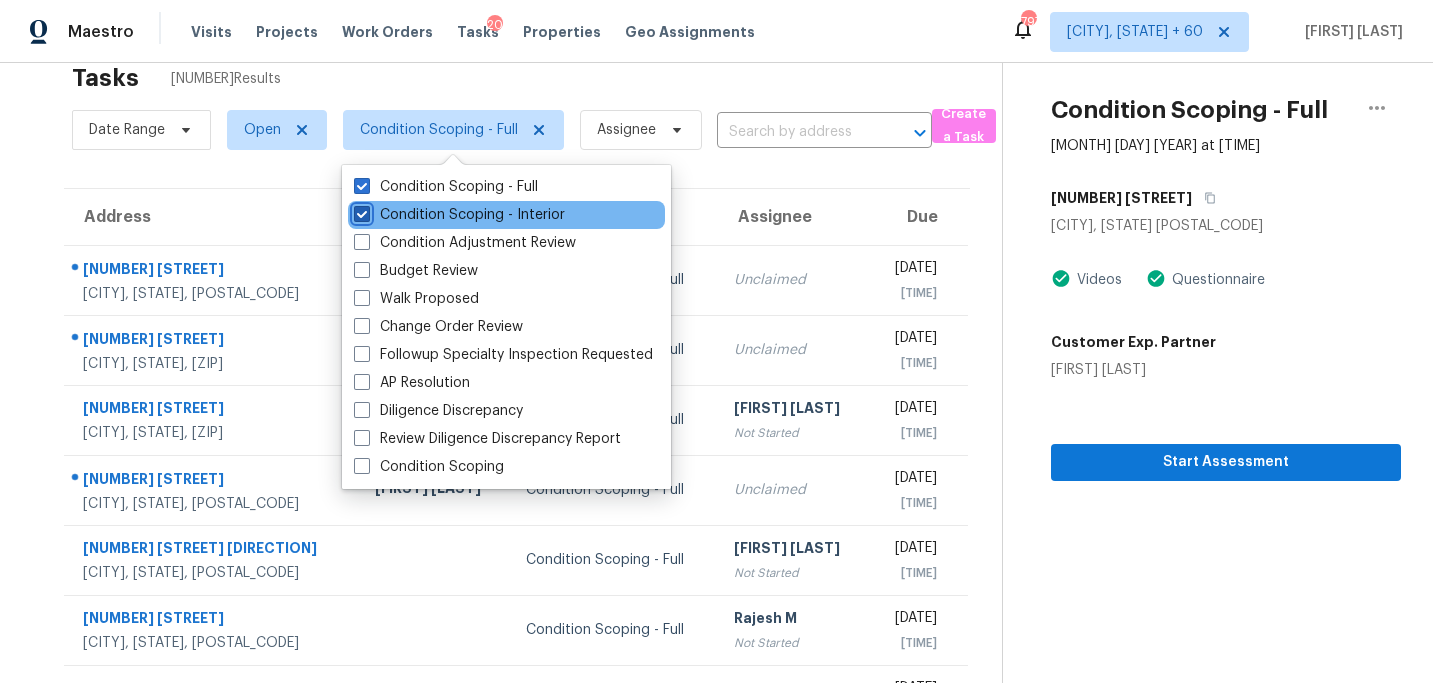 checkbox on "true" 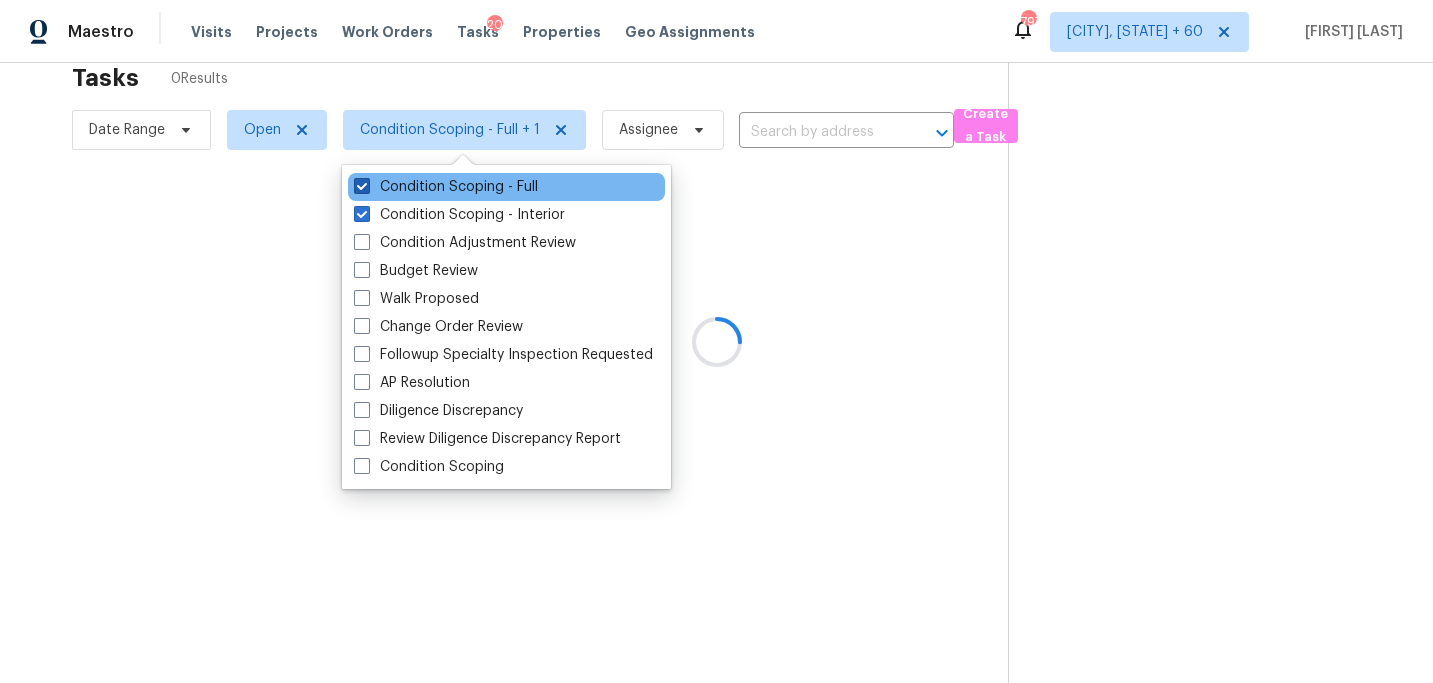 click on "Condition Scoping - Full" at bounding box center (446, 187) 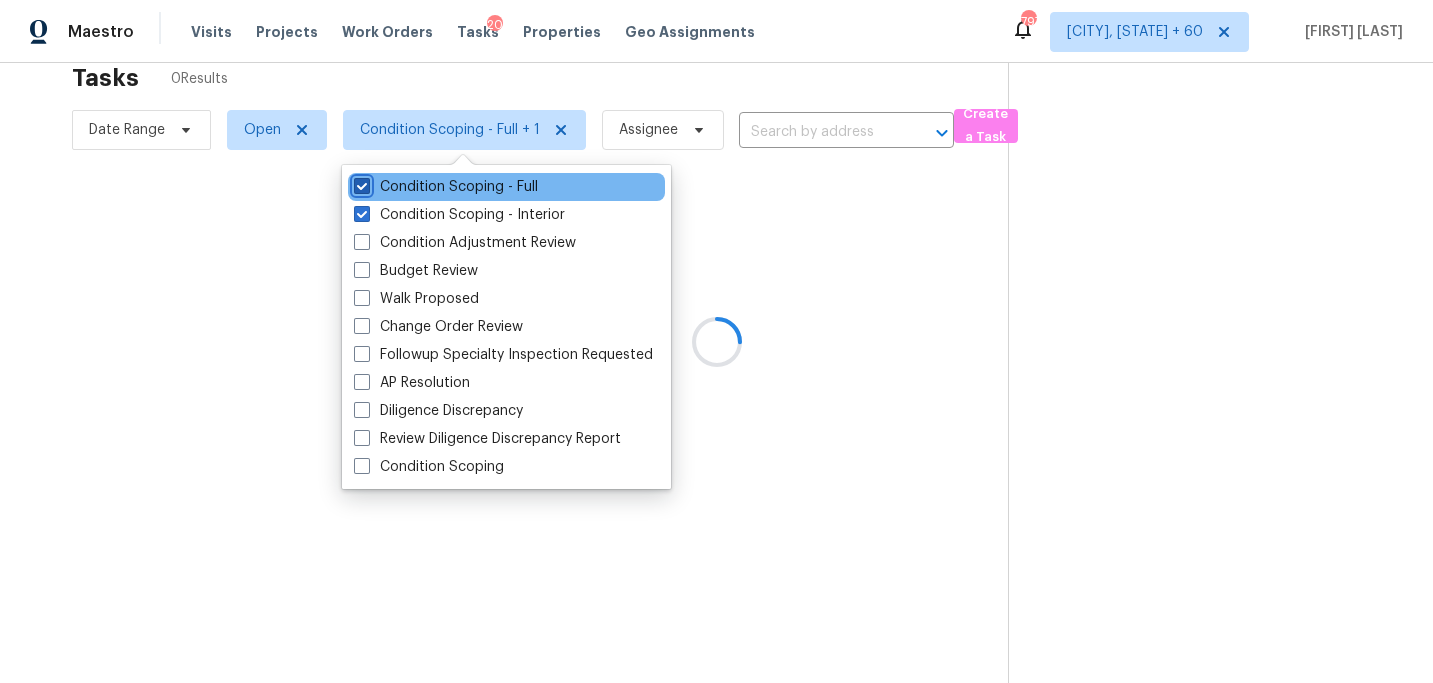 click on "Condition Scoping - Full" at bounding box center (360, 183) 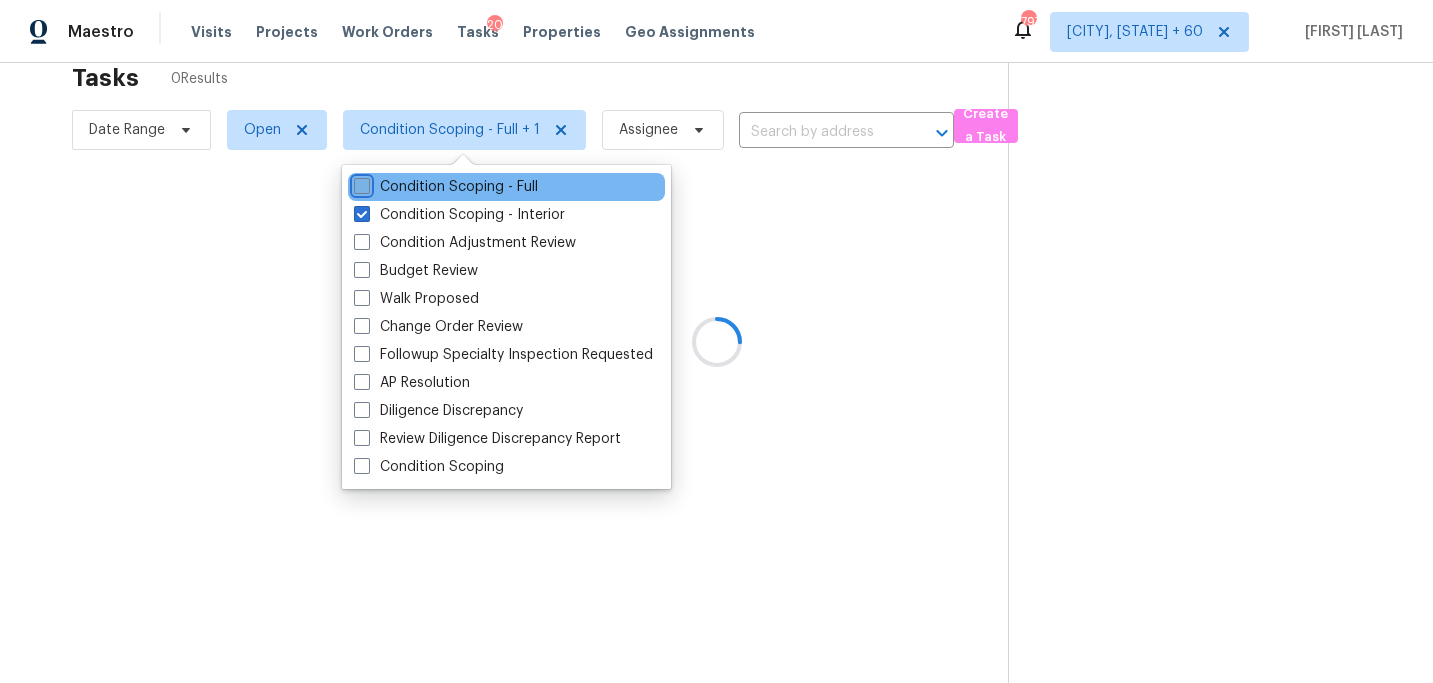 checkbox on "false" 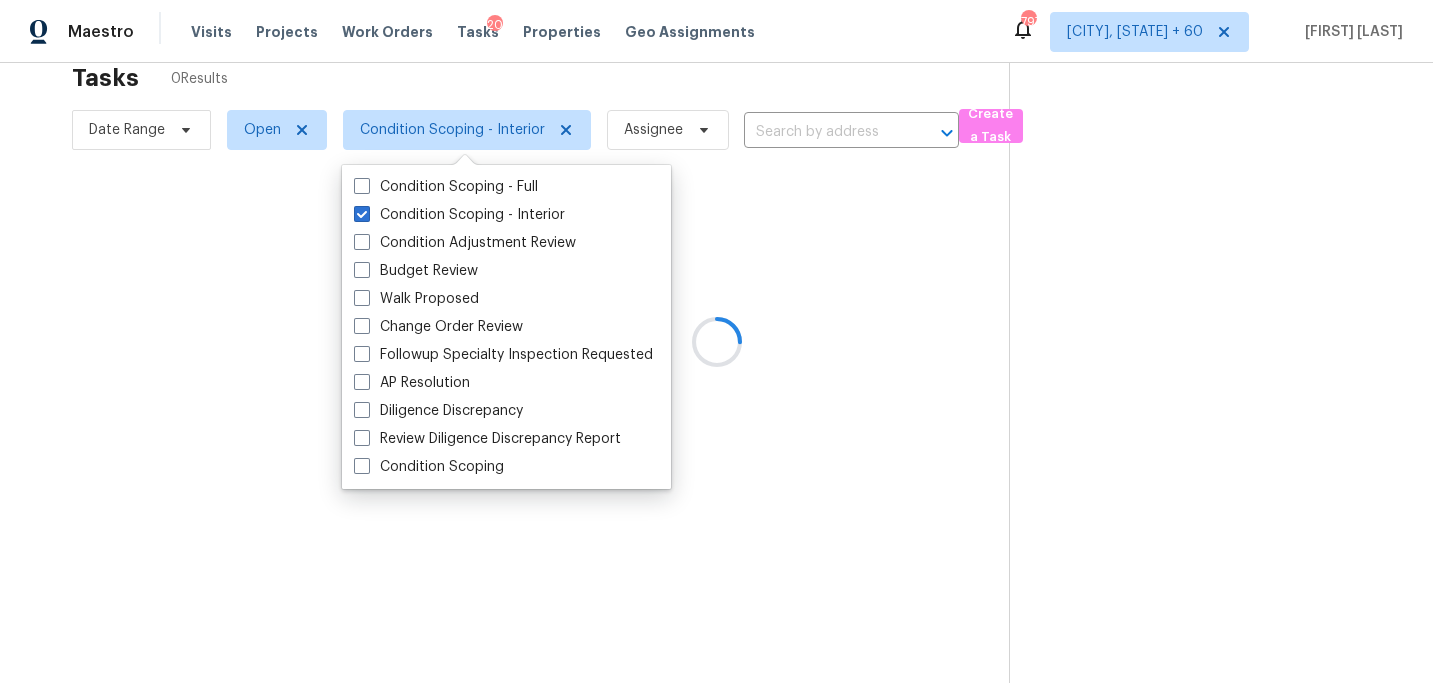 click at bounding box center [716, 341] 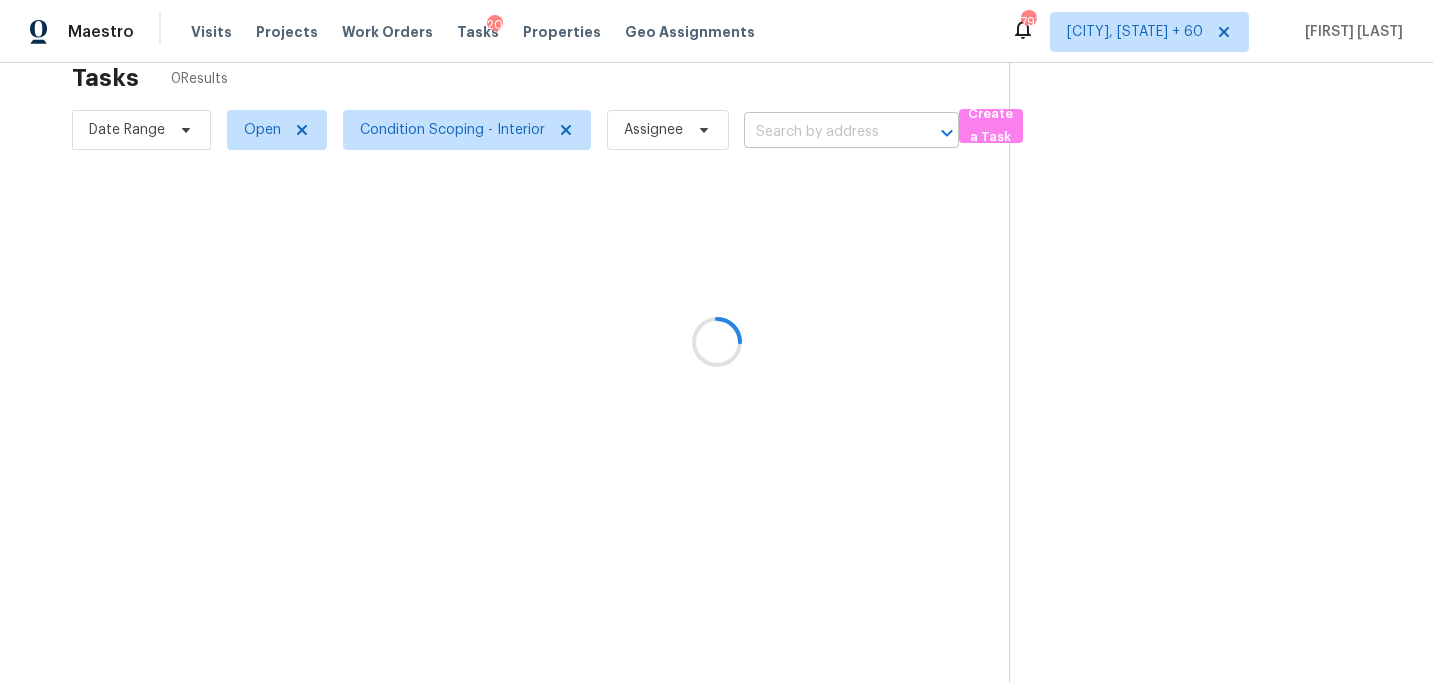 click at bounding box center [823, 132] 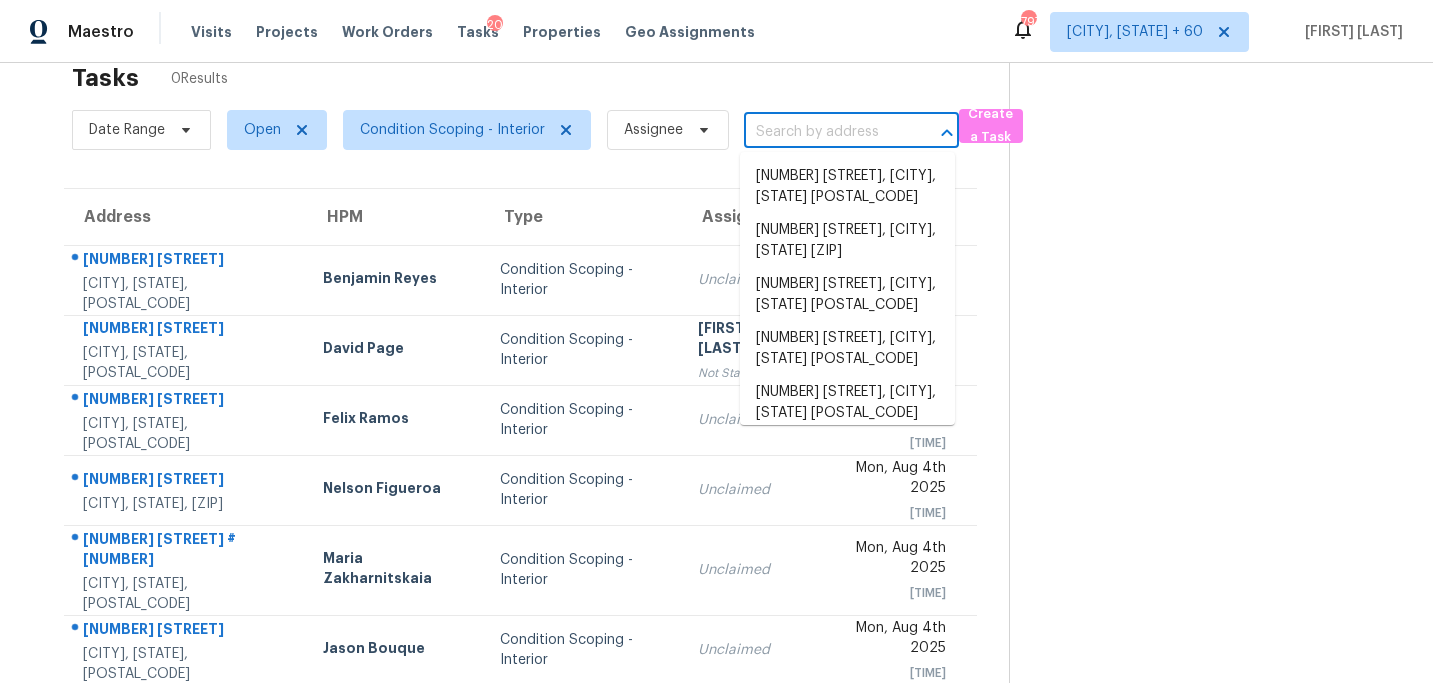 paste on "[NUMBER] [STREET], [CITY], [STATE], [POSTAL_CODE]" 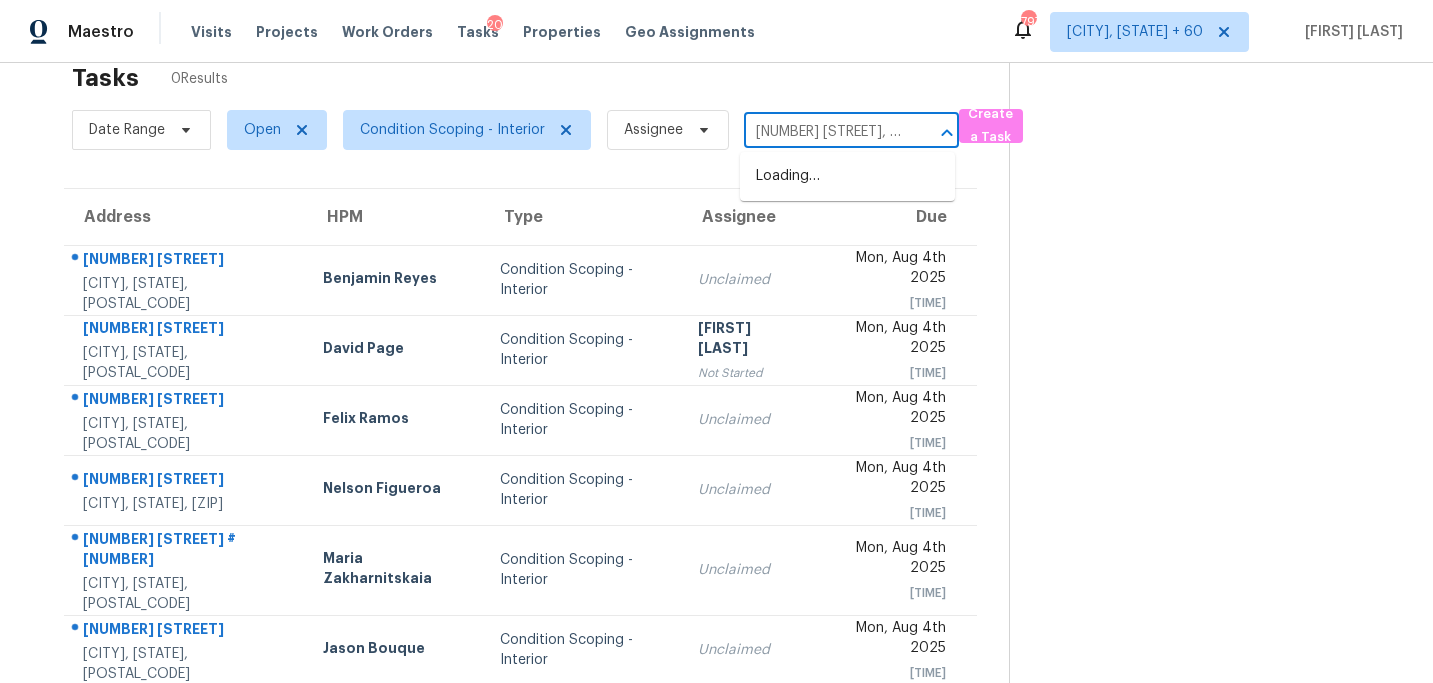 scroll, scrollTop: 0, scrollLeft: 115, axis: horizontal 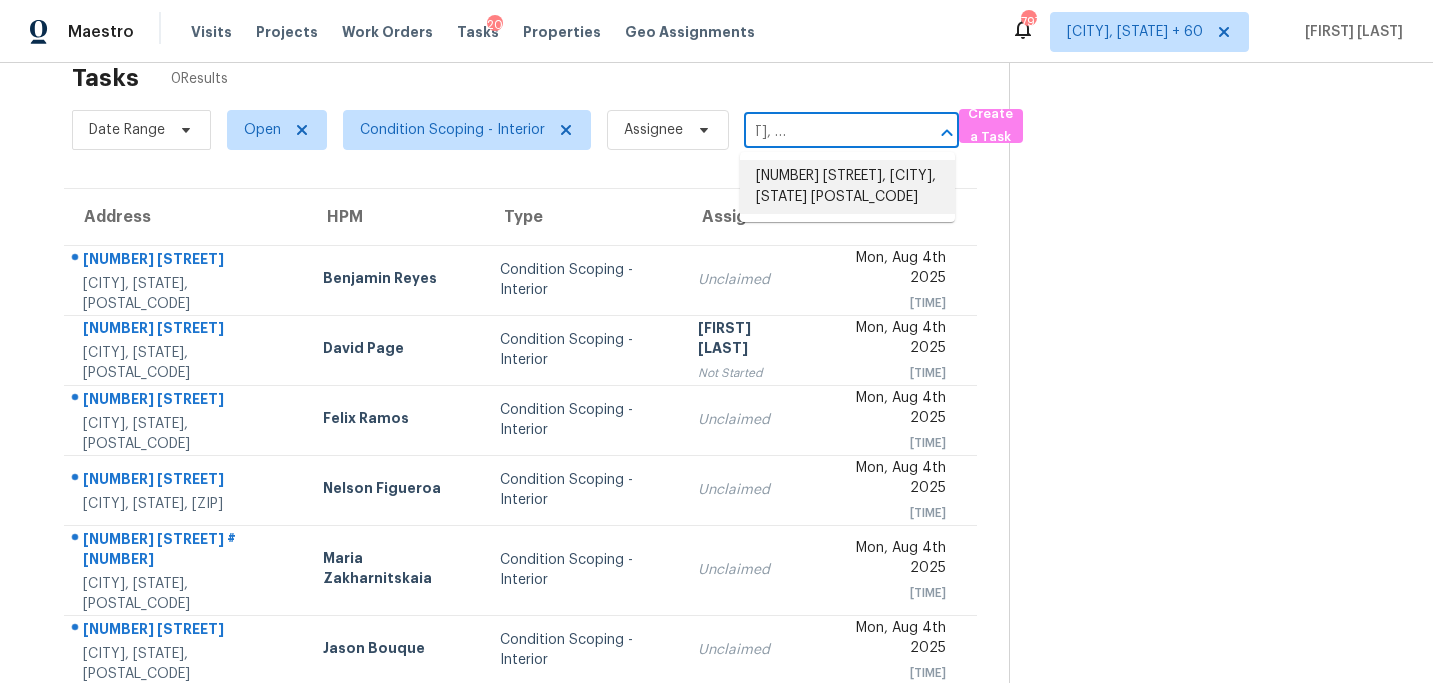 click on "[NUMBER] [STREET], [CITY], [STATE] [POSTAL_CODE]" at bounding box center (847, 187) 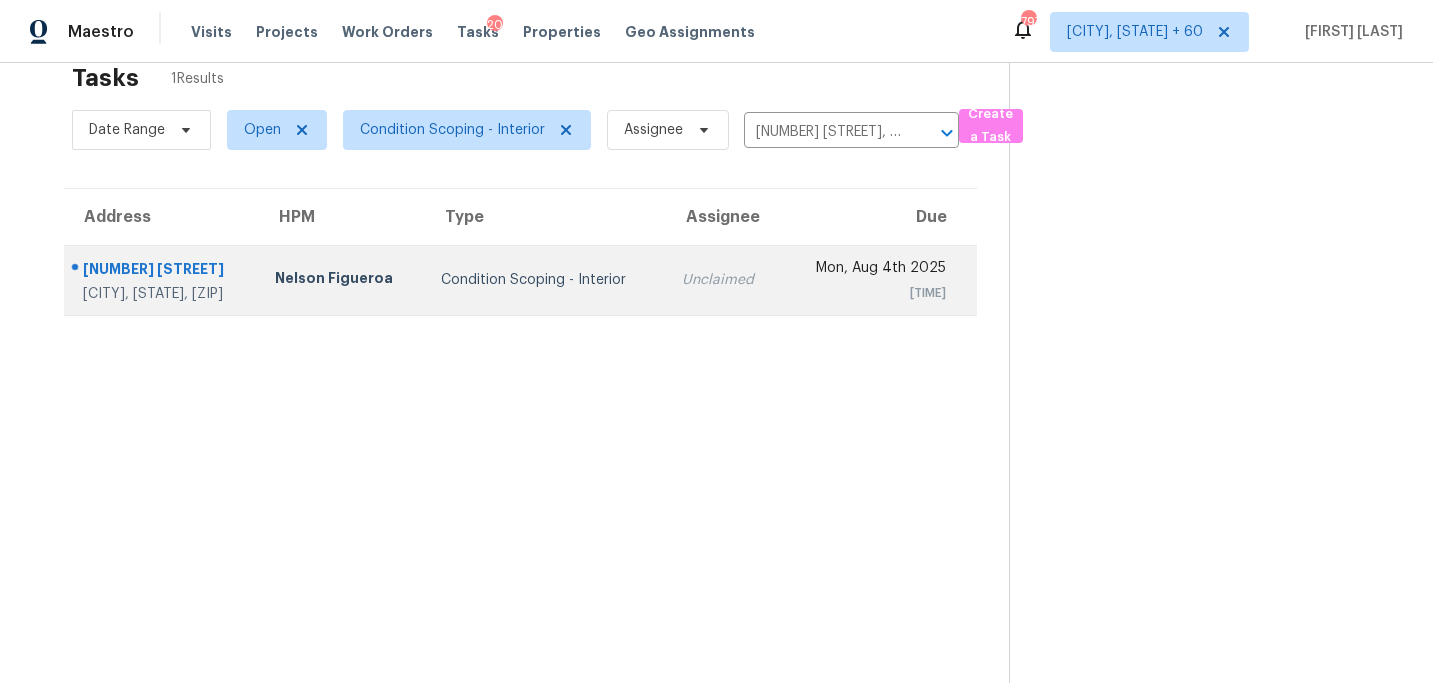 click on "Condition Scoping - Interior" at bounding box center (545, 280) 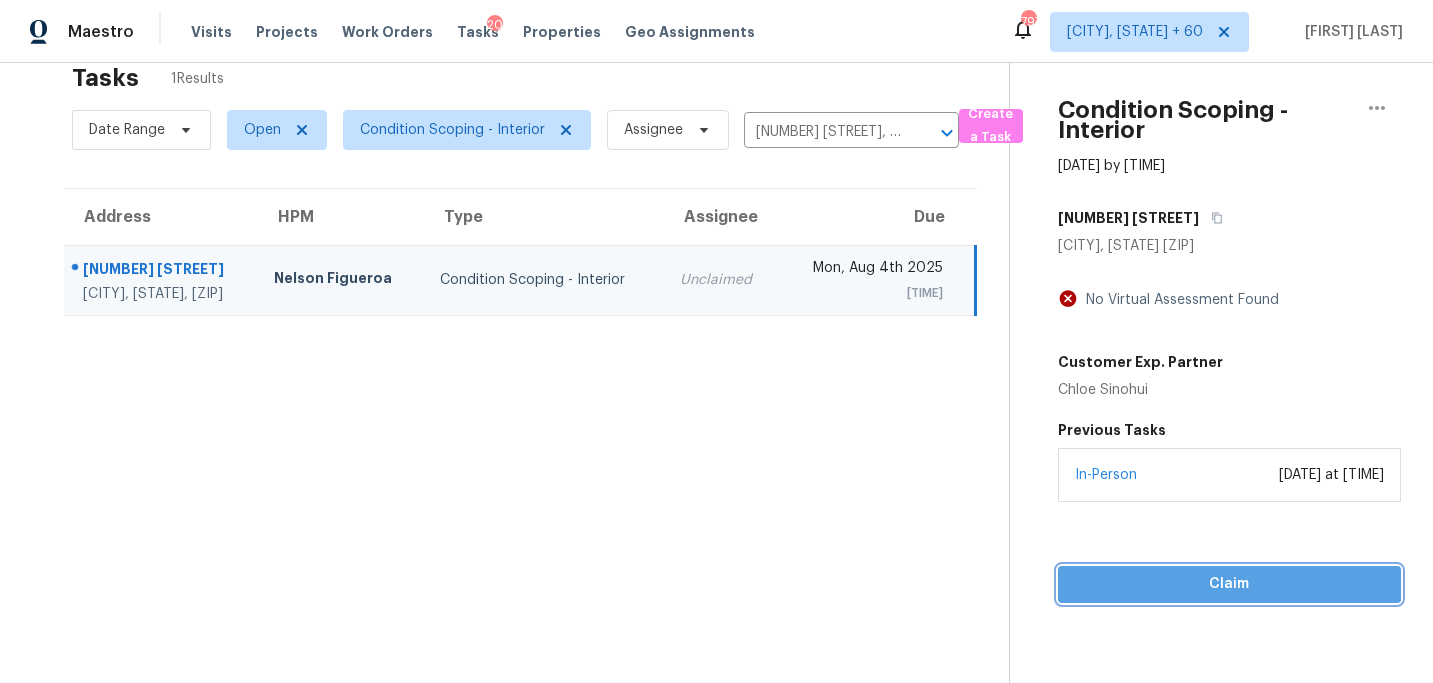click on "Claim" at bounding box center (1229, 584) 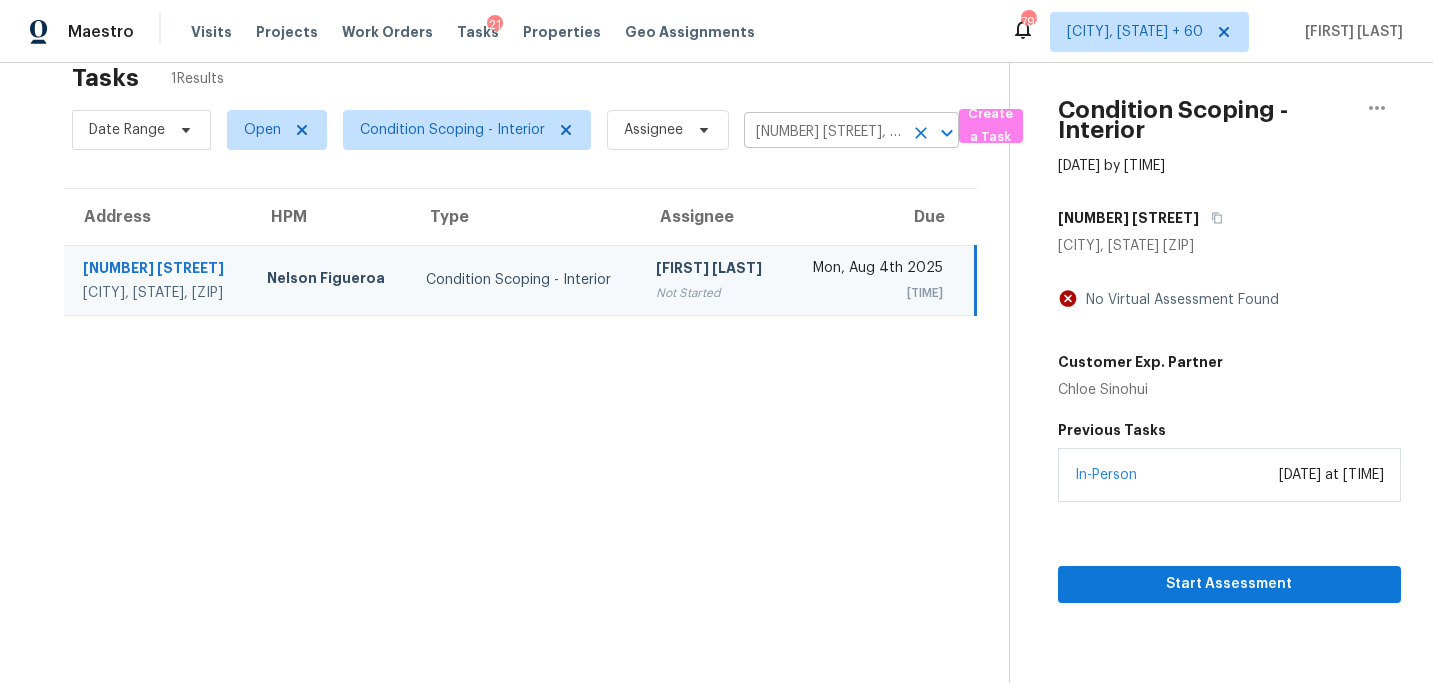 click at bounding box center (921, 133) 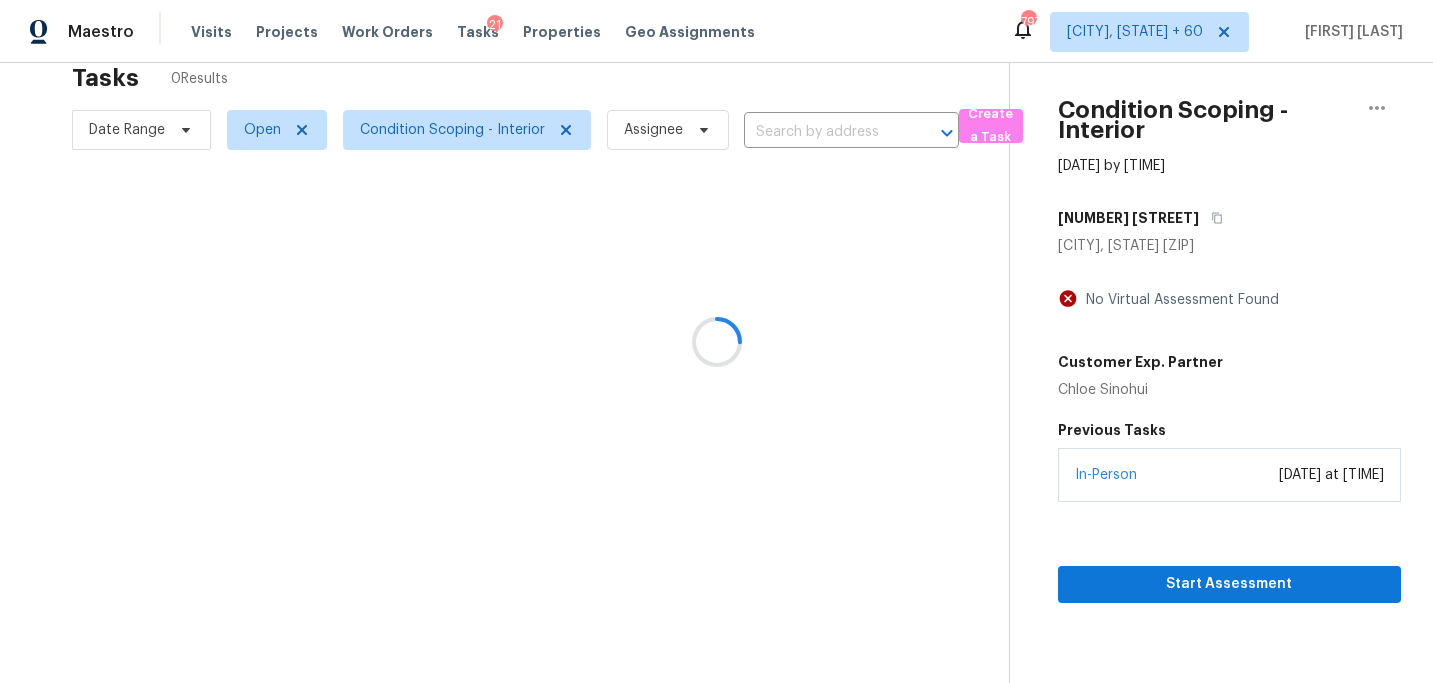 click at bounding box center (716, 341) 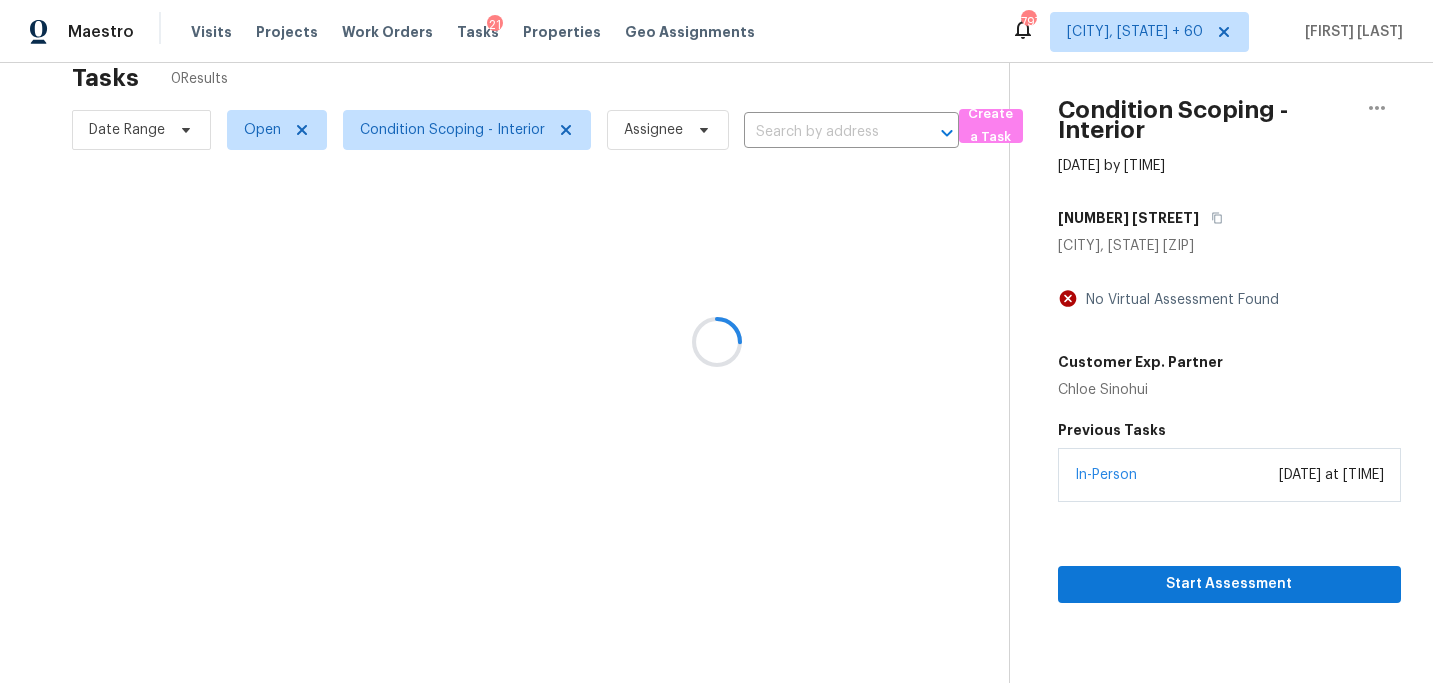 click at bounding box center [716, 341] 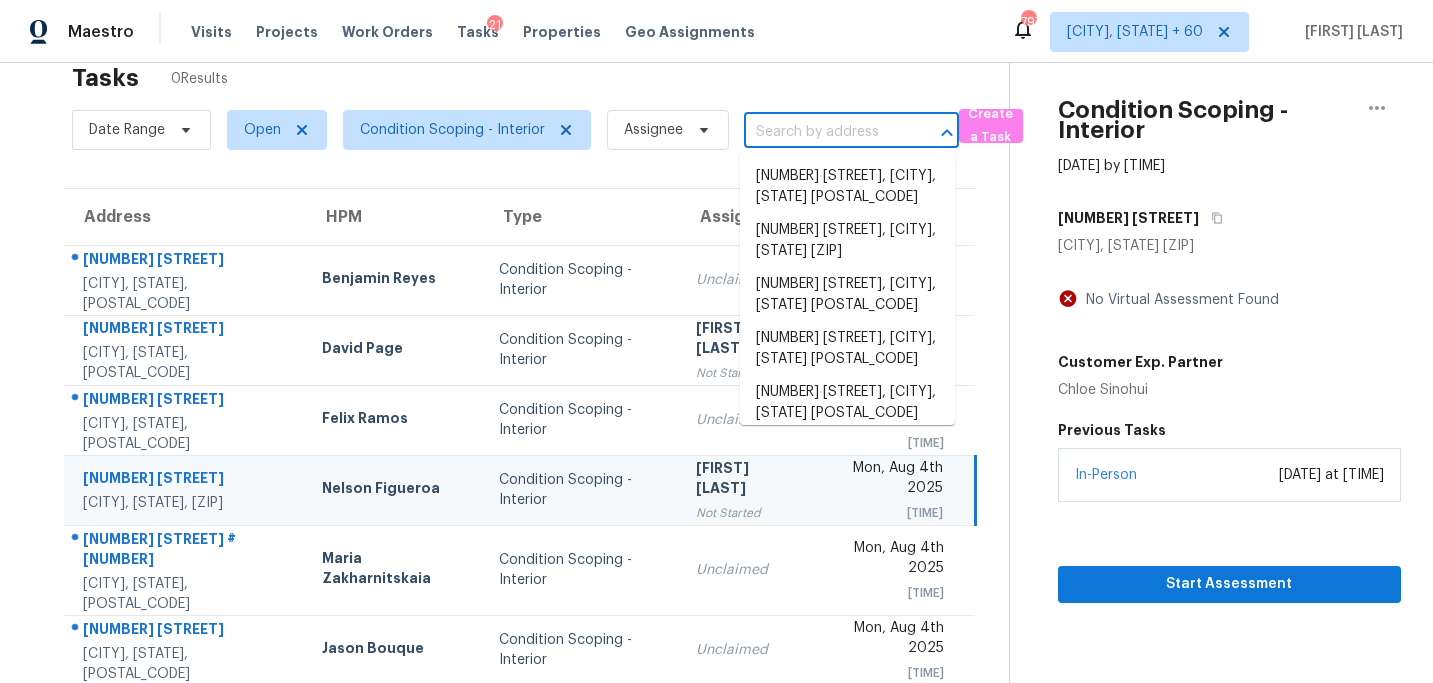 click at bounding box center [823, 132] 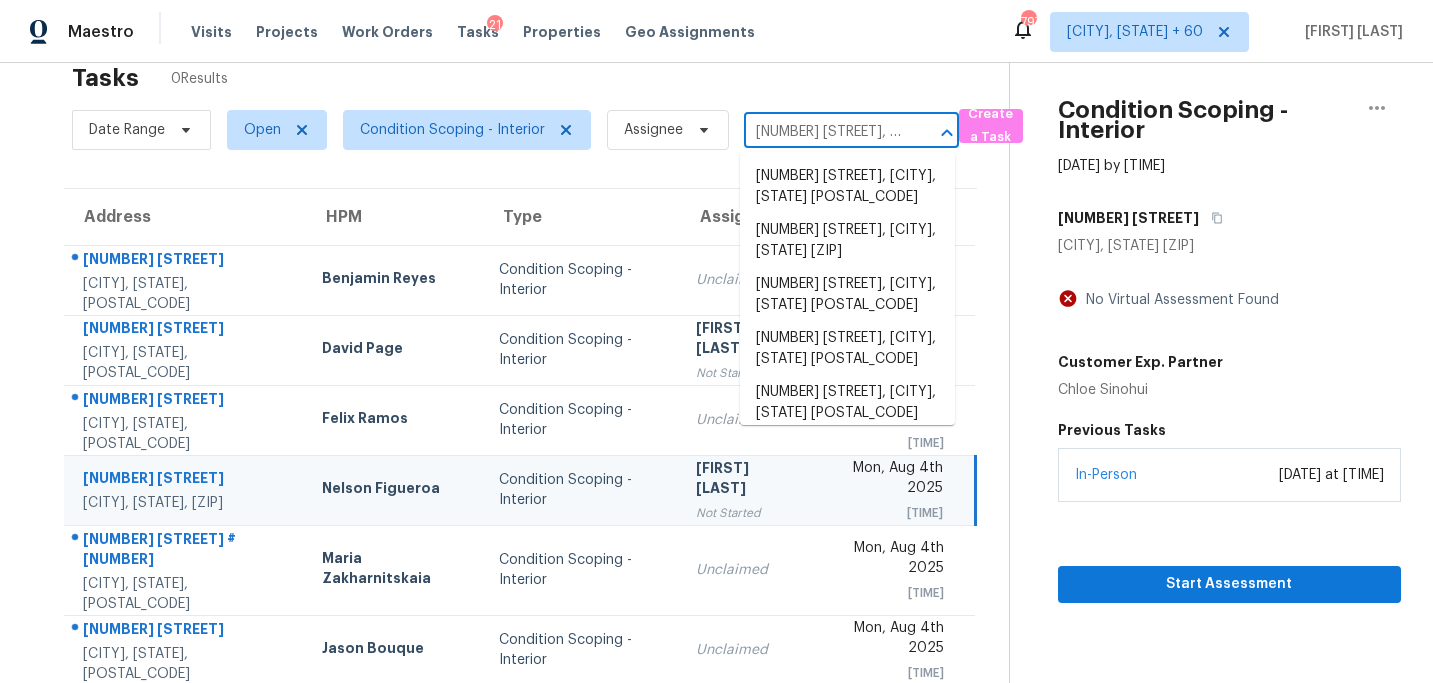 scroll, scrollTop: 0, scrollLeft: 112, axis: horizontal 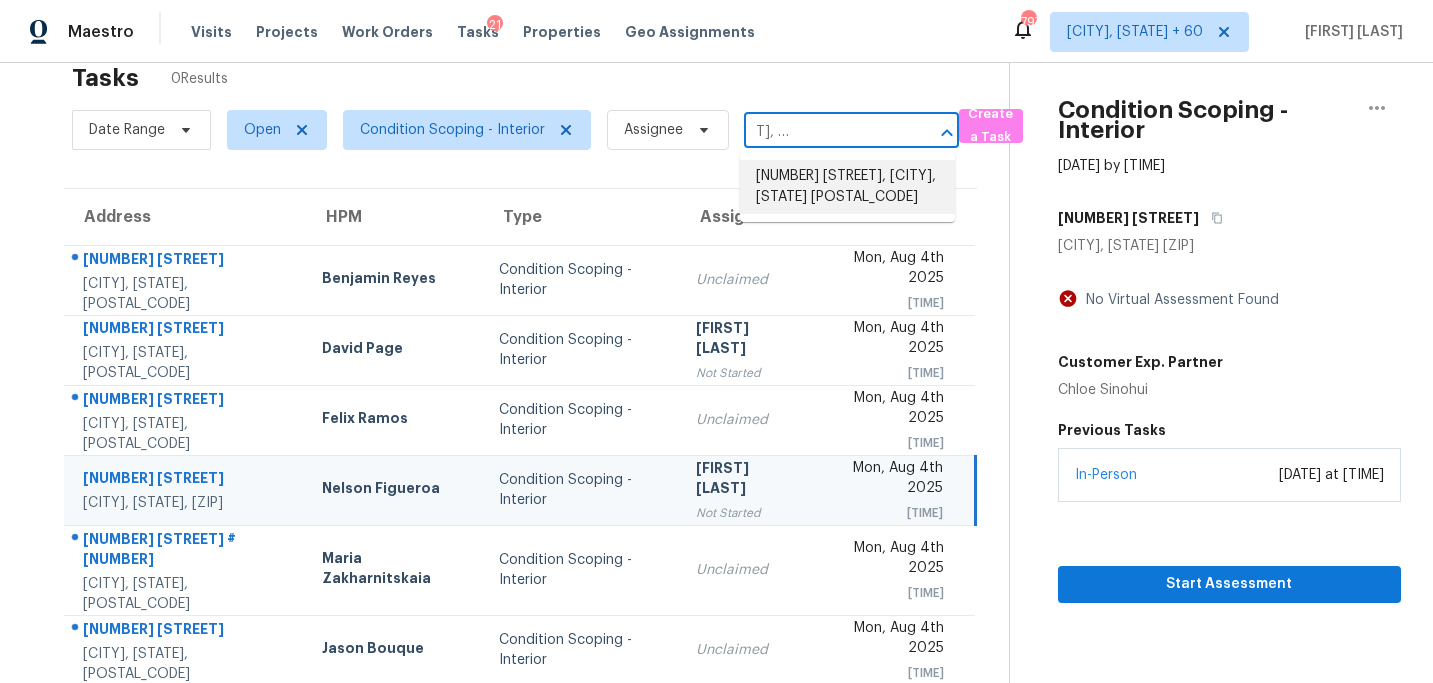click on "[NUMBER] [STREET], [CITY], [STATE] [POSTAL_CODE]" at bounding box center (847, 187) 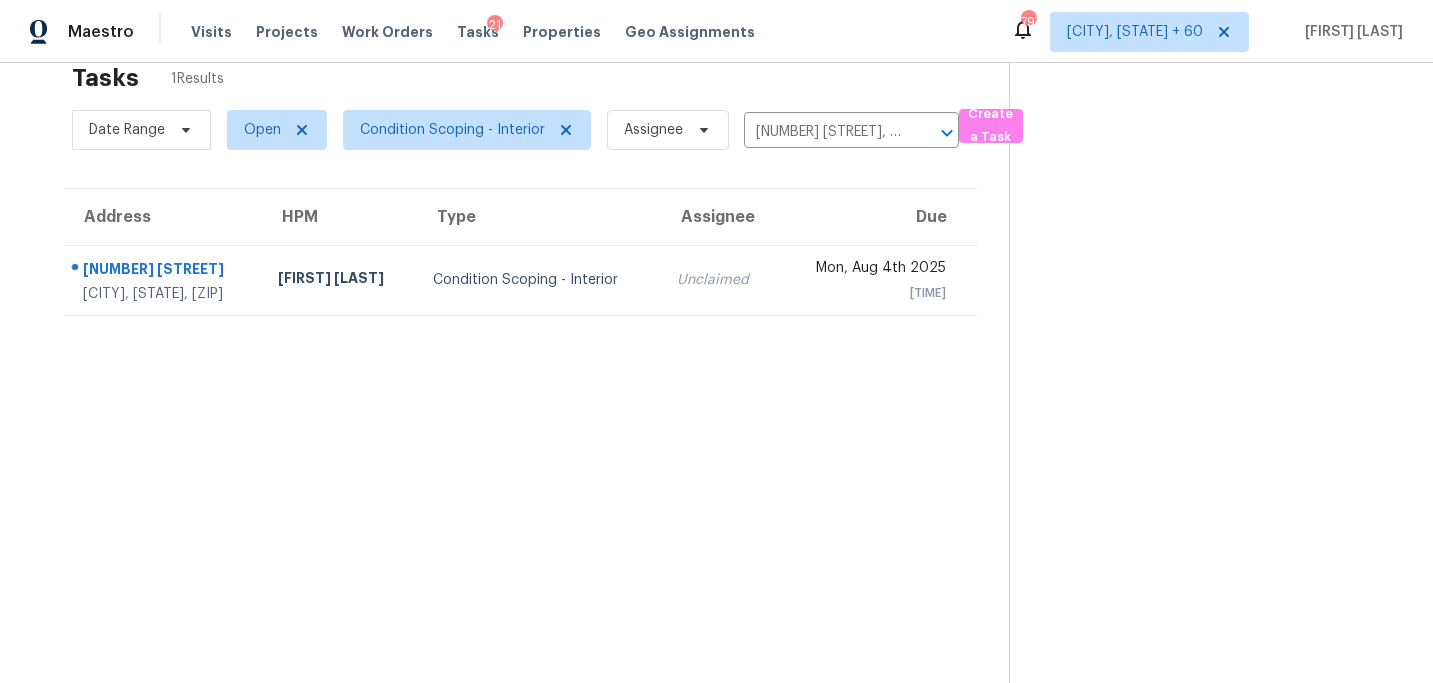click on "Condition Scoping - Interior" at bounding box center (539, 280) 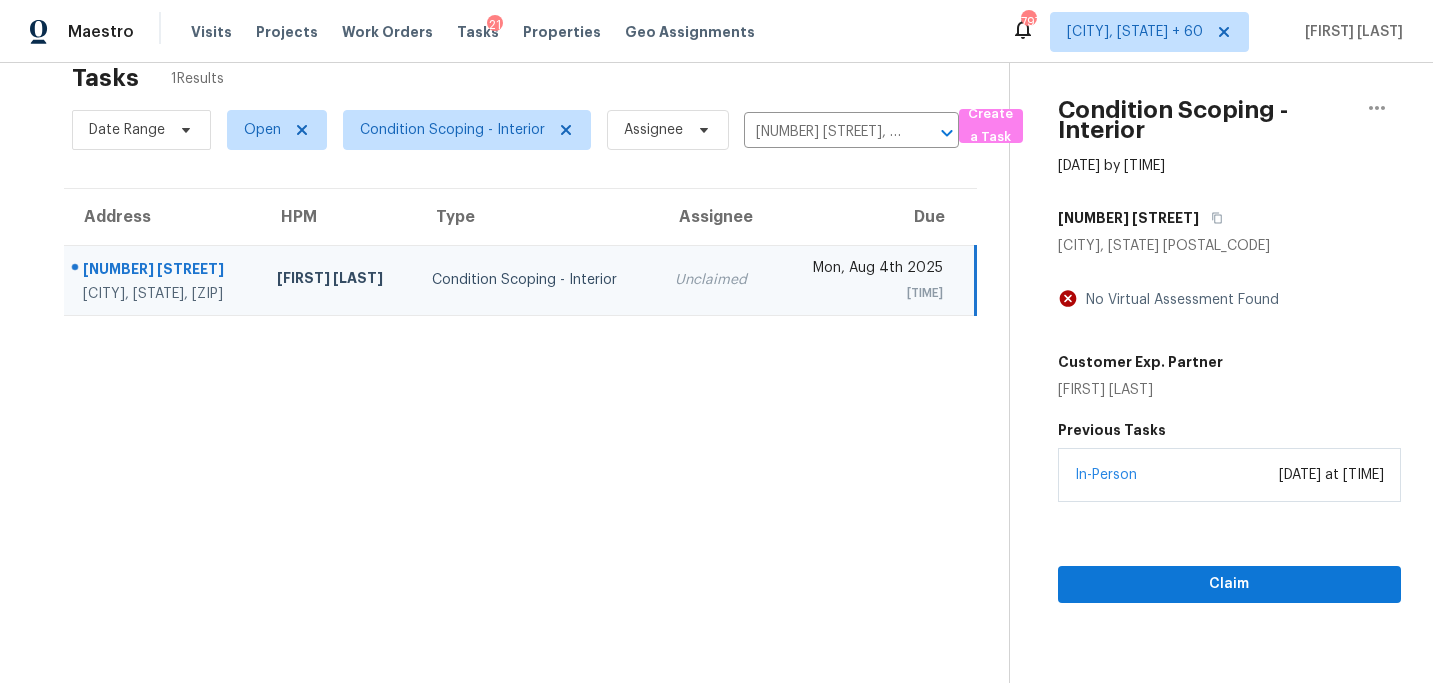 click on "Claim" at bounding box center (1229, 552) 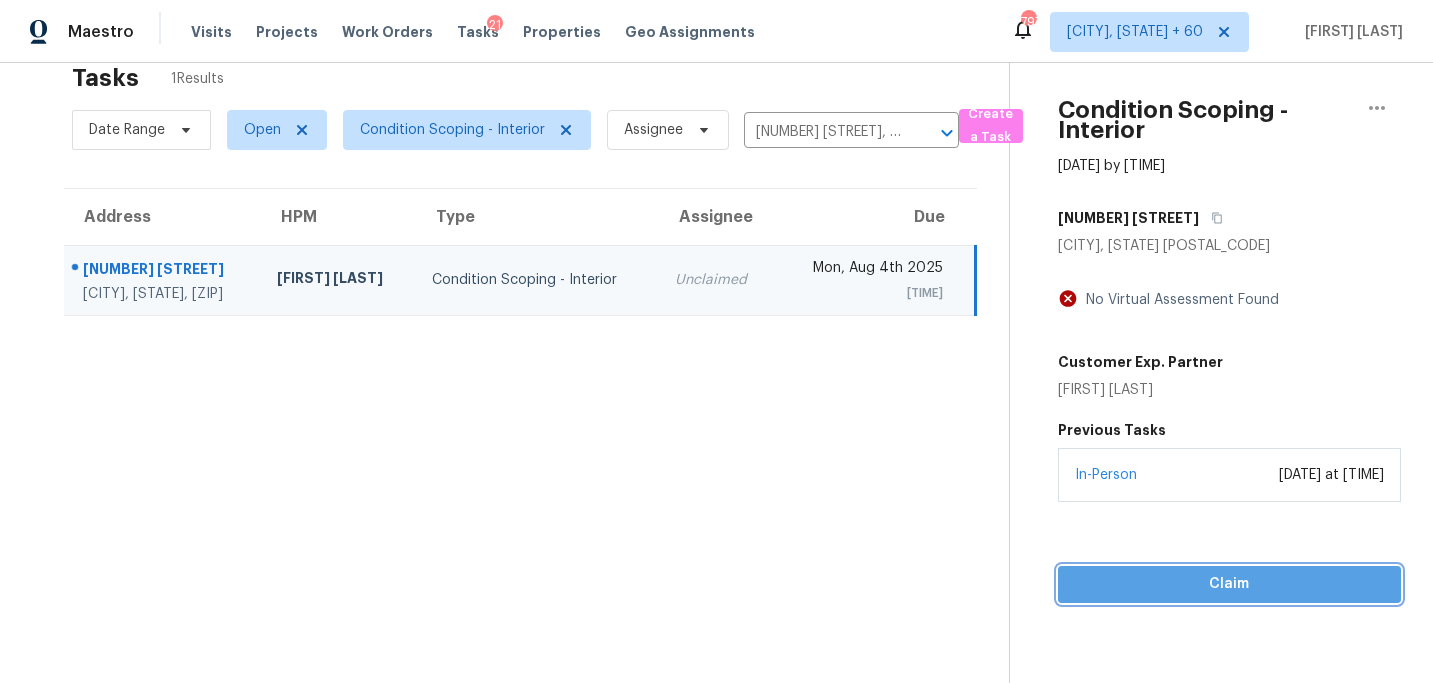 click on "Claim" at bounding box center [1229, 584] 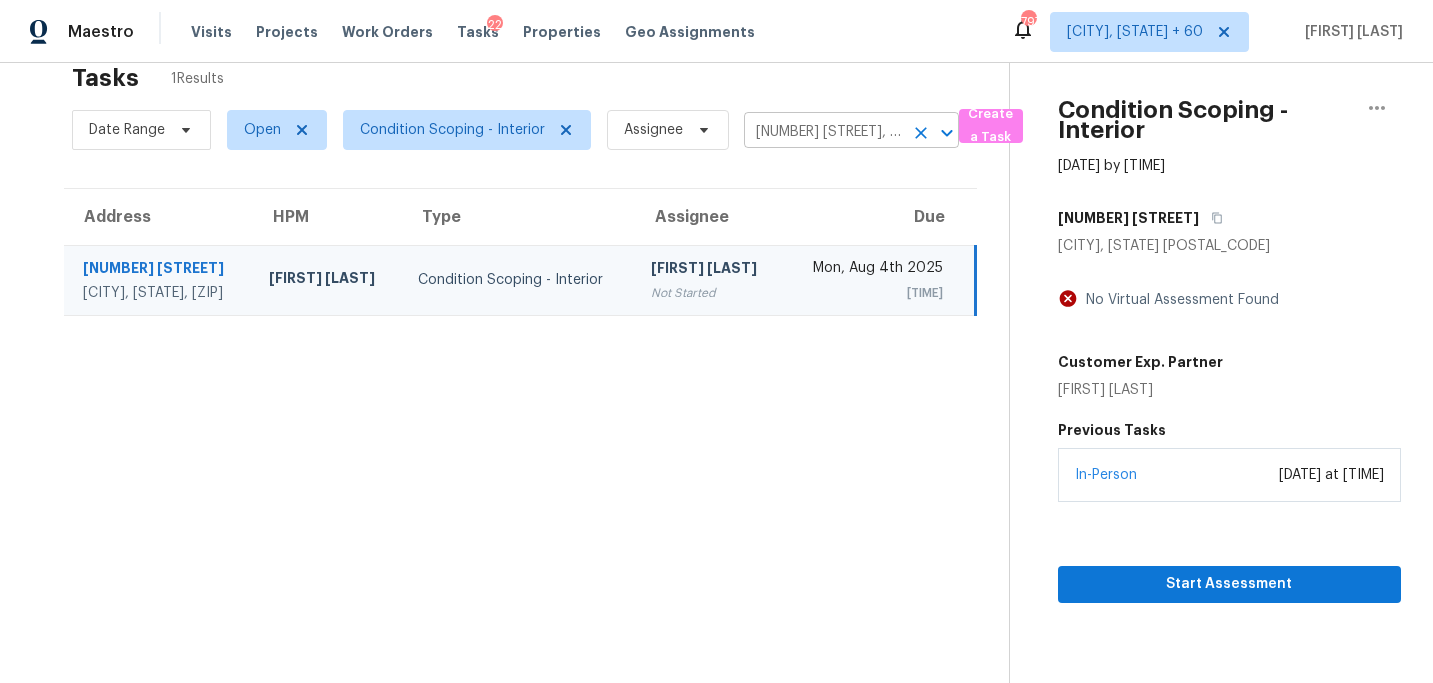 click at bounding box center [921, 133] 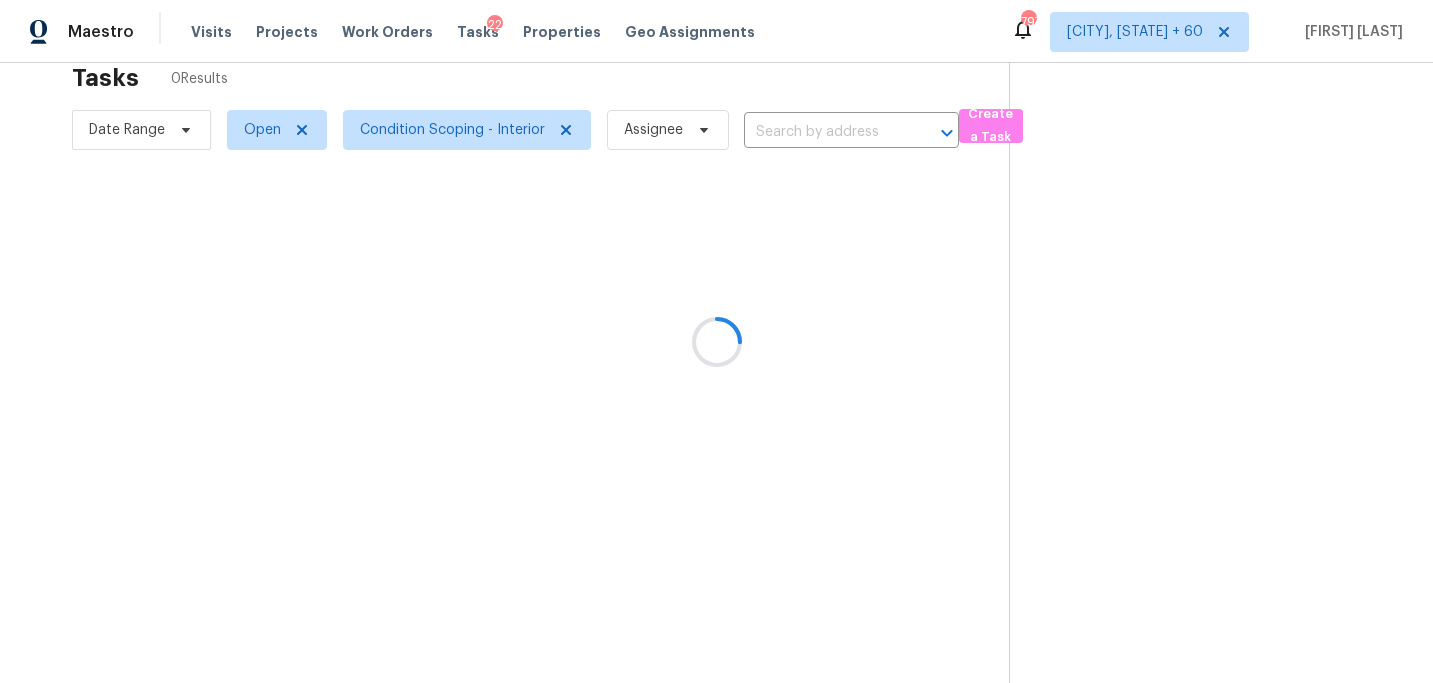 click at bounding box center (716, 341) 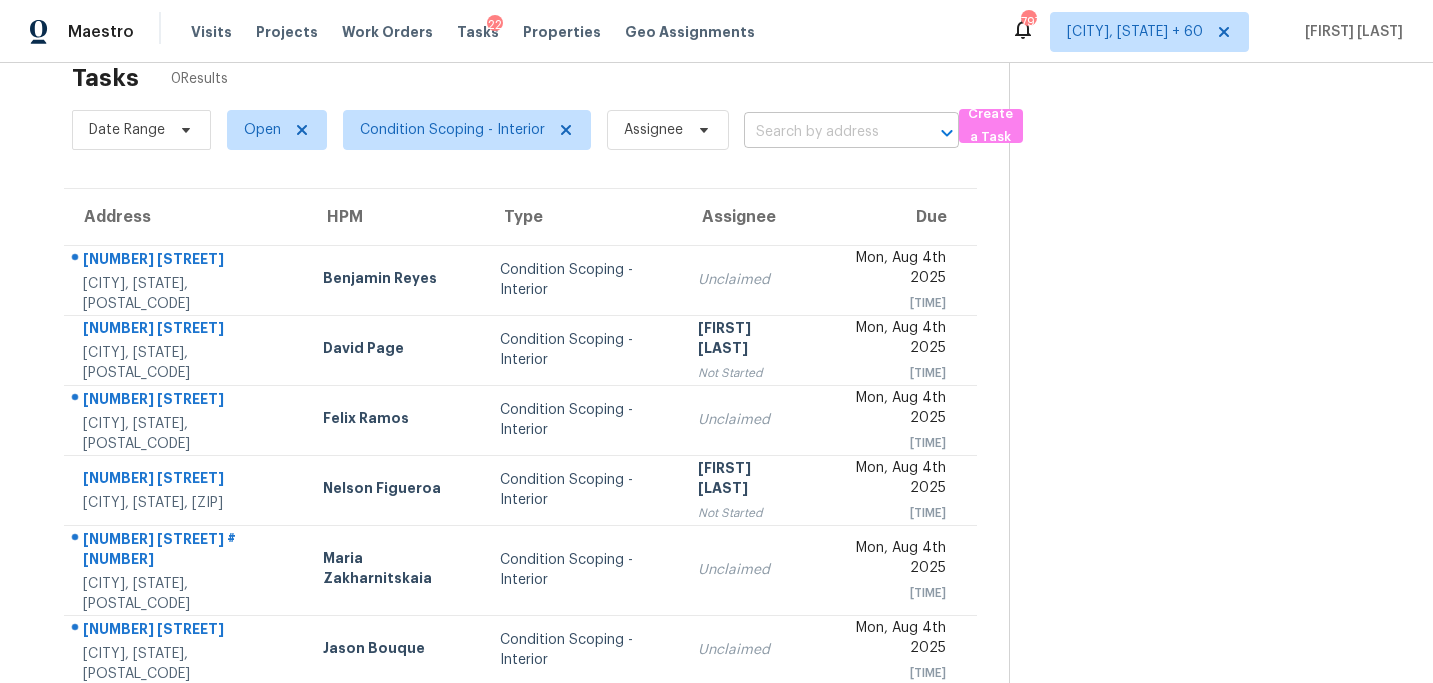 click at bounding box center [823, 132] 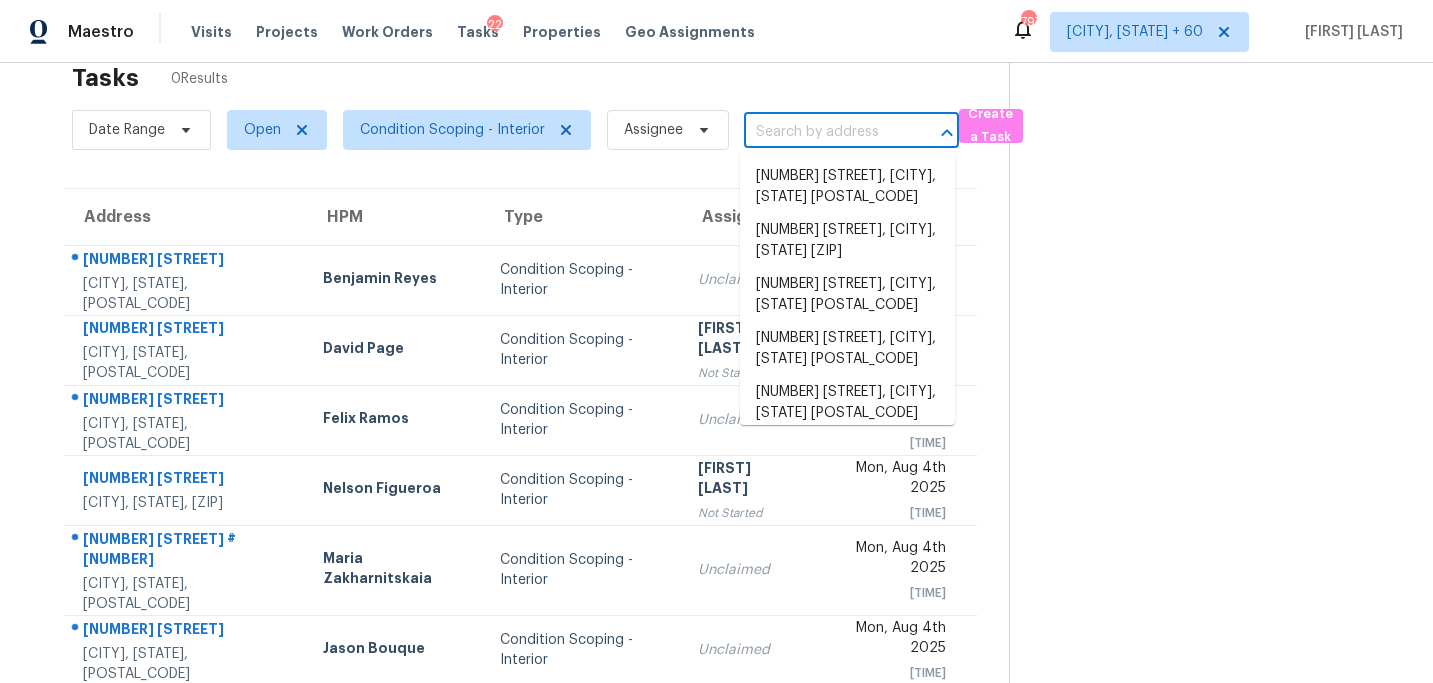 paste on "[NUMBER] [STREET], [CITY], [STATE], [POSTAL_CODE]" 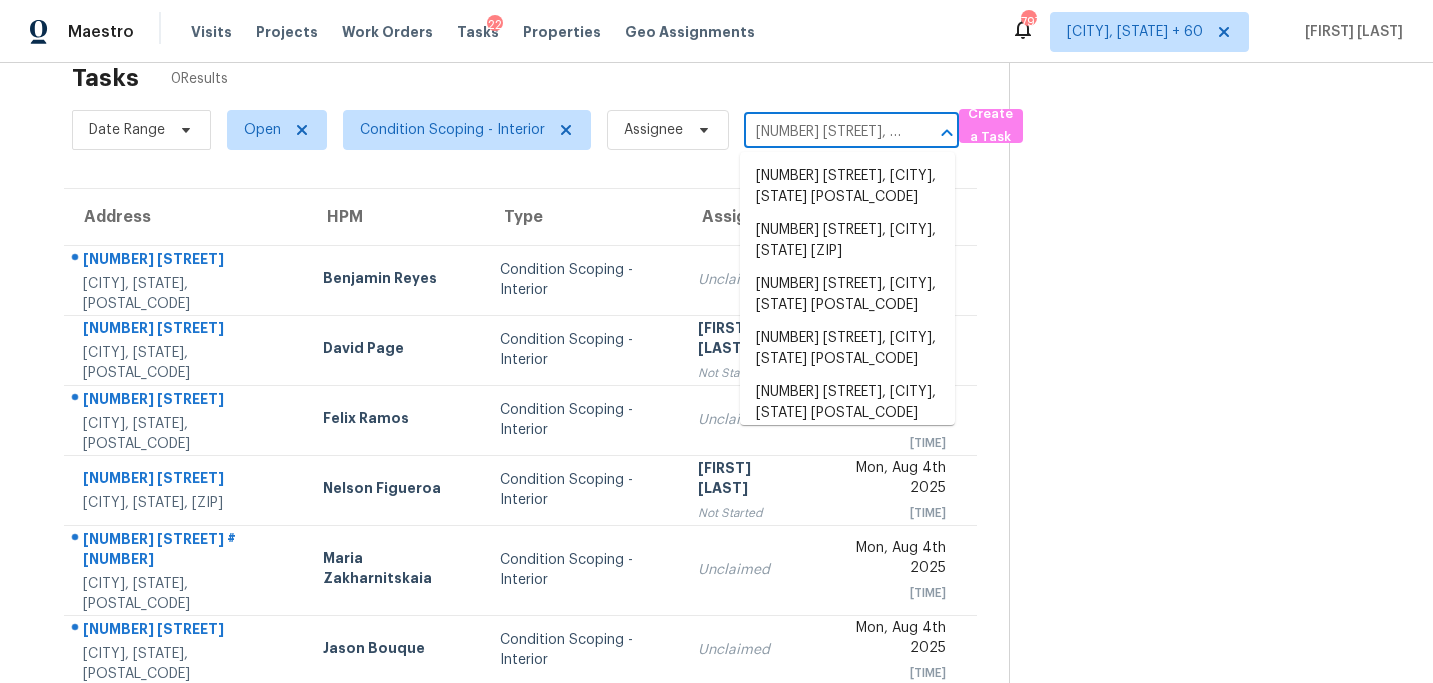 scroll, scrollTop: 0, scrollLeft: 160, axis: horizontal 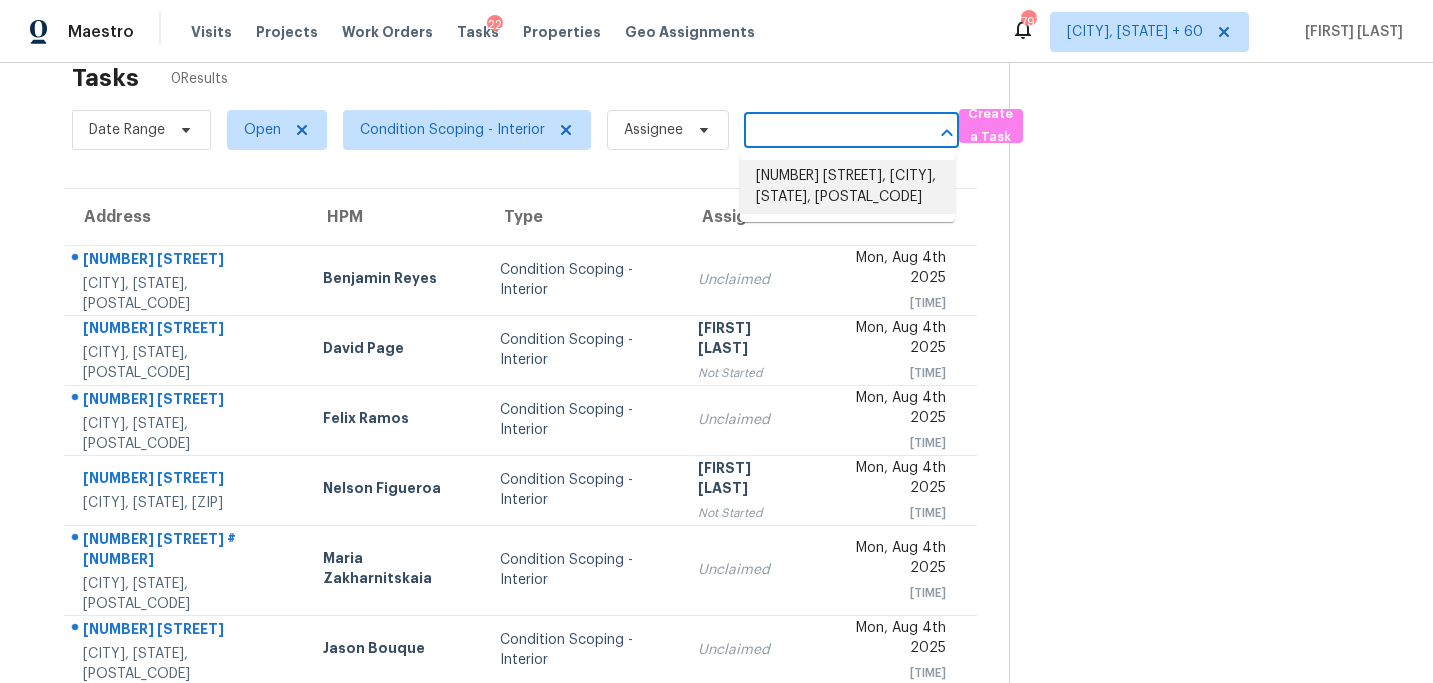 click on "[NUMBER] [STREET], [CITY], [STATE], [POSTAL_CODE]" at bounding box center (847, 187) 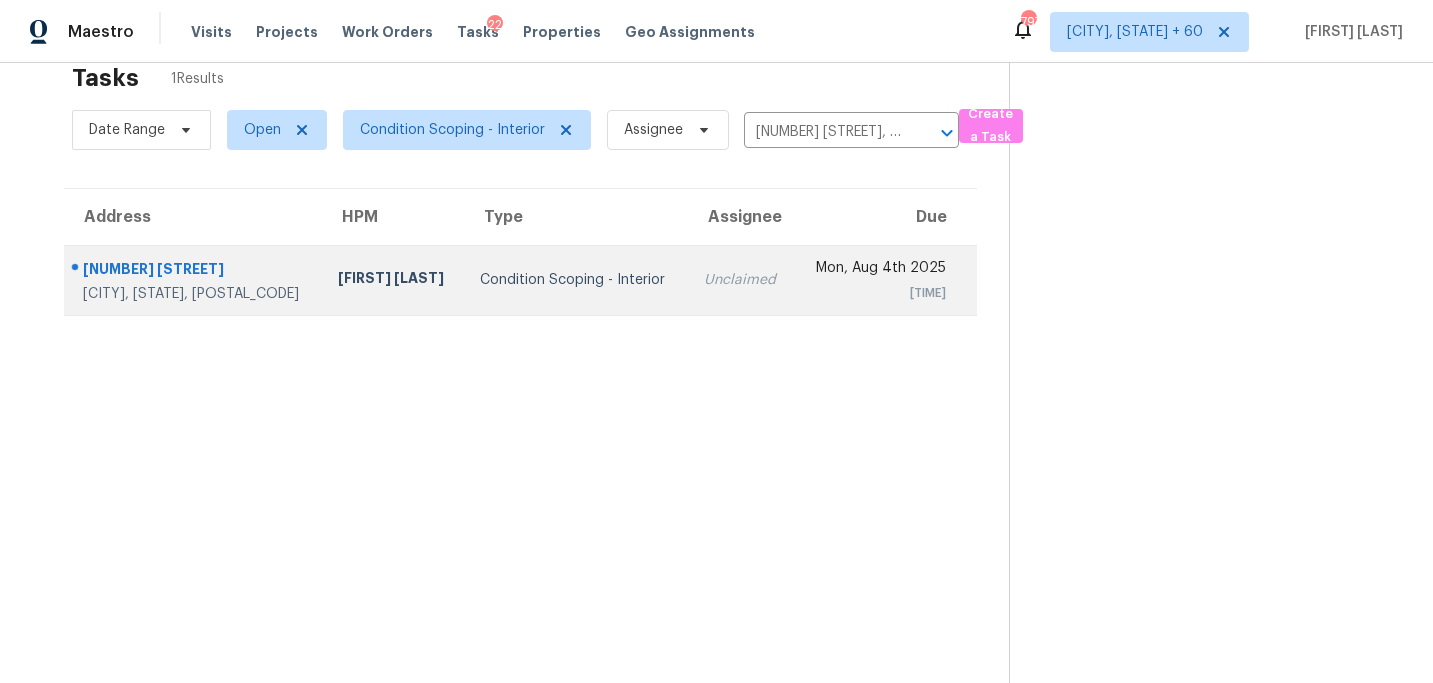 click on "Unclaimed" at bounding box center (741, 280) 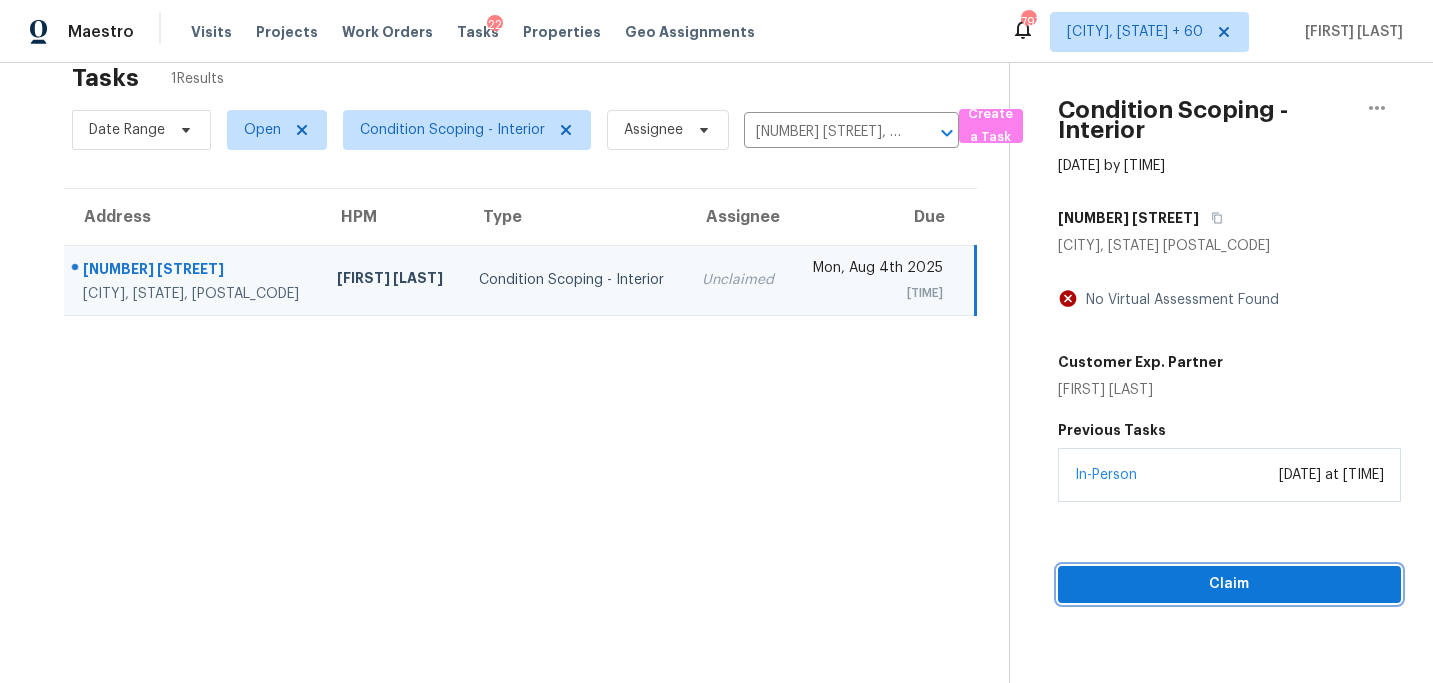 click on "Claim" at bounding box center [1229, 584] 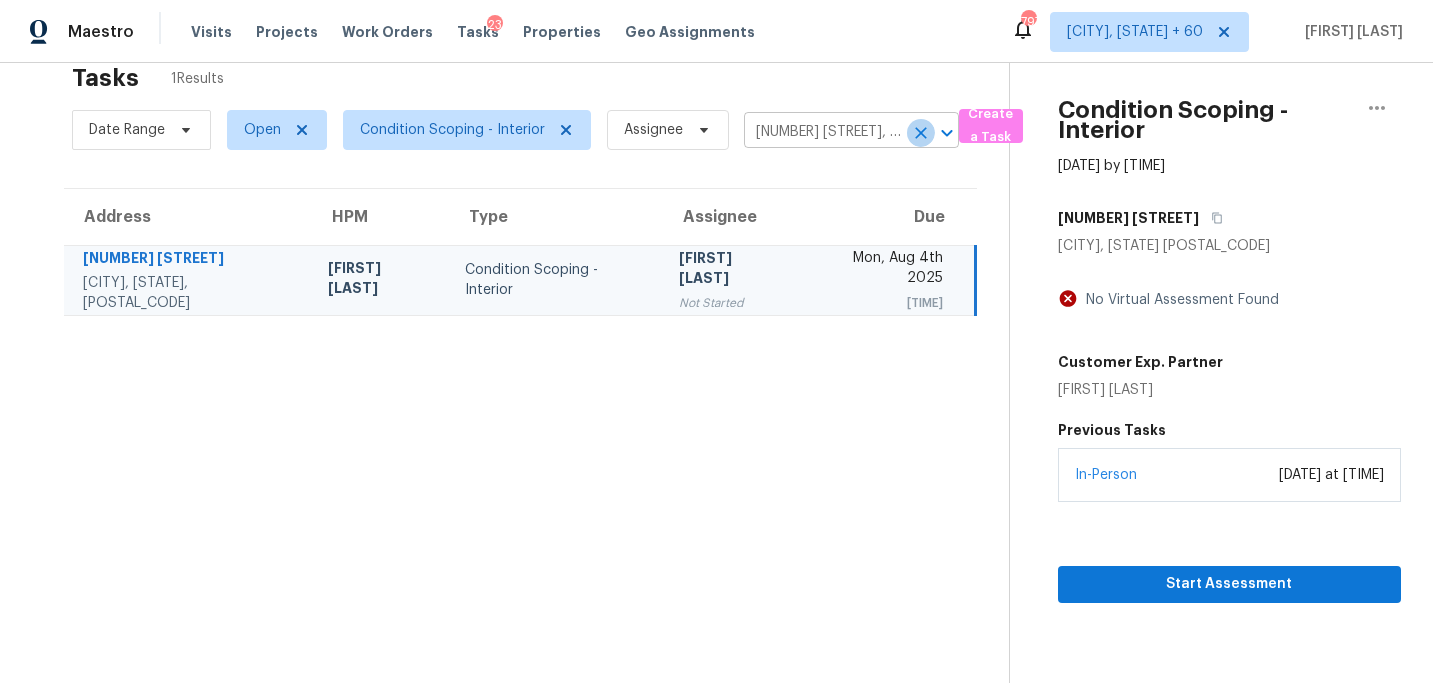 click 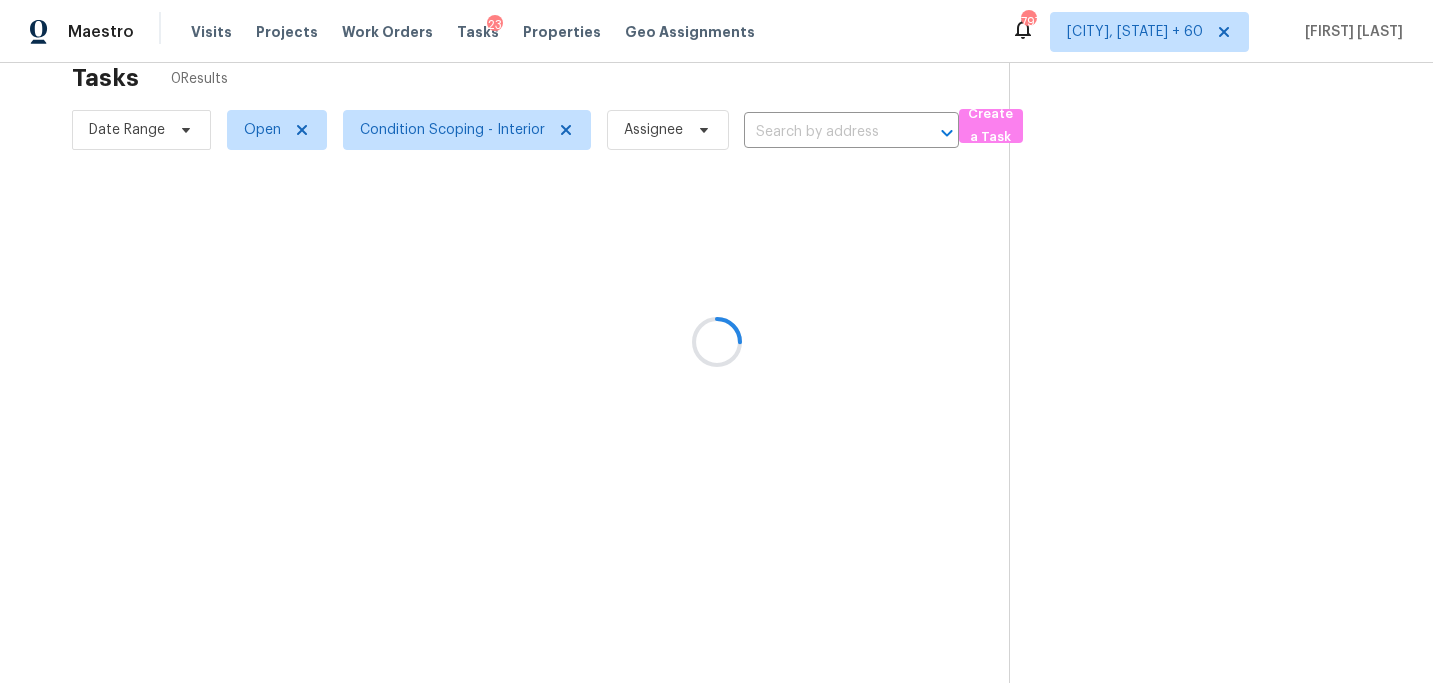 click at bounding box center (716, 341) 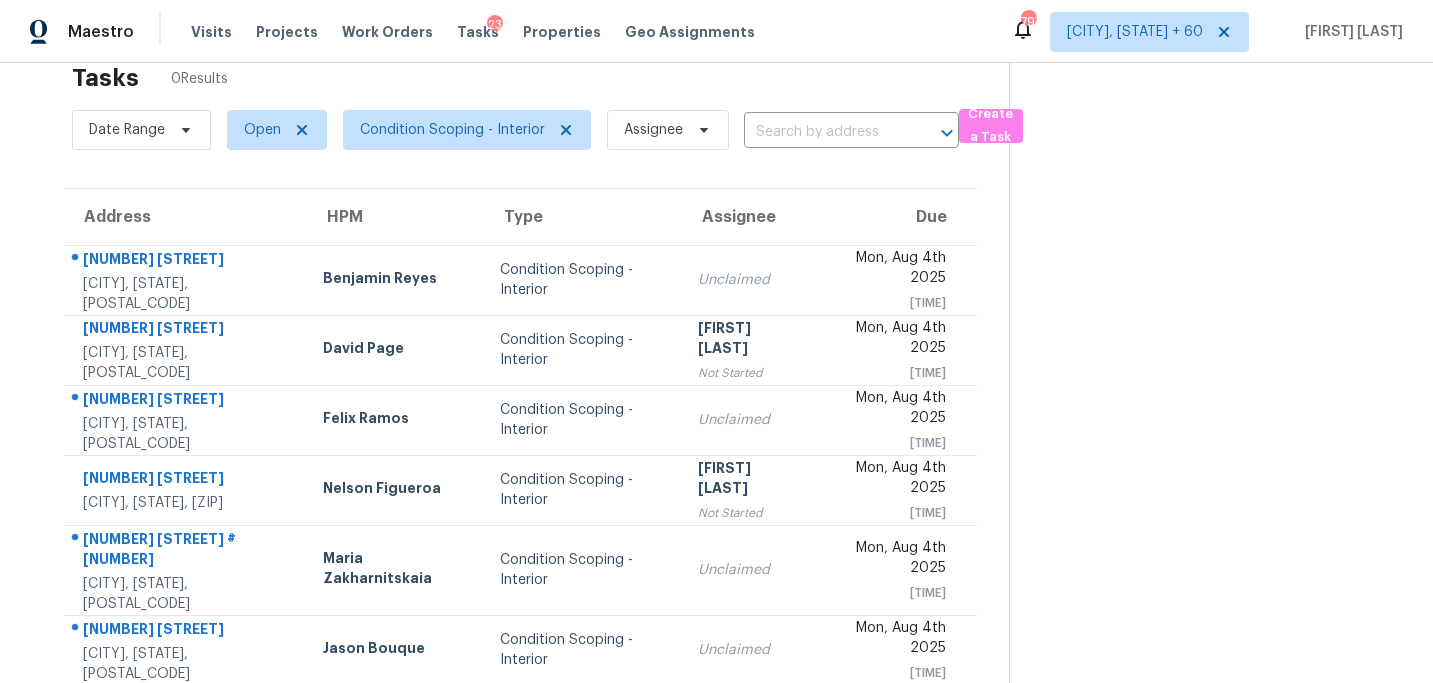 click at bounding box center (823, 132) 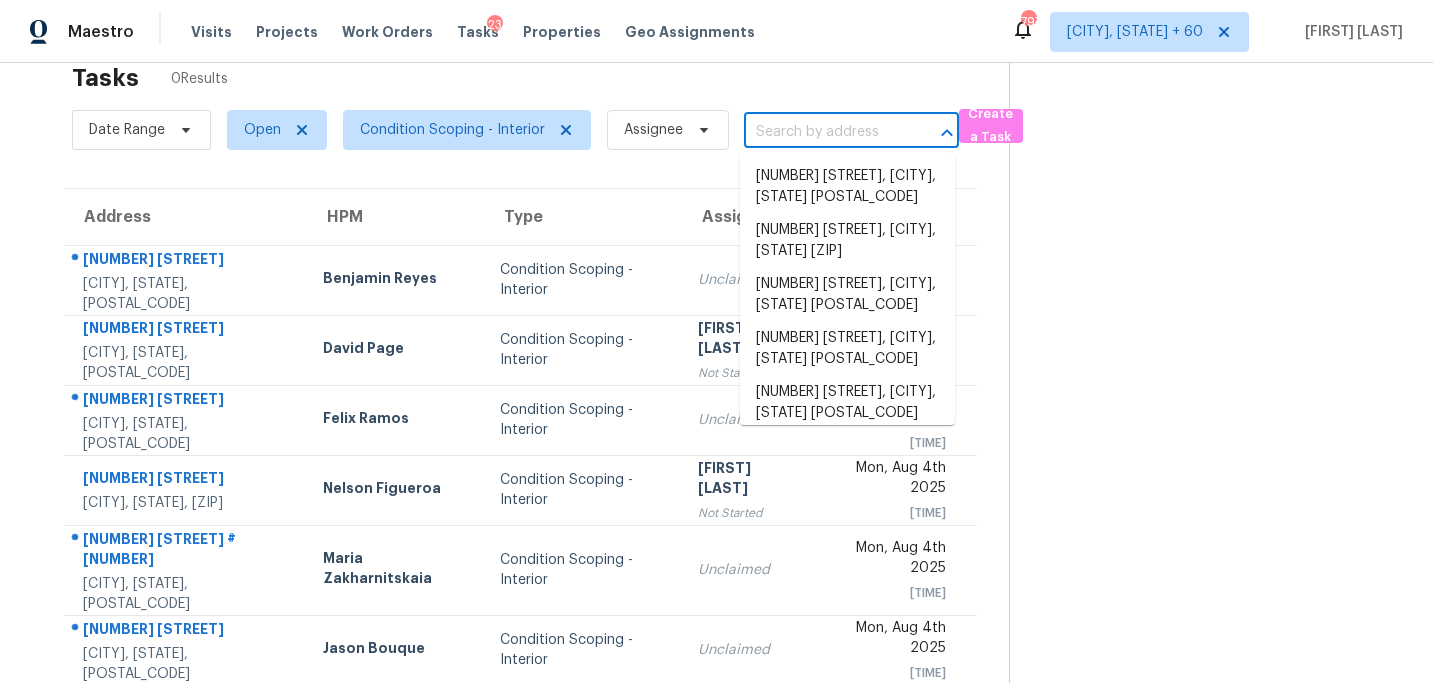 paste on "[NUMBER] [STREET], [CITY], [STATE], [POSTAL_CODE]" 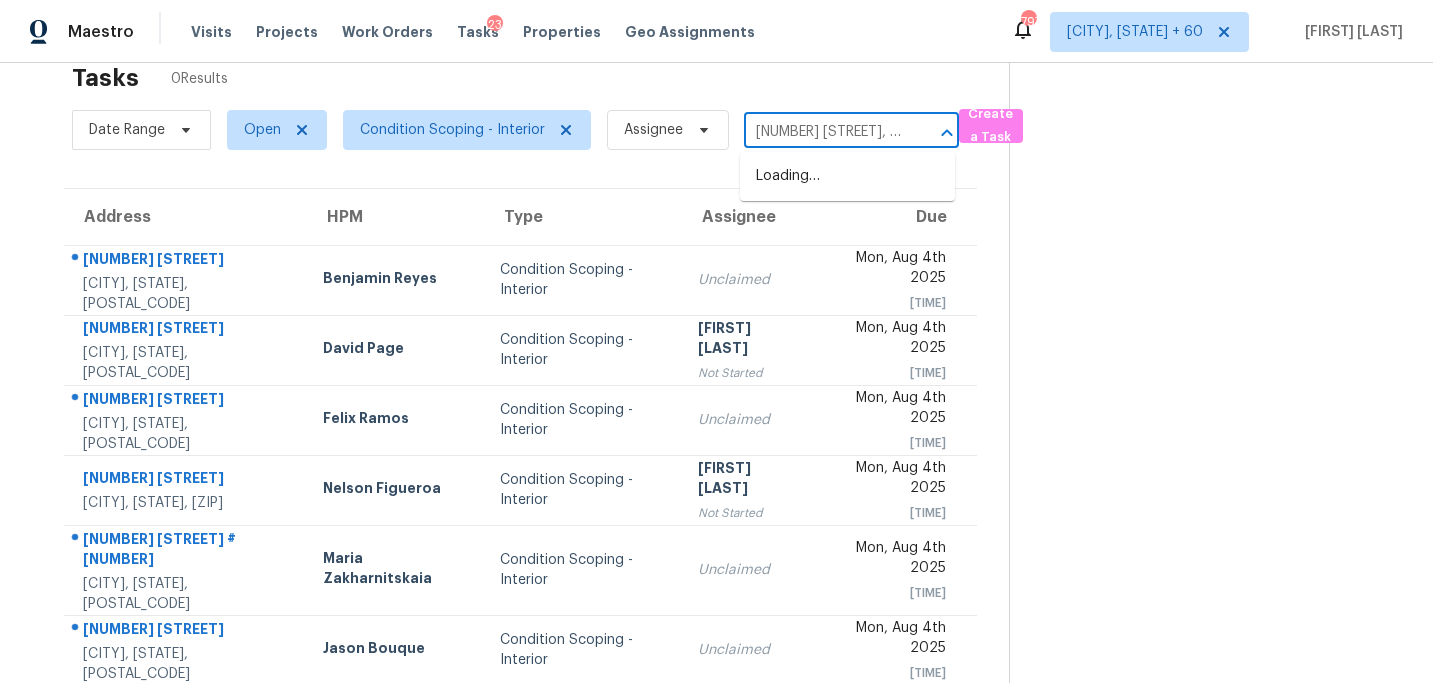 scroll, scrollTop: 0, scrollLeft: 98, axis: horizontal 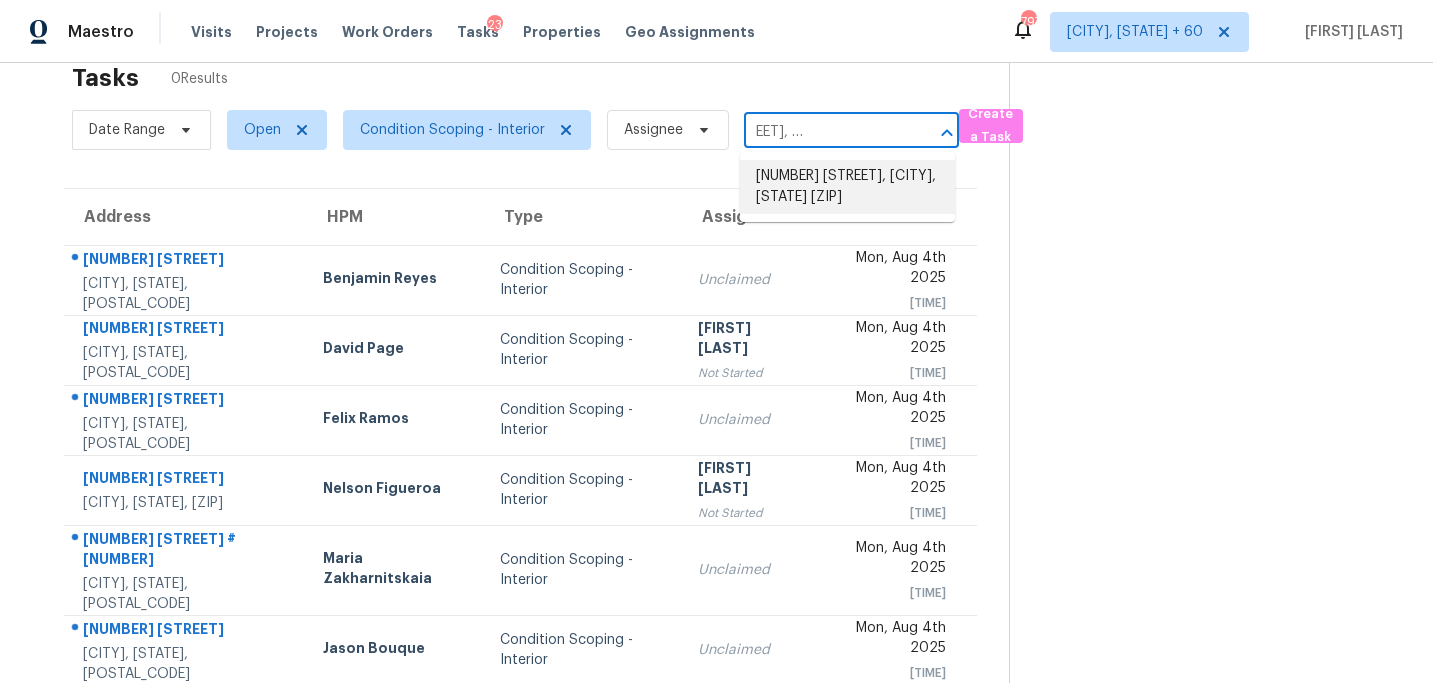 click on "[NUMBER] [STREET], [CITY], [STATE] [ZIP]" at bounding box center (847, 187) 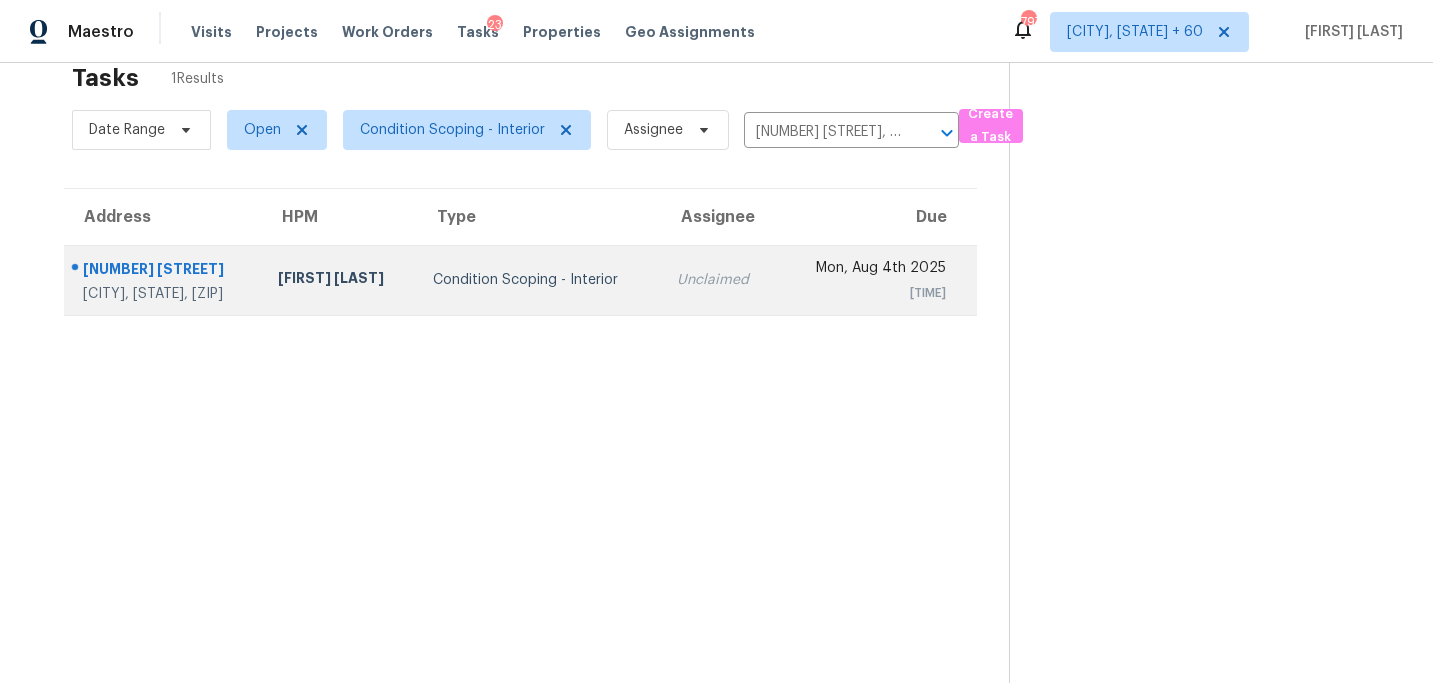 click on "Unclaimed" at bounding box center [719, 280] 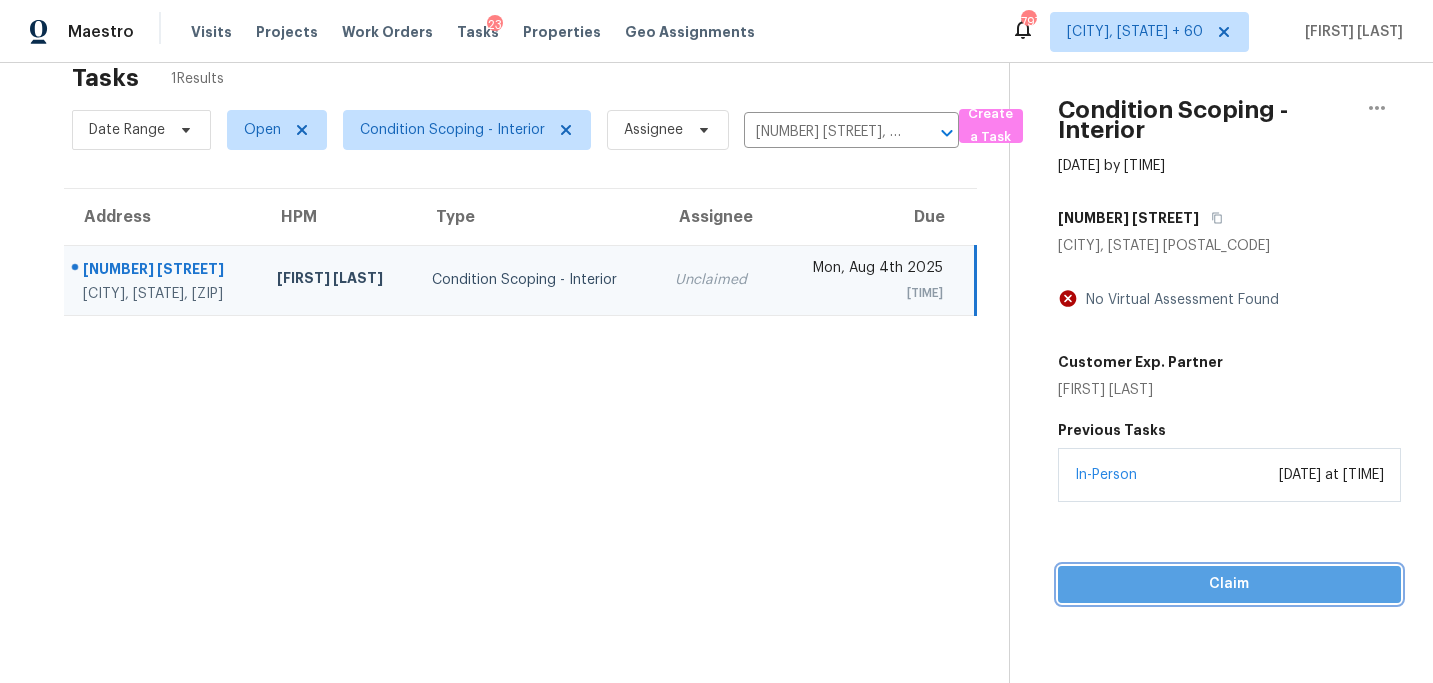 click on "Claim" at bounding box center (1229, 584) 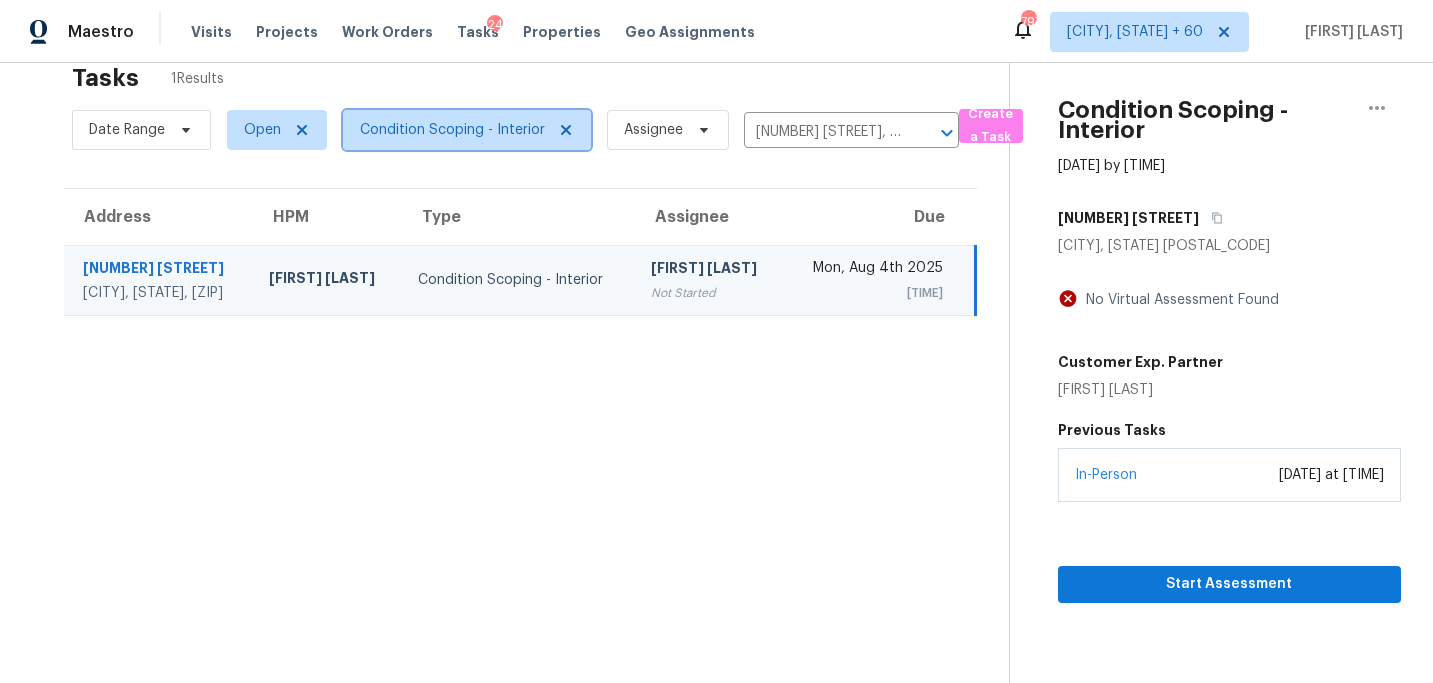 click on "Condition Scoping - Interior" at bounding box center (467, 130) 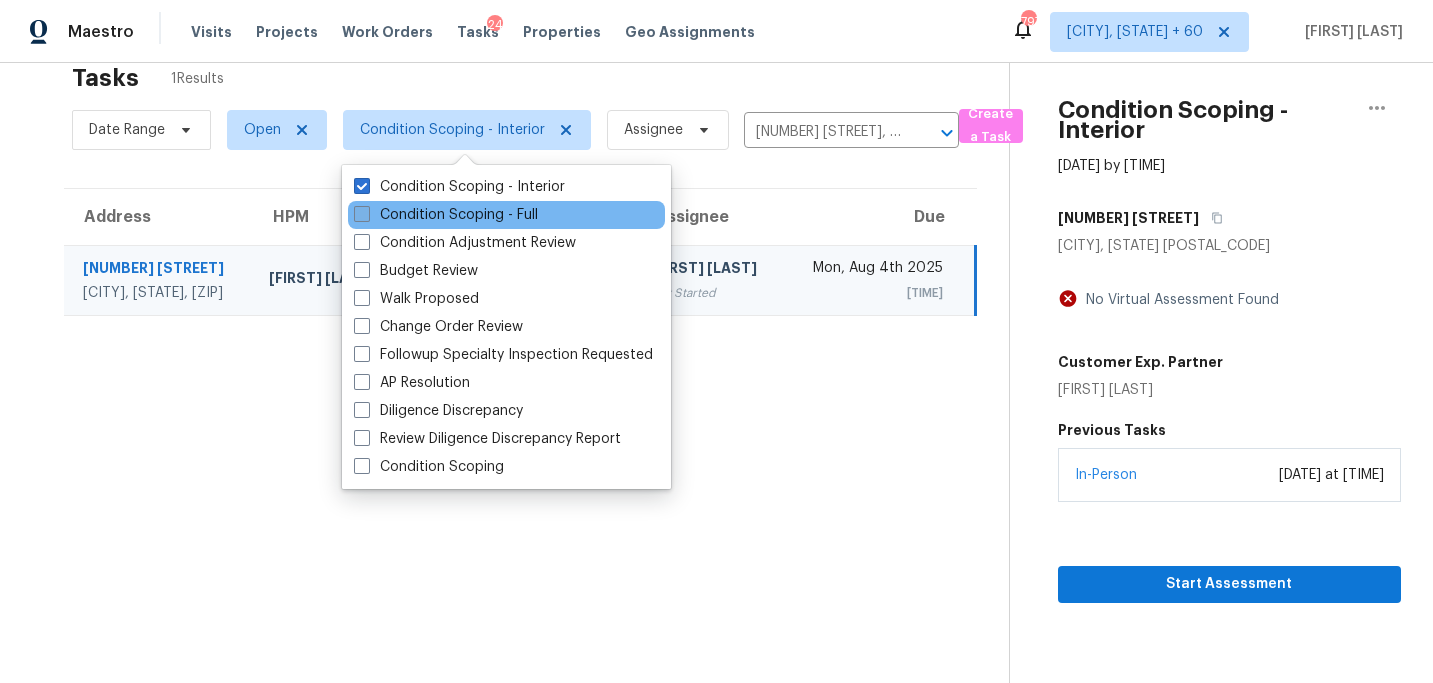 click on "Condition Scoping - Full" at bounding box center (446, 215) 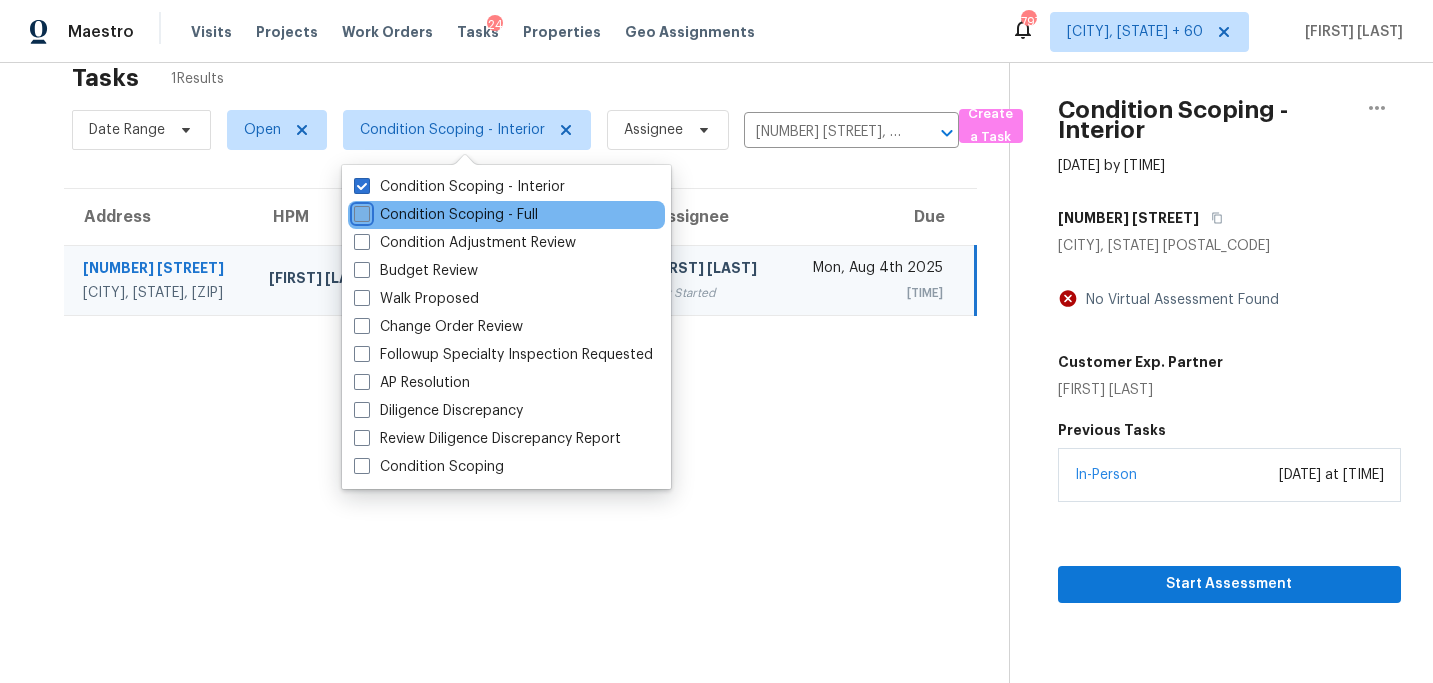 click on "Condition Scoping - Full" at bounding box center (360, 211) 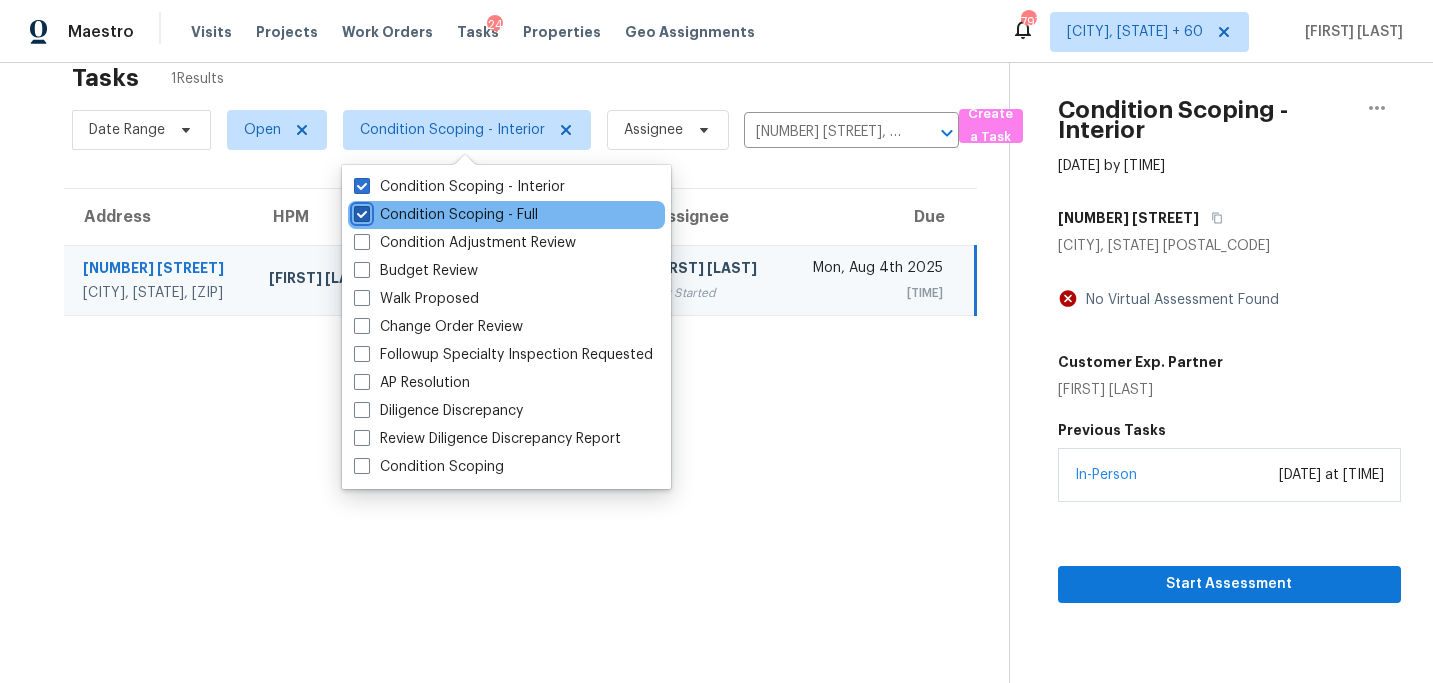 checkbox on "true" 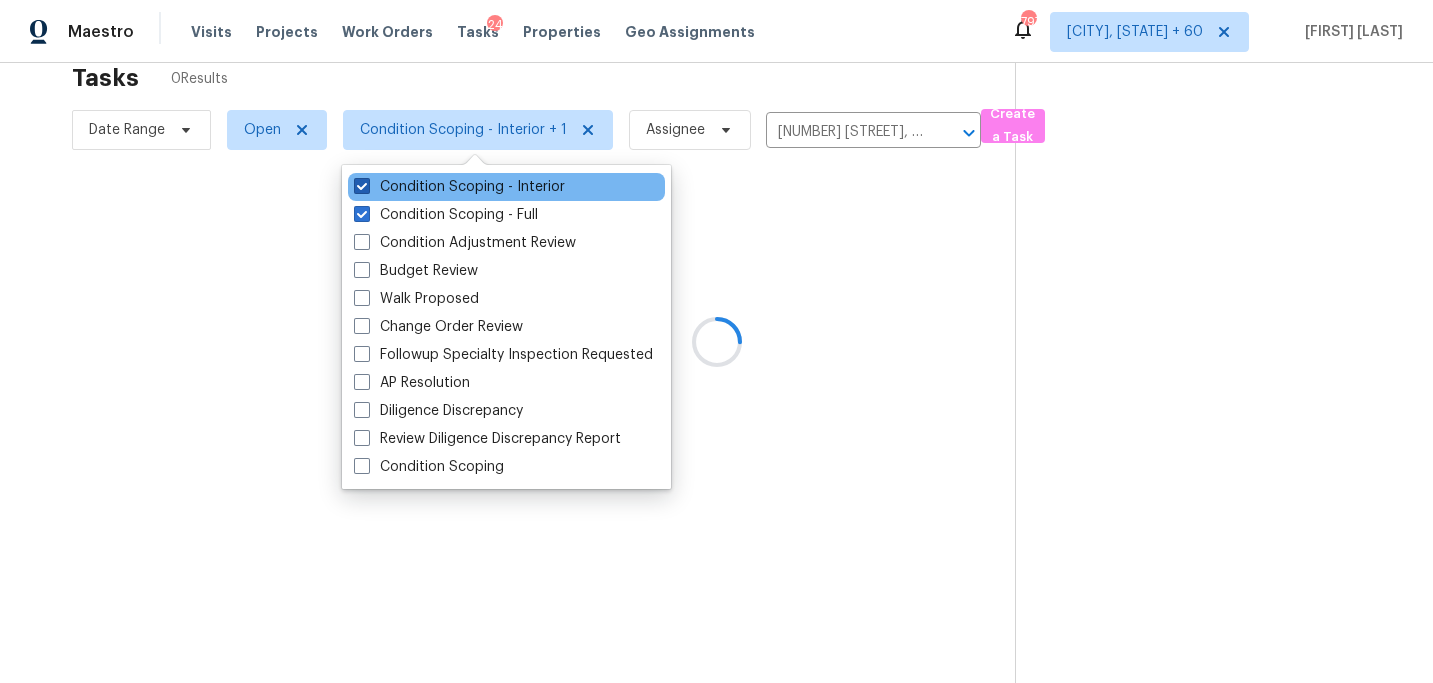 click on "Condition Scoping - Interior" at bounding box center [459, 187] 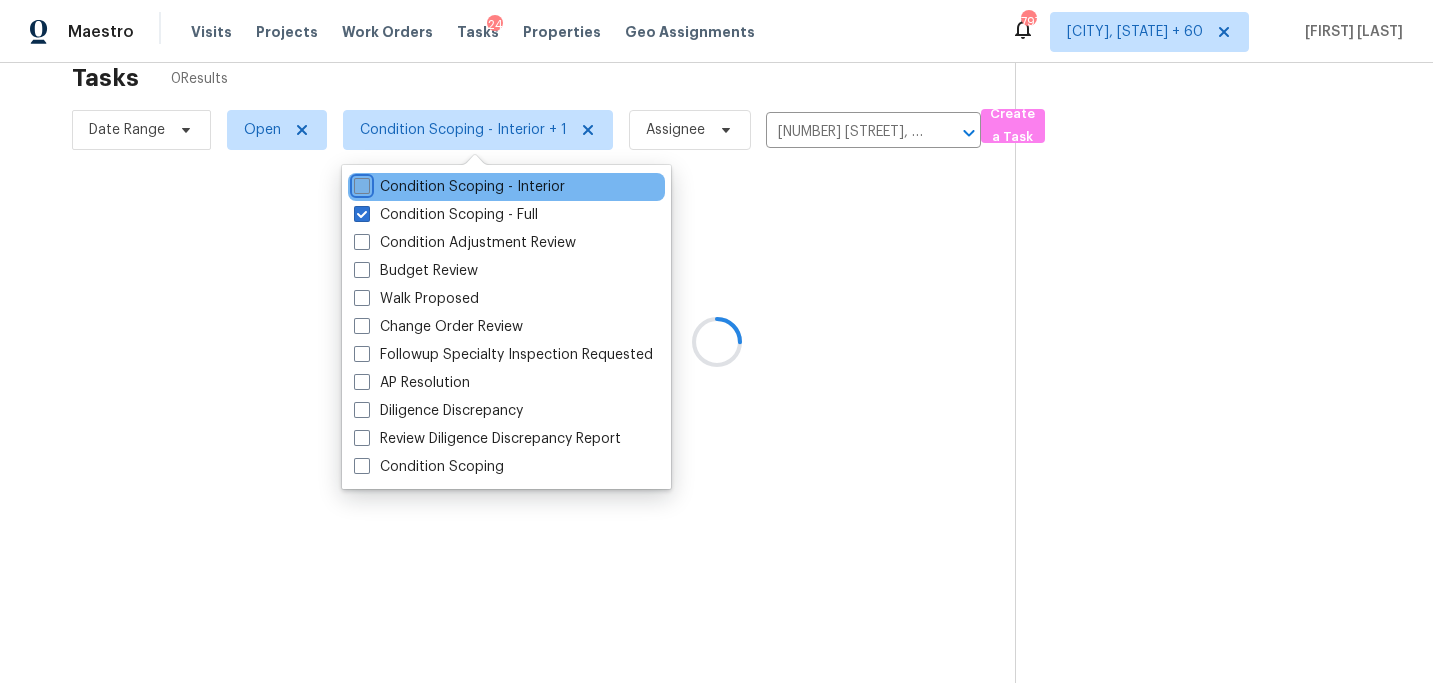 checkbox on "false" 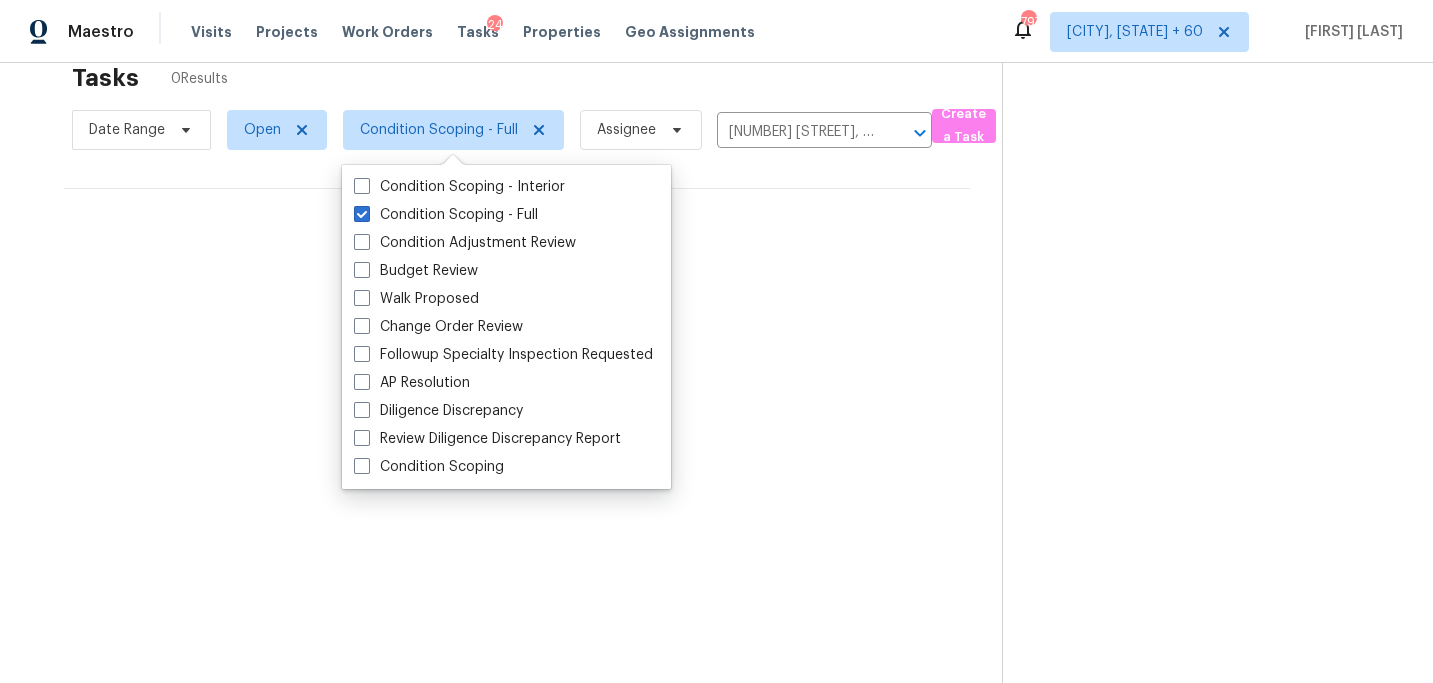 click on "Date Range Open Condition Scoping - Full Assignee [NUMBER] [STREET], [CITY], [STATE] [POSTAL_CODE] ​" at bounding box center (502, 130) 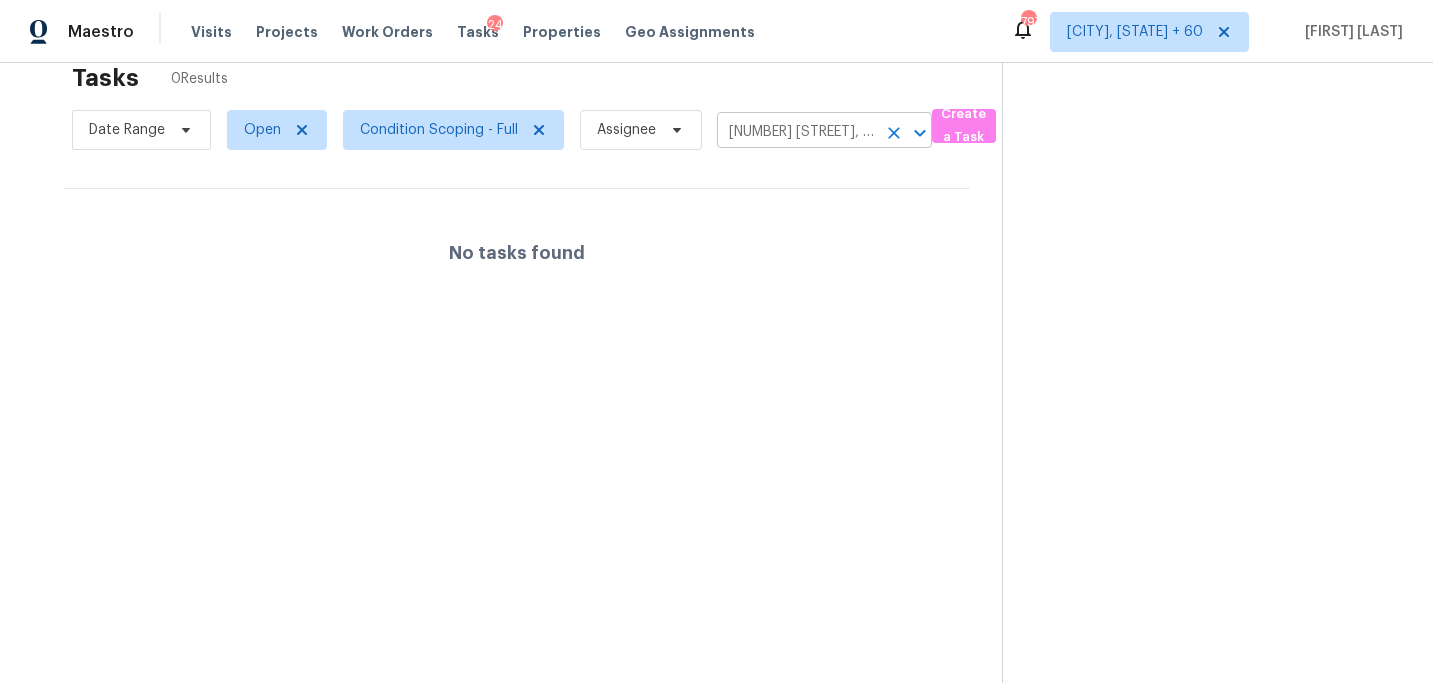 click at bounding box center (894, 133) 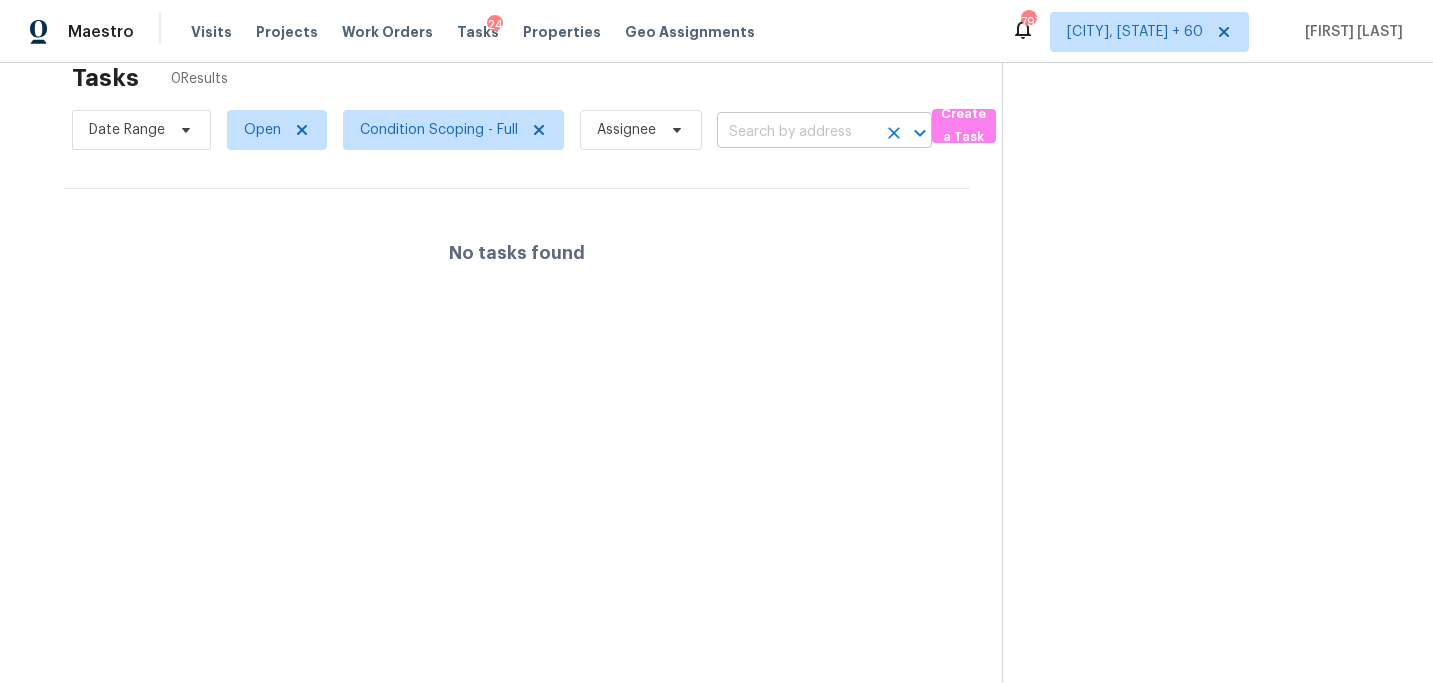 scroll, scrollTop: 0, scrollLeft: 0, axis: both 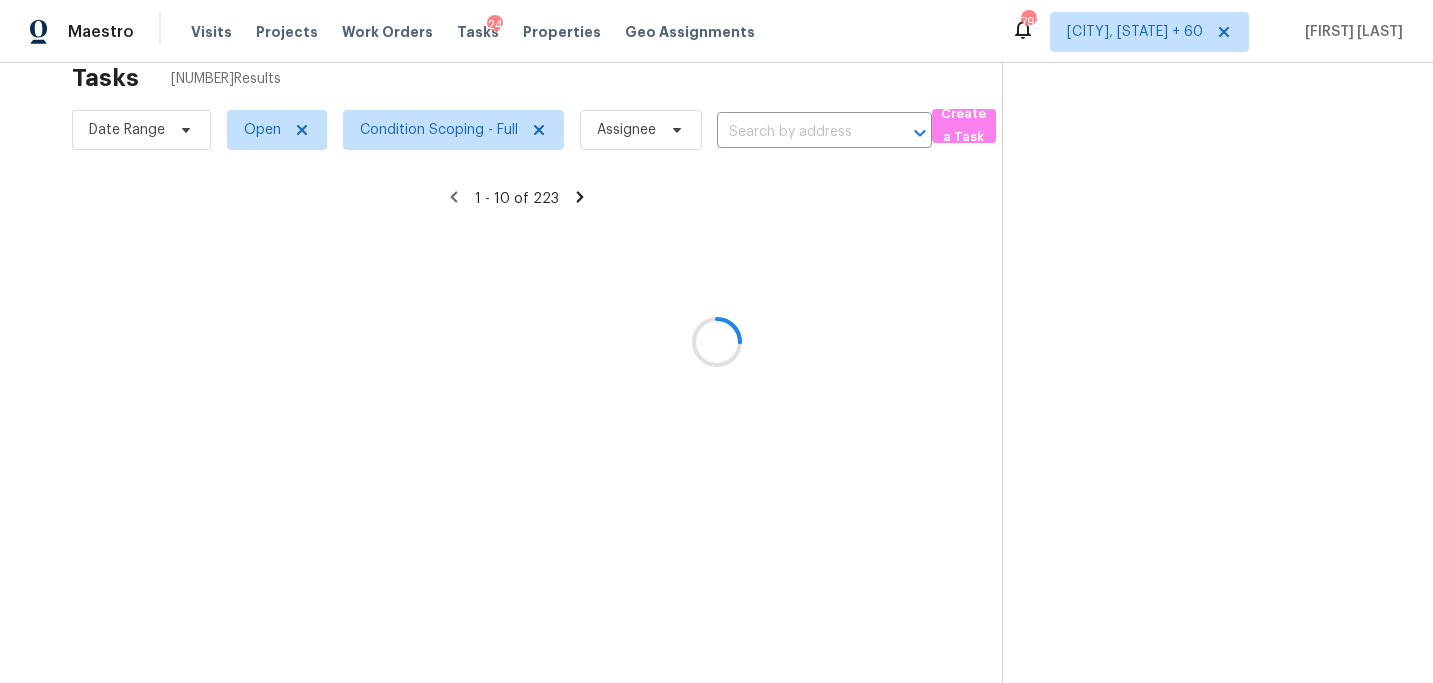 click at bounding box center (716, 341) 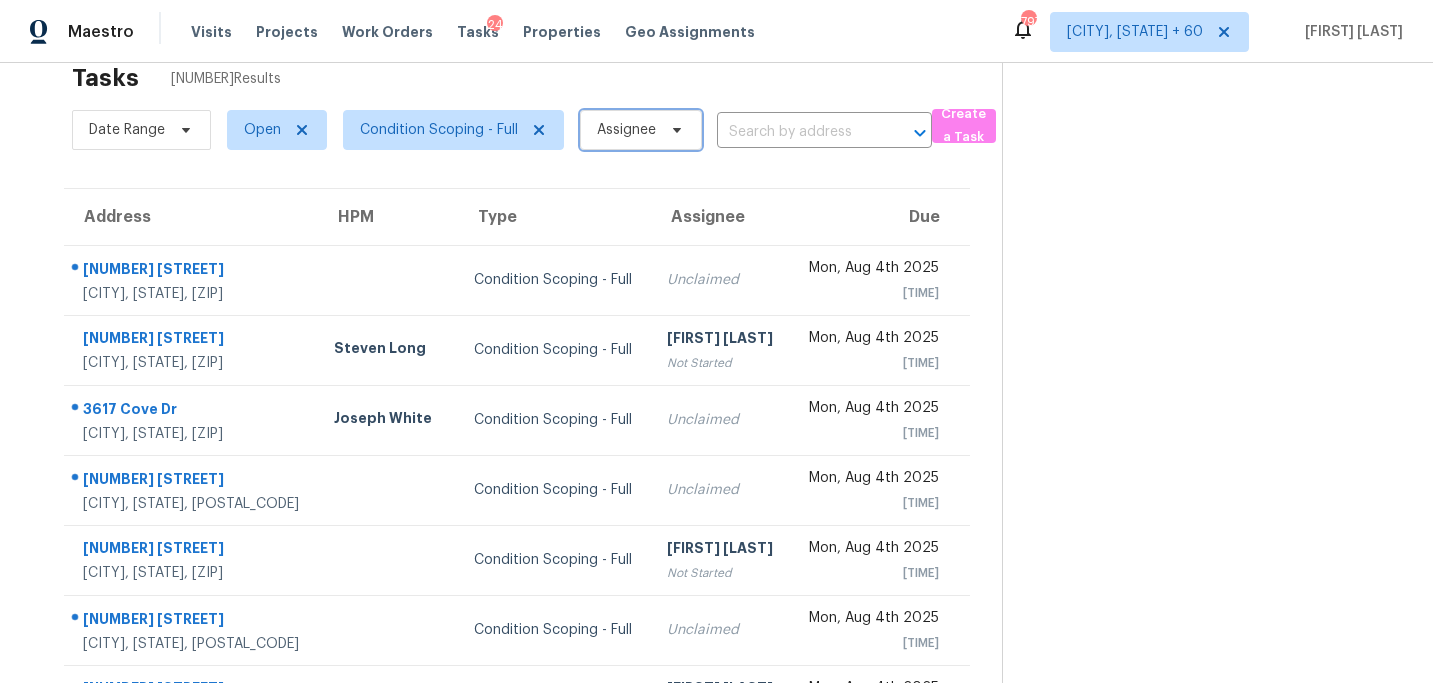 click on "Assignee" at bounding box center (626, 130) 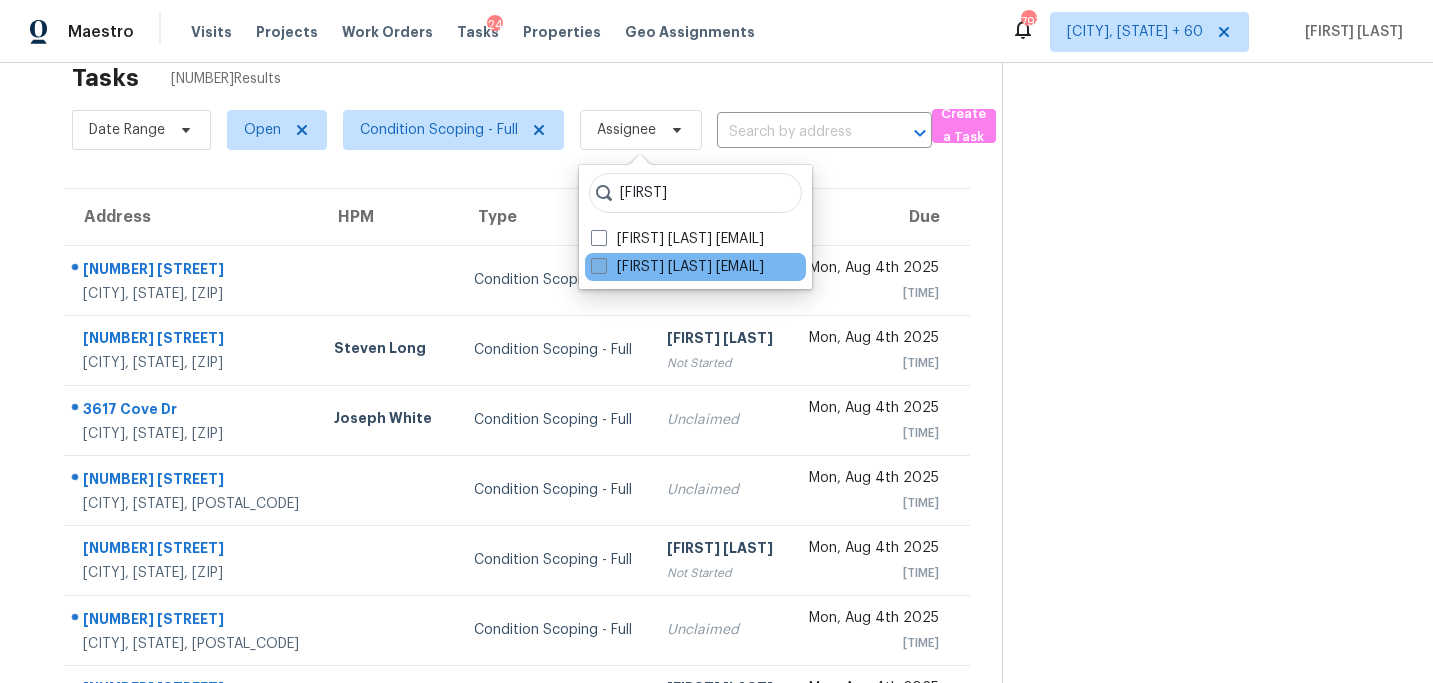 type on "[FIRST]" 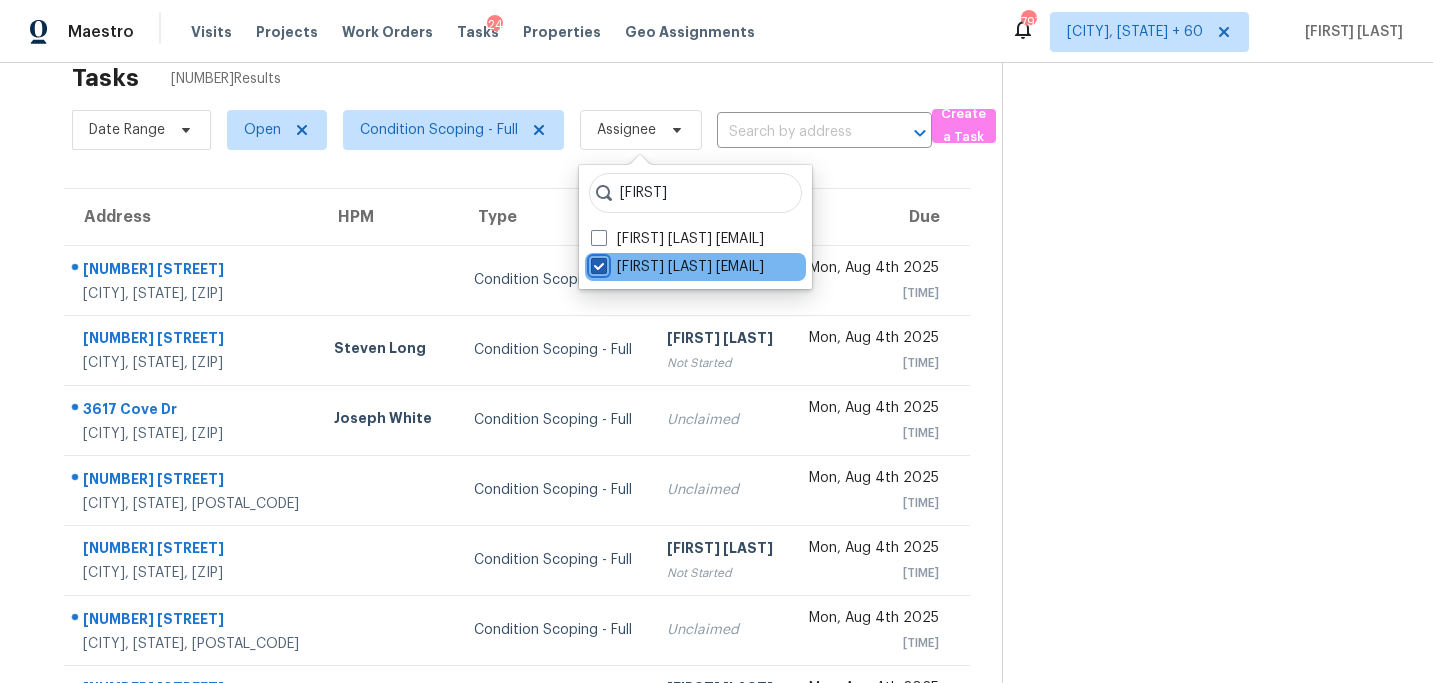 checkbox on "true" 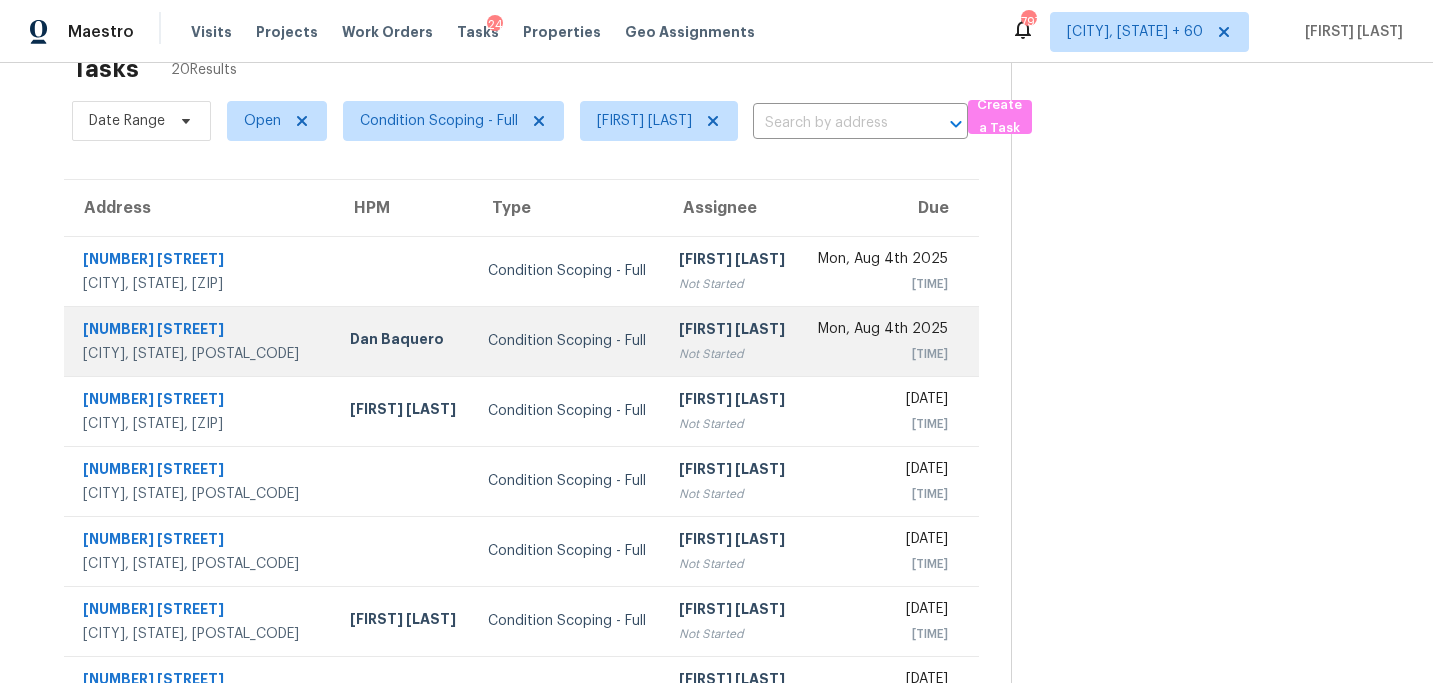 scroll, scrollTop: 53, scrollLeft: 0, axis: vertical 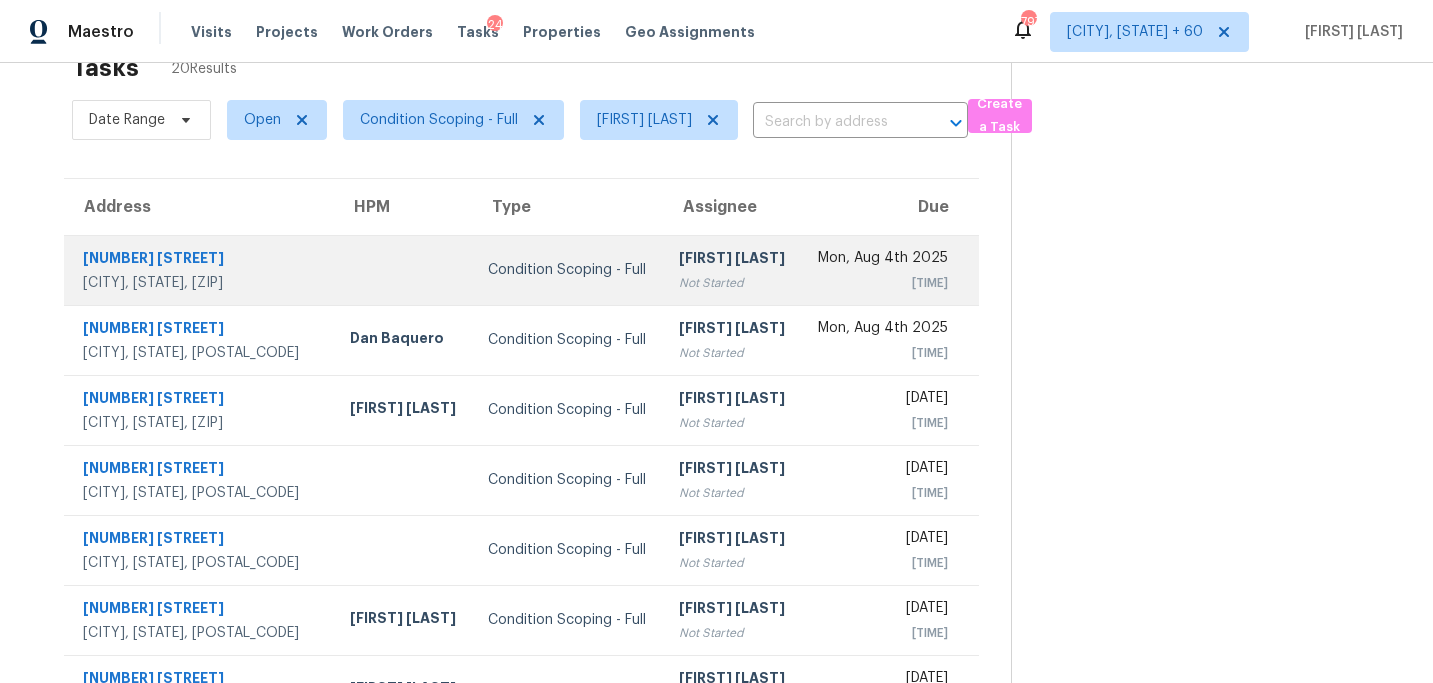 click on "Not Started" at bounding box center [732, 283] 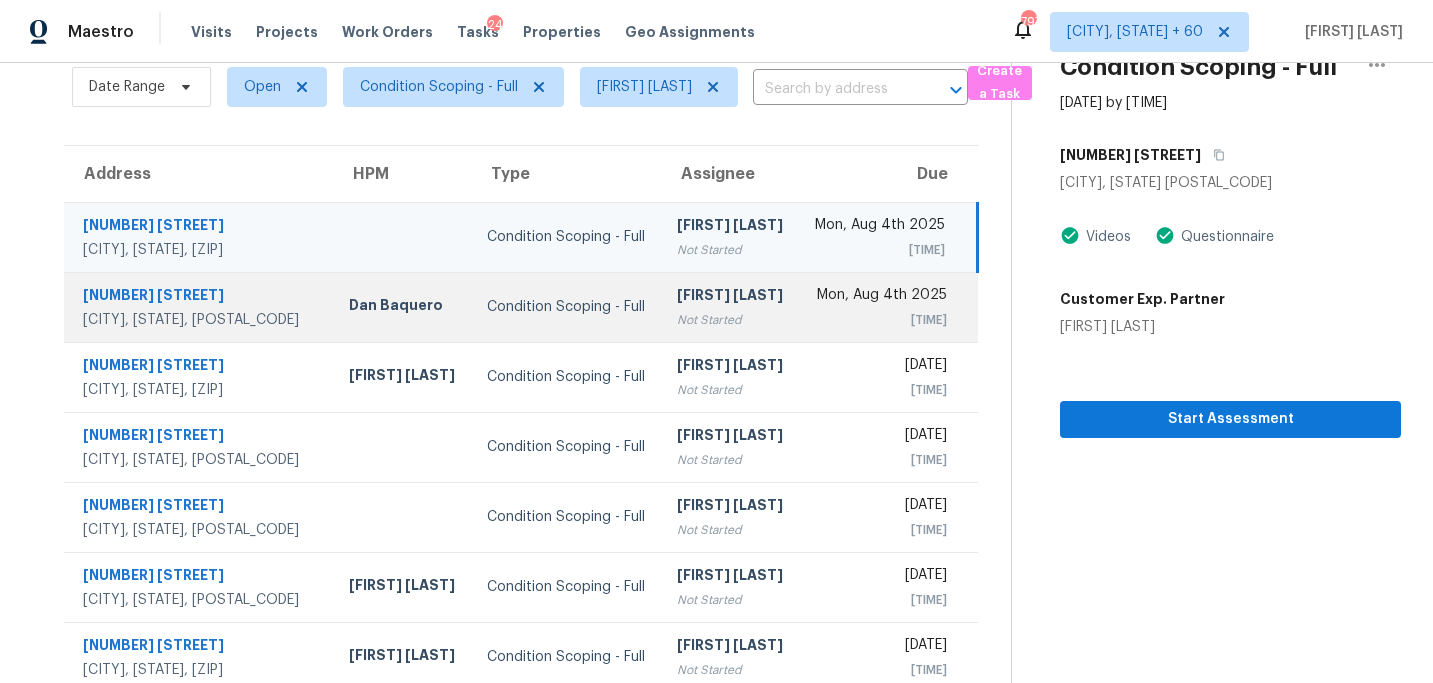 scroll, scrollTop: 87, scrollLeft: 0, axis: vertical 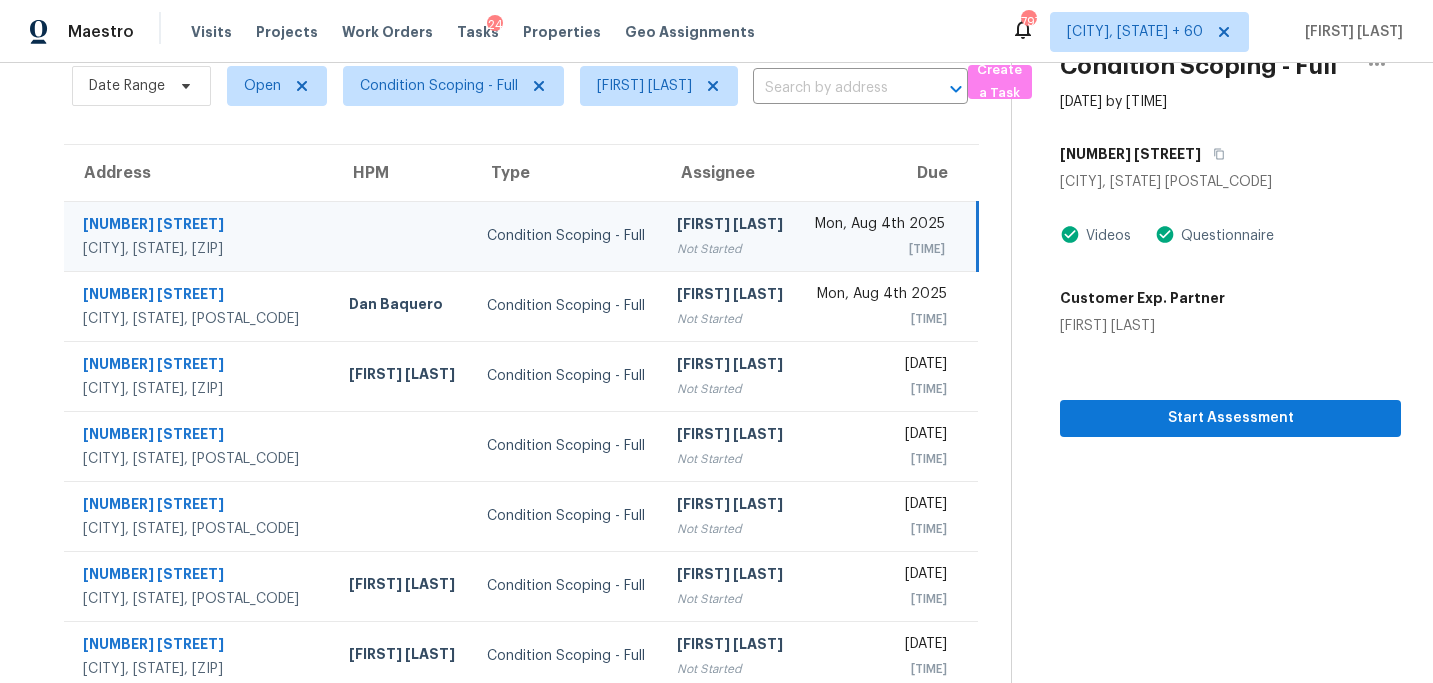 click on "Not Started" at bounding box center [730, 249] 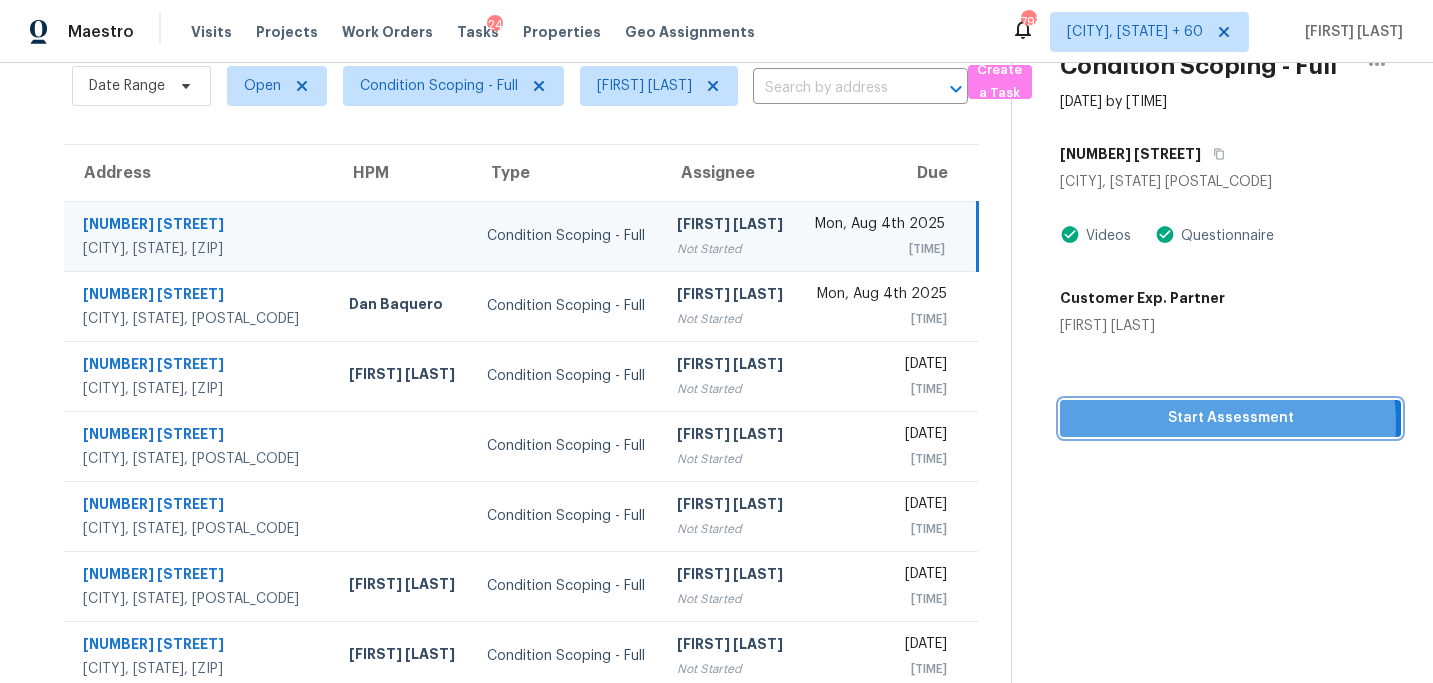 click on "Start Assessment" at bounding box center (1230, 418) 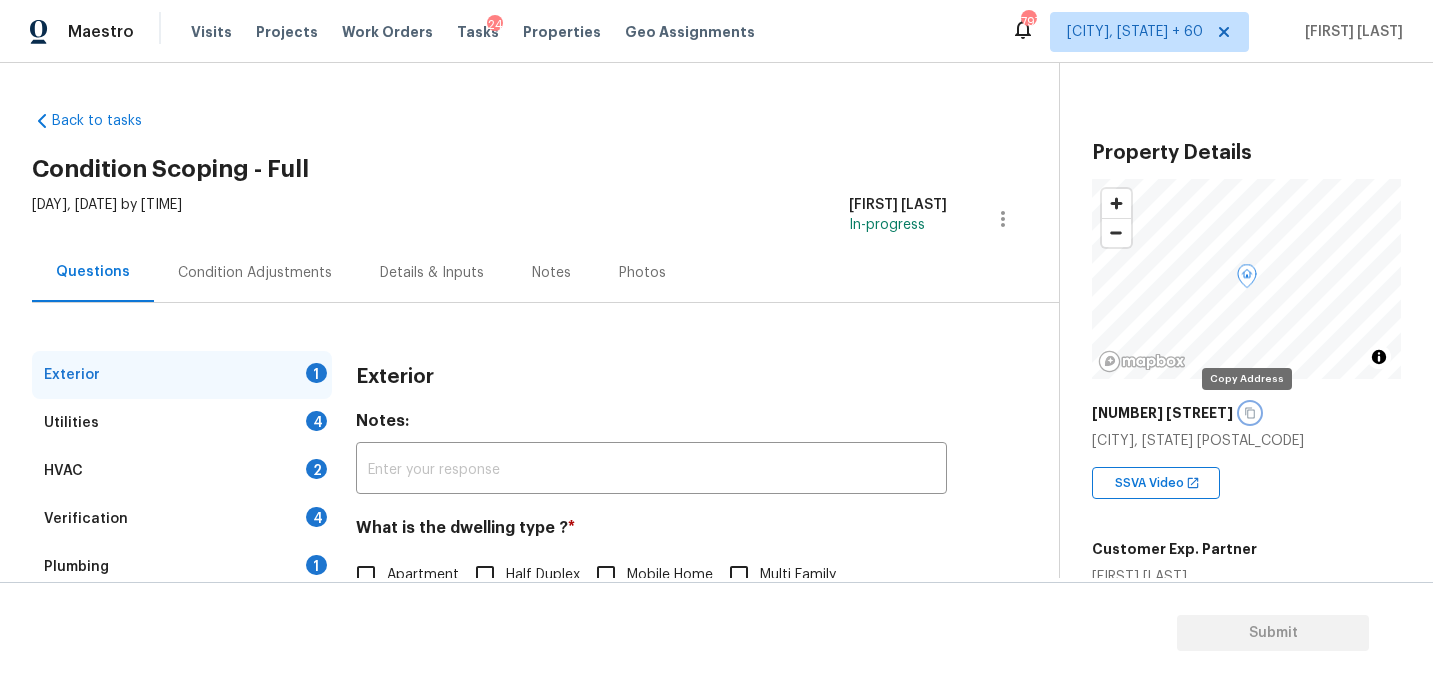 click 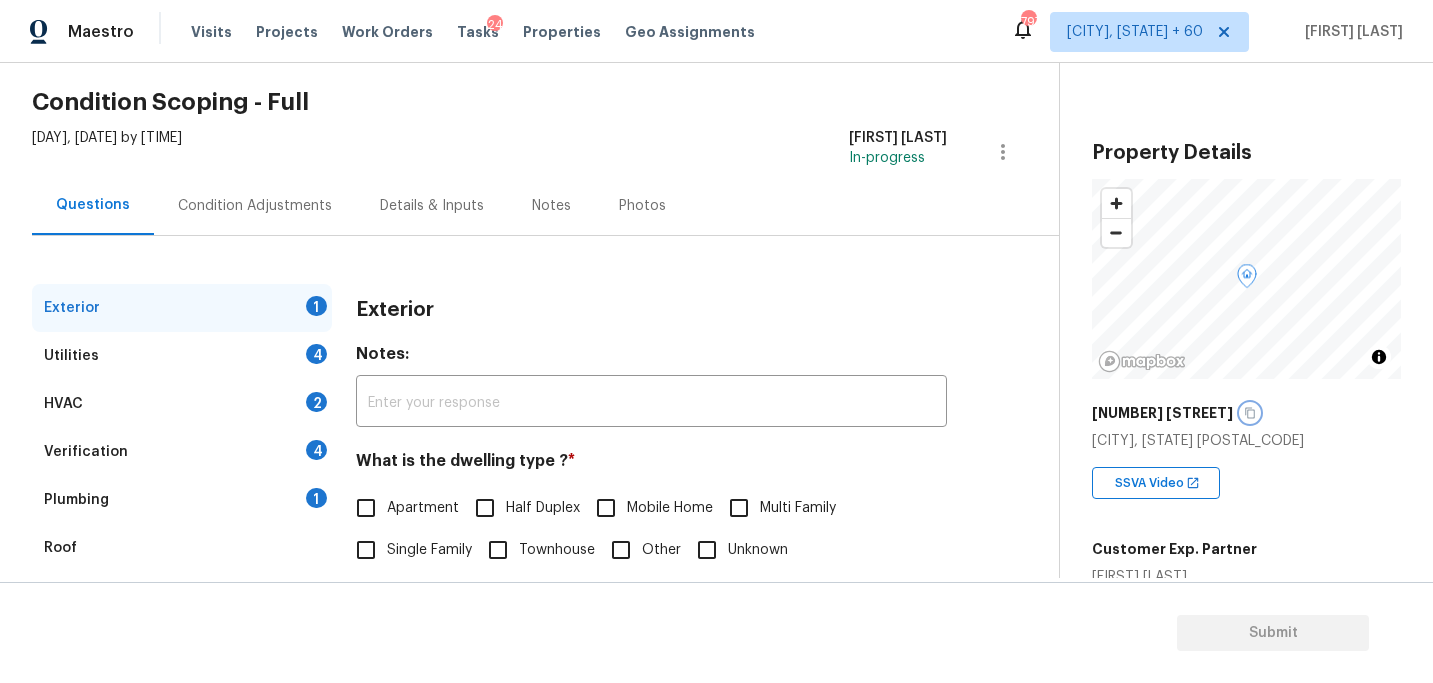scroll, scrollTop: 78, scrollLeft: 0, axis: vertical 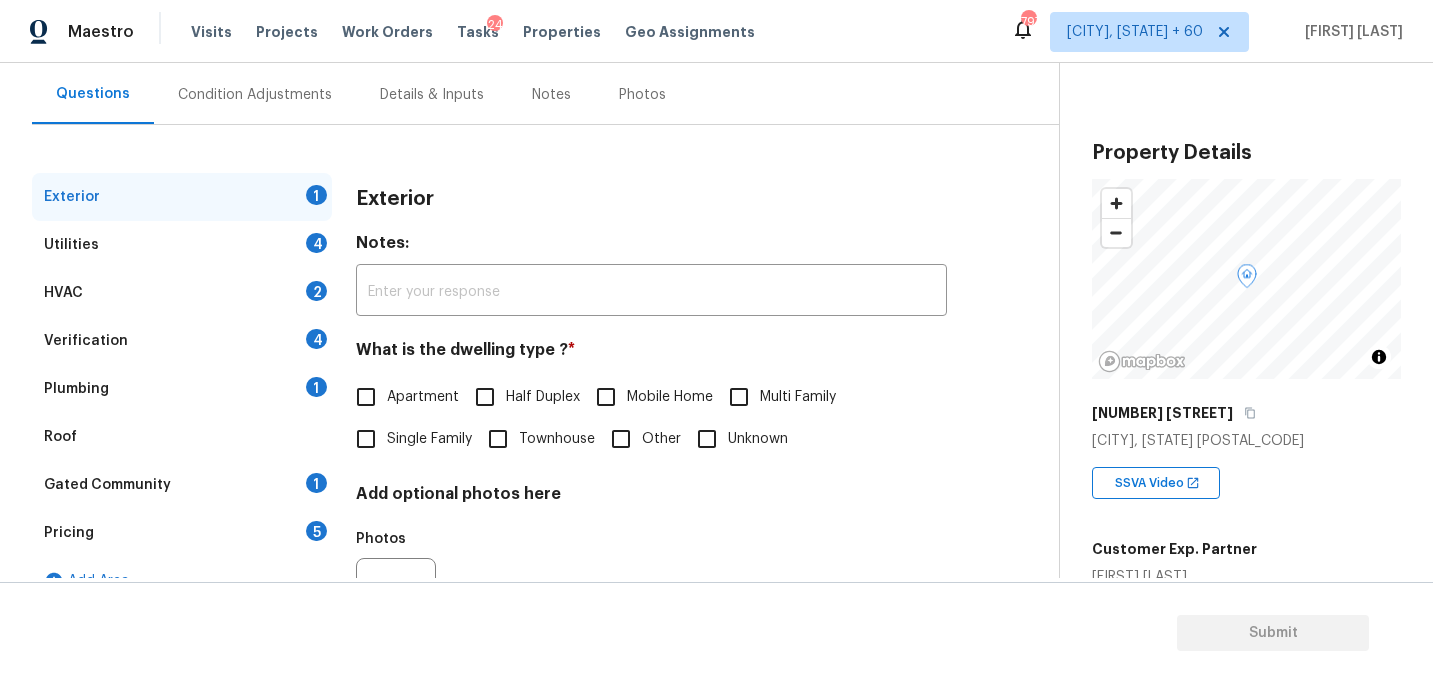 click on "Single Family" at bounding box center [408, 439] 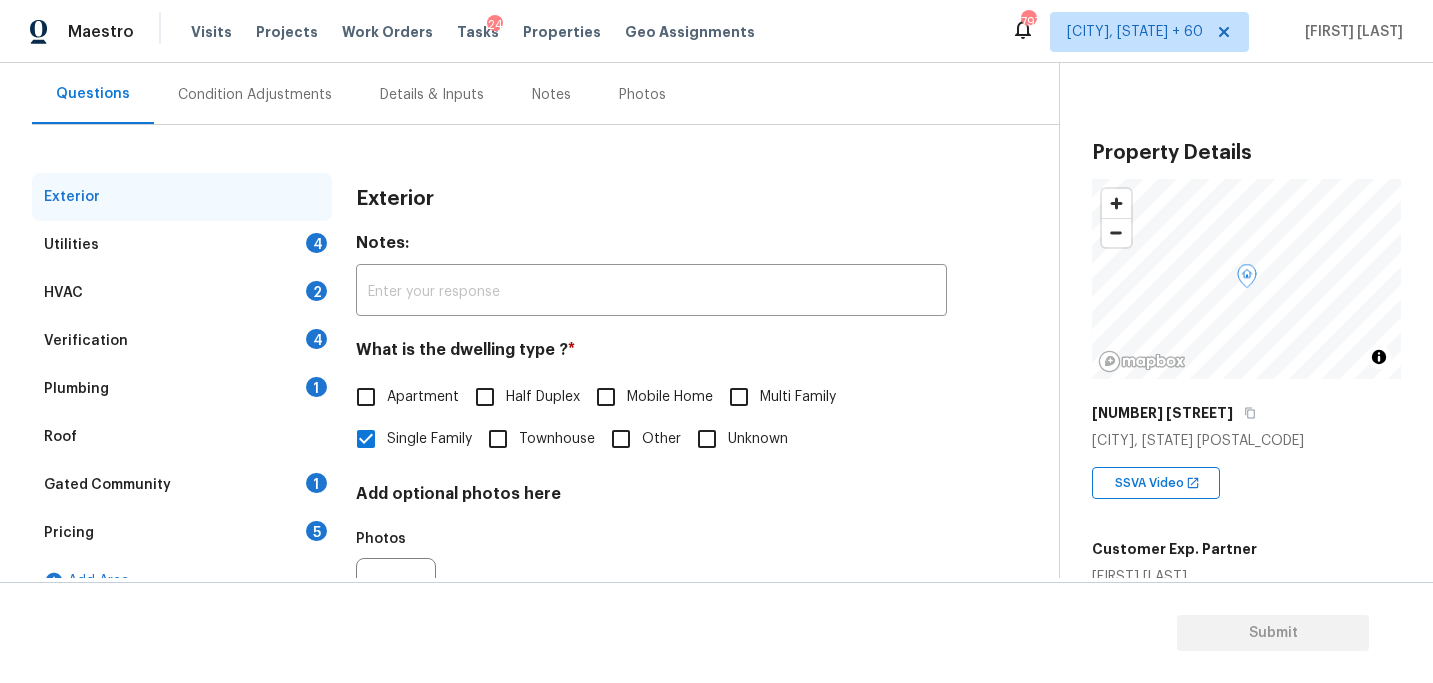 click on "Townhouse" at bounding box center (498, 439) 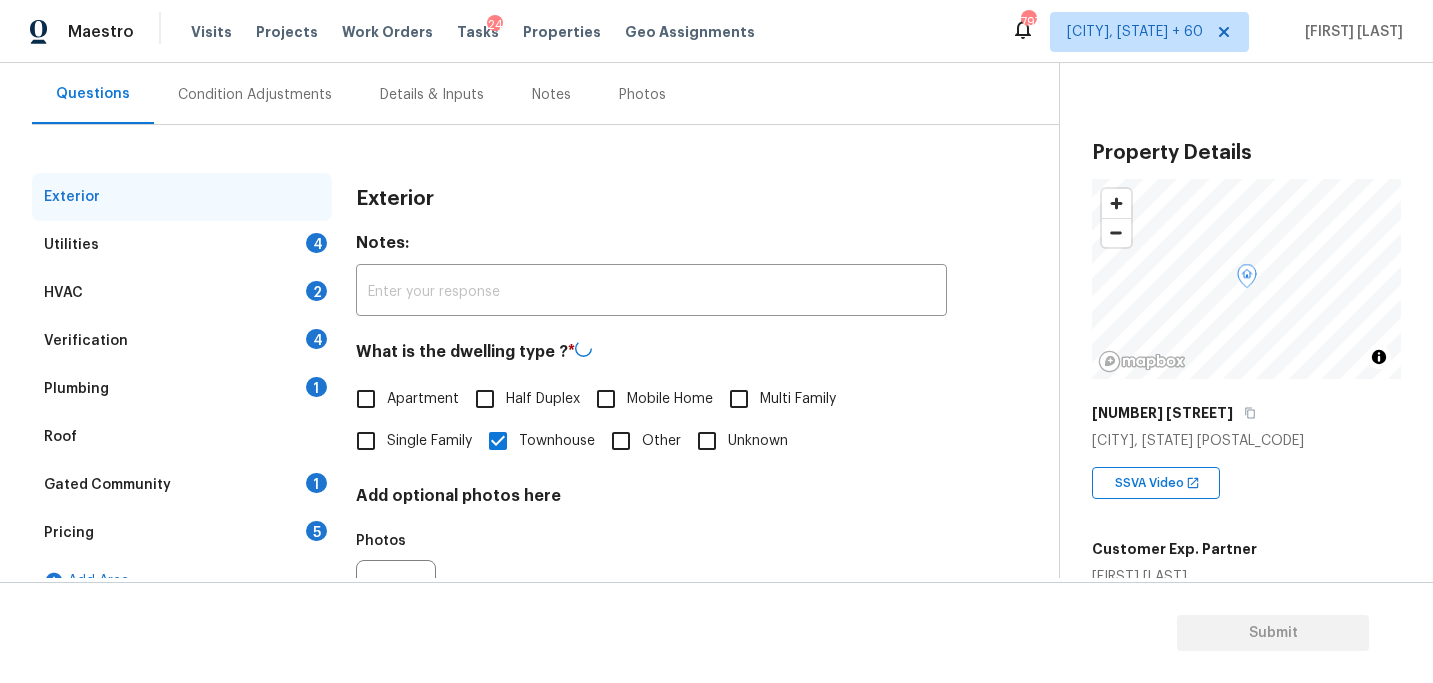 checkbox on "false" 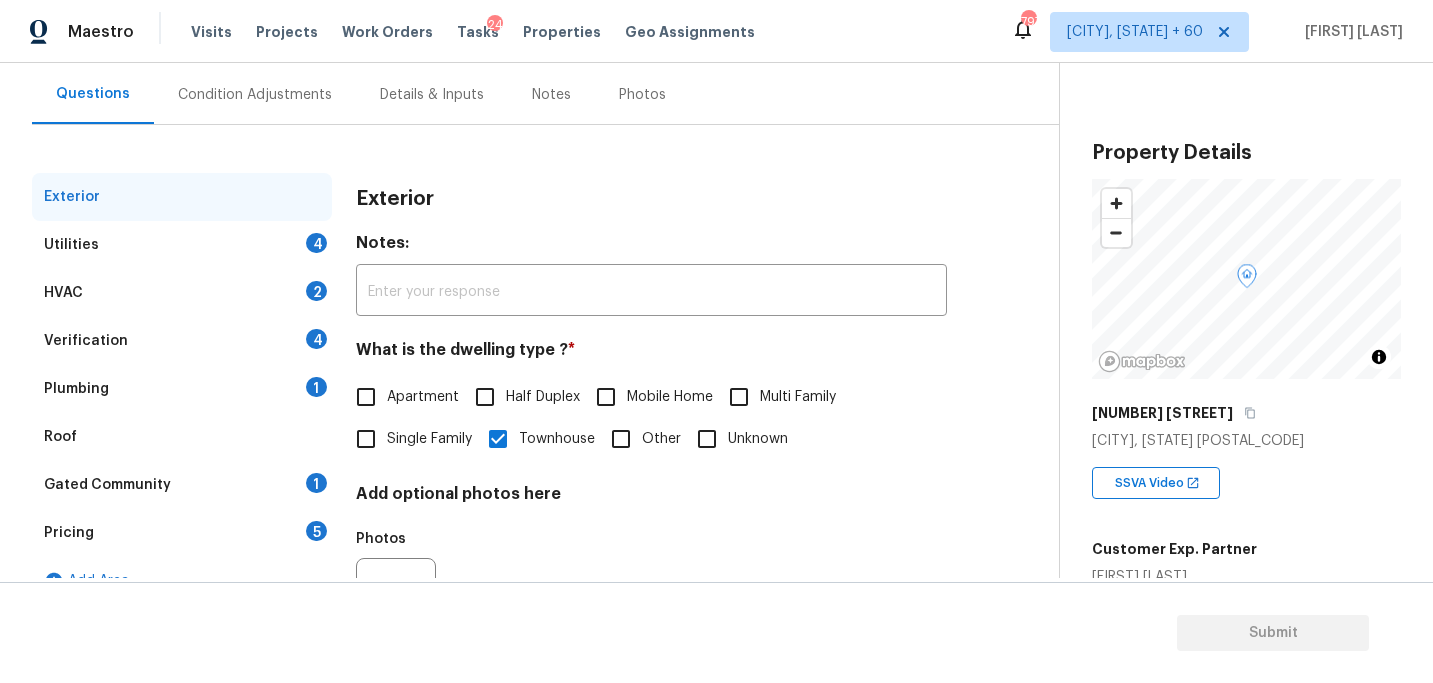 click on "Utilities 4" at bounding box center [182, 245] 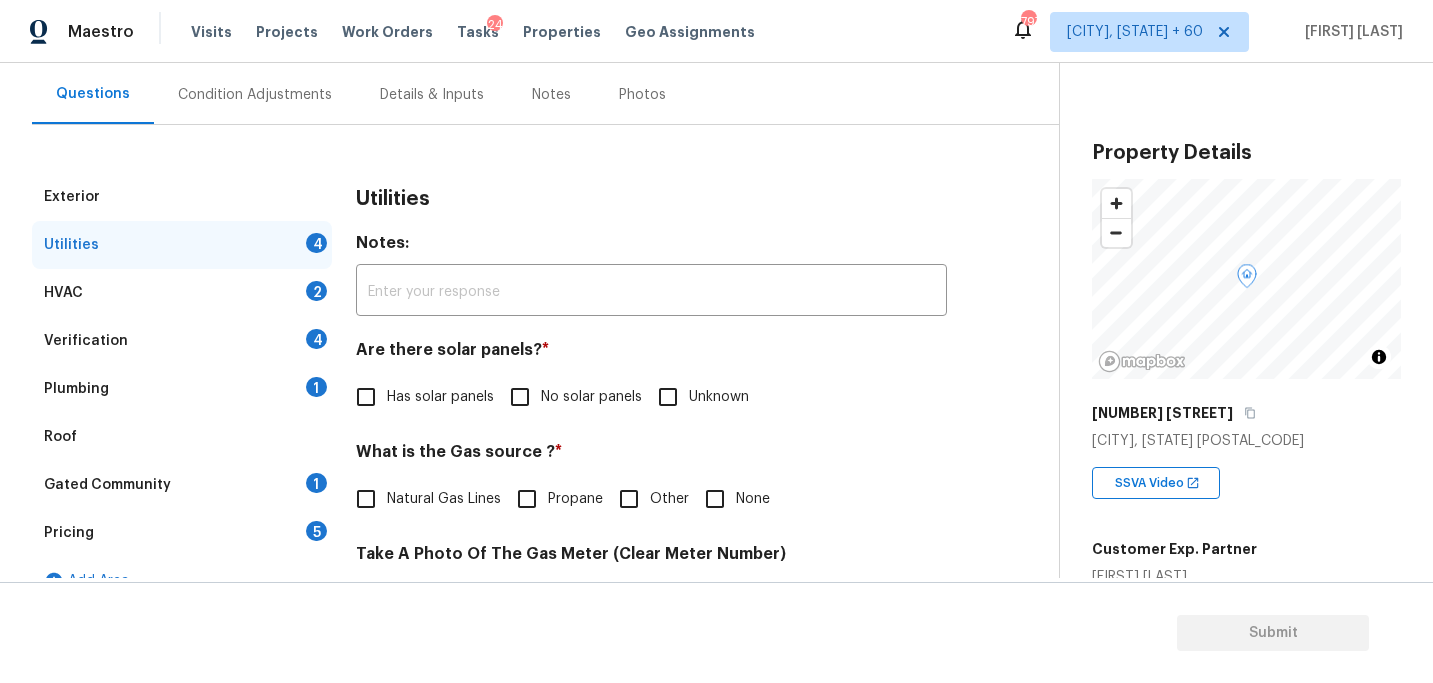 click on "No solar panels" at bounding box center [591, 397] 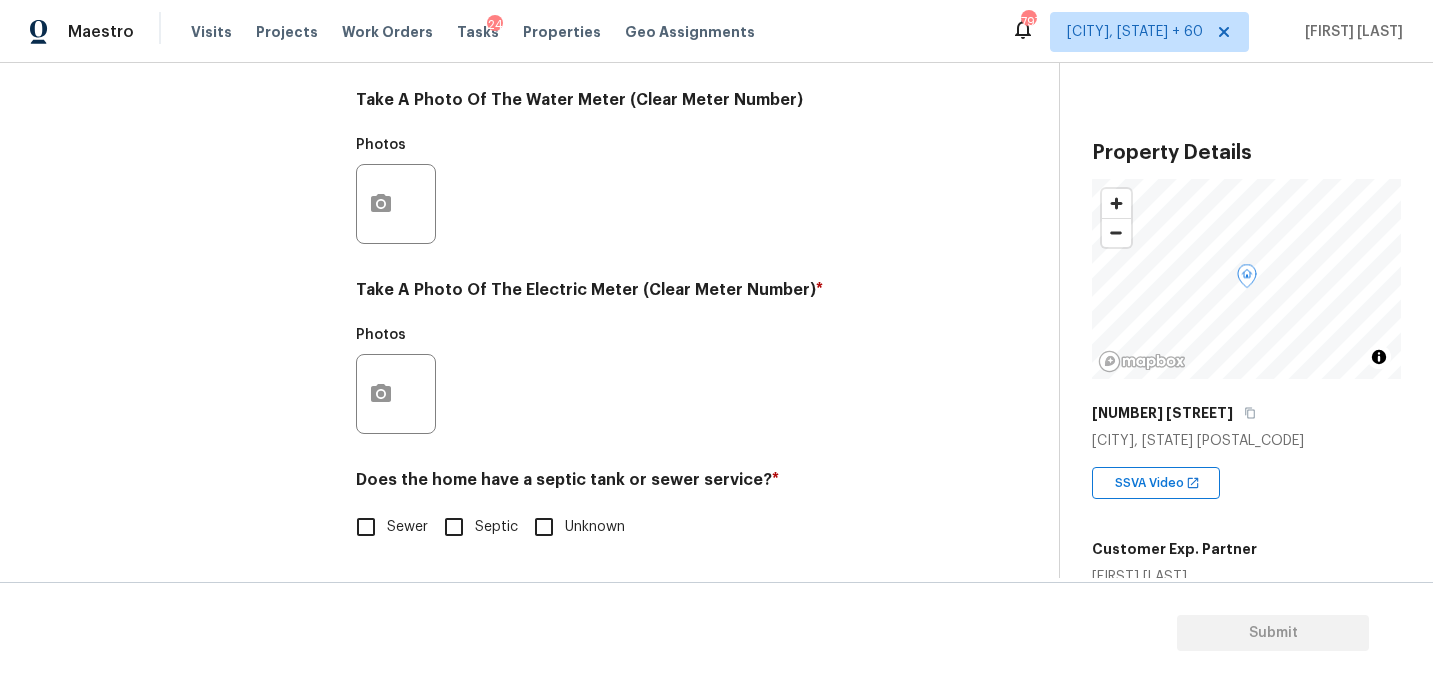 click on "Sewer" at bounding box center [386, 527] 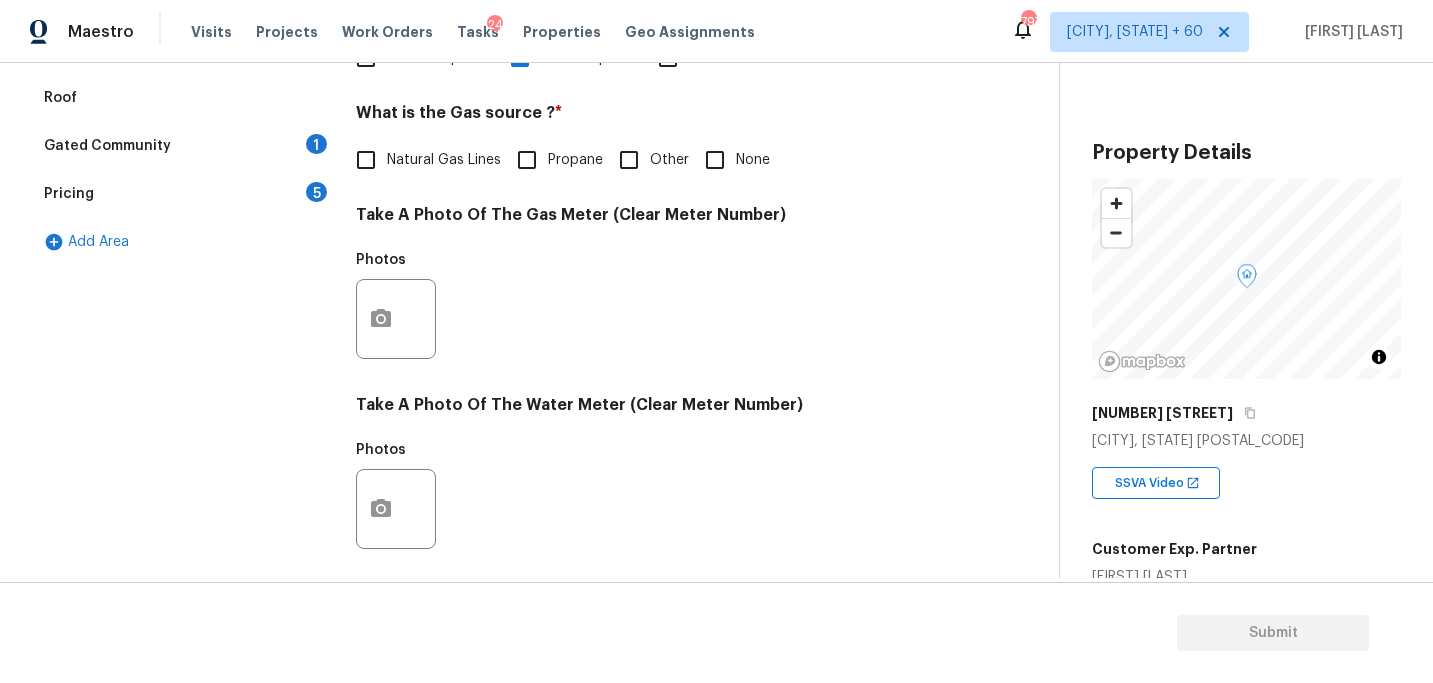 scroll, scrollTop: 324, scrollLeft: 0, axis: vertical 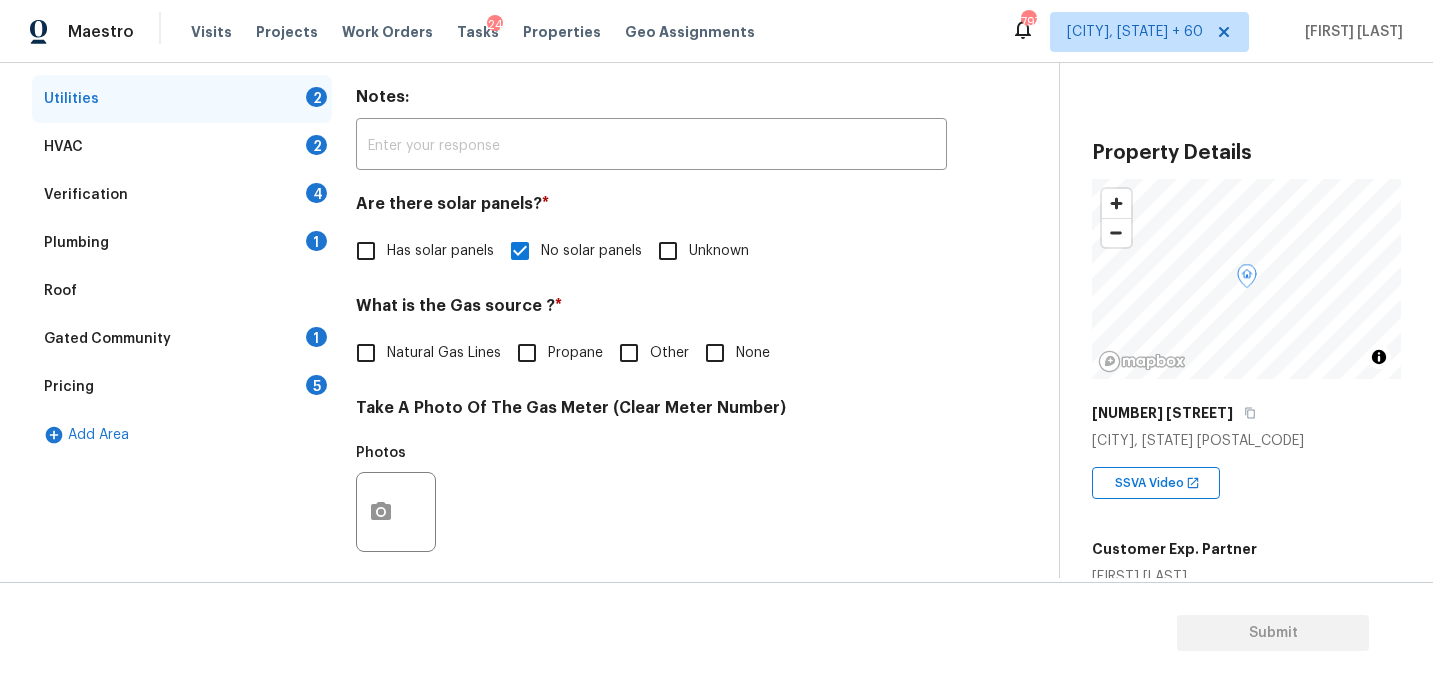 click on "Plumbing 1" at bounding box center (182, 243) 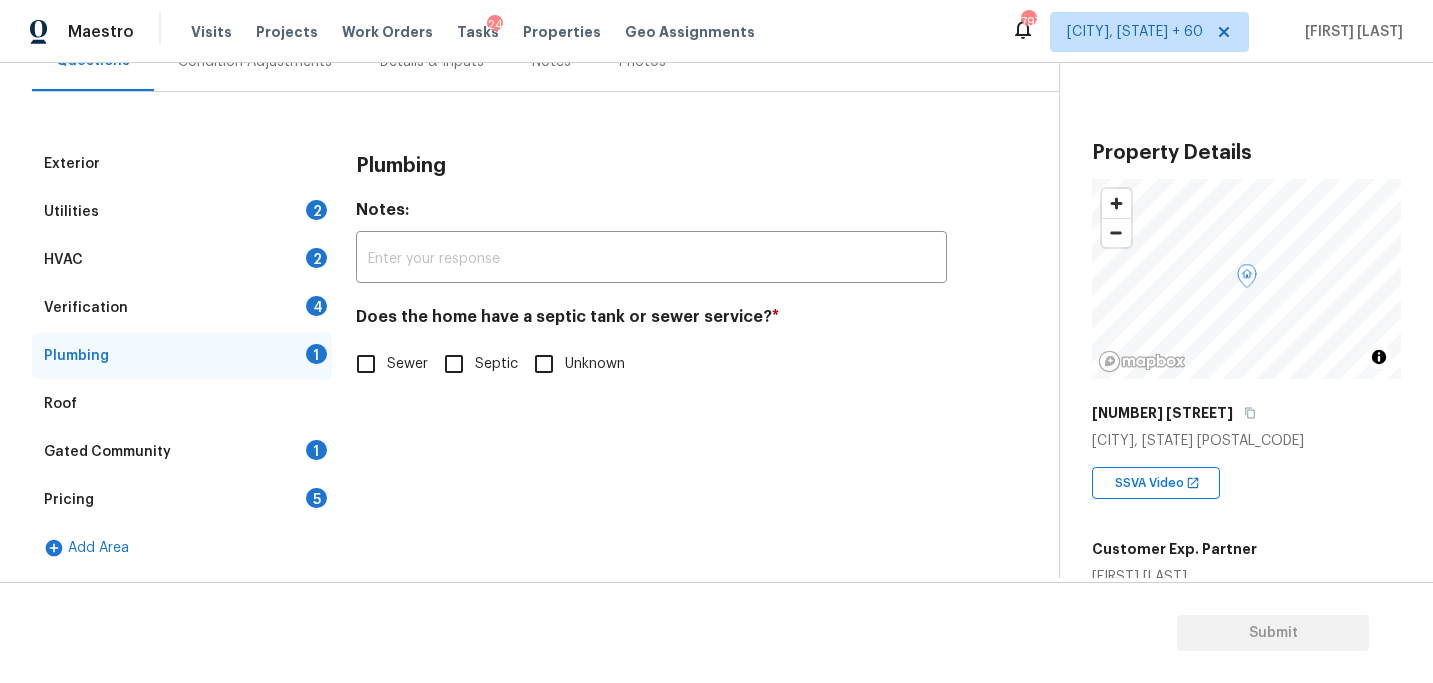 click on "Sewer" at bounding box center [407, 364] 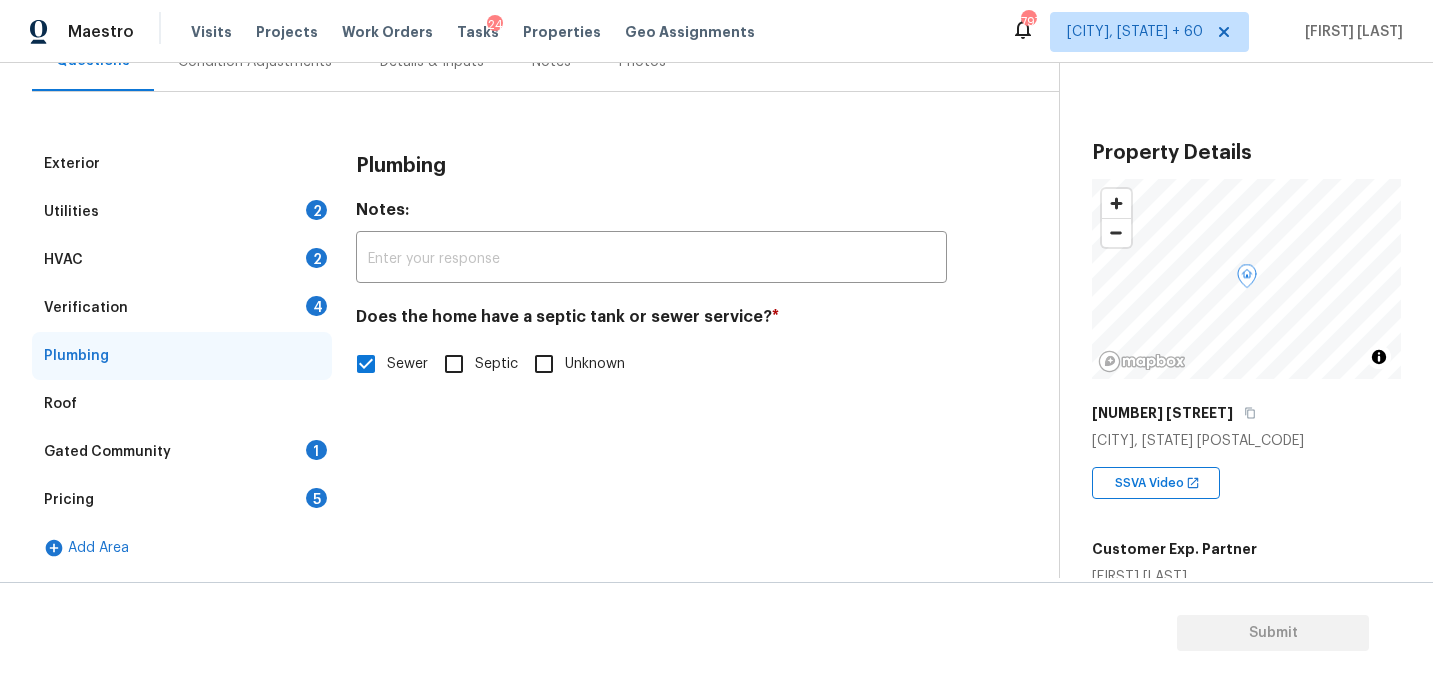 click on "Gated Community 1" at bounding box center (182, 452) 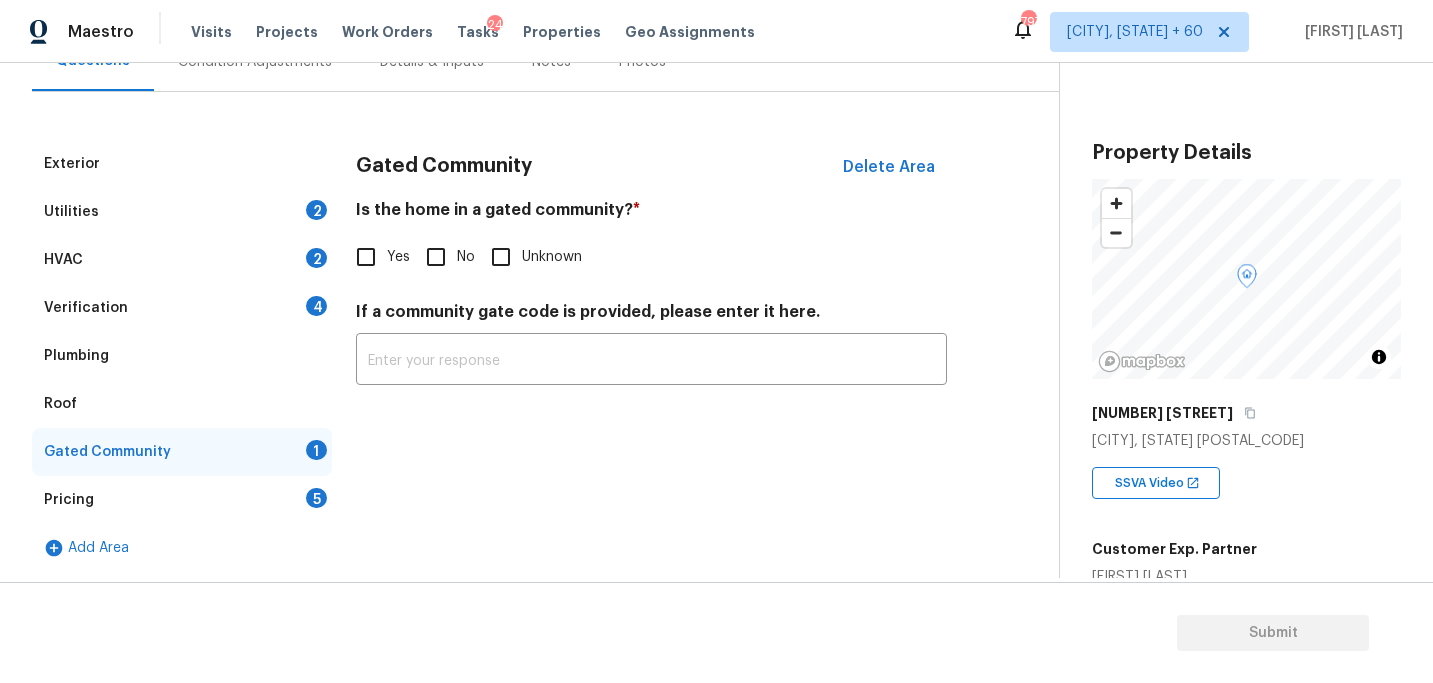 click on "No" at bounding box center [436, 257] 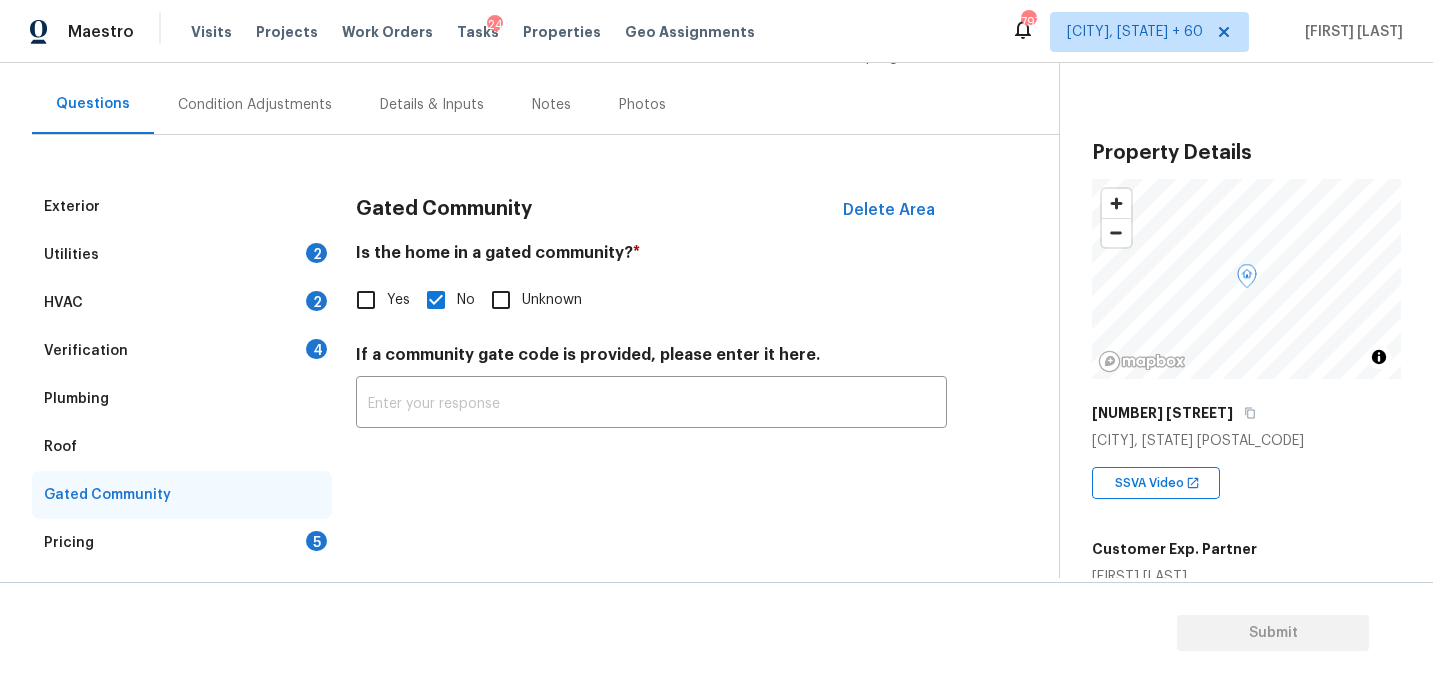 scroll, scrollTop: 154, scrollLeft: 0, axis: vertical 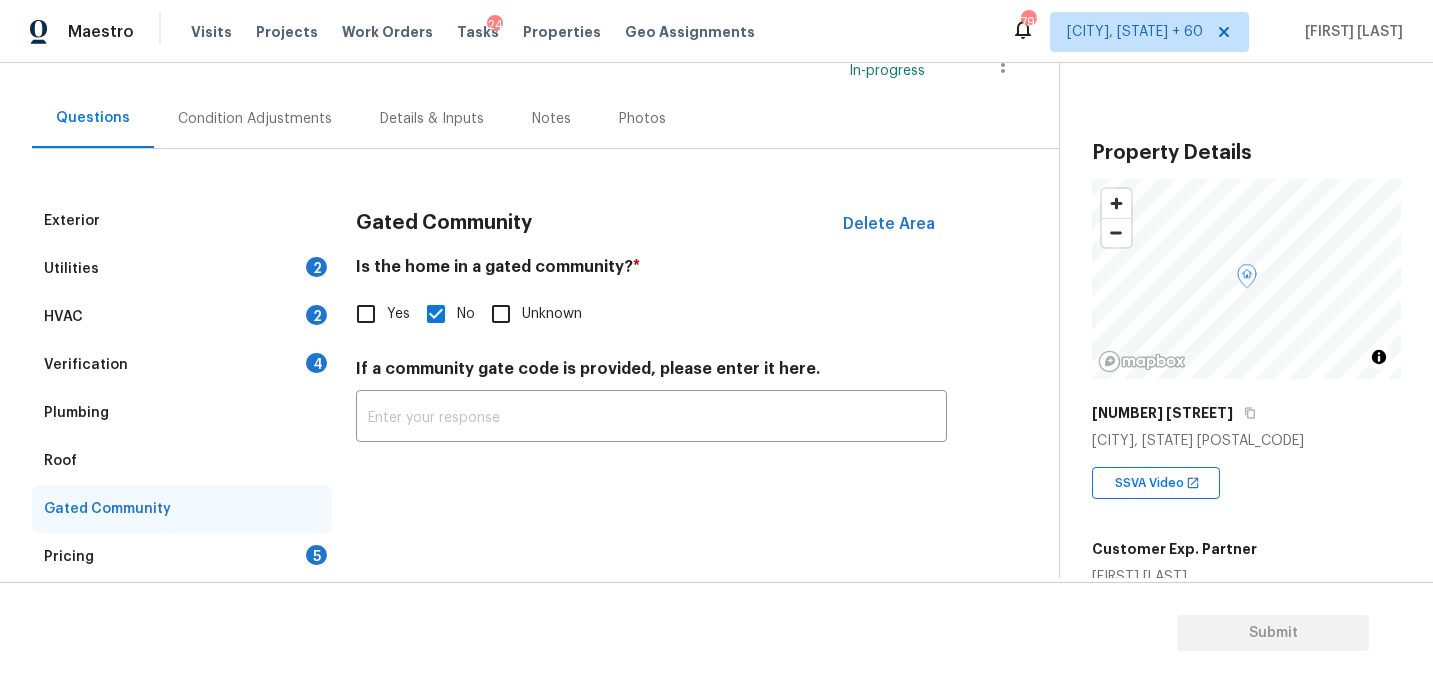 click on "Condition Adjustments" at bounding box center [255, 119] 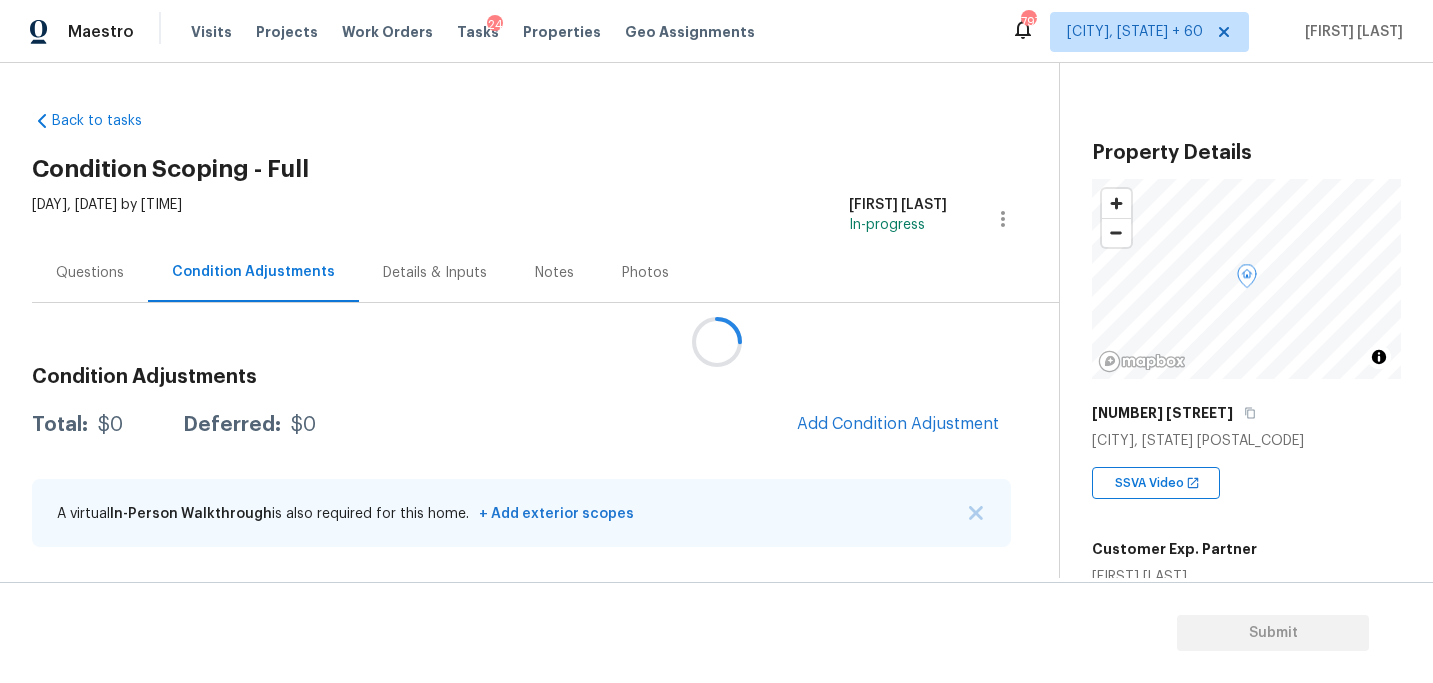 scroll, scrollTop: 0, scrollLeft: 0, axis: both 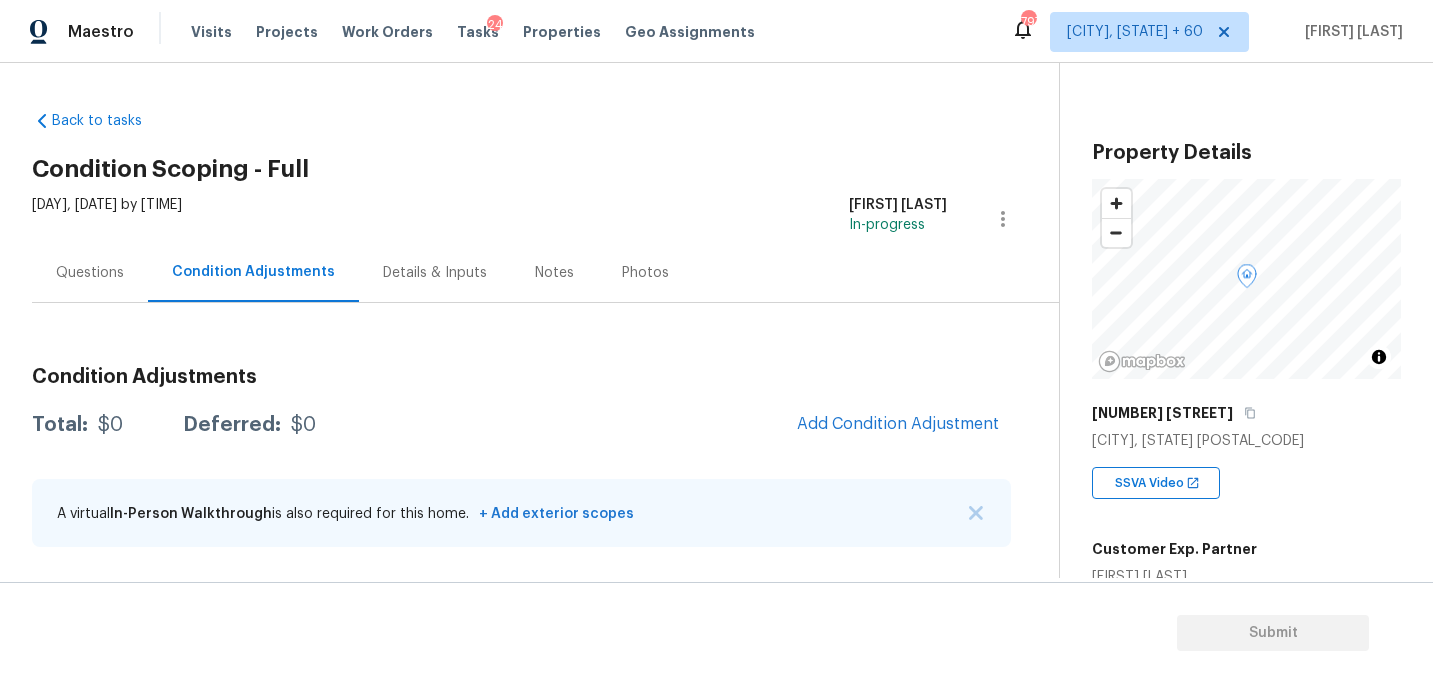 click on "Back to tasks Condition Scoping - Full [DATE] by [TIME] [FIRST] [LAST] In-progress Questions Condition Adjustments Details & Inputs Notes Photos Condition Adjustments Total: $0 Deferred: $0 Add Condition Adjustment A virtual In-Person Walkthrough is also required for this home. + Add exterior scopes" at bounding box center [545, 333] 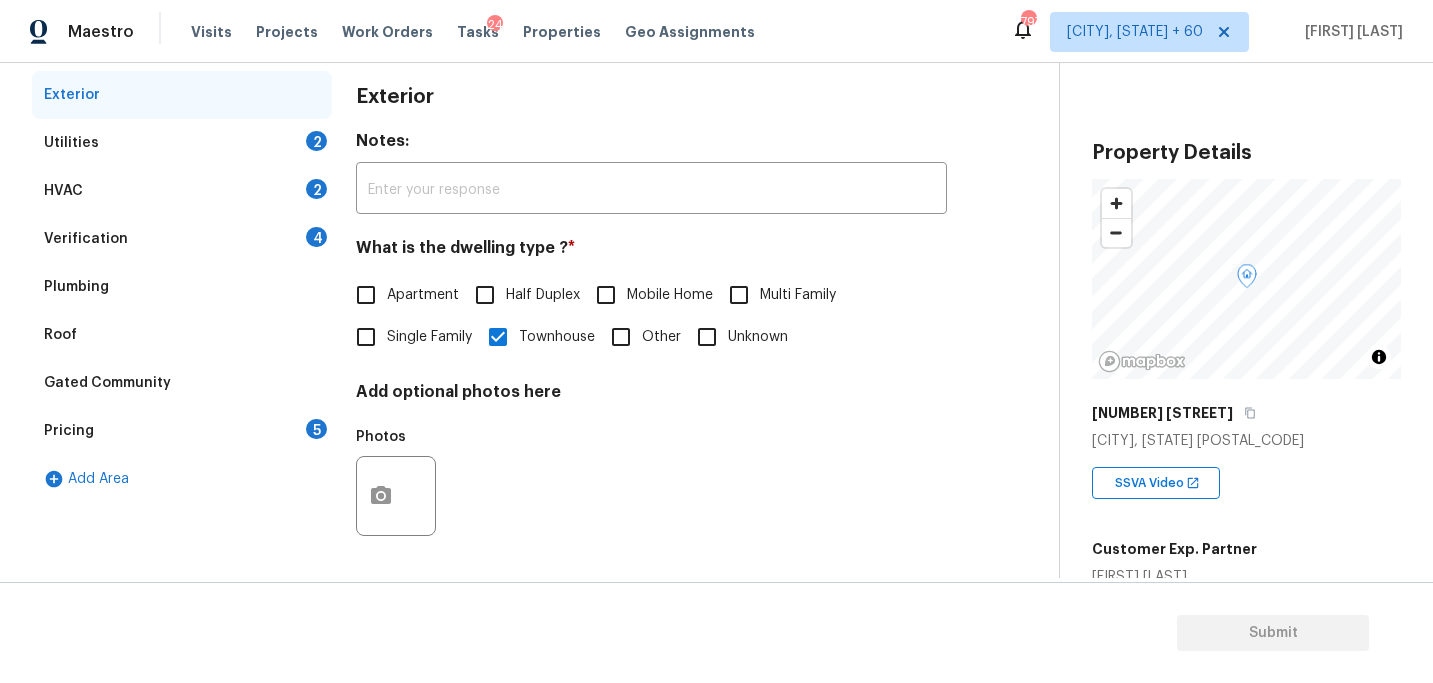 scroll, scrollTop: 6, scrollLeft: 0, axis: vertical 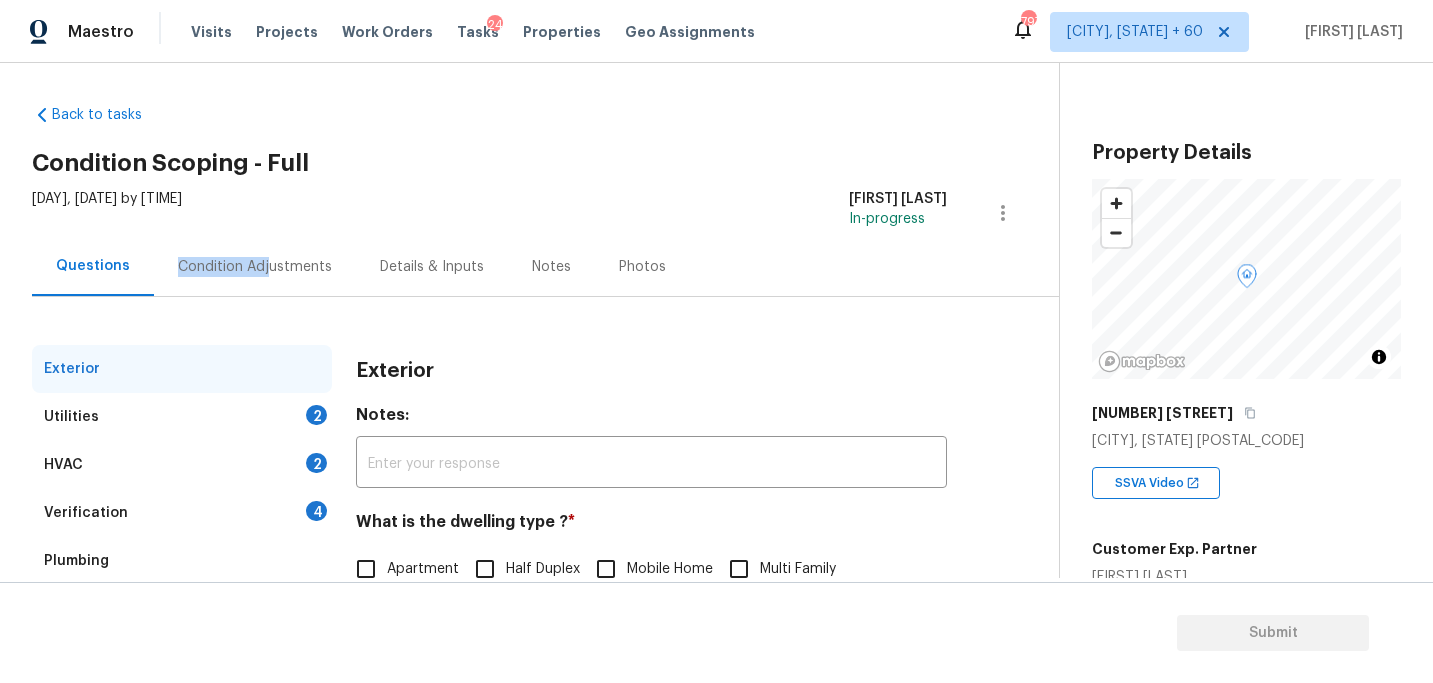 click on "Condition Adjustments" at bounding box center (255, 267) 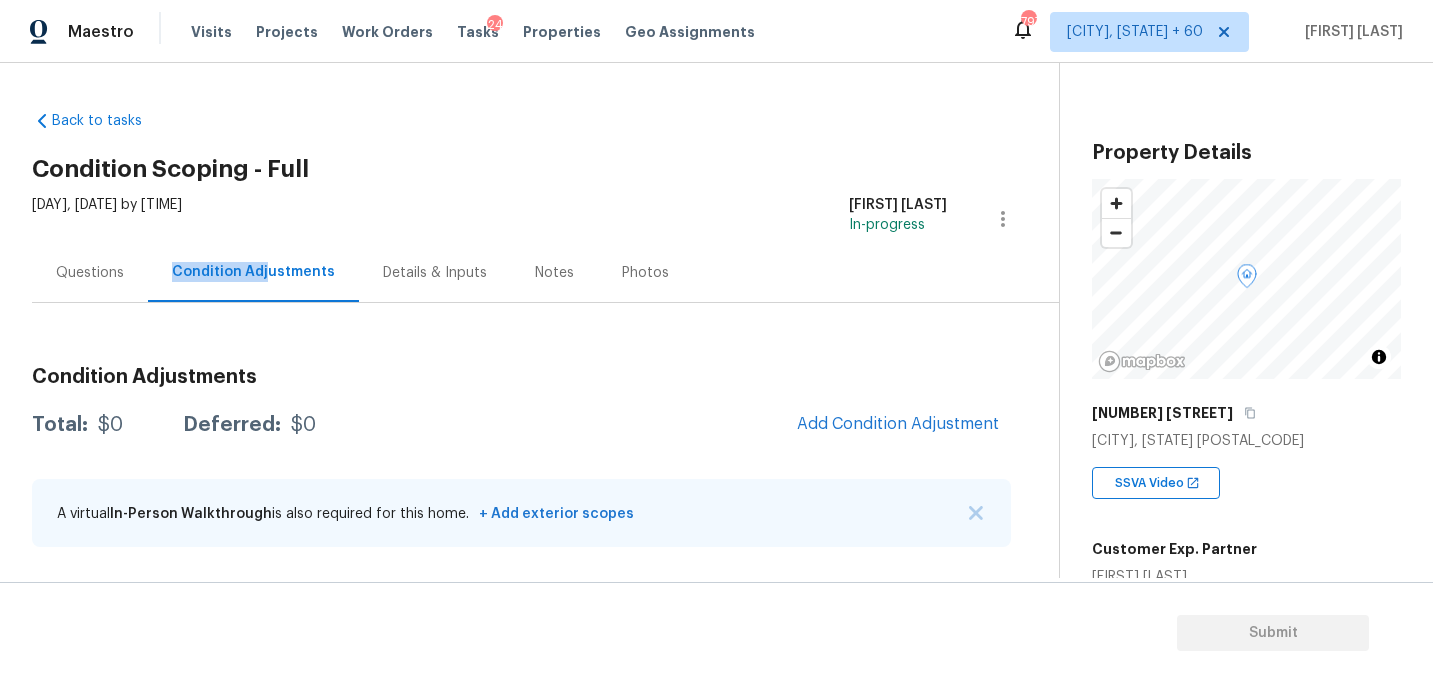 scroll, scrollTop: 0, scrollLeft: 0, axis: both 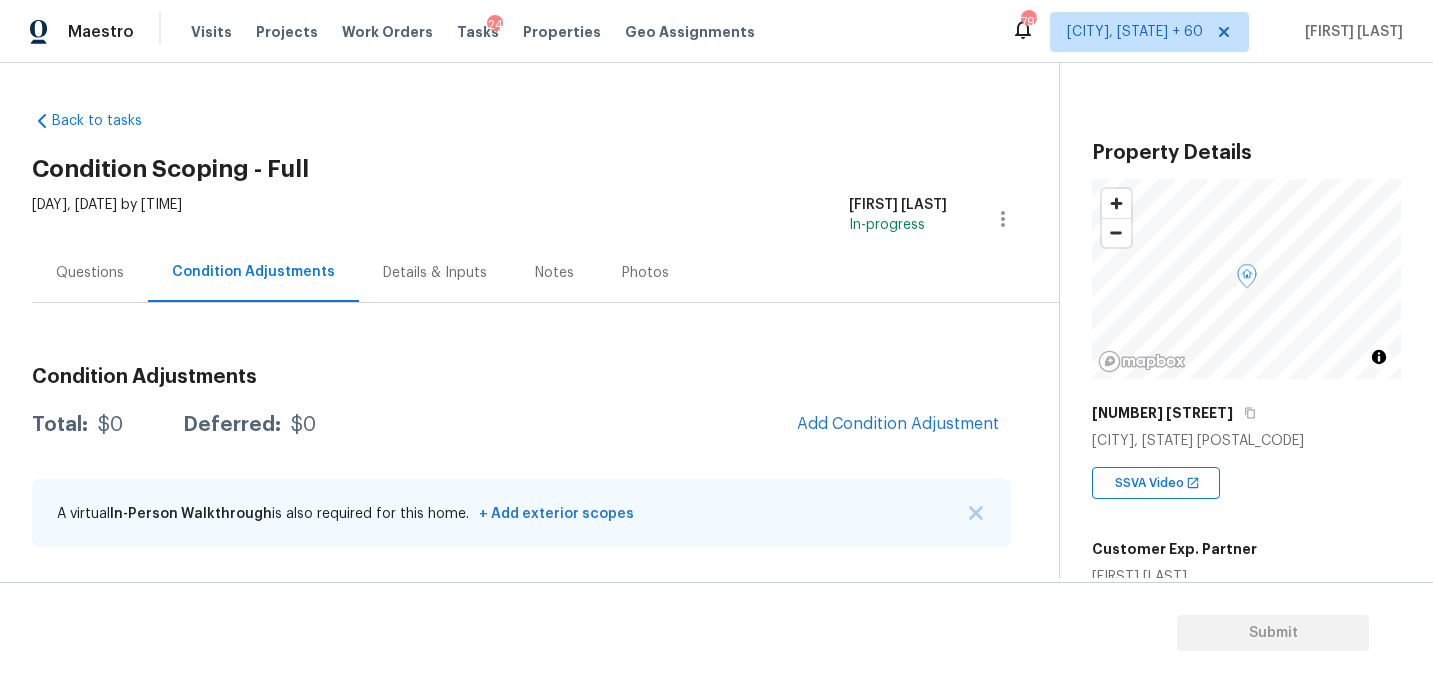 click on "Condition Adjustments" at bounding box center (521, 377) 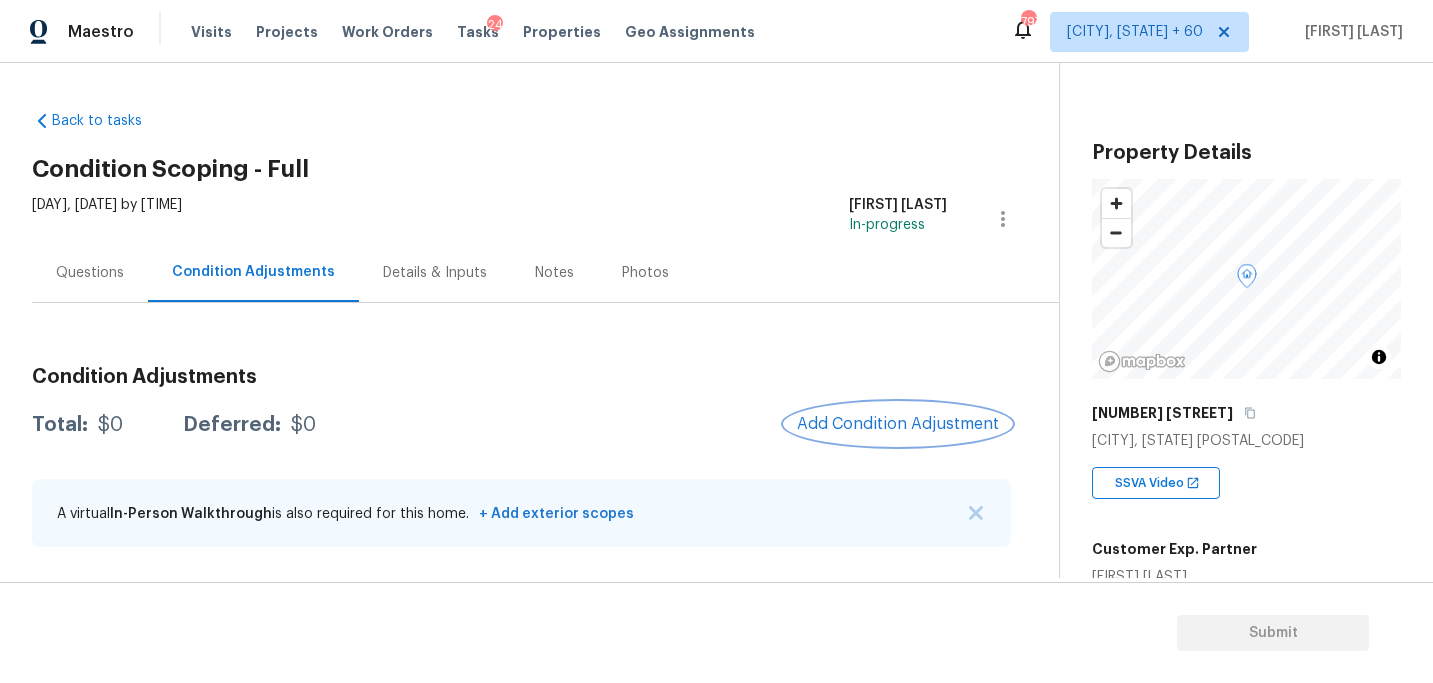click on "Add Condition Adjustment" at bounding box center [898, 424] 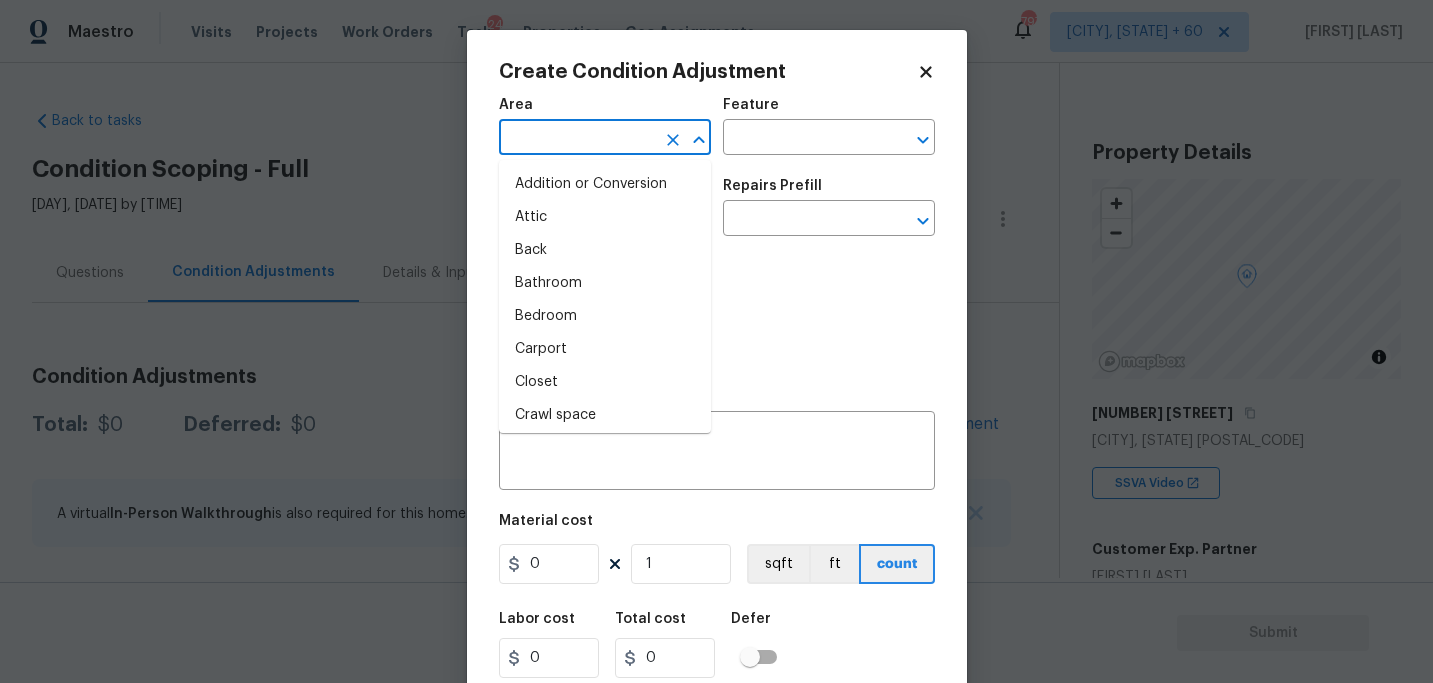 click at bounding box center [577, 139] 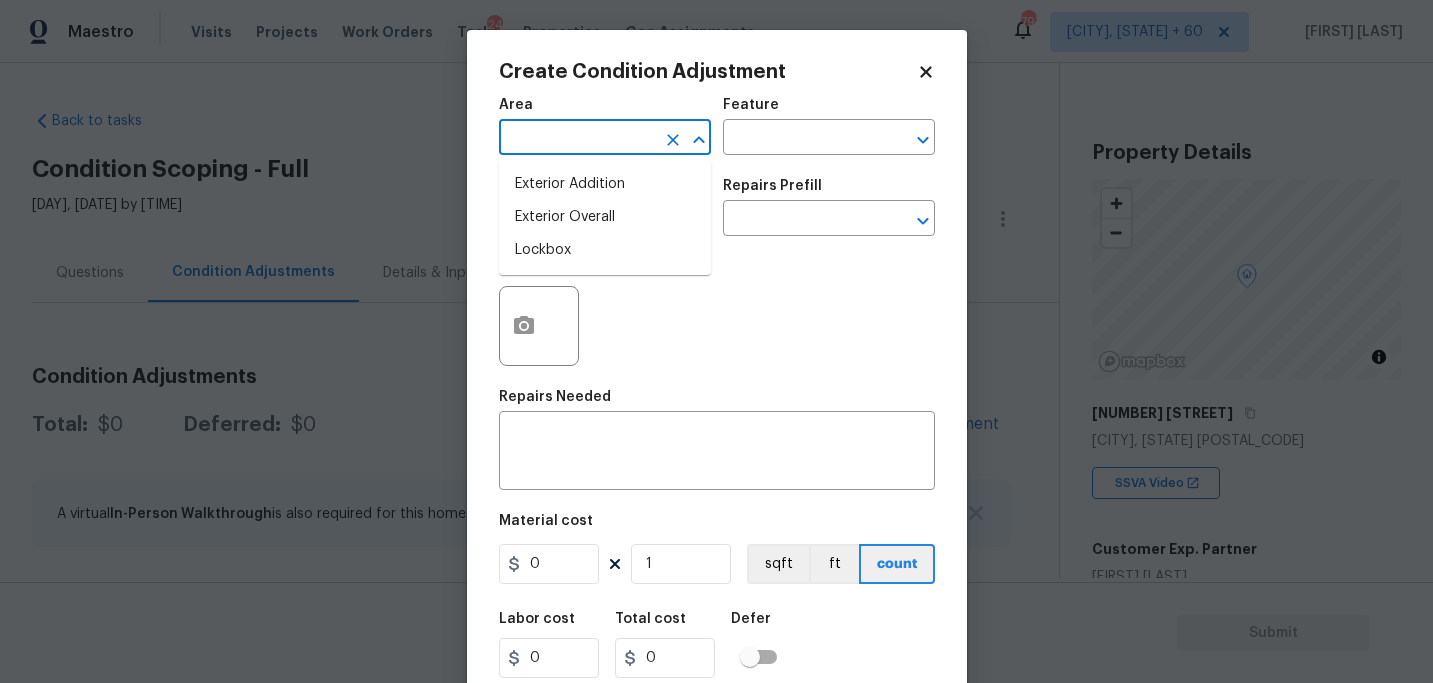 type on "x" 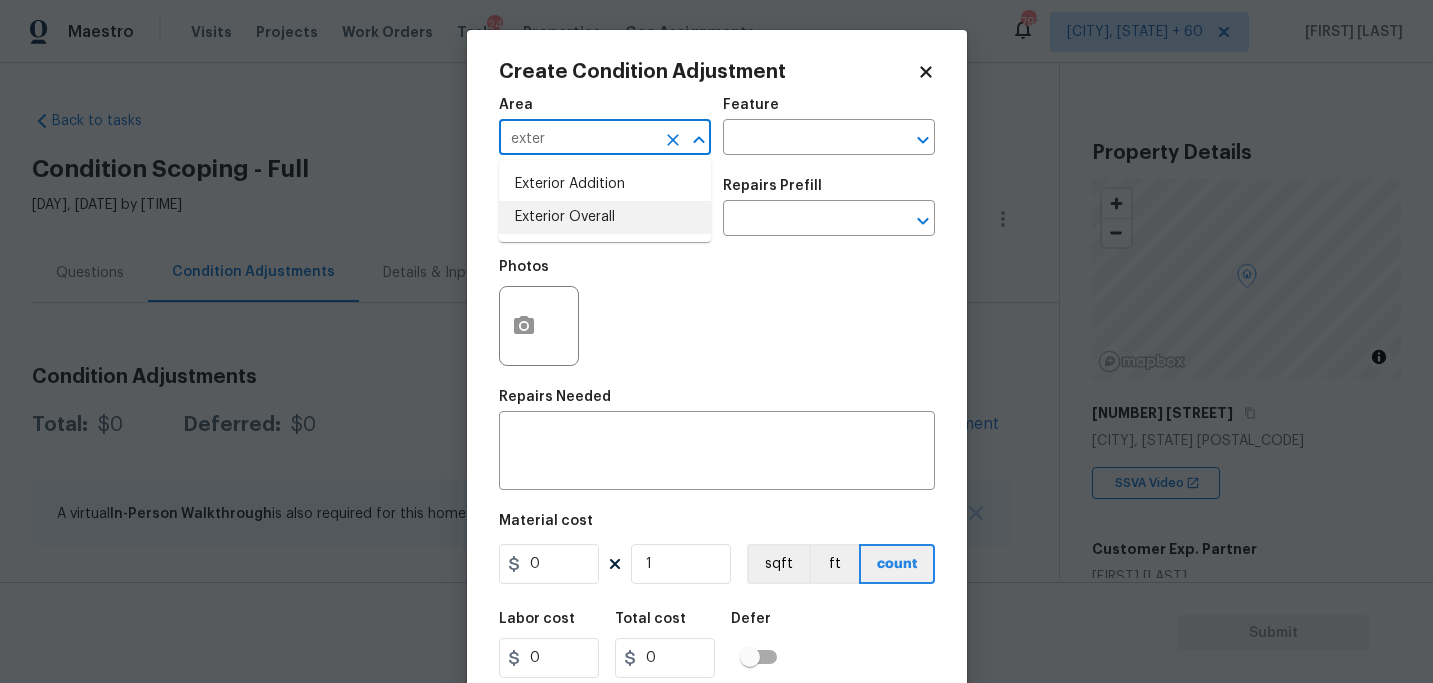 click on "Exterior Overall" at bounding box center [605, 217] 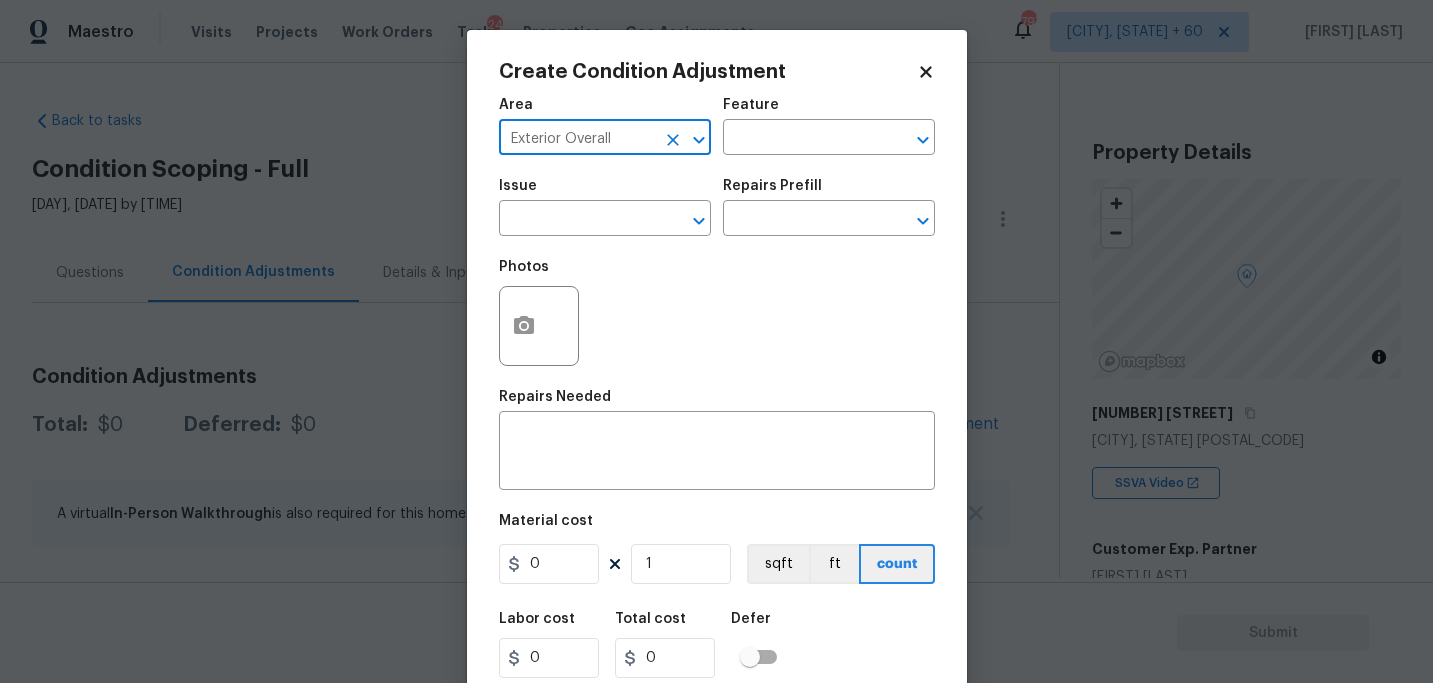 type on "Exterior Overall" 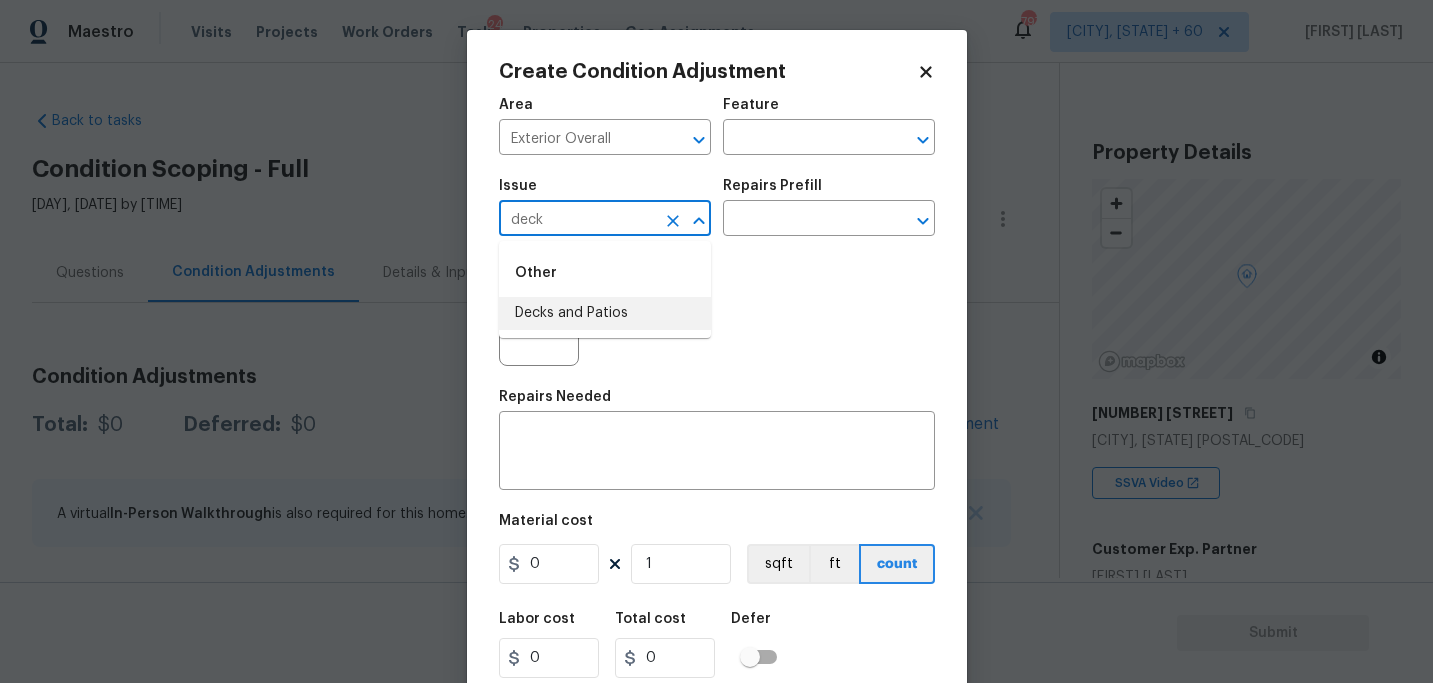 click on "Decks and Patios" at bounding box center [605, 313] 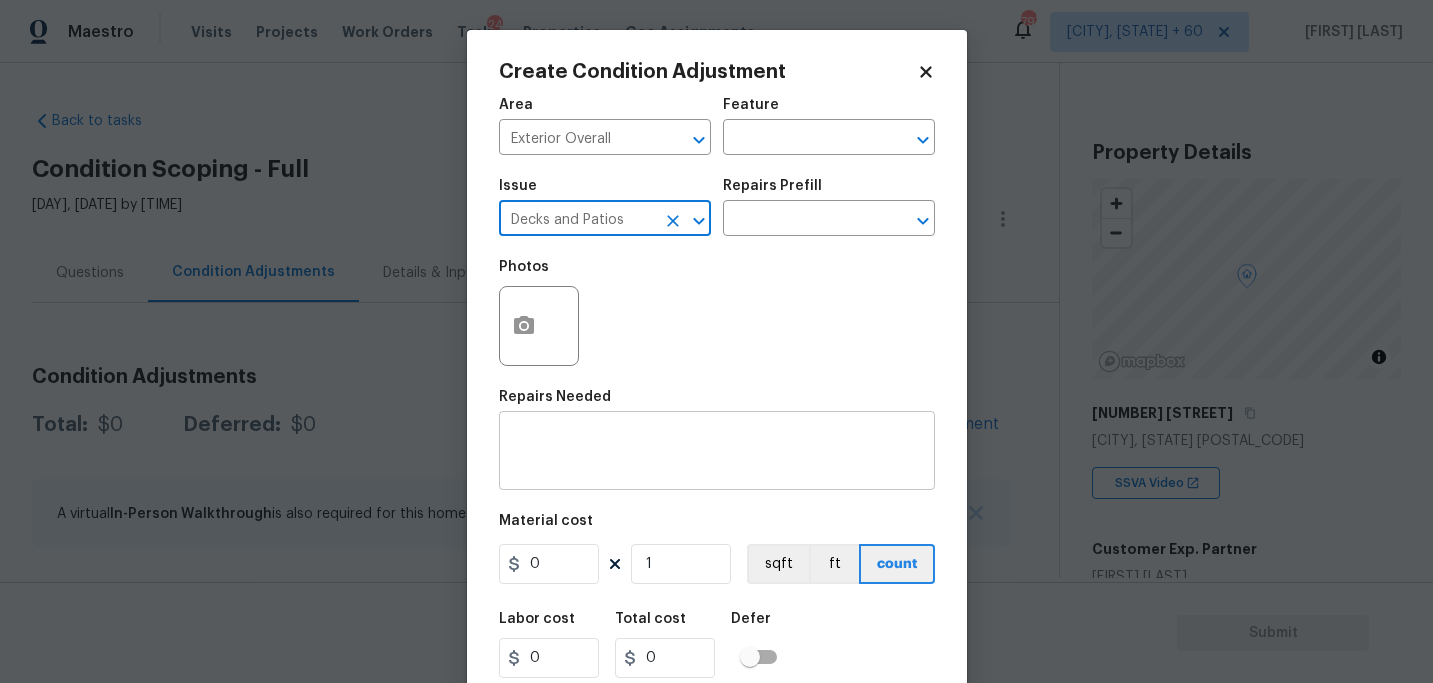 type on "Decks and Patios" 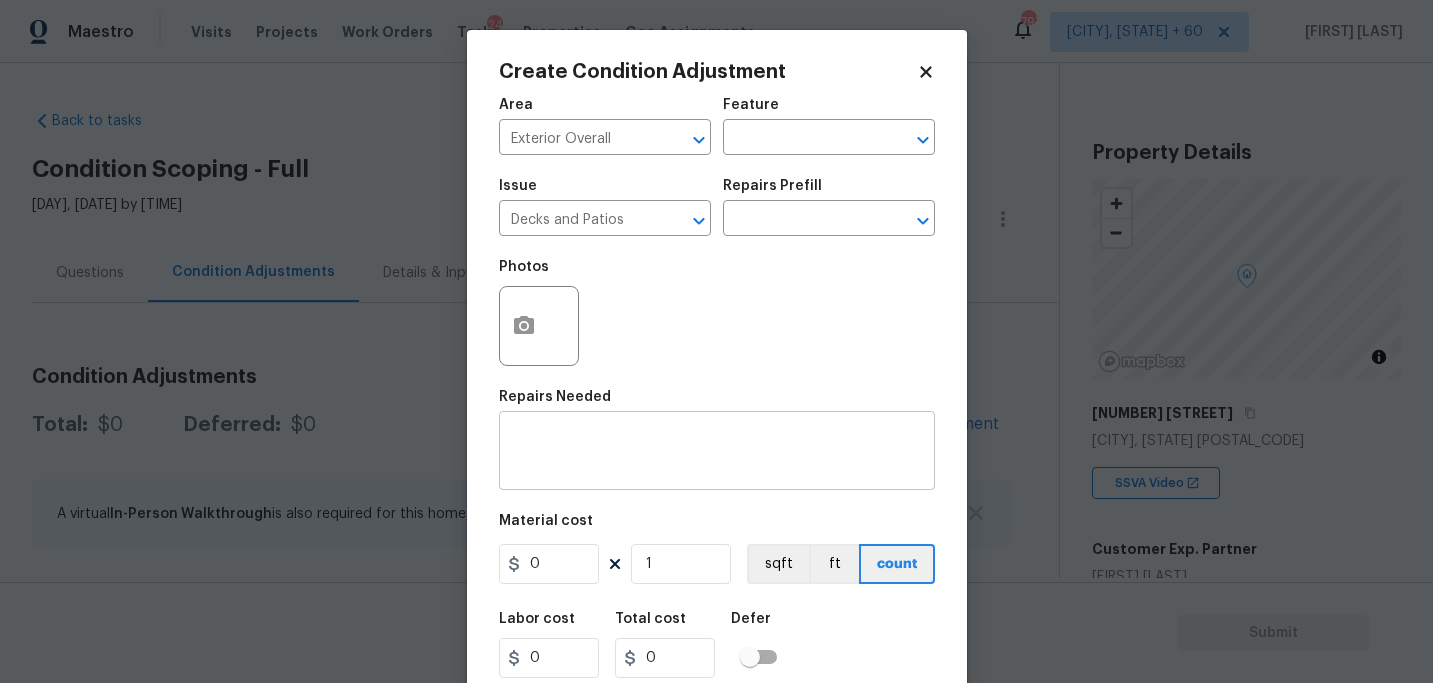 click on "x ​" at bounding box center (717, 453) 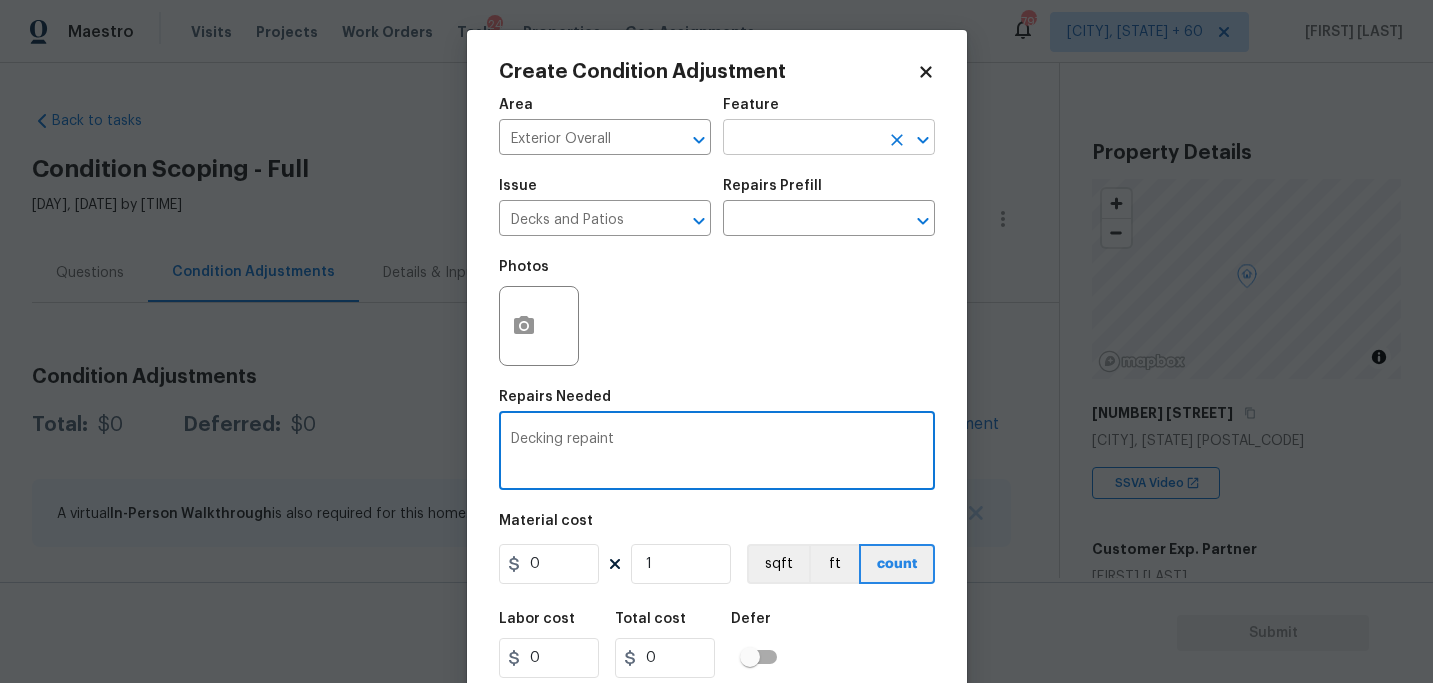 type on "Decking repaint" 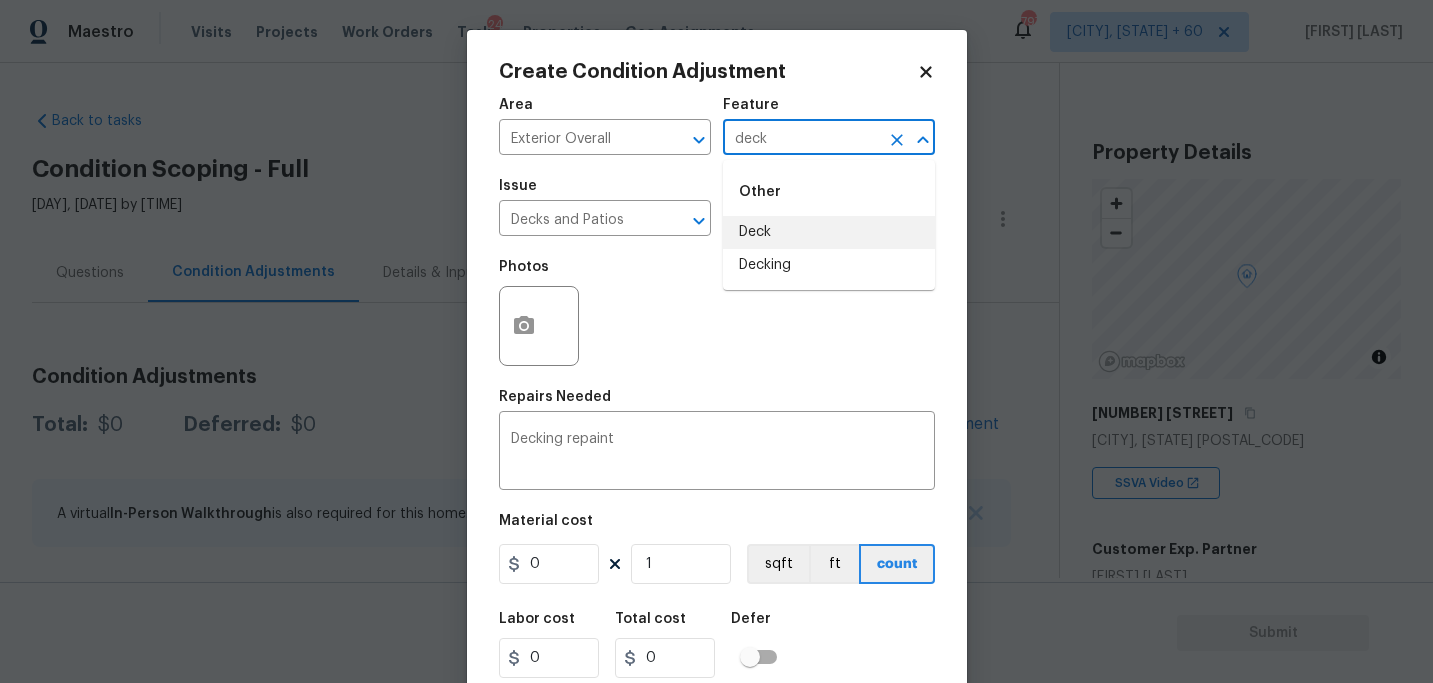 click on "Deck" at bounding box center [829, 232] 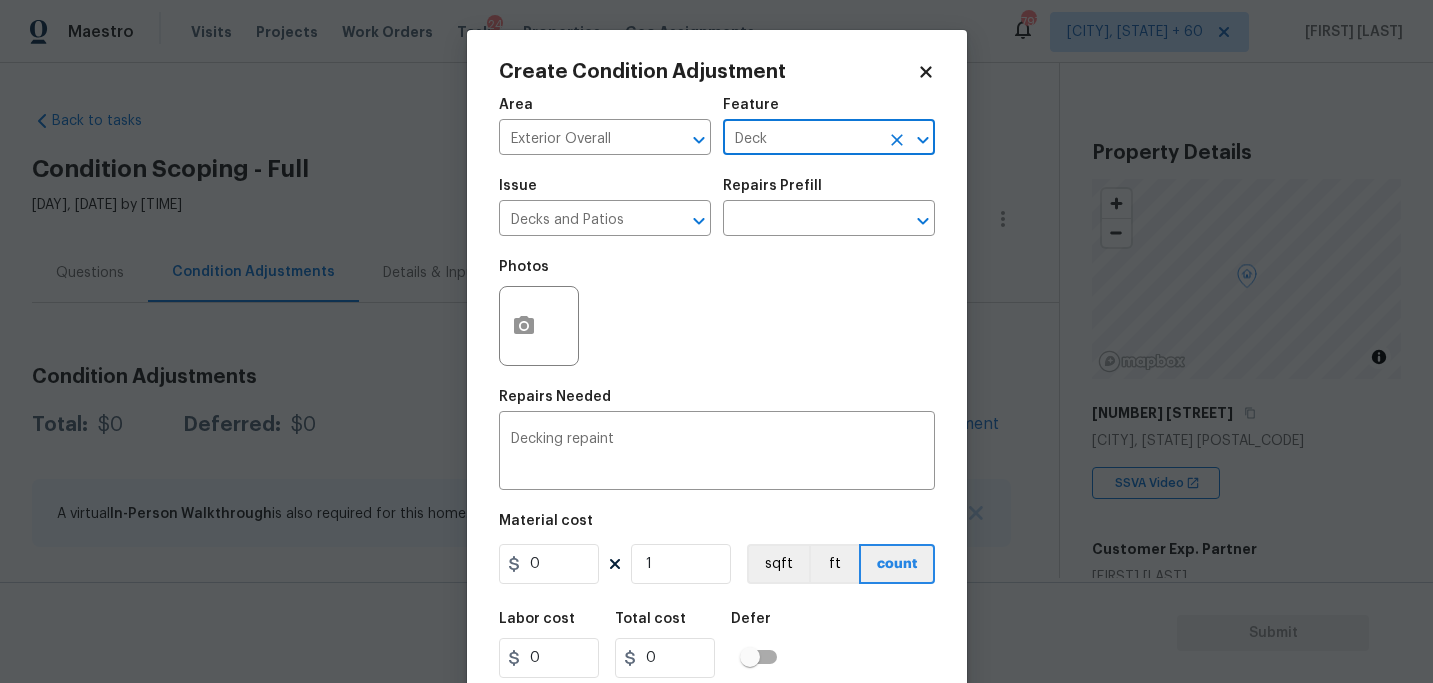type on "Deck" 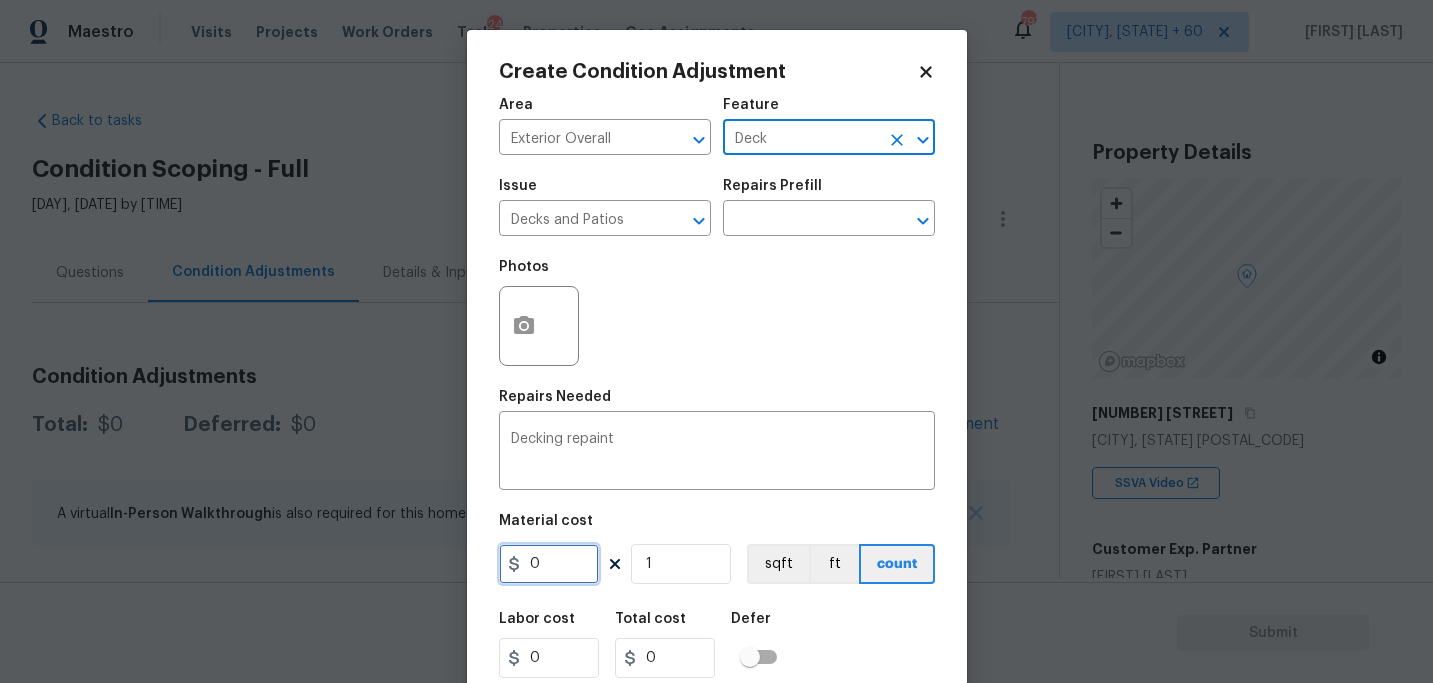 drag, startPoint x: 568, startPoint y: 577, endPoint x: 409, endPoint y: 576, distance: 159.00314 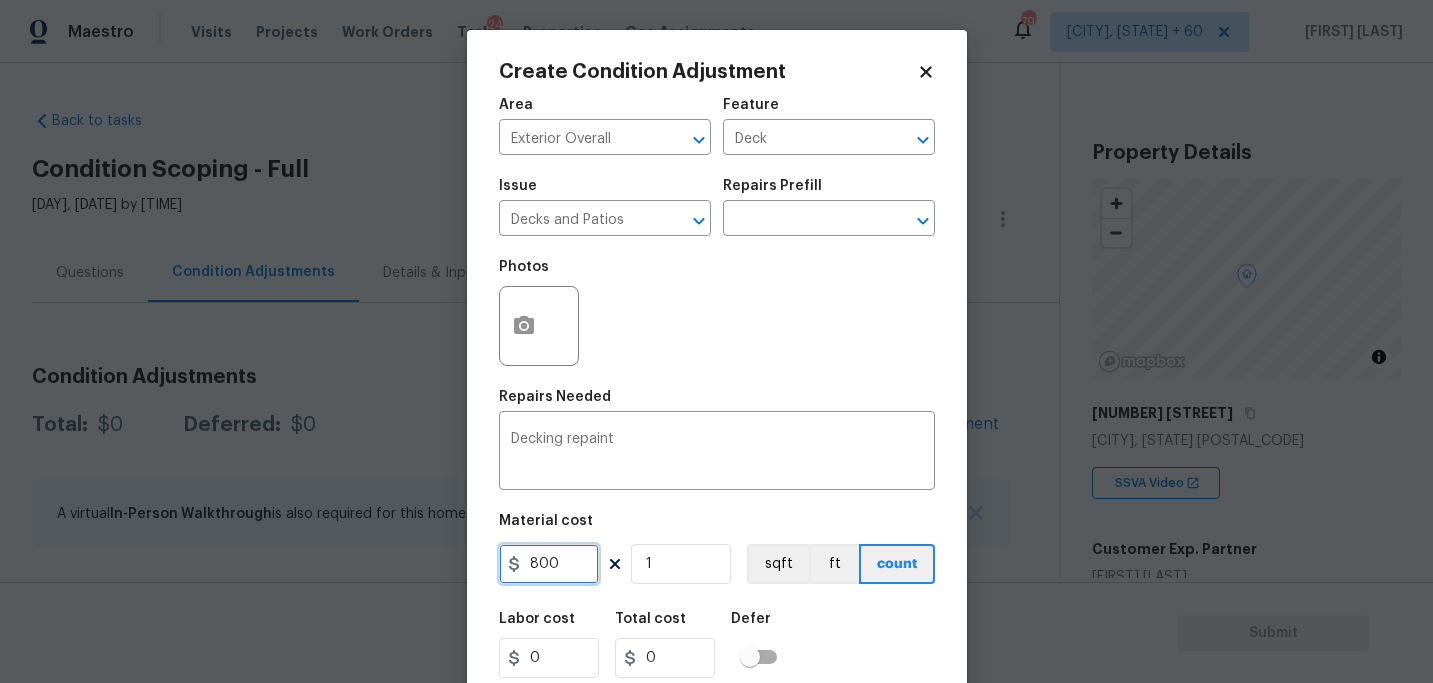 type on "800" 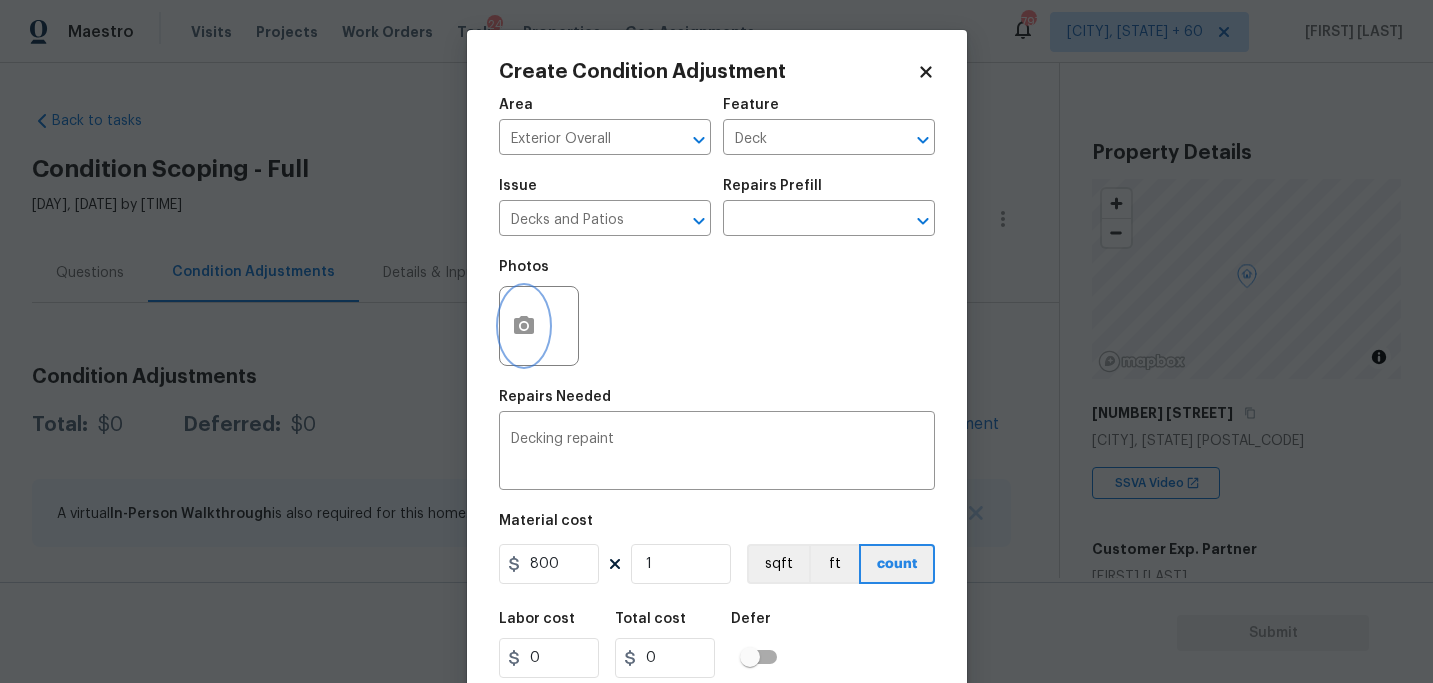 type on "800" 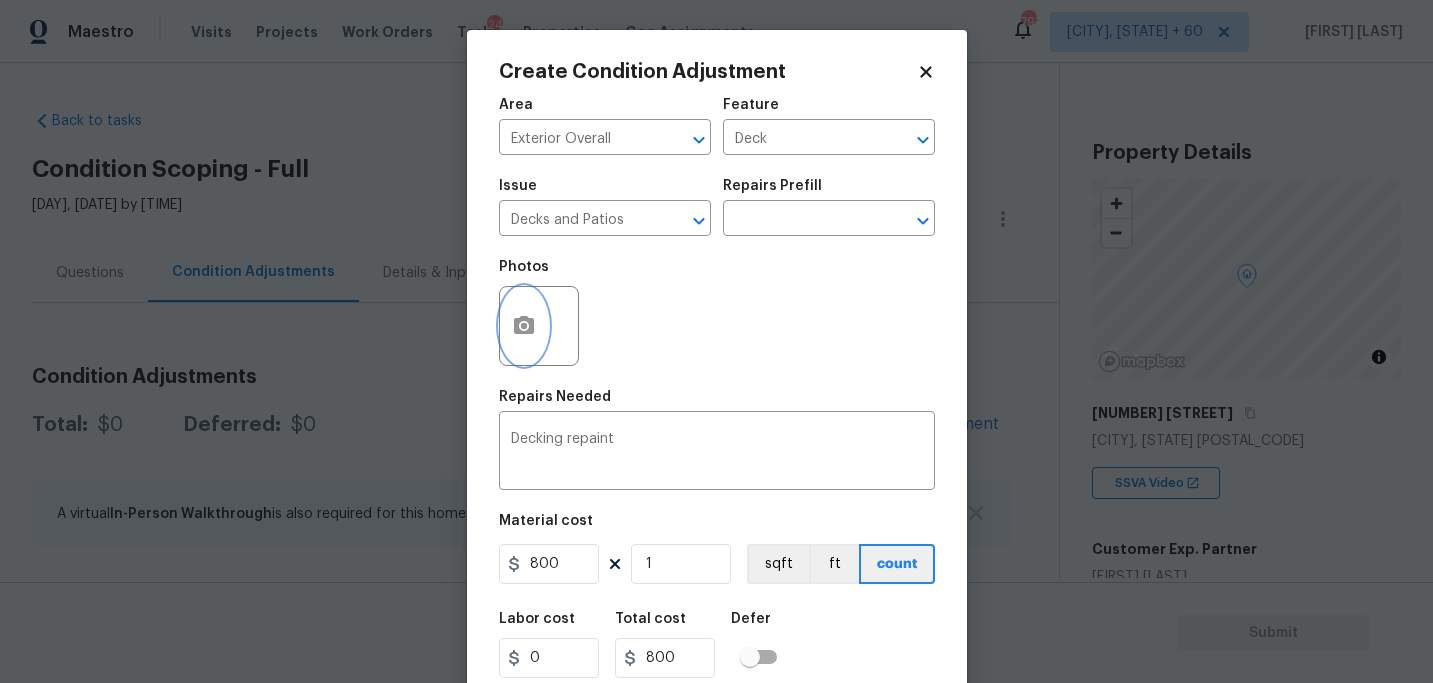 click 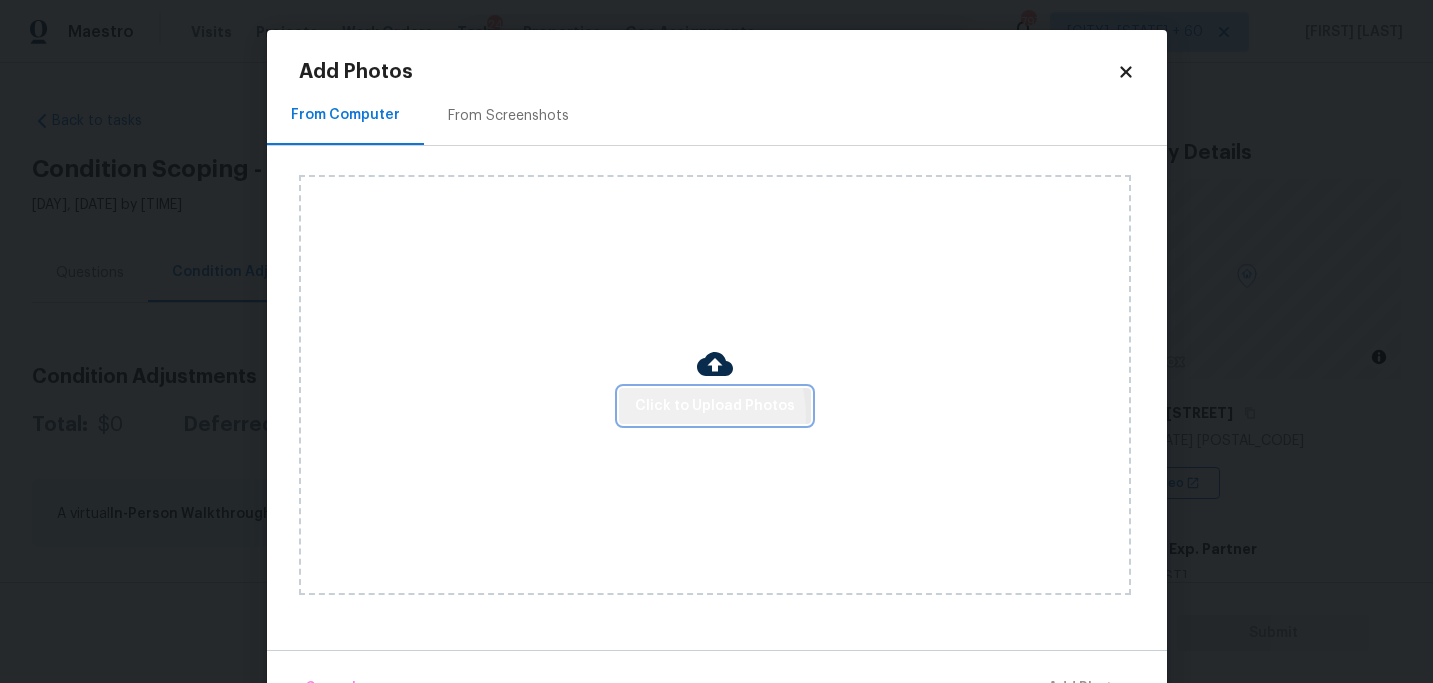 click on "Click to Upload Photos" at bounding box center (715, 406) 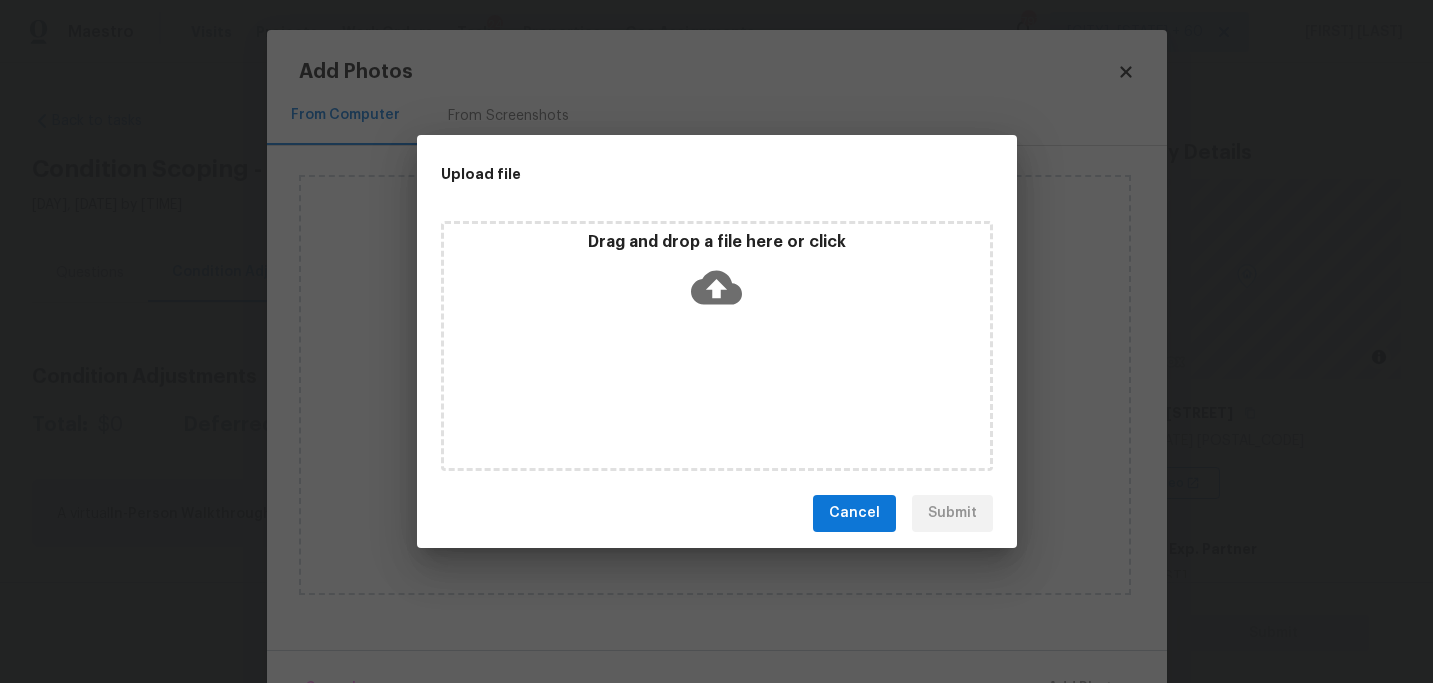 click on "Drag and drop a file here or click" at bounding box center (717, 346) 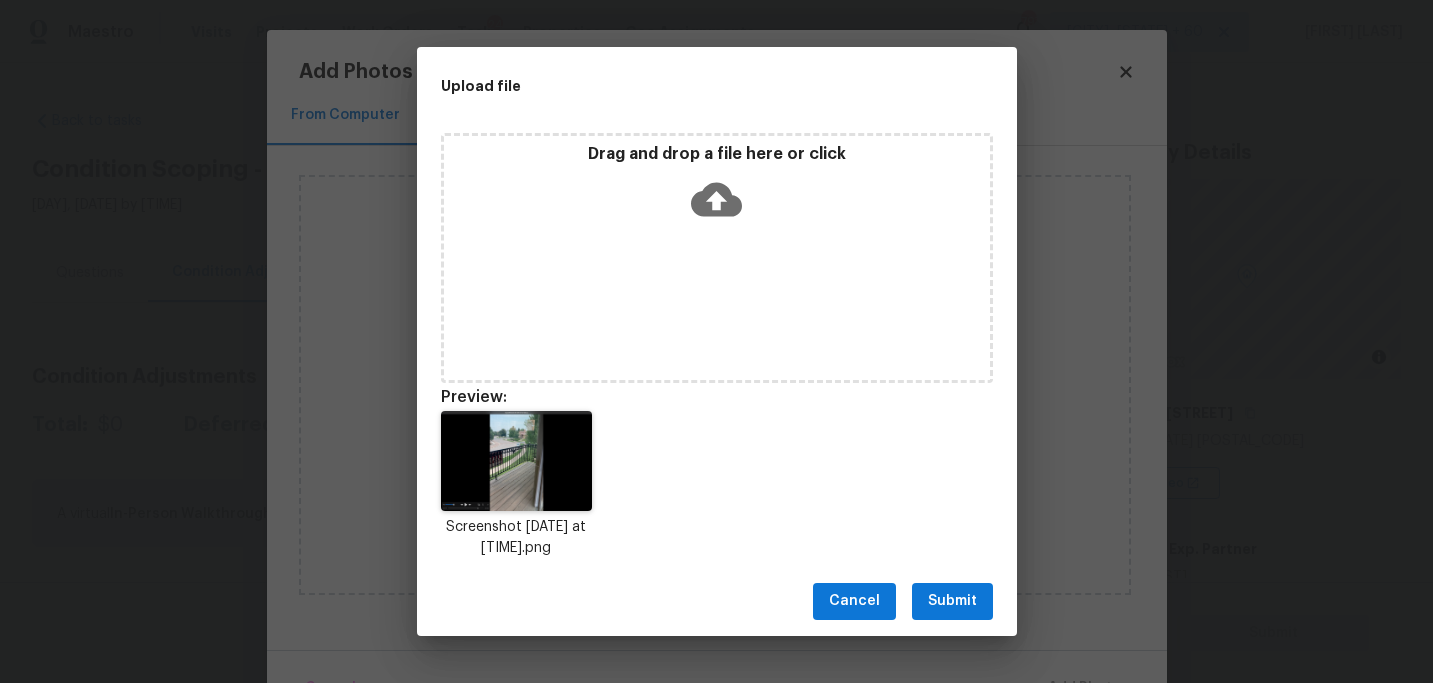 click on "Submit" at bounding box center (952, 601) 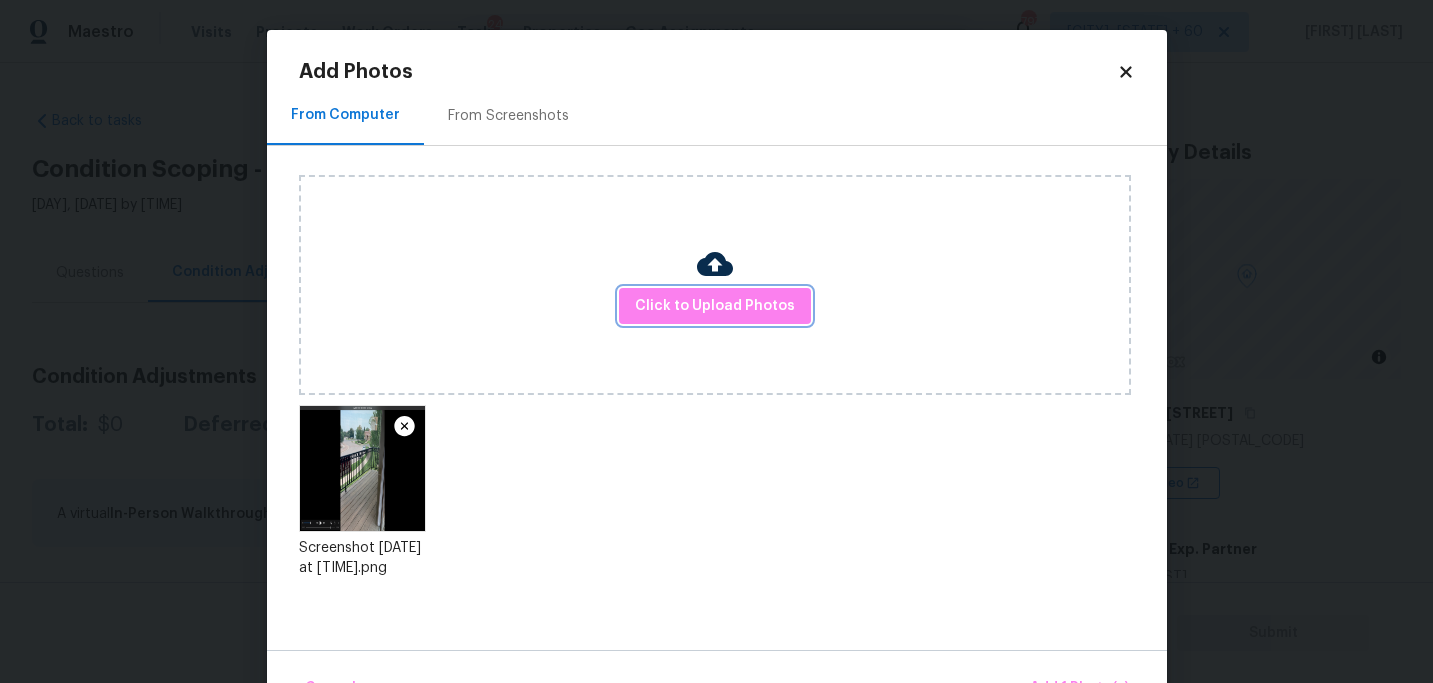 scroll, scrollTop: 57, scrollLeft: 0, axis: vertical 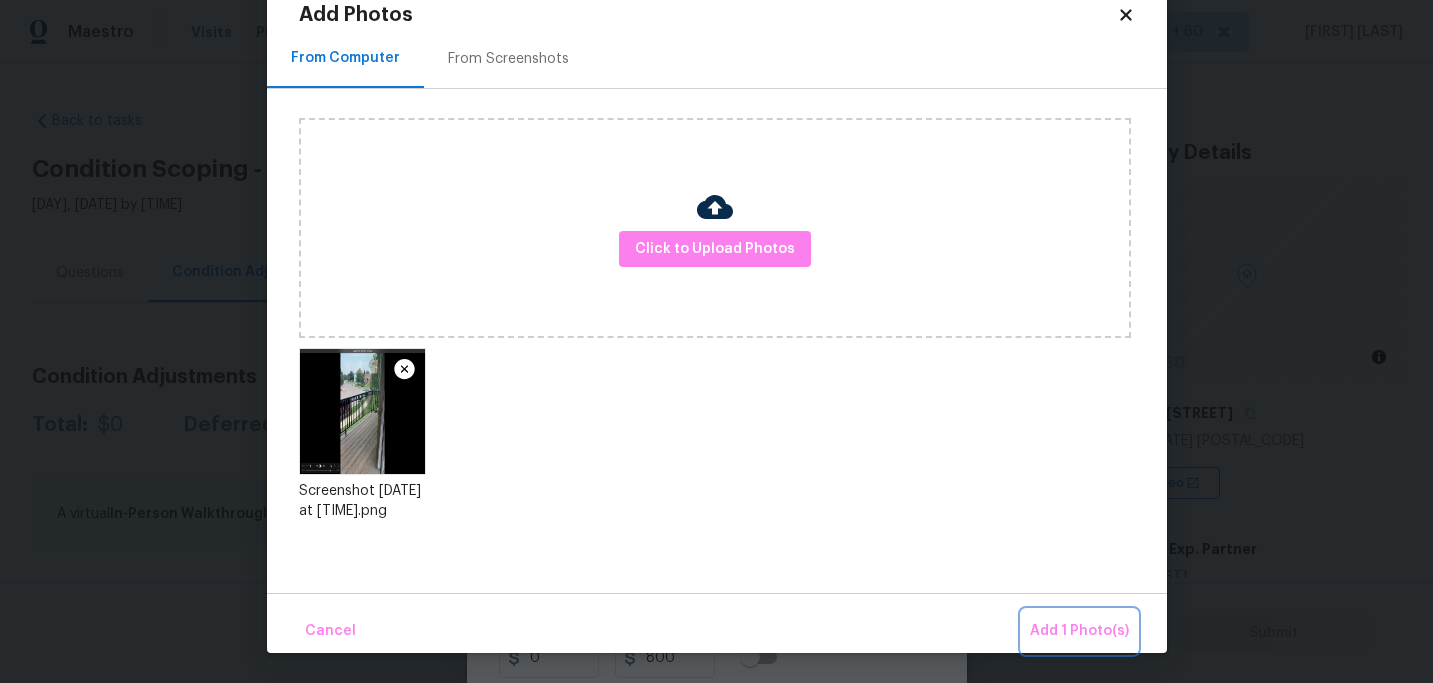 click on "Add 1 Photo(s)" at bounding box center [1079, 631] 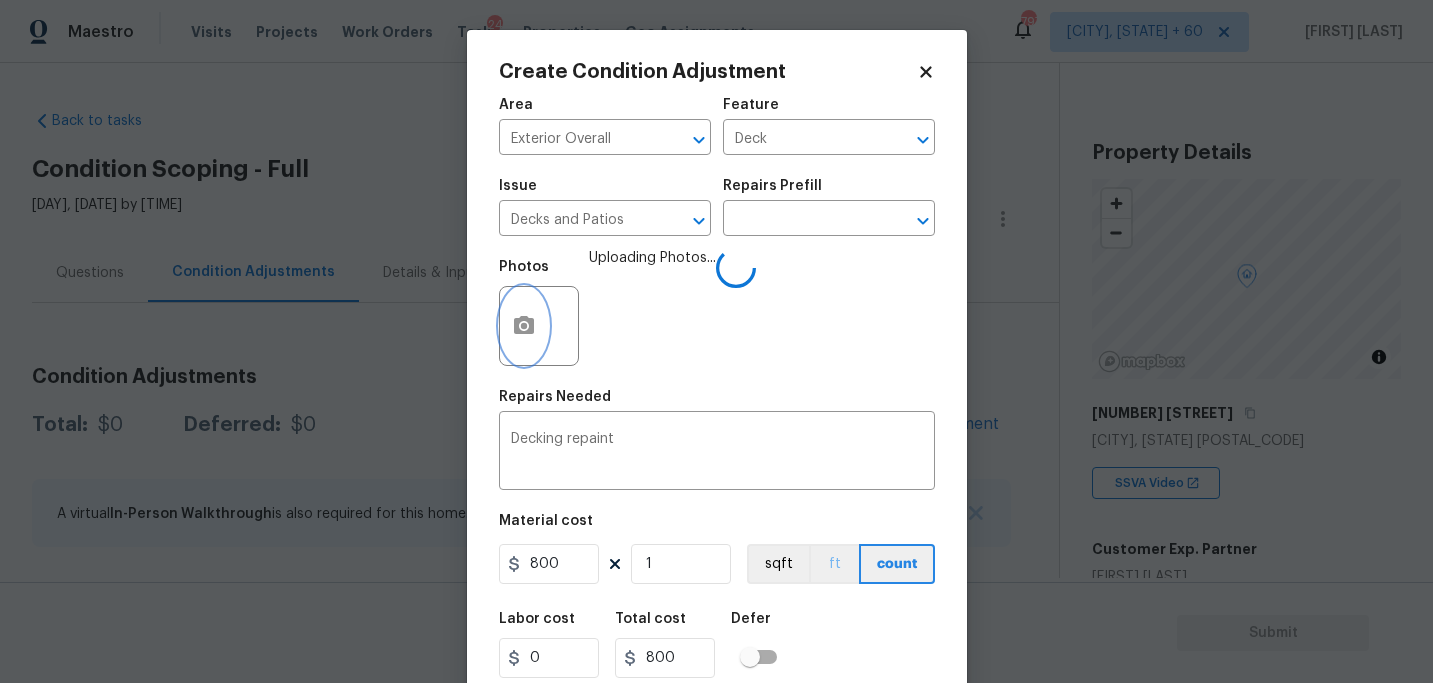 scroll, scrollTop: 0, scrollLeft: 0, axis: both 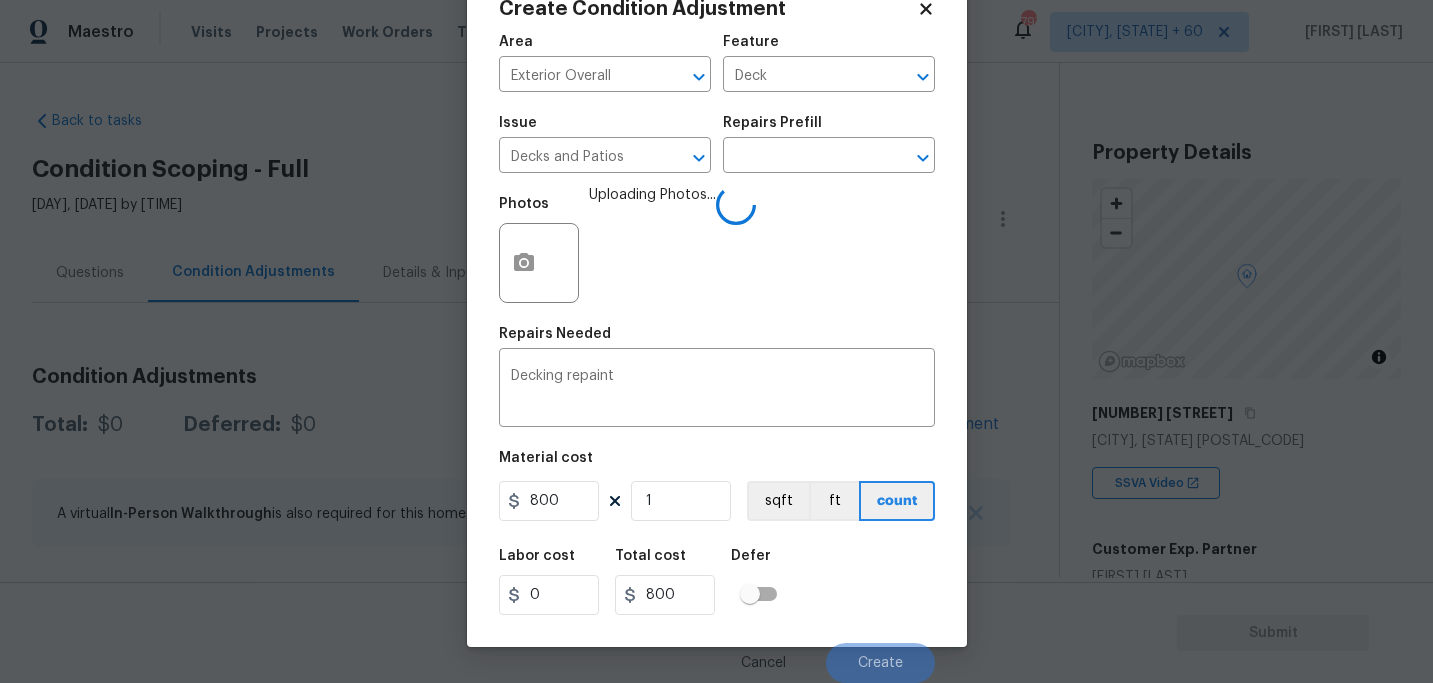 click on "Labor cost 0 Total cost 800 Defer" at bounding box center [717, 582] 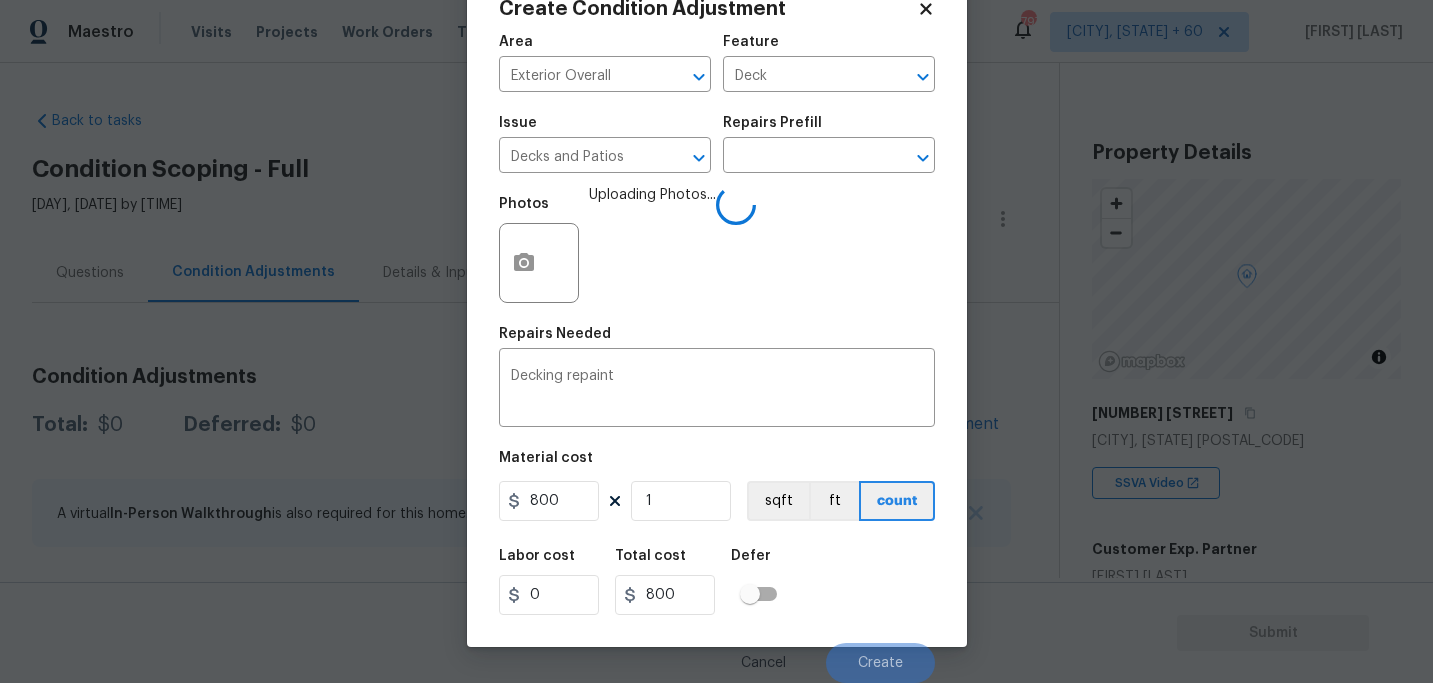 click on "Labor cost 0 Total cost 800 Defer" at bounding box center (717, 582) 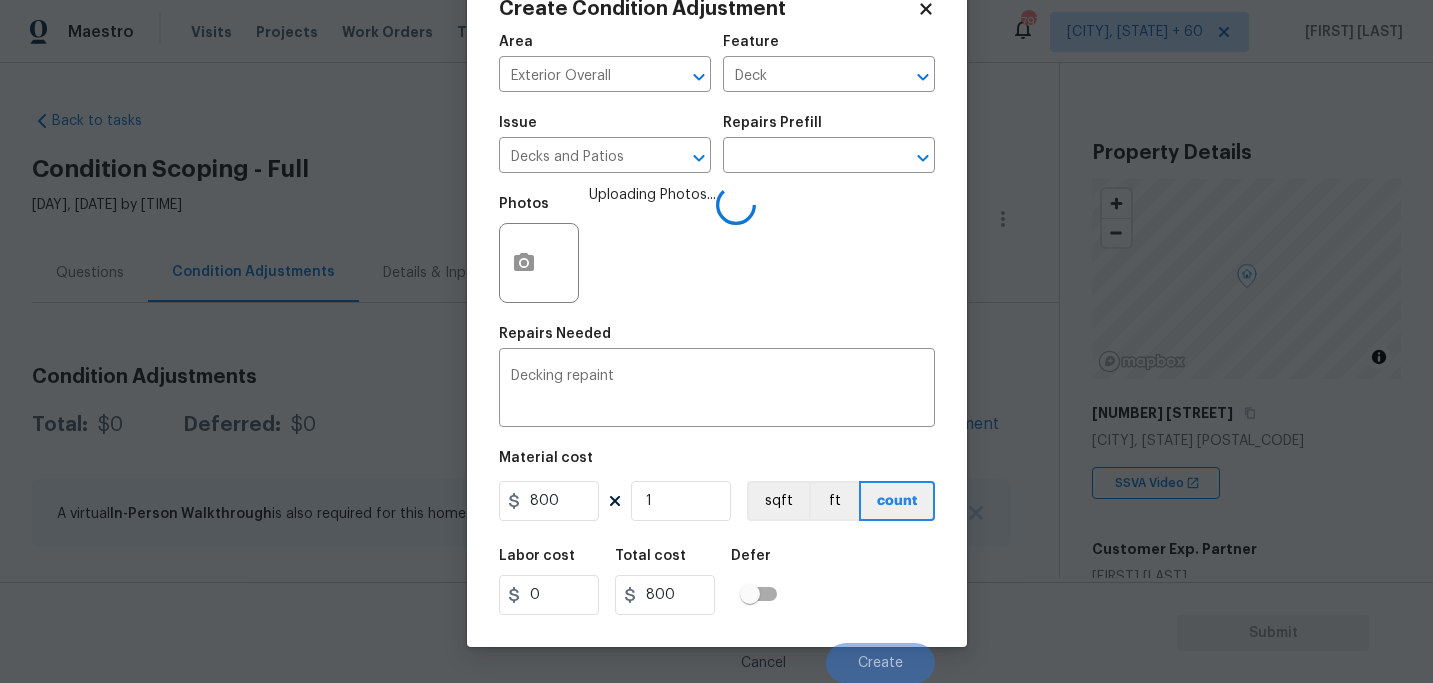 click on "Labor cost 0 Total cost 800 Defer" at bounding box center (717, 582) 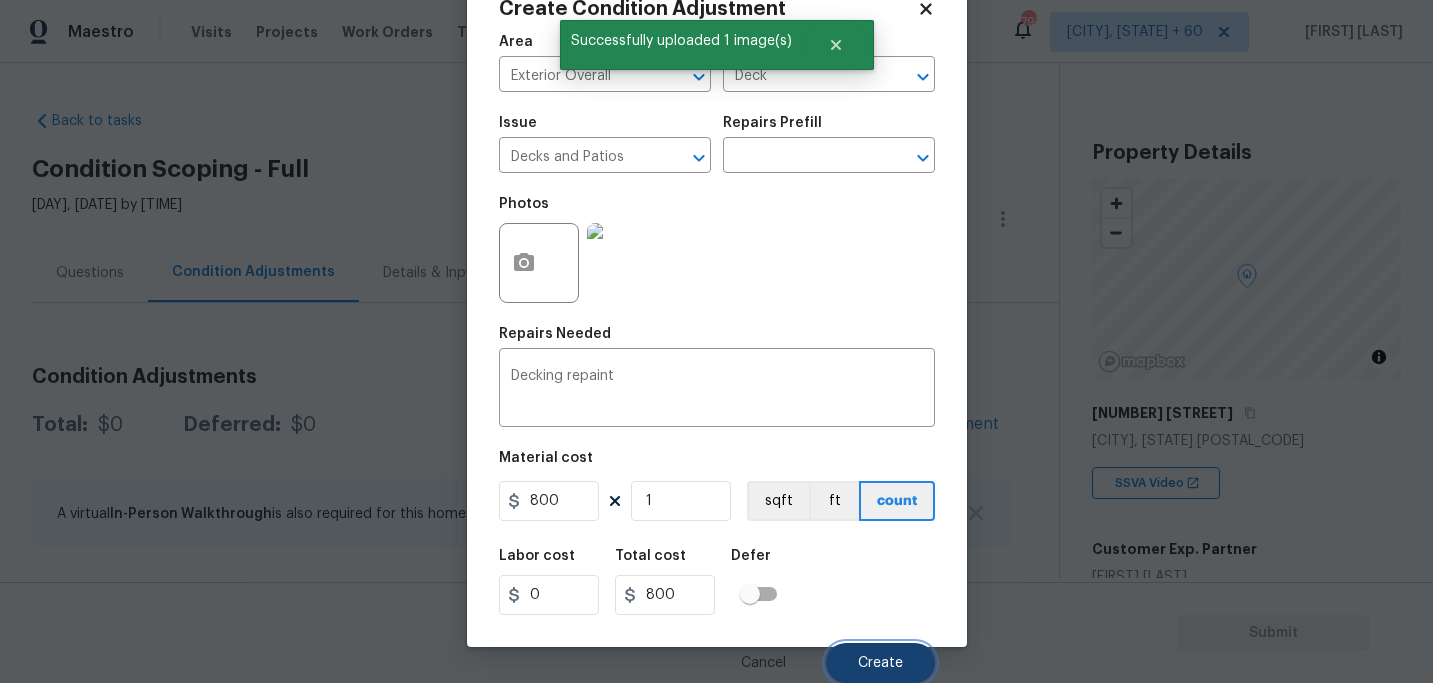 click on "Create" at bounding box center [880, 663] 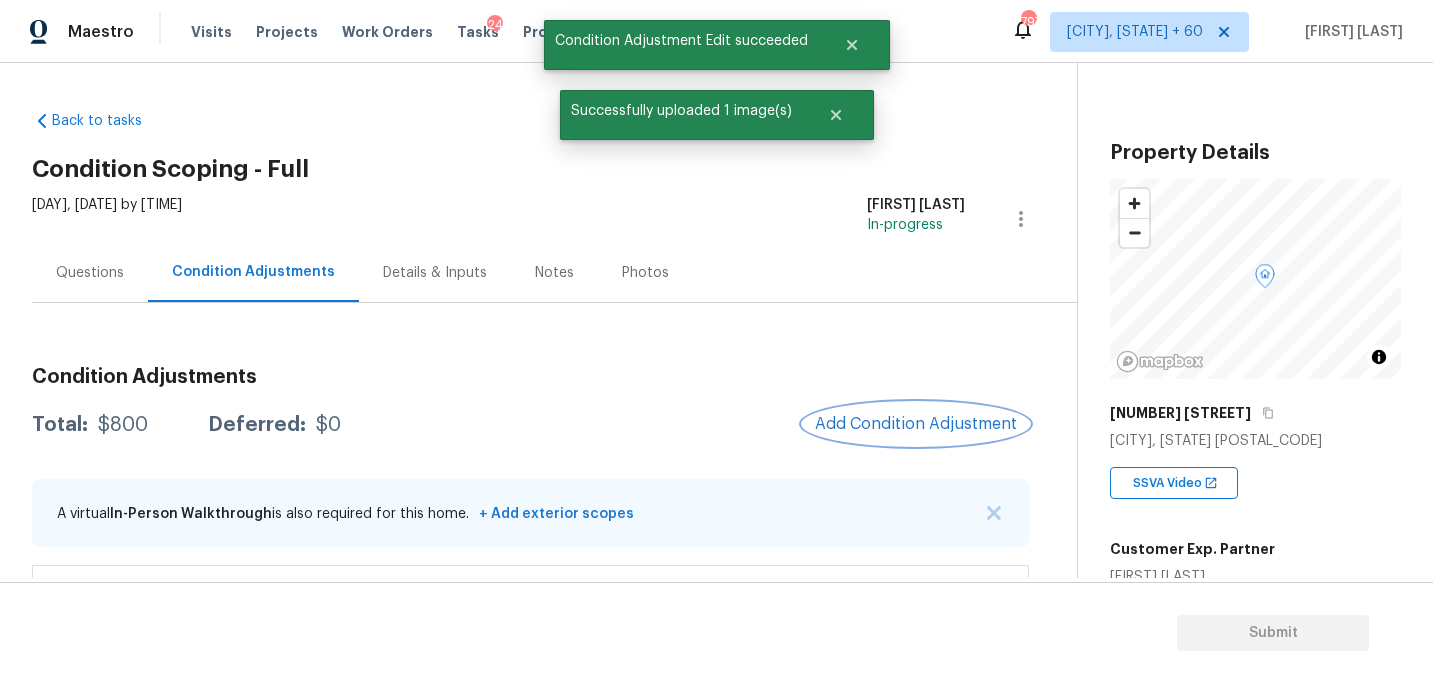 scroll, scrollTop: 0, scrollLeft: 0, axis: both 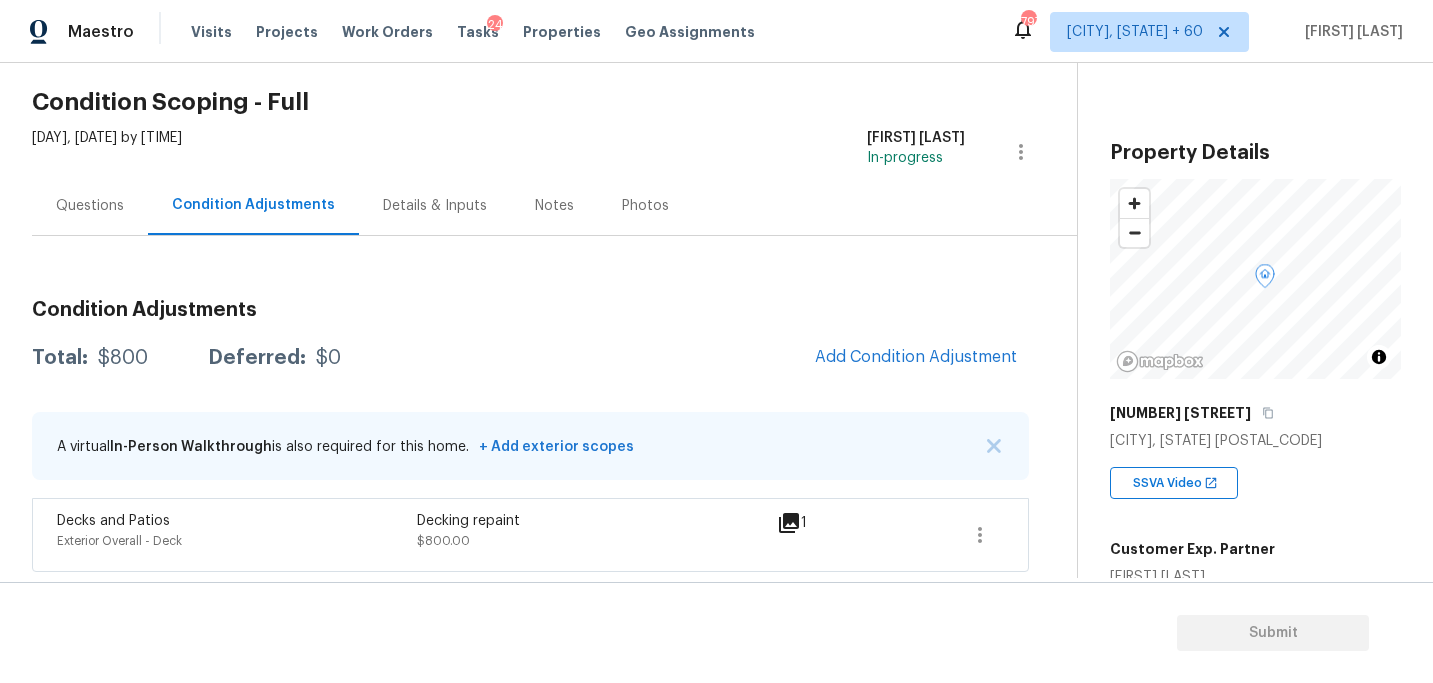 click on "Add Condition Adjustment" at bounding box center (916, 358) 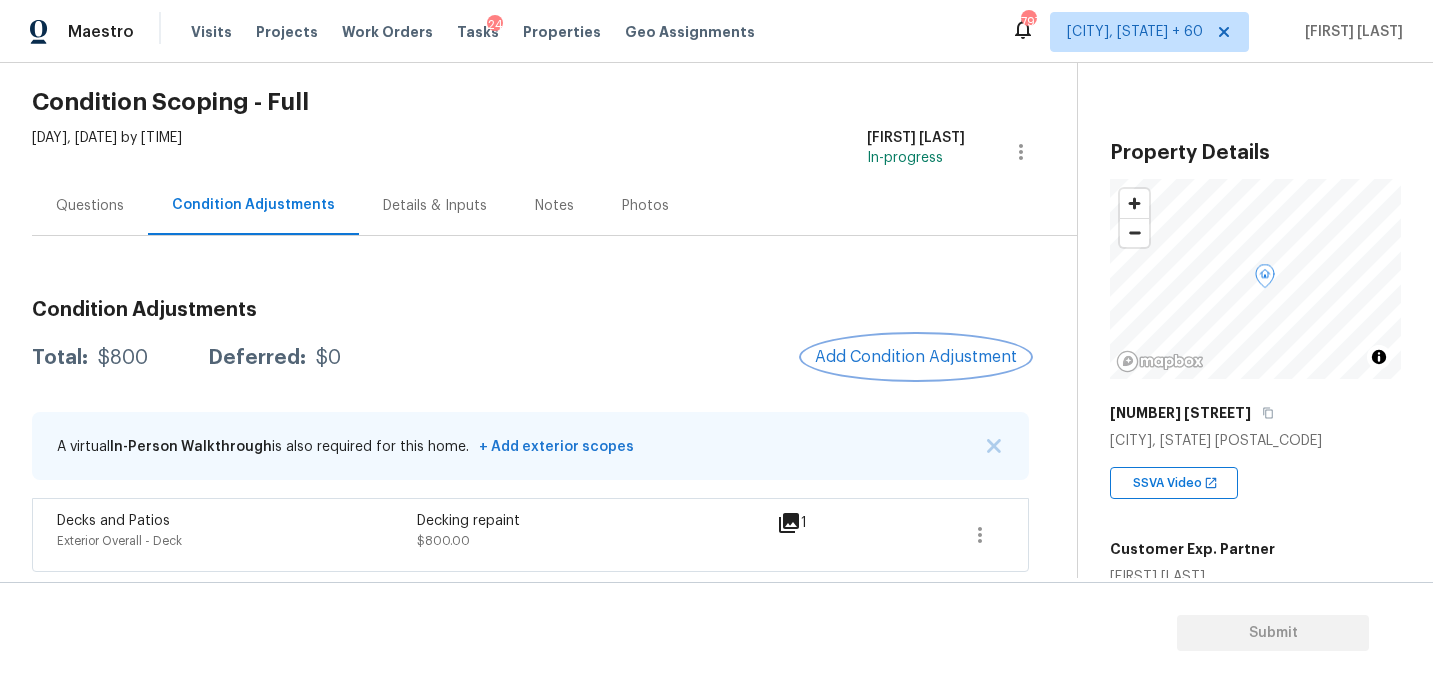 click on "Add Condition Adjustment" at bounding box center (916, 357) 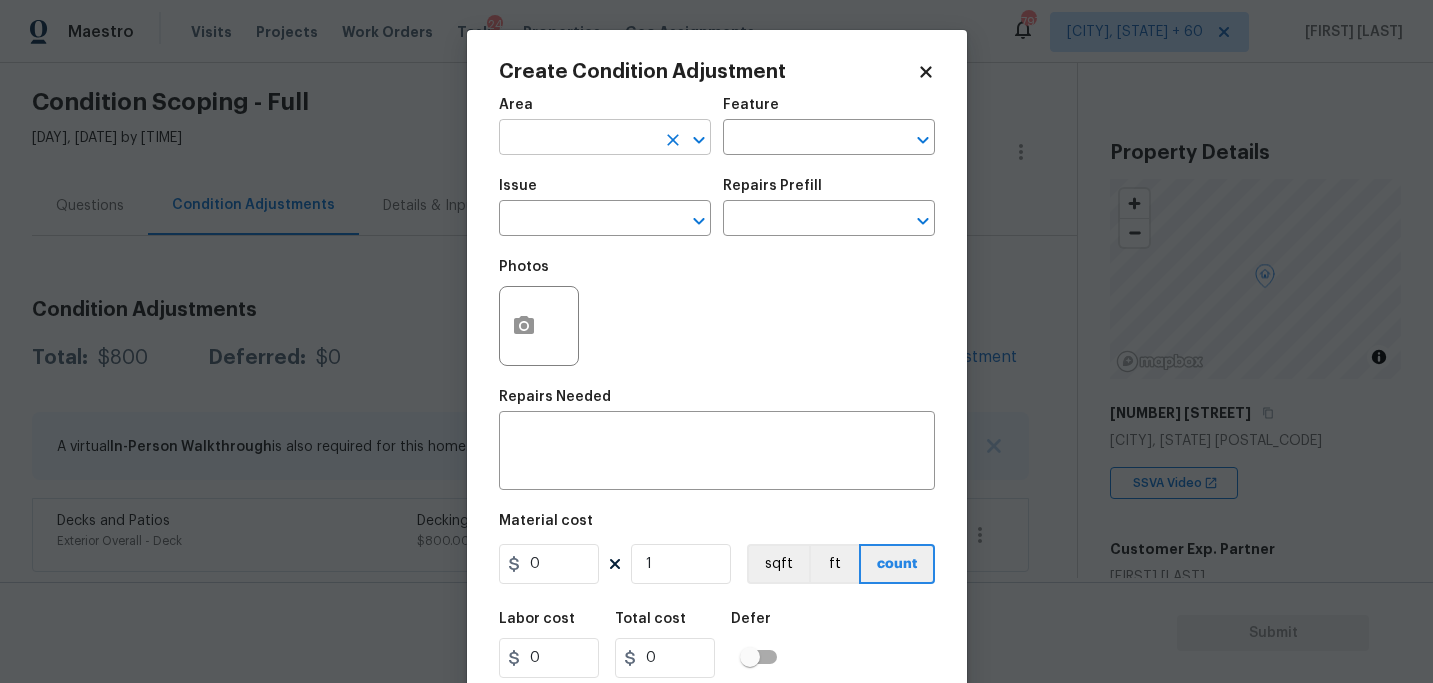 click at bounding box center [577, 139] 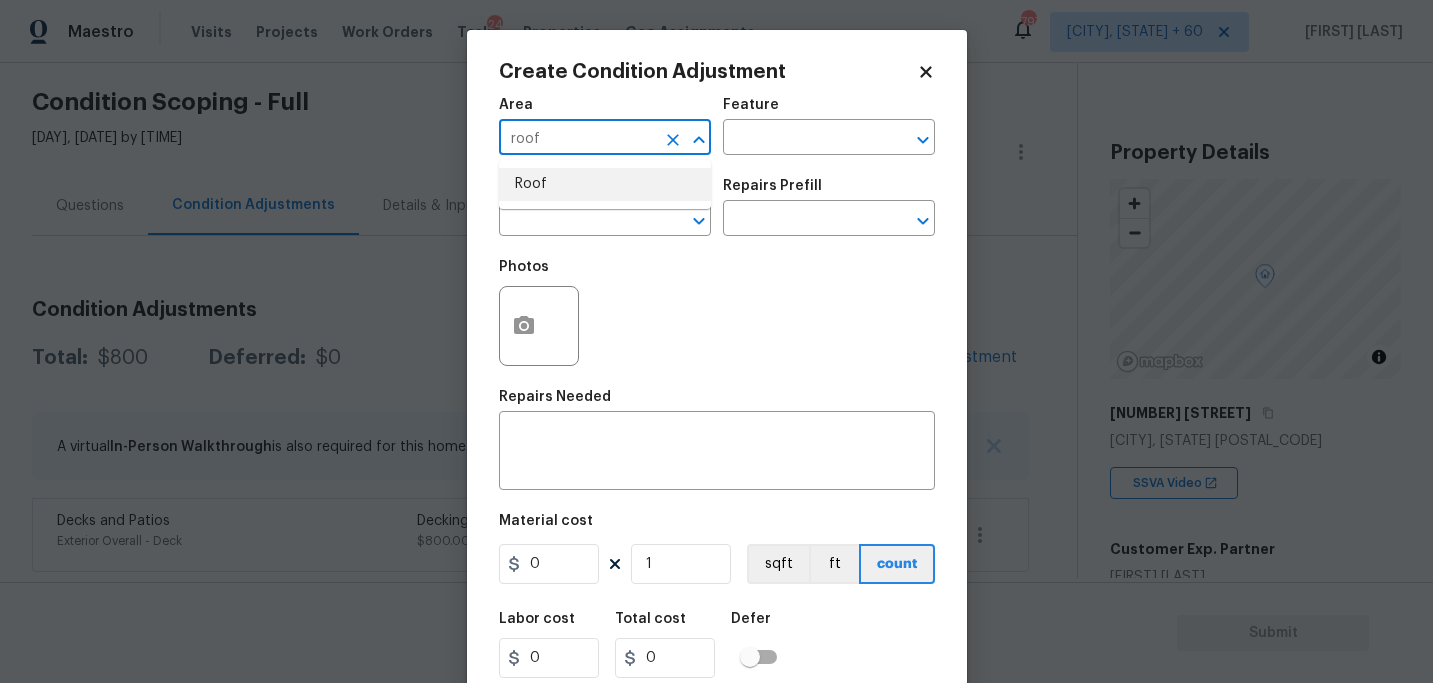 click on "Roof" at bounding box center (605, 184) 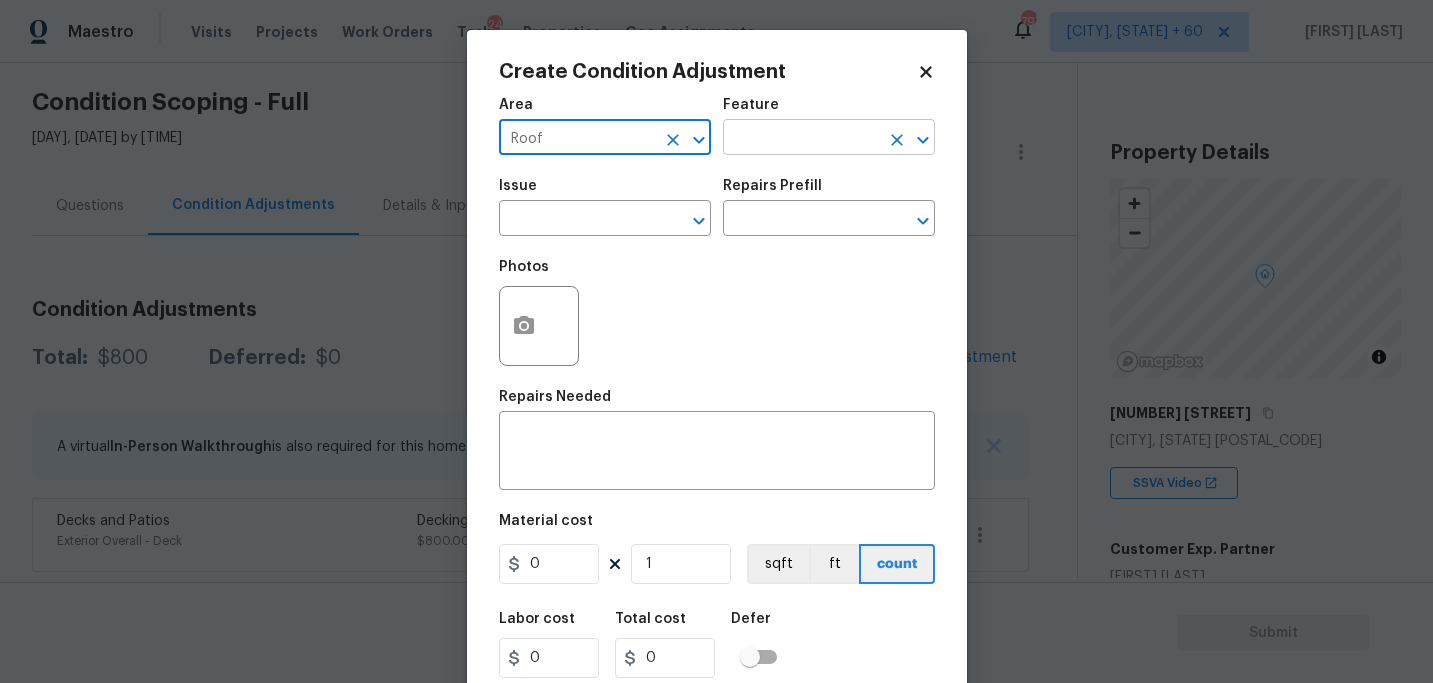 type on "Roof" 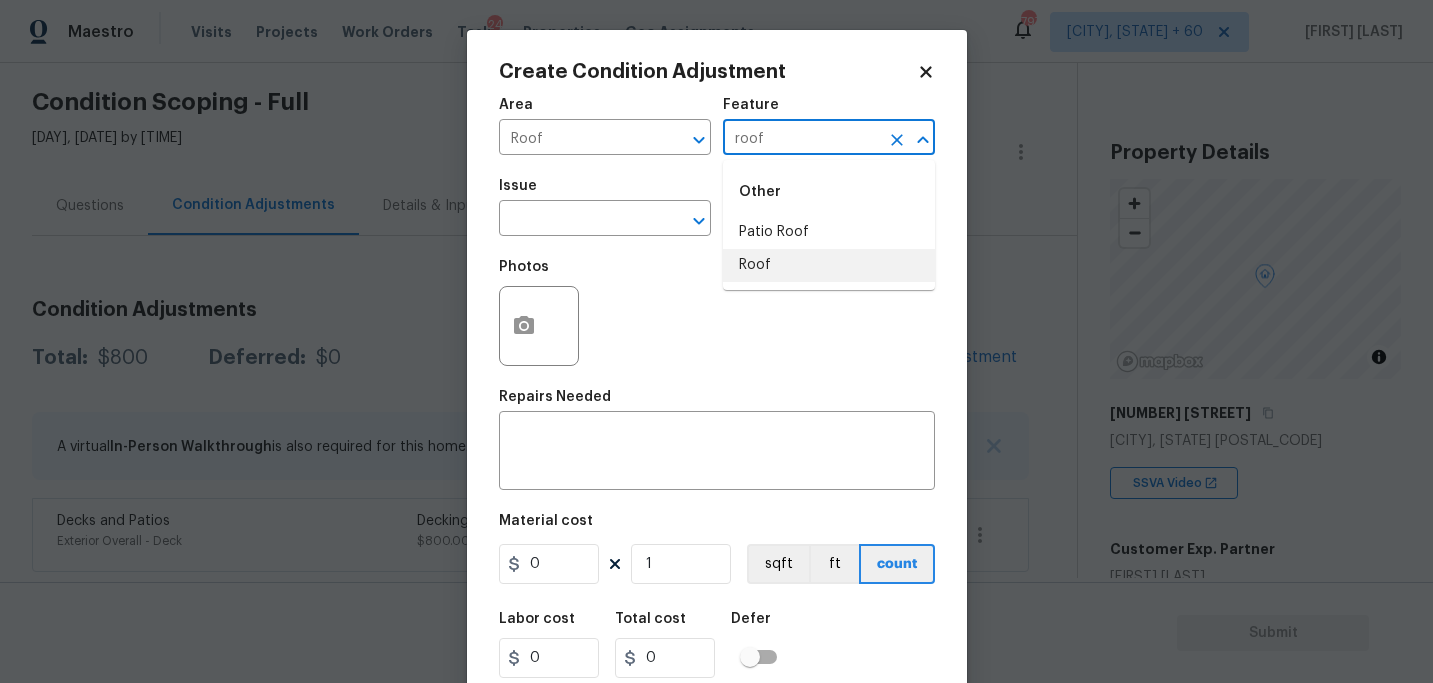 click on "Roof" at bounding box center (829, 265) 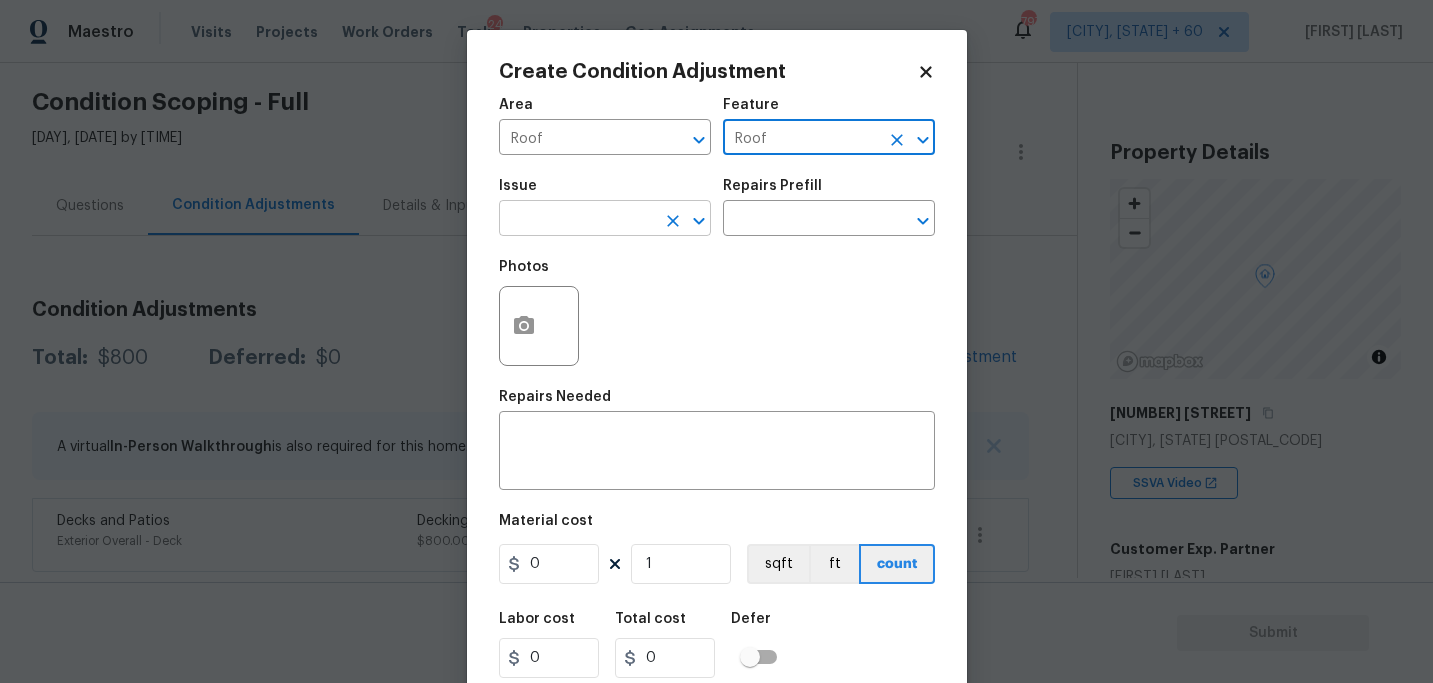 type on "Roof" 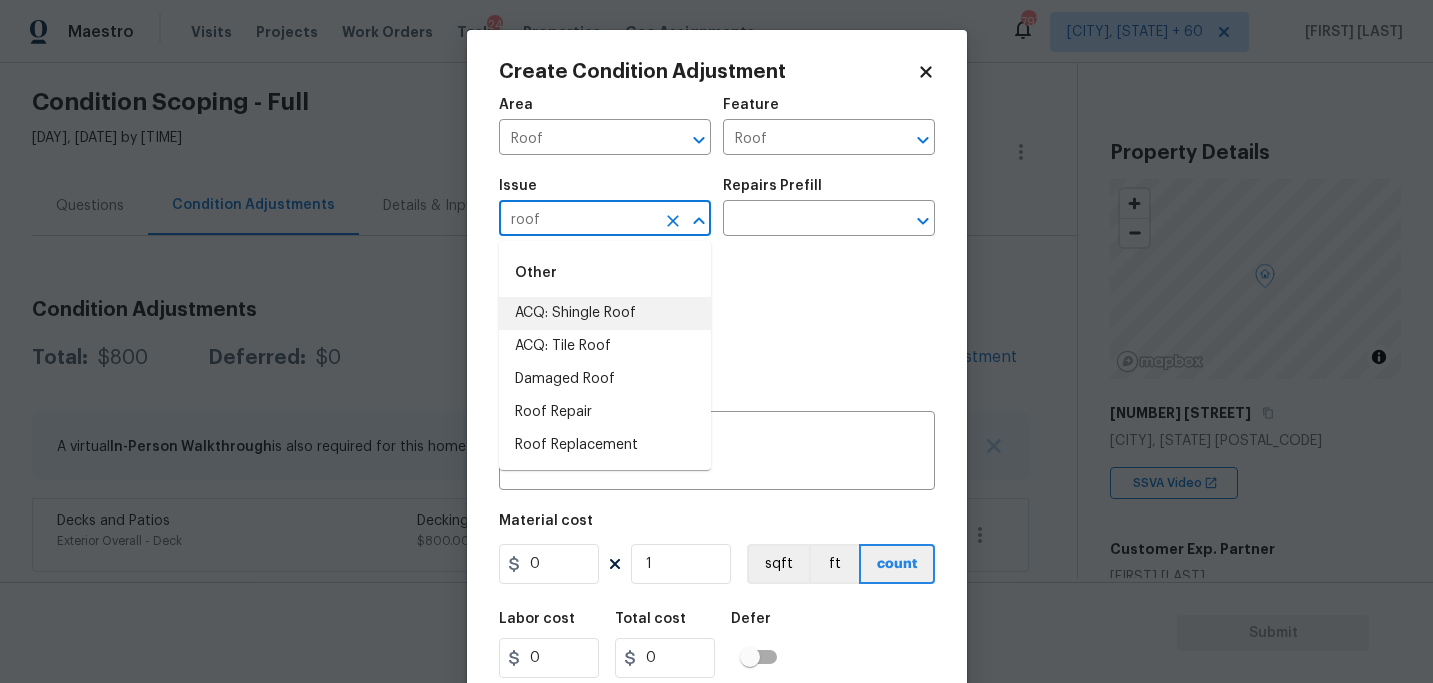 click on "ACQ: Shingle Roof" at bounding box center (605, 313) 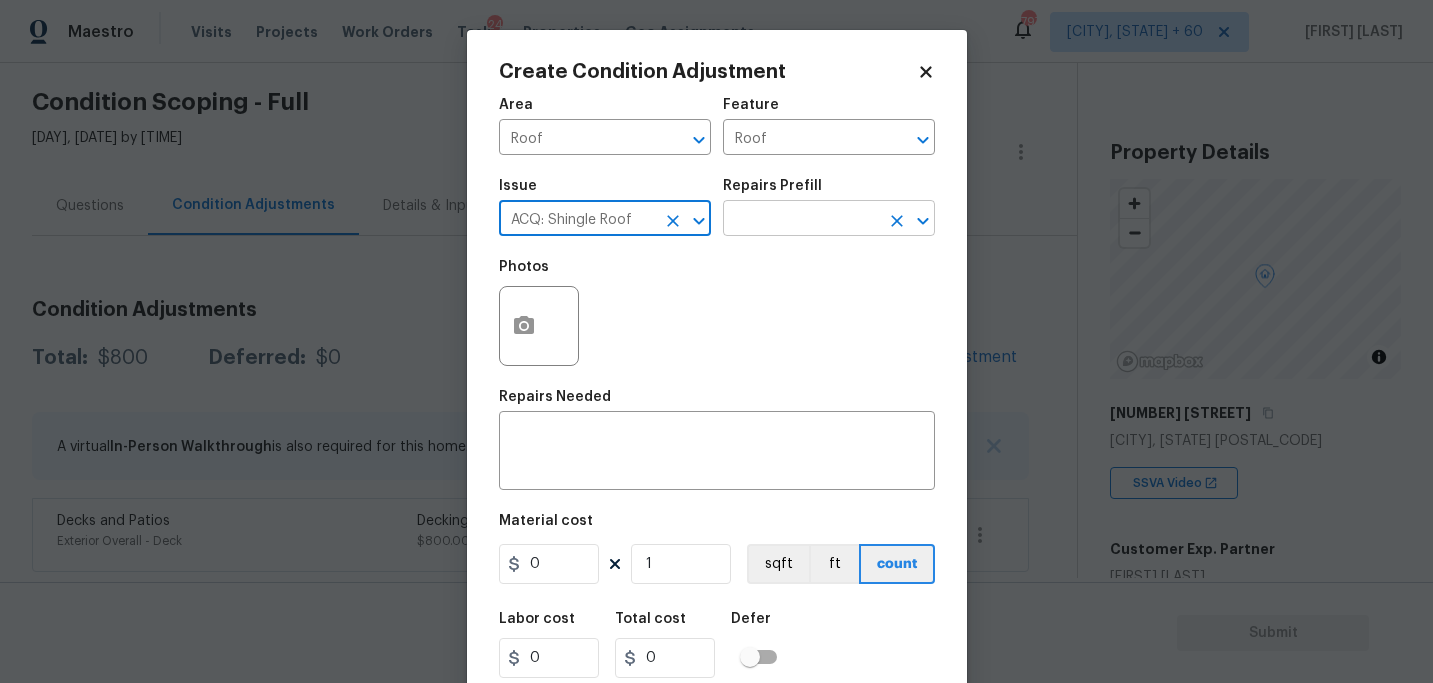 type on "ACQ: Shingle Roof" 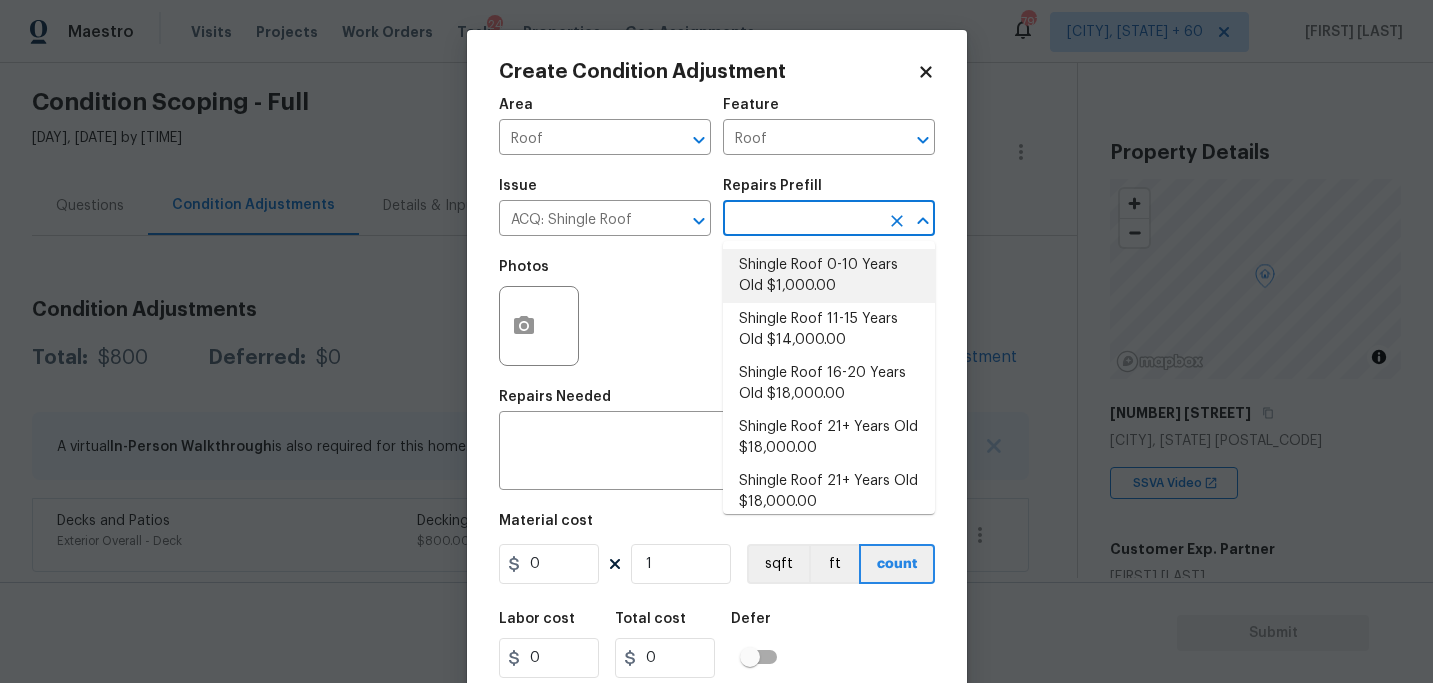 click on "Shingle Roof 0-10 Years Old $1,000.00" at bounding box center [829, 276] 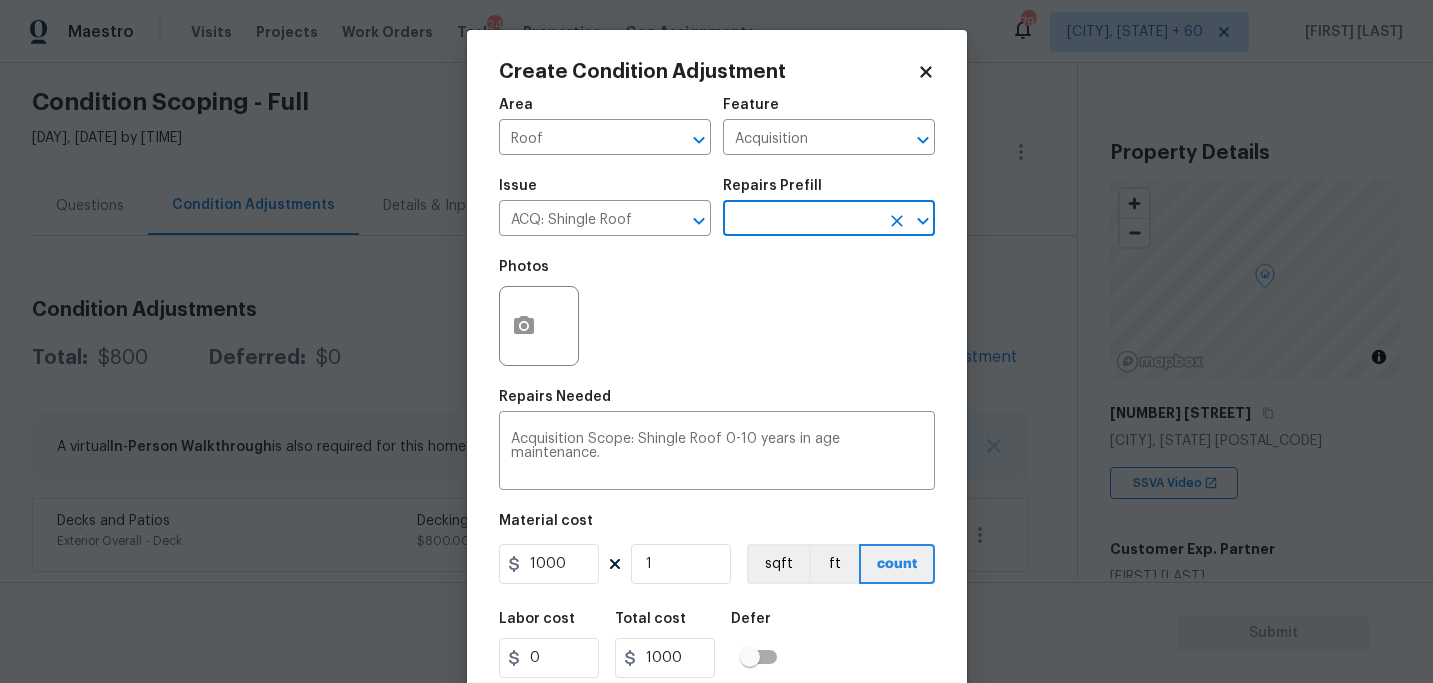 scroll, scrollTop: 64, scrollLeft: 0, axis: vertical 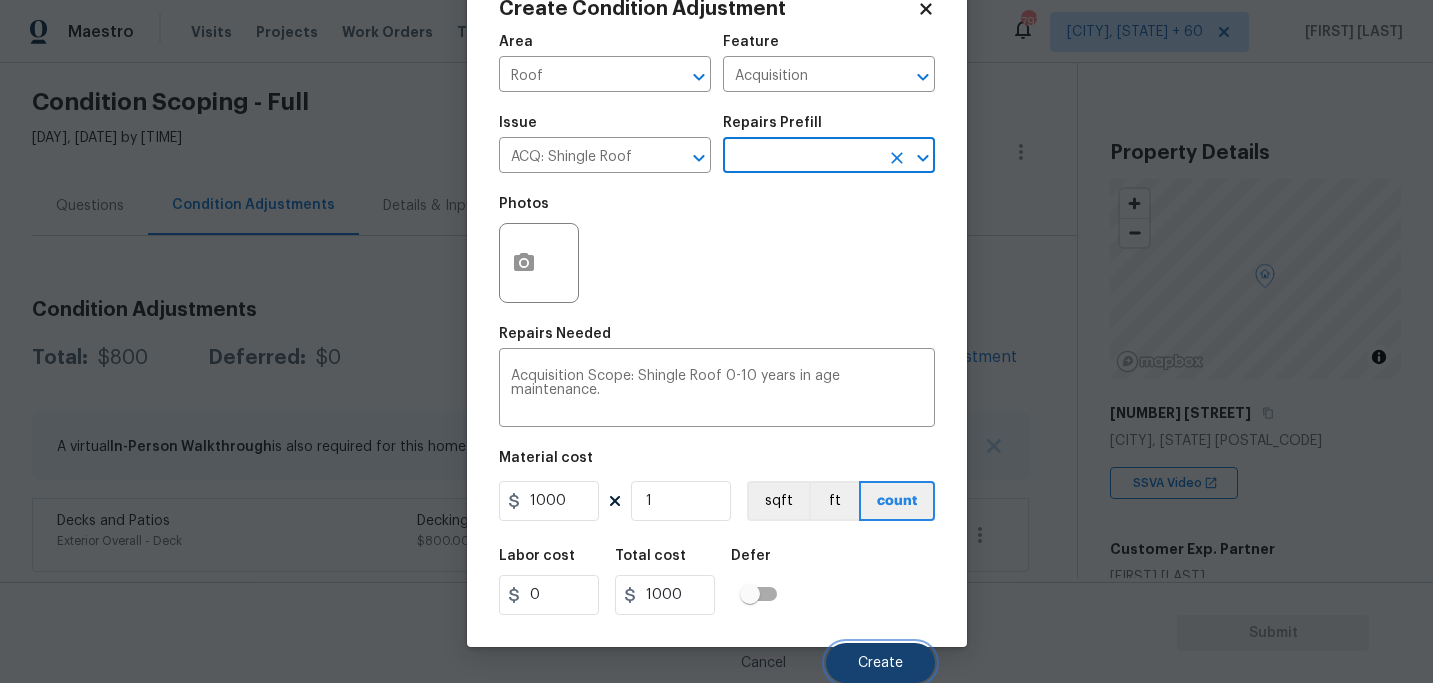 click on "Create" at bounding box center (880, 663) 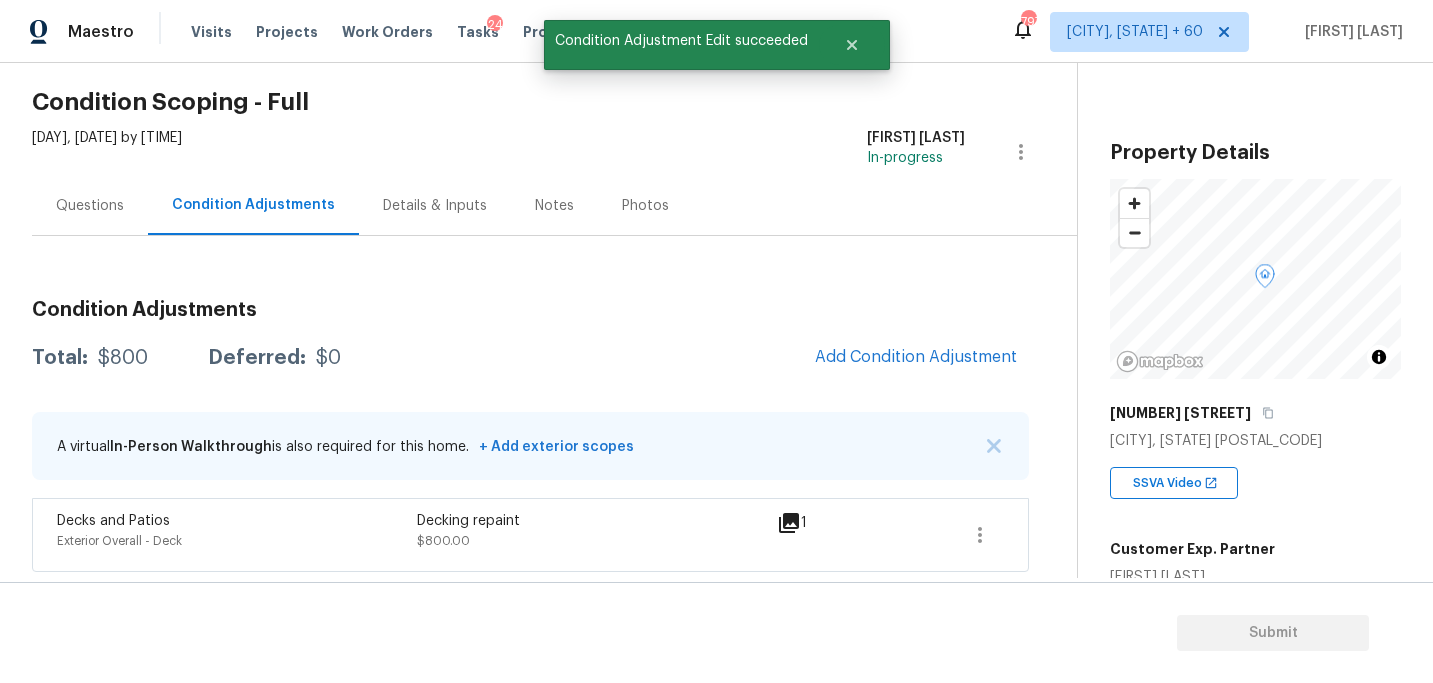 scroll, scrollTop: 57, scrollLeft: 0, axis: vertical 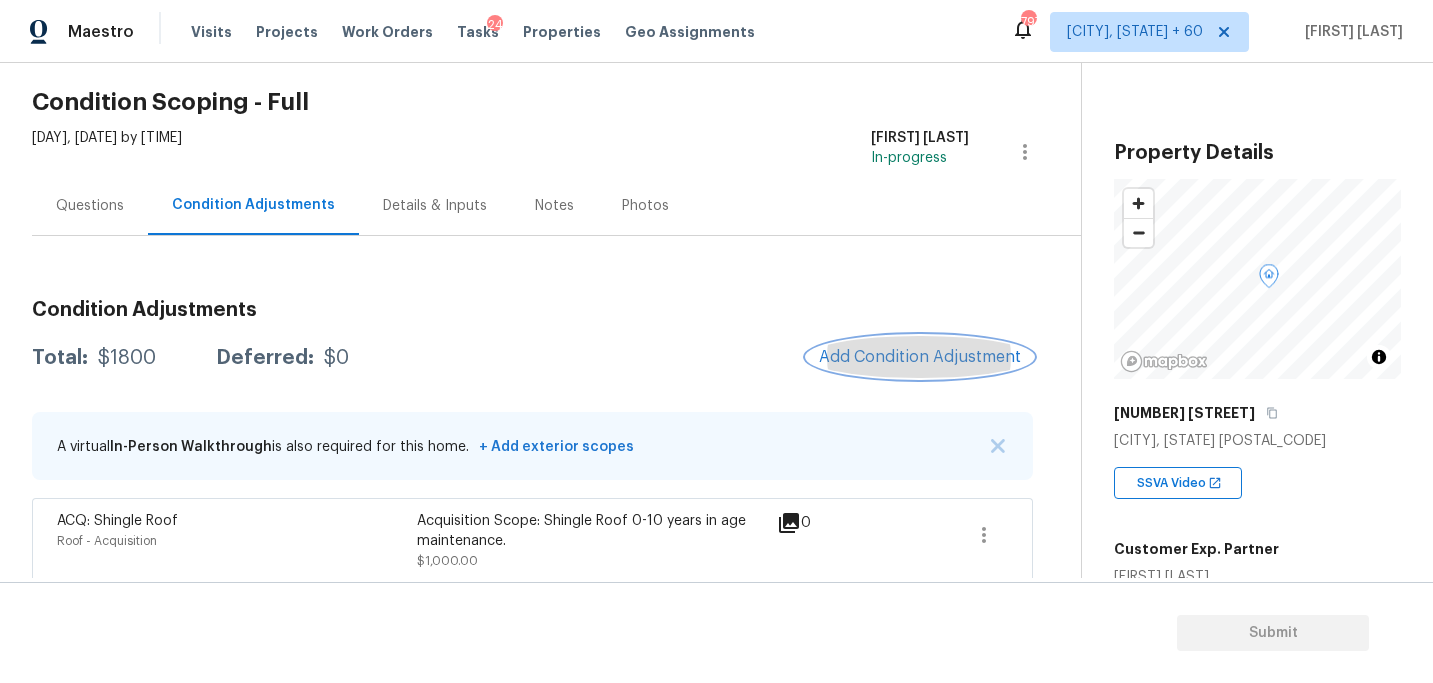 click on "Add Condition Adjustment" at bounding box center [920, 357] 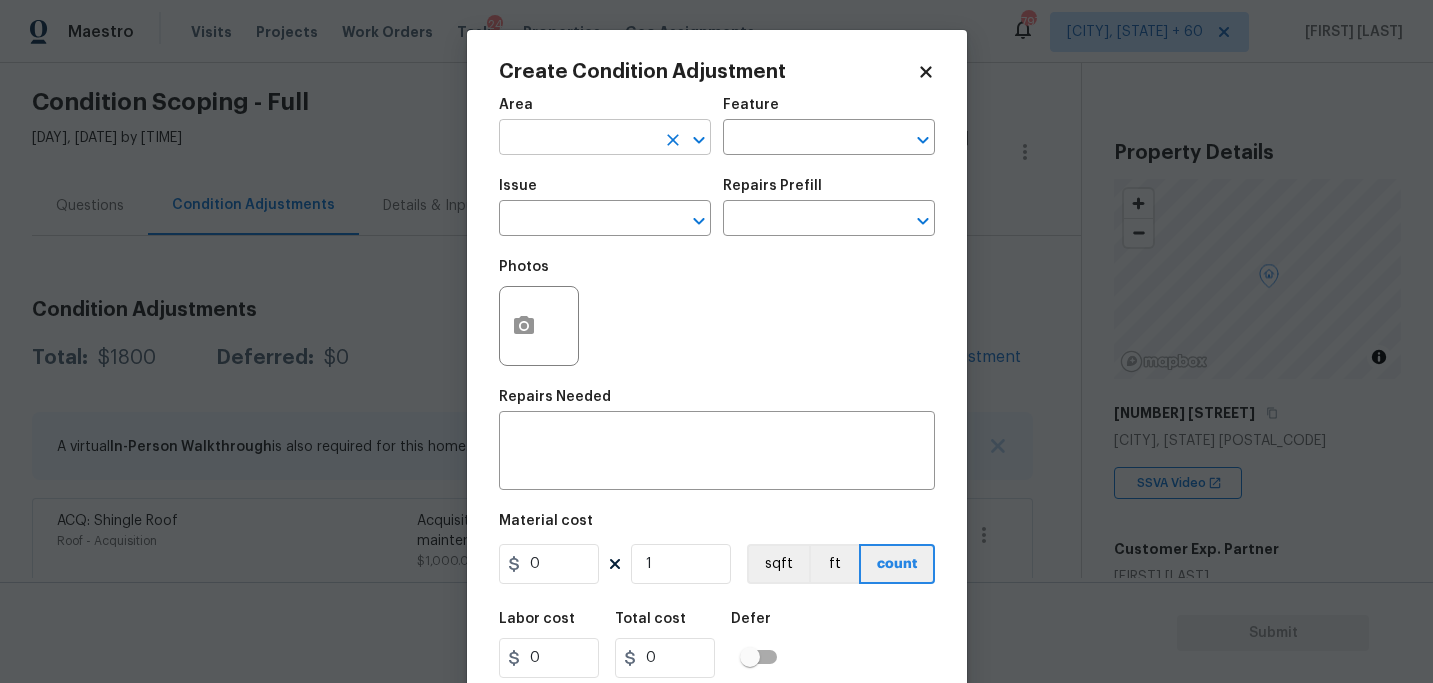 click at bounding box center (577, 139) 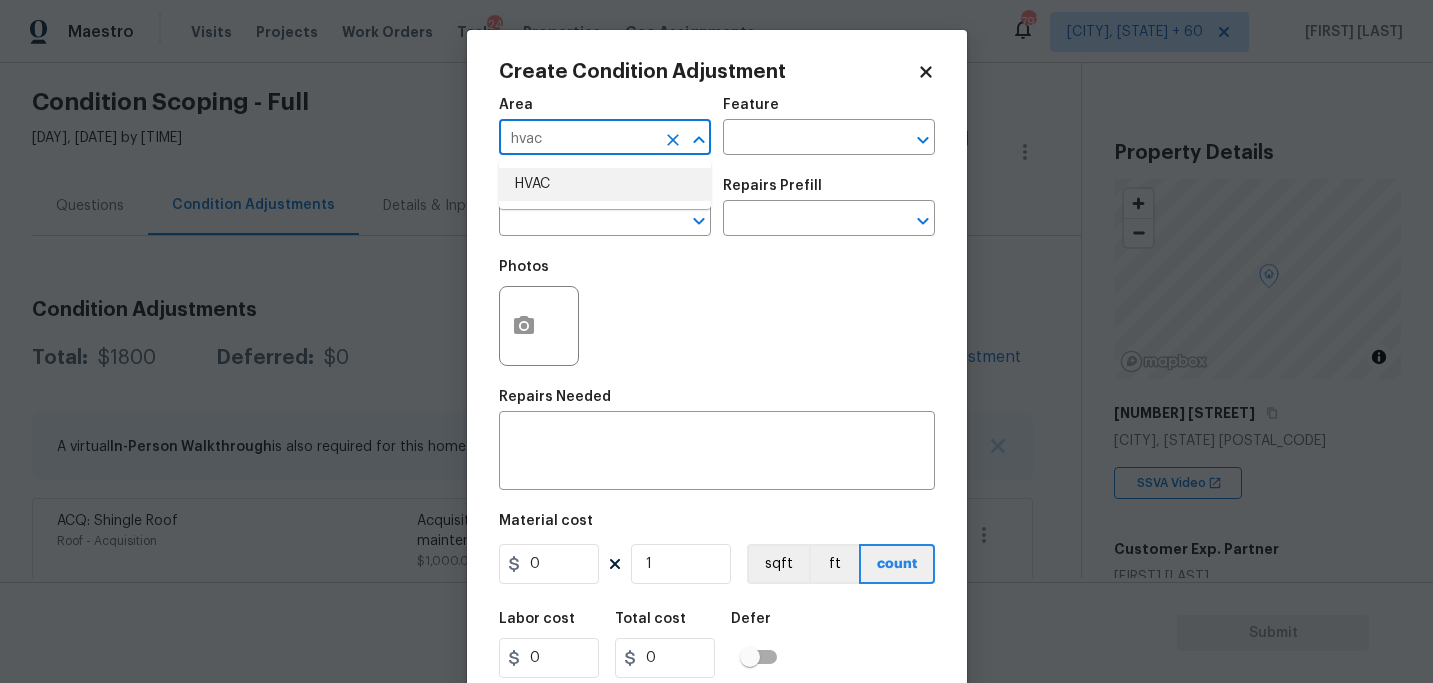 click on "HVAC" at bounding box center (605, 184) 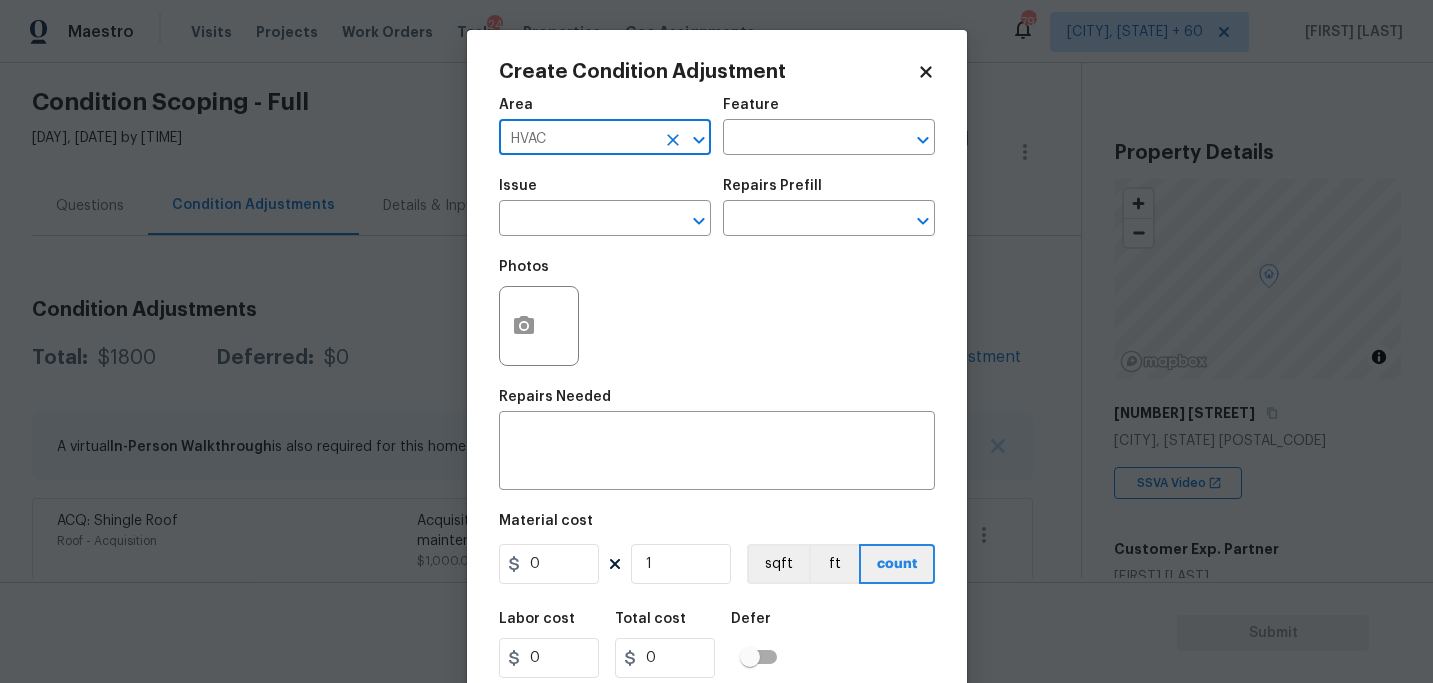 type on "HVAC" 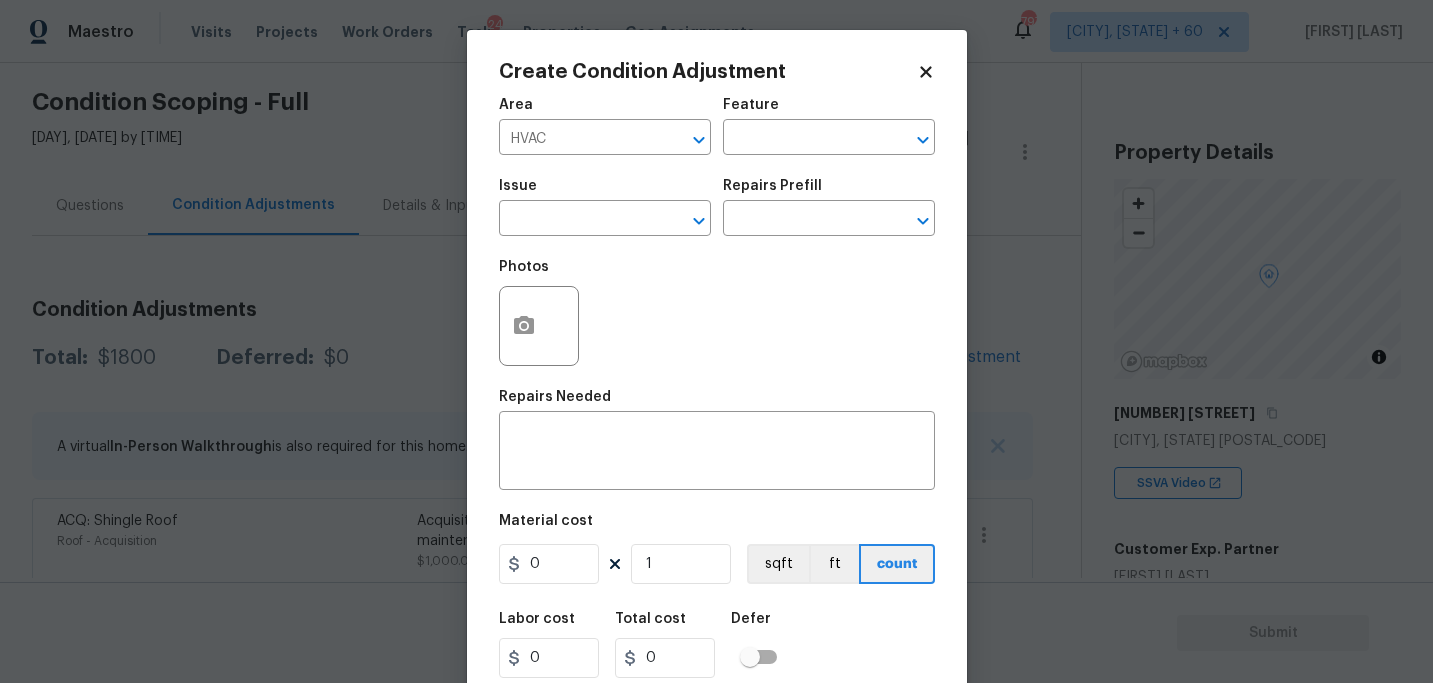 click on "Area HVAC ​ Feature ​" at bounding box center [717, 126] 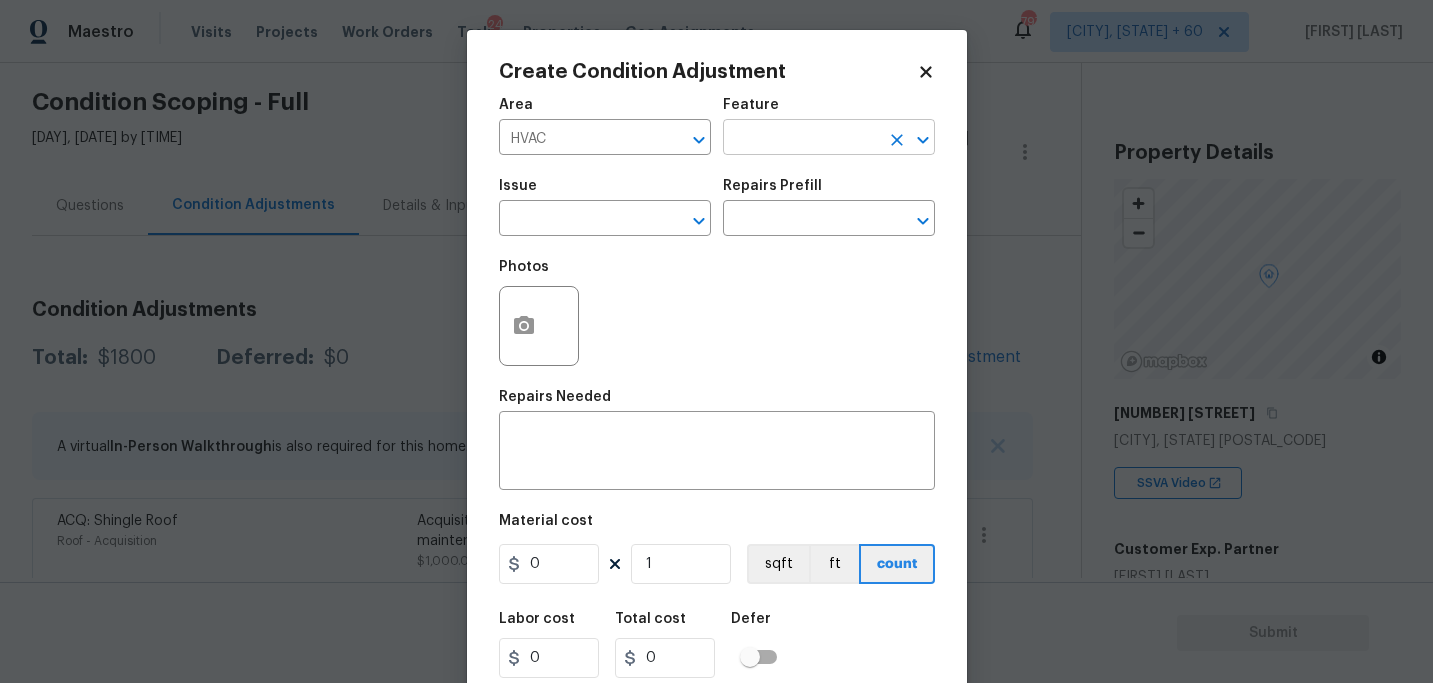 click at bounding box center [801, 139] 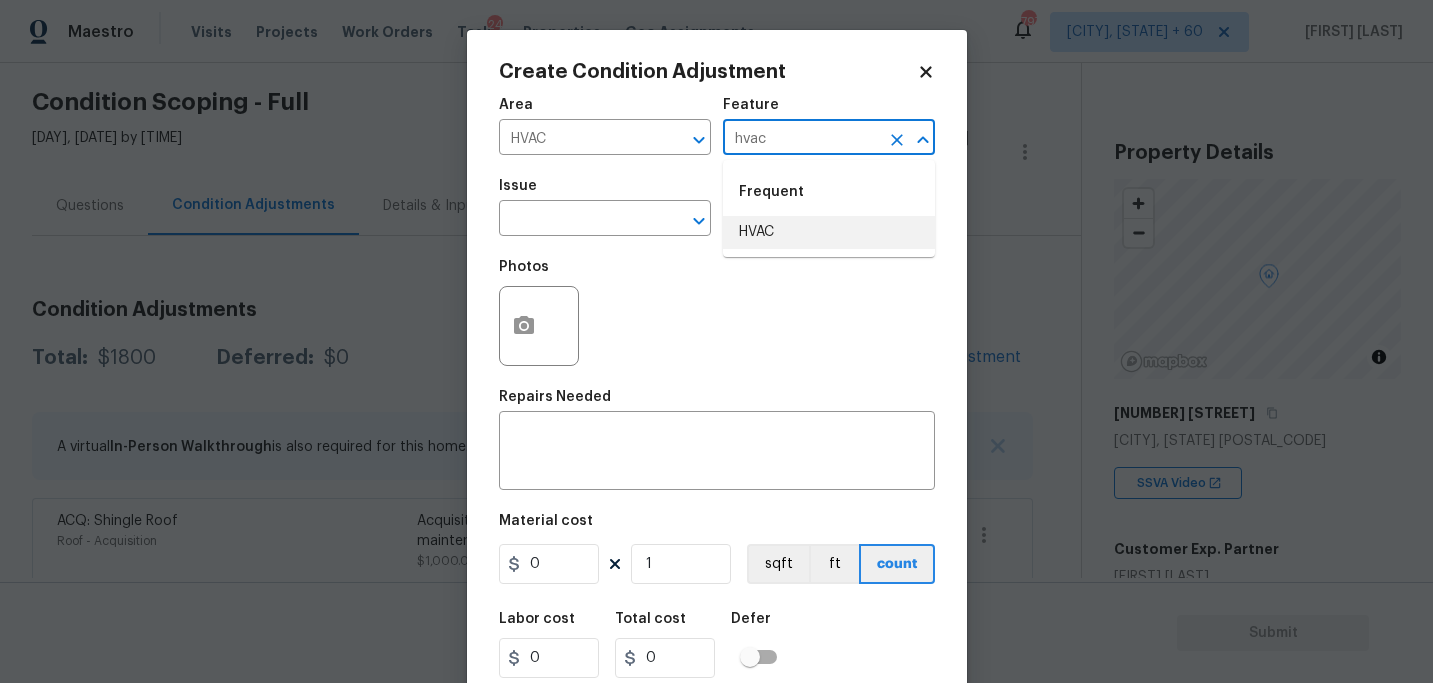 click on "HVAC" at bounding box center (829, 232) 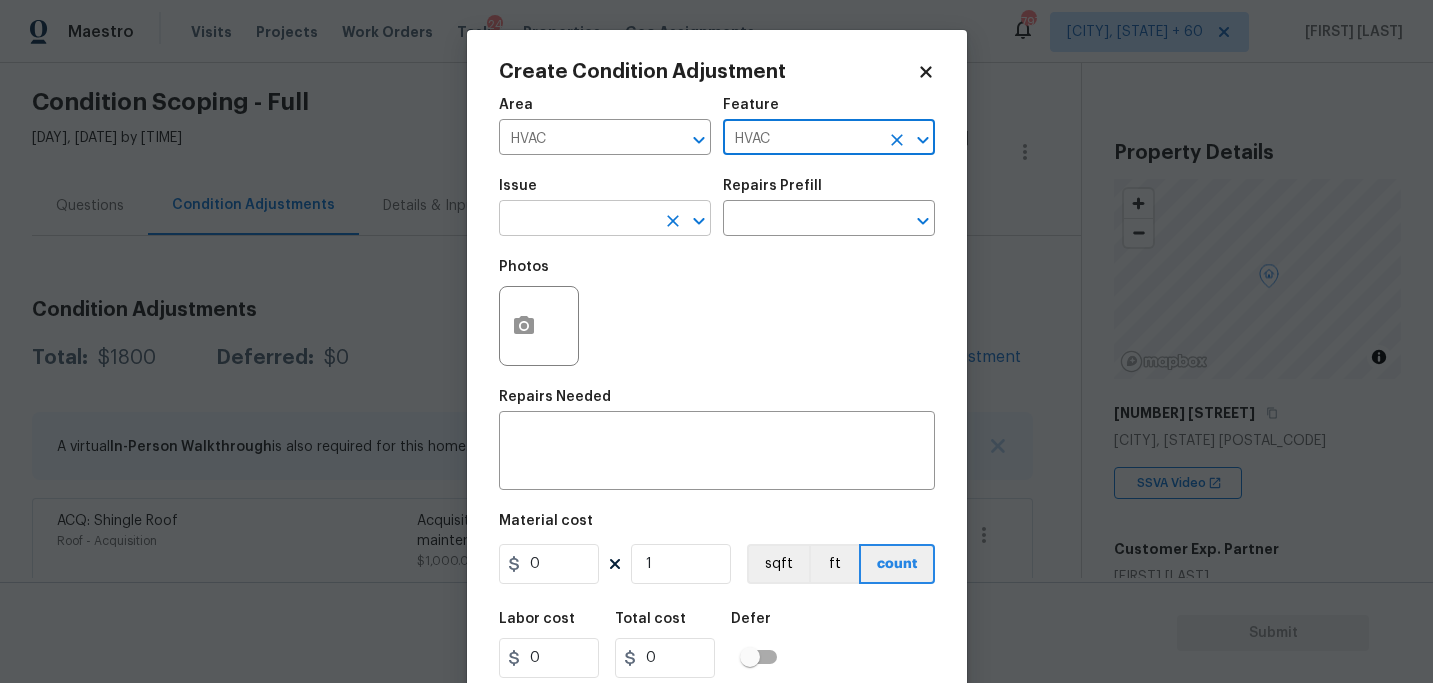 type on "HVAC" 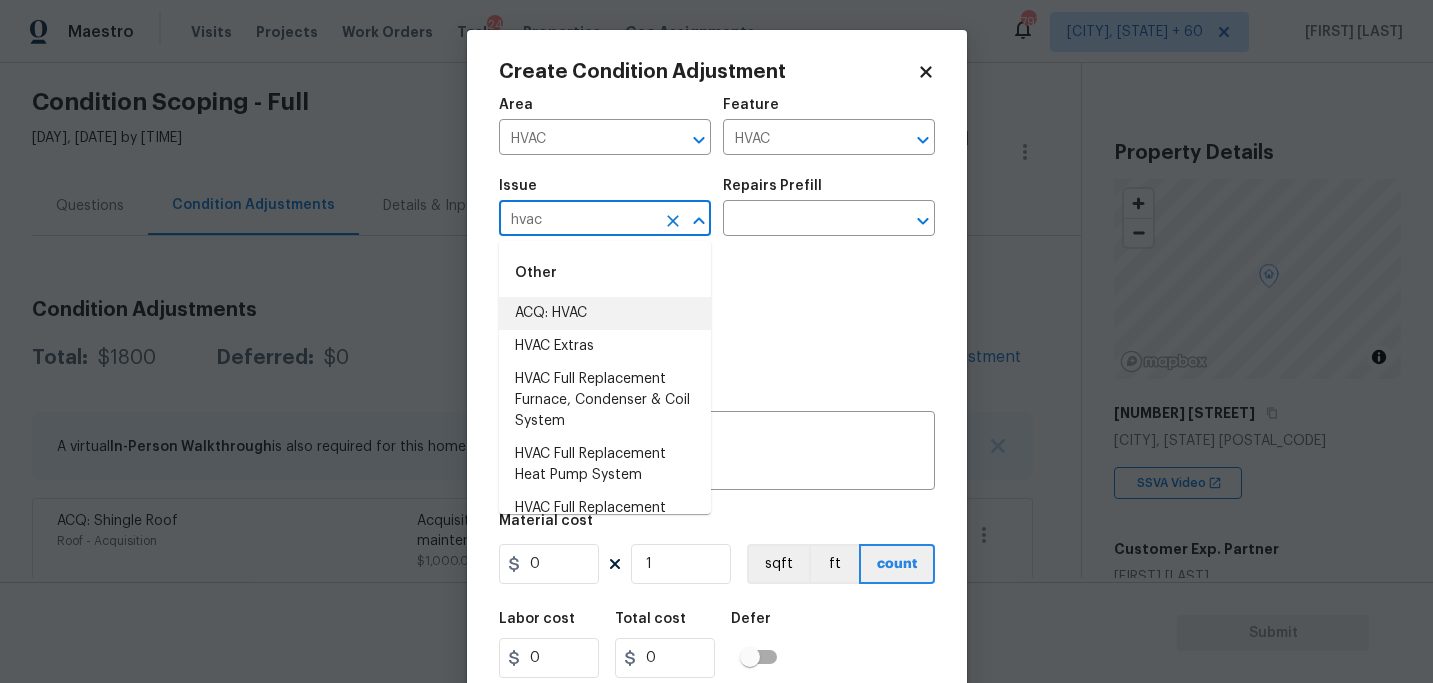 click on "ACQ: HVAC" at bounding box center [605, 313] 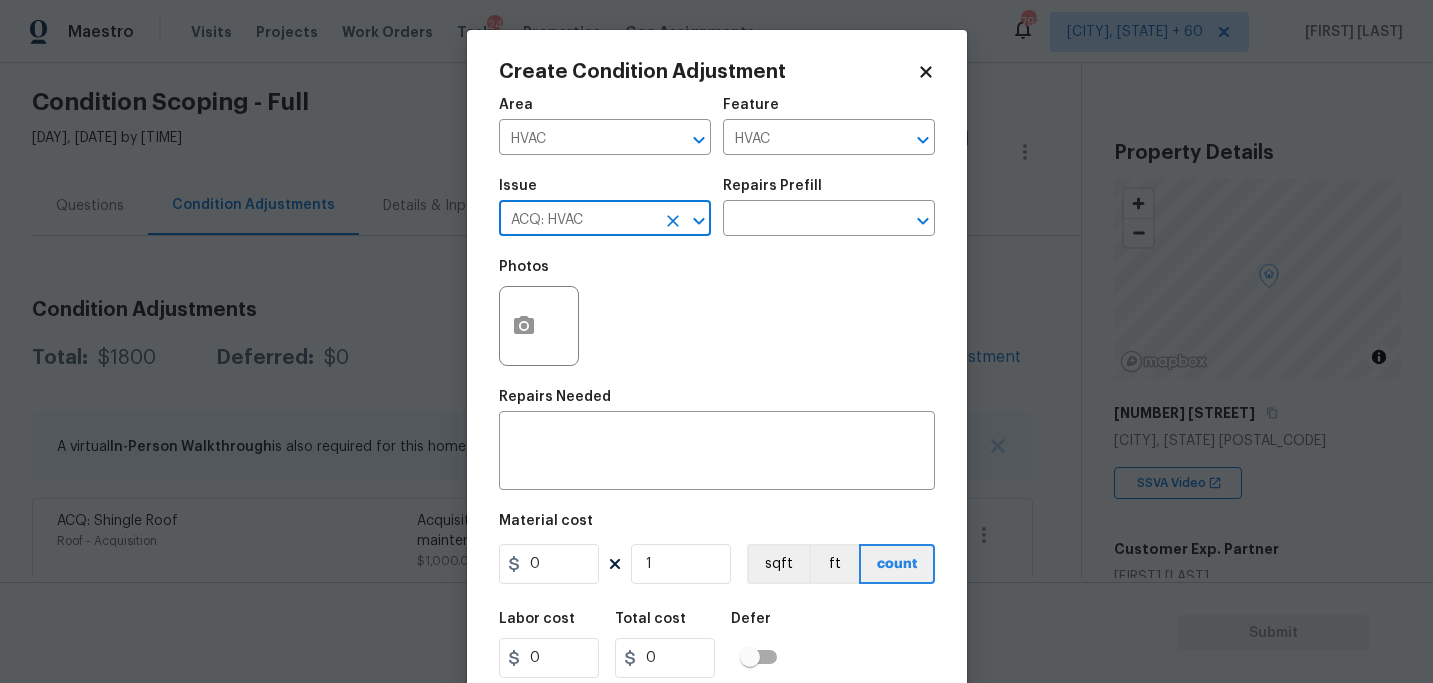 type on "ACQ: HVAC" 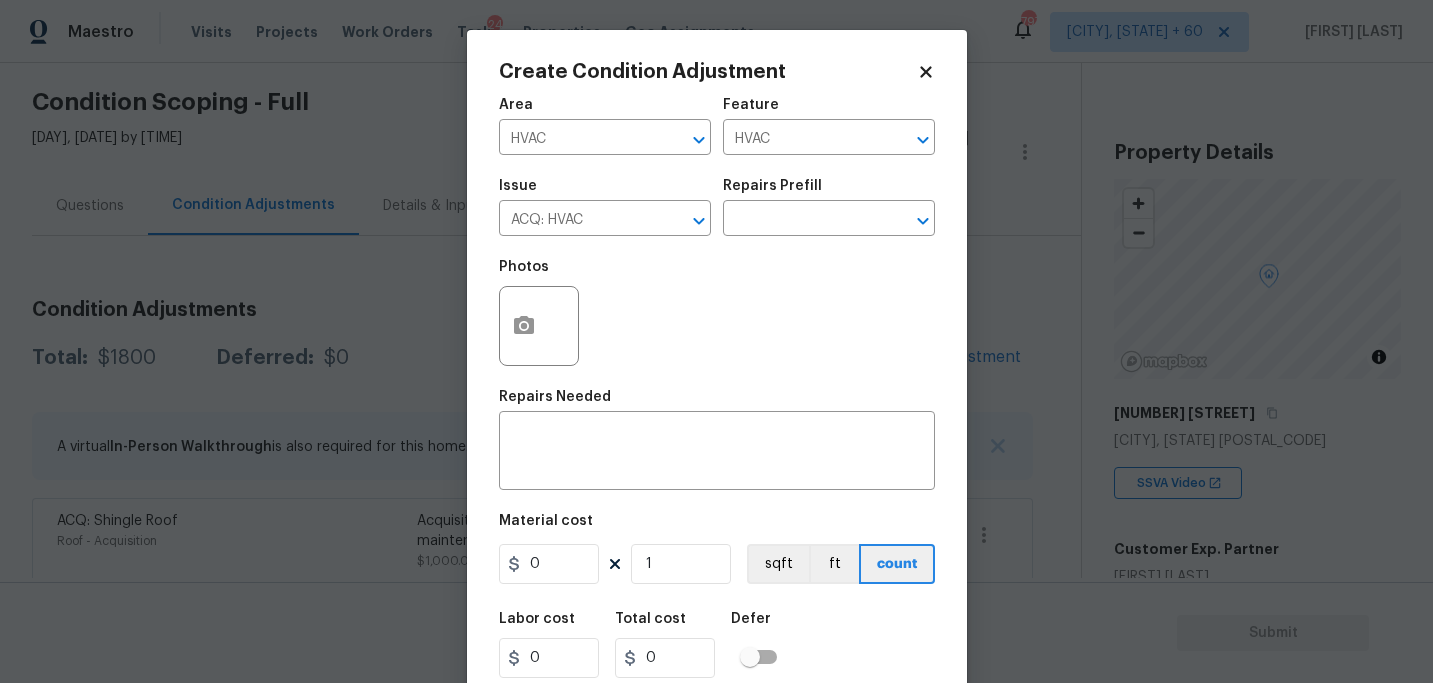 click on "Issue ACQ: HVAC ​ Repairs Prefill ​" at bounding box center [717, 207] 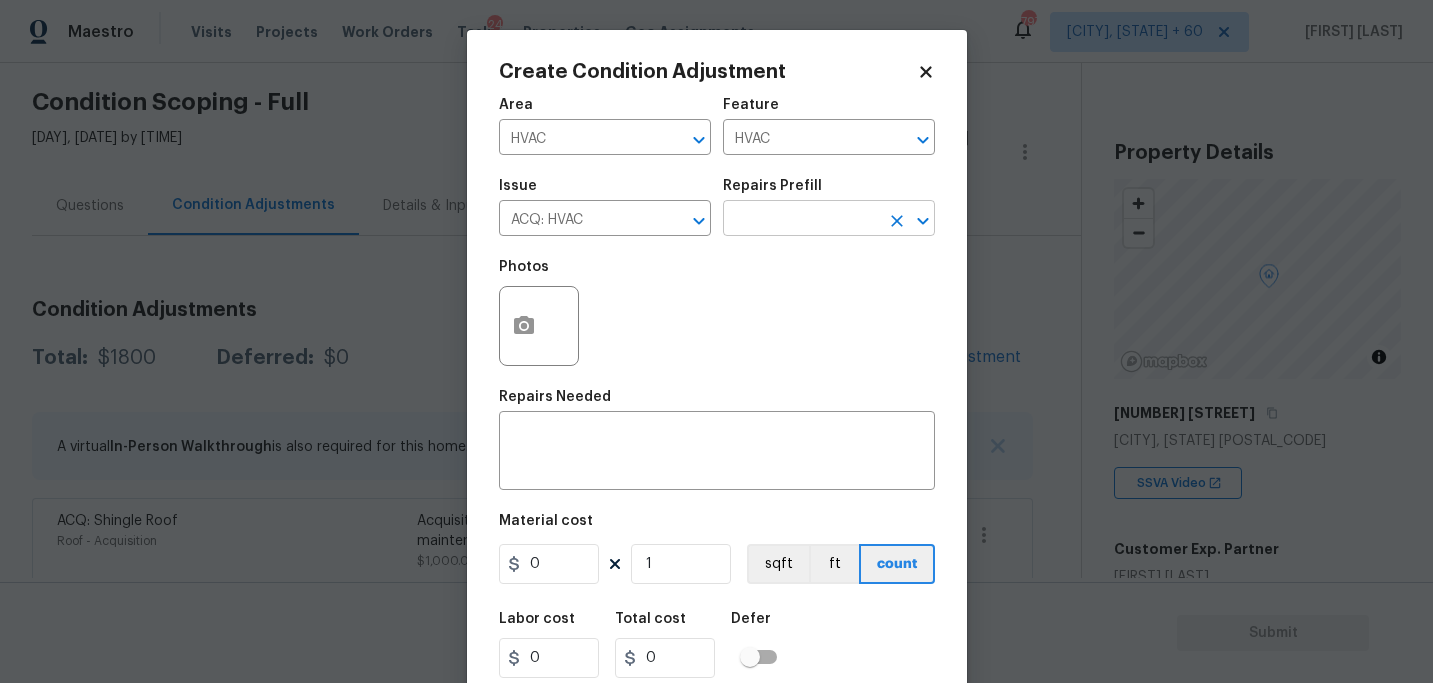click at bounding box center (801, 220) 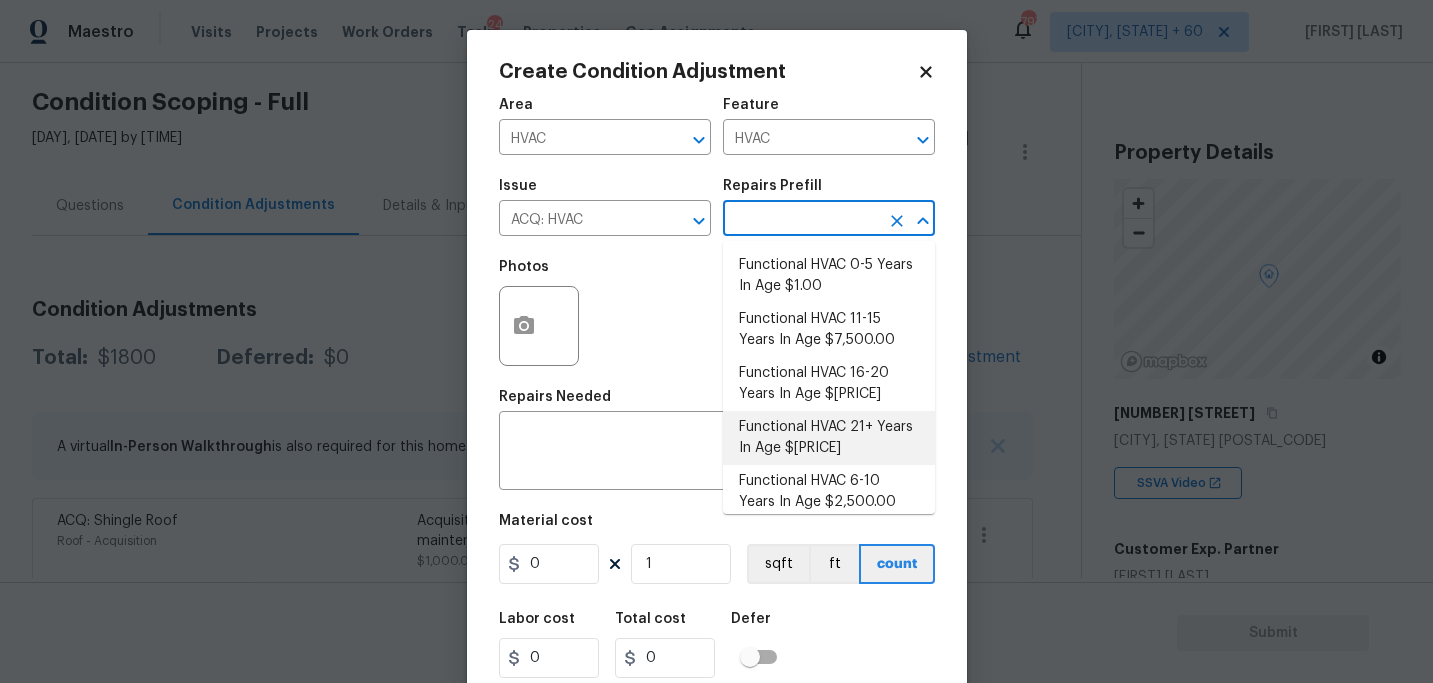 click on "Functional HVAC 21+ Years In Age $[PRICE]" at bounding box center (829, 438) 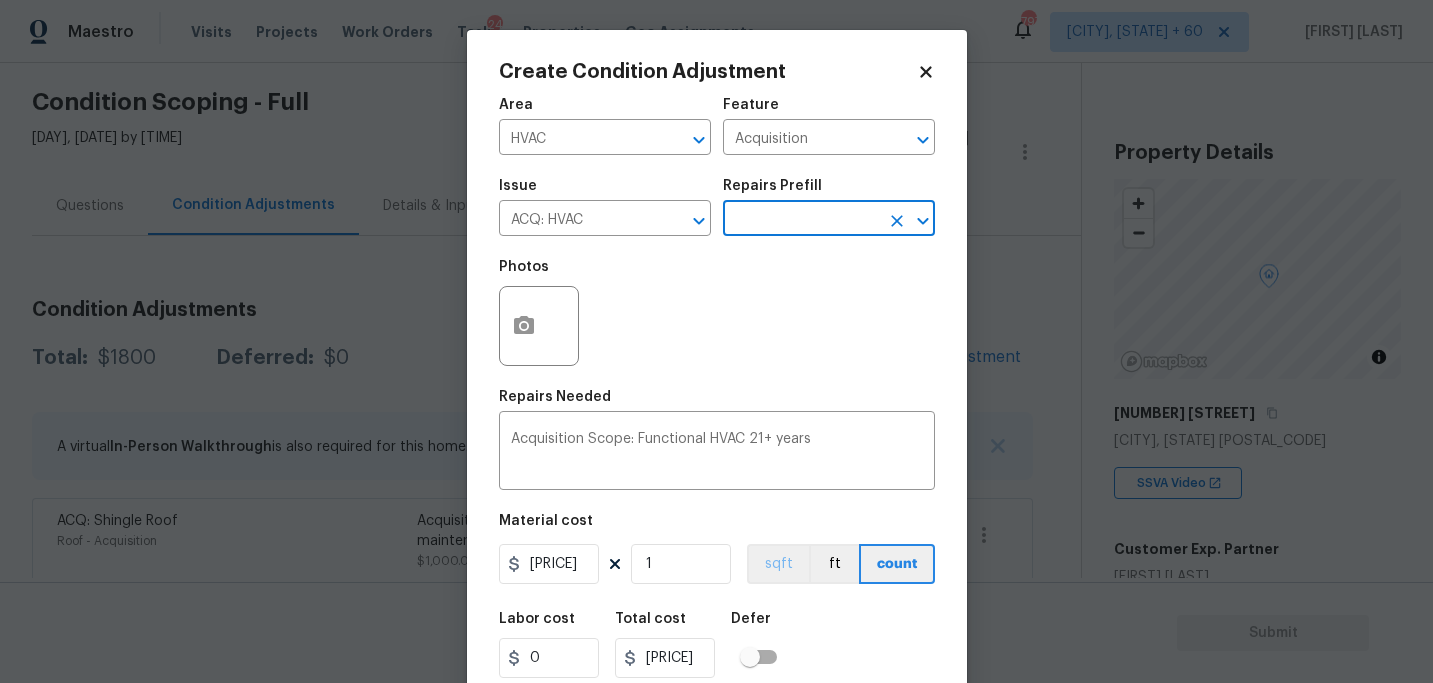 scroll, scrollTop: 64, scrollLeft: 0, axis: vertical 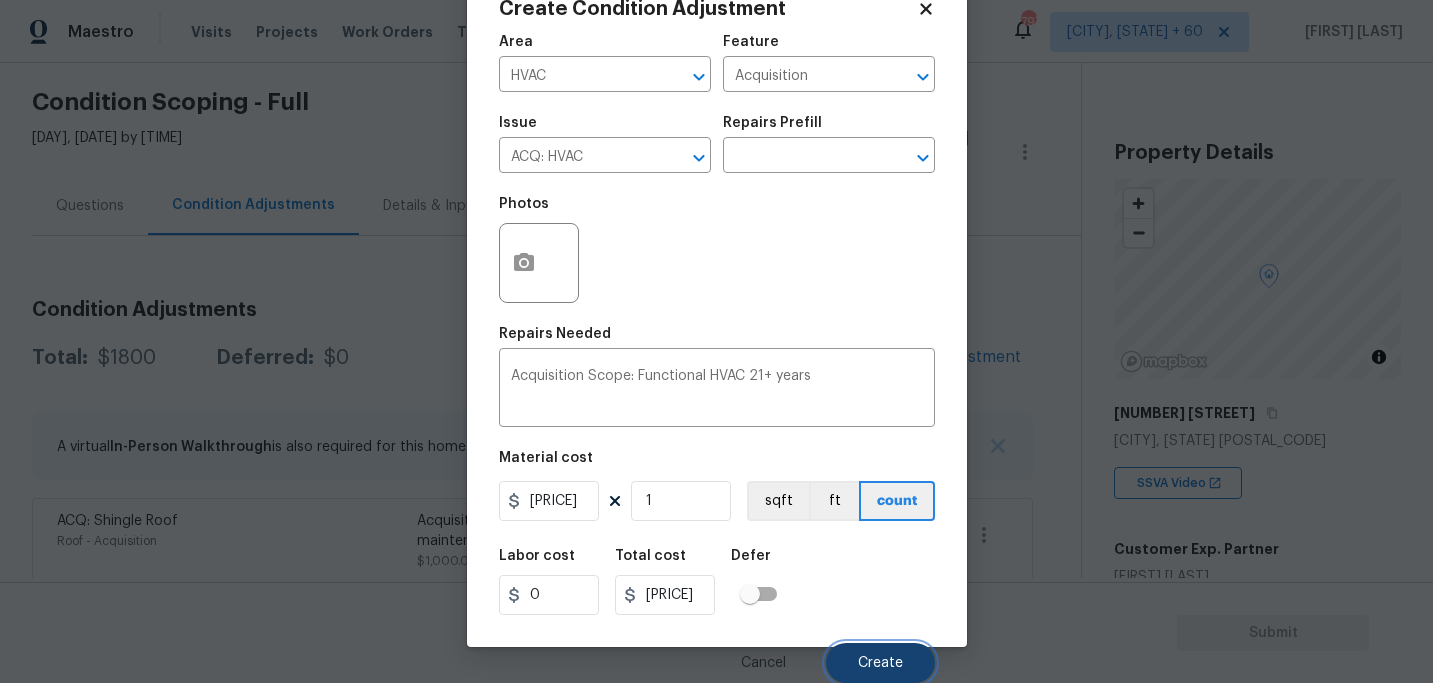click on "Create" at bounding box center (880, 663) 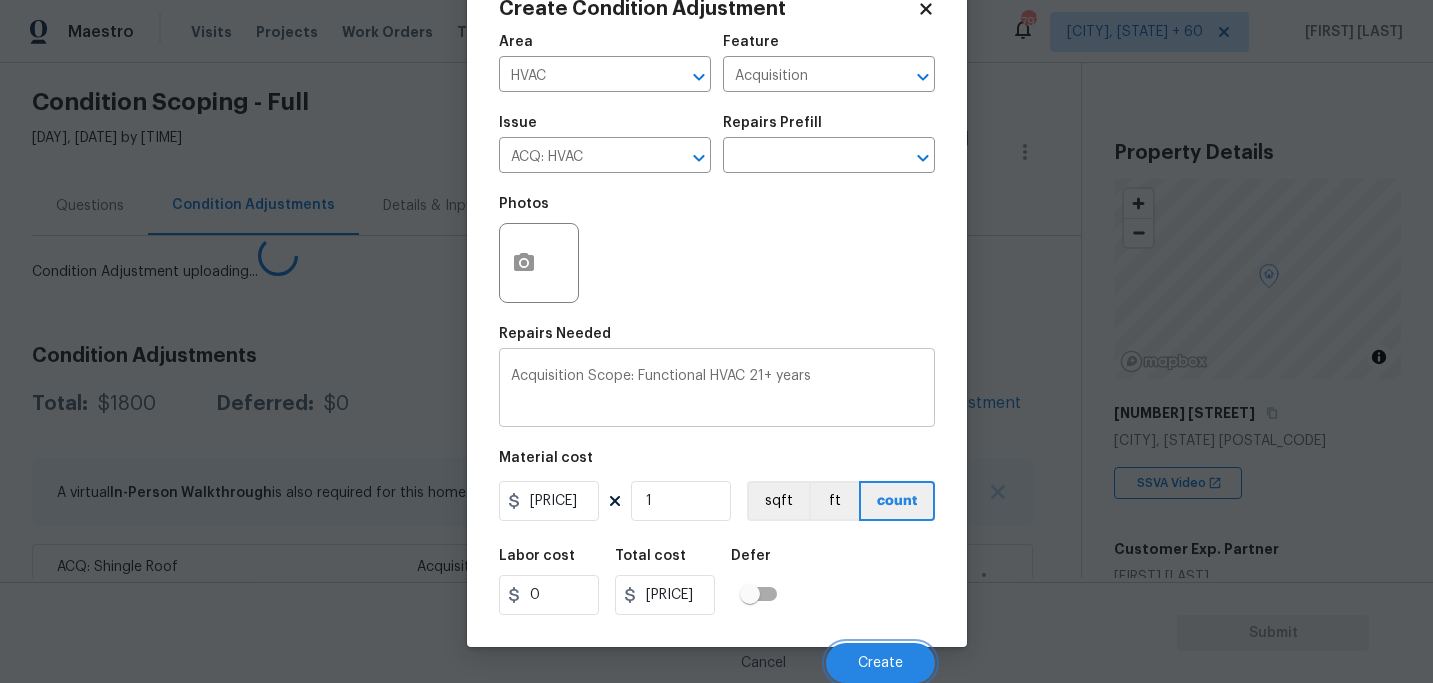 scroll, scrollTop: 57, scrollLeft: 0, axis: vertical 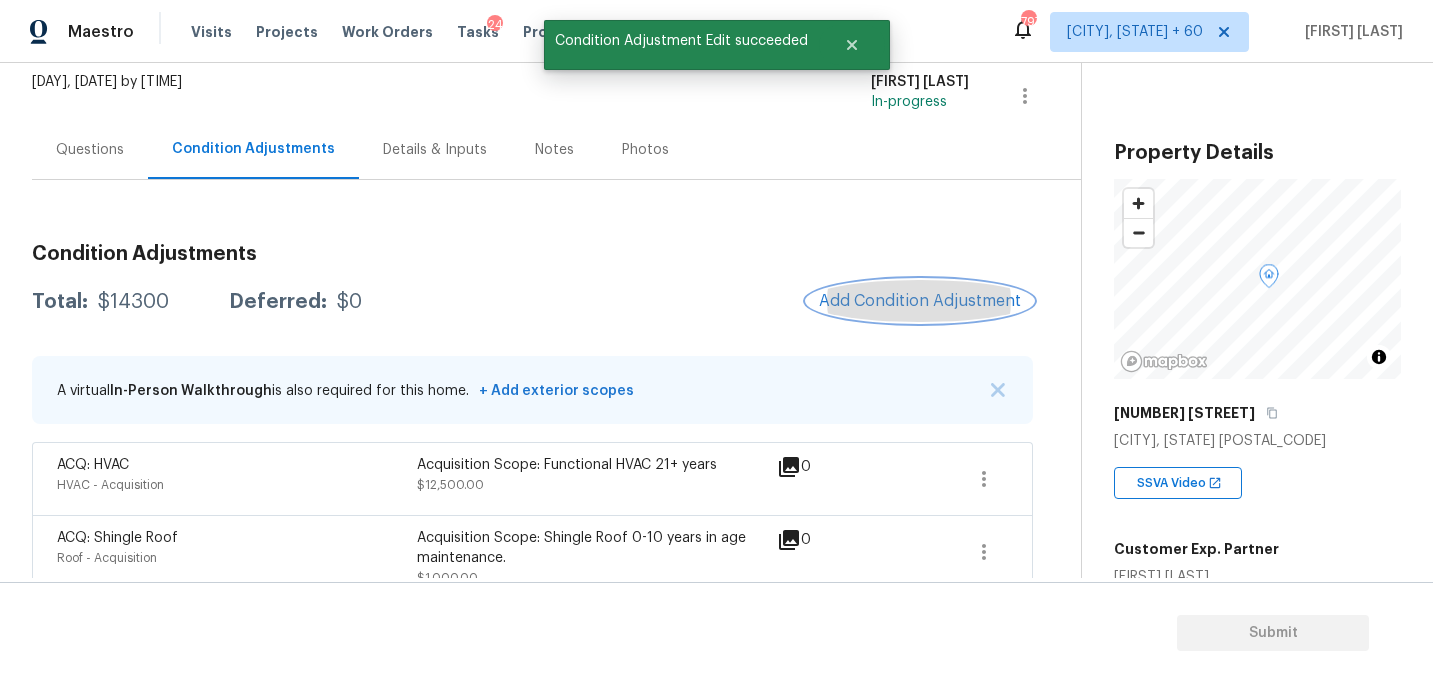 click on "Add Condition Adjustment" at bounding box center [920, 301] 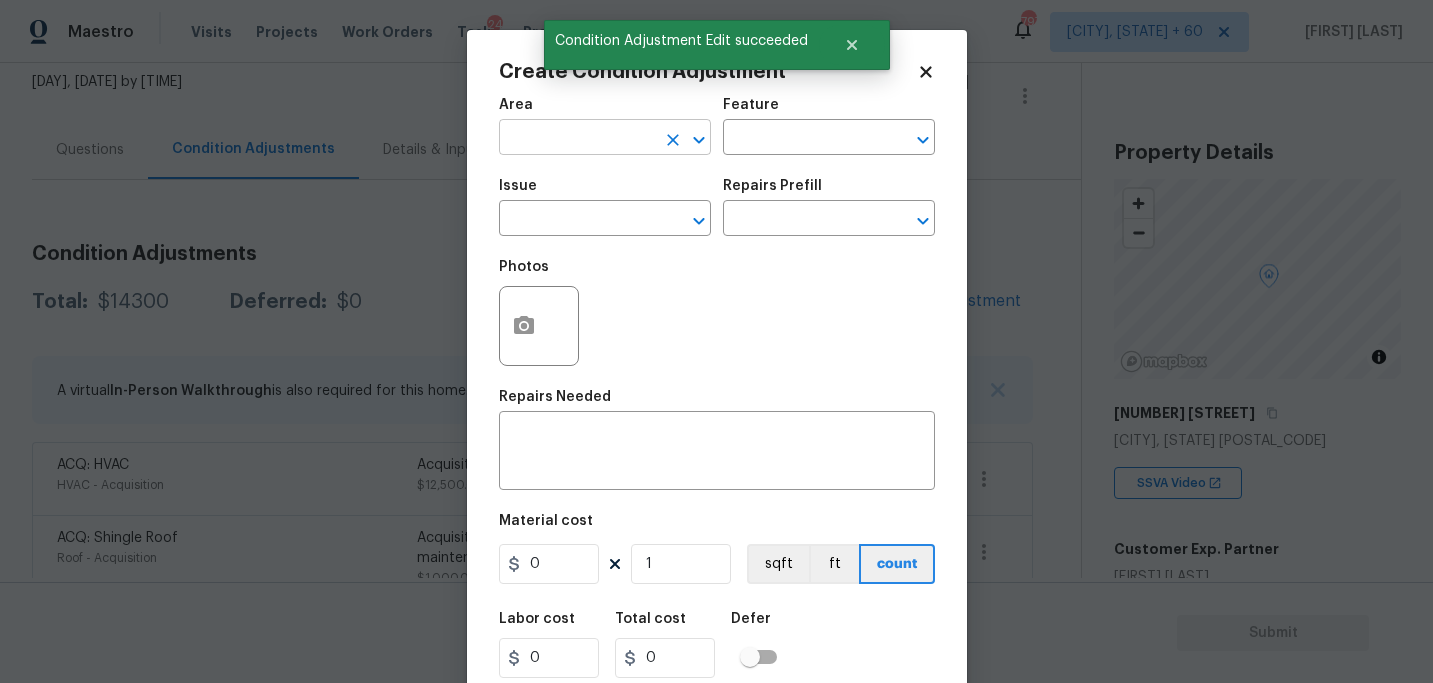 click at bounding box center (577, 139) 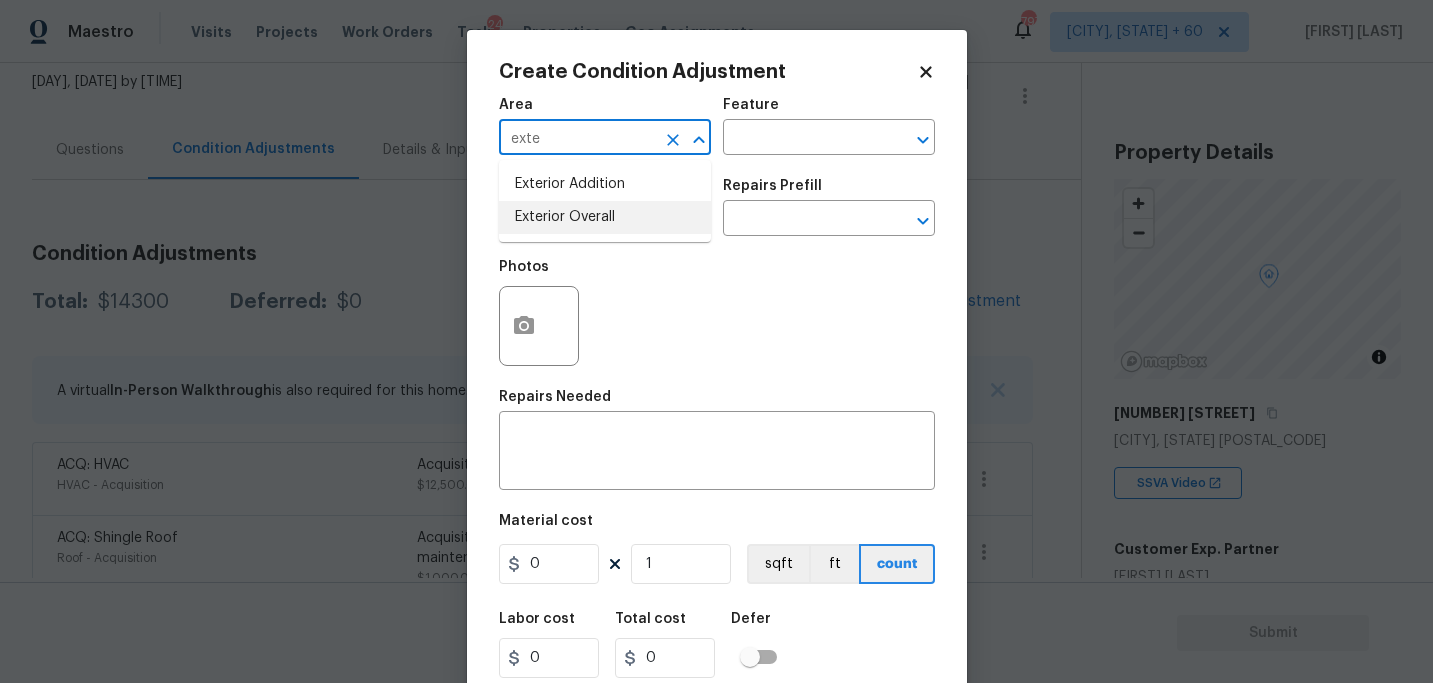 click on "Exterior Overall" at bounding box center (605, 217) 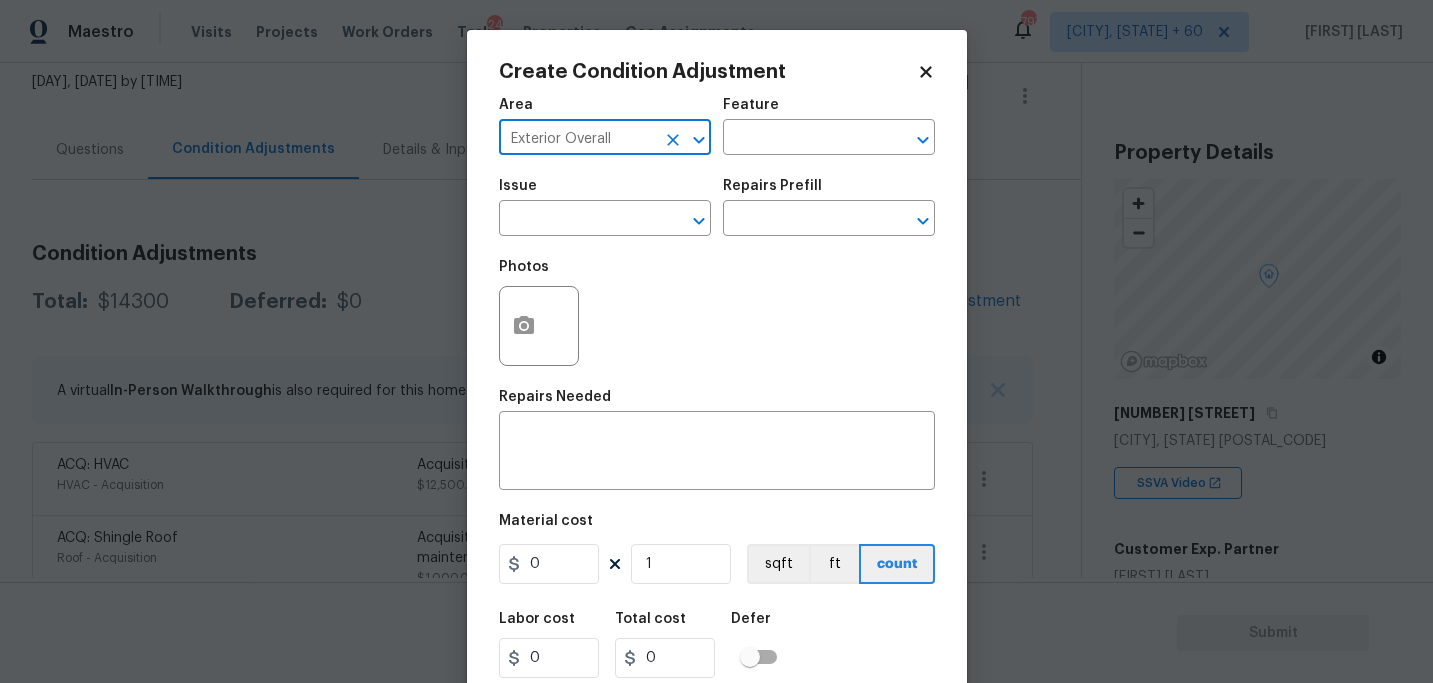 type on "Exterior Overall" 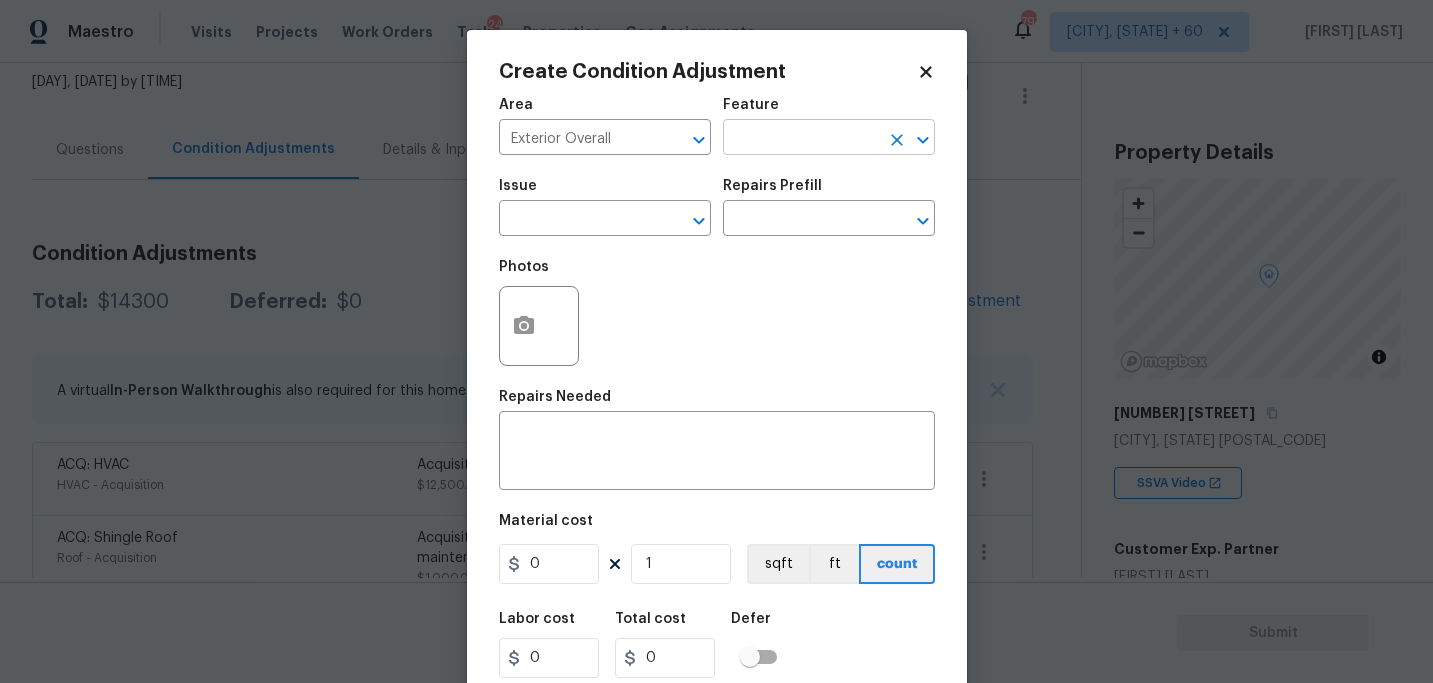 click at bounding box center [801, 139] 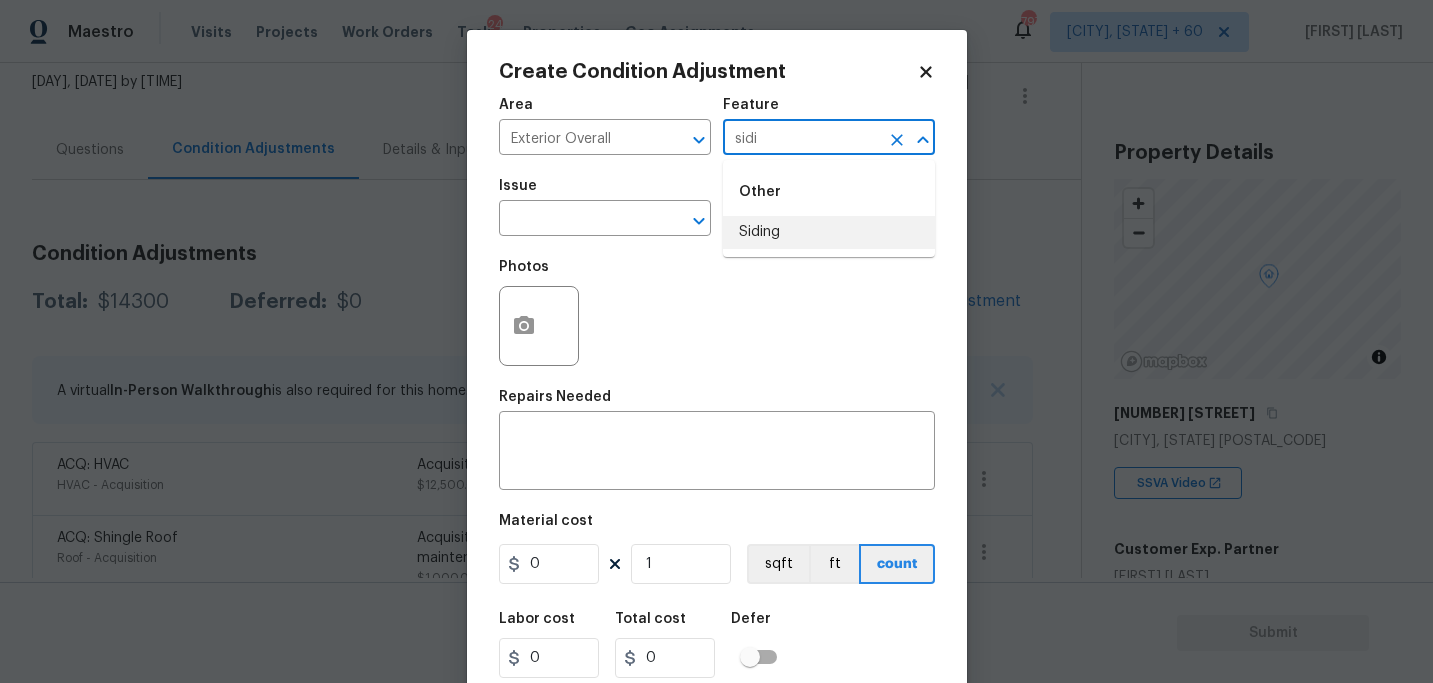 click on "Siding" at bounding box center (829, 232) 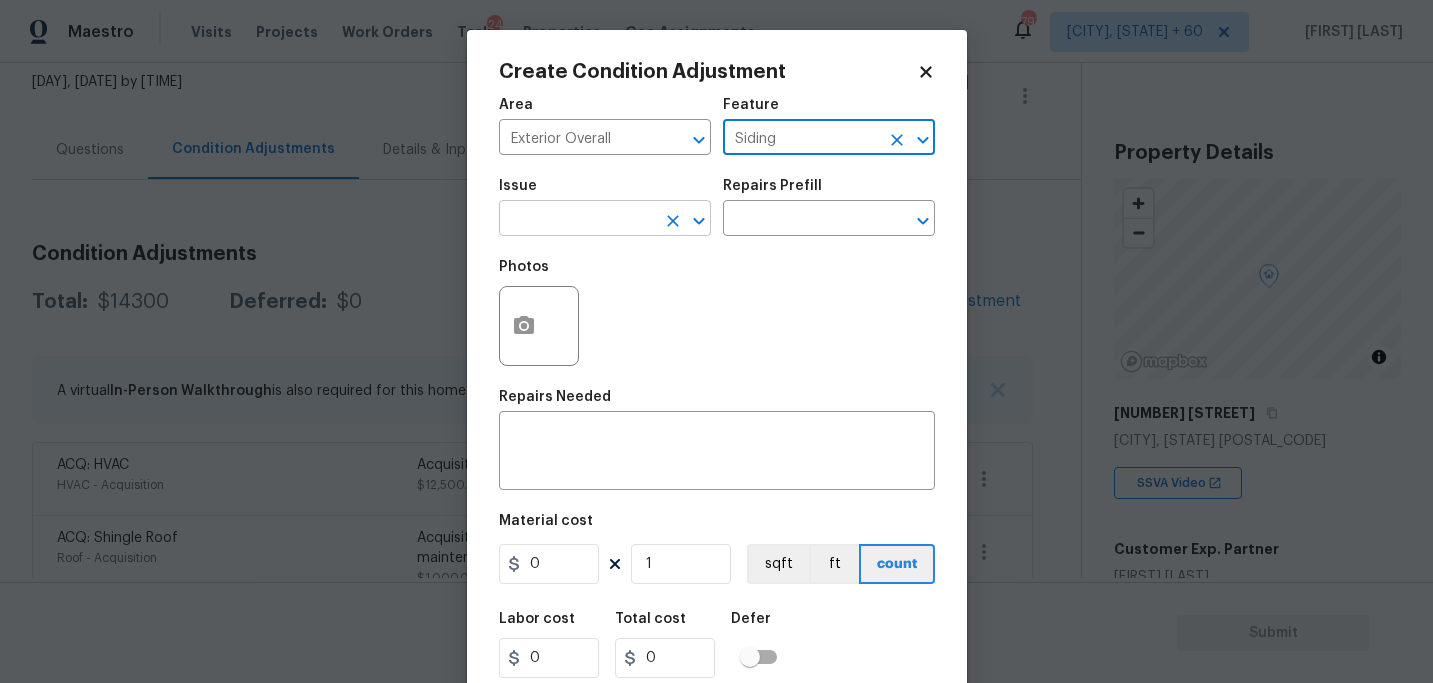 type on "Siding" 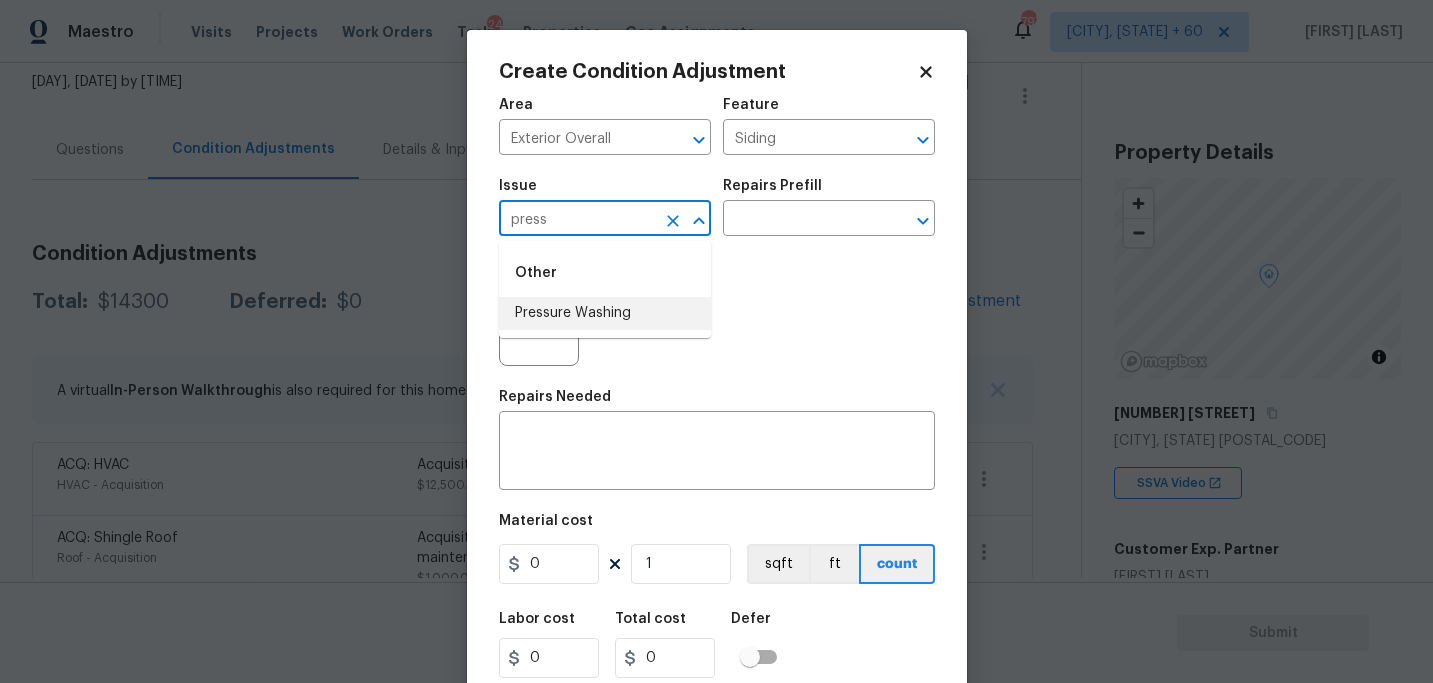 click on "Pressure Washing" at bounding box center (605, 313) 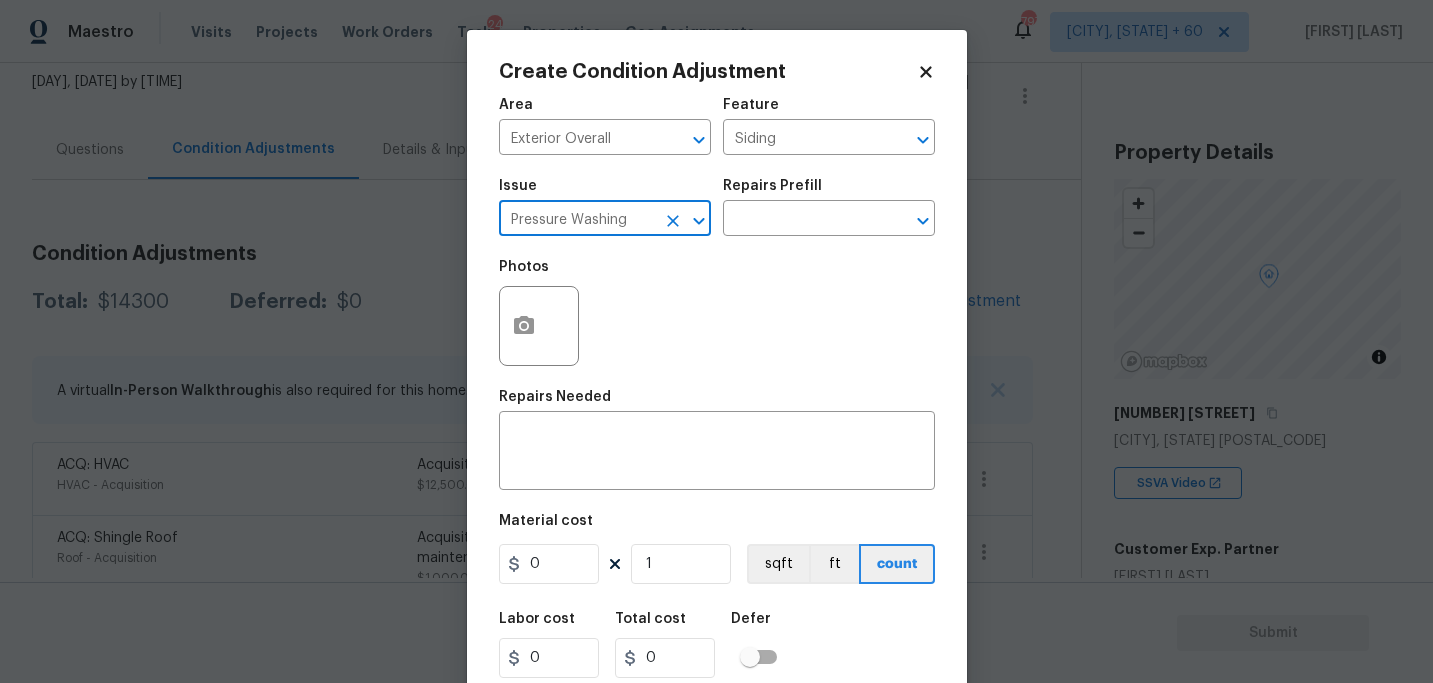 type on "Pressure Washing" 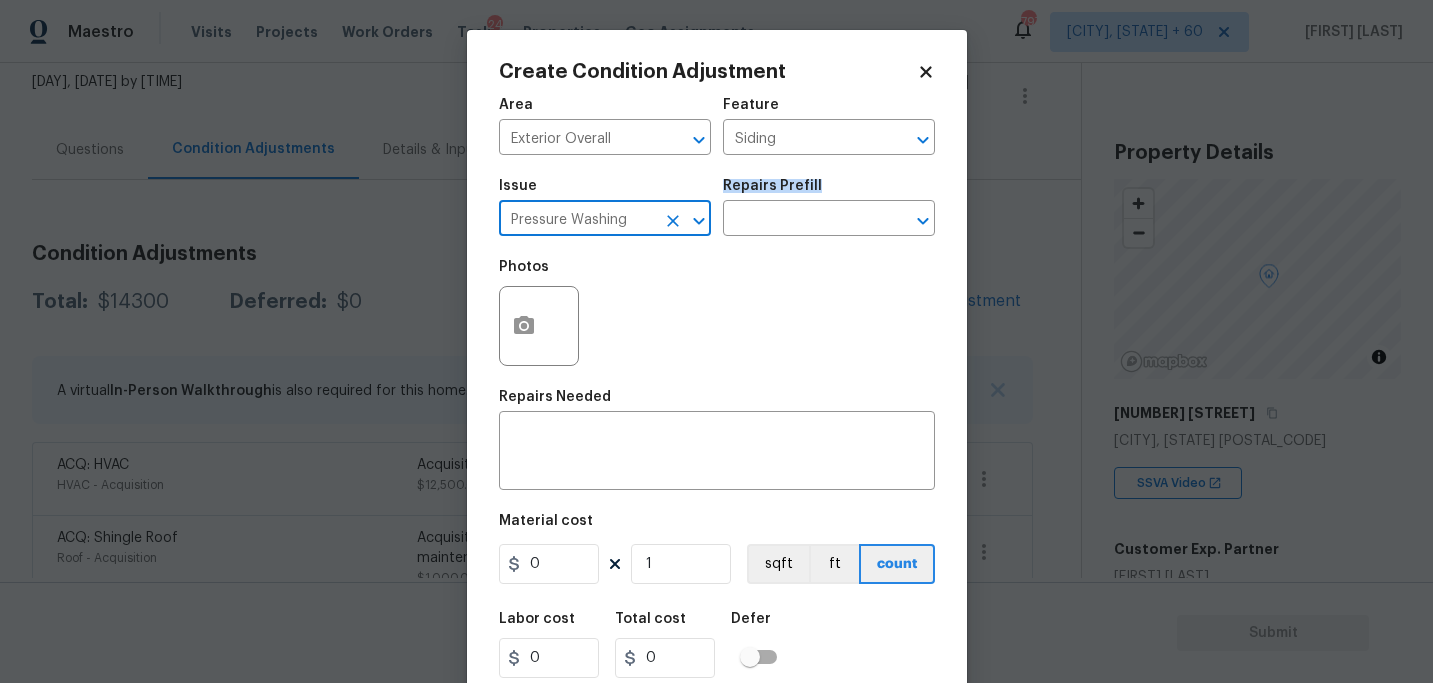 click on "Issue Pressure Washing ​ Repairs Prefill ​" at bounding box center [717, 207] 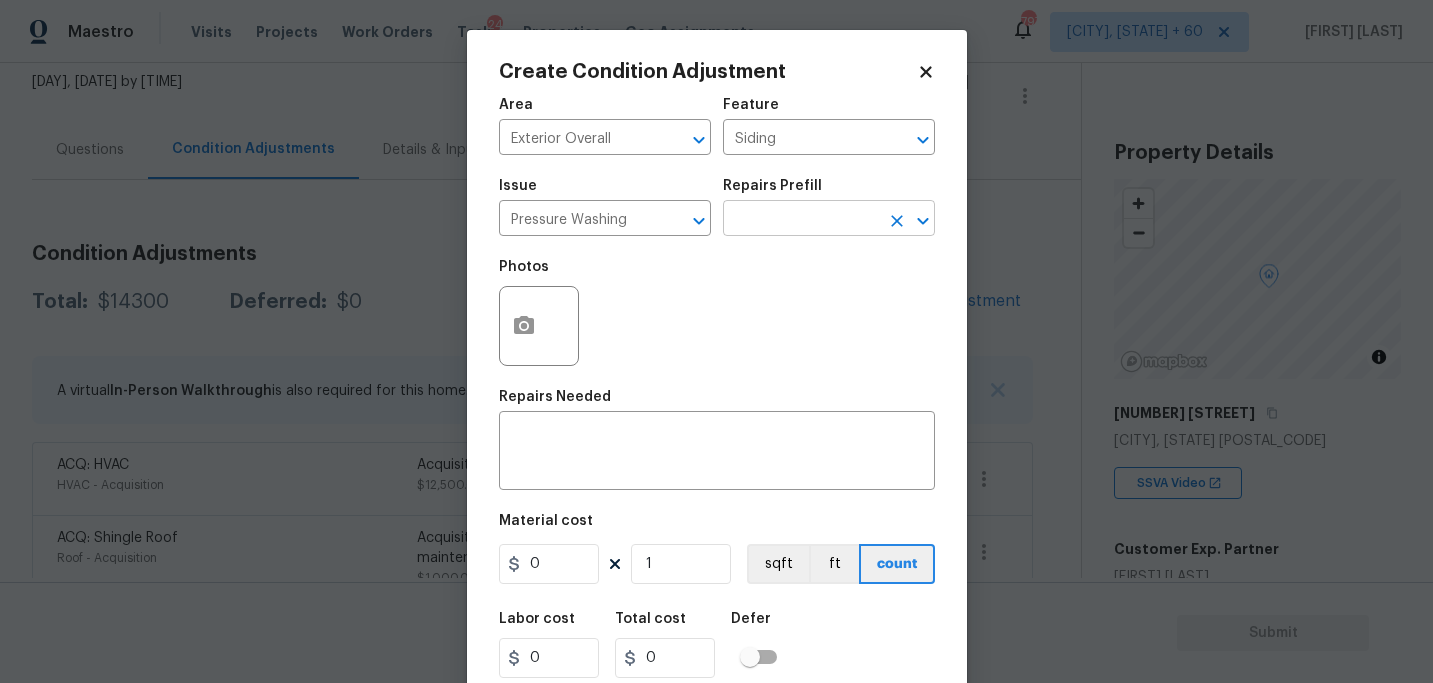 click at bounding box center [801, 220] 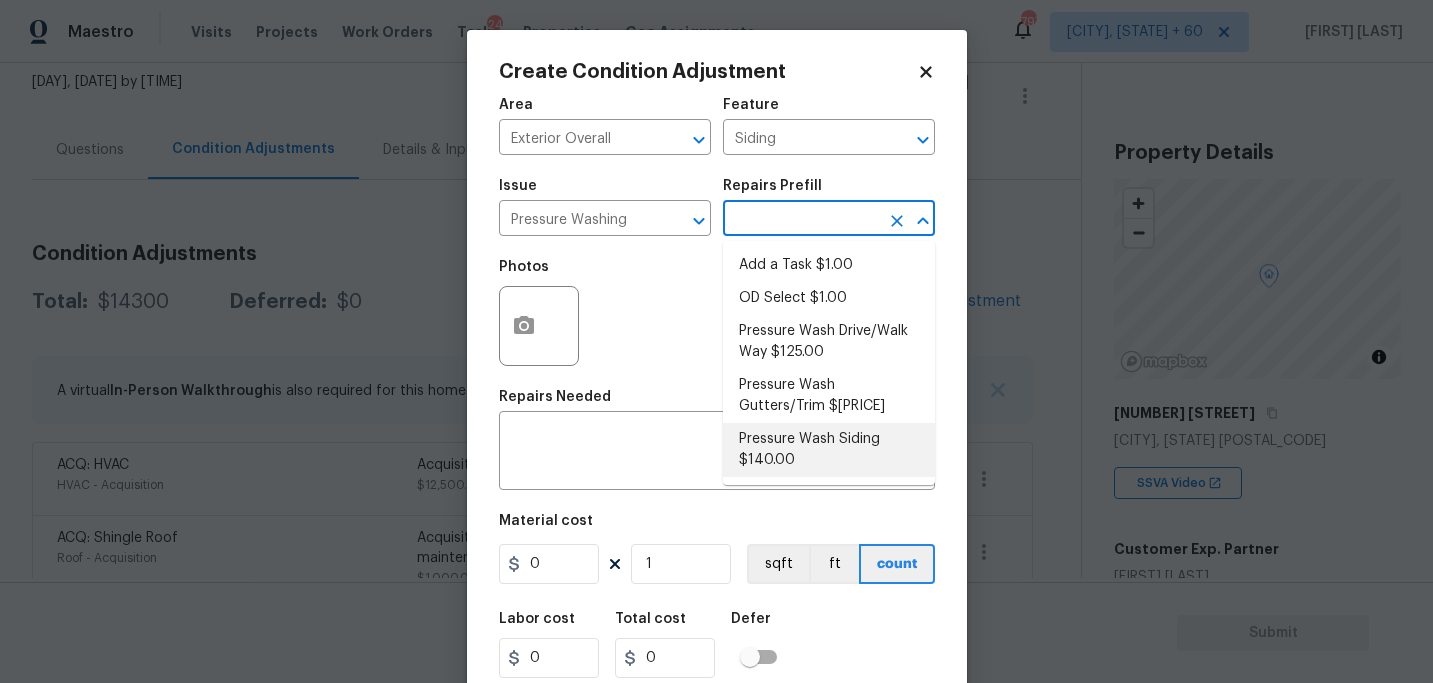 click on "Pressure Wash Siding $140.00" at bounding box center (829, 450) 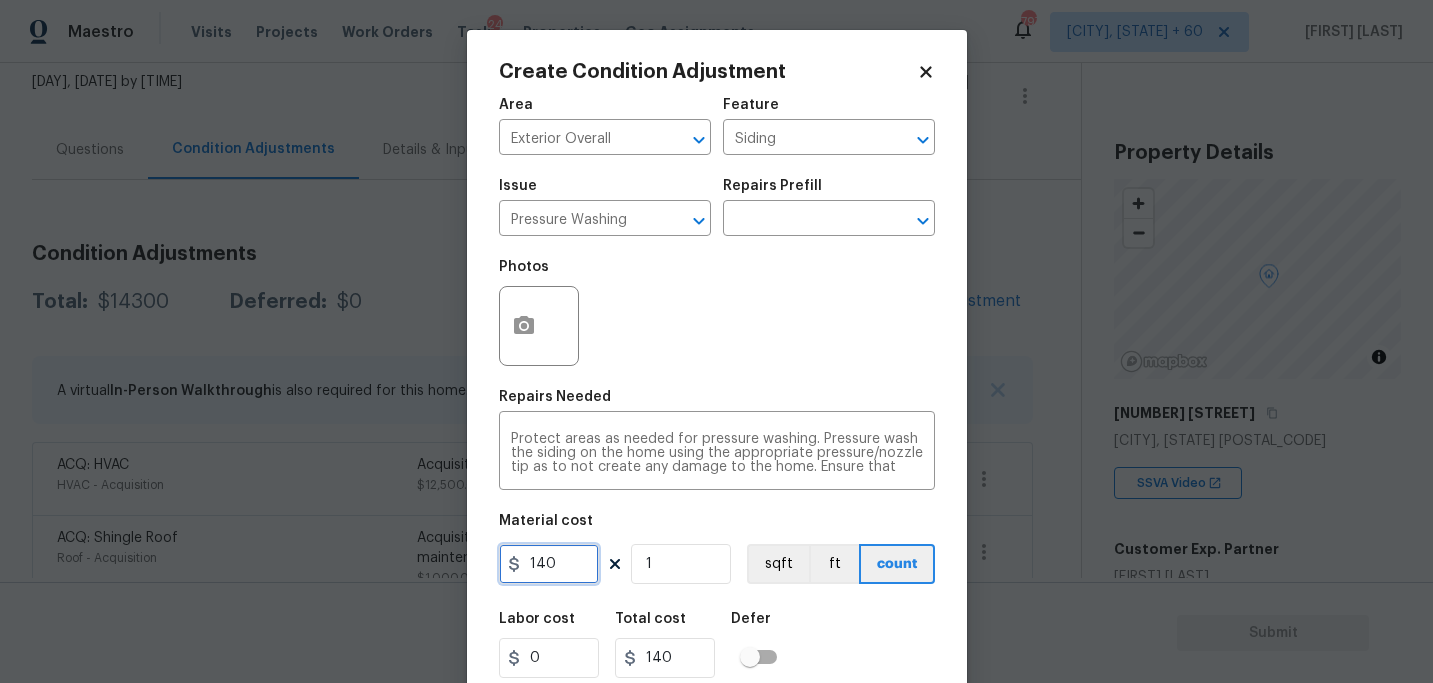 drag, startPoint x: 579, startPoint y: 567, endPoint x: 493, endPoint y: 567, distance: 86 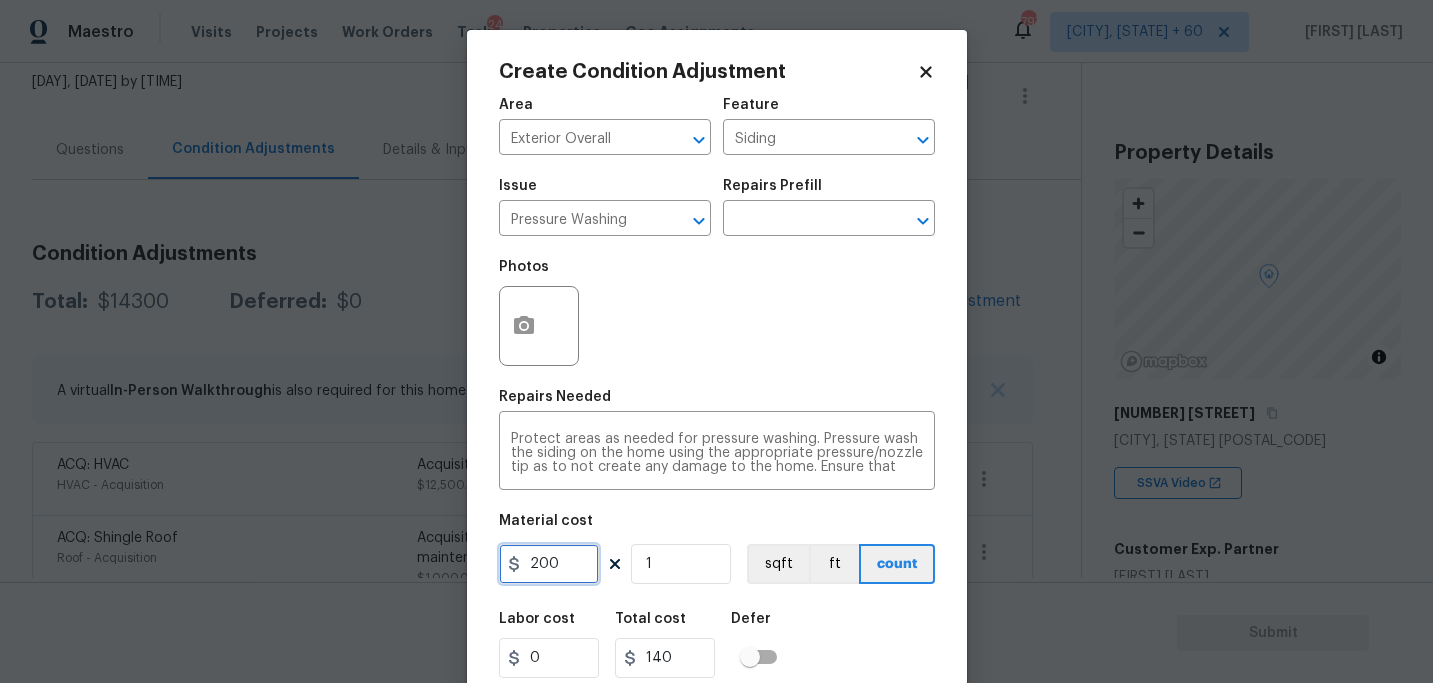 type on "200" 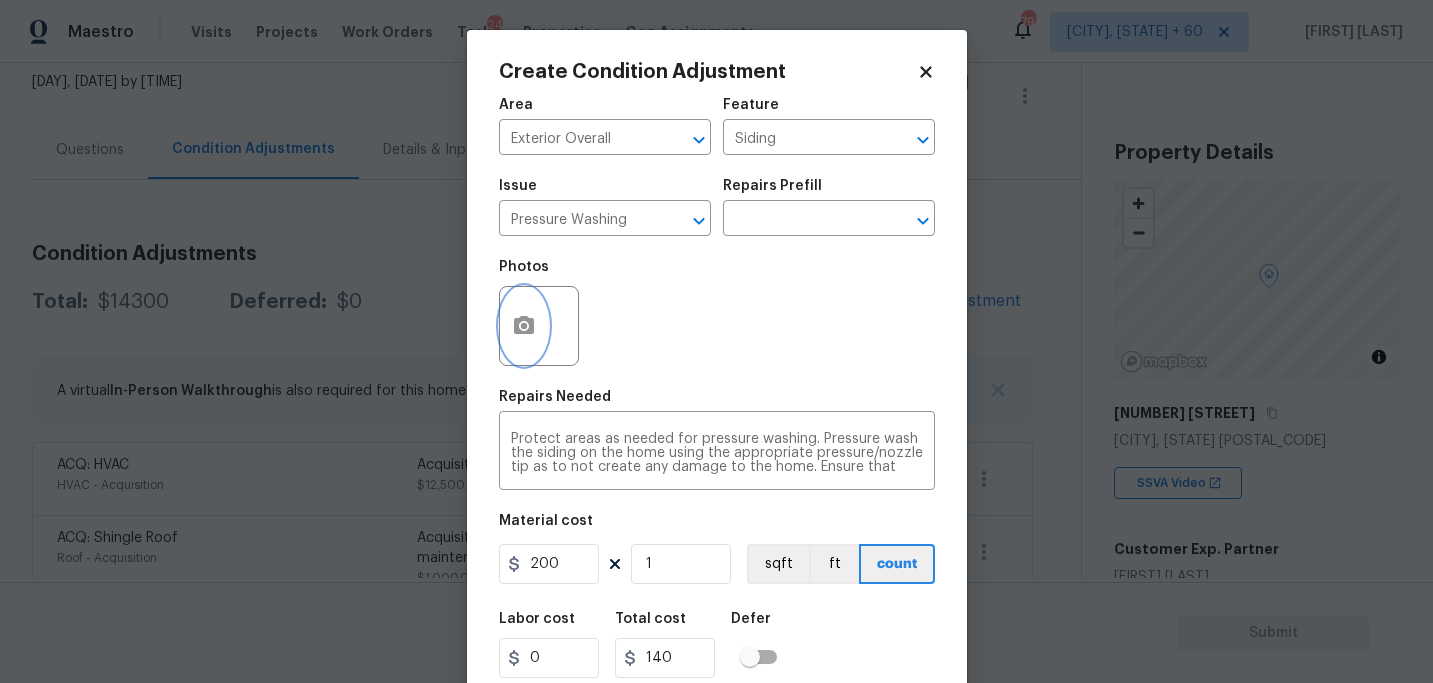 type on "200" 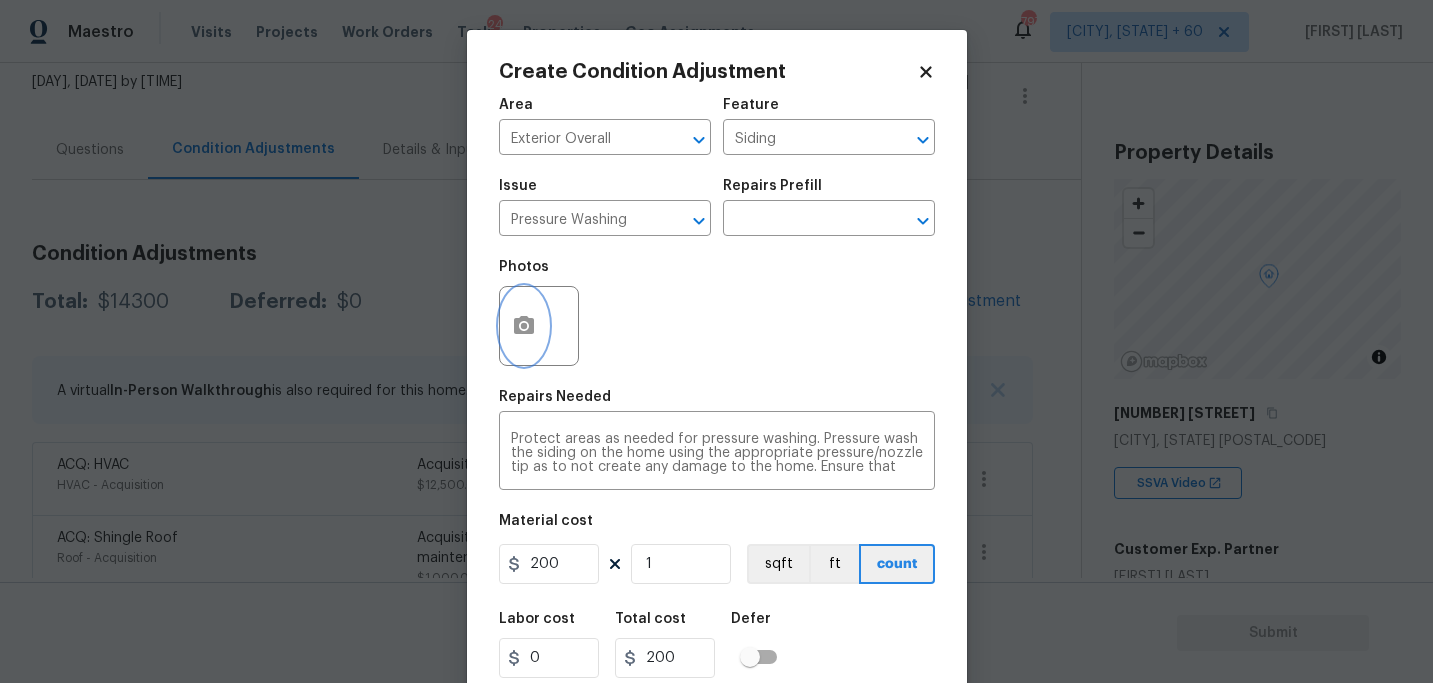 click 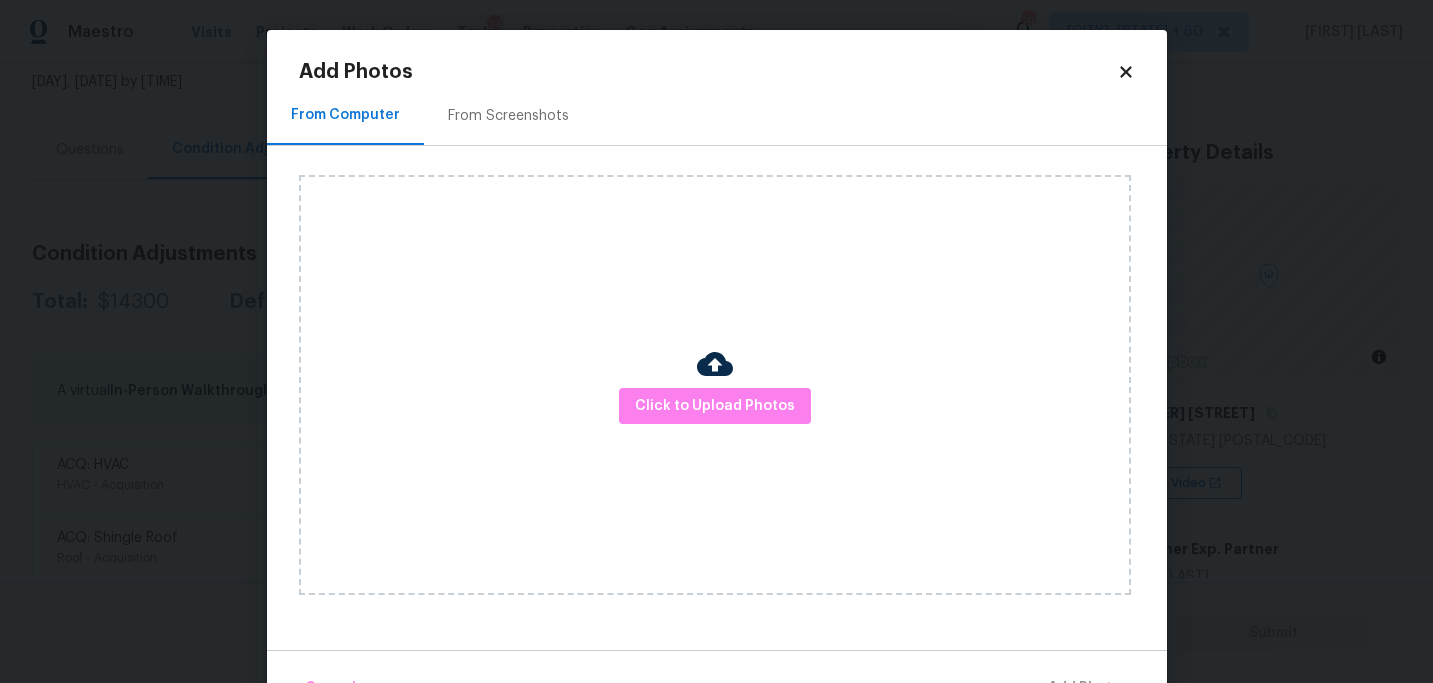 click on "Click to Upload Photos" at bounding box center [715, 385] 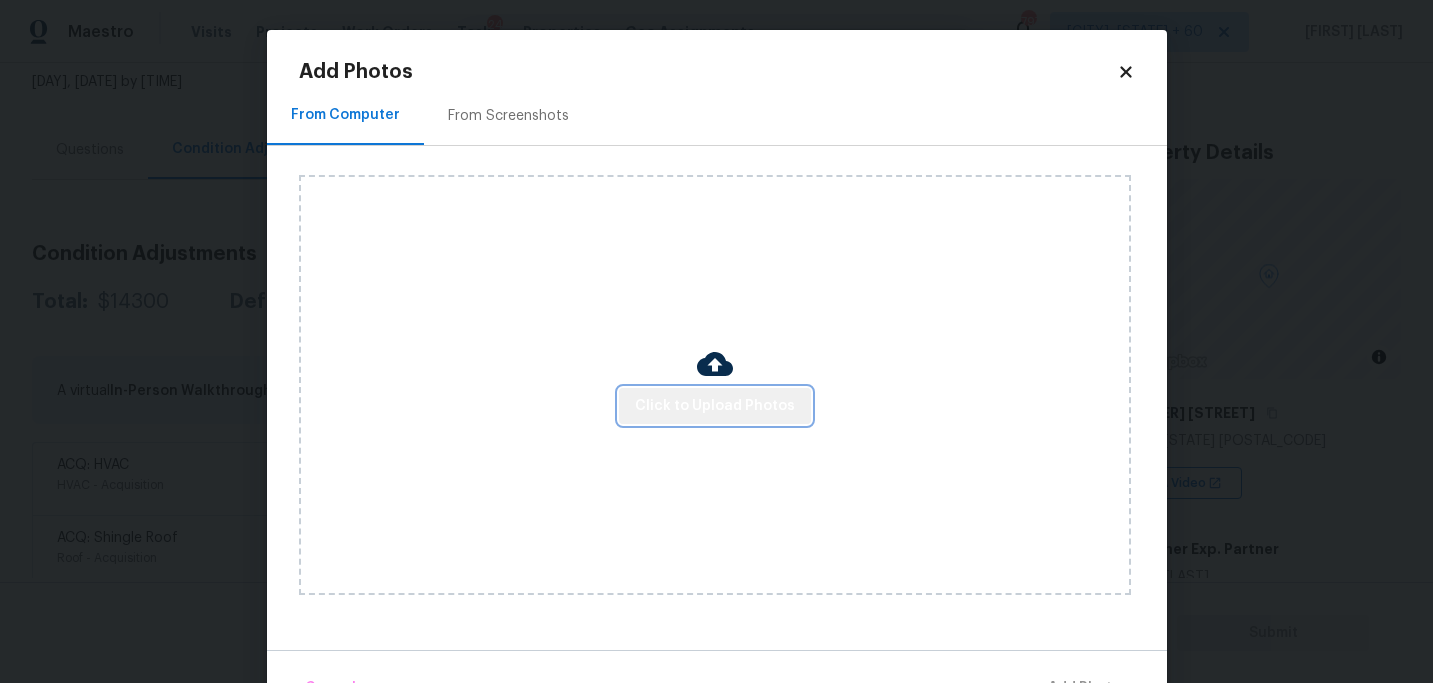 click on "Click to Upload Photos" at bounding box center [715, 406] 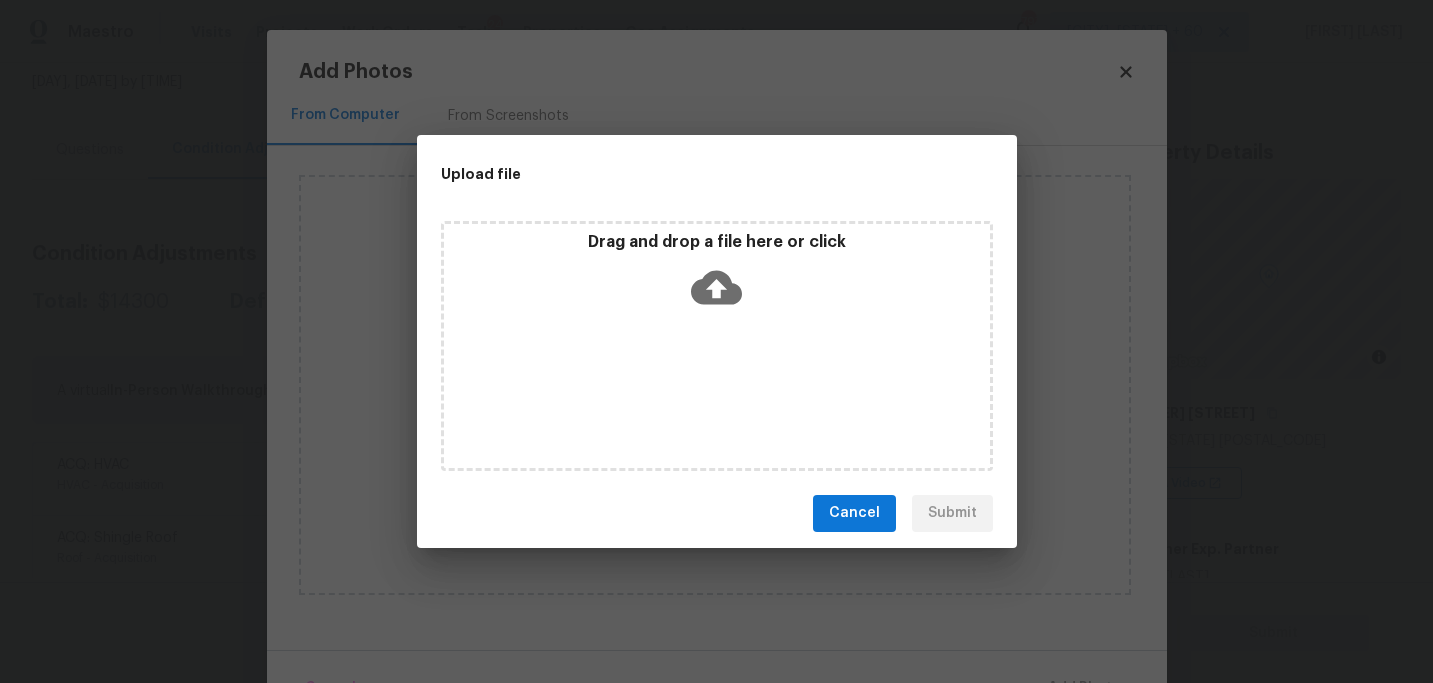 click on "Drag and drop a file here or click" at bounding box center (717, 346) 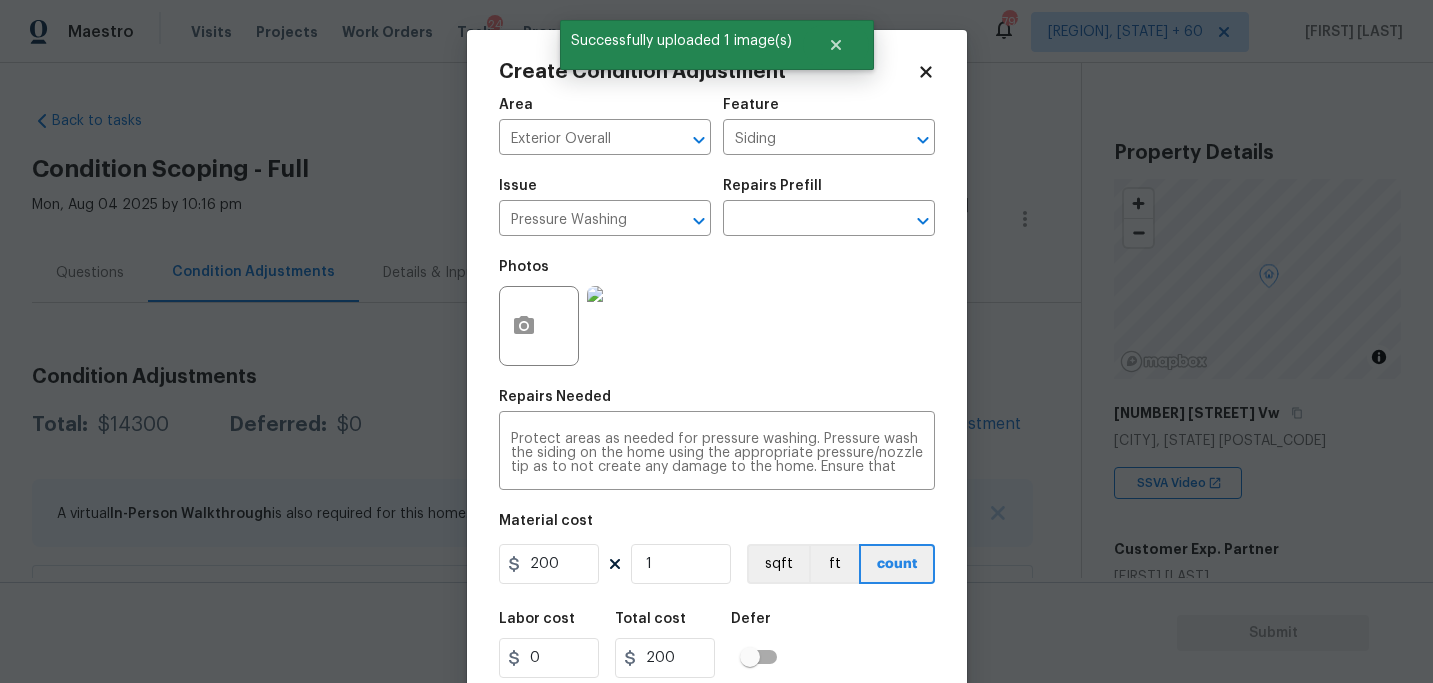 scroll, scrollTop: 0, scrollLeft: 0, axis: both 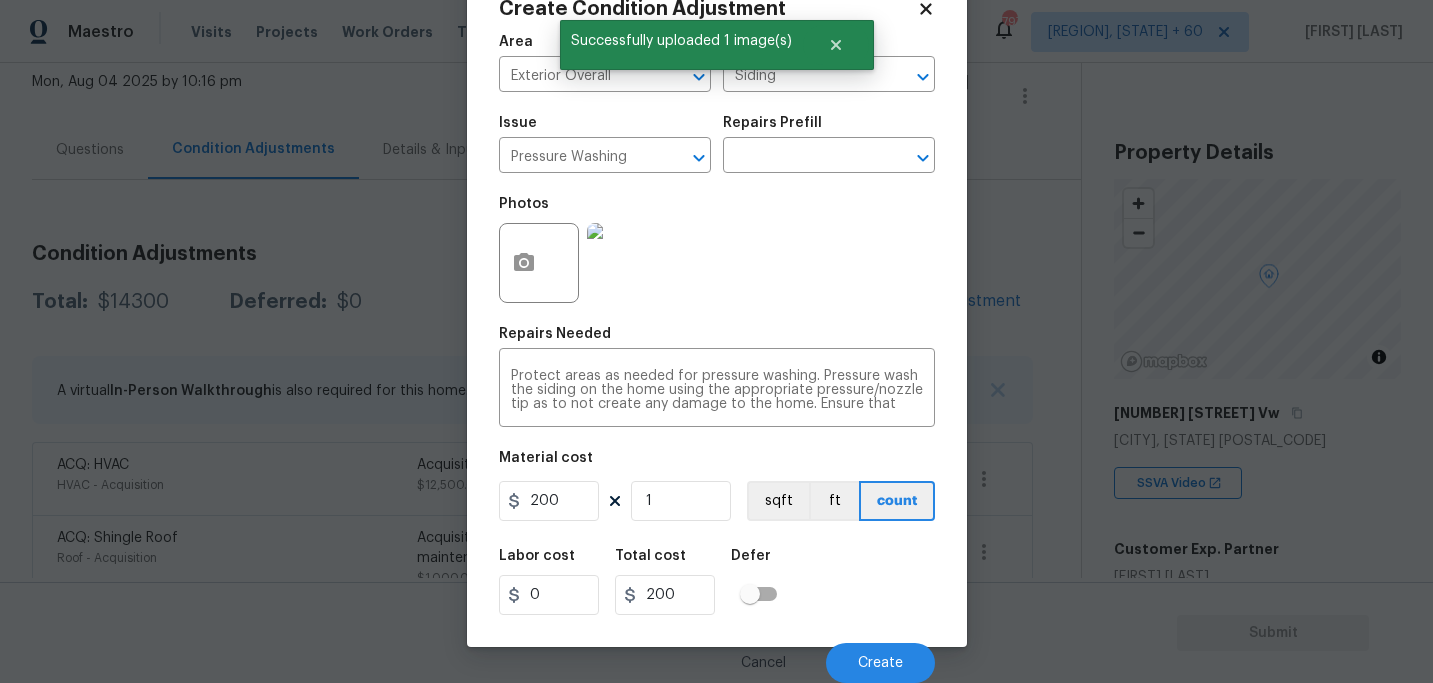 click on "Labor cost 0 Total cost 200 Defer" at bounding box center (717, 582) 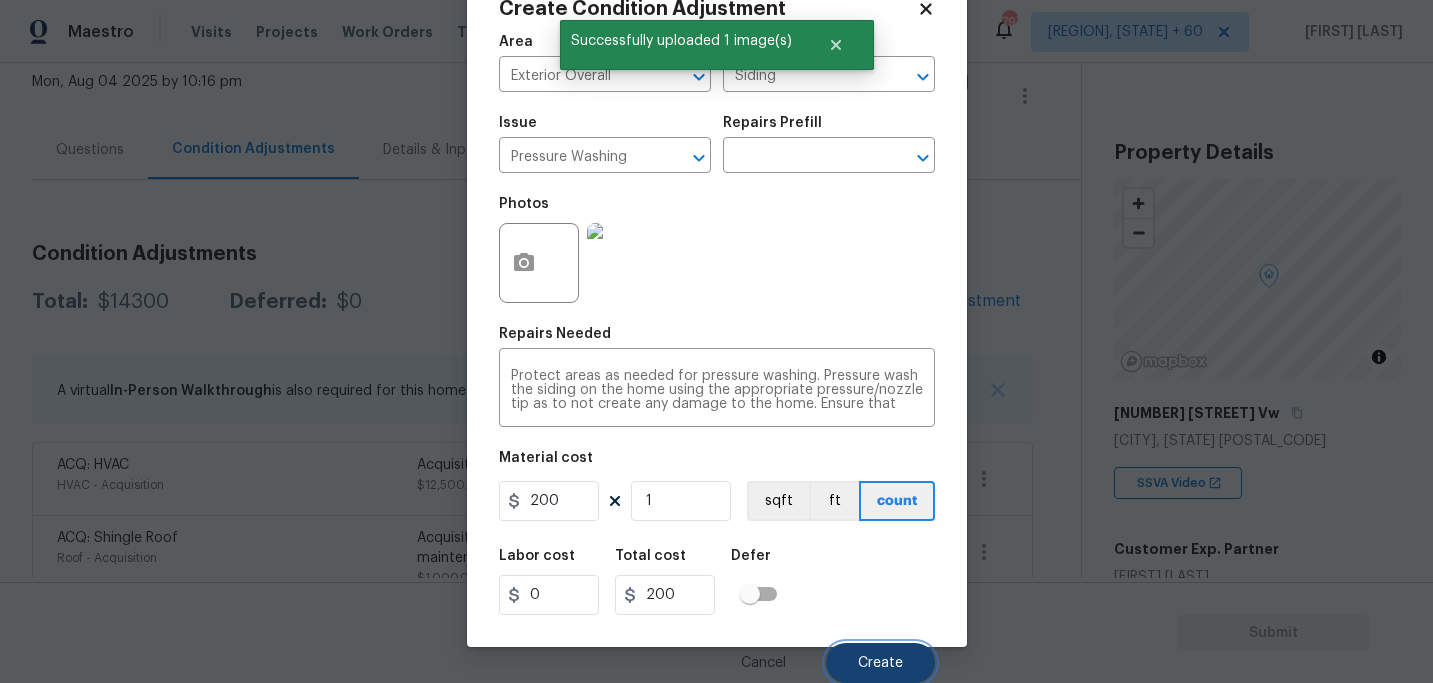 click on "Create" at bounding box center [880, 663] 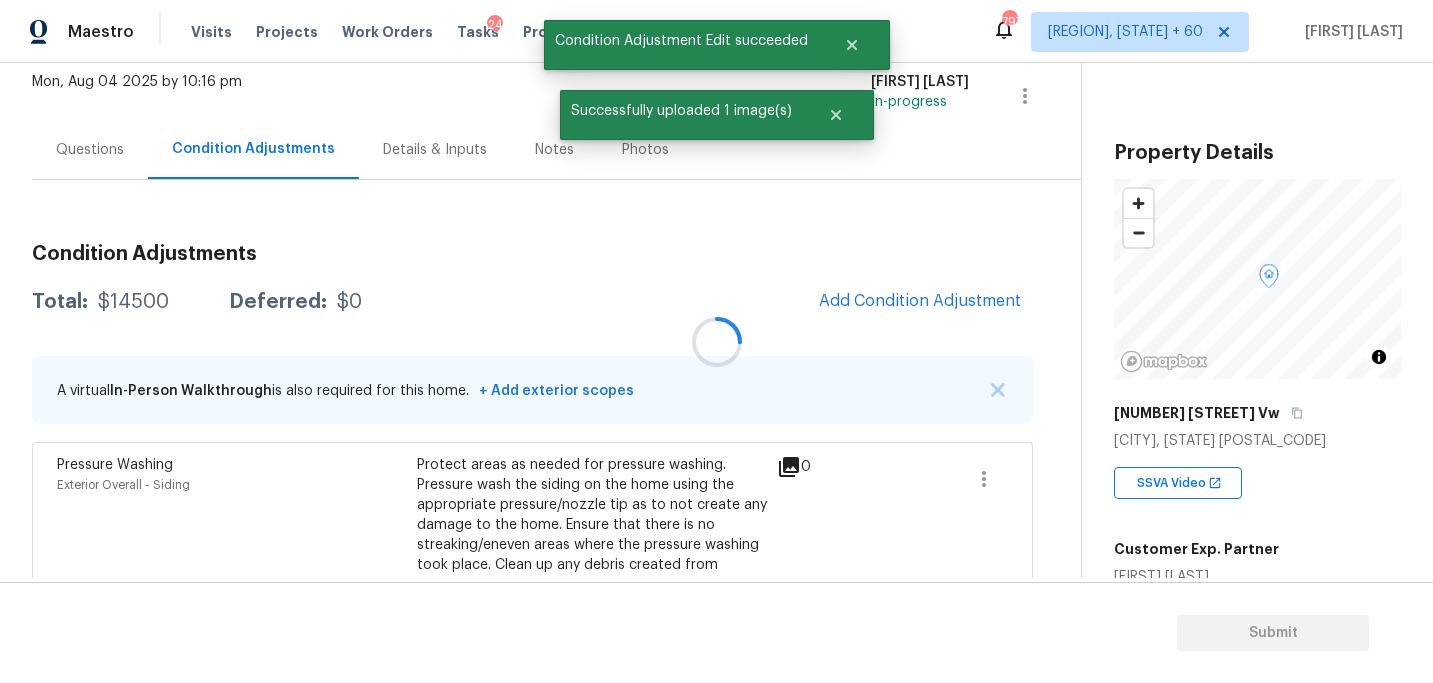 scroll, scrollTop: 57, scrollLeft: 0, axis: vertical 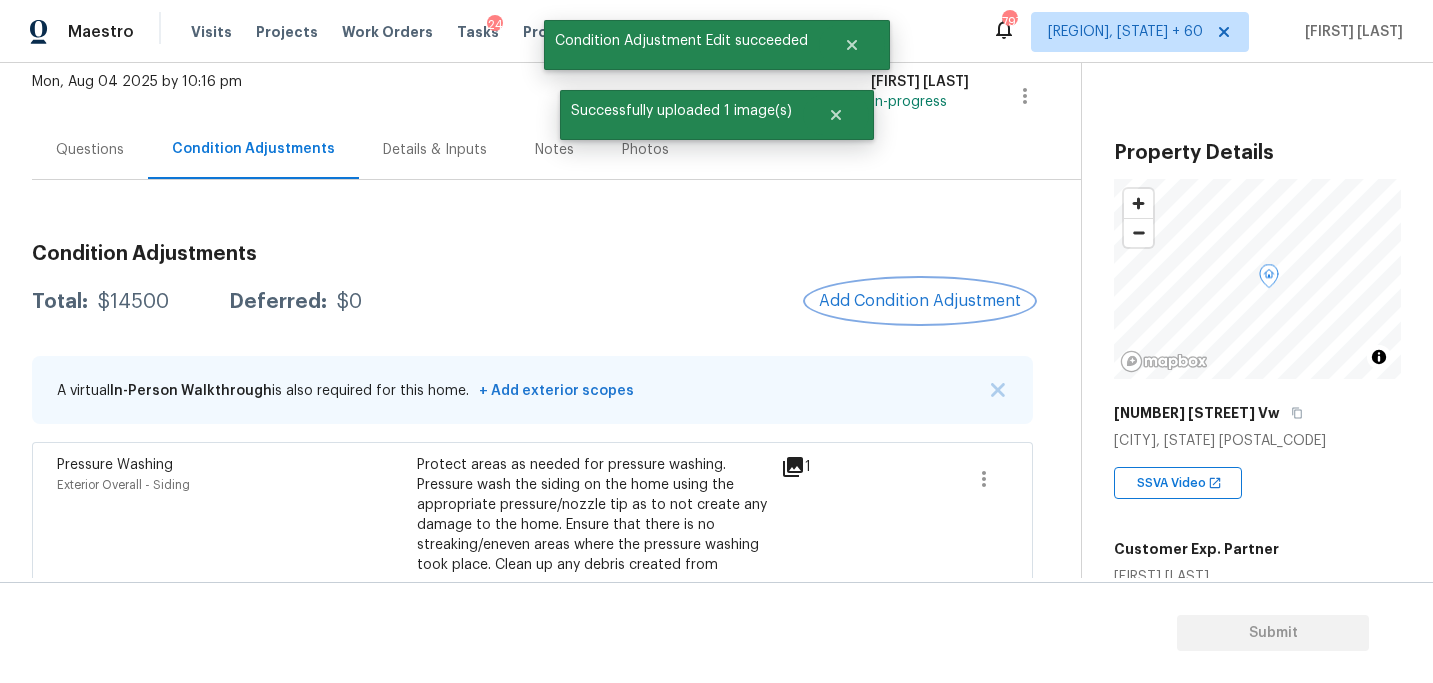 click on "Add Condition Adjustment" at bounding box center [920, 301] 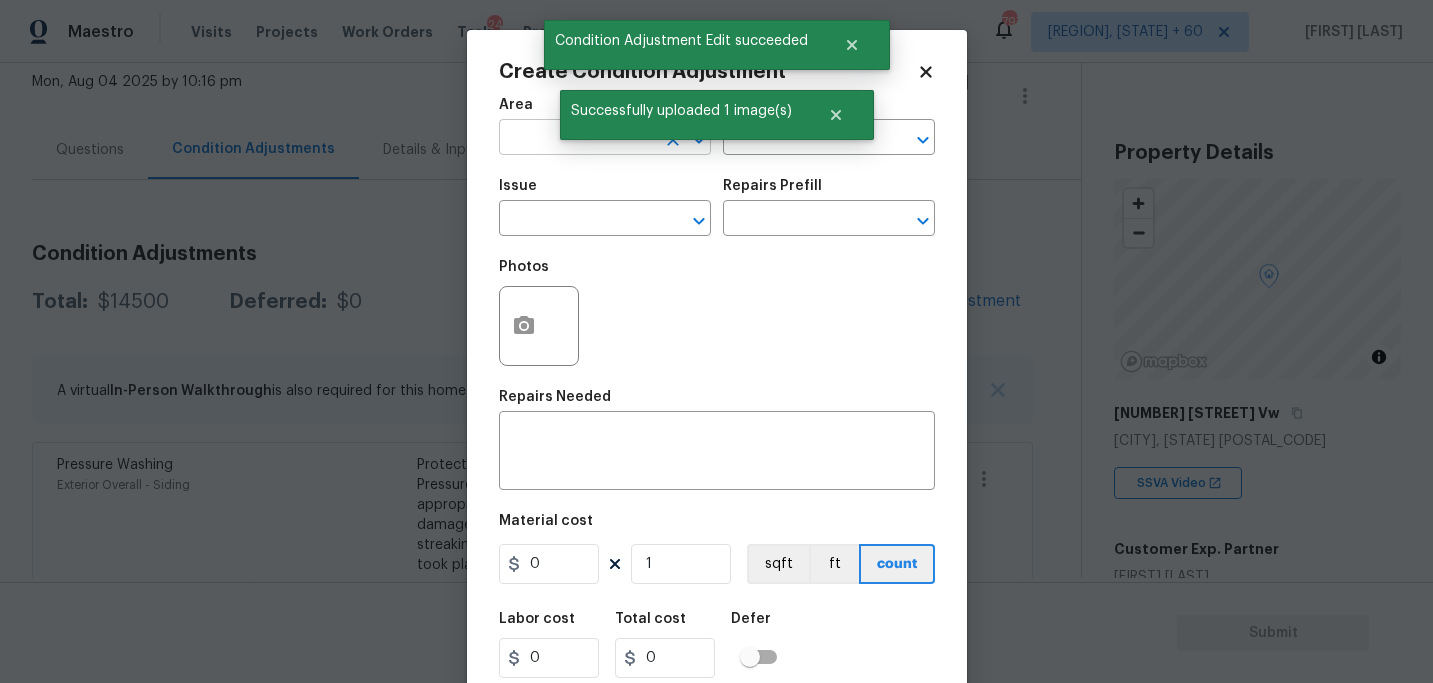 click at bounding box center (577, 139) 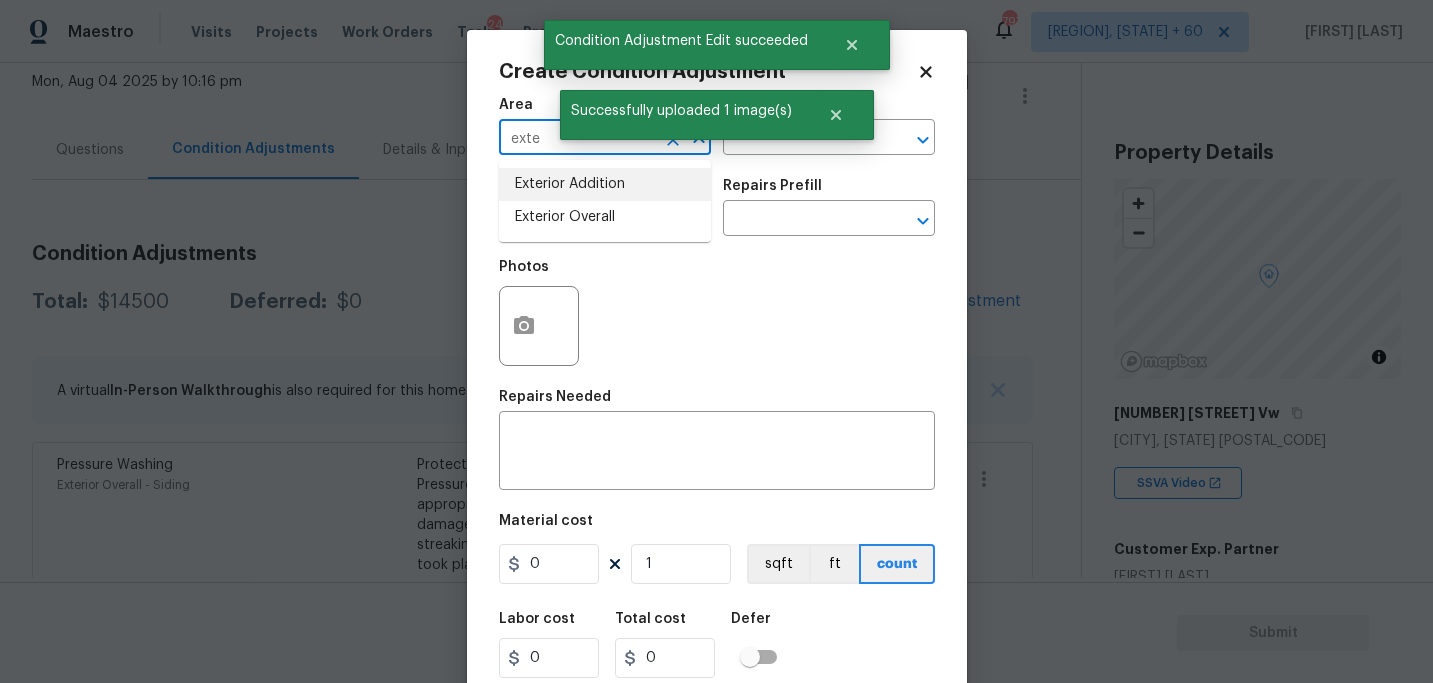 click on "Exterior Overall" at bounding box center (605, 217) 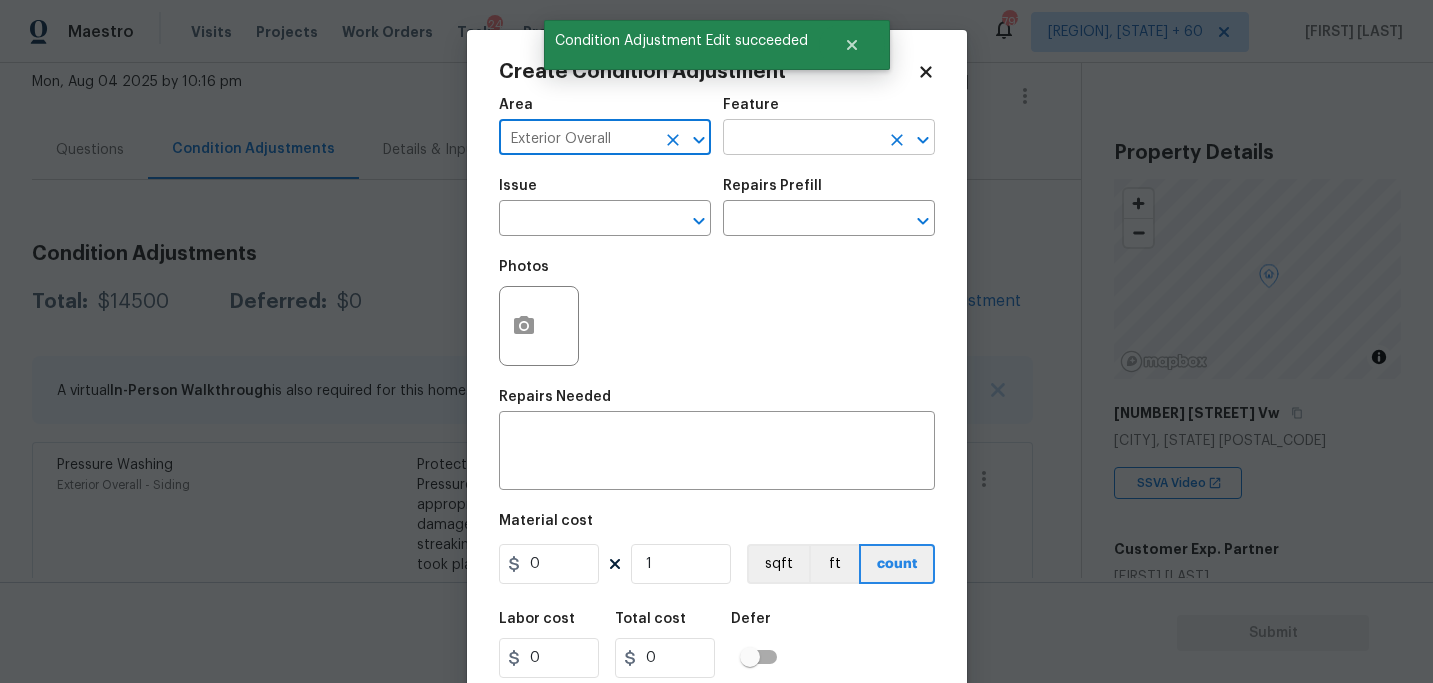 type on "Exterior Overall" 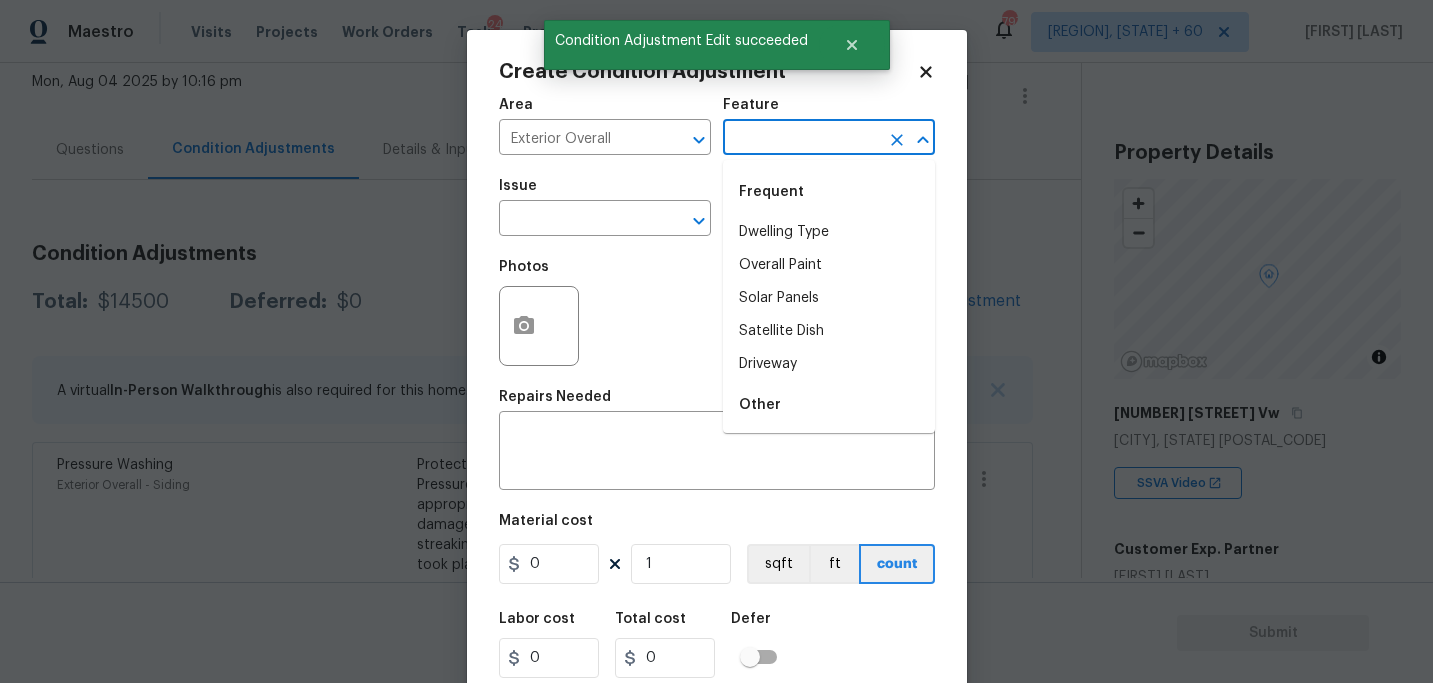 click at bounding box center [801, 139] 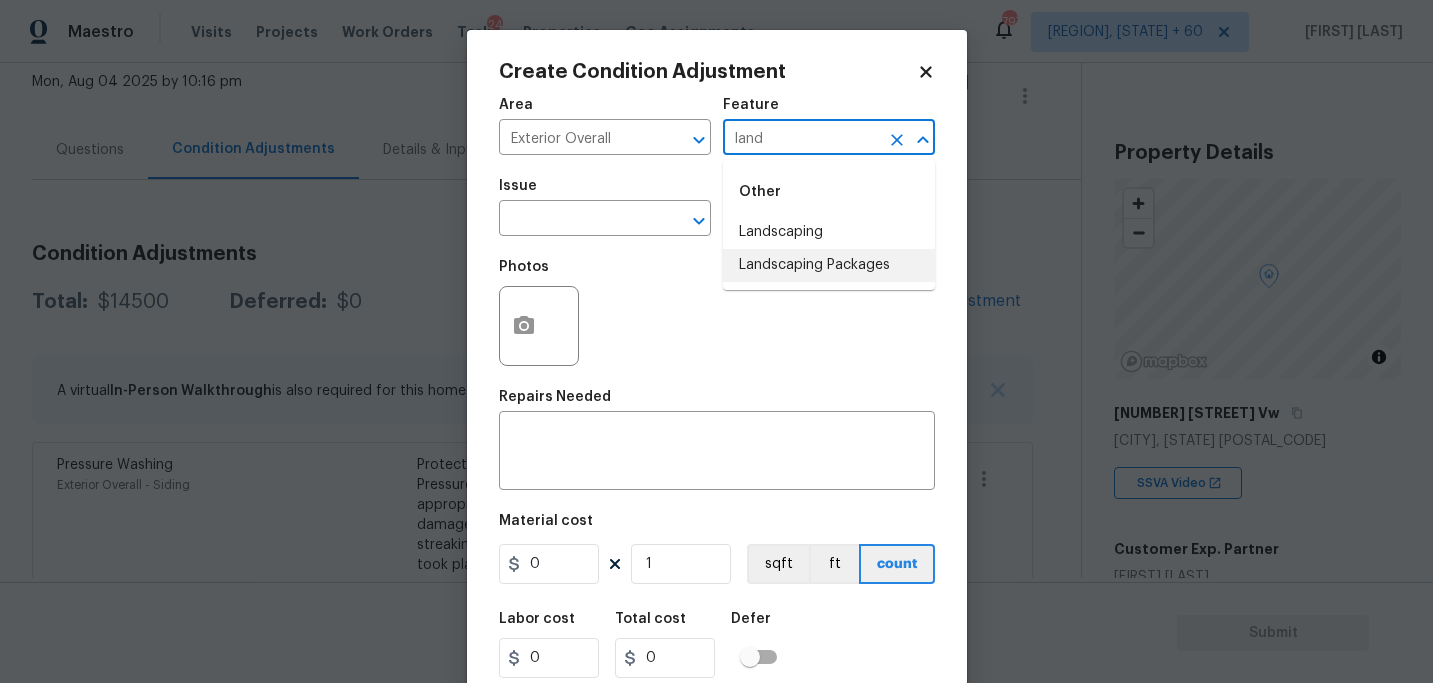click on "Landscaping Packages" at bounding box center [829, 265] 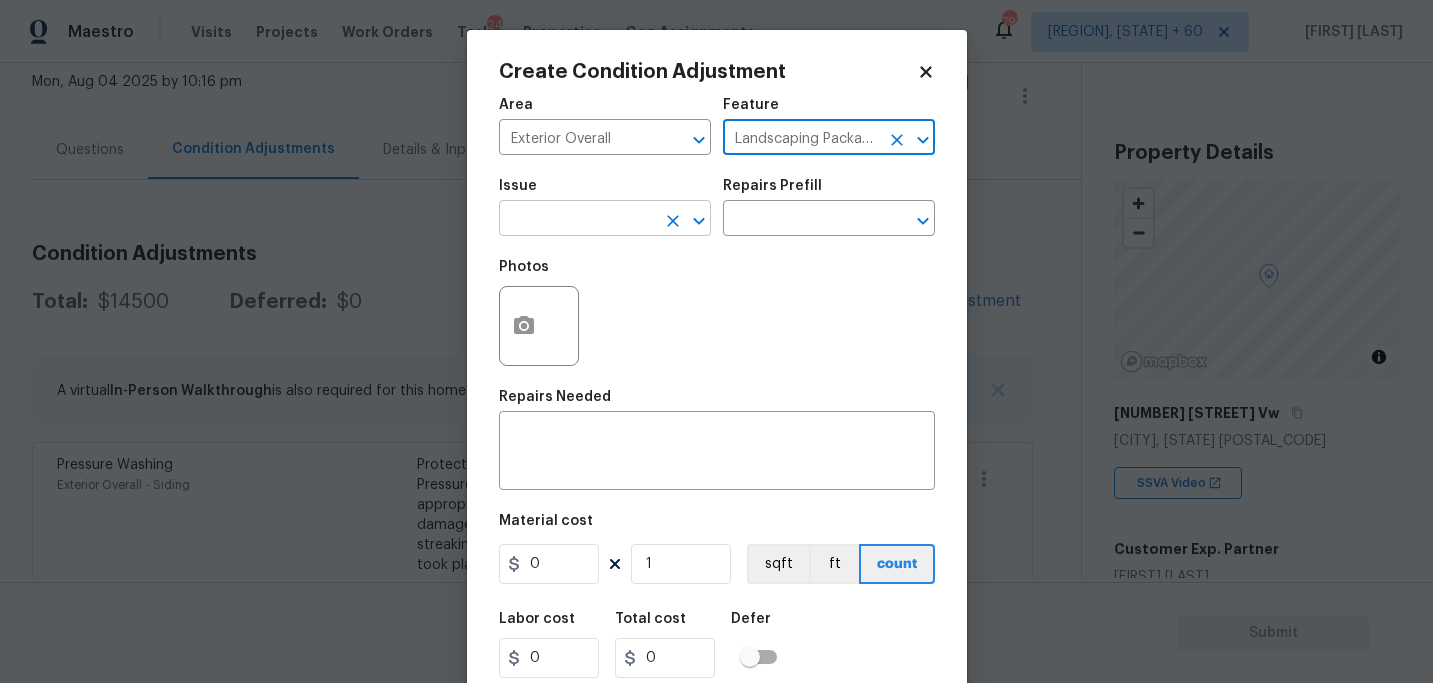 type on "Landscaping Packages" 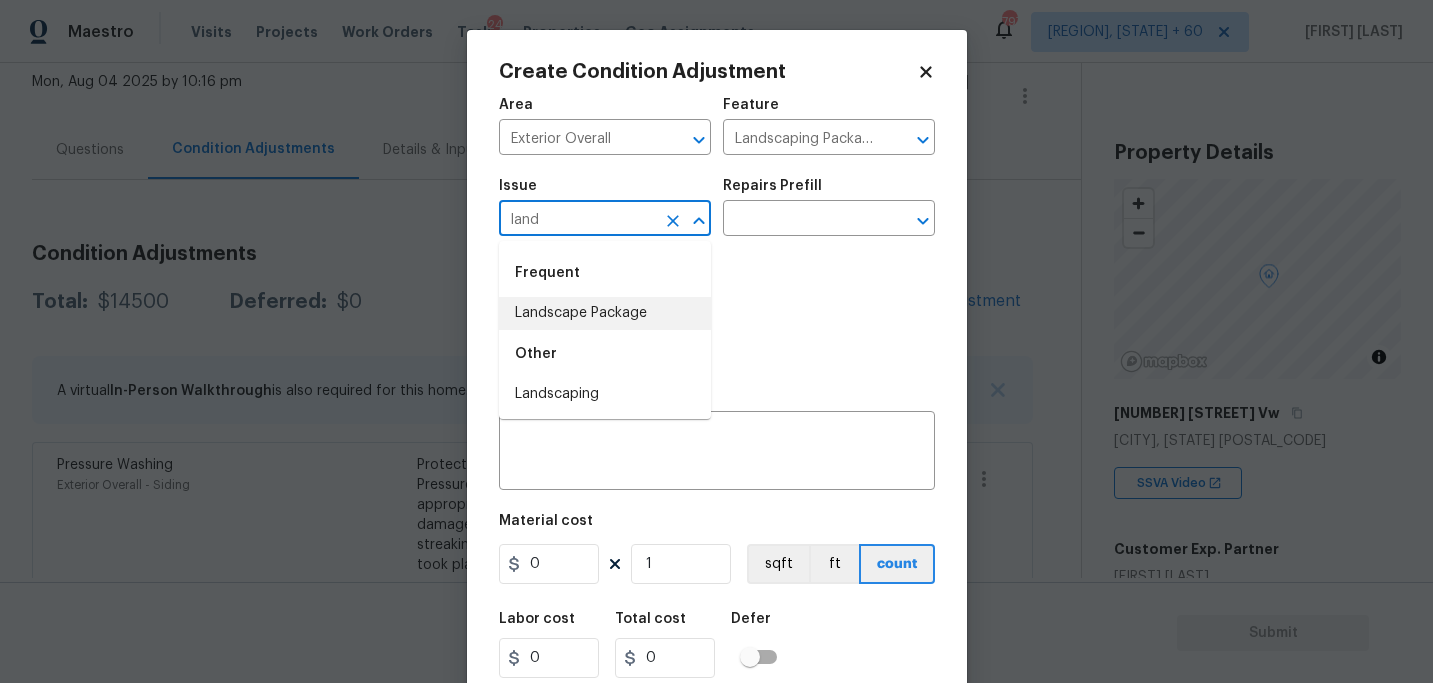 click on "Landscape Package" at bounding box center [605, 313] 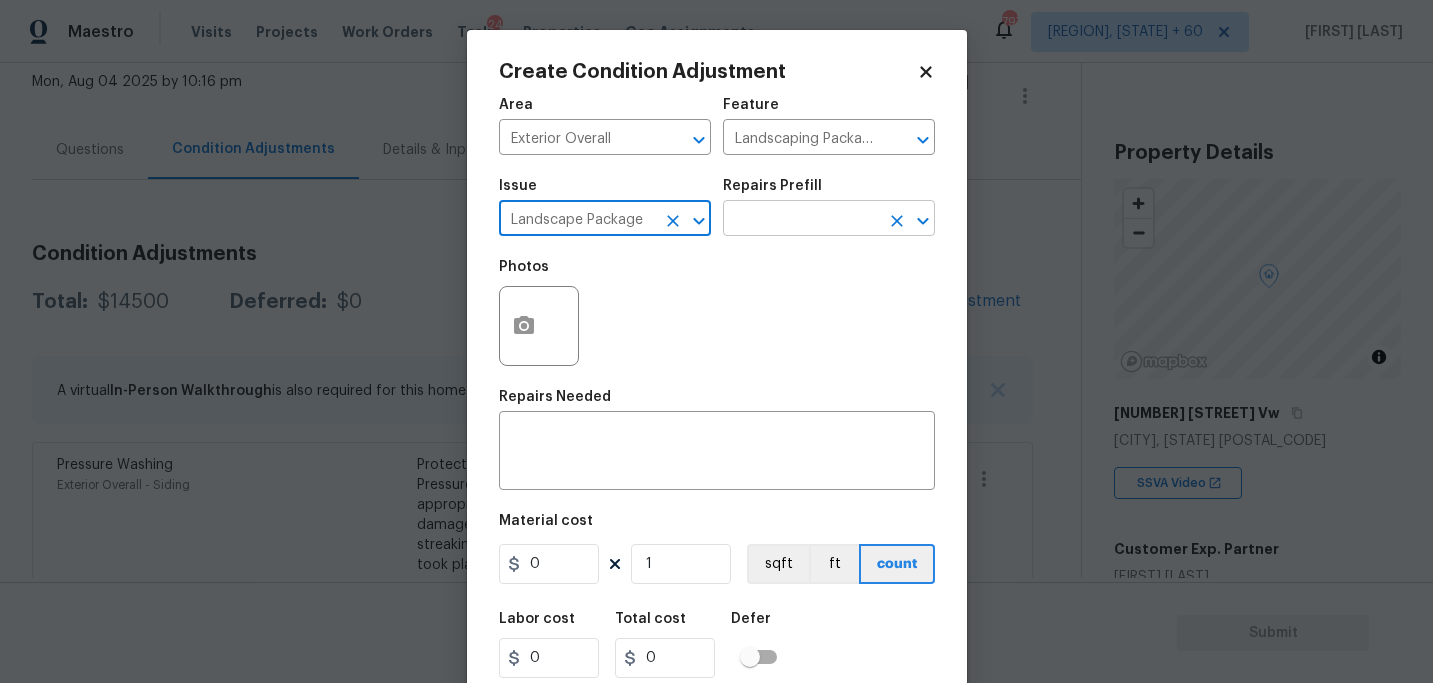 type on "Landscape Package" 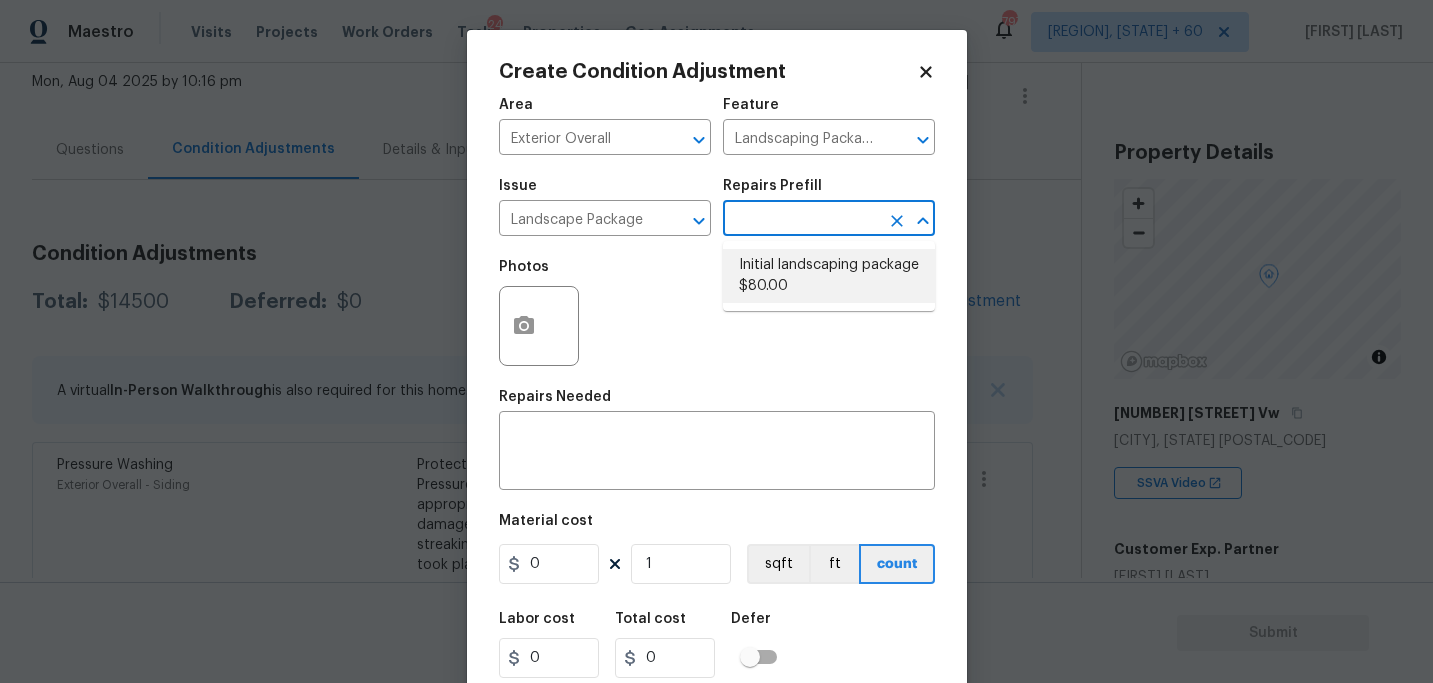 click on "Initial landscaping package $80.00" at bounding box center [829, 276] 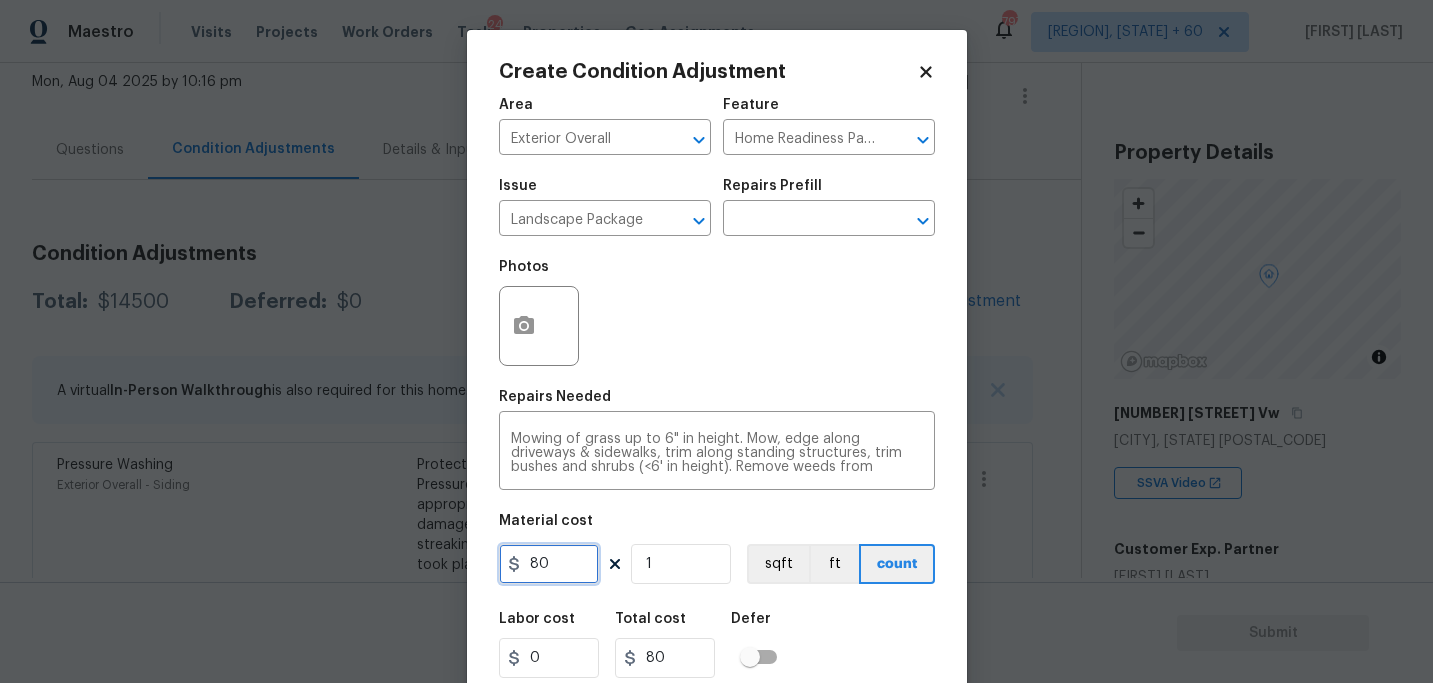 drag, startPoint x: 552, startPoint y: 568, endPoint x: 360, endPoint y: 568, distance: 192 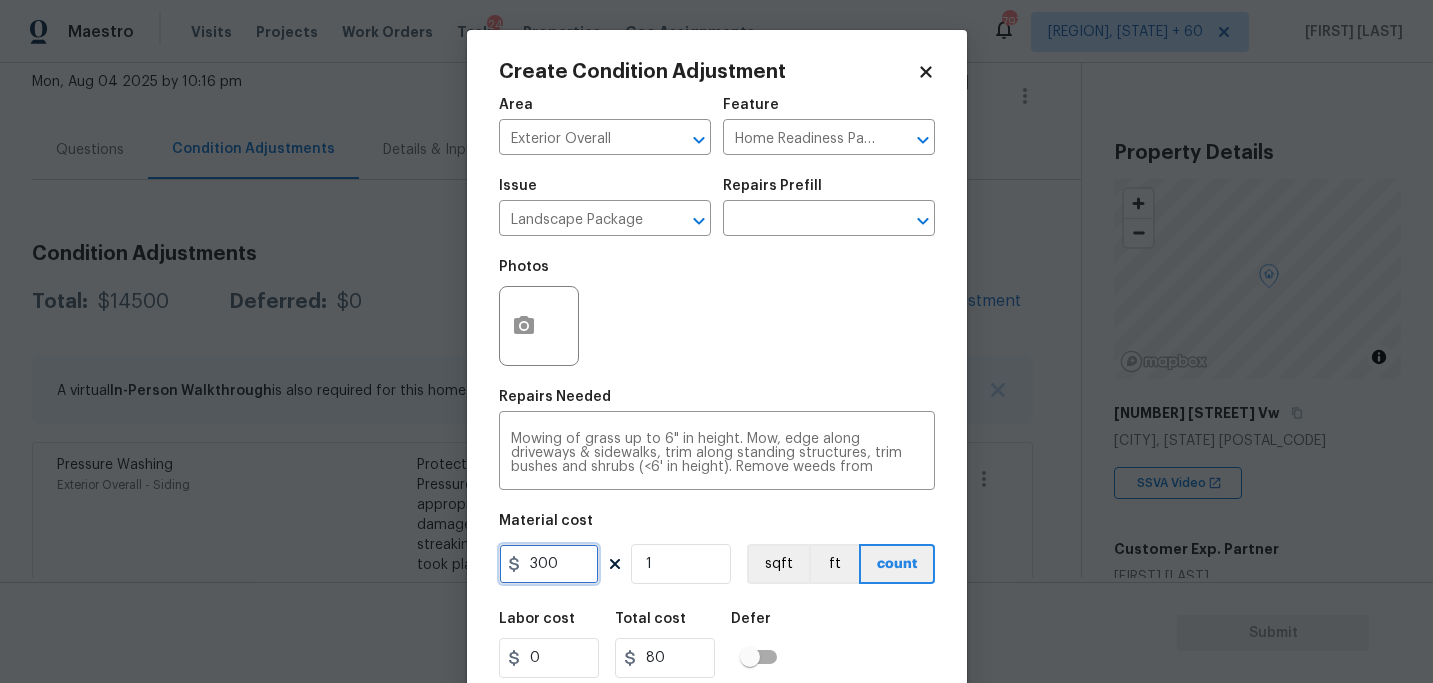 type on "300" 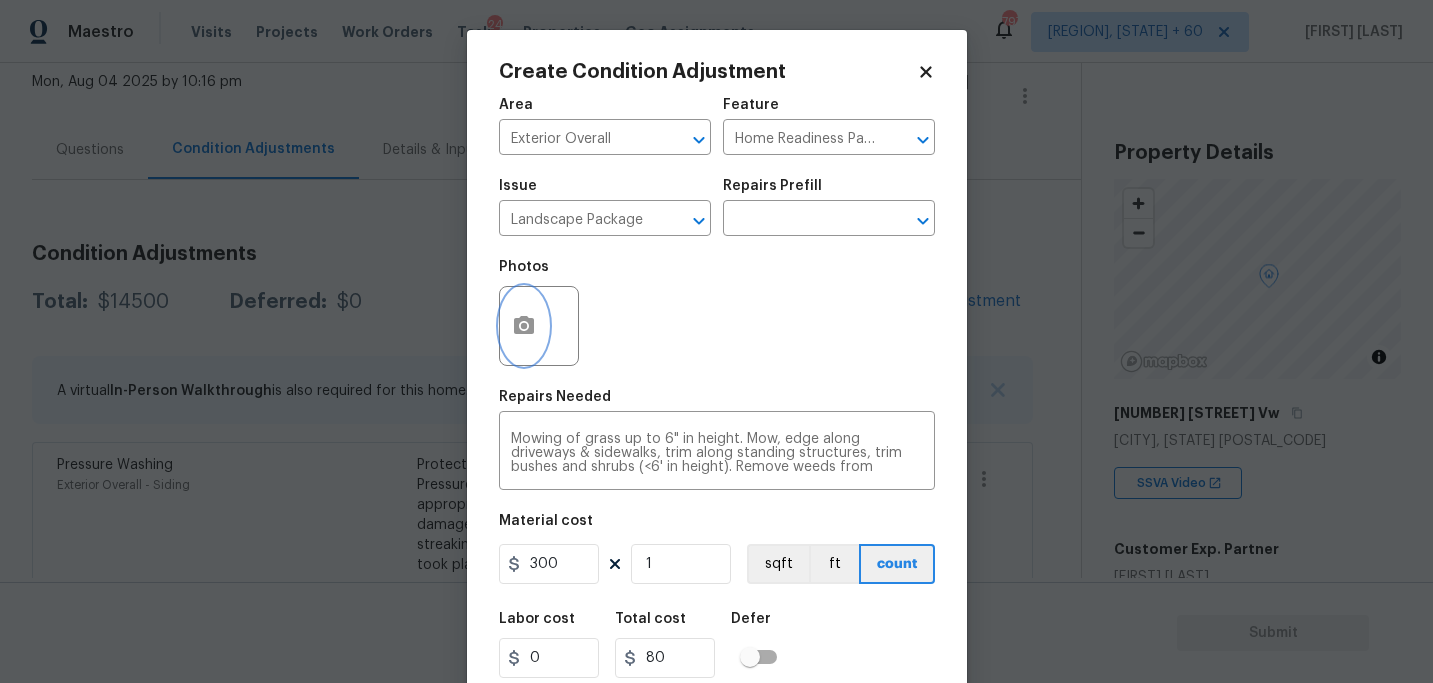 type on "300" 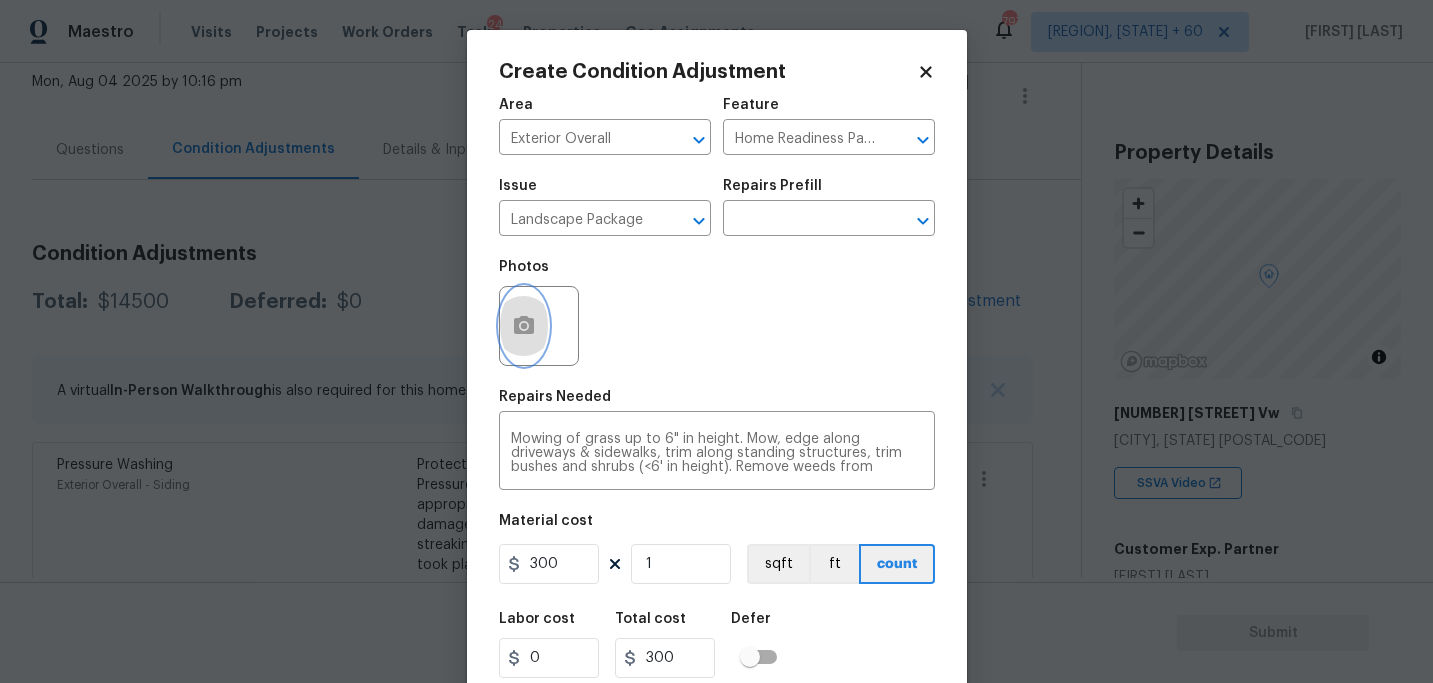 click at bounding box center (524, 326) 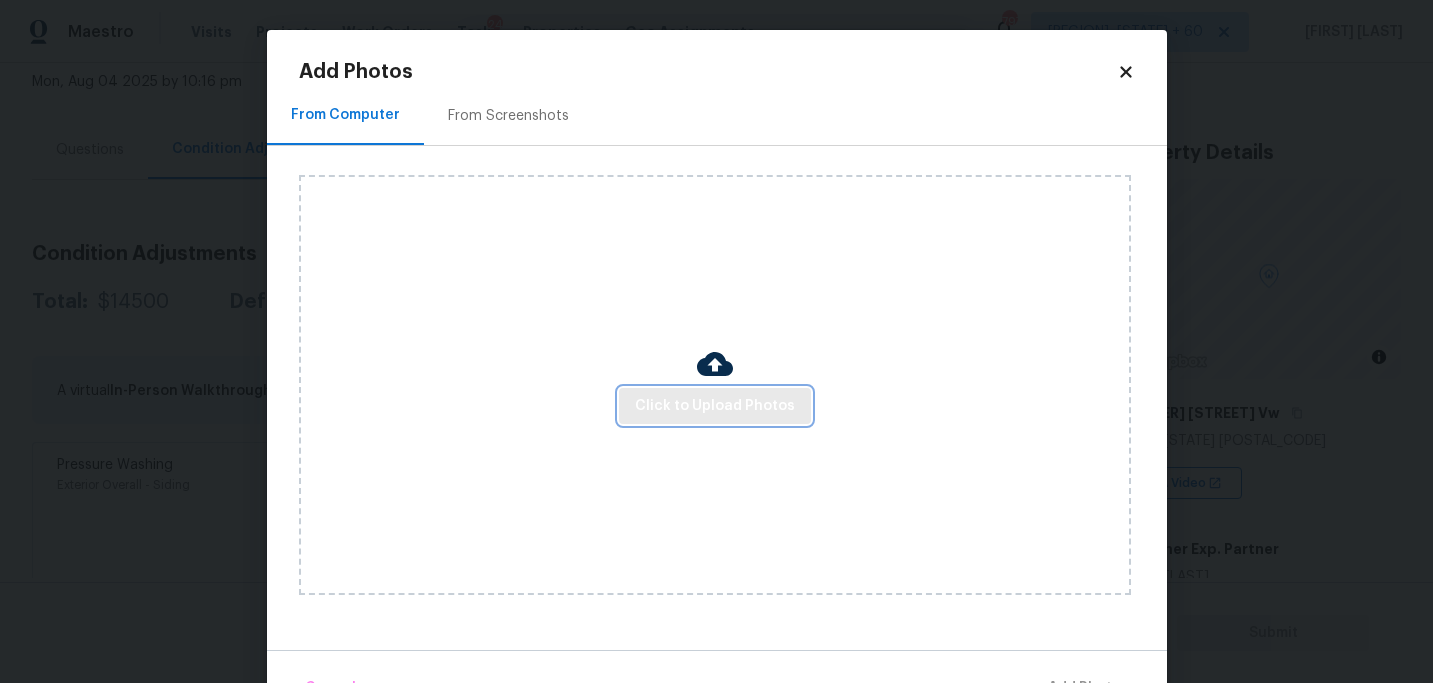 click on "Click to Upload Photos" at bounding box center (715, 406) 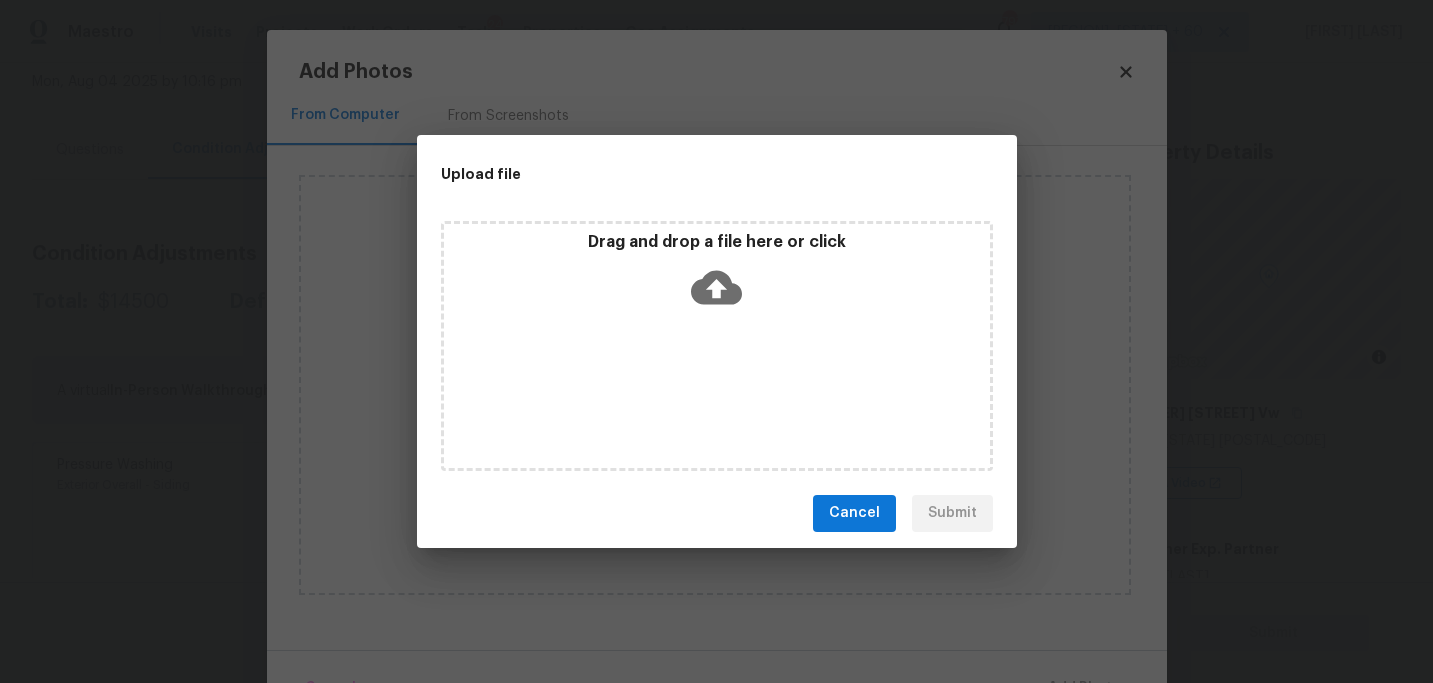 click on "Drag and drop a file here or click" at bounding box center [717, 346] 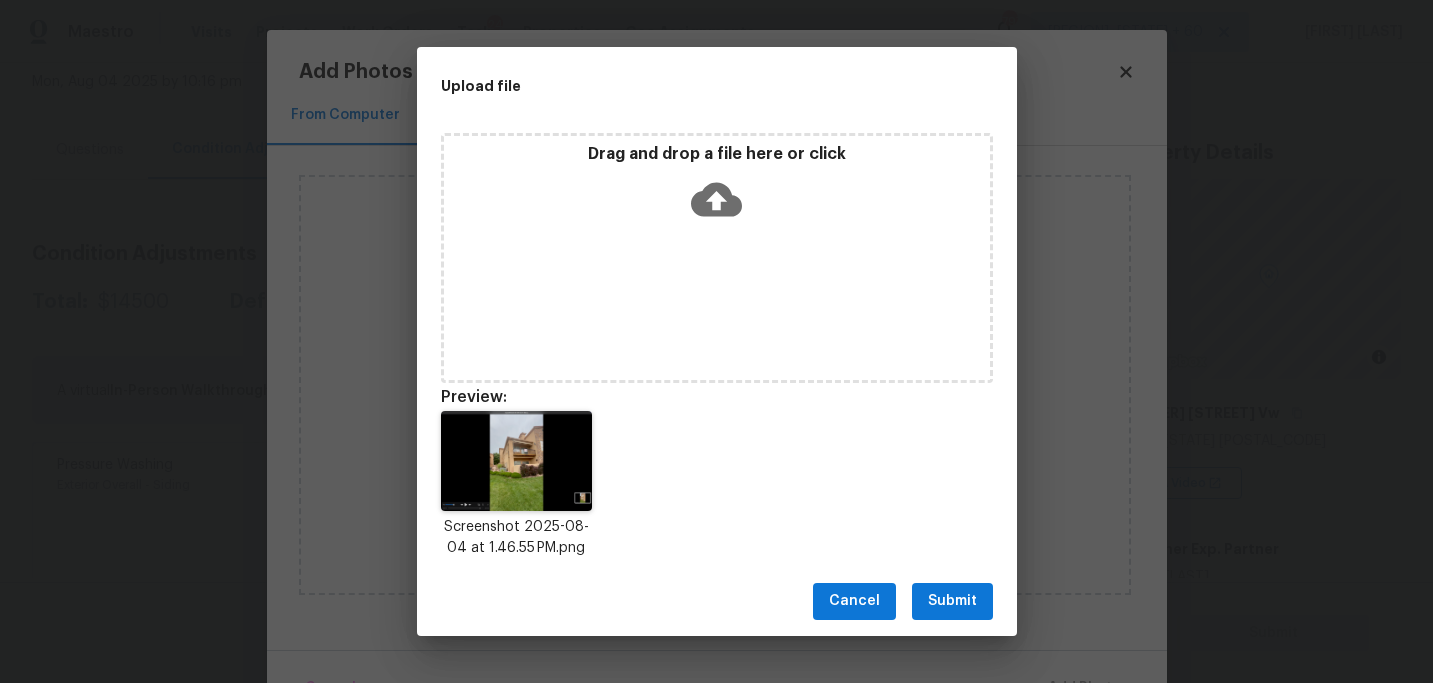 click on "Submit" at bounding box center (952, 601) 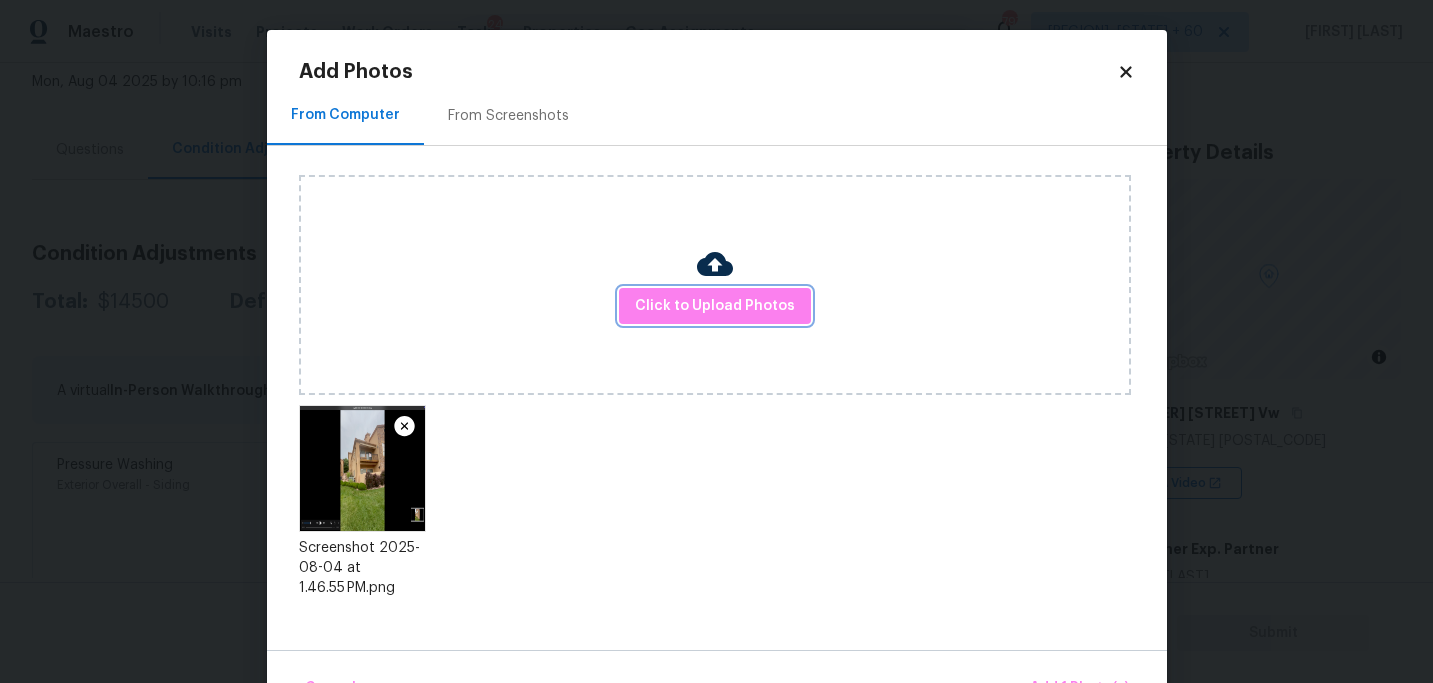 scroll, scrollTop: 57, scrollLeft: 0, axis: vertical 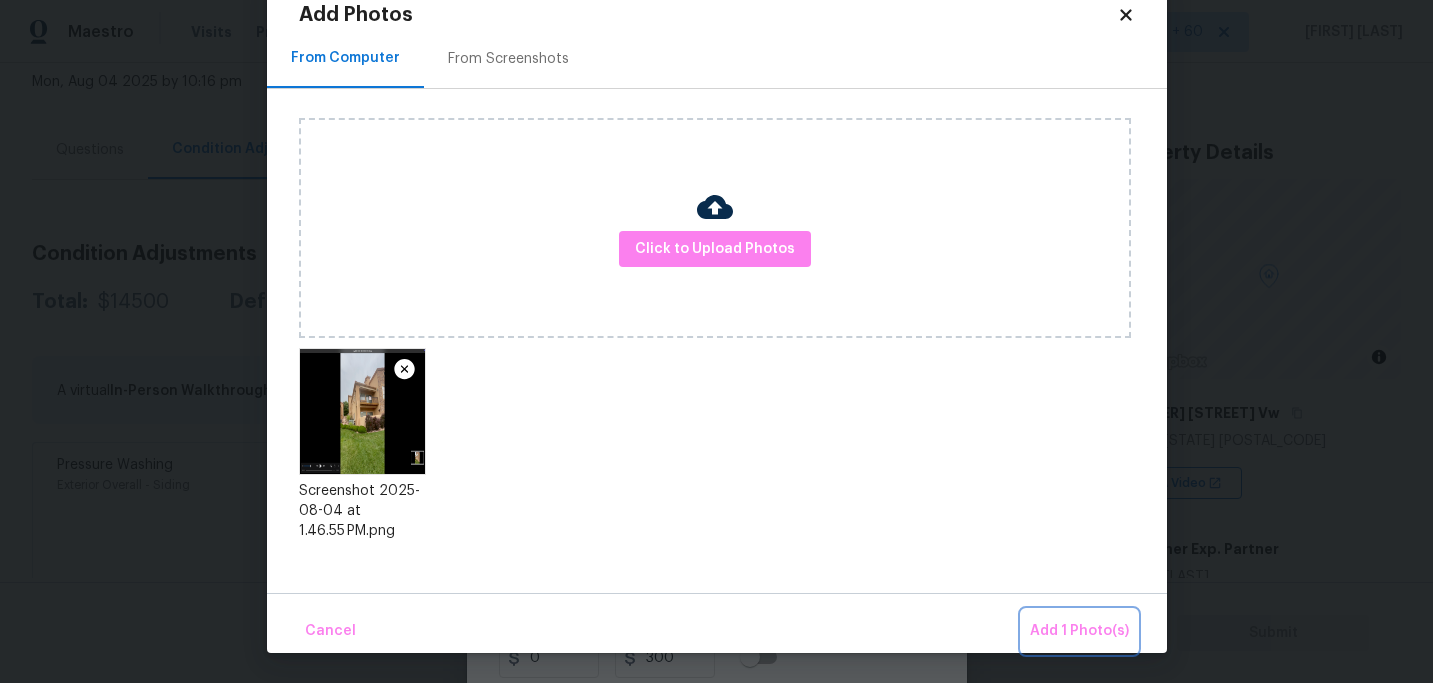 click on "Add 1 Photo(s)" at bounding box center (1079, 631) 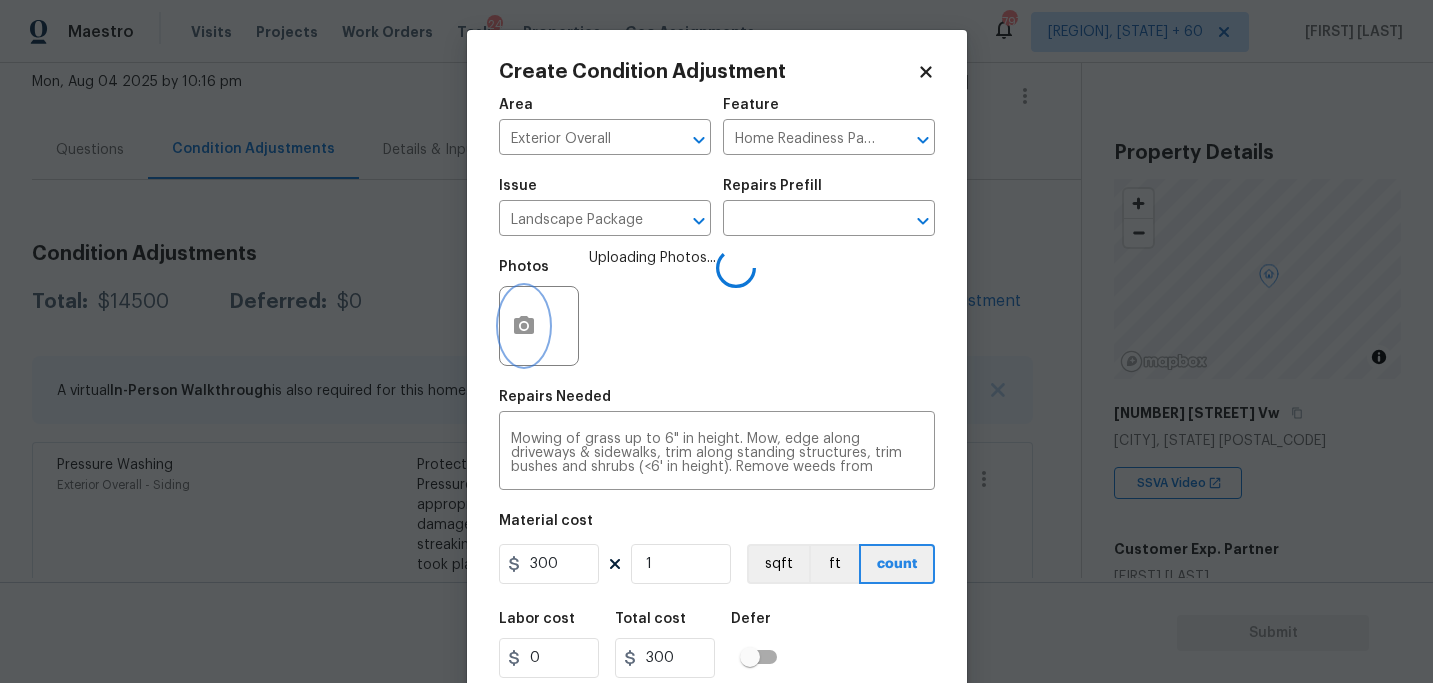 scroll, scrollTop: 0, scrollLeft: 0, axis: both 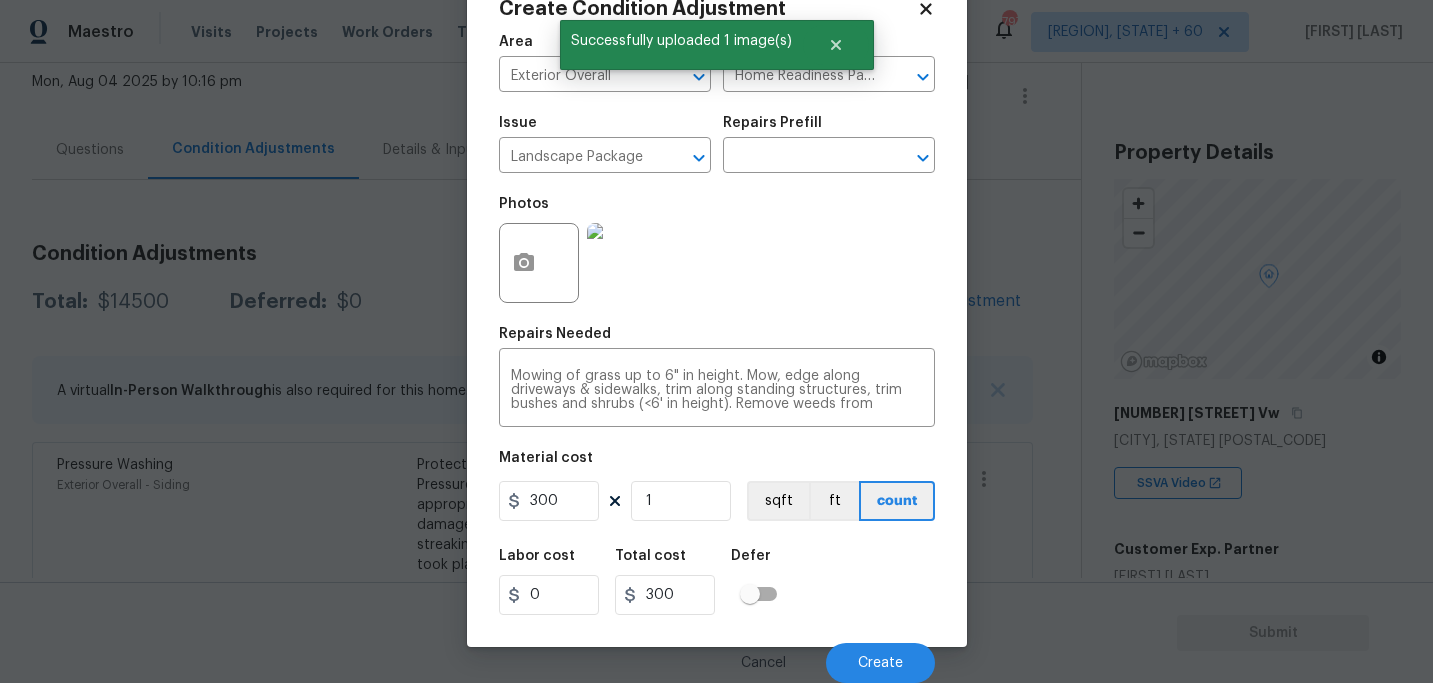 click on "Labor cost 0 Total cost 300 Defer" at bounding box center (717, 582) 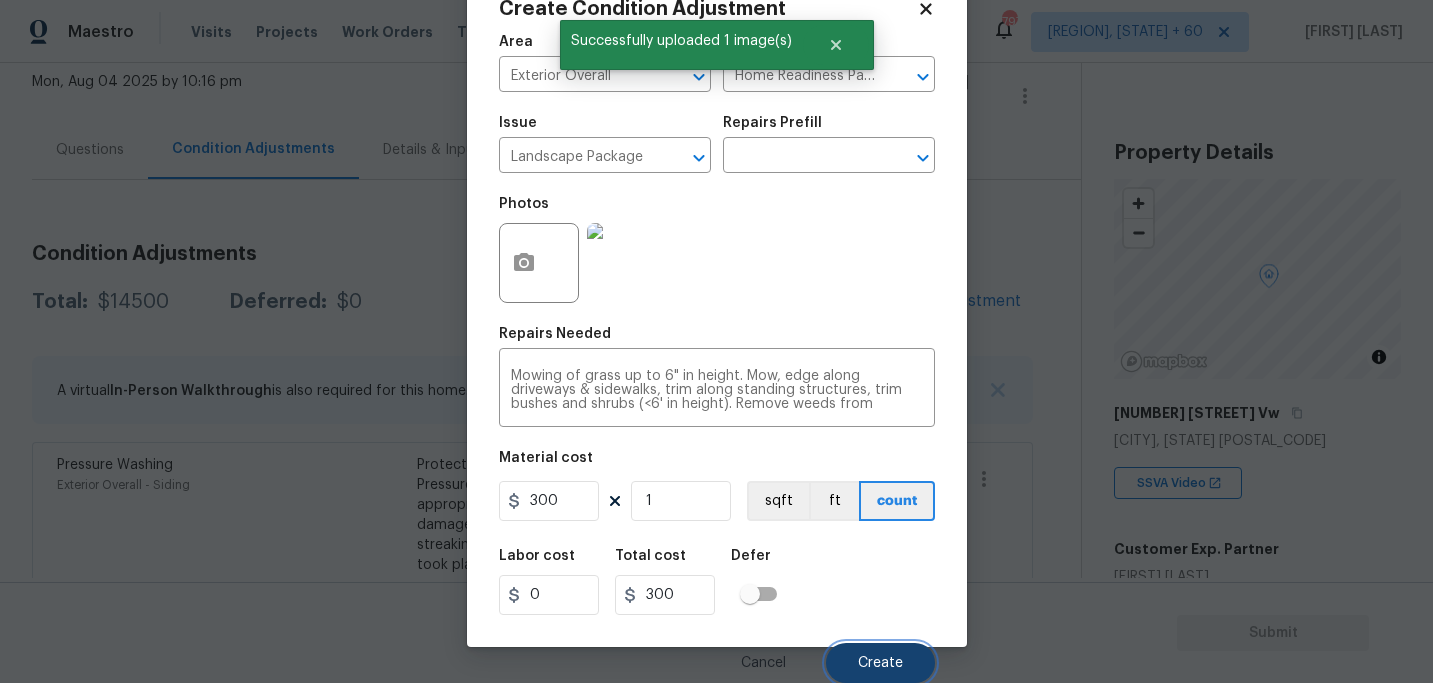 click on "Create" at bounding box center (880, 663) 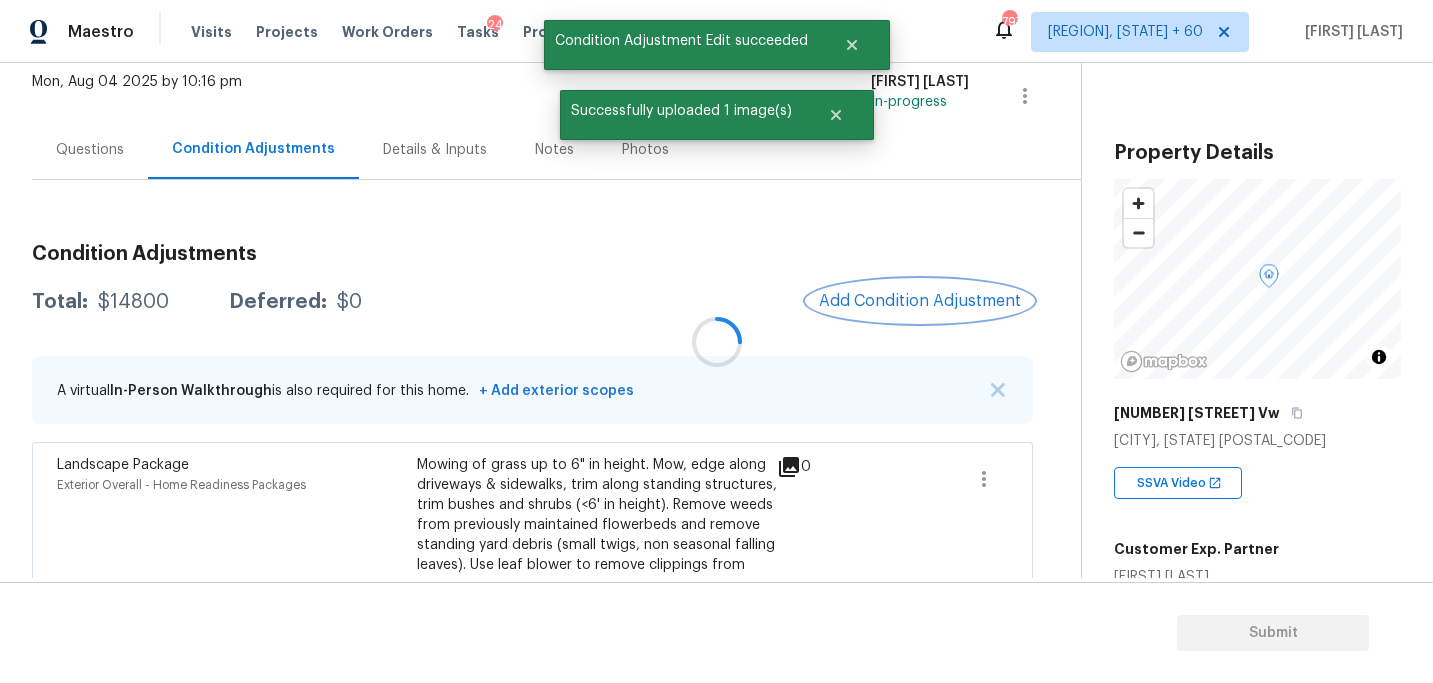 scroll, scrollTop: 0, scrollLeft: 0, axis: both 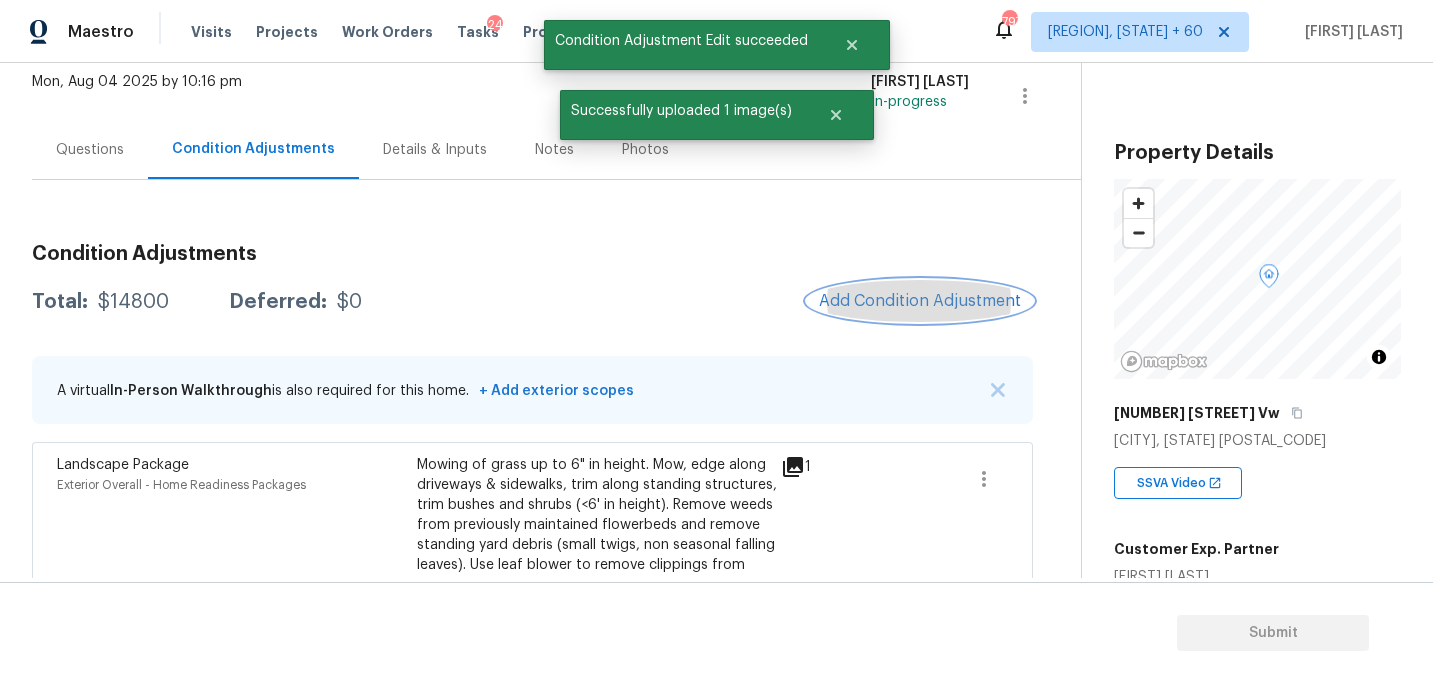 click on "Add Condition Adjustment" at bounding box center [920, 301] 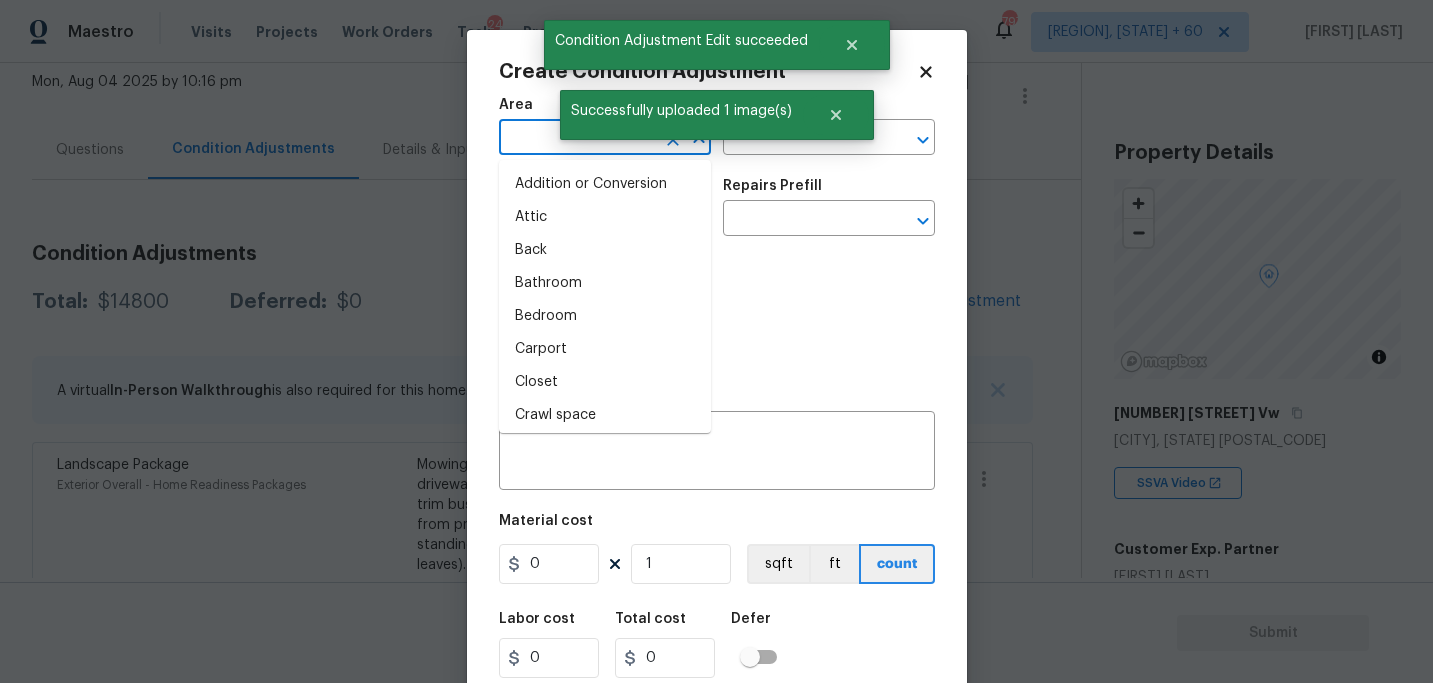 click at bounding box center [577, 139] 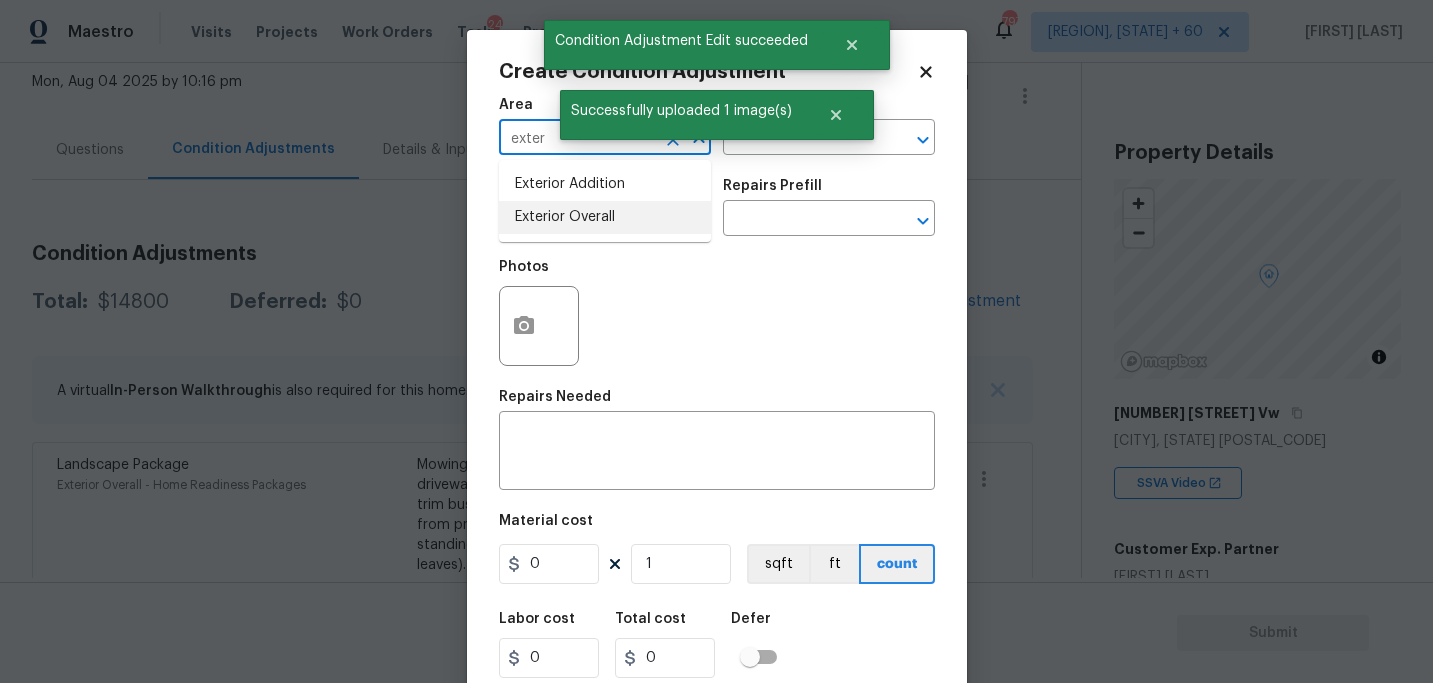 click on "Exterior Overall" at bounding box center [605, 217] 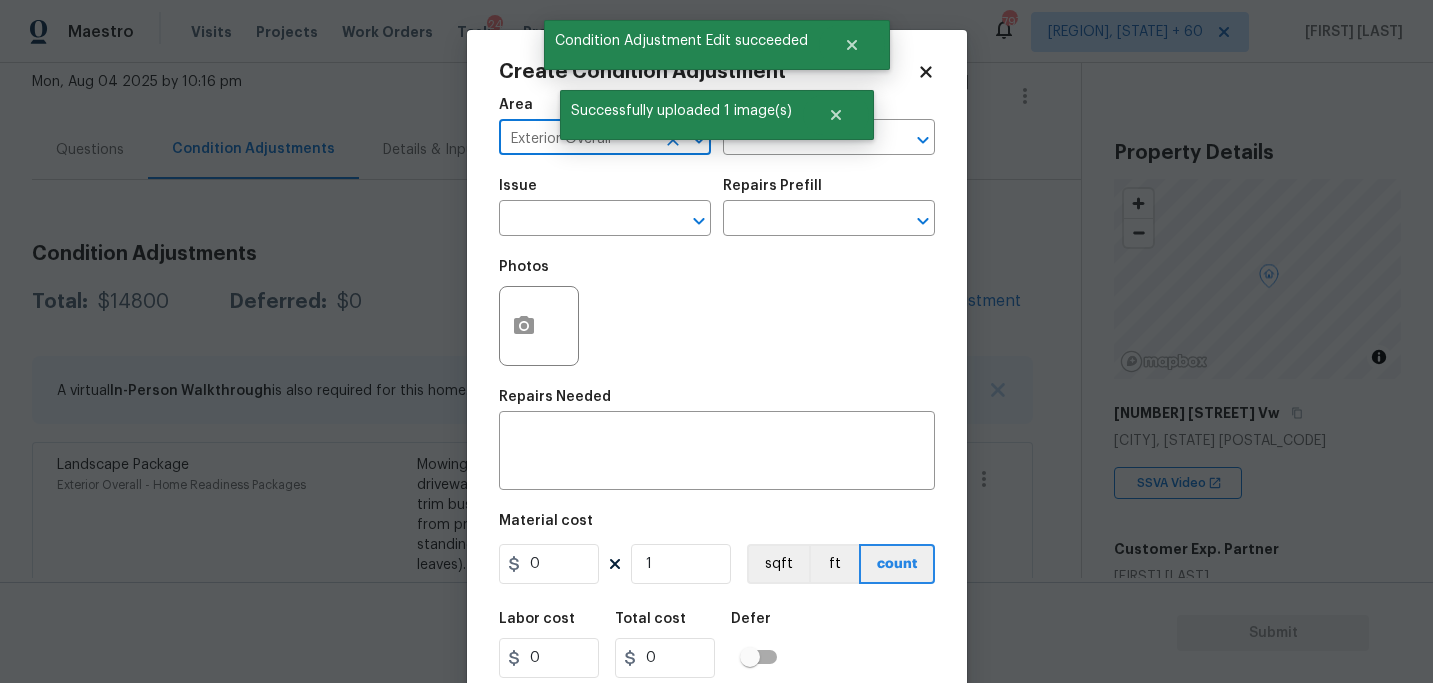 type on "Exterior Overall" 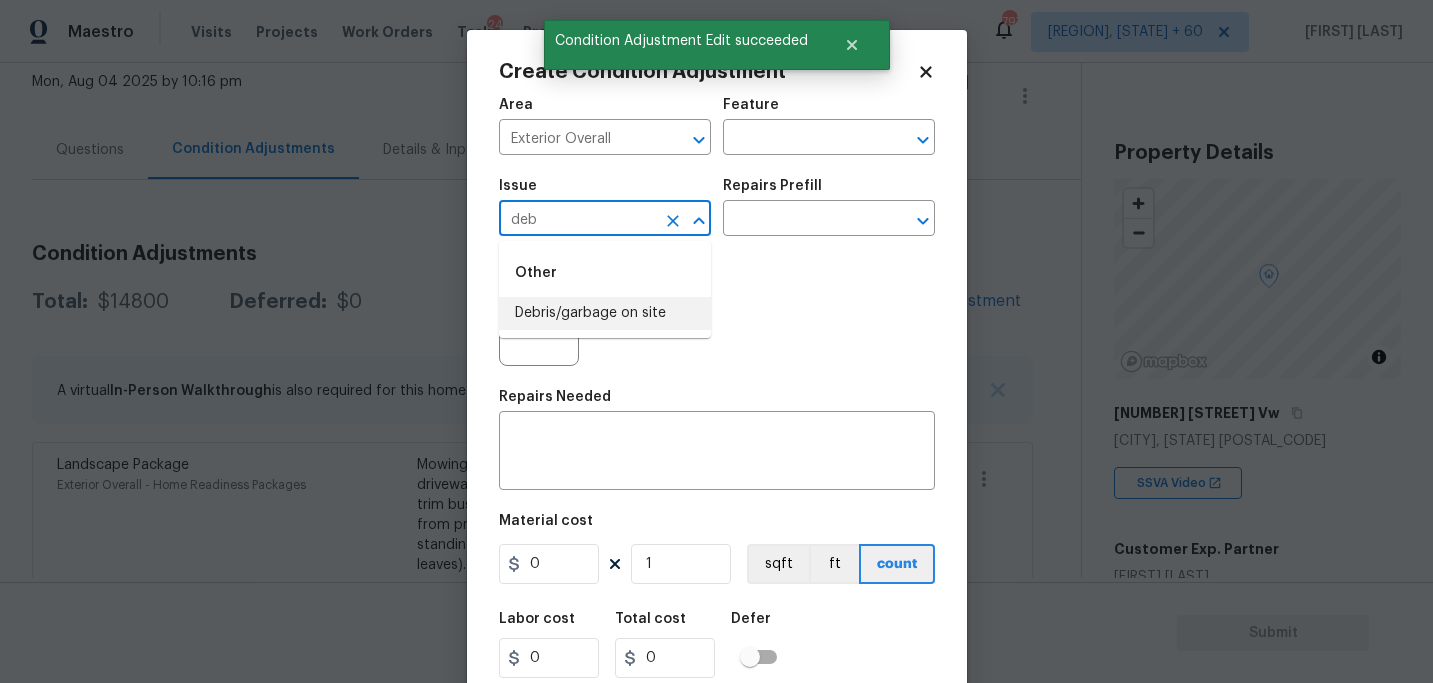 click on "Debris/garbage on site" at bounding box center (605, 313) 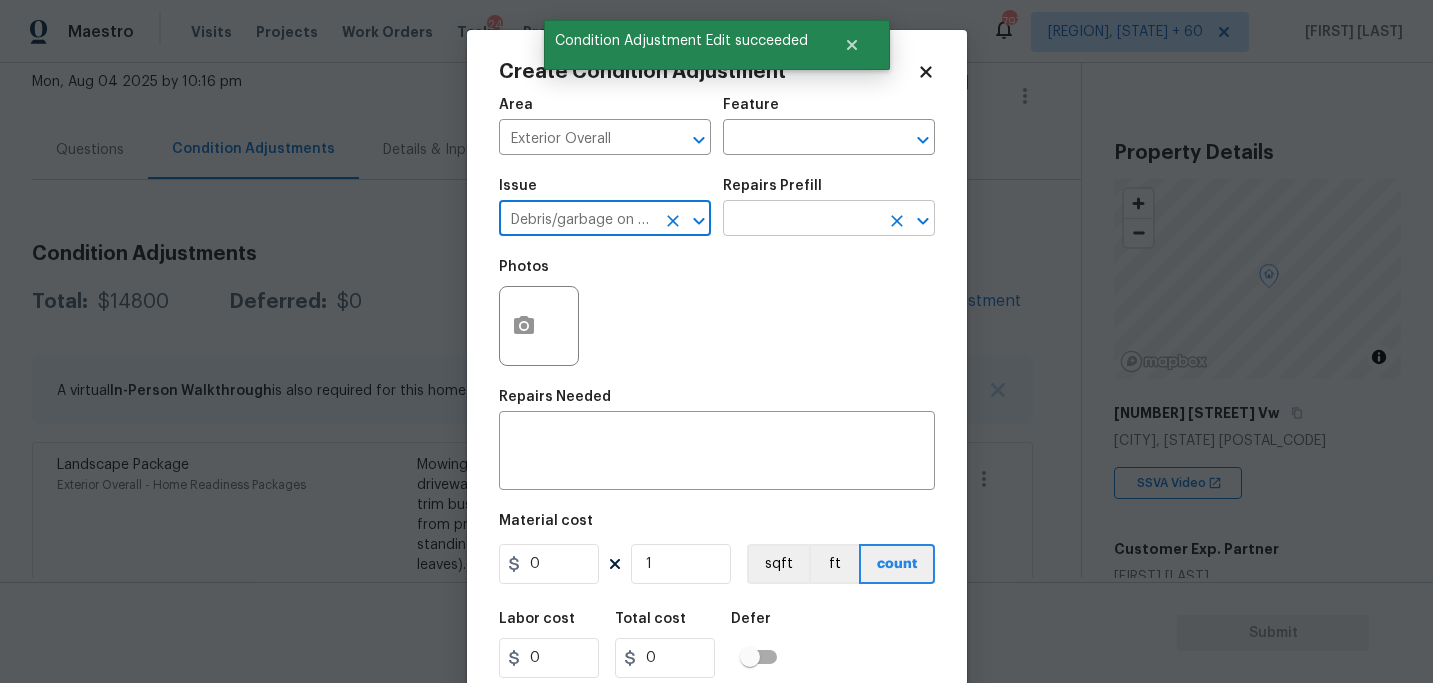 type on "Debris/garbage on site" 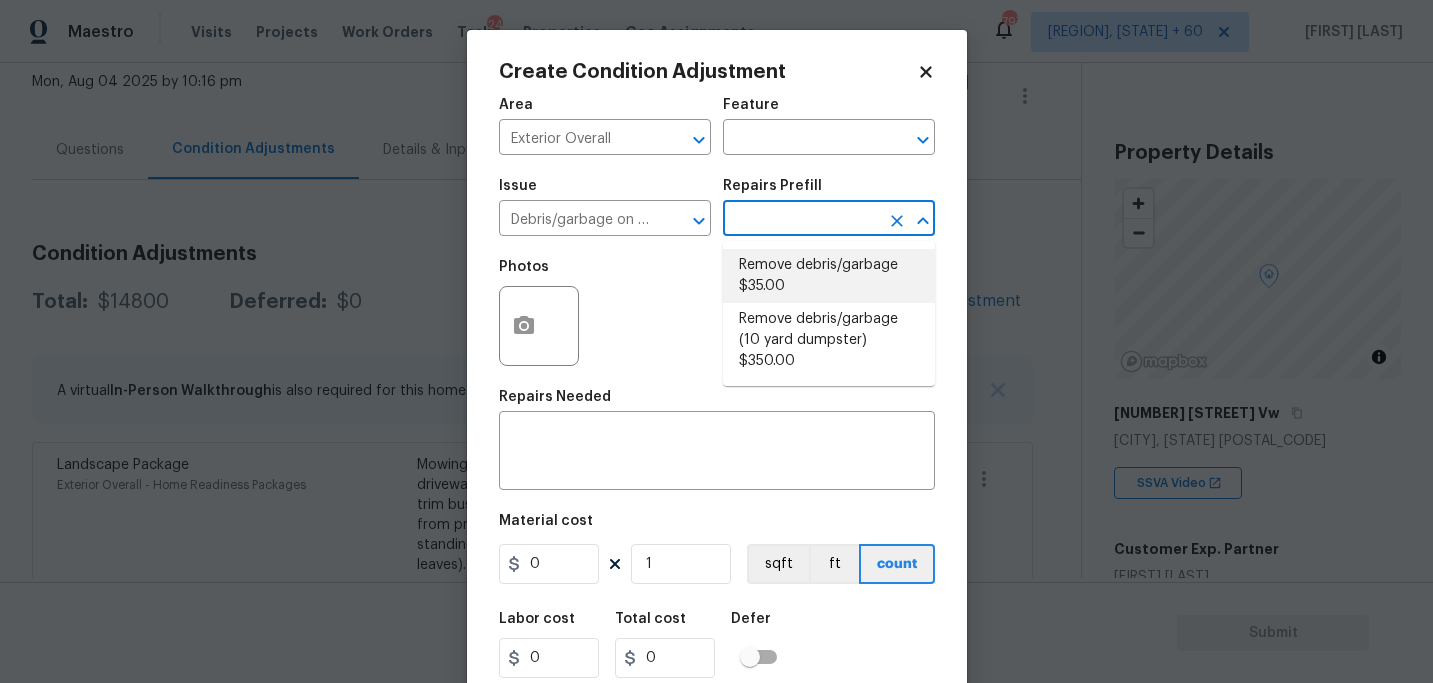 click on "Remove debris/garbage $35.00" at bounding box center (829, 276) 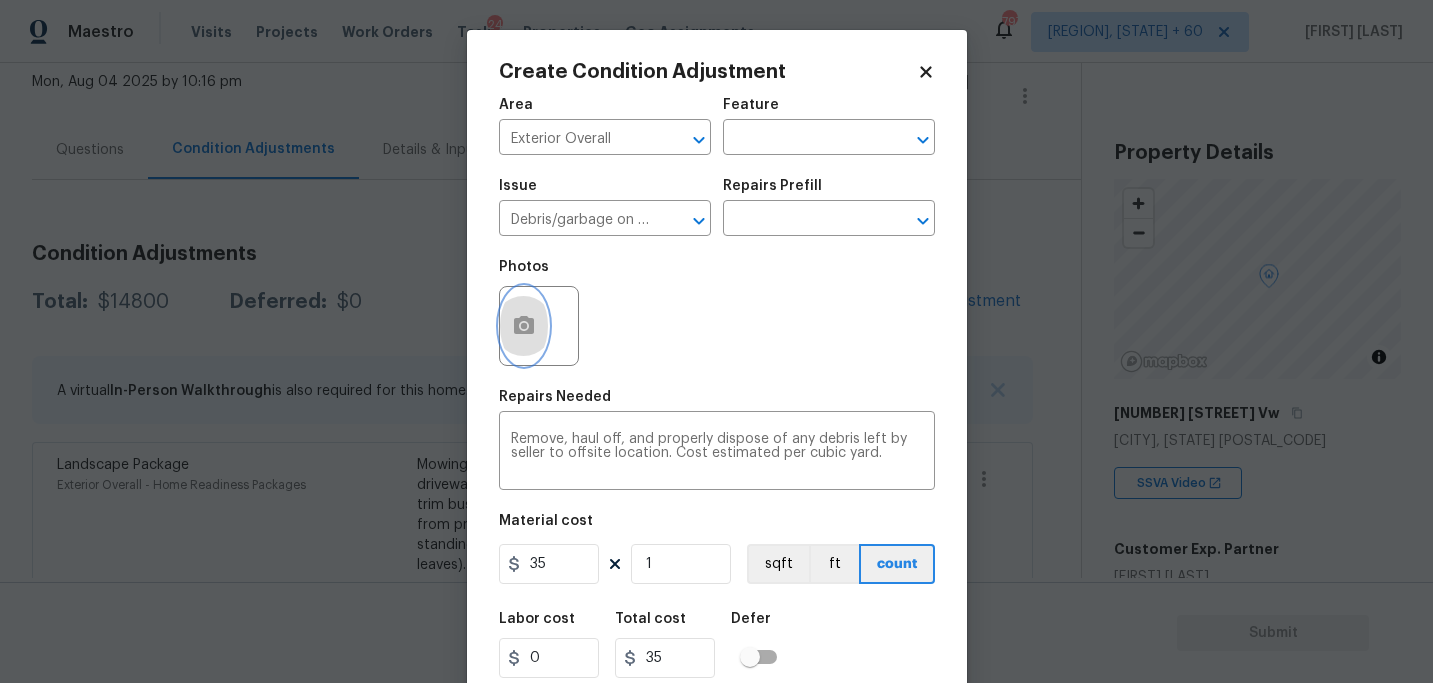 click 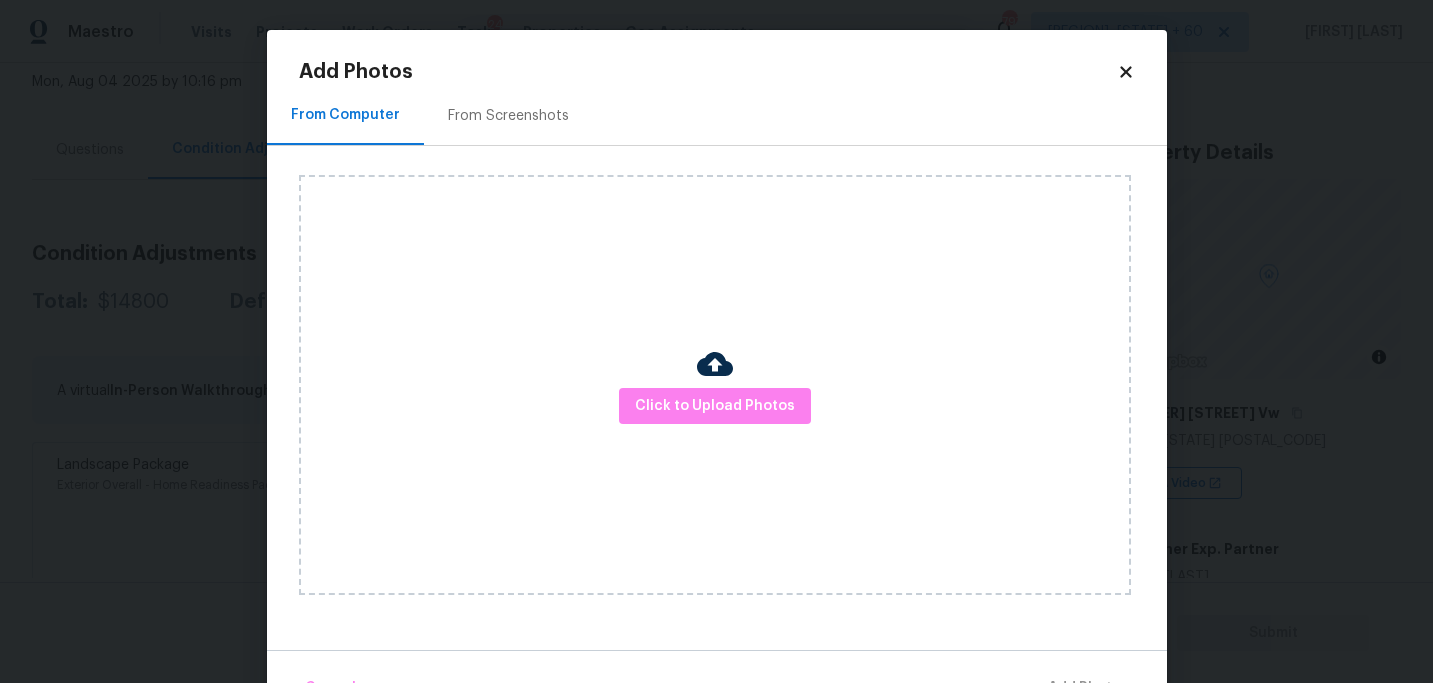 drag, startPoint x: 527, startPoint y: 329, endPoint x: 798, endPoint y: 431, distance: 289.56 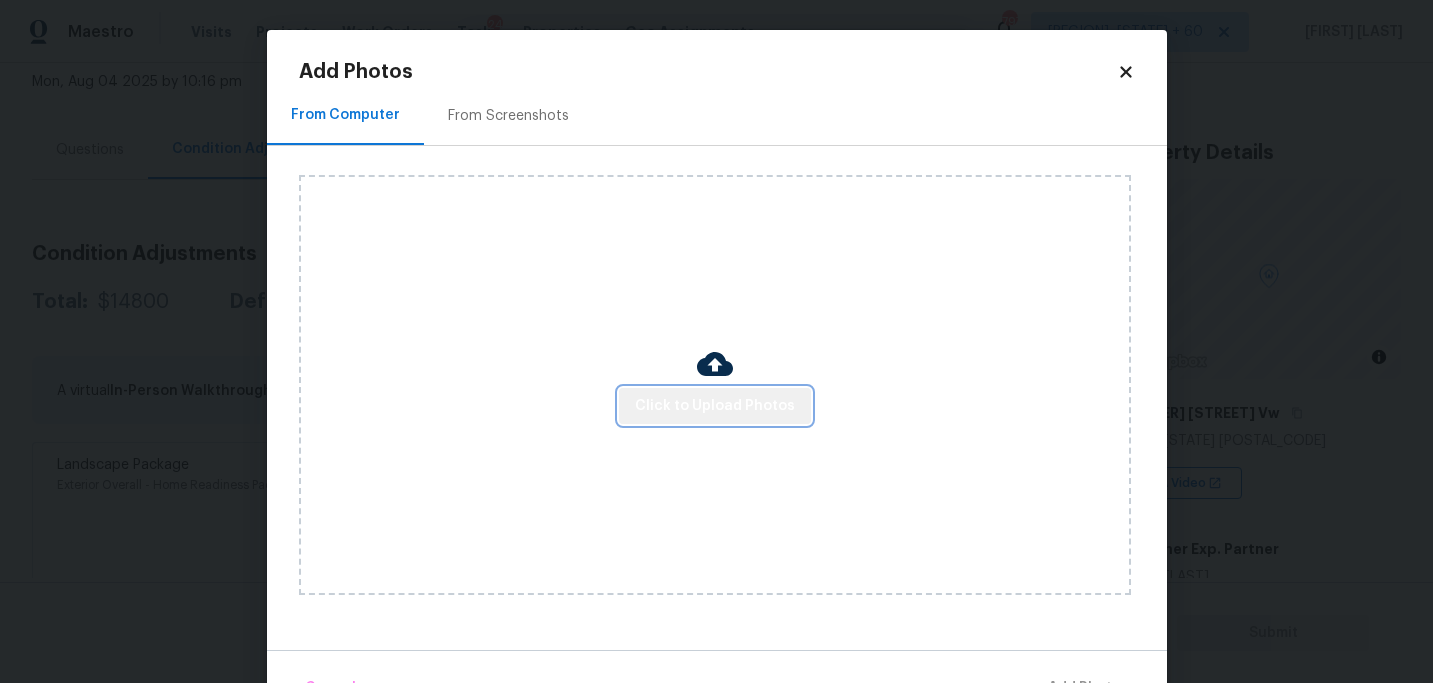 click on "Click to Upload Photos" at bounding box center (715, 406) 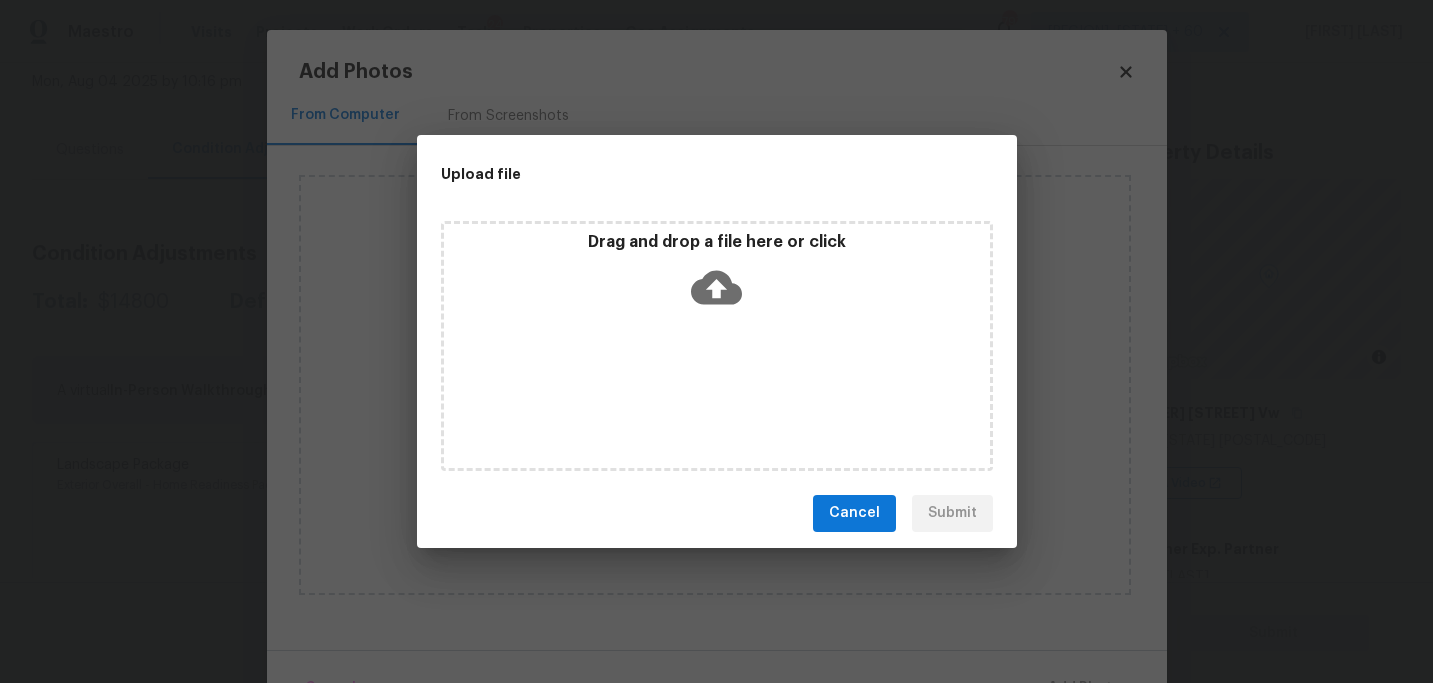 drag, startPoint x: 777, startPoint y: 420, endPoint x: 725, endPoint y: 322, distance: 110.94143 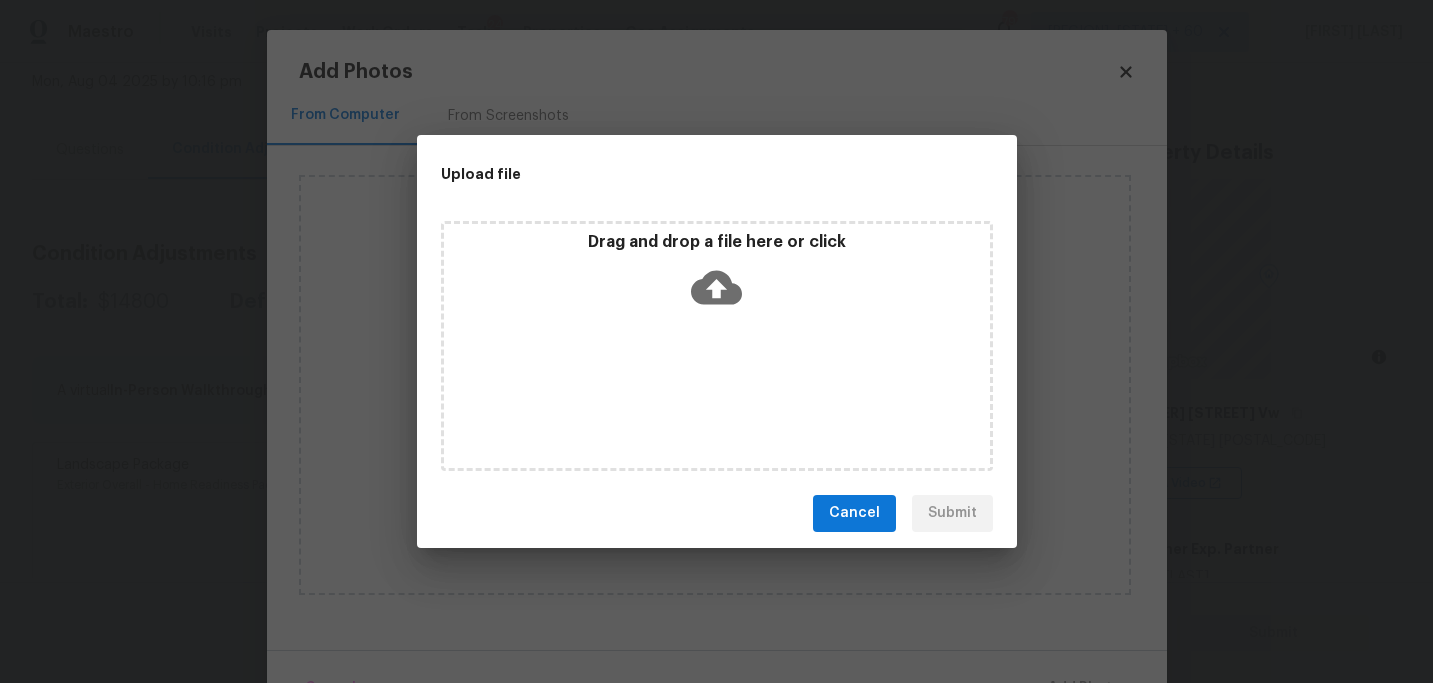 click on "Upload file Drag and drop a file here or click Cancel Submit" at bounding box center [716, 341] 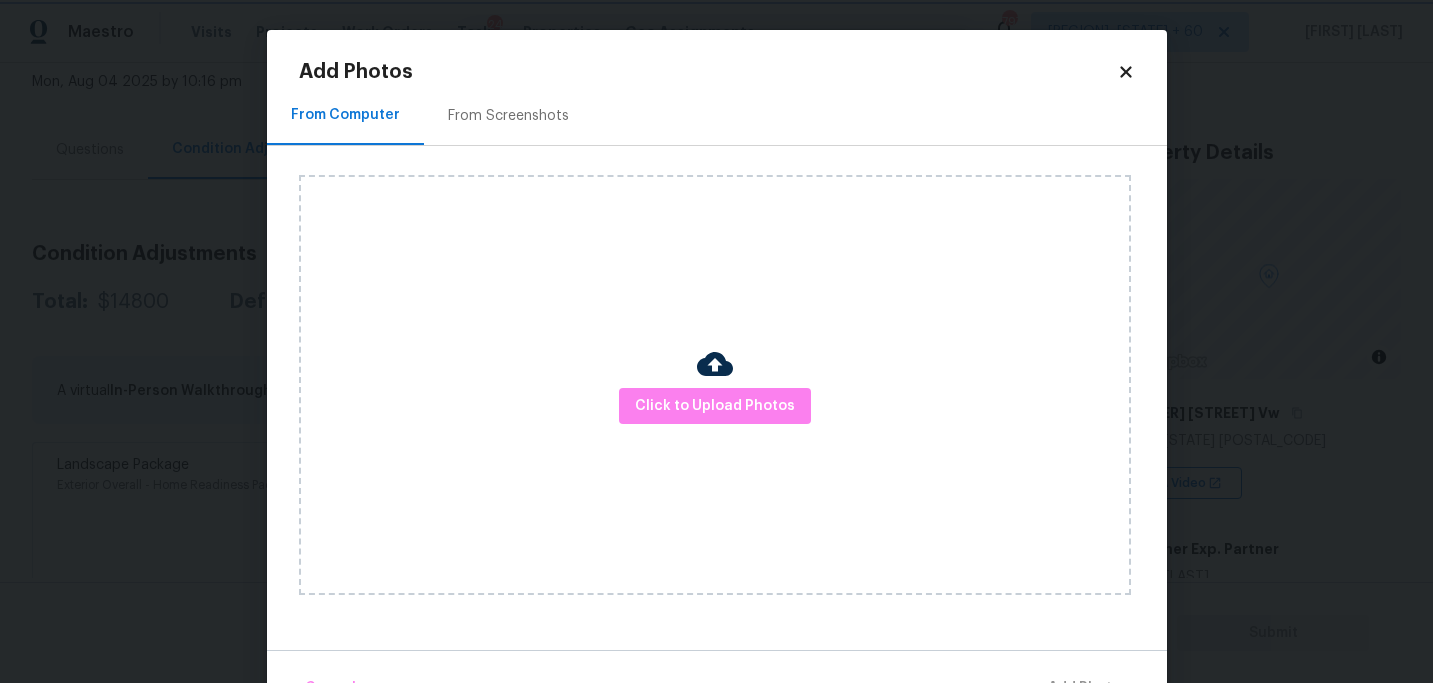 click on "Maestro Visits Projects Work Orders Tasks 24 Properties Geo Assignments 797 Southwest, FL + 60 Sakthivel Chandran Back to tasks Condition Scoping - Full Mon, Aug 04 2025 by 10:16 pm   Sakthivel Chandran In-progress Questions Condition Adjustments Details & Inputs Notes Photos Condition Adjustments Total:  $14800 Deferred:  $0 Add Condition Adjustment A virtual  In-Person Walkthrough  is also required for this home.   + Add exterior scopes Landscape Package Exterior Overall - Home Readiness Packages Mowing of grass up to 6" in height. Mow, edge along driveways & sidewalks, trim along standing structures, trim bushes and shrubs (<6' in height). Remove weeds from previously maintained flowerbeds and remove standing yard debris (small twigs, non seasonal falling leaves).  Use leaf blower to remove clippings from hard surfaces." $300.00   1 Pressure Washing Exterior Overall - Siding $200.00   1 ACQ: HVAC HVAC - Acquisition Acquisition Scope: Functional HVAC 21+ years $12,500.00   0 ACQ: Shingle Roof $1,000.00   0" at bounding box center [716, 341] 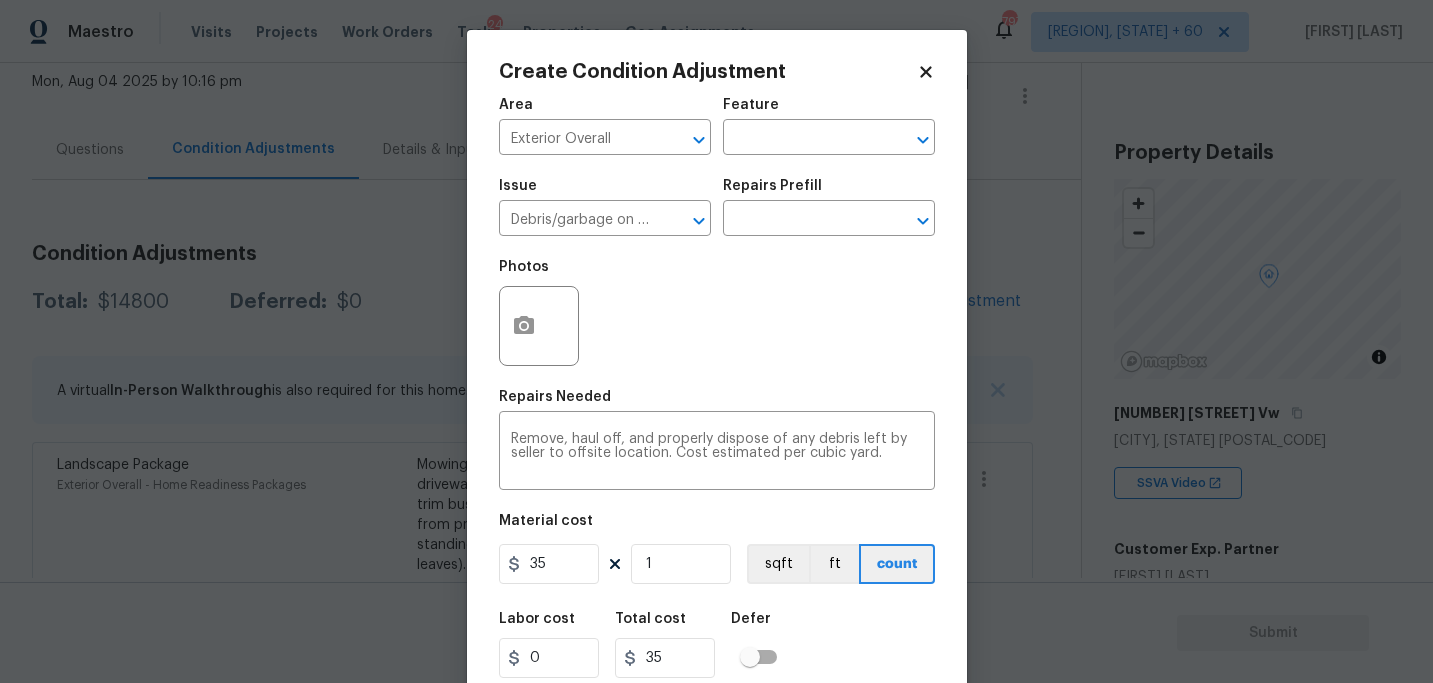 click on "Maestro Visits Projects Work Orders Tasks 24 Properties Geo Assignments 797 Southwest, FL + 60 Sakthivel Chandran Back to tasks Condition Scoping - Full Mon, Aug 04 2025 by 10:16 pm   Sakthivel Chandran In-progress Questions Condition Adjustments Details & Inputs Notes Photos Condition Adjustments Total:  $14800 Deferred:  $0 Add Condition Adjustment A virtual  In-Person Walkthrough  is also required for this home.   + Add exterior scopes Landscape Package Exterior Overall - Home Readiness Packages Mowing of grass up to 6" in height. Mow, edge along driveways & sidewalks, trim along standing structures, trim bushes and shrubs (<6' in height). Remove weeds from previously maintained flowerbeds and remove standing yard debris (small twigs, non seasonal falling leaves).  Use leaf blower to remove clippings from hard surfaces." $300.00   1 Pressure Washing Exterior Overall - Siding $200.00   1 ACQ: HVAC HVAC - Acquisition Acquisition Scope: Functional HVAC 21+ years $12,500.00   0 ACQ: Shingle Roof $1,000.00   0" at bounding box center (716, 341) 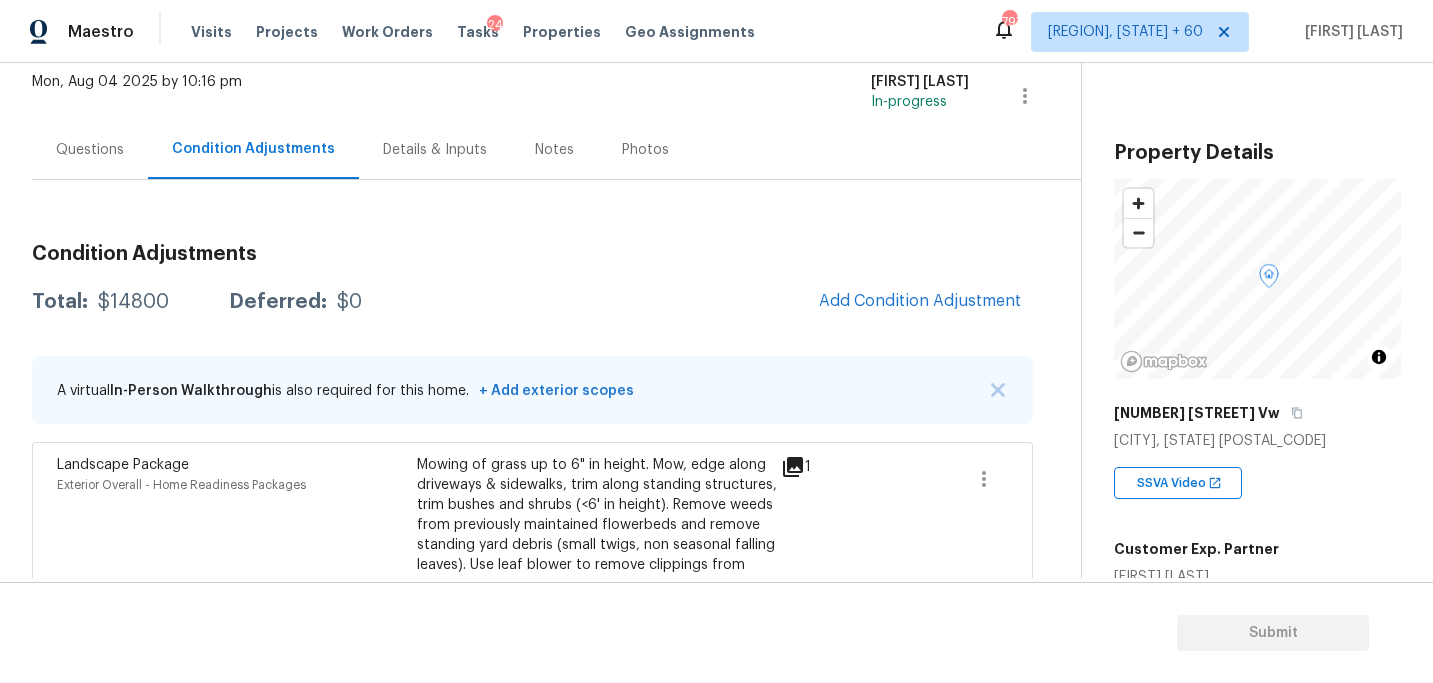 click on "Condition Adjustments" at bounding box center (532, 254) 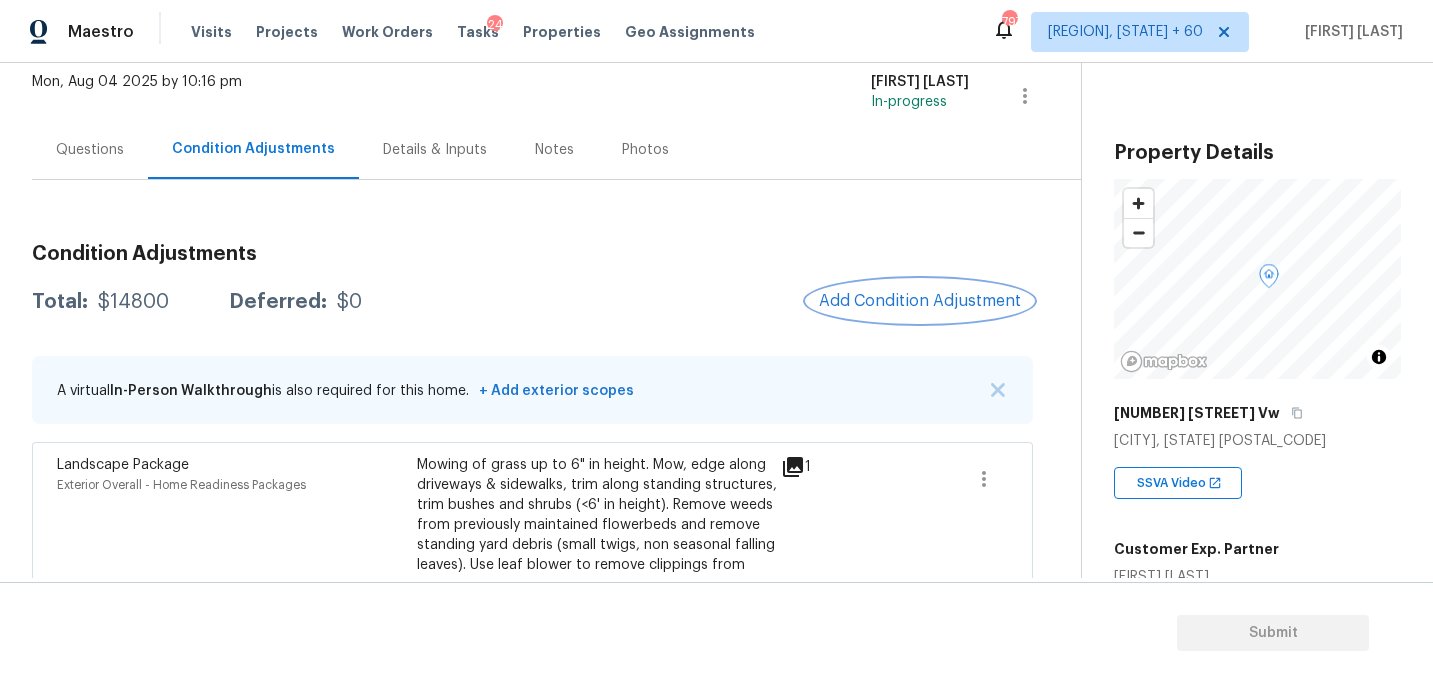 click on "Add Condition Adjustment" at bounding box center [920, 301] 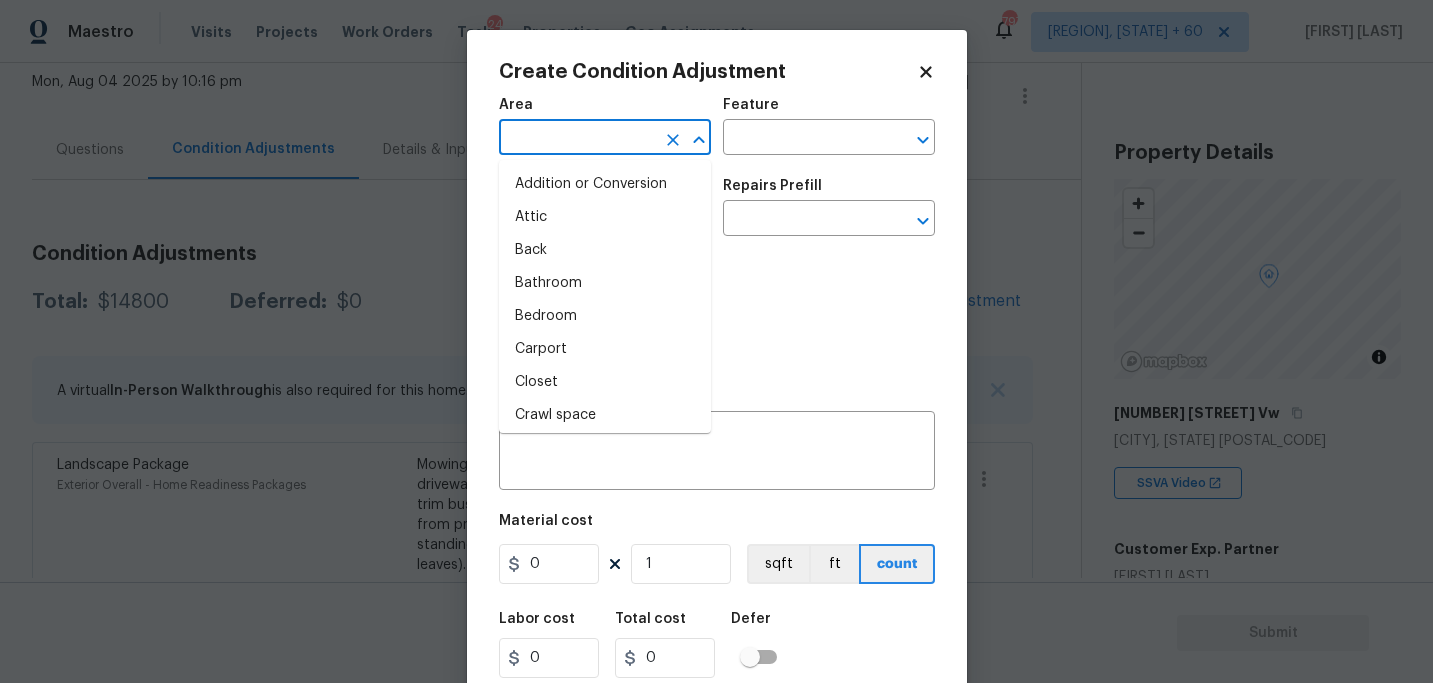 click at bounding box center [577, 139] 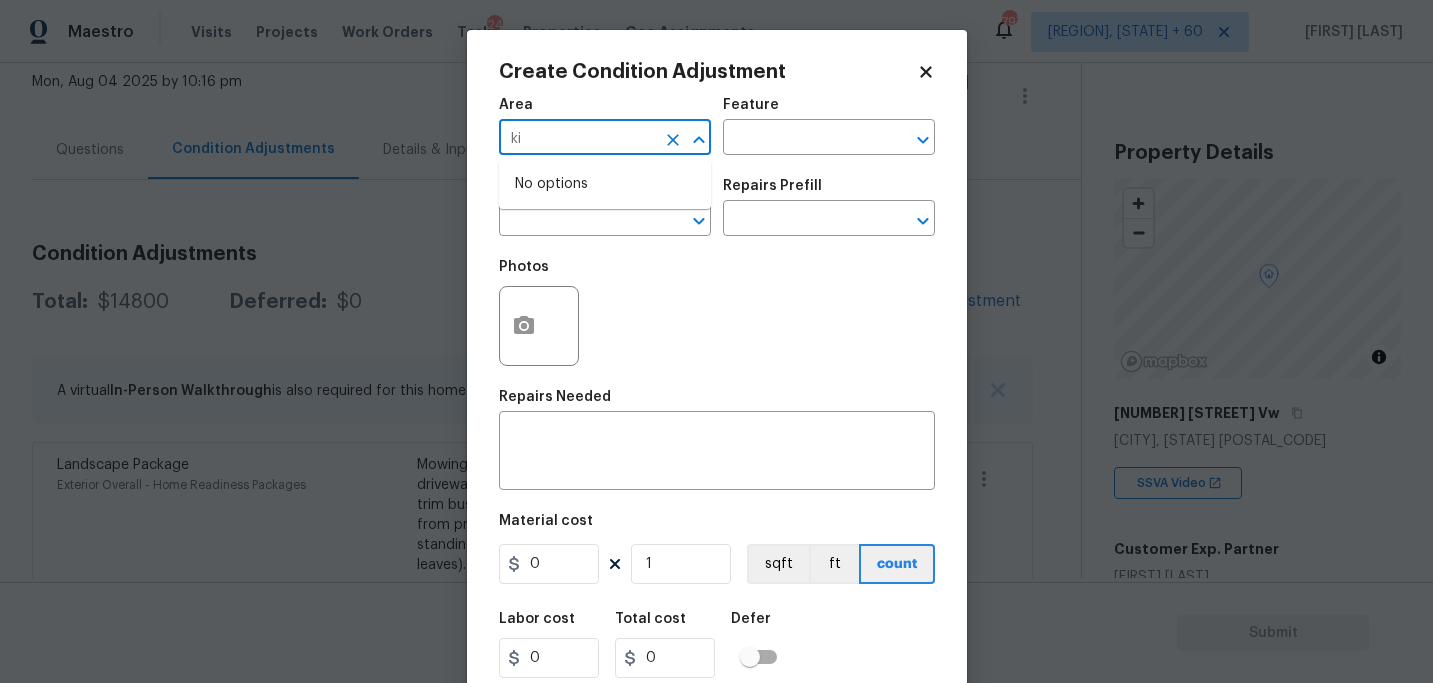 type on "k" 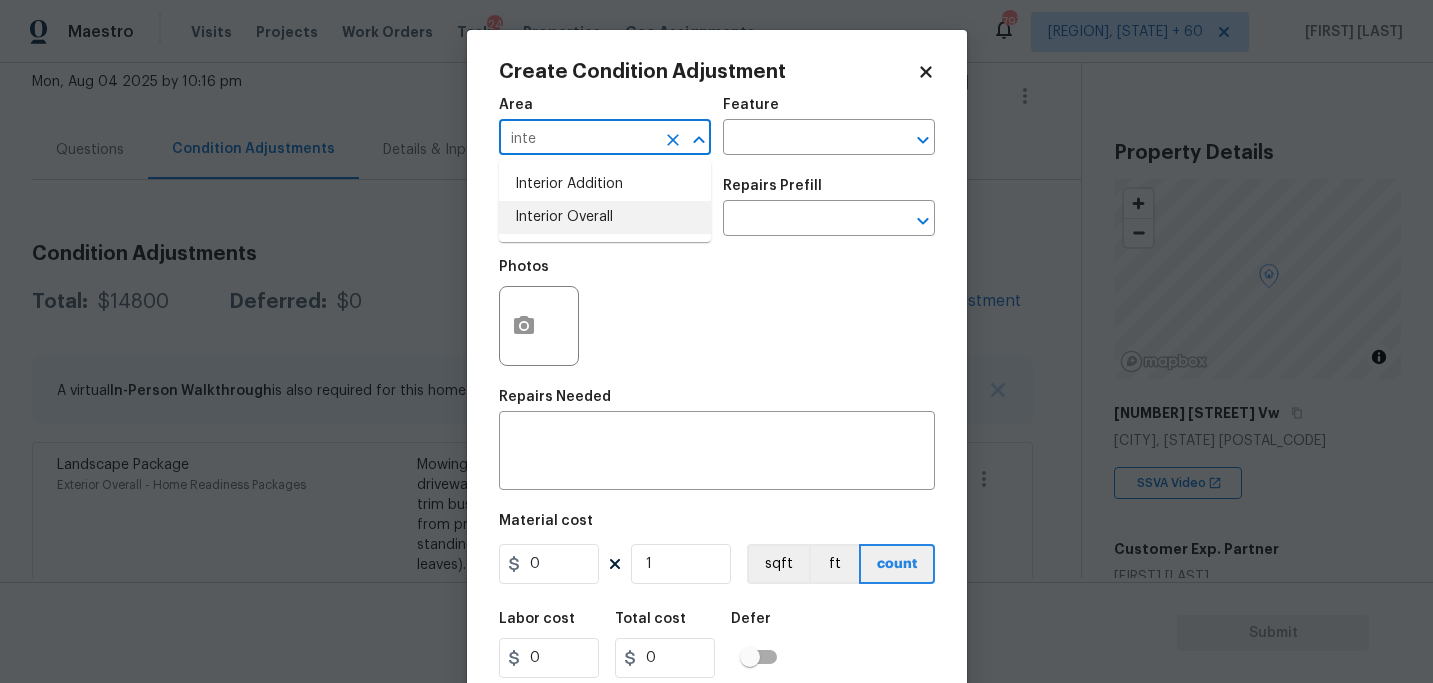 click on "Interior Overall" at bounding box center [605, 217] 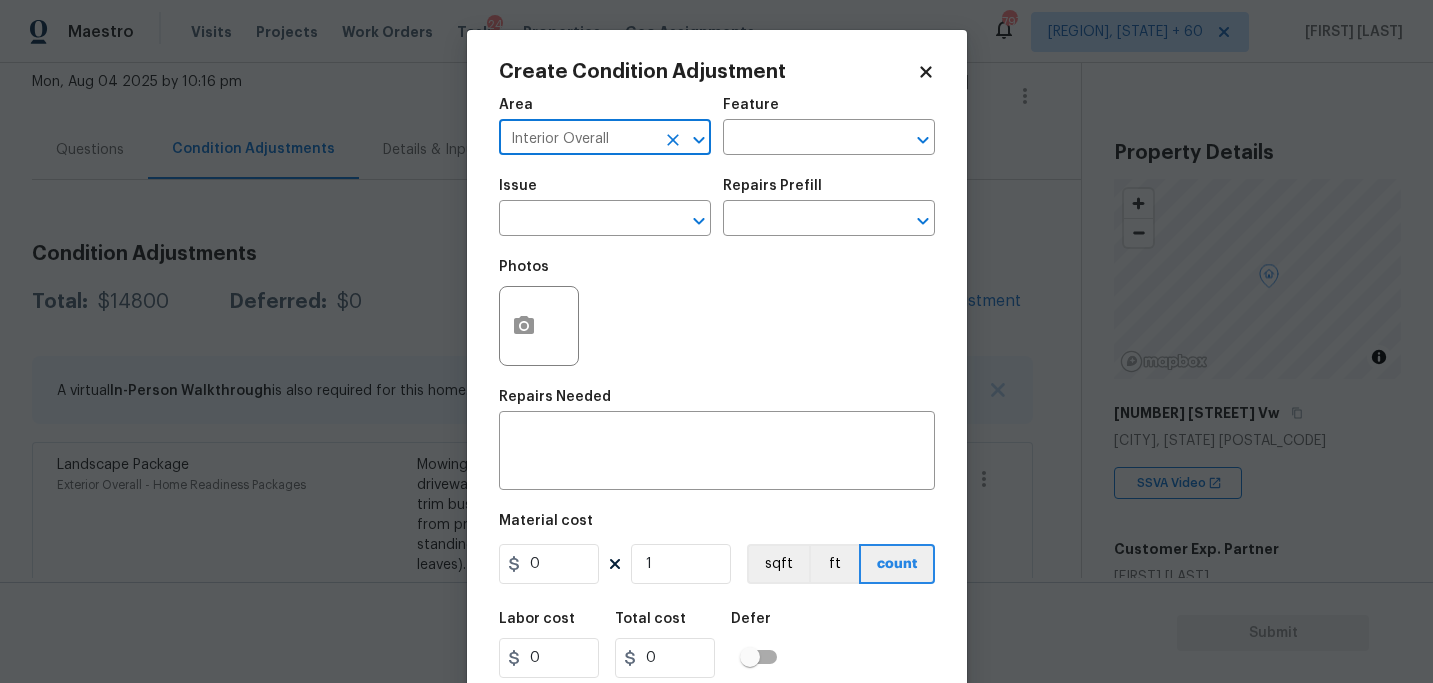 type on "Interior Overall" 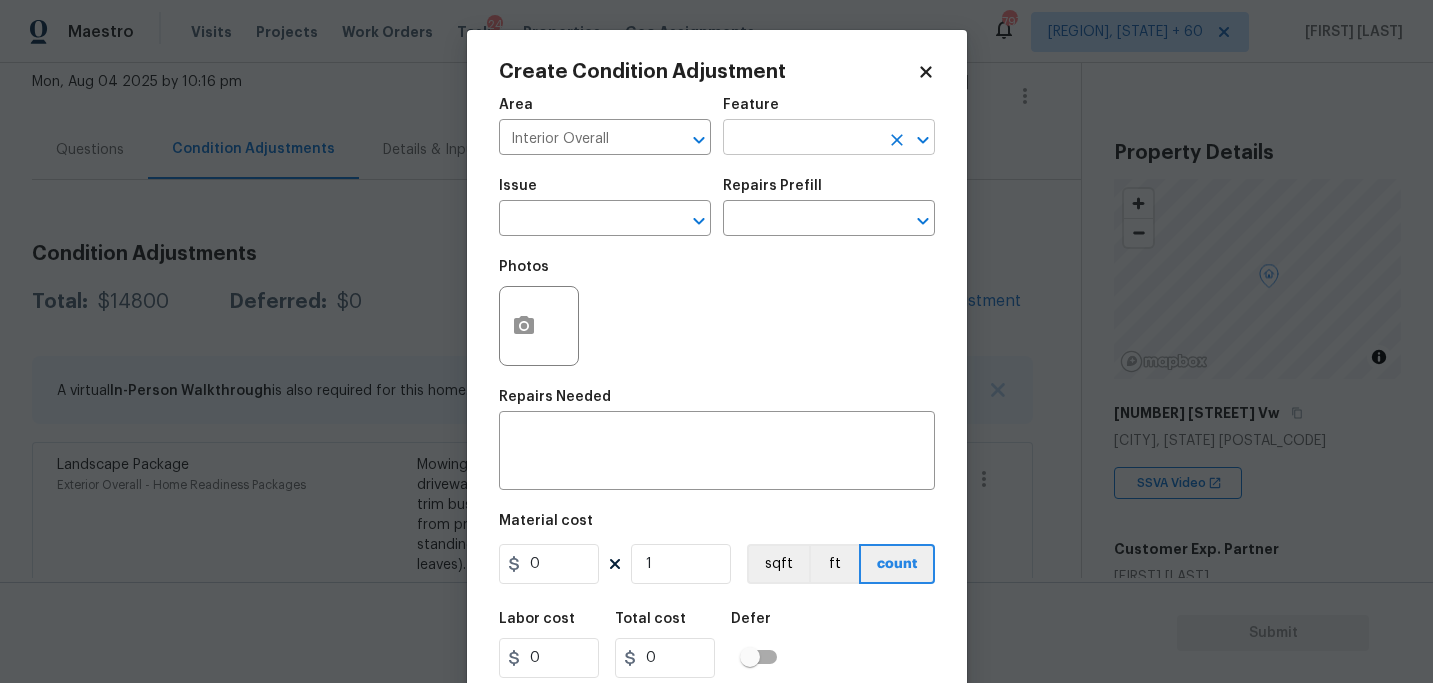click at bounding box center [801, 139] 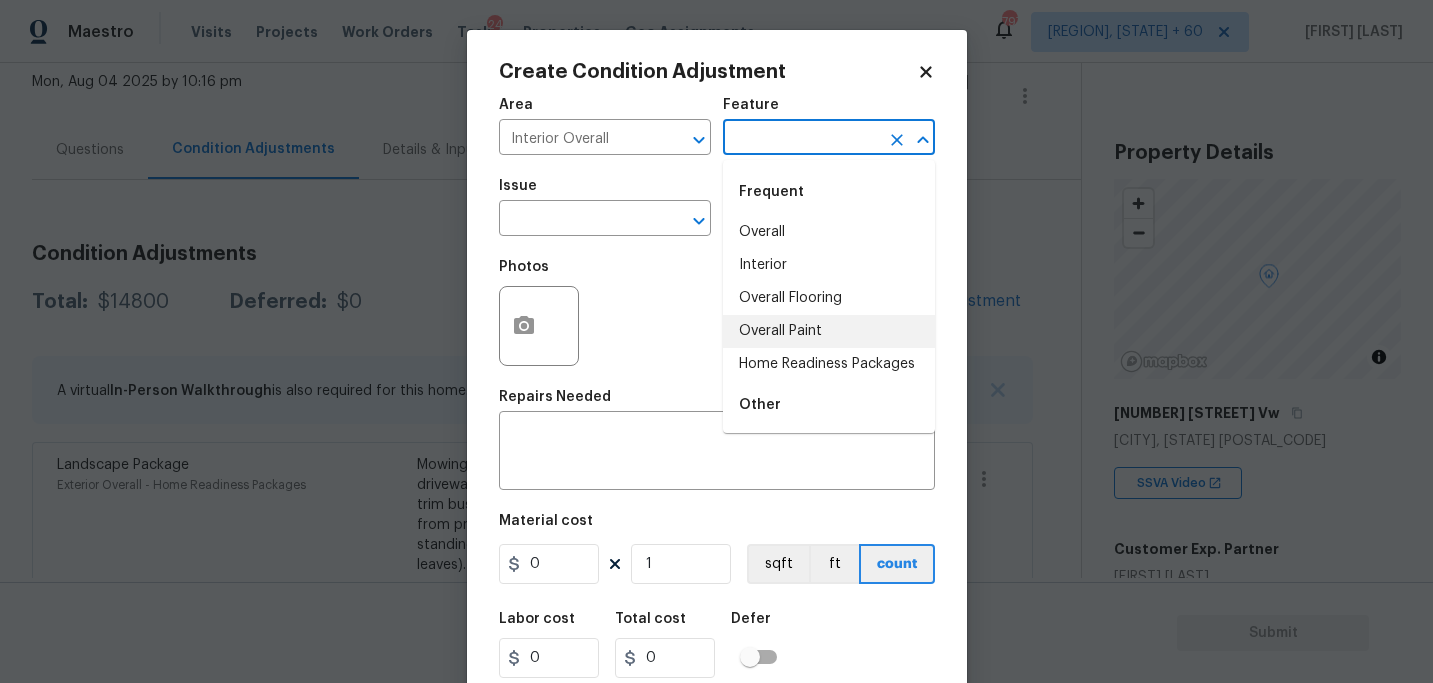 click on "Overall Paint" at bounding box center (829, 331) 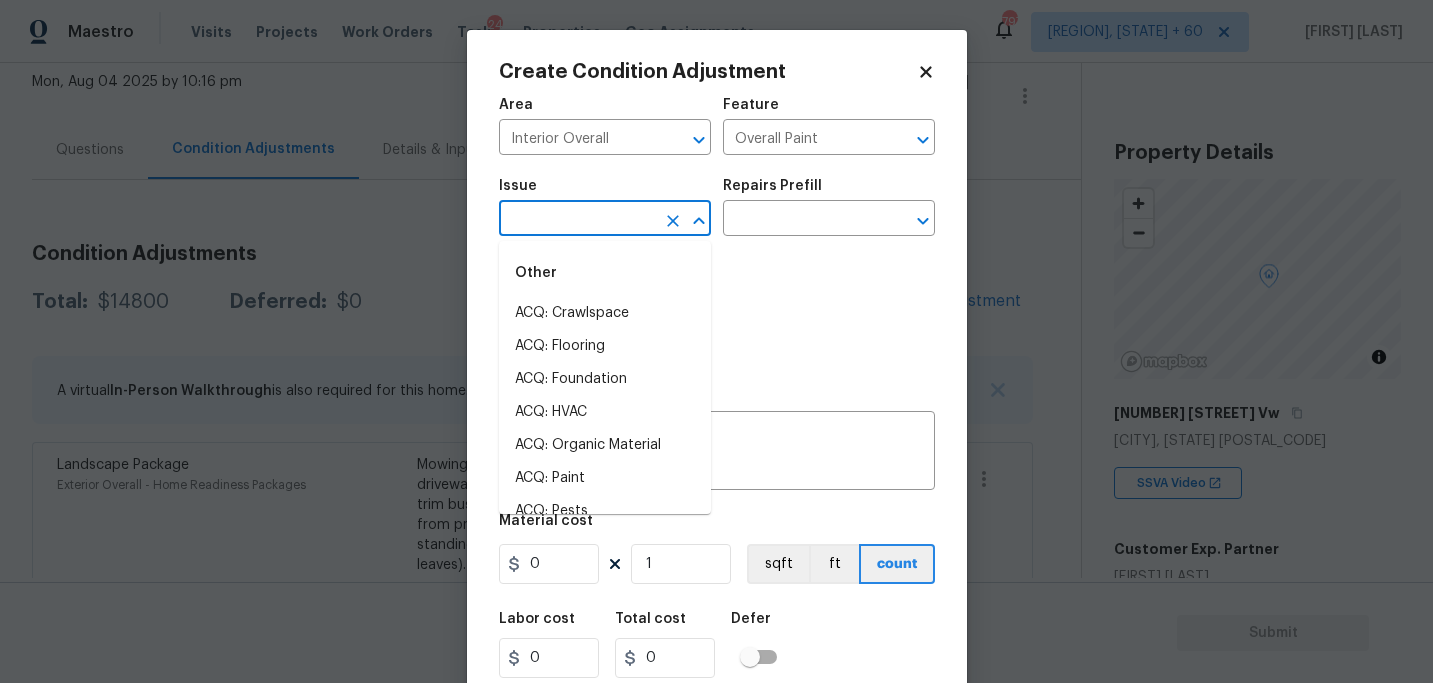 click at bounding box center [577, 220] 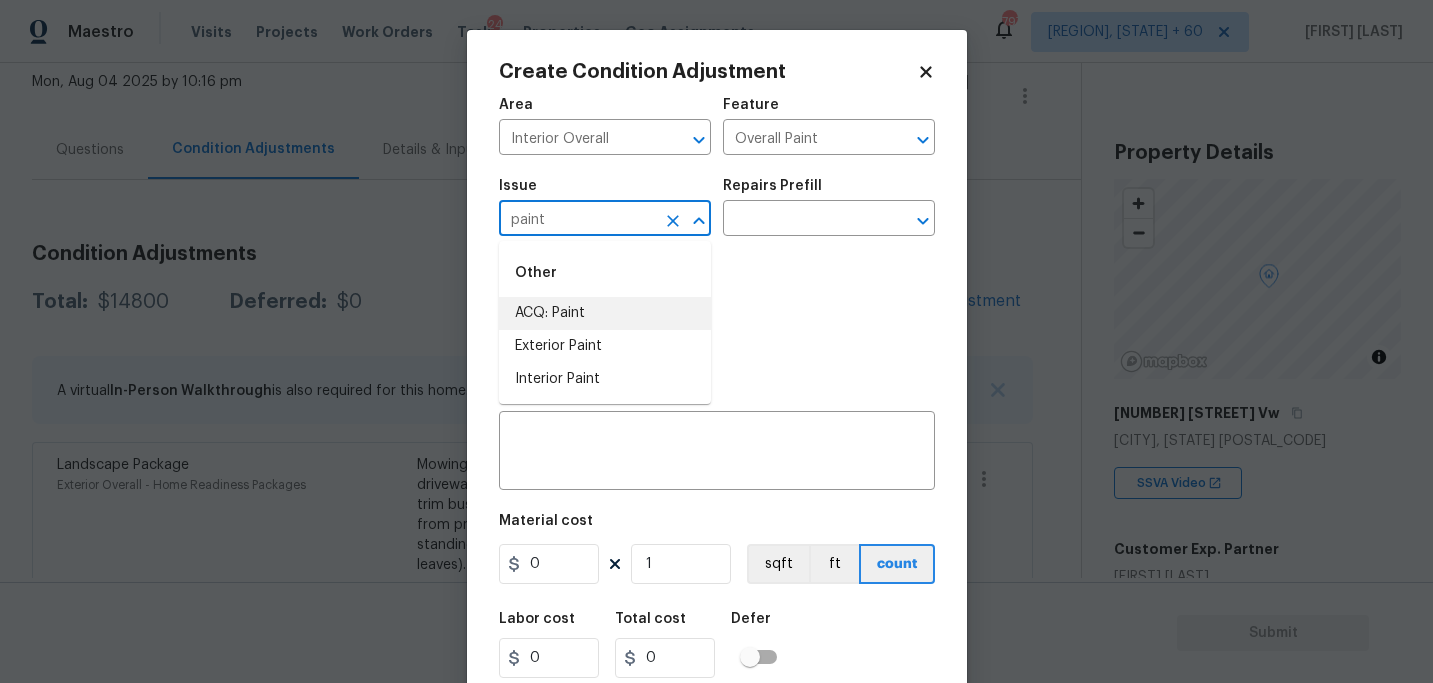 click on "ACQ: Paint" at bounding box center [605, 313] 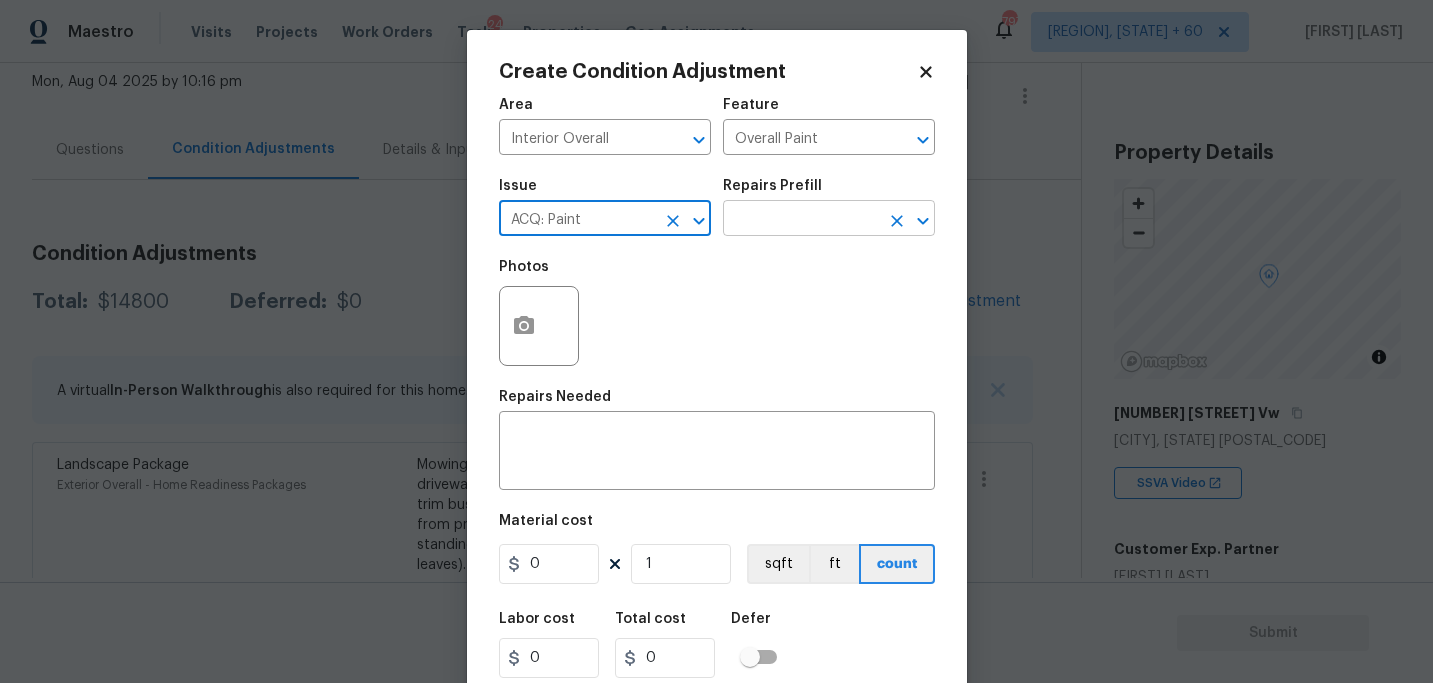 type on "ACQ: Paint" 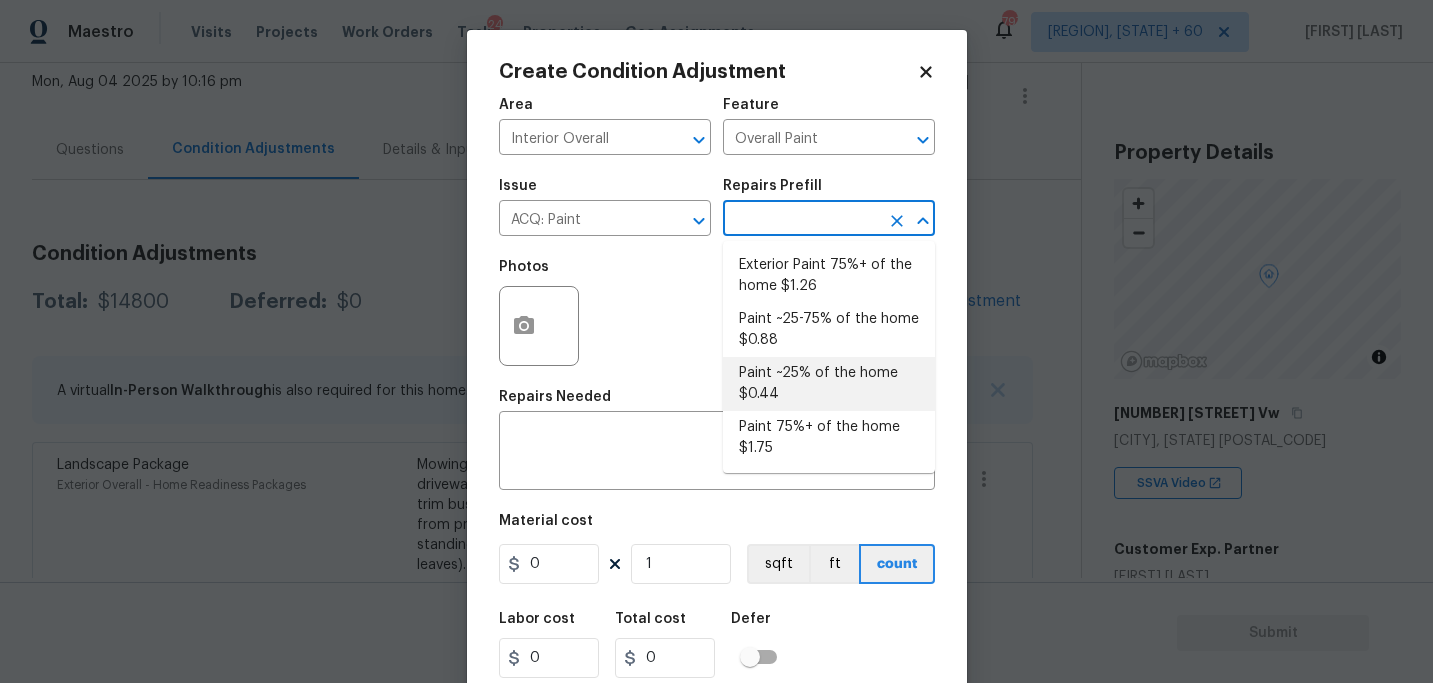 click on "Paint ~25% of the home $0.44" at bounding box center [829, 384] 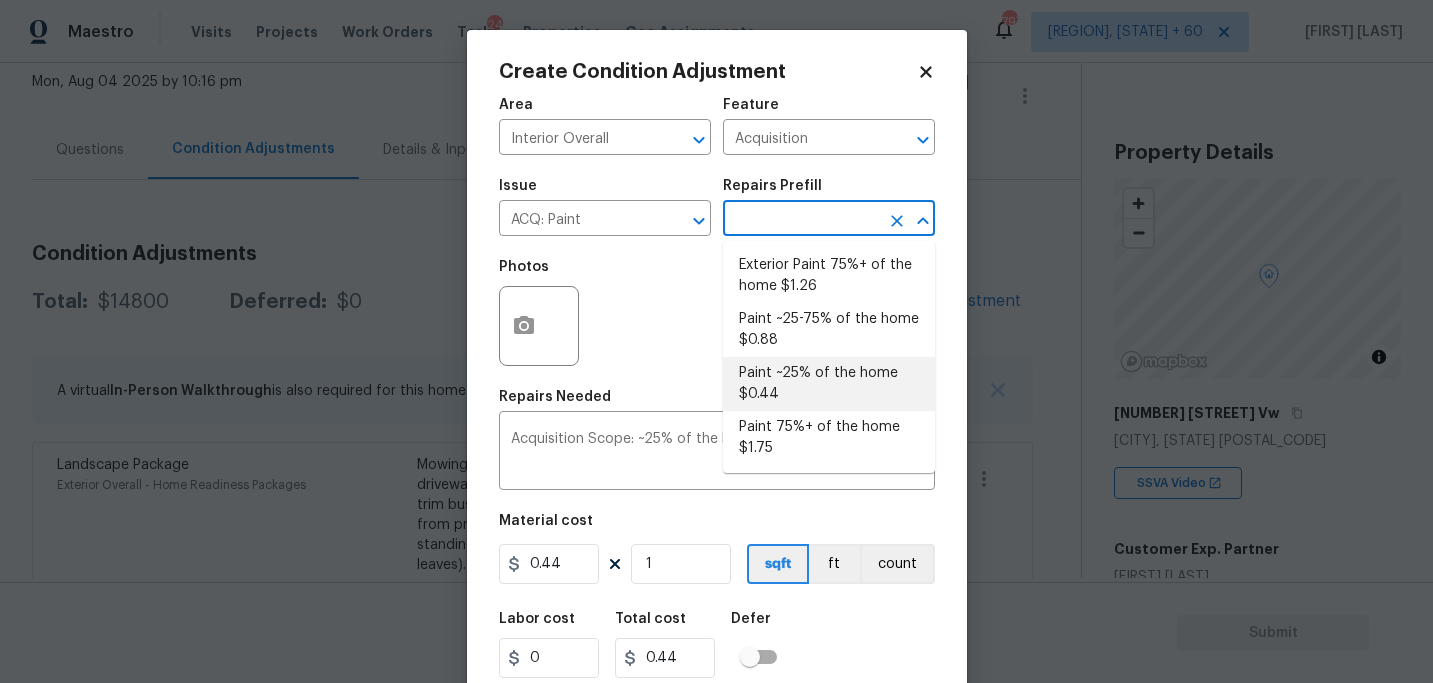 click on "Material cost 0.44 1 sqft ft count" at bounding box center (717, 551) 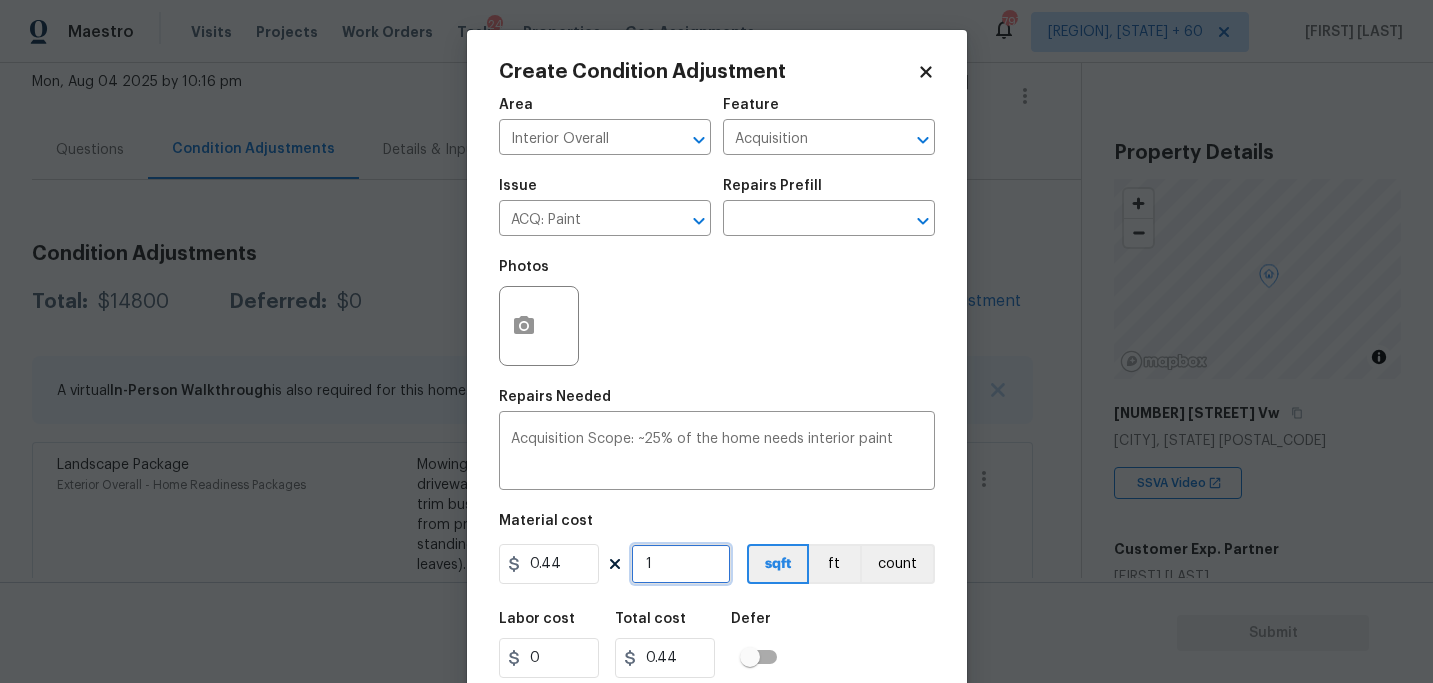 click on "1" at bounding box center [681, 564] 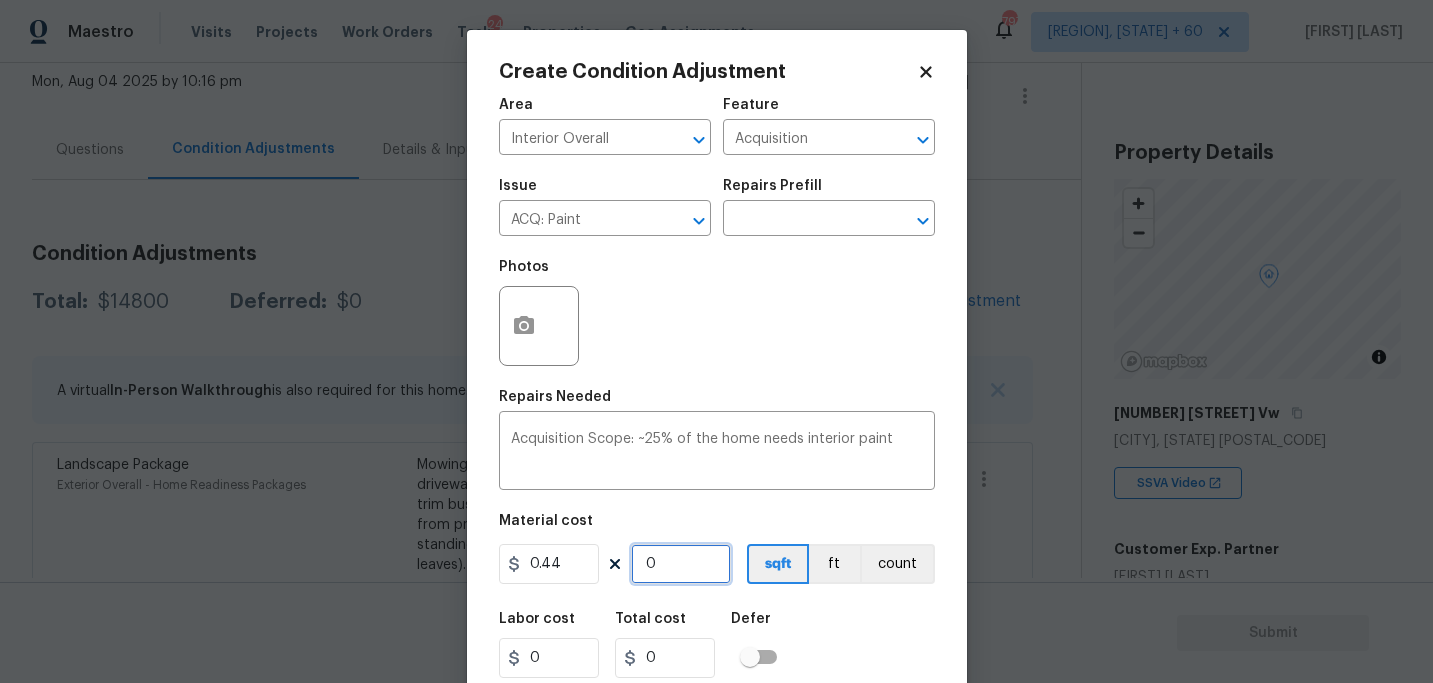 type on "2" 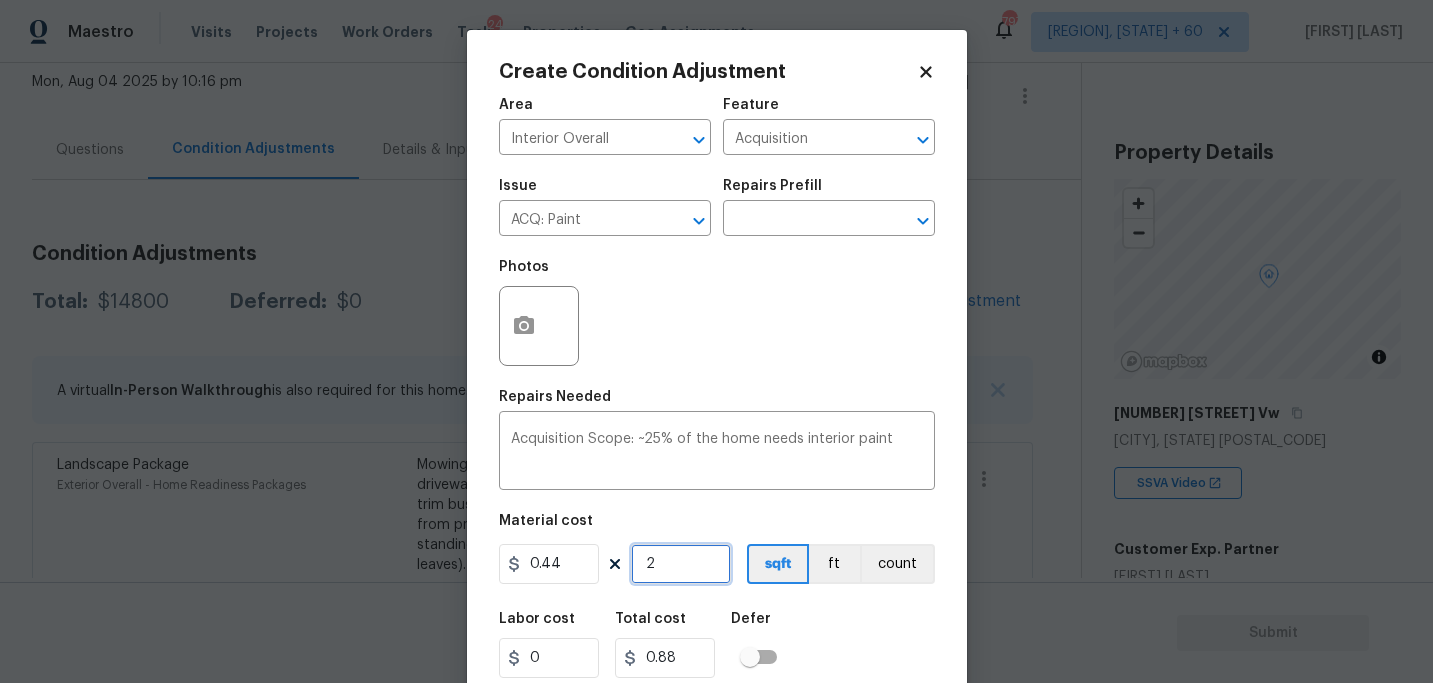 type on "25" 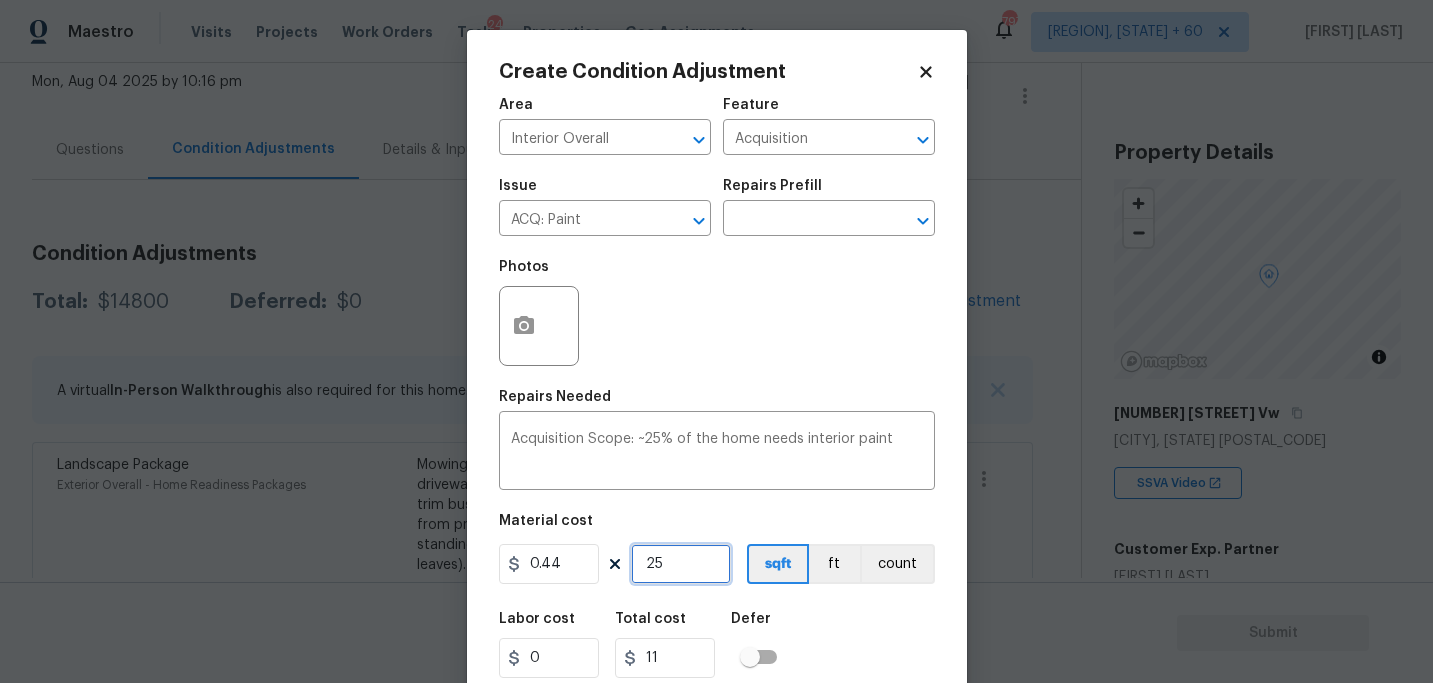 type on "250" 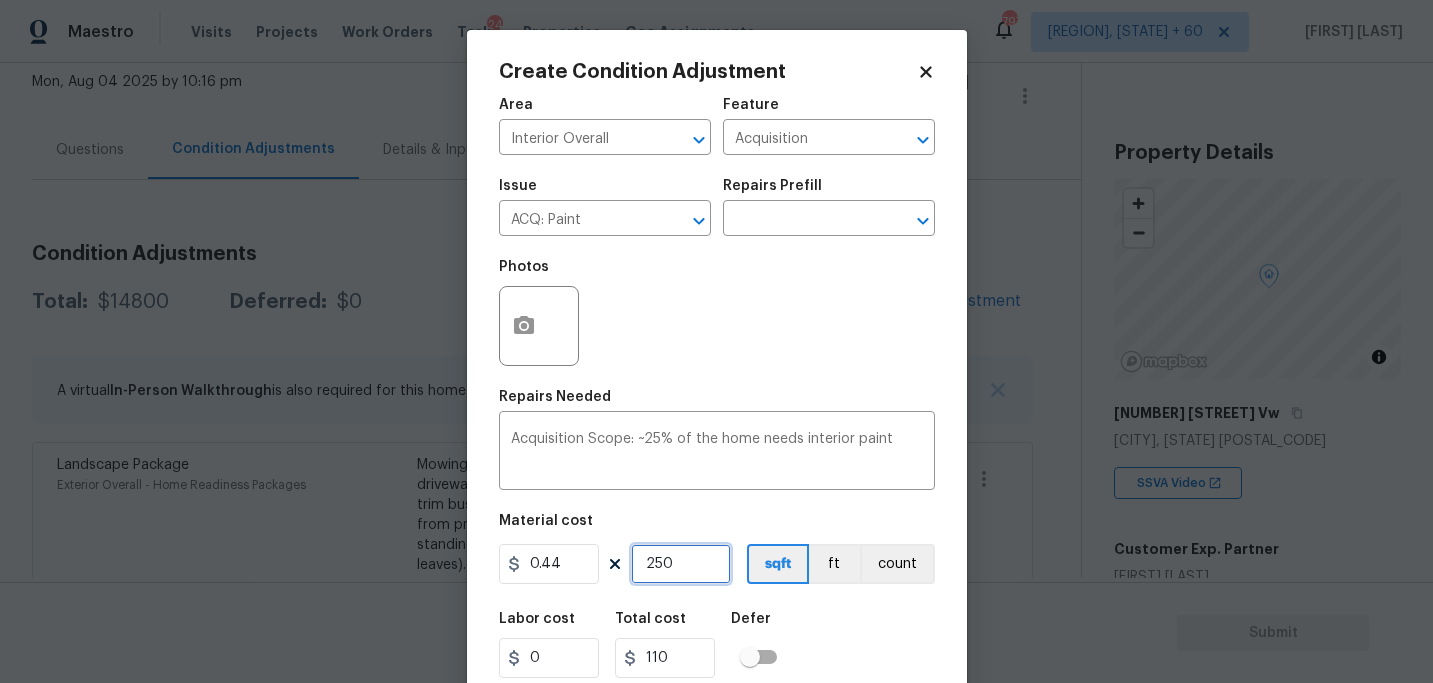 type on "2504" 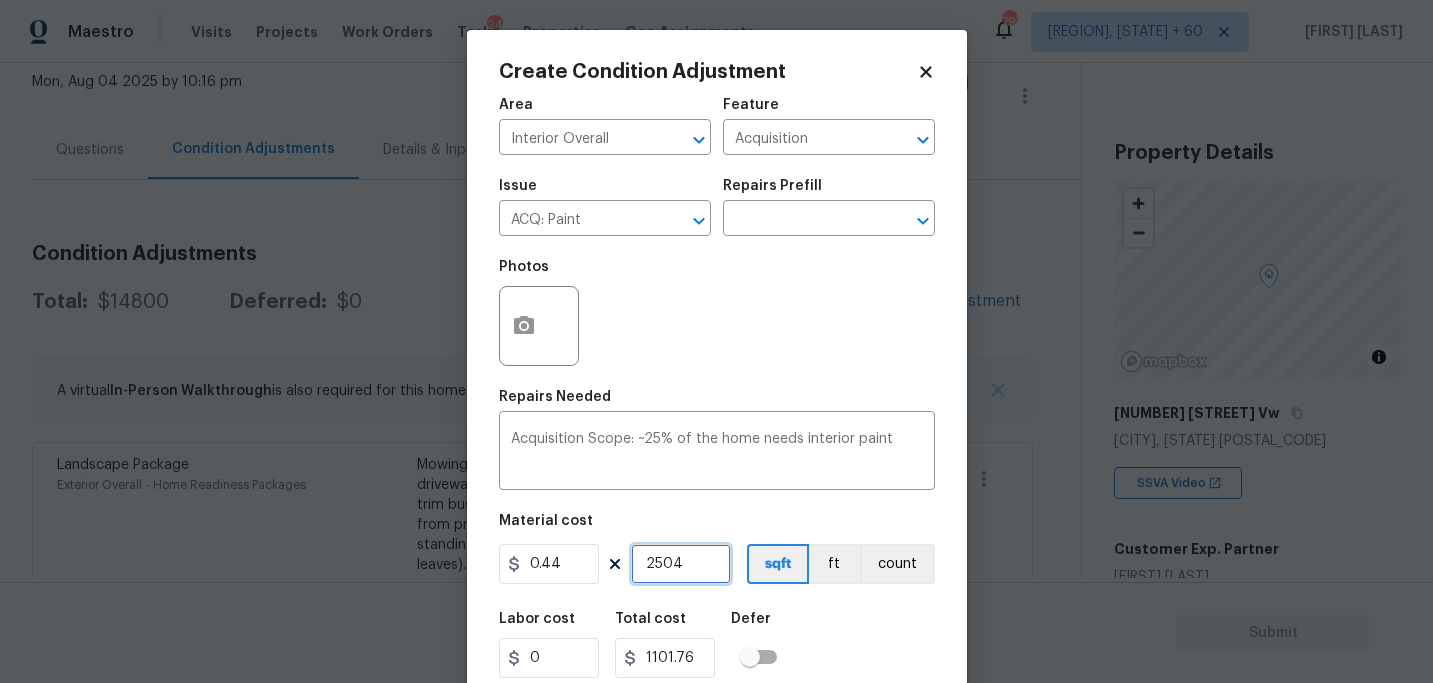type on "2504" 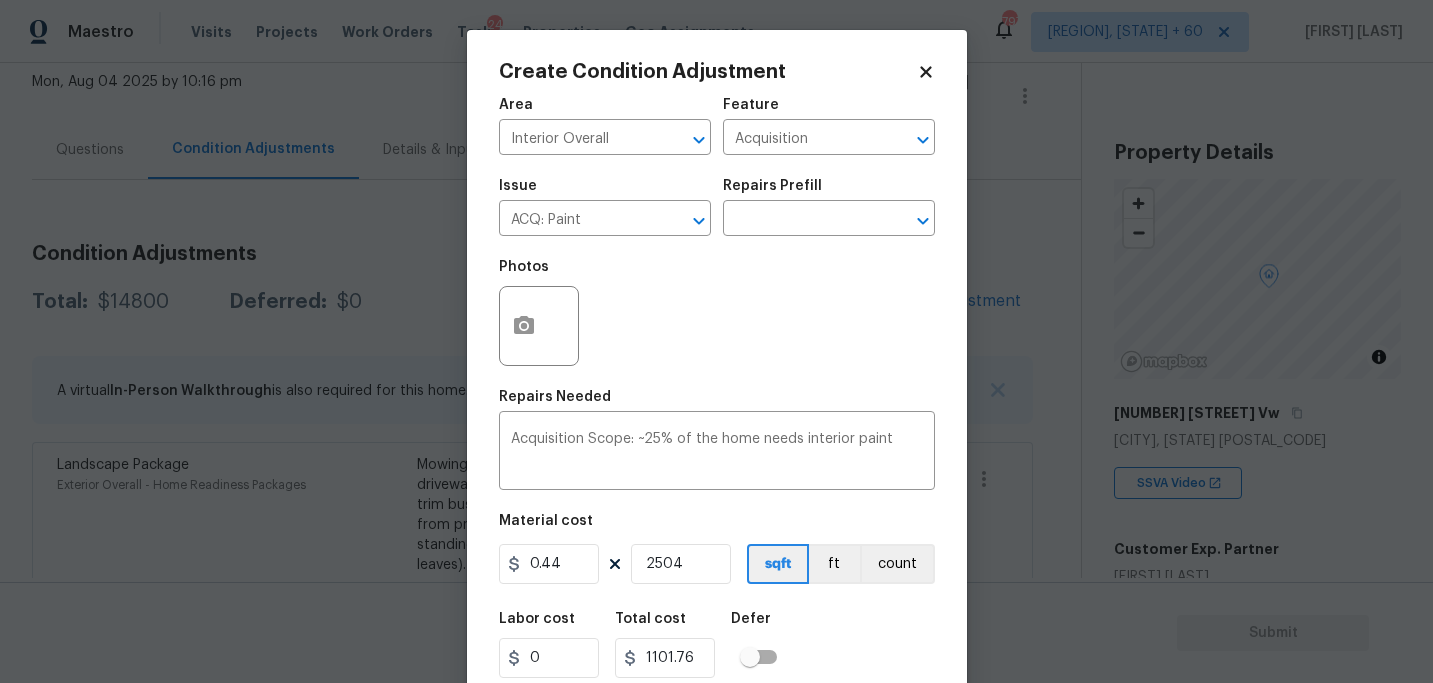 click on "Labor cost 0 Total cost 1101.76 Defer" at bounding box center [717, 645] 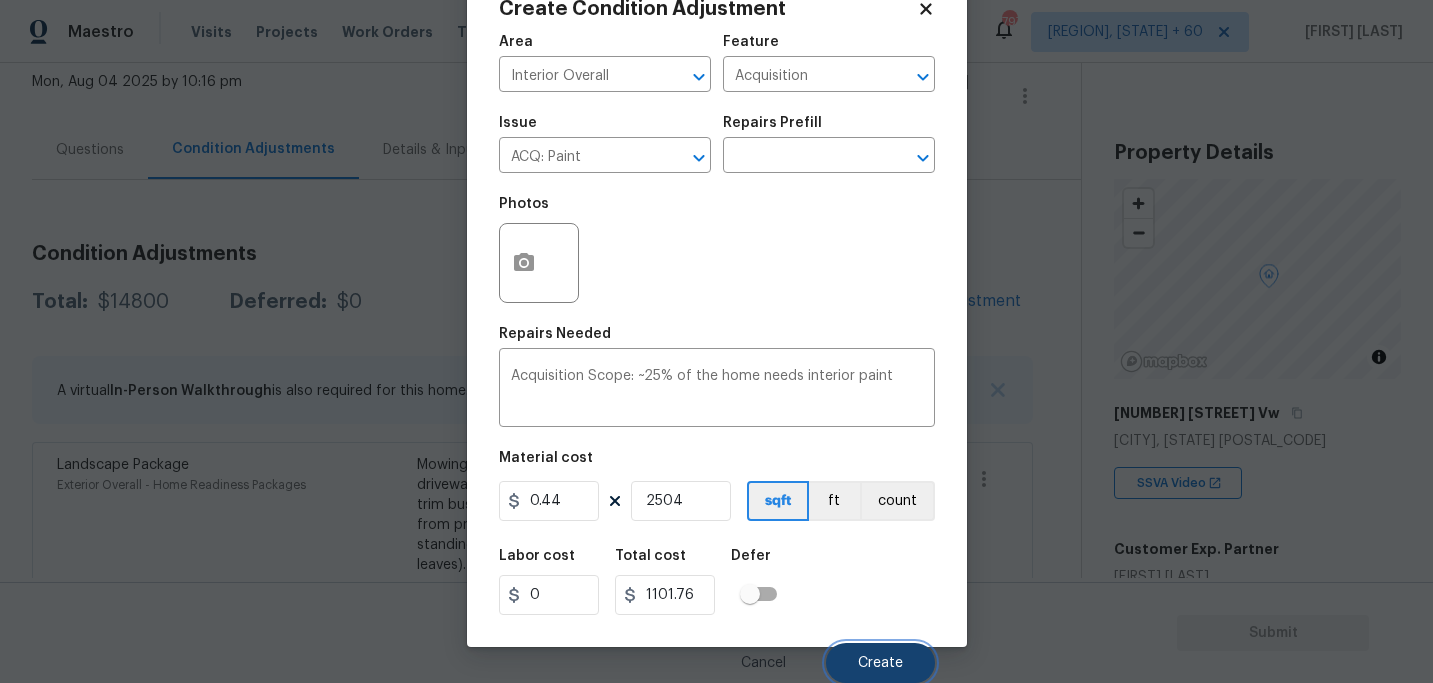 click on "Create" at bounding box center (880, 663) 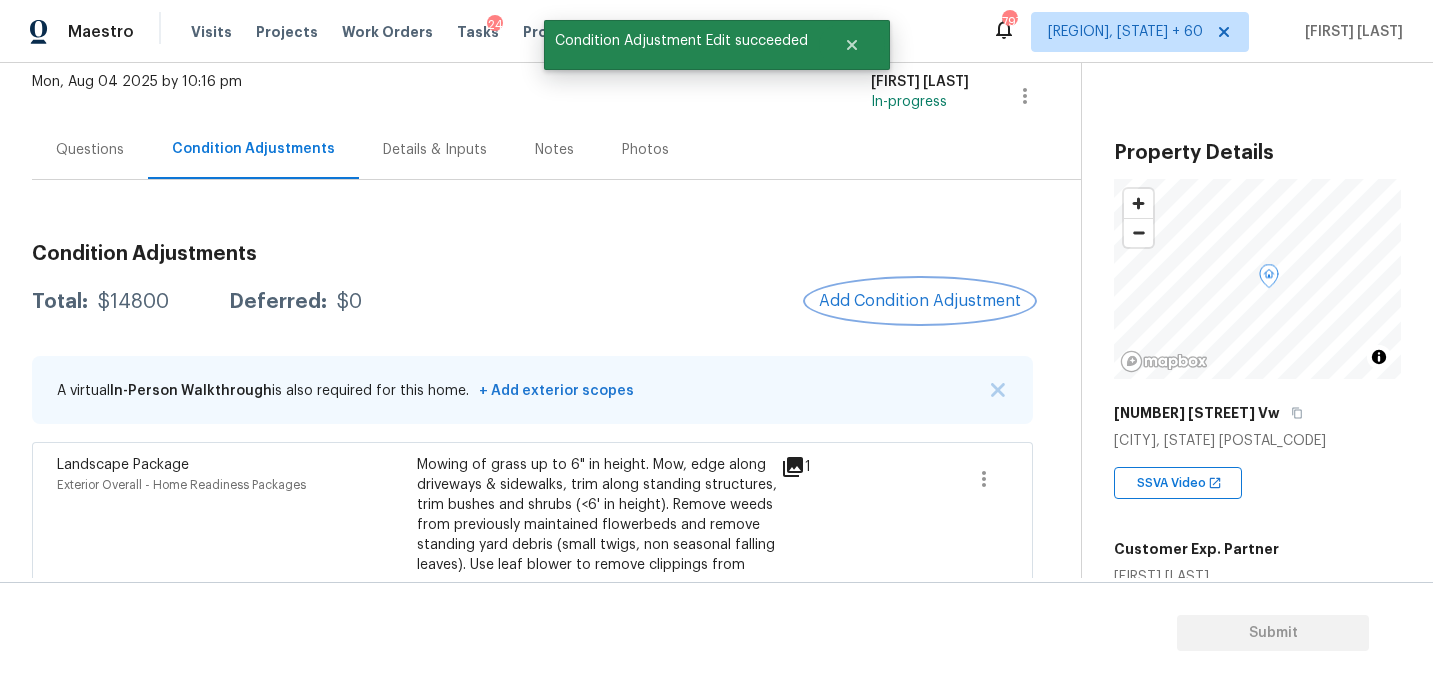 scroll, scrollTop: 0, scrollLeft: 0, axis: both 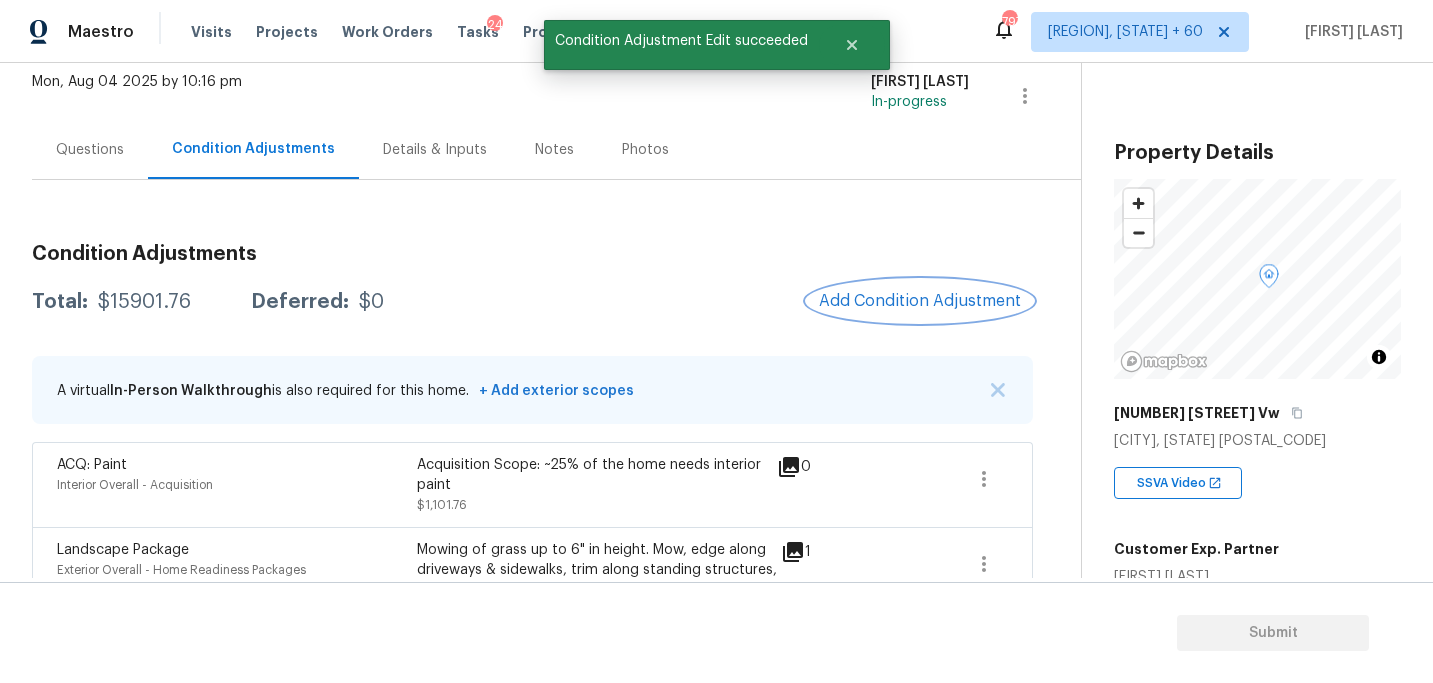 click on "Add Condition Adjustment" at bounding box center (920, 301) 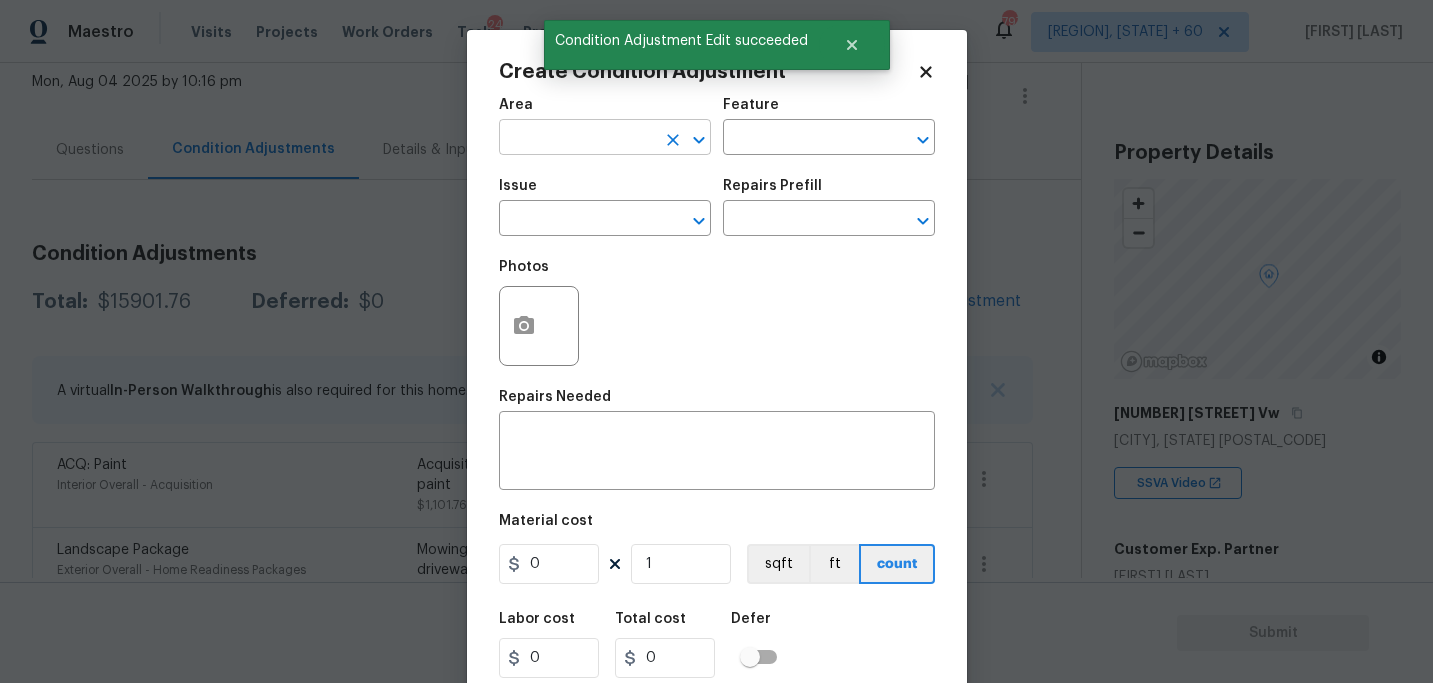 click at bounding box center (577, 139) 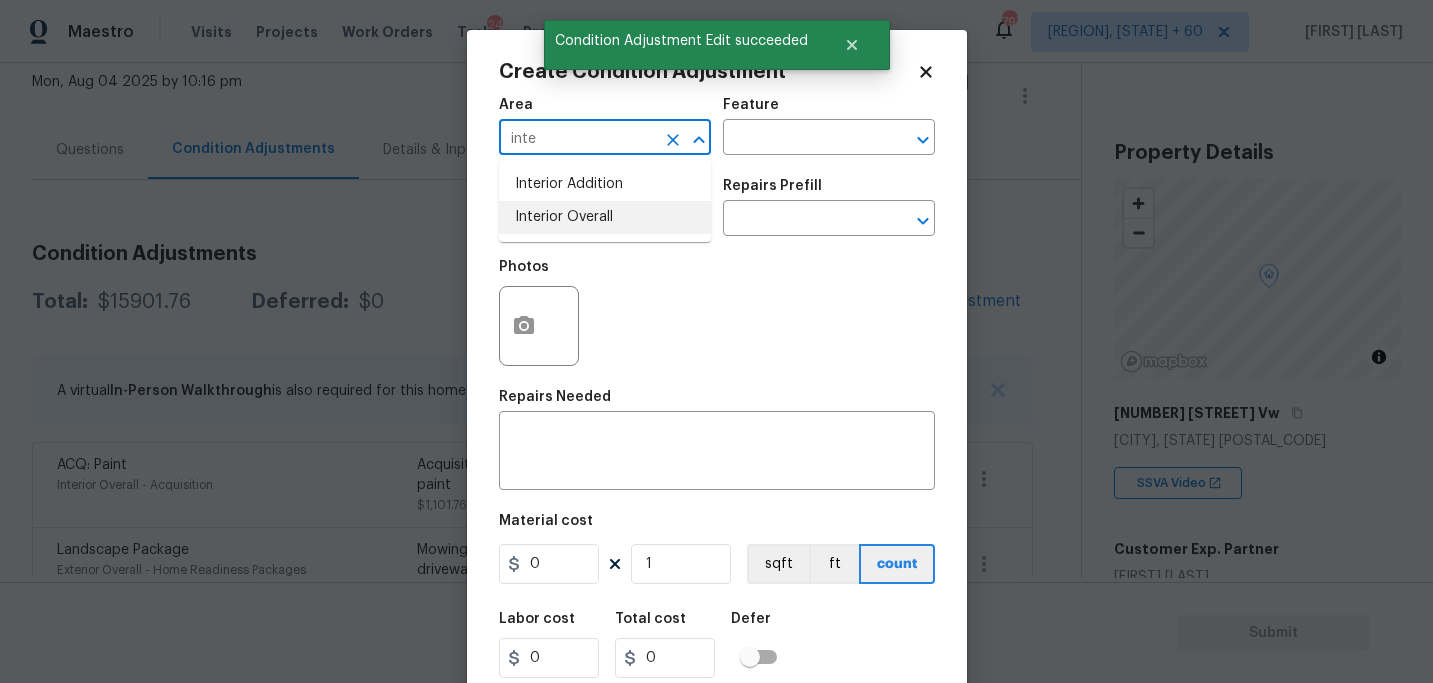 click on "Interior Overall" at bounding box center [605, 217] 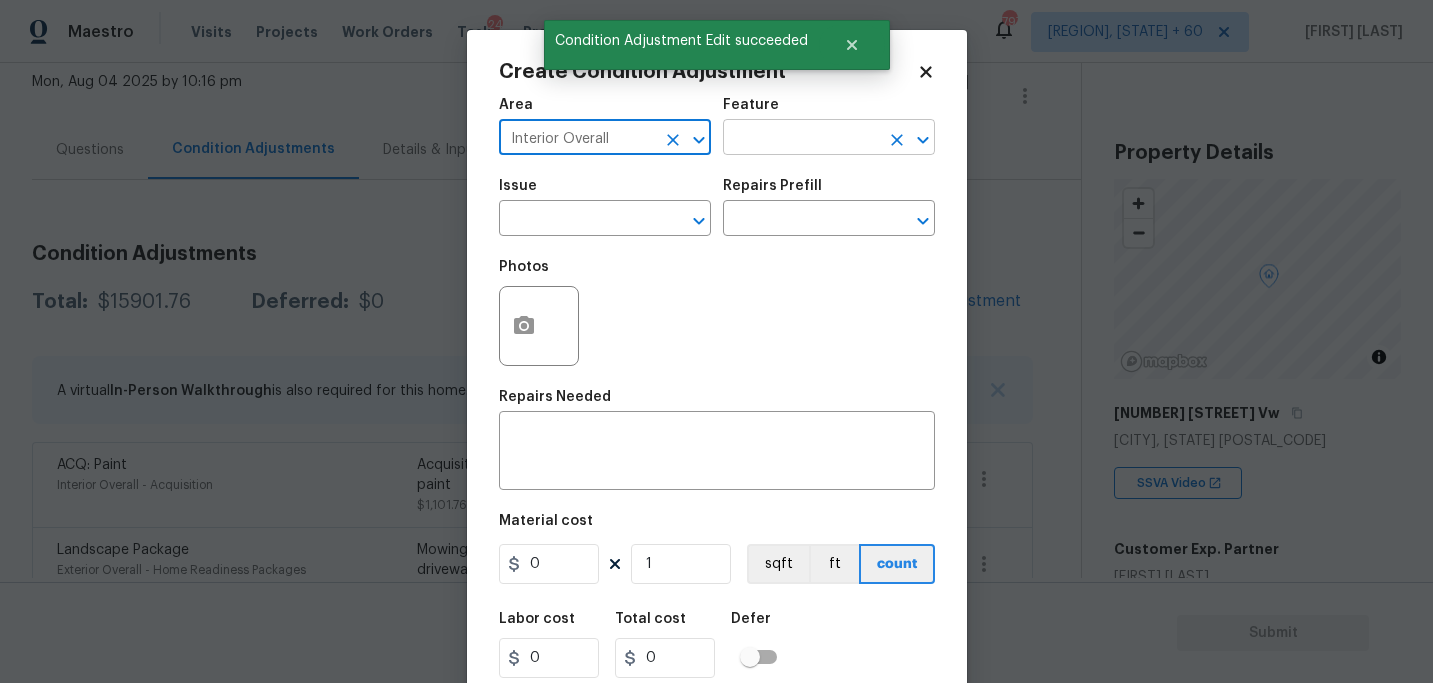 type on "Interior Overall" 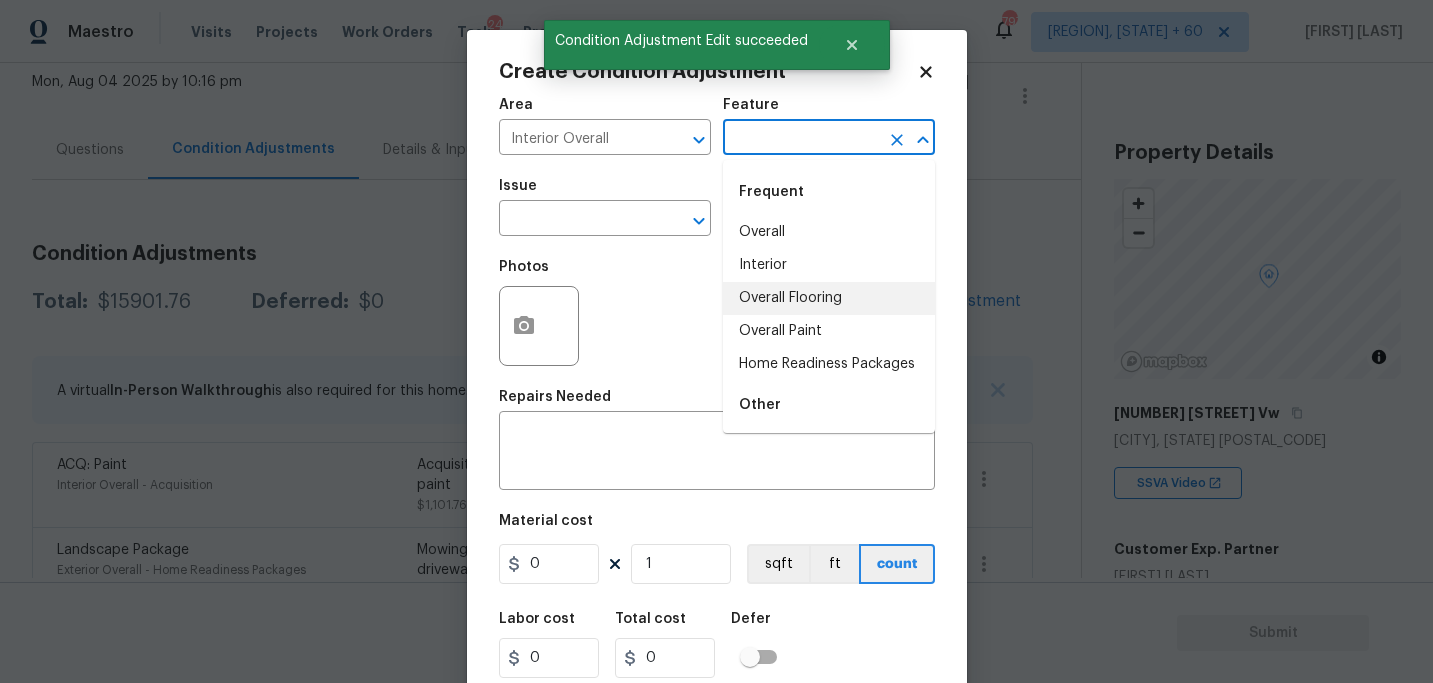 click on "Overall Flooring" at bounding box center (829, 298) 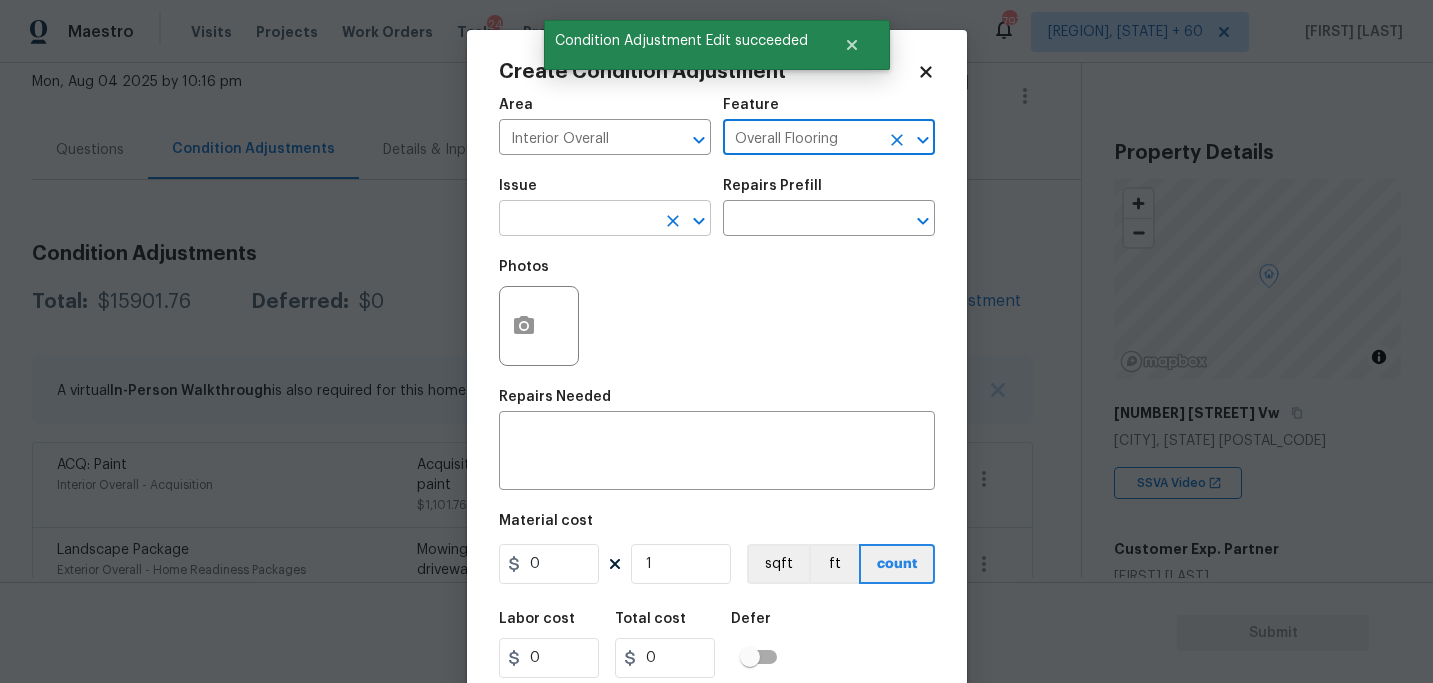 click at bounding box center (577, 220) 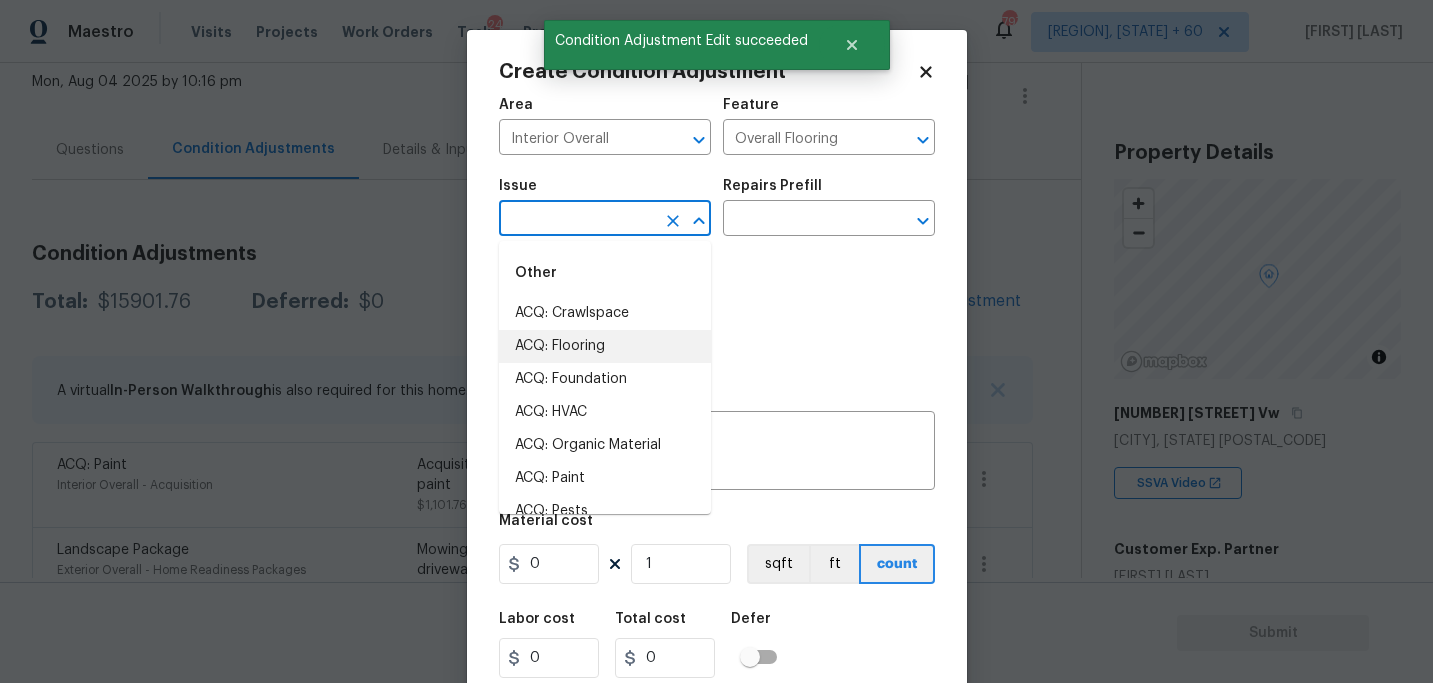 click on "ACQ: Flooring" at bounding box center (605, 346) 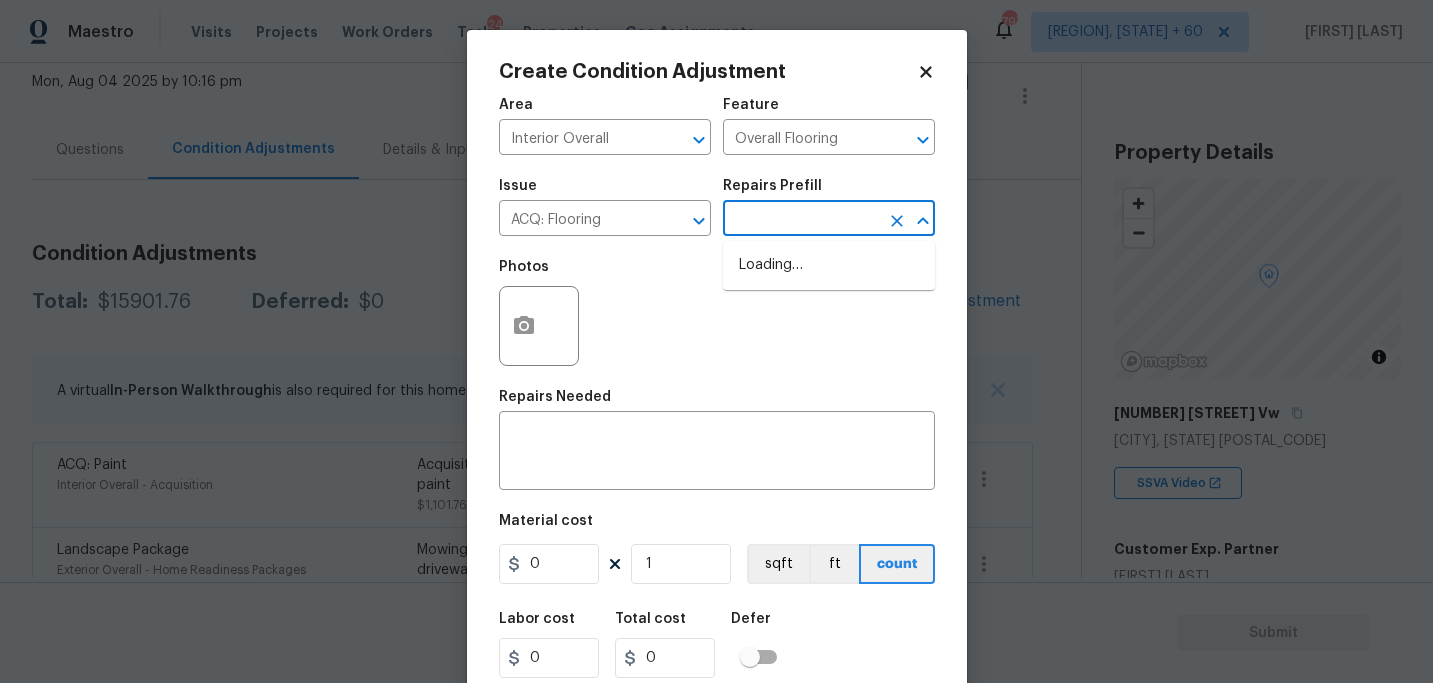 click at bounding box center [801, 220] 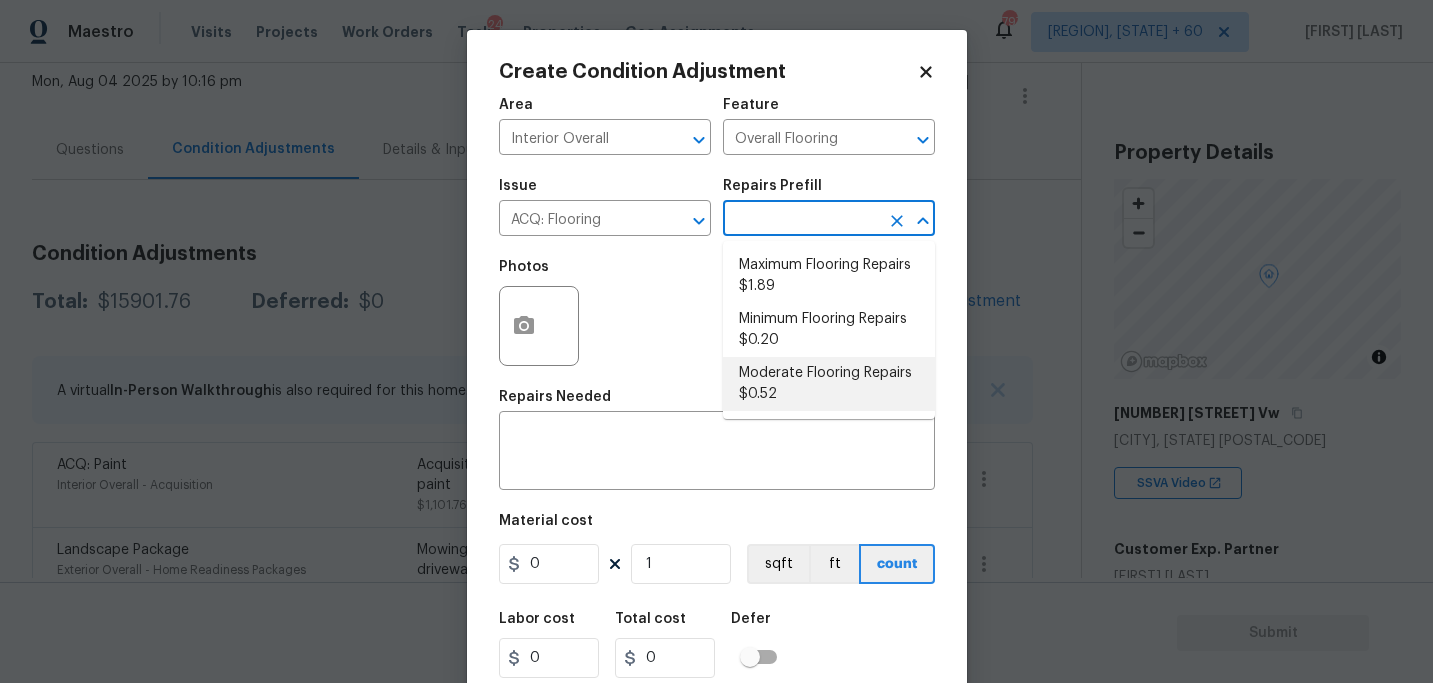 click on "Moderate Flooring Repairs $0.52" at bounding box center [829, 384] 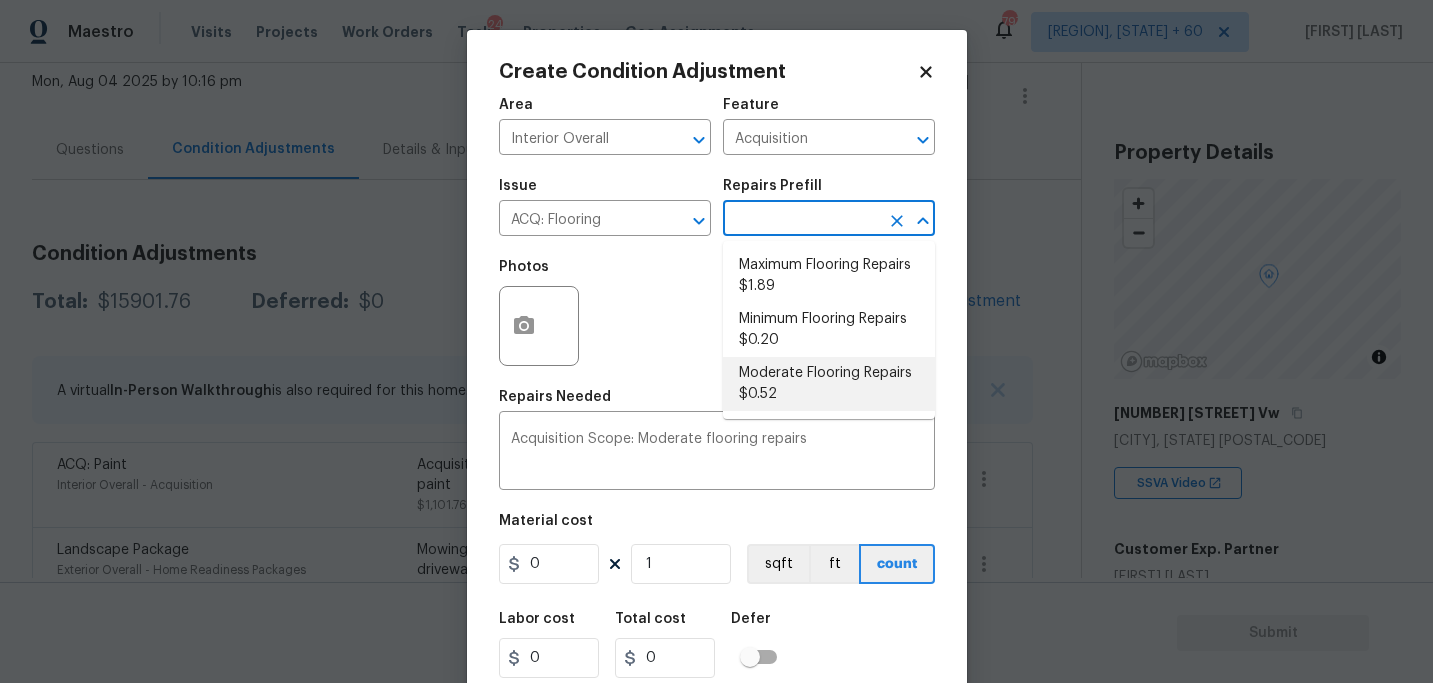 type on "0.52" 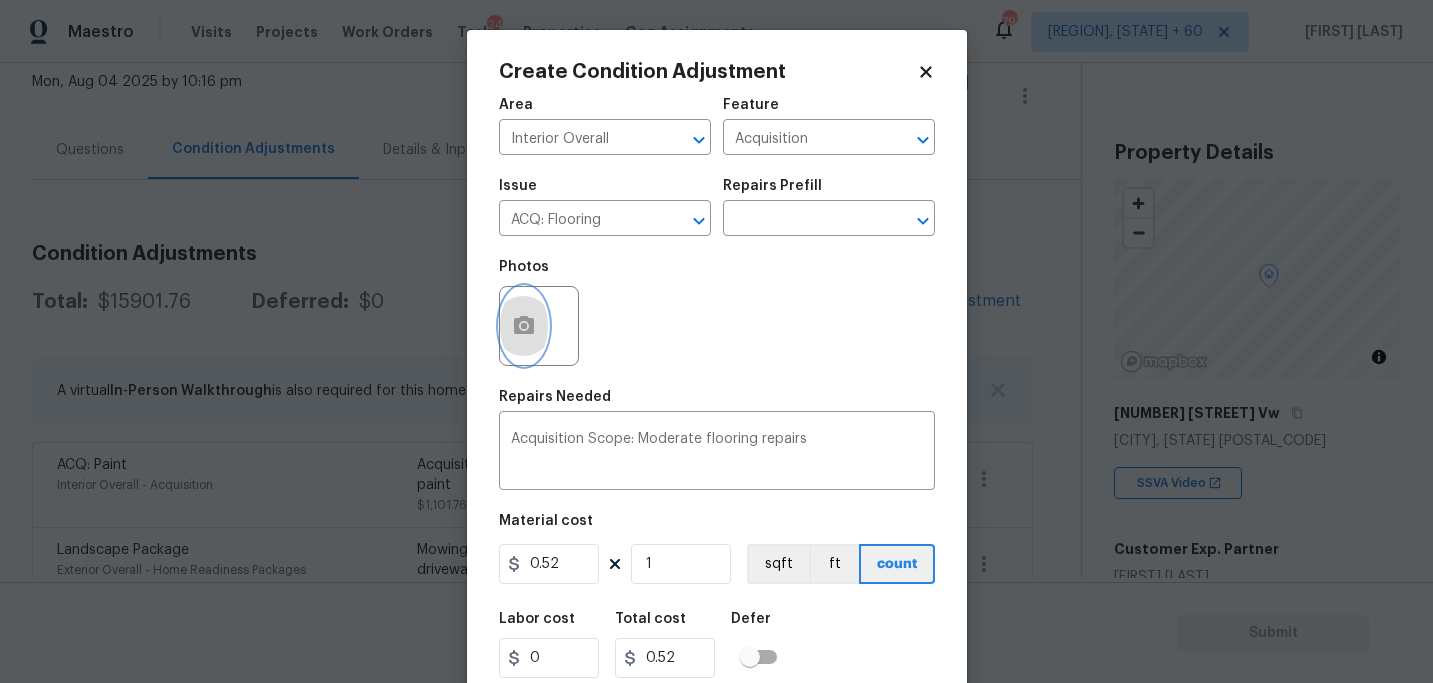click at bounding box center (524, 326) 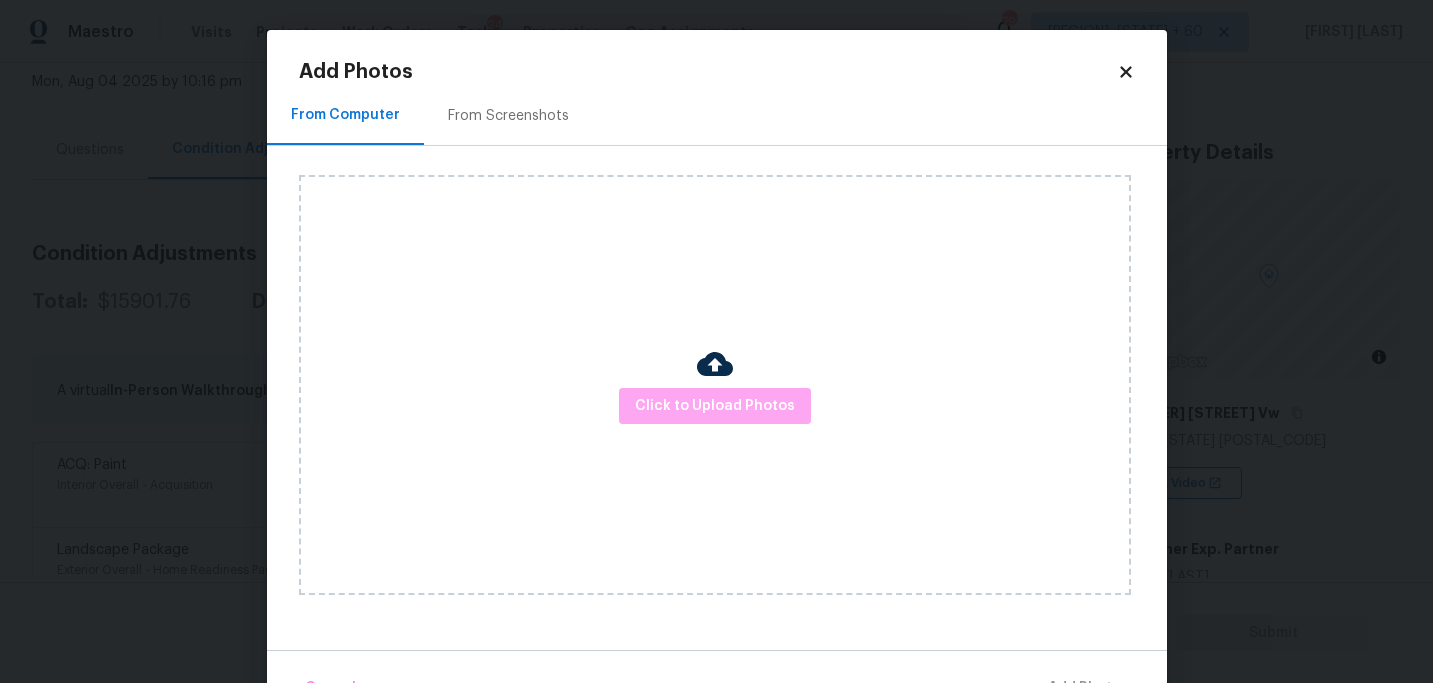 click on "Click to Upload Photos" at bounding box center [715, 406] 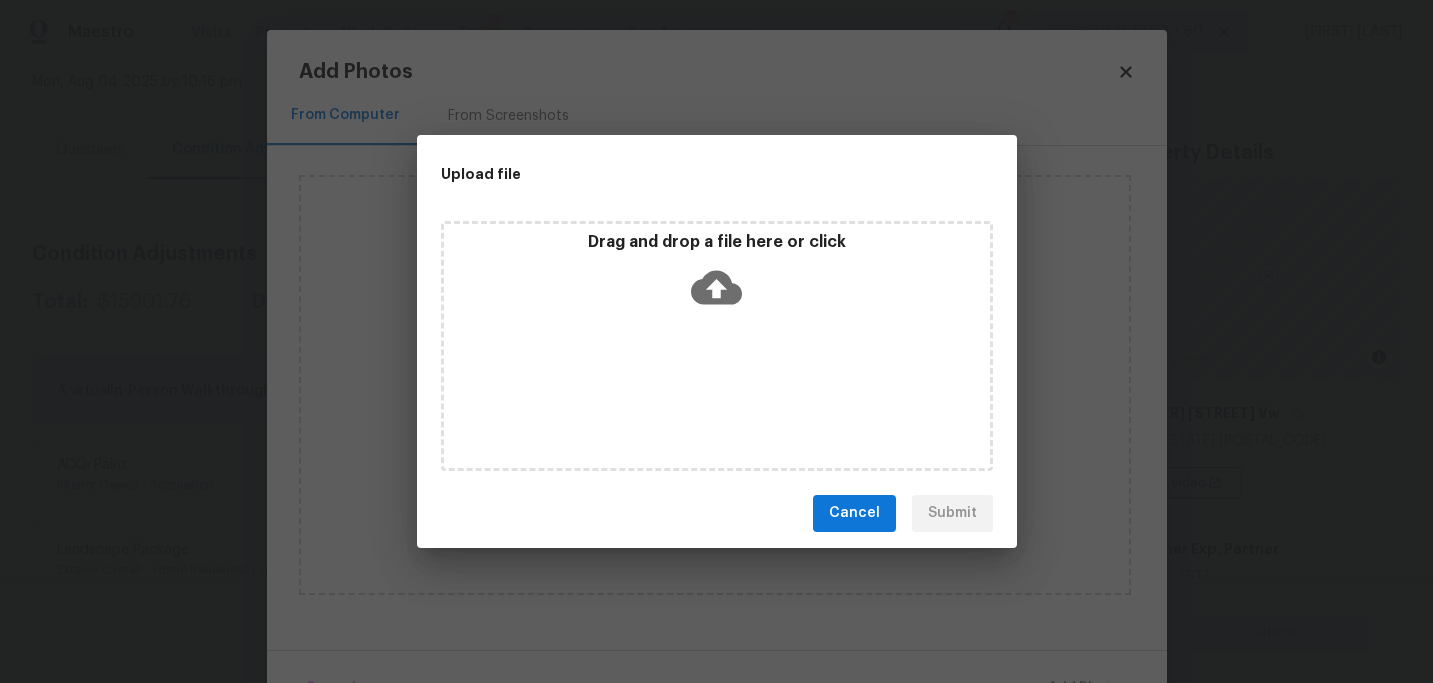 click on "Drag and drop a file here or click" at bounding box center (717, 346) 